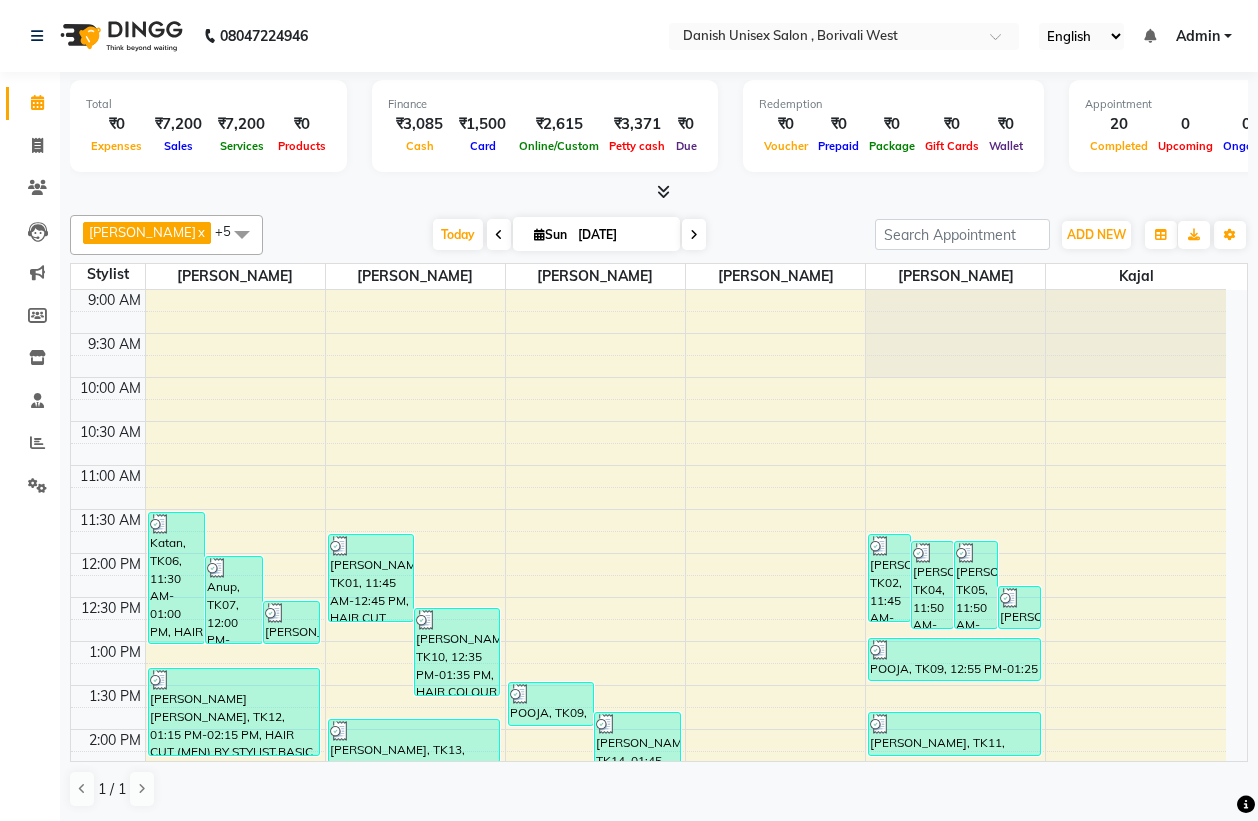 scroll, scrollTop: 0, scrollLeft: 0, axis: both 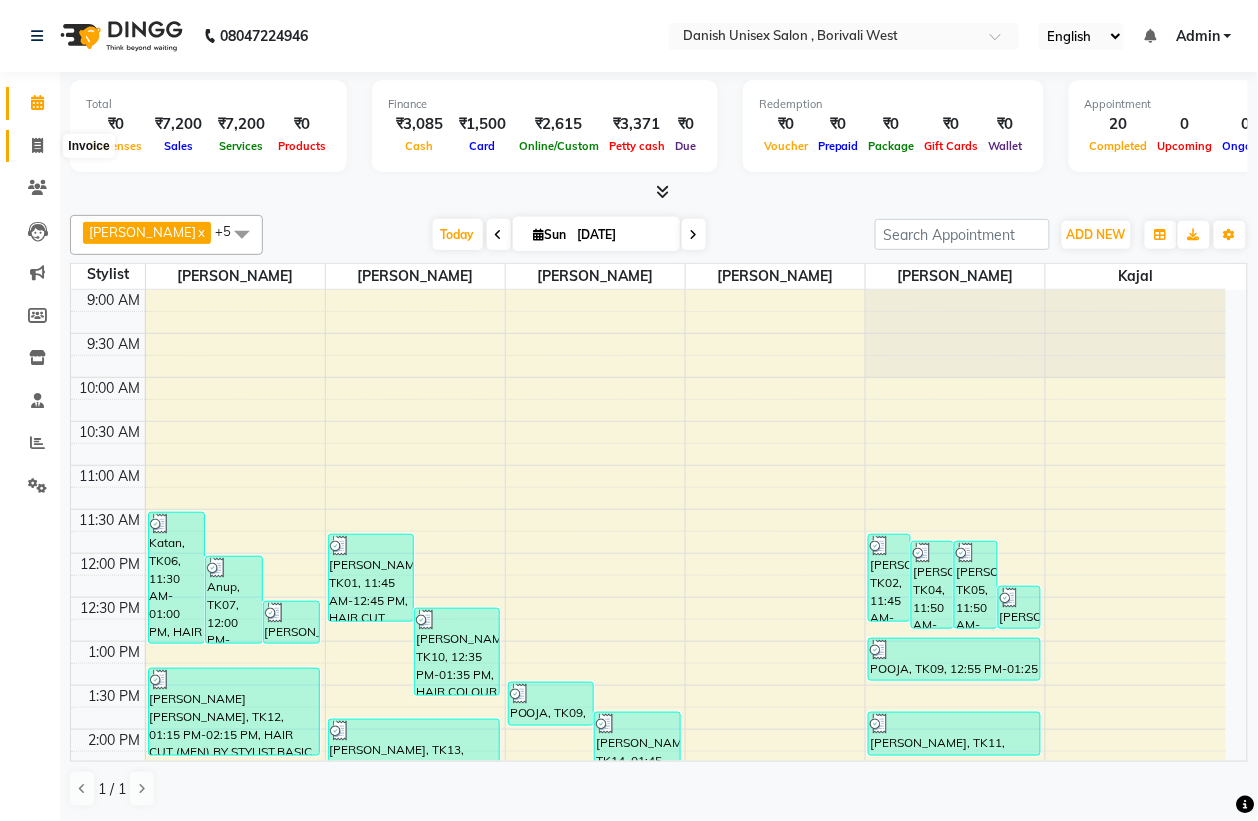 click 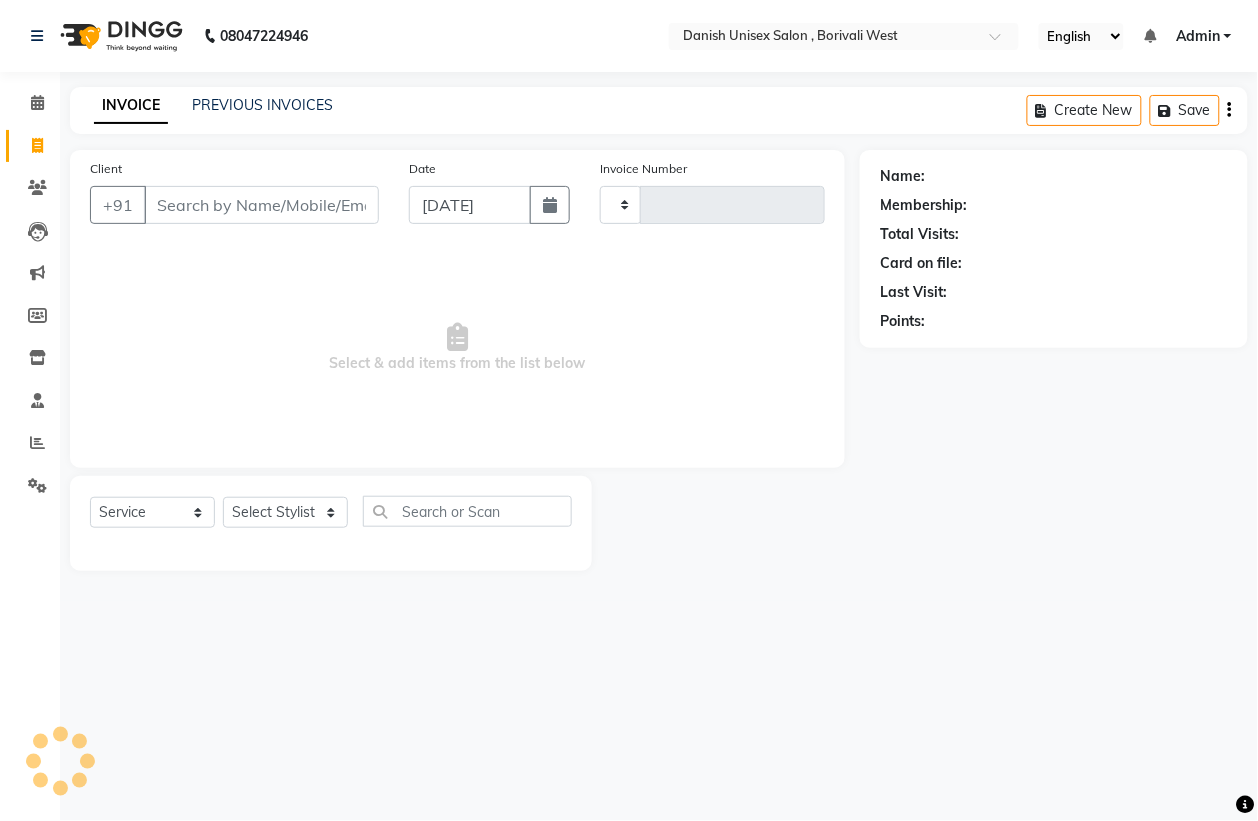 type on "2374" 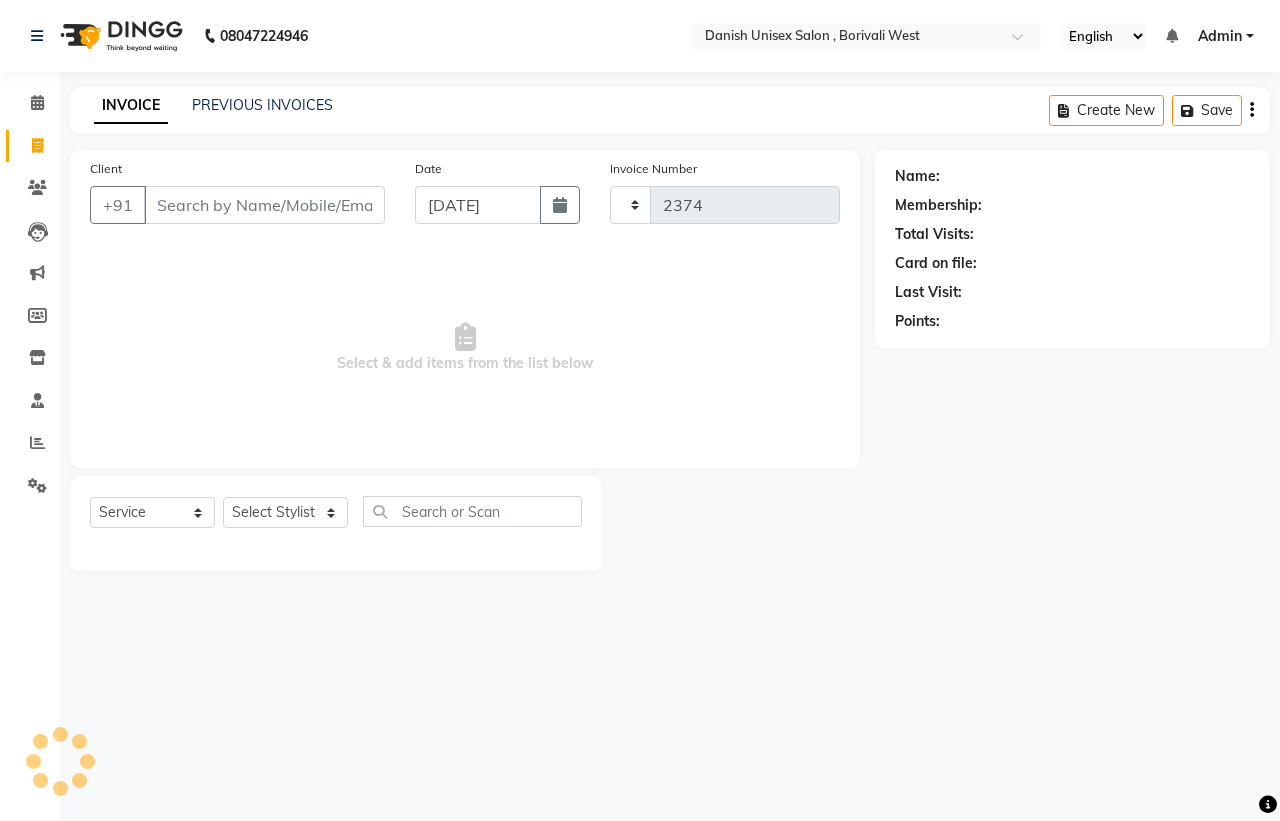 select on "6929" 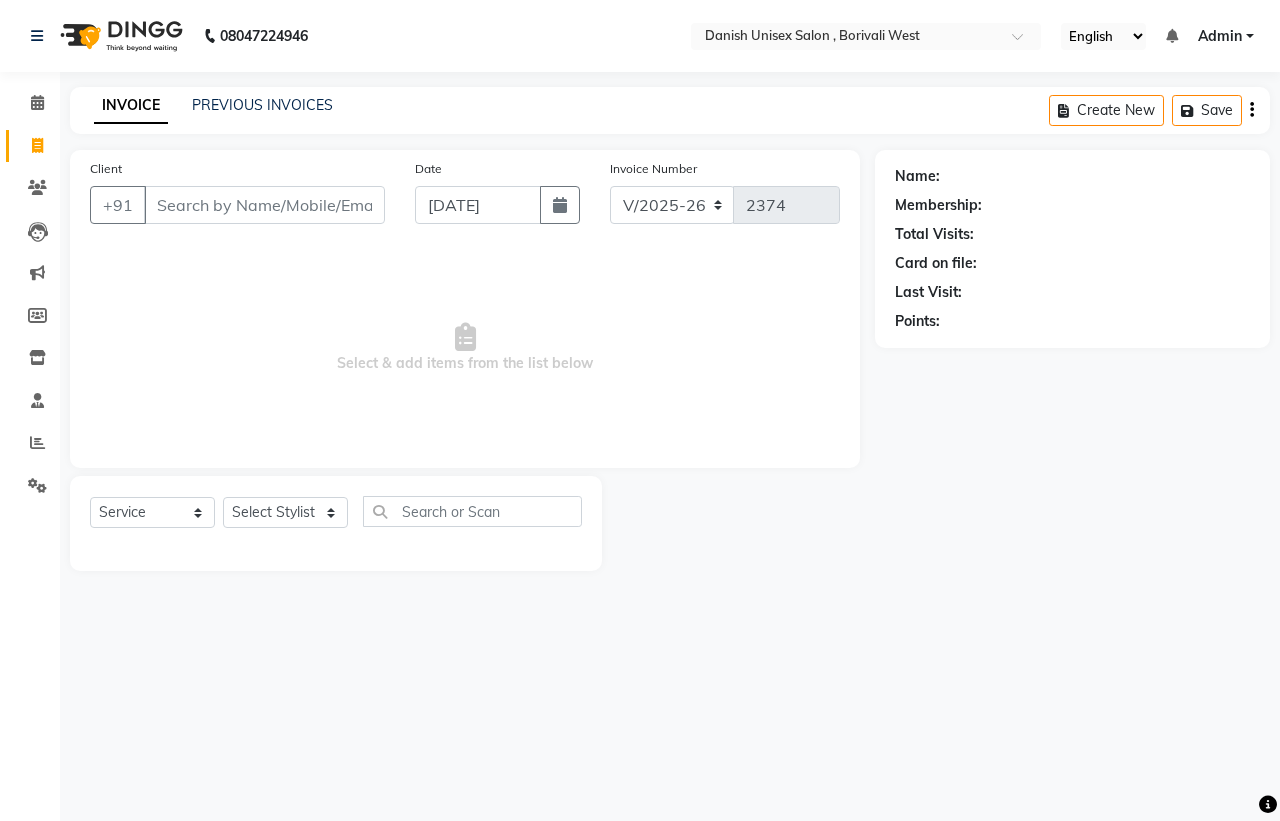 click on "Client" at bounding box center [264, 205] 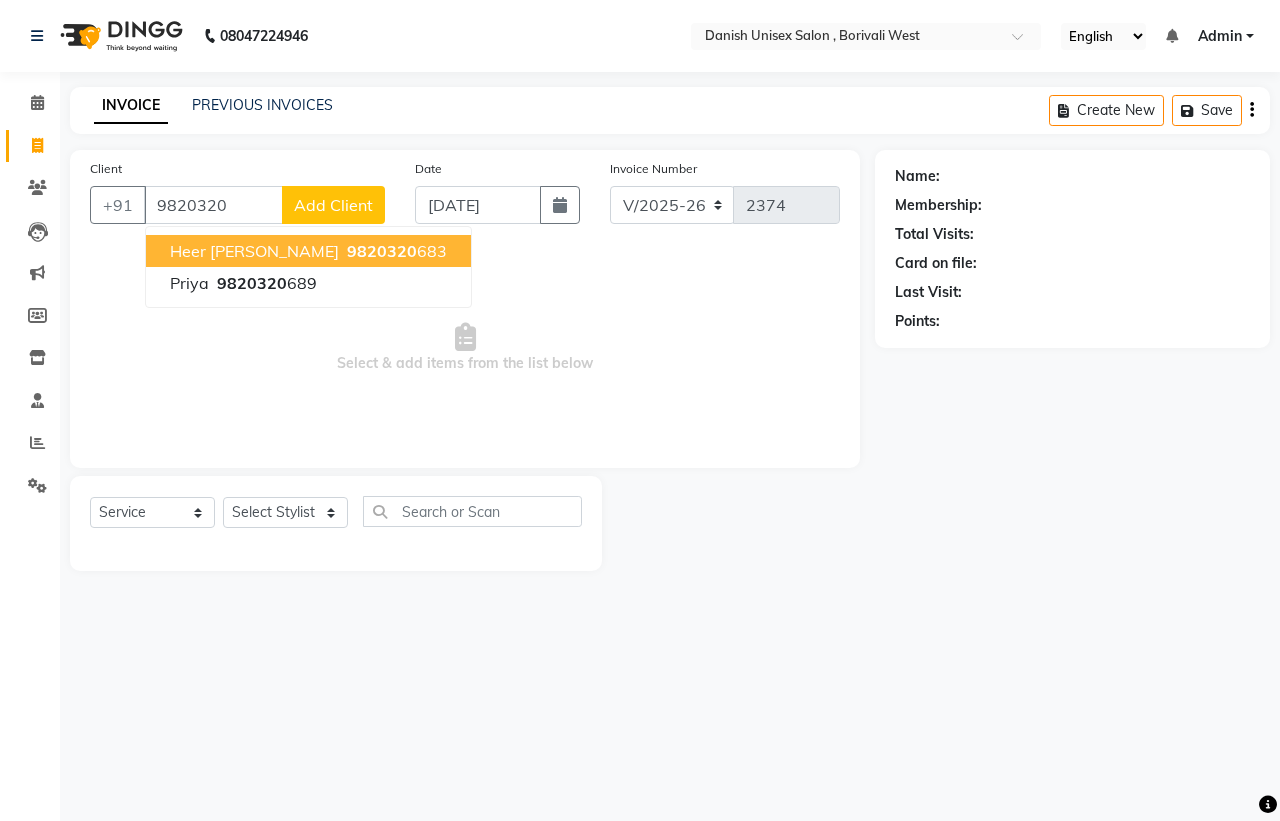 click on "Heer [PERSON_NAME]" at bounding box center (254, 251) 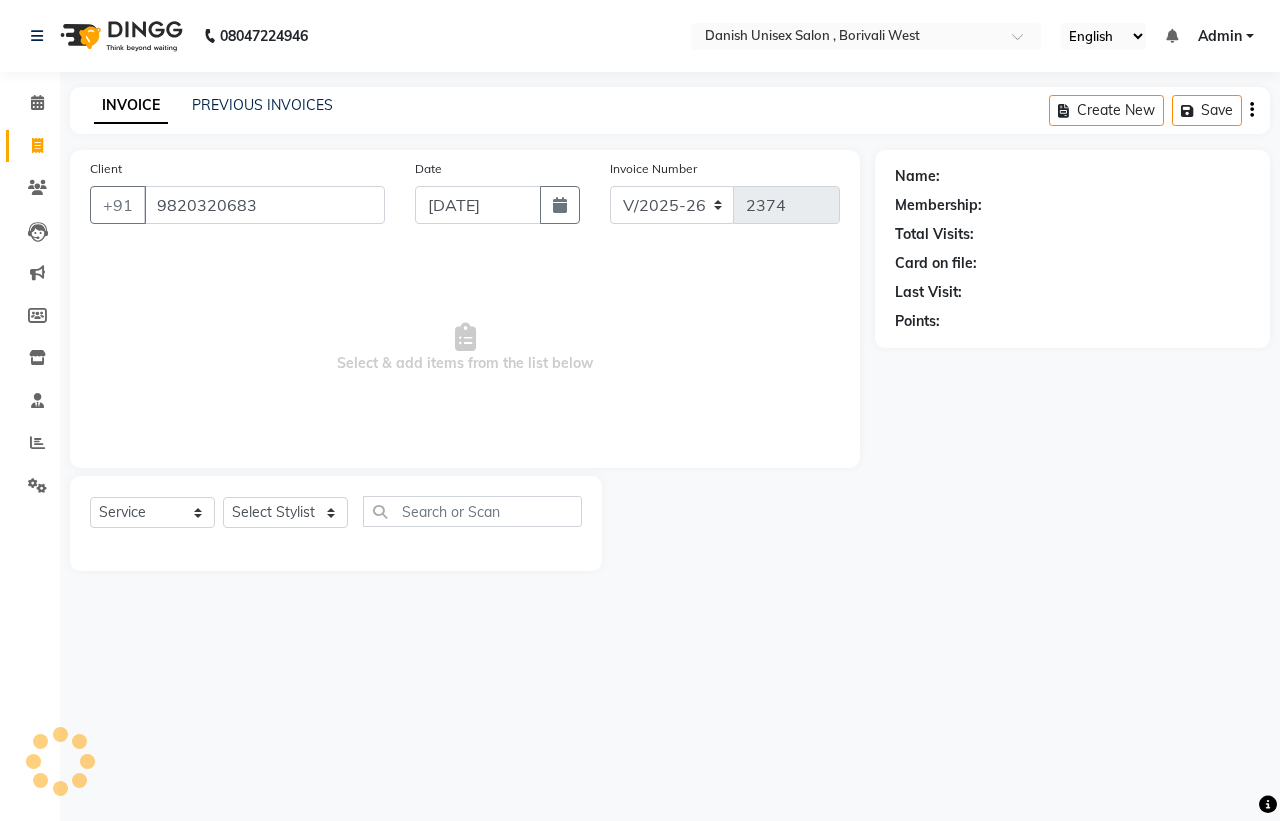 type on "9820320683" 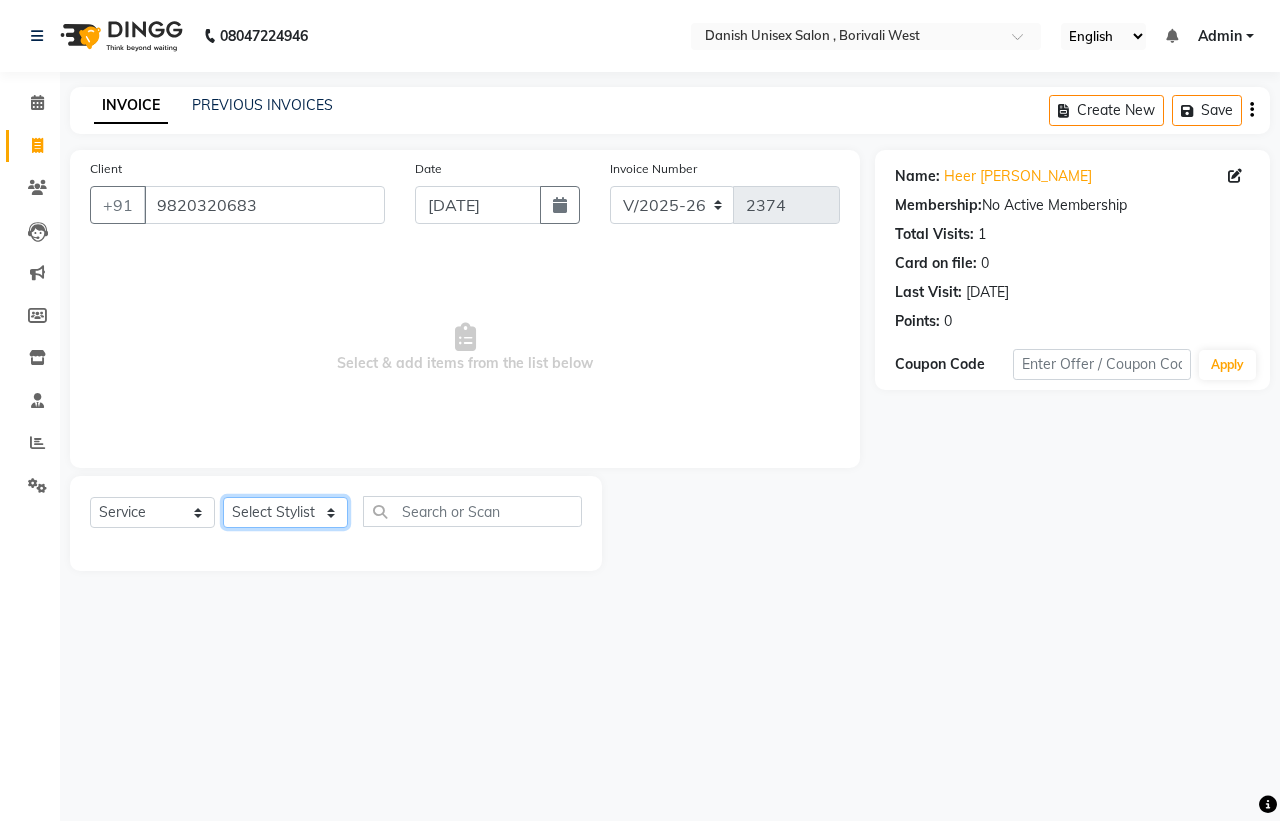 click on "Select Stylist [PERSON_NAME] [PERSON_NAME] [PERSON_NAME] kajal [PERSON_NAME] [PERSON_NAME] [PERSON_NAME] [PERSON_NAME] [PERSON_NAME] [PERSON_NAME] [PERSON_NAME]" 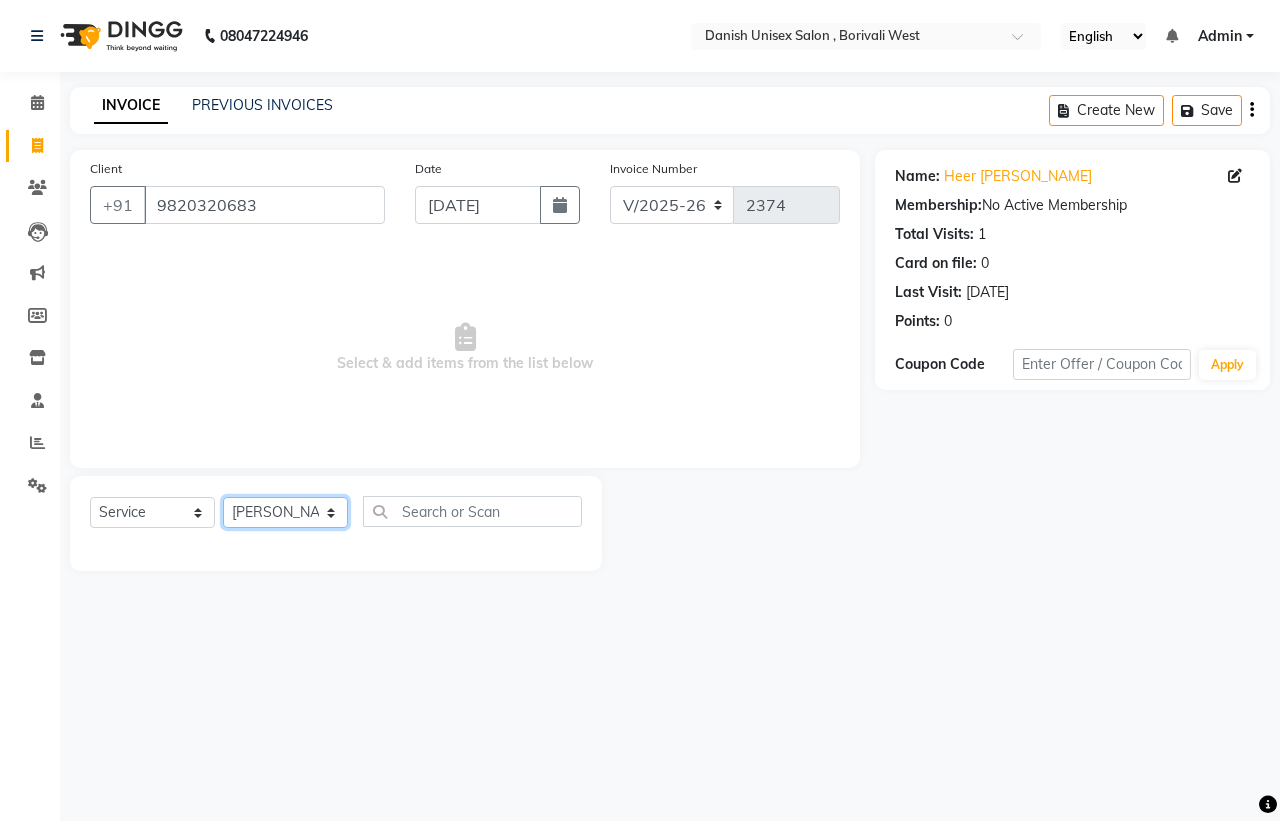 click on "Select Stylist [PERSON_NAME] [PERSON_NAME] [PERSON_NAME] kajal [PERSON_NAME] [PERSON_NAME] [PERSON_NAME] [PERSON_NAME] [PERSON_NAME] [PERSON_NAME] [PERSON_NAME]" 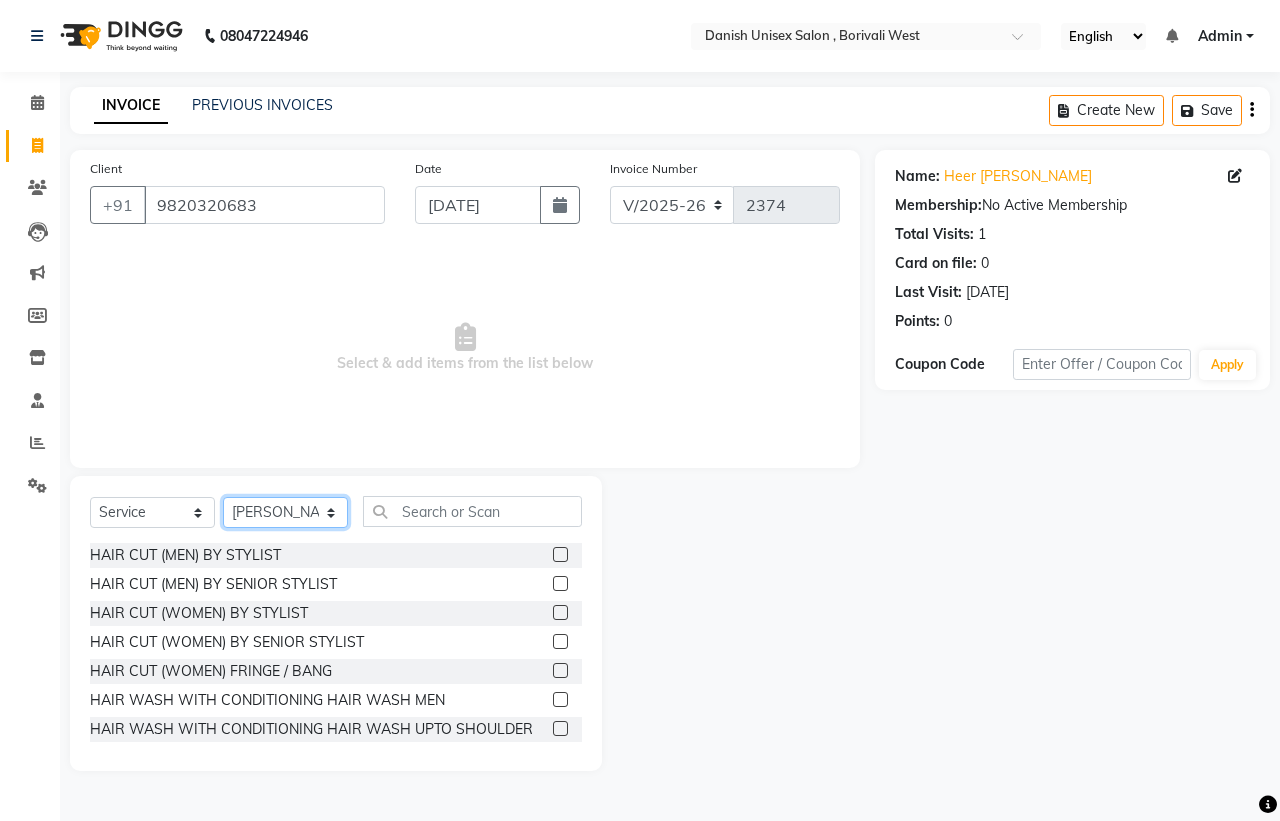 click on "Select Stylist [PERSON_NAME] [PERSON_NAME] [PERSON_NAME] kajal [PERSON_NAME] [PERSON_NAME] [PERSON_NAME] [PERSON_NAME] [PERSON_NAME] [PERSON_NAME] [PERSON_NAME]" 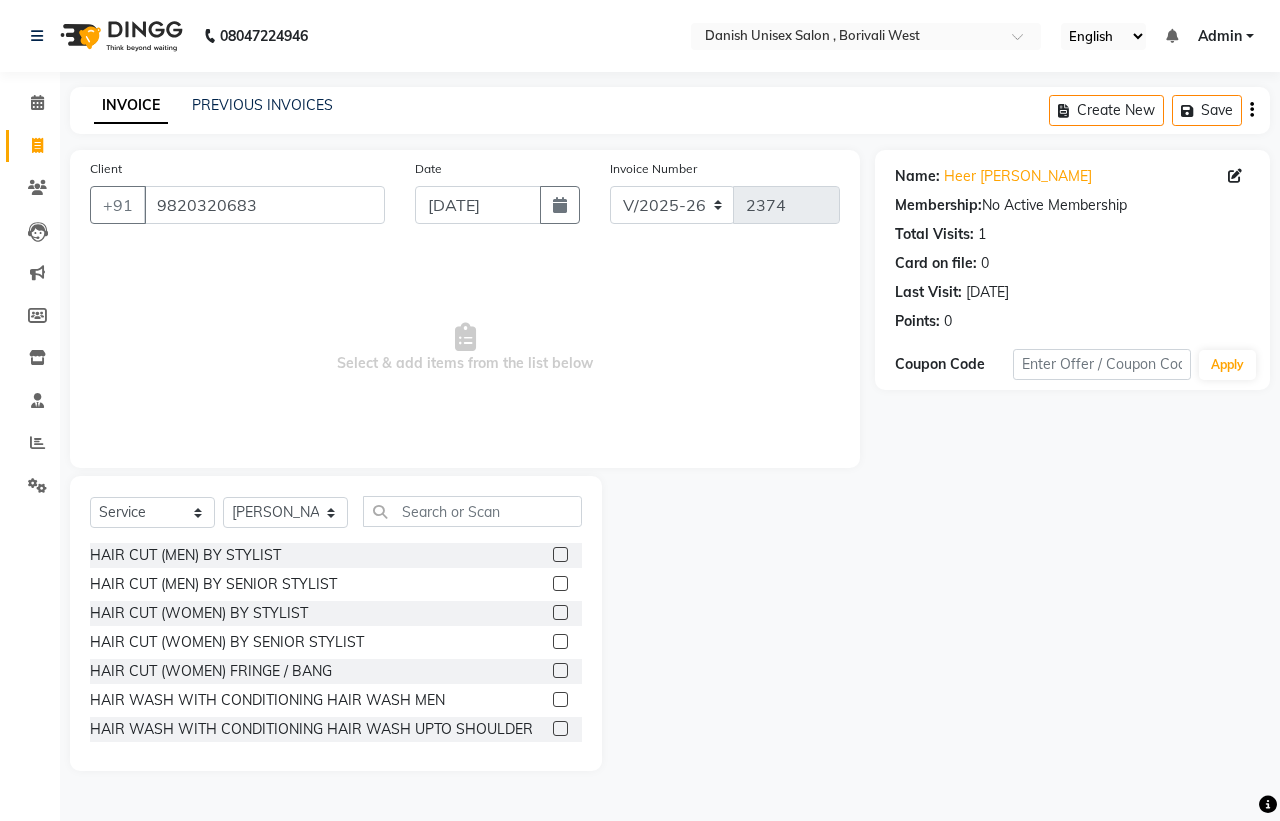 click 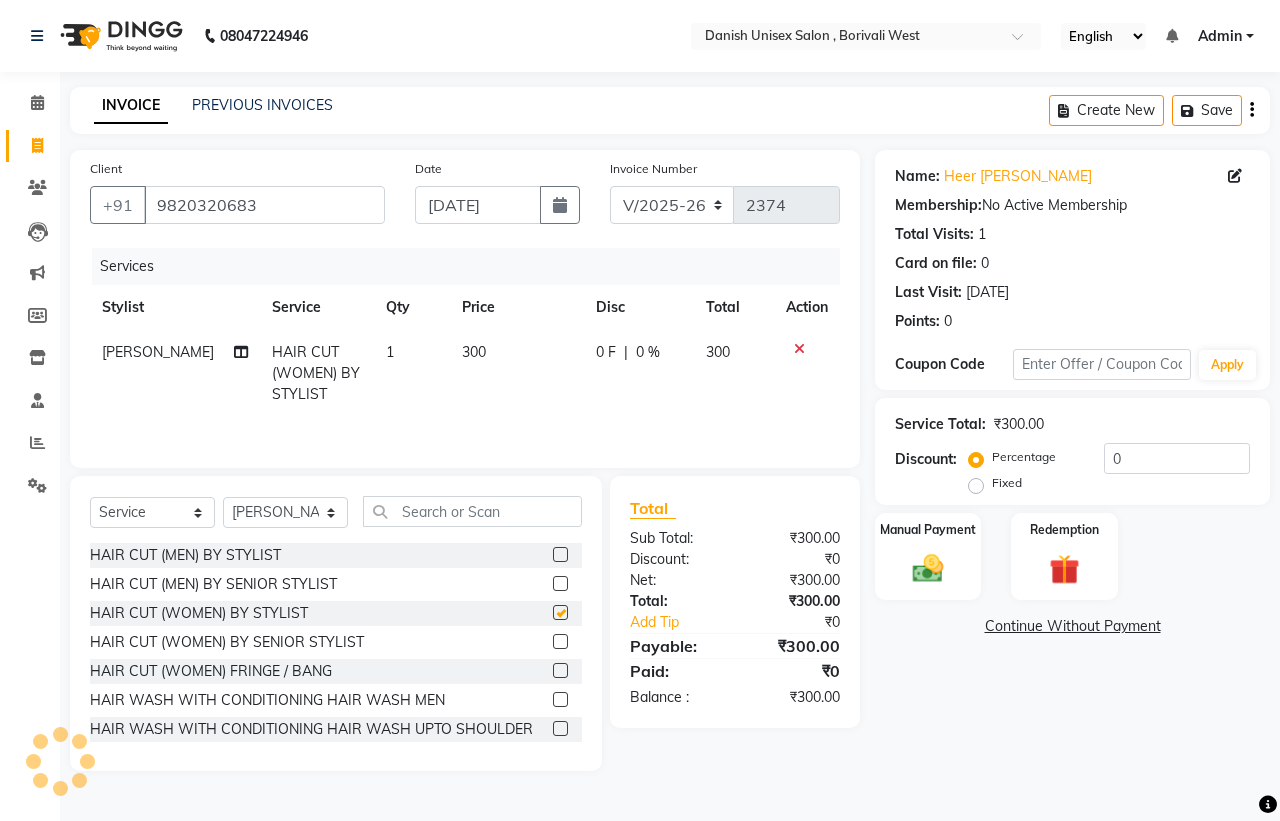 checkbox on "false" 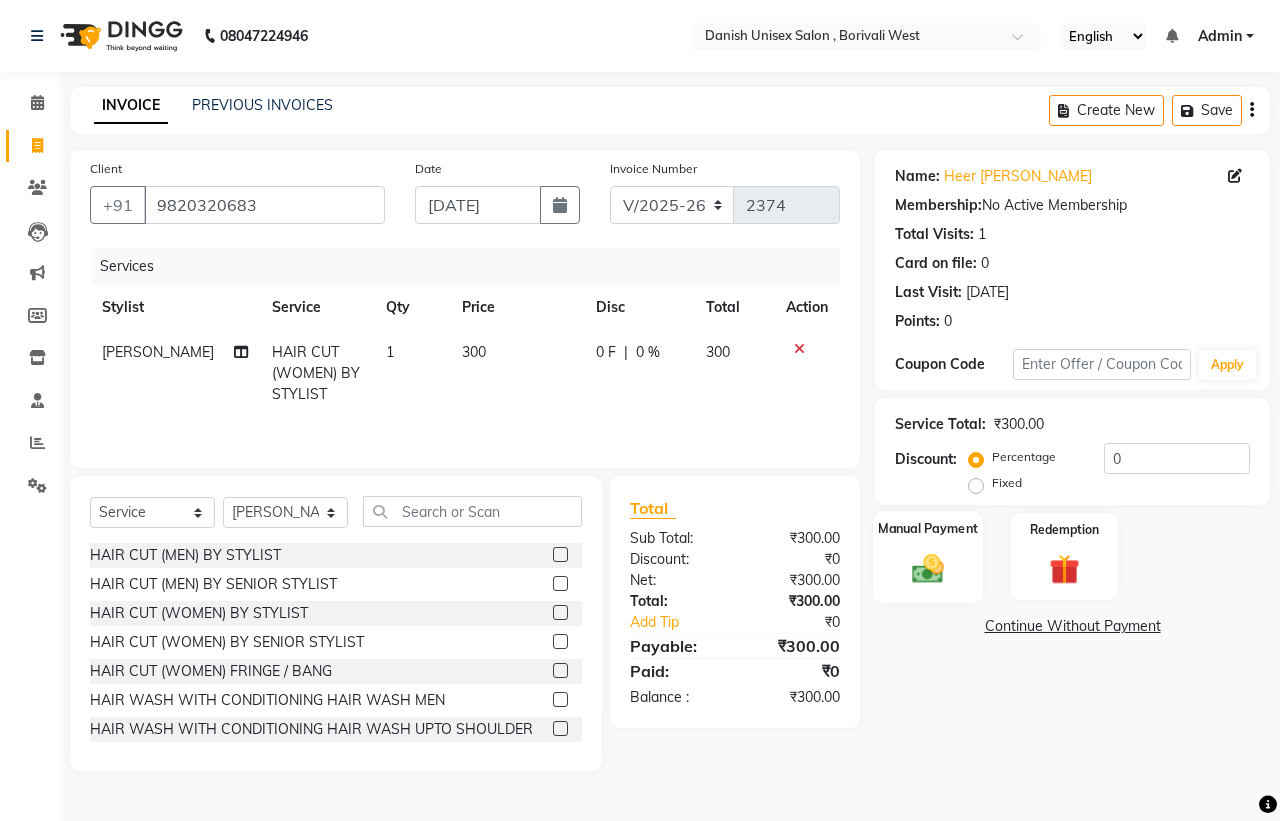 click 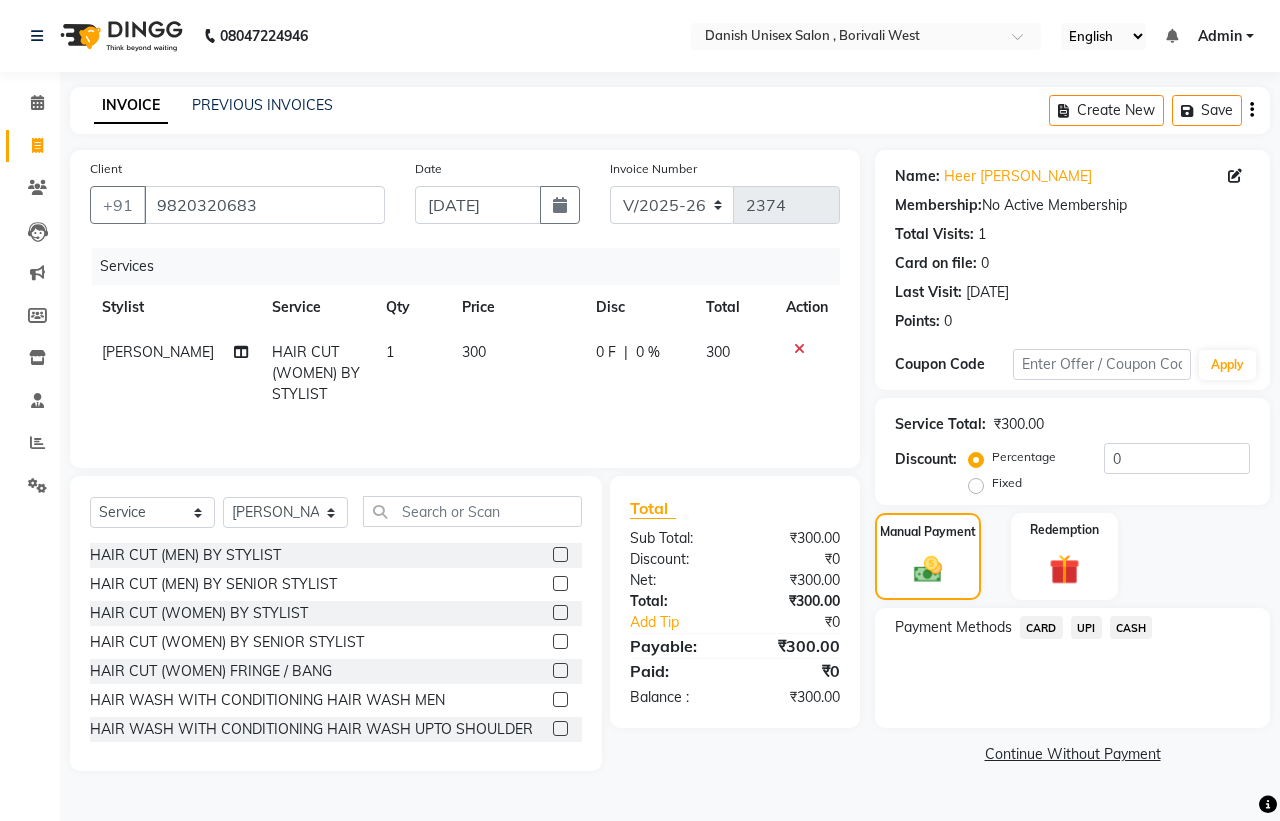 click on "CASH" 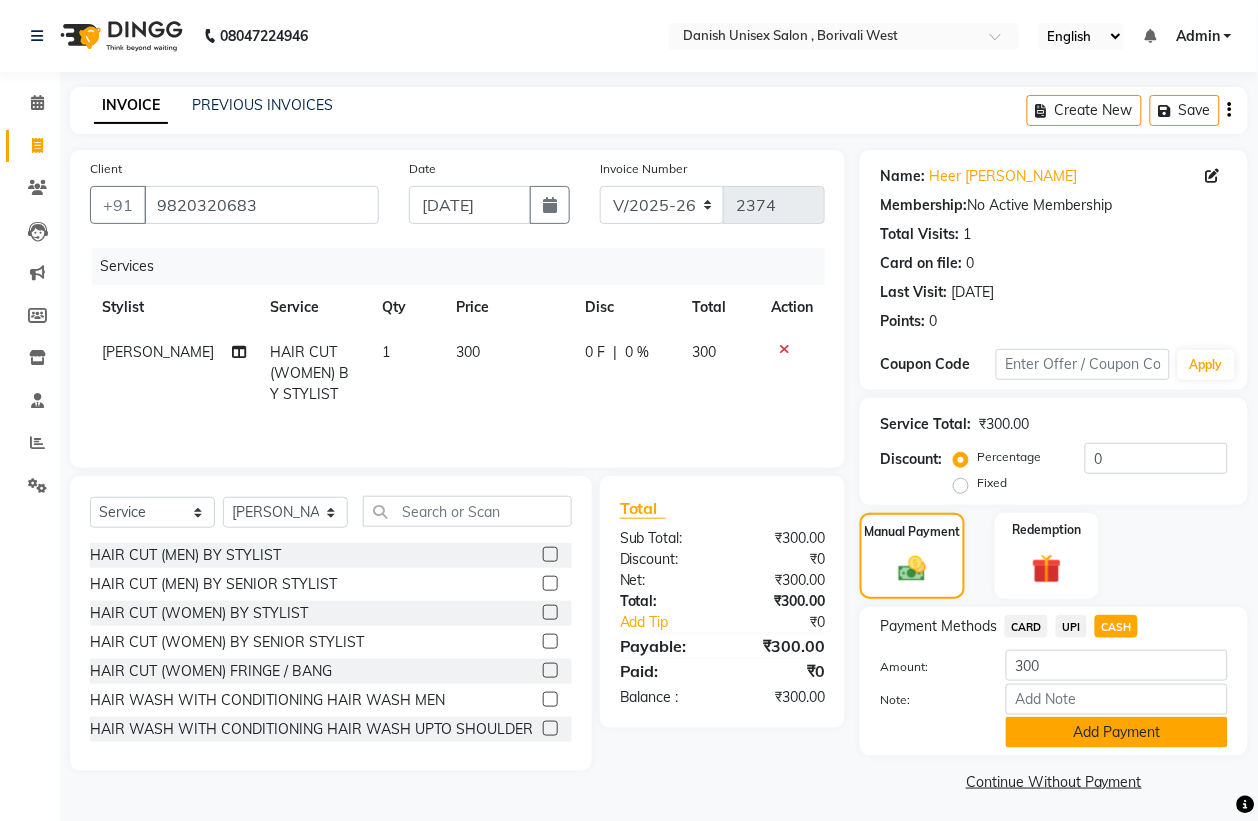 click on "Add Payment" 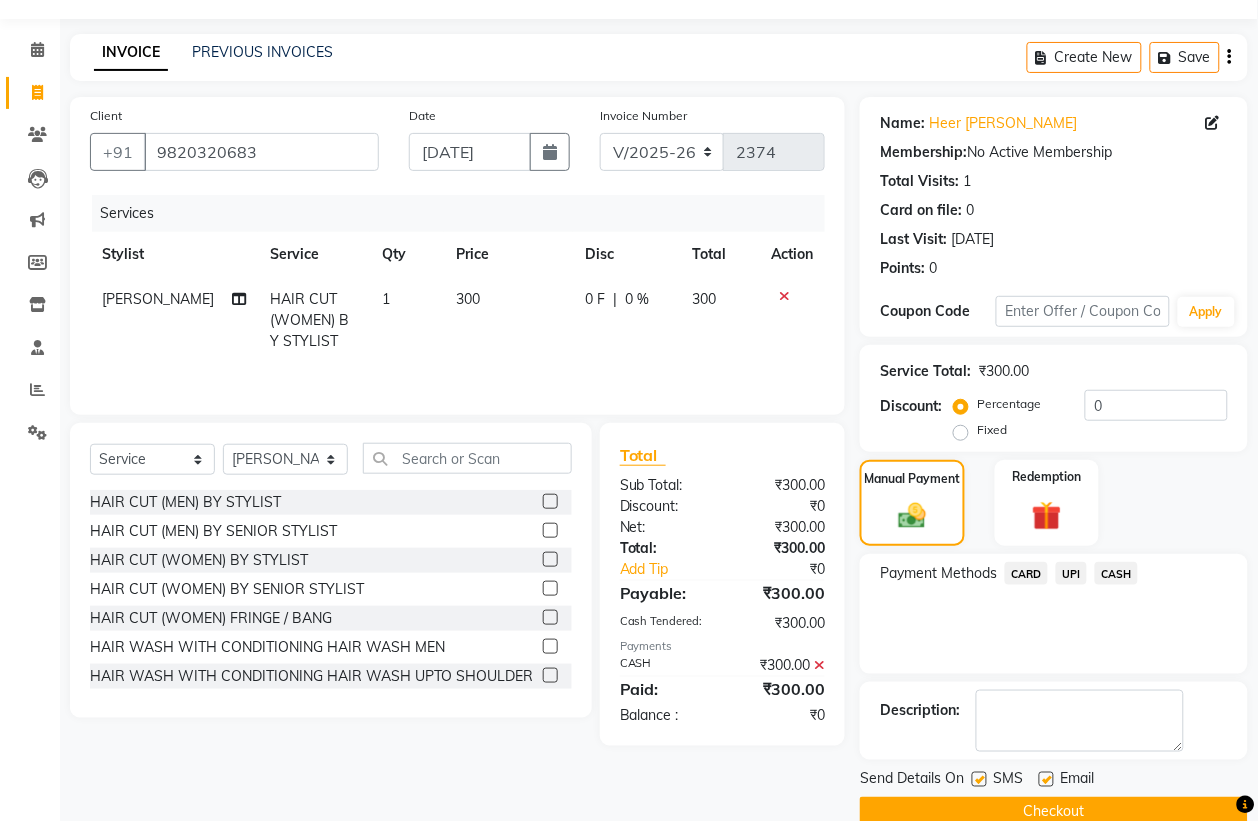 scroll, scrollTop: 91, scrollLeft: 0, axis: vertical 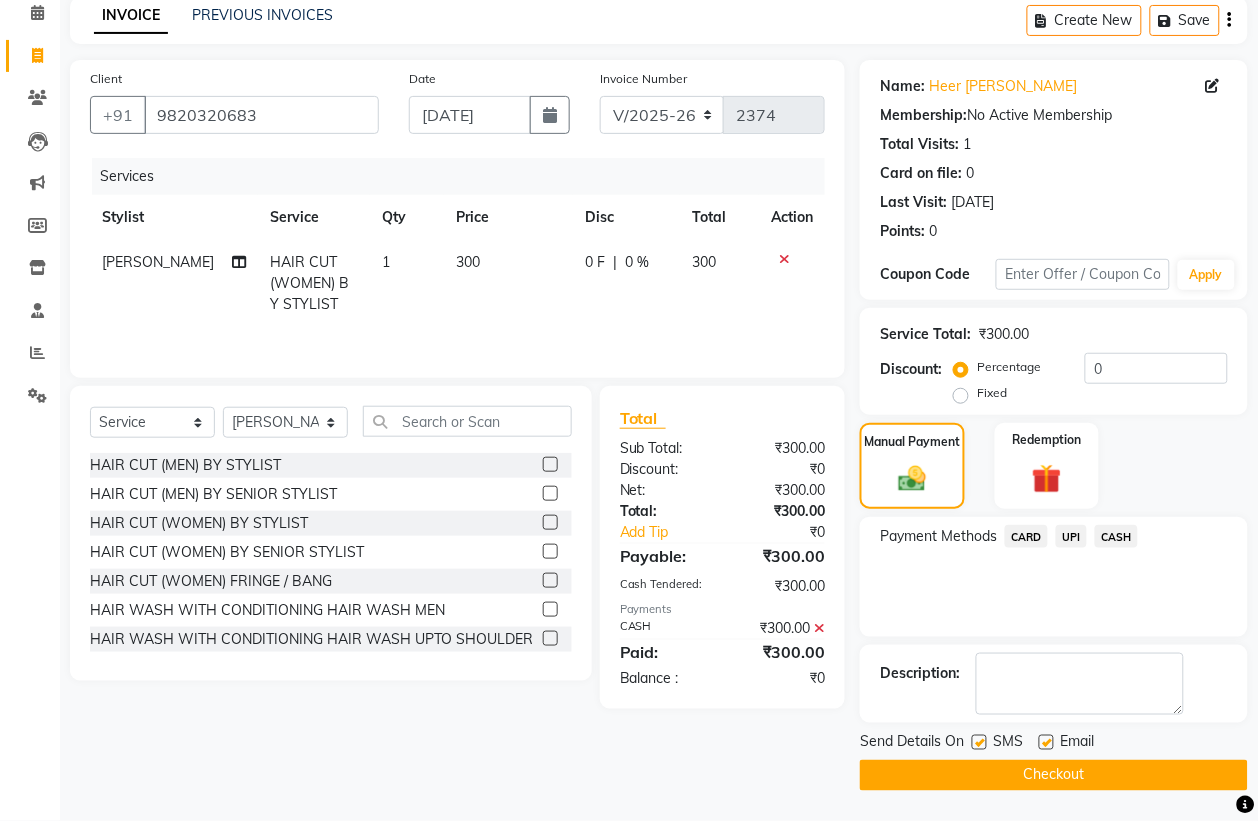 click on "Checkout" 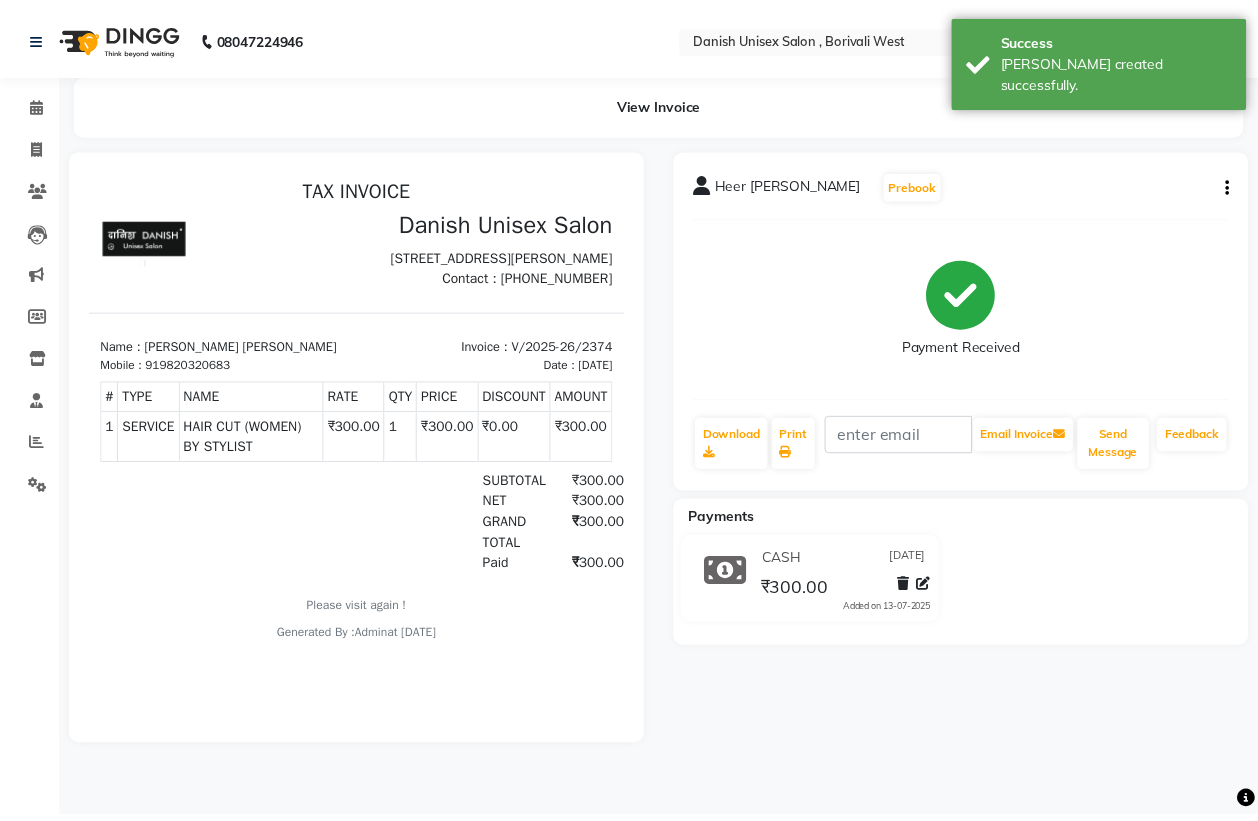scroll, scrollTop: 0, scrollLeft: 0, axis: both 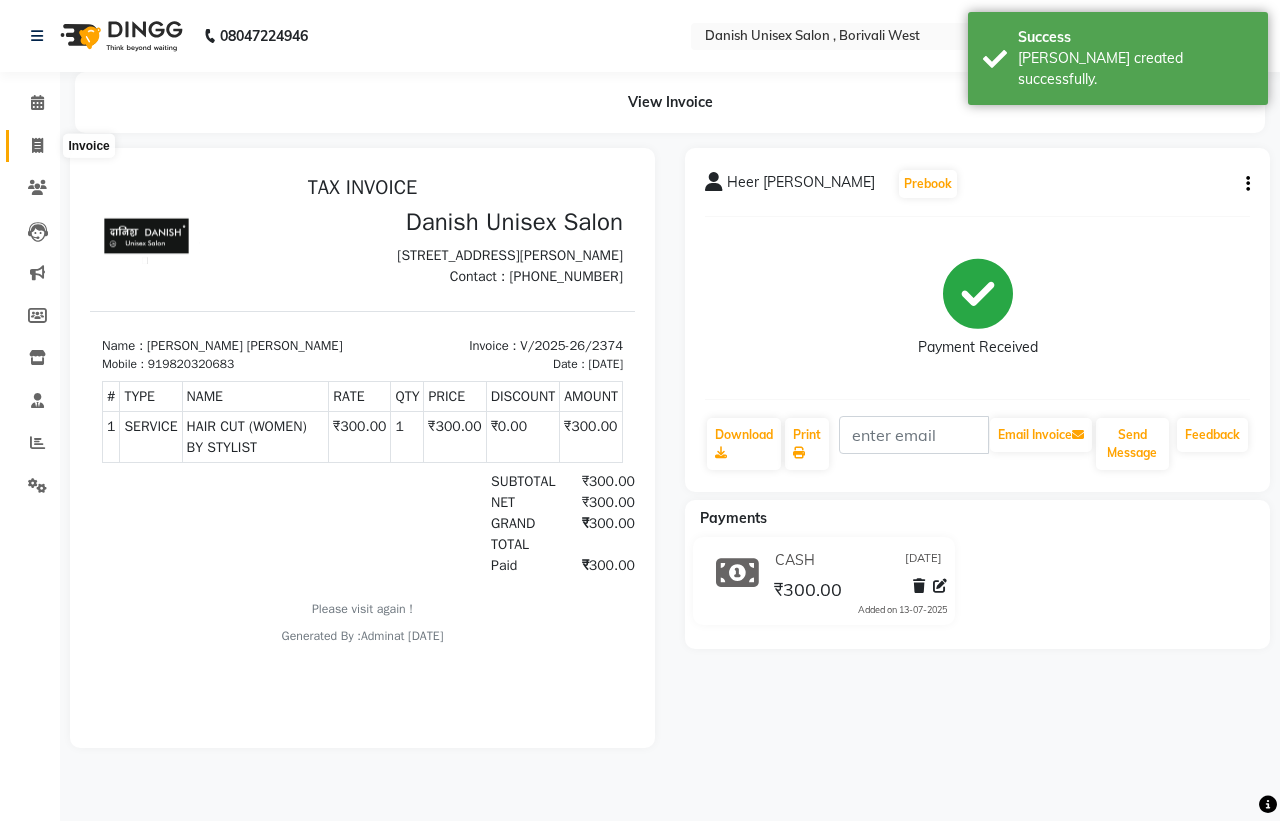 click 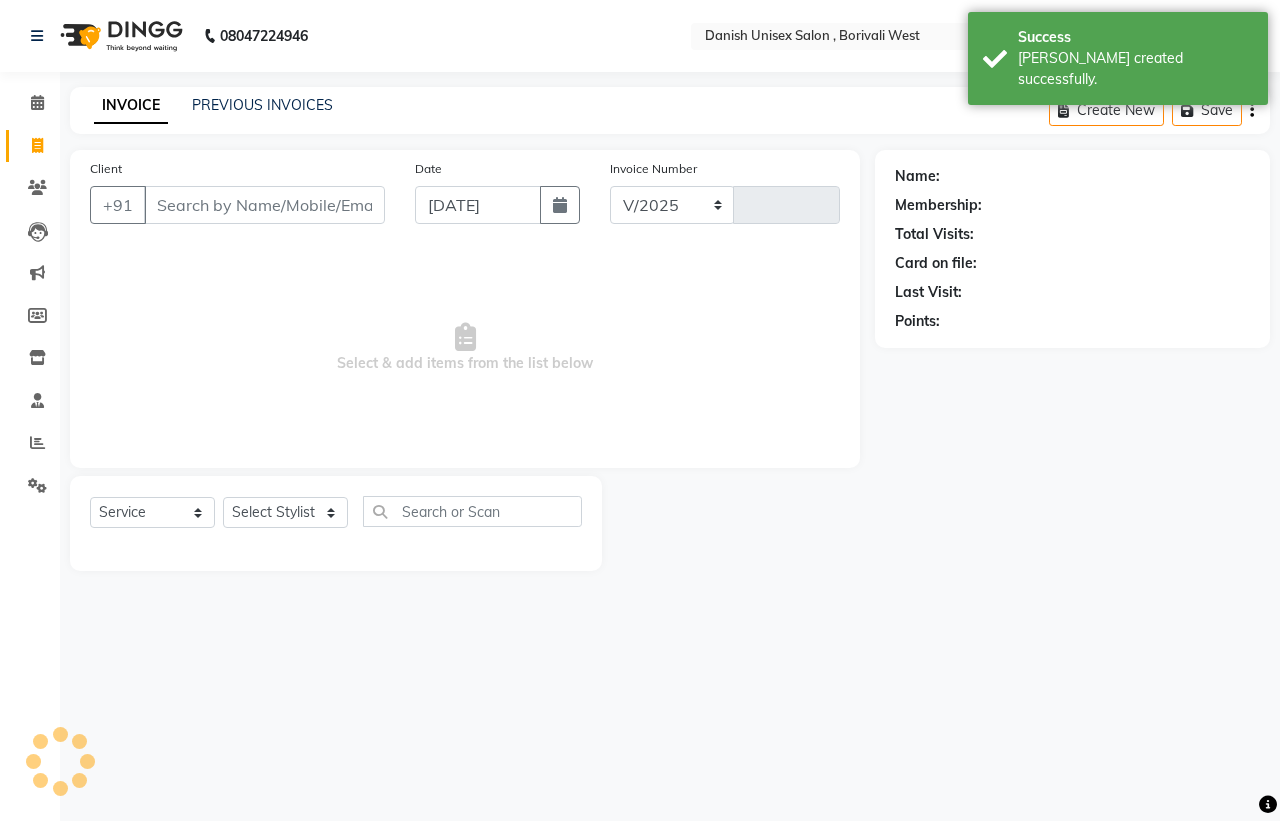 select on "6929" 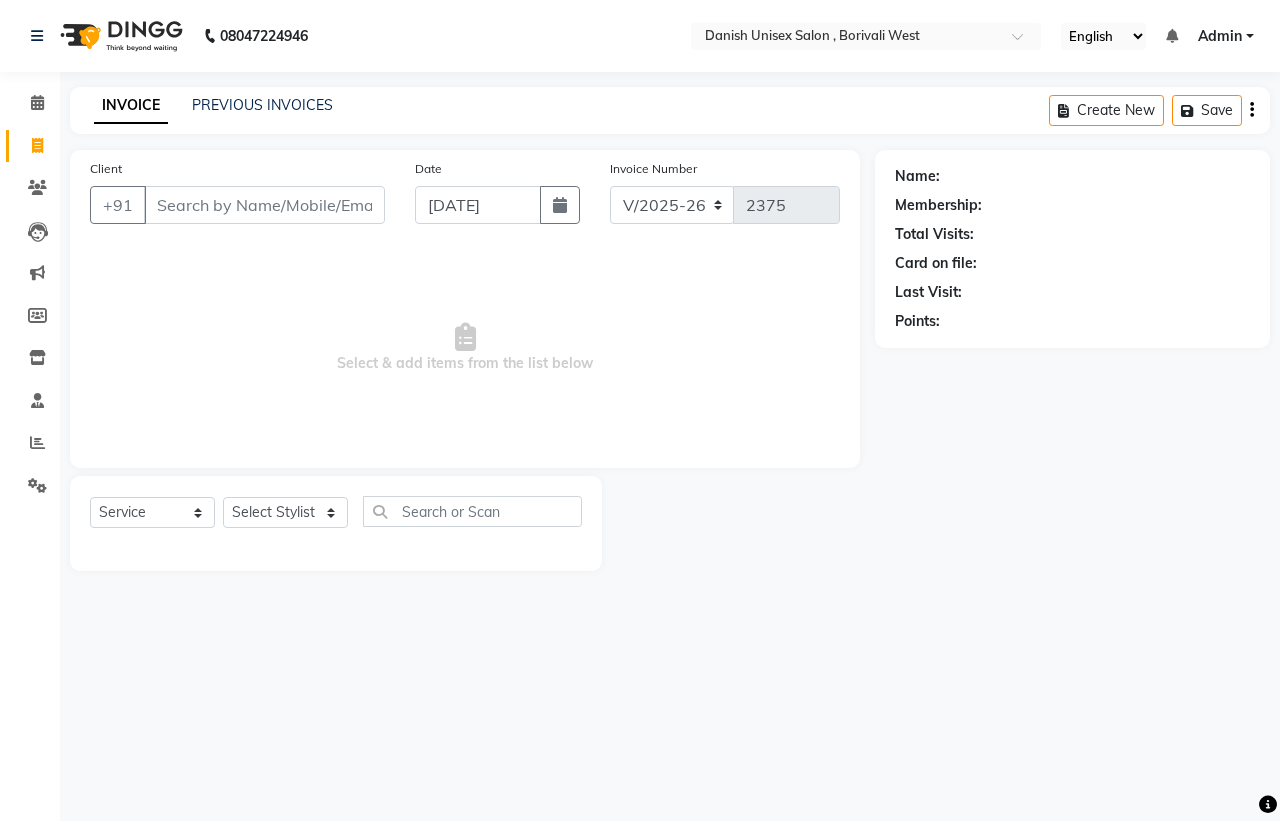 click on "Client" at bounding box center [264, 205] 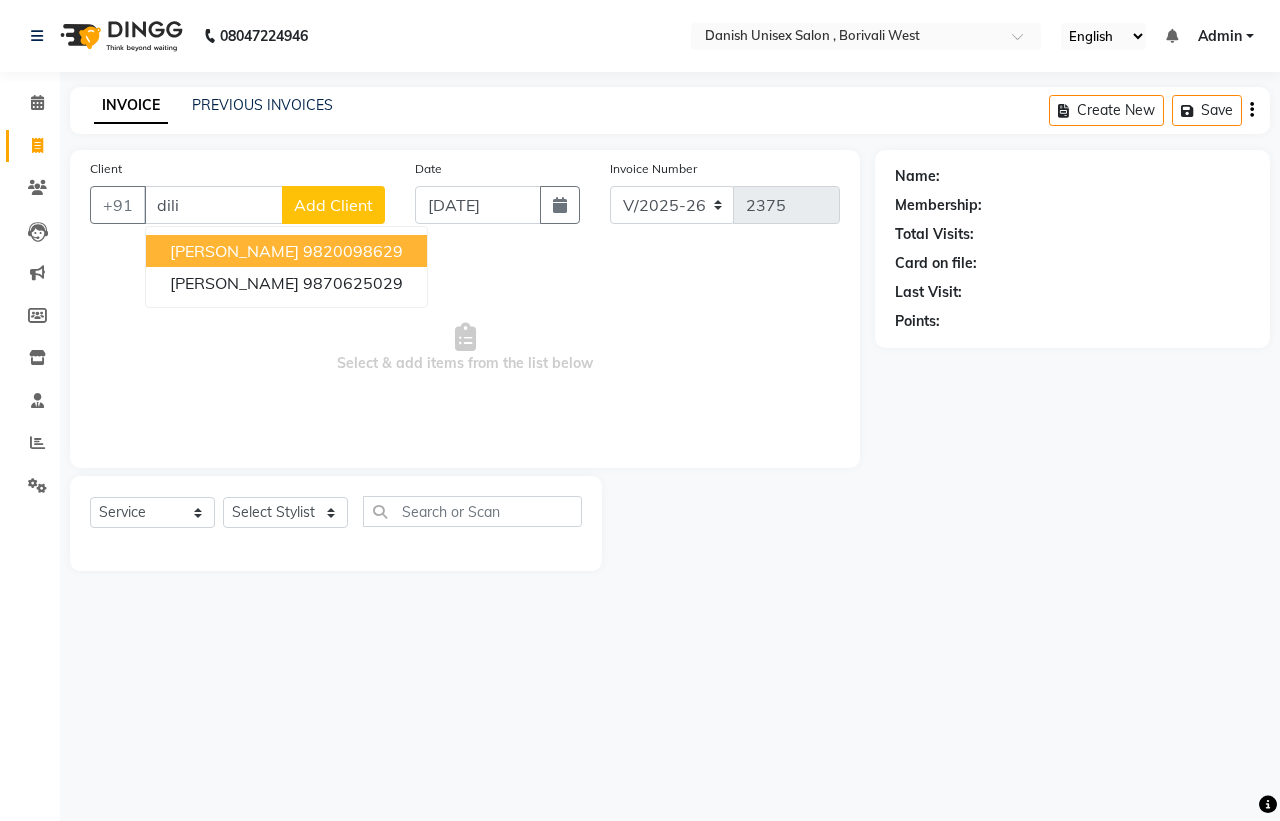 click on "9820098629" at bounding box center (353, 251) 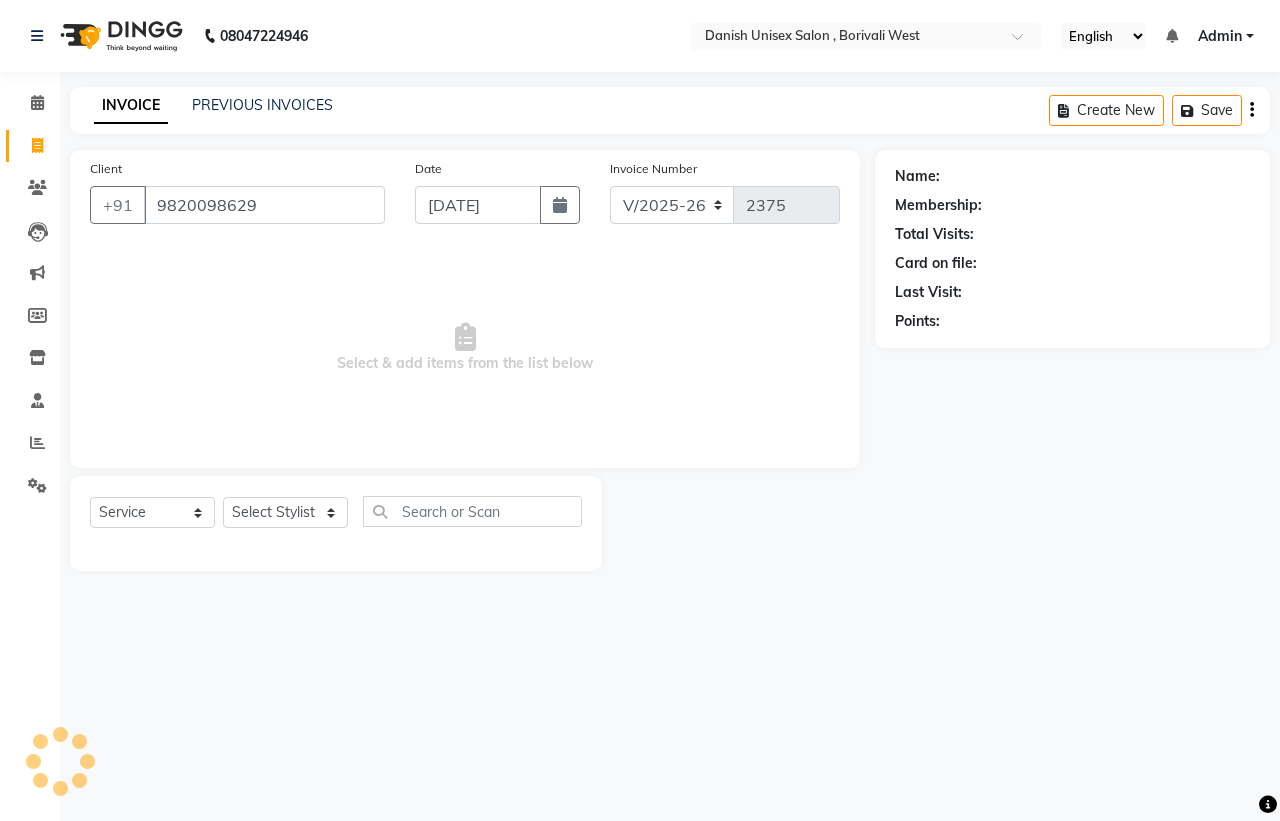 type on "9820098629" 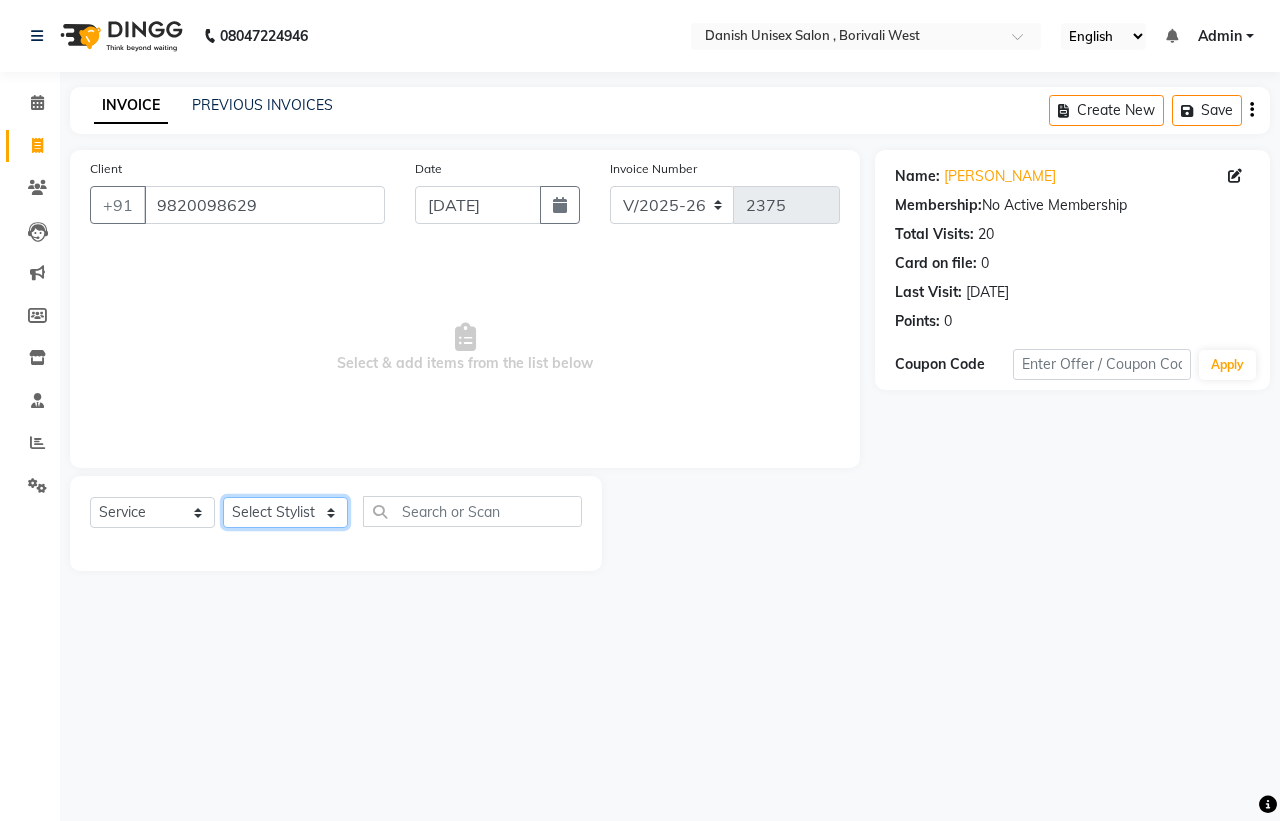 click on "Select Stylist [PERSON_NAME] [PERSON_NAME] [PERSON_NAME] kajal [PERSON_NAME] [PERSON_NAME] [PERSON_NAME] [PERSON_NAME] [PERSON_NAME] [PERSON_NAME] [PERSON_NAME]" 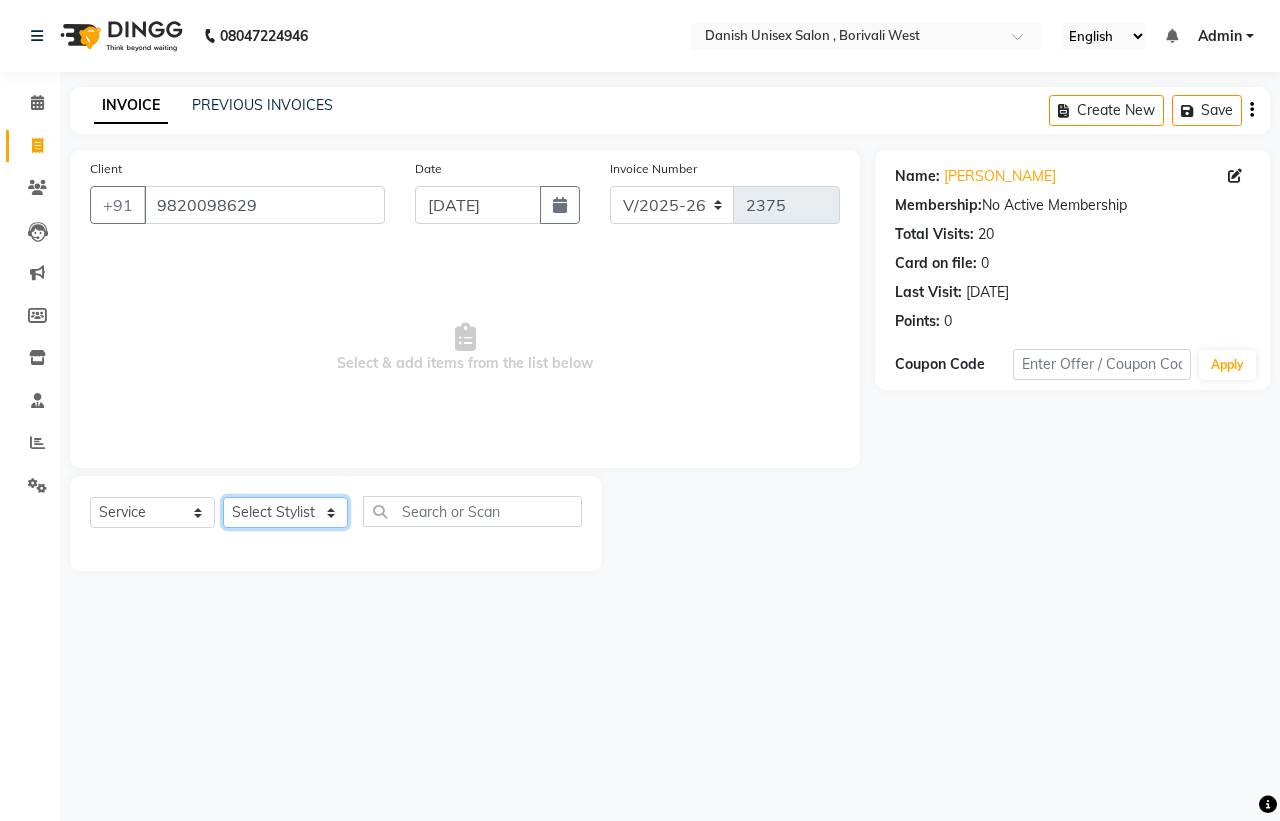 select on "54589" 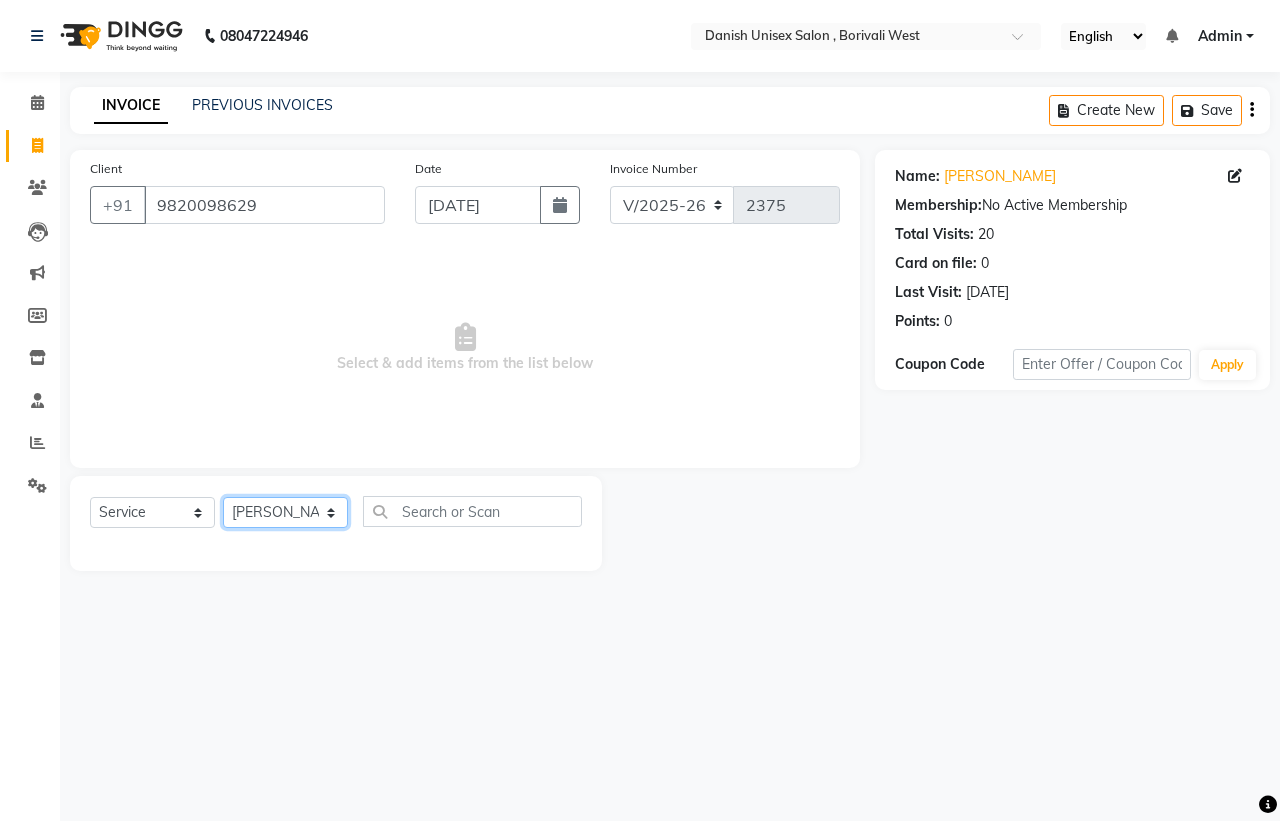 click on "Select Stylist [PERSON_NAME] [PERSON_NAME] [PERSON_NAME] kajal [PERSON_NAME] [PERSON_NAME] [PERSON_NAME] [PERSON_NAME] [PERSON_NAME] [PERSON_NAME] [PERSON_NAME]" 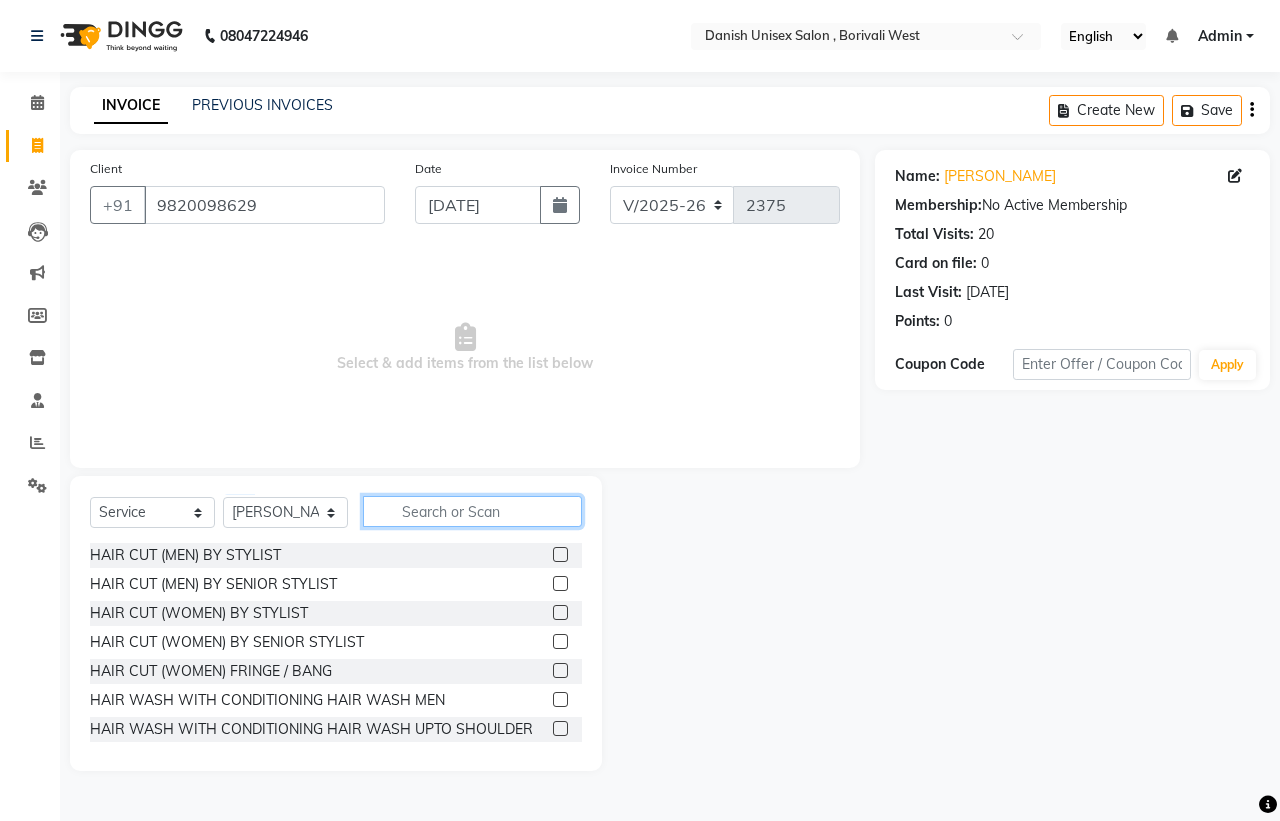 click 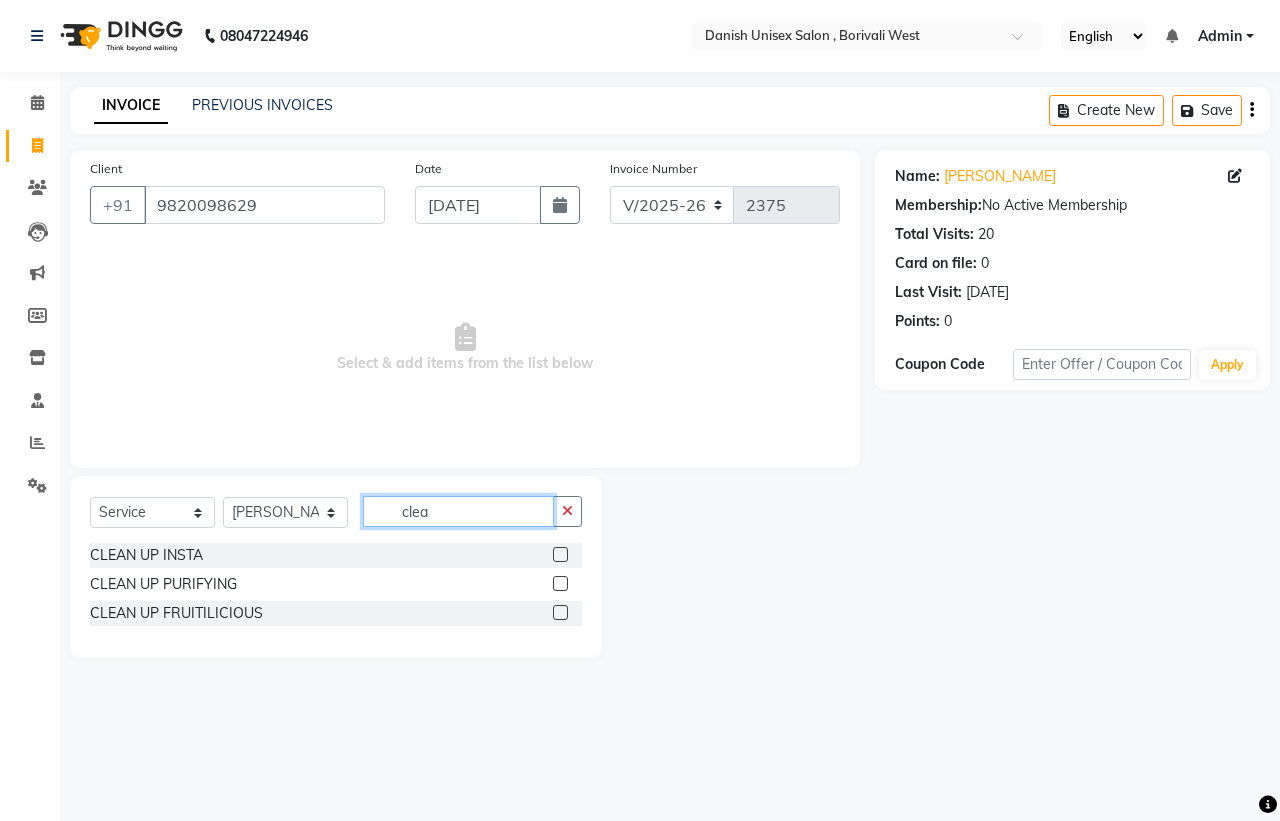 type on "clea" 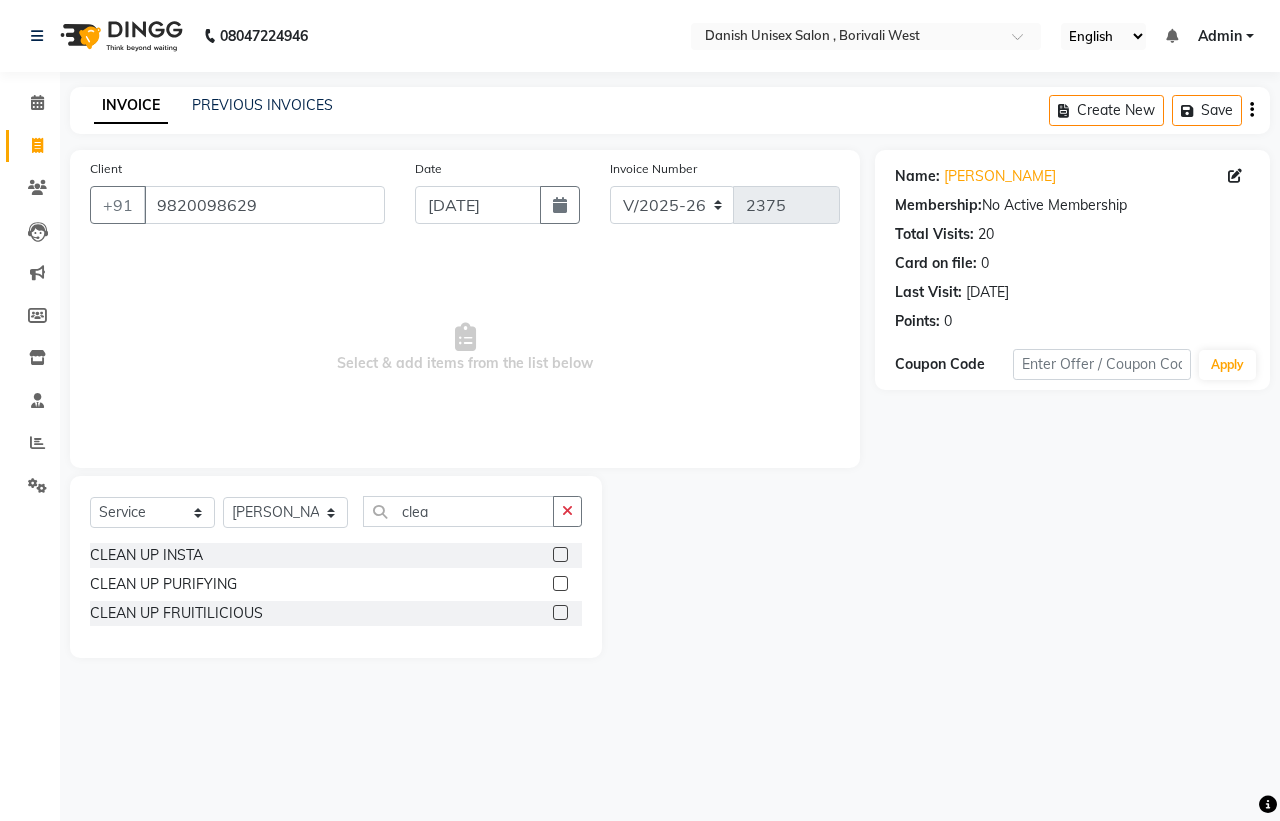 click 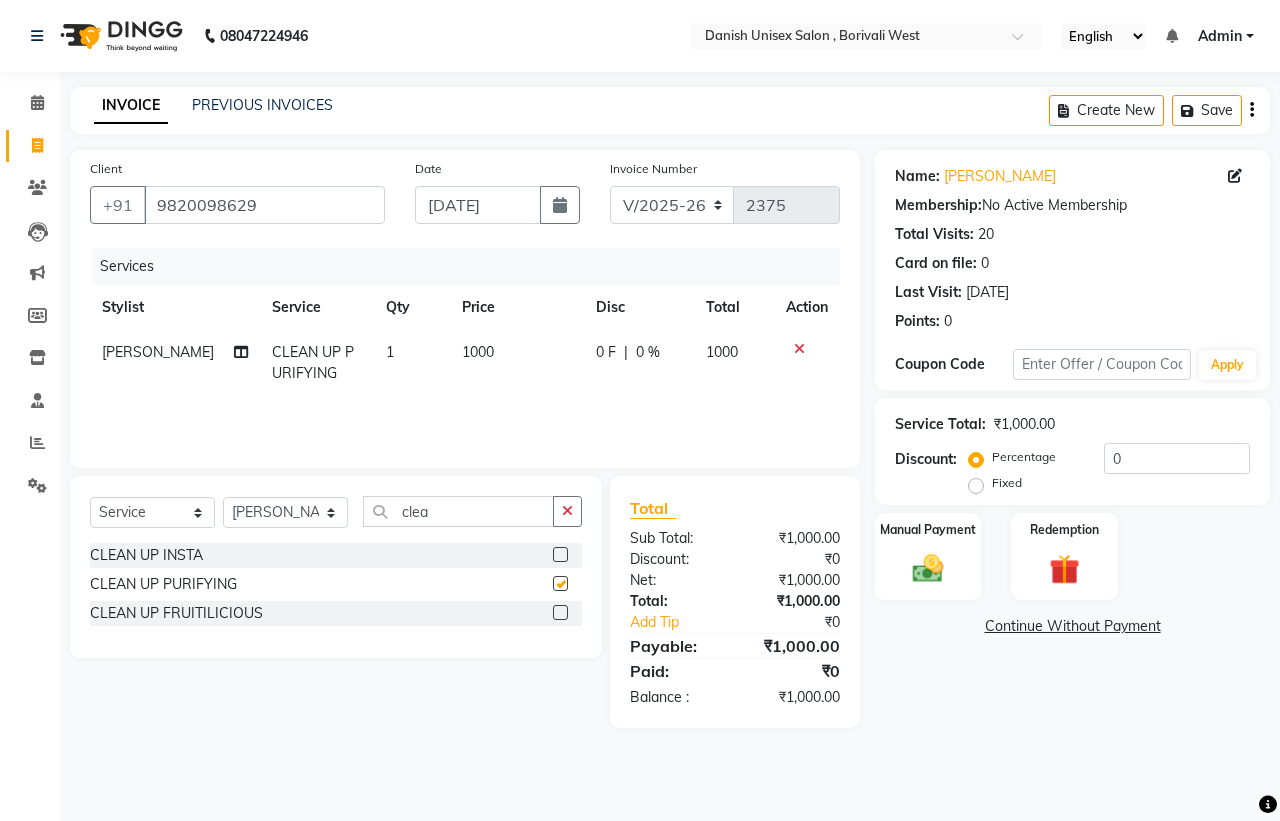 checkbox on "false" 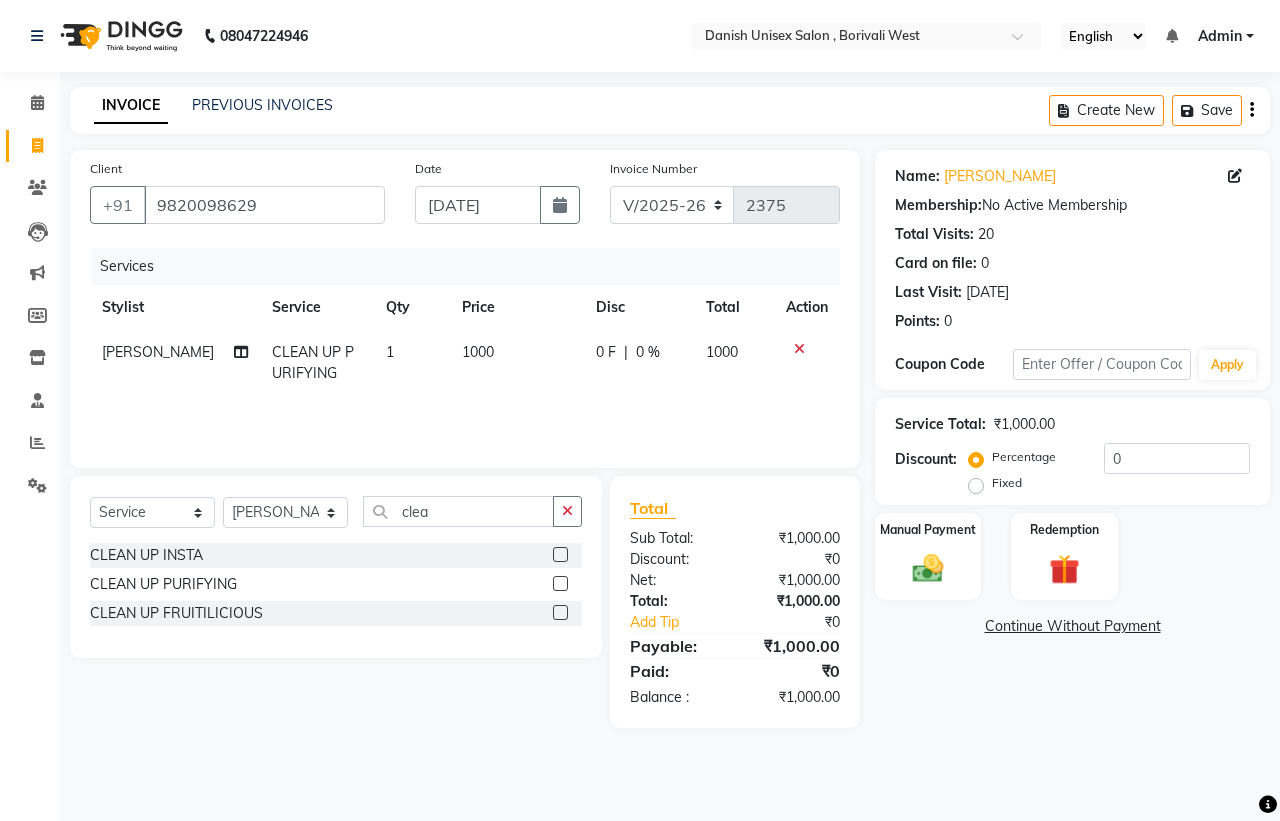 click 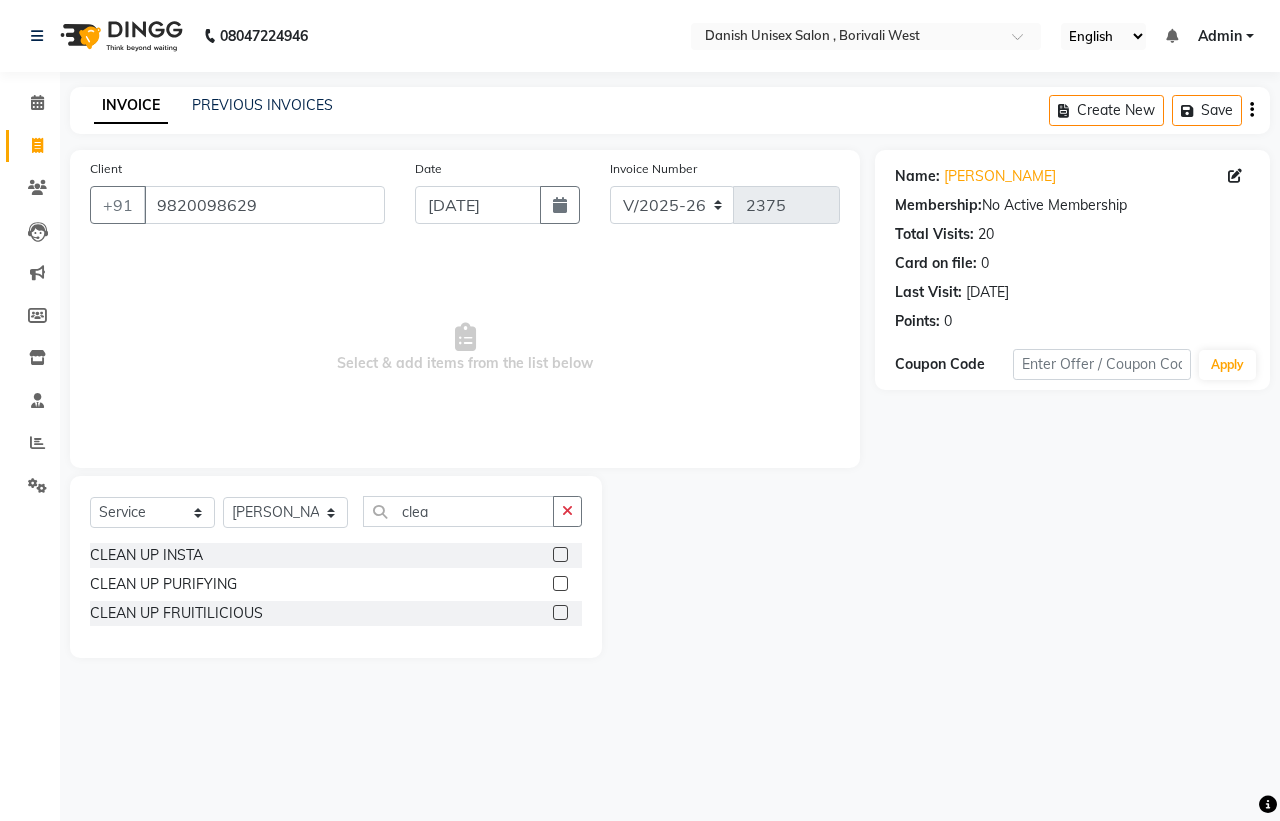 click 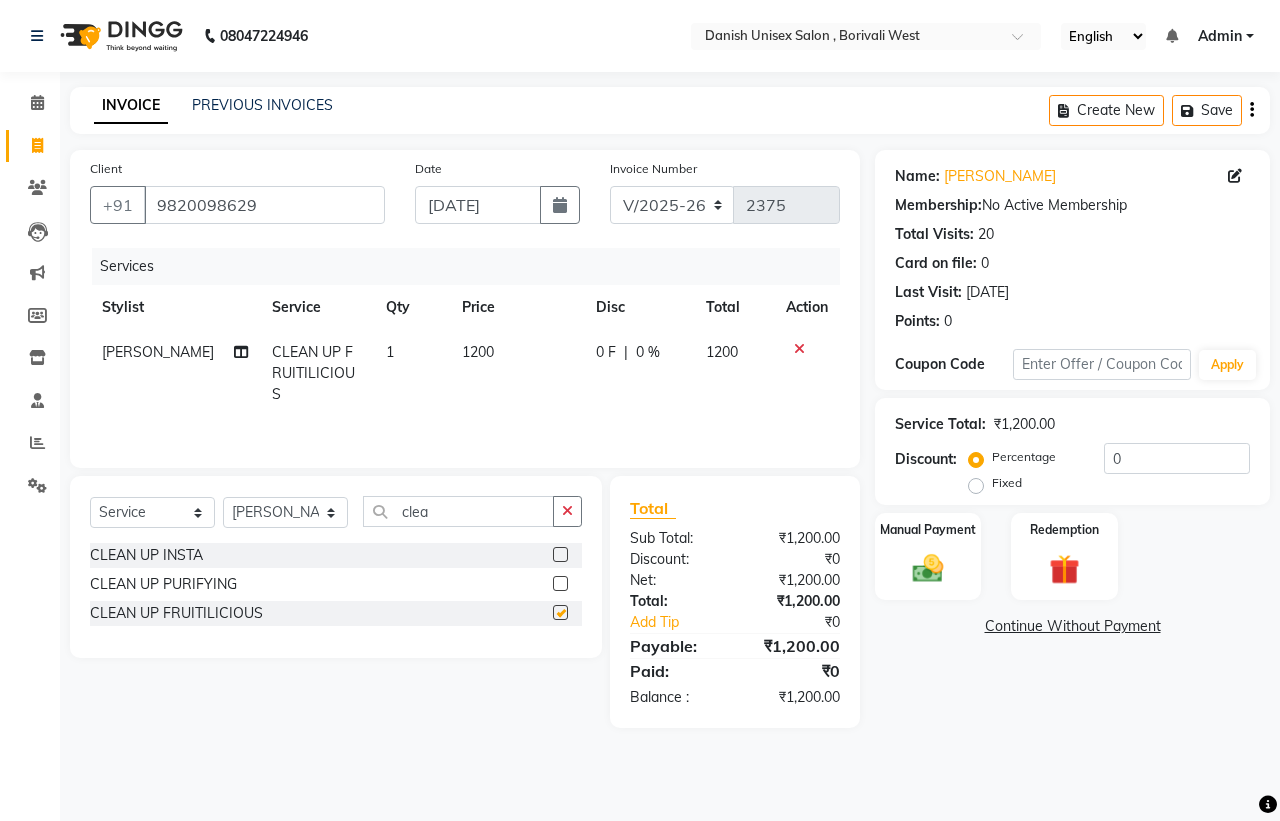 checkbox on "false" 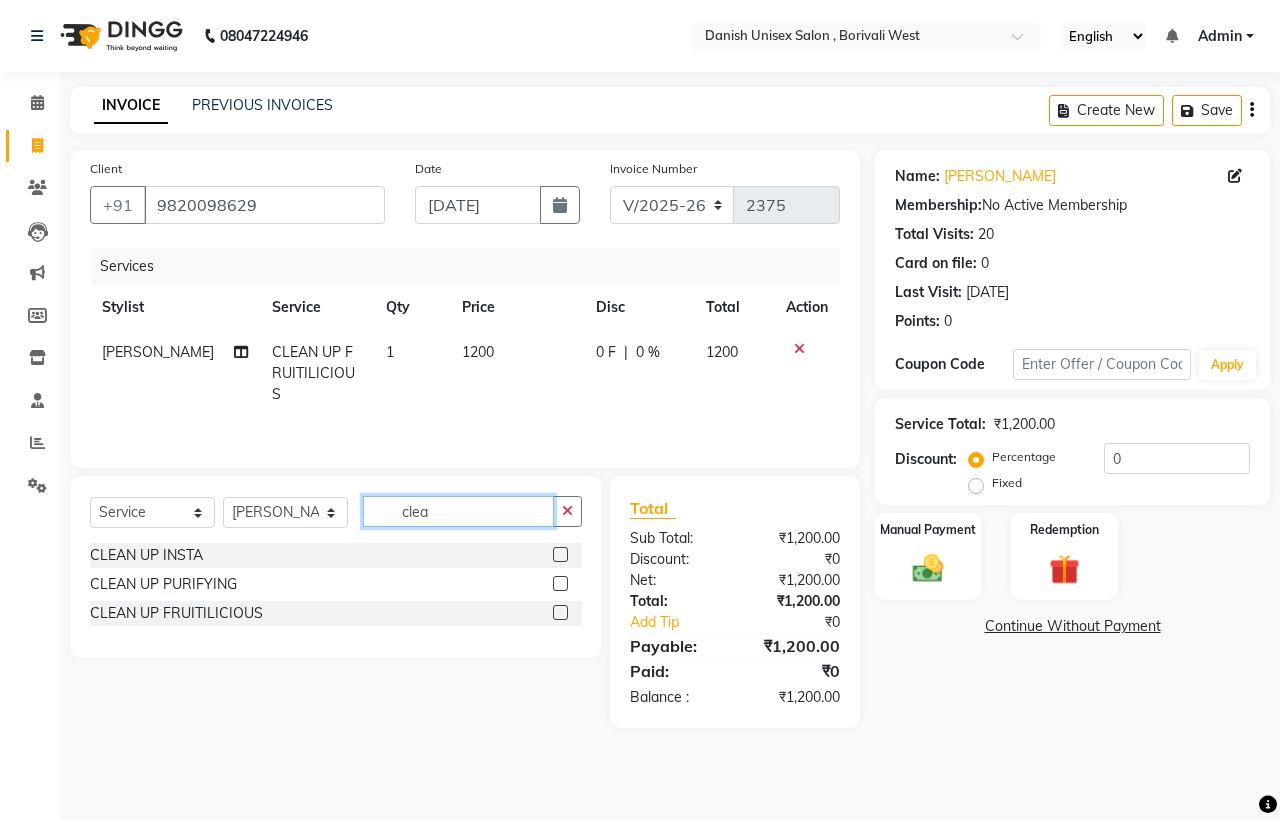 click on "clea" 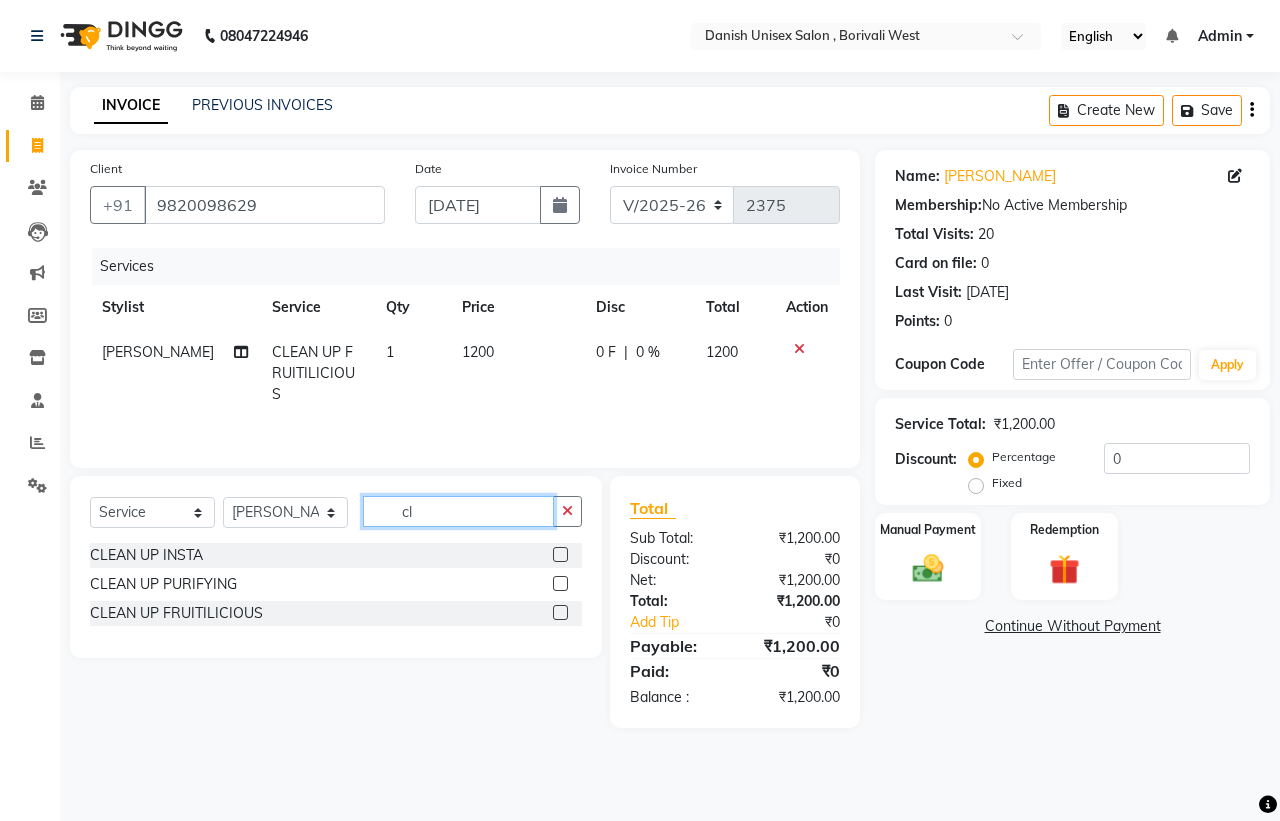 type on "c" 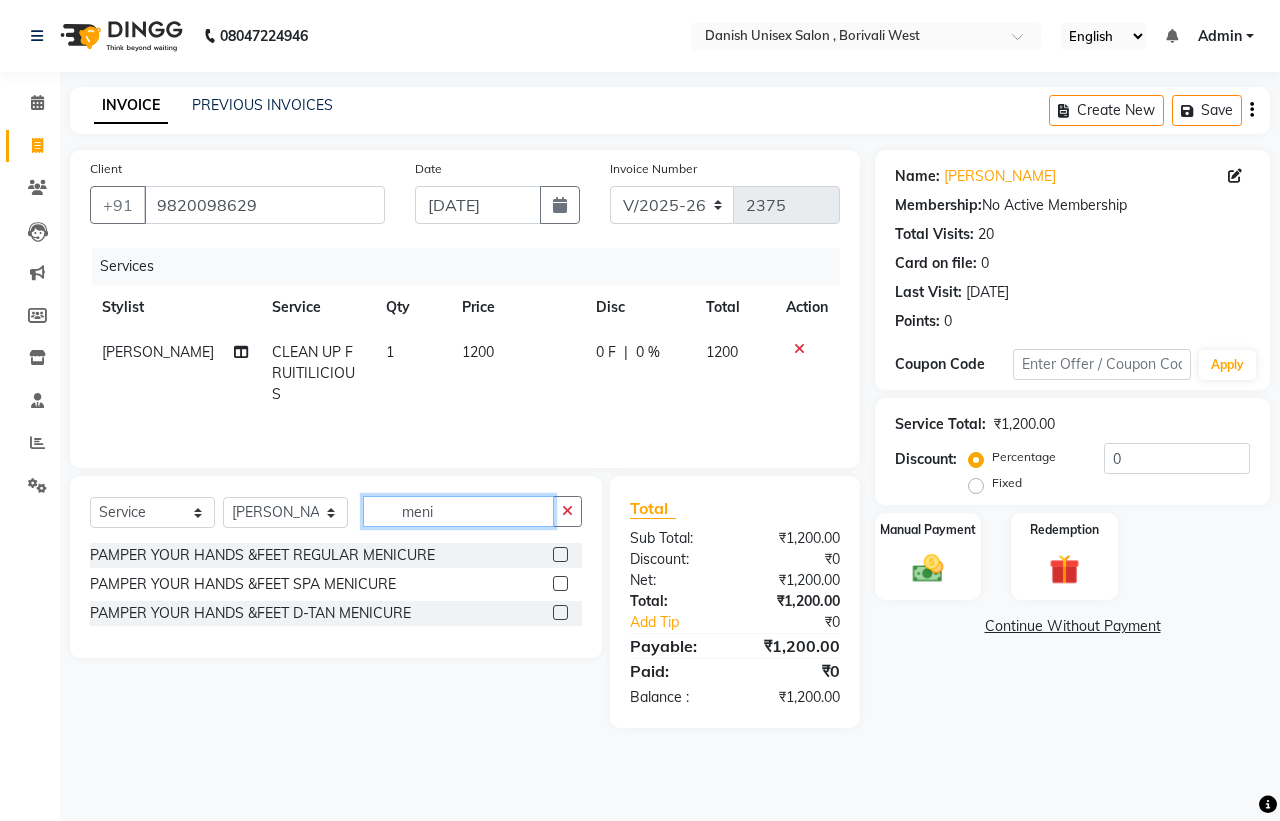 type on "meni" 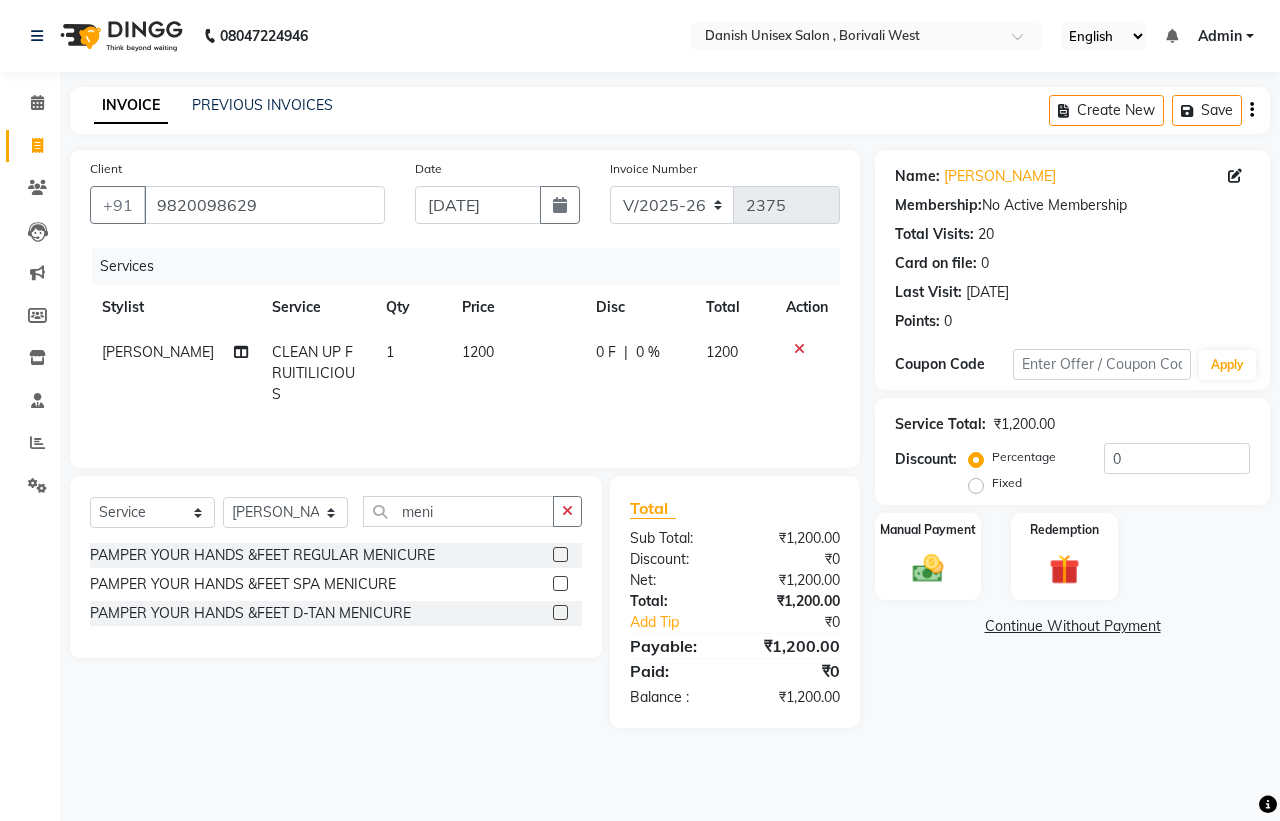click 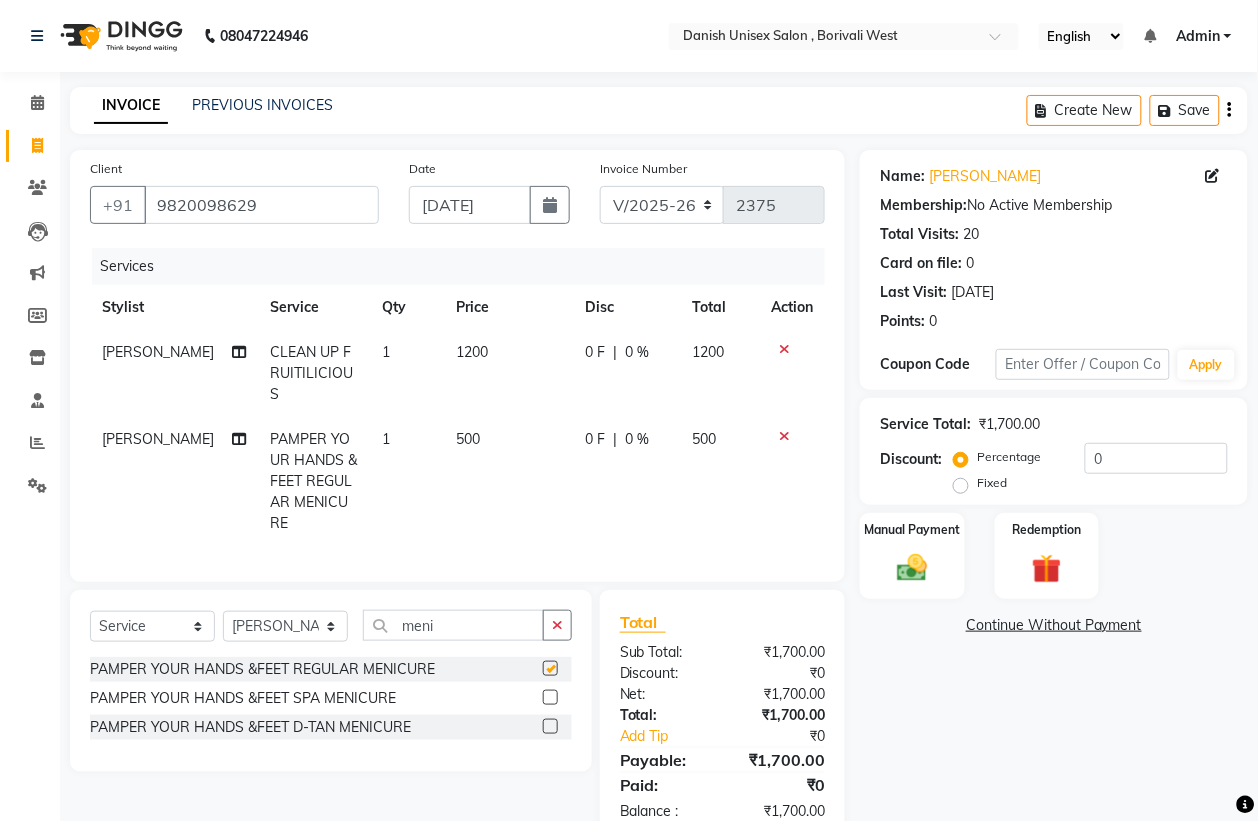 checkbox on "false" 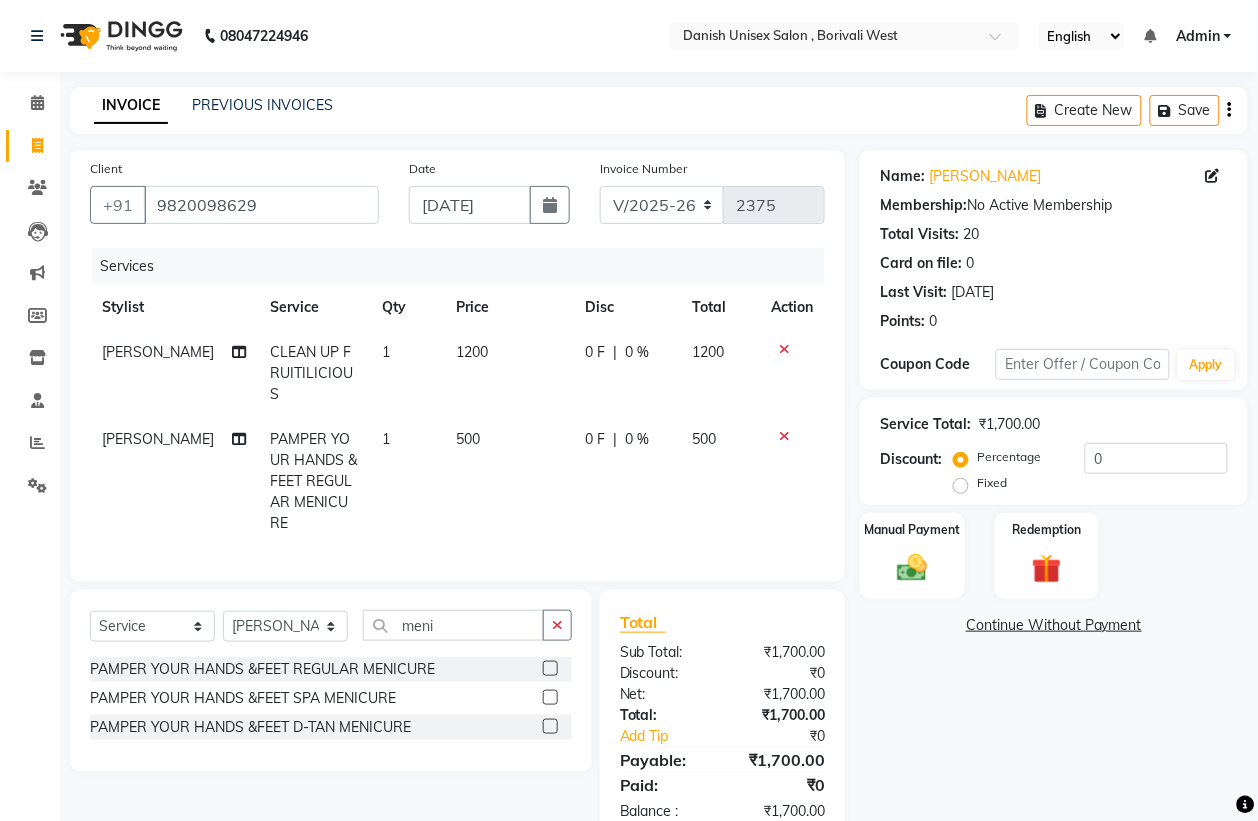 click on "0 F | 0 %" 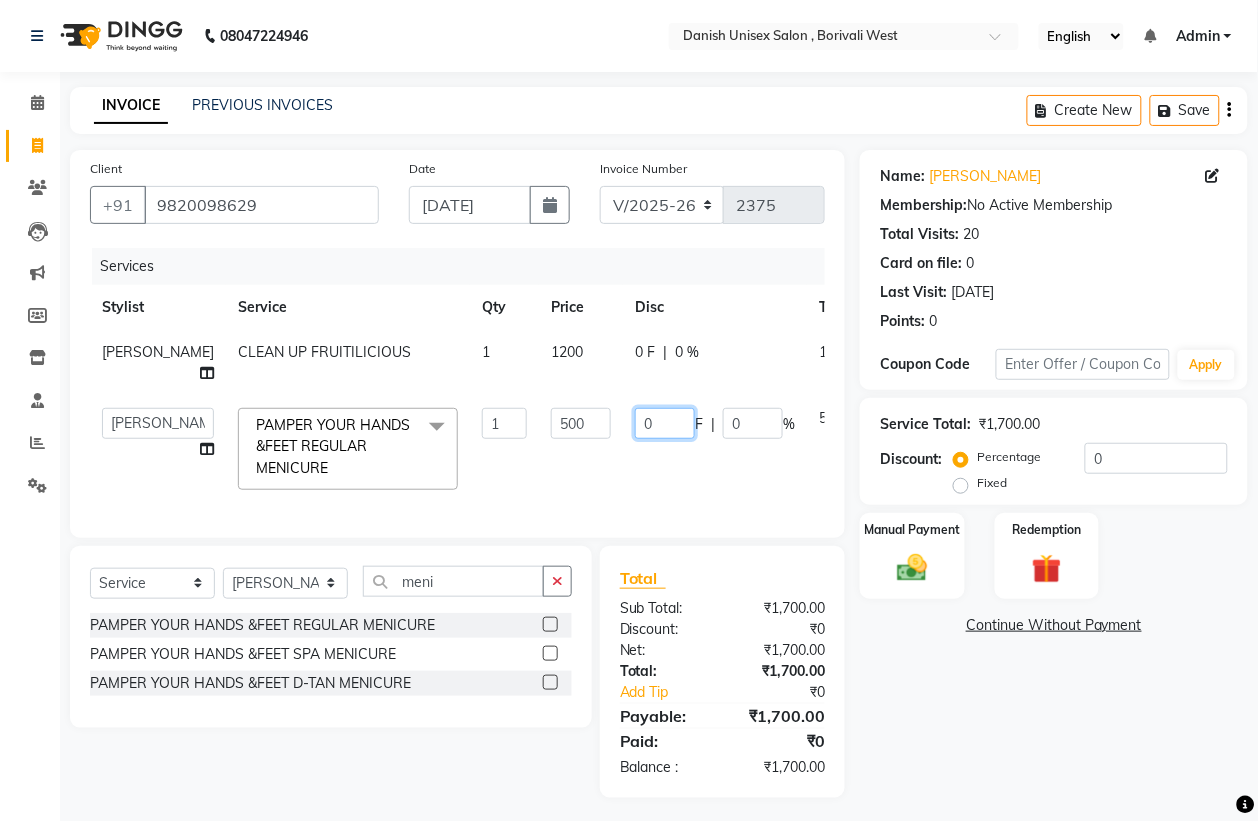 click on "0" 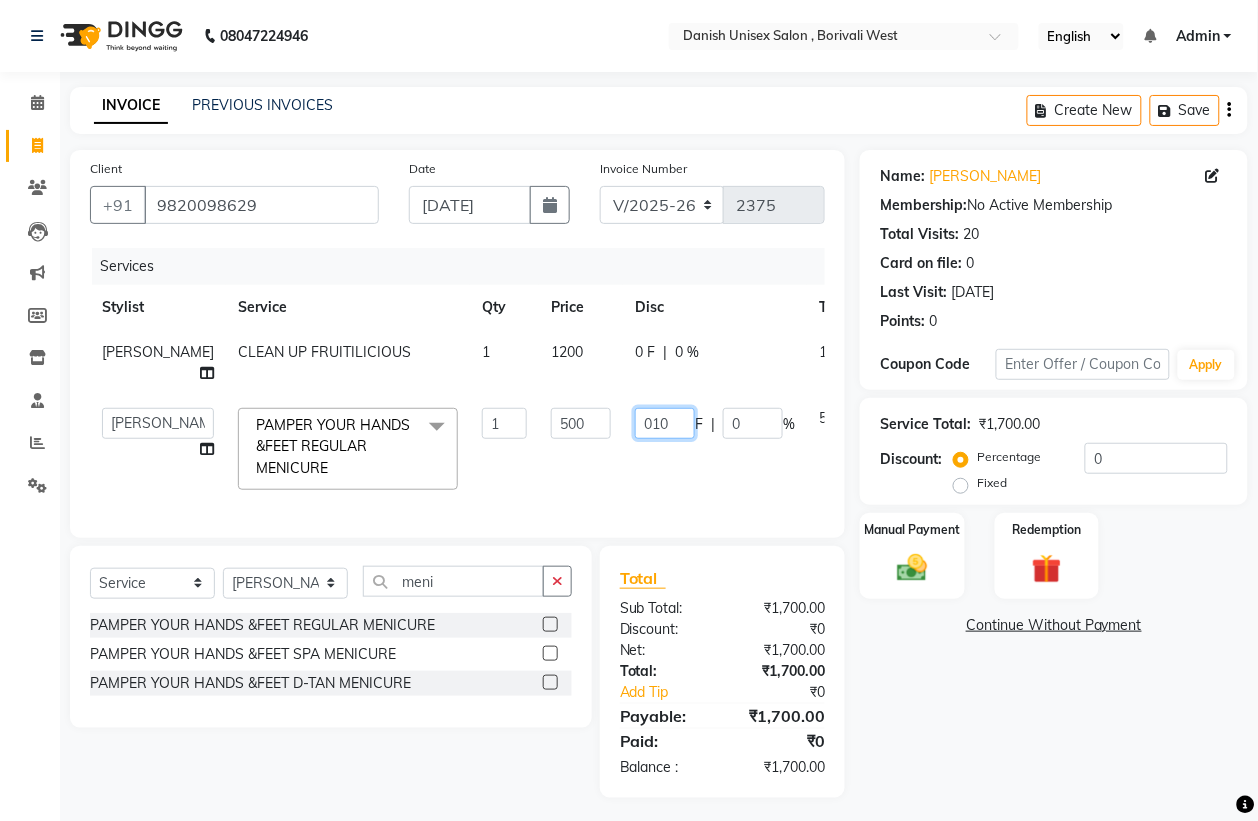 type on "0100" 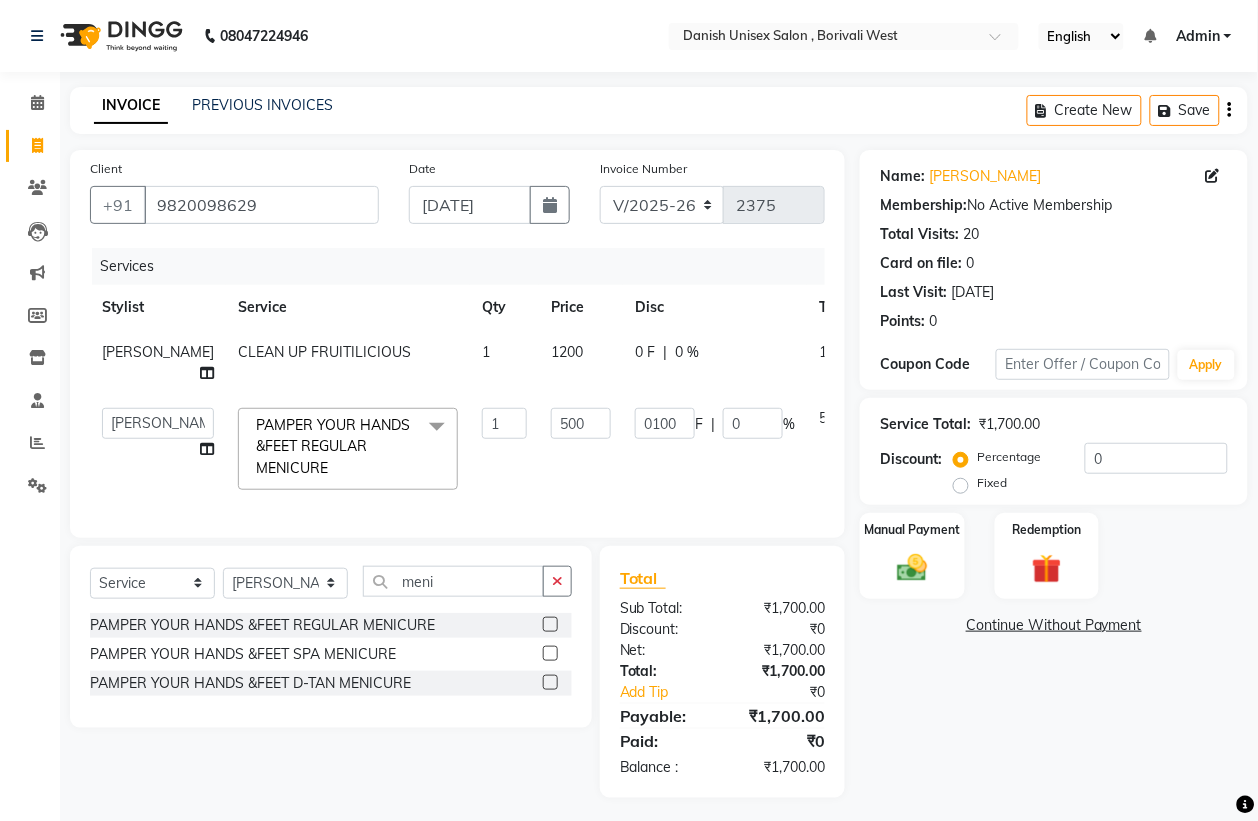 click on "[PERSON_NAME]   [PERSON_NAME]   [PERSON_NAME]   kajal   [PERSON_NAME]   [PERSON_NAME]   [PERSON_NAME]   [PERSON_NAME]   [PERSON_NAME]   [PERSON_NAME] [PERSON_NAME]  PAMPER YOUR HANDS &FEET REGULAR MENICURE  x HAIR CUT (MEN) BY STYLIST HAIR CUT (MEN) BY SENIOR STYLIST HAIR CUT (WOMEN) BY STYLIST HAIR CUT (WOMEN) BY SENIOR STYLIST HAIR CUT (WOMEN) FRINGE / BANG HAIR WASH WITH CONDITIONING HAIR WASH MEN HAIR WASH WITH CONDITIONING HAIR WASH UPTO SHOULDER HAIR WASH WITH CONDITIONING HAIR WASH BELOW SHOULDER HAIR WASH WITH CONDITIONING HAIR WASH MID WAIST HAIR WASH WITH CONDITIONING HAIR WASH BELOW WAIST BASIC SERVICE (MEN) SHAVING BASIC SERVICE (MEN) [PERSON_NAME] TRIM BASIC SERVICE (MEN) HAIR SET BASIC SERVICE (MEN) STYLE SHAVE STYLING BLOWDRY UPTO SHOULDER STYLING BLOWDRY BELOW SHOULDER STYLING BLOWDRY MID WAIST STYLING BLOWDRY BELOW WAIST MULTI COLOR RIBON  PER STREAK IRONING UPTO SHOULDER IRONING BELOW SHOULDER IRONING MID WAIST IRONING BELOW WAIST IRONING WITH STEAM POD UPTO SHOULDER IRONING WITH STEAM POD MID WAIST 1 F" 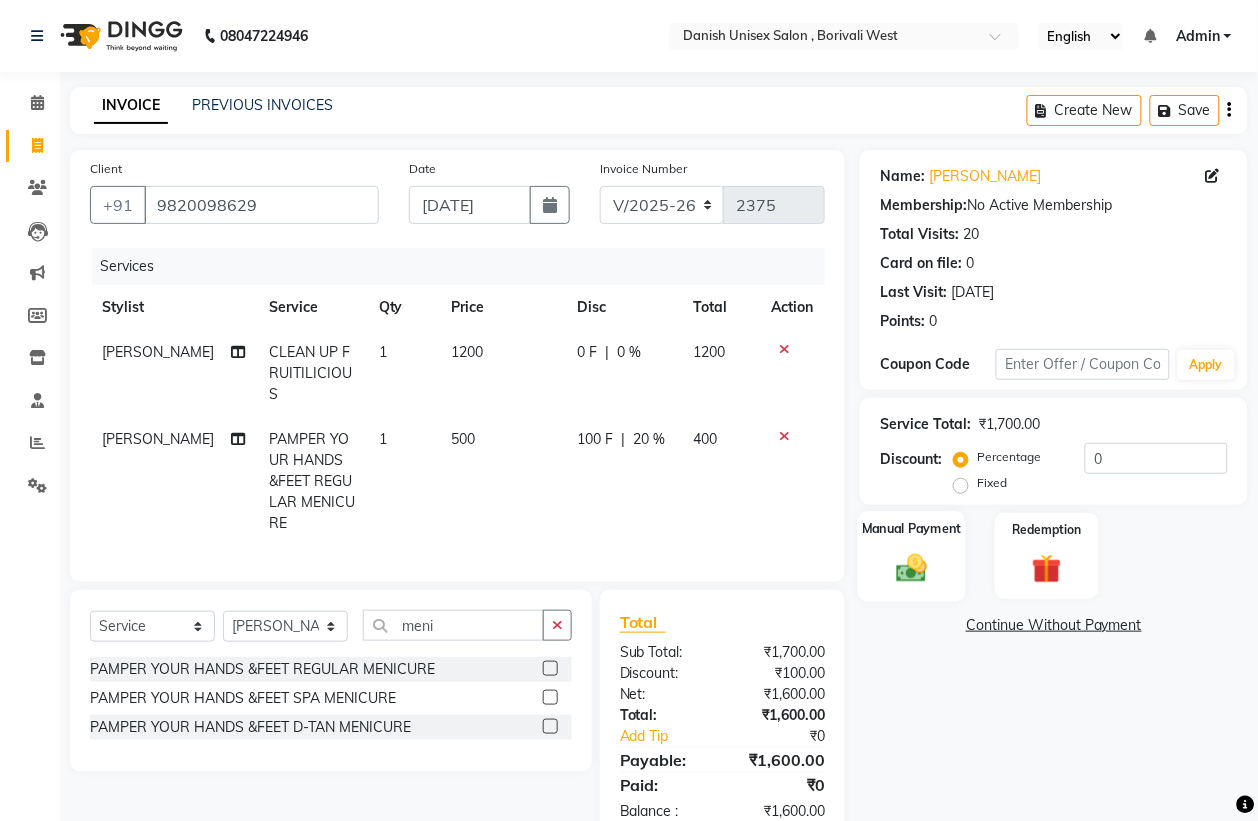 click 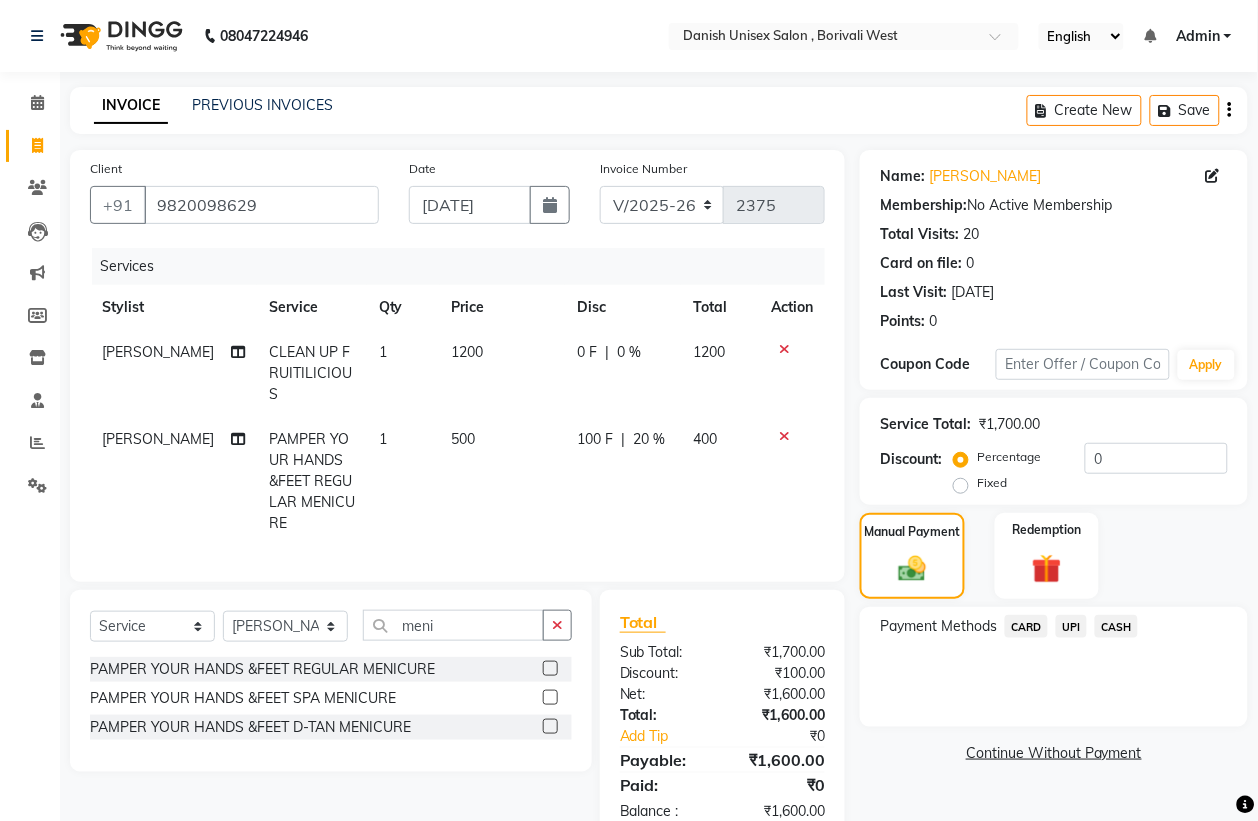 click on "CASH" 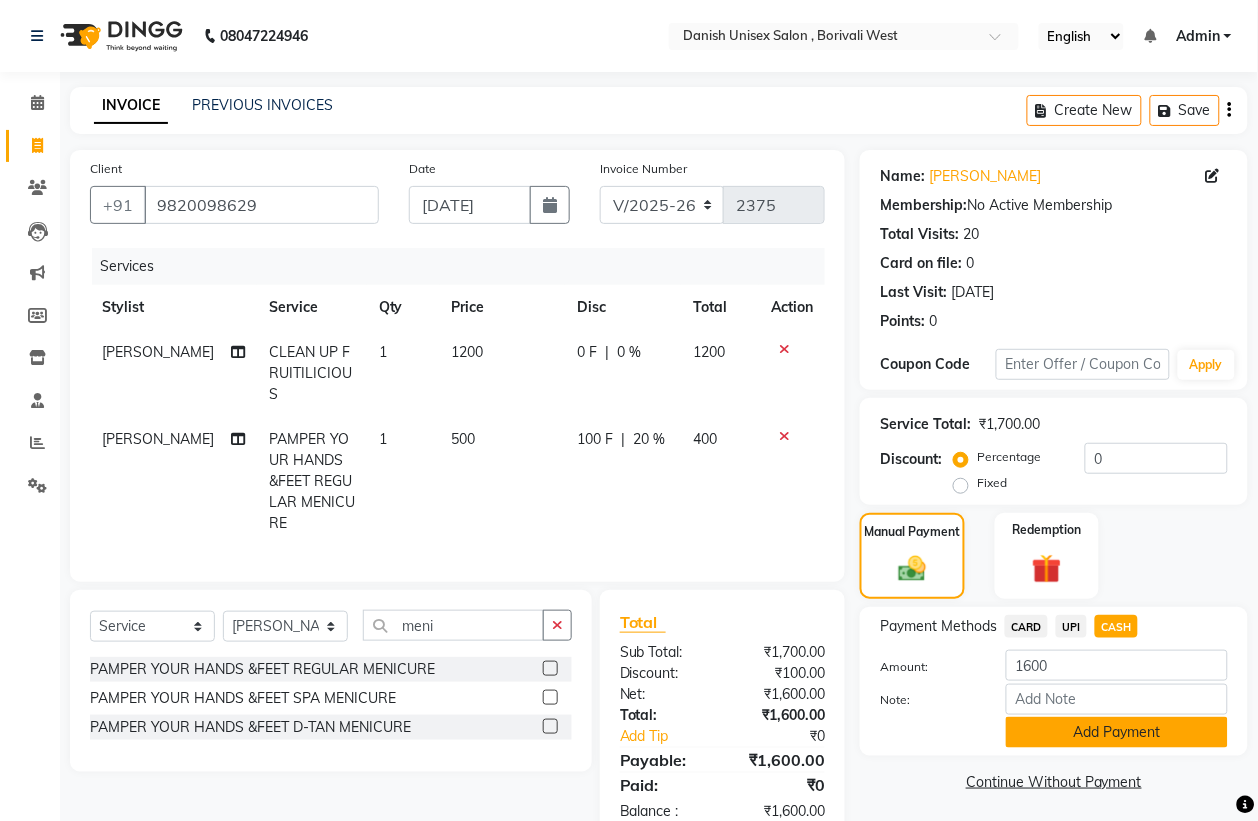 click on "Add Payment" 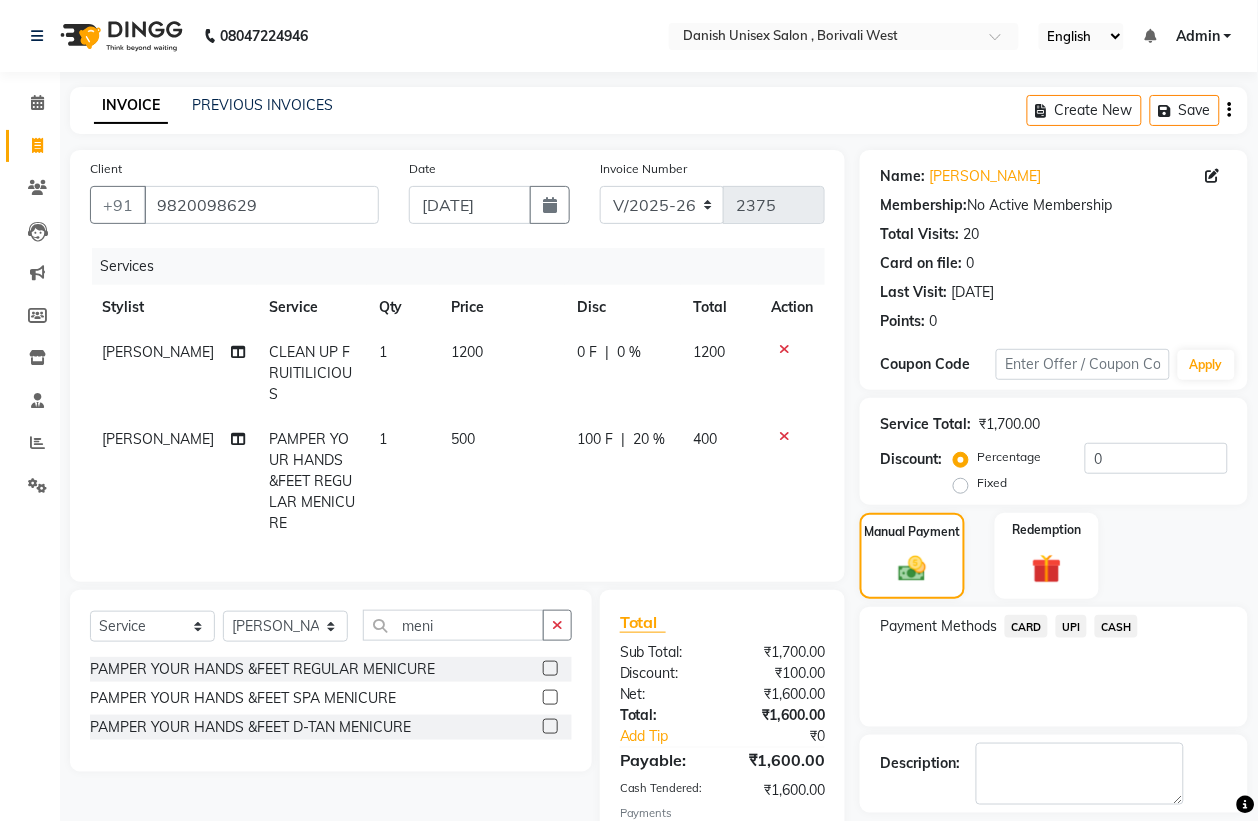 scroll, scrollTop: 121, scrollLeft: 0, axis: vertical 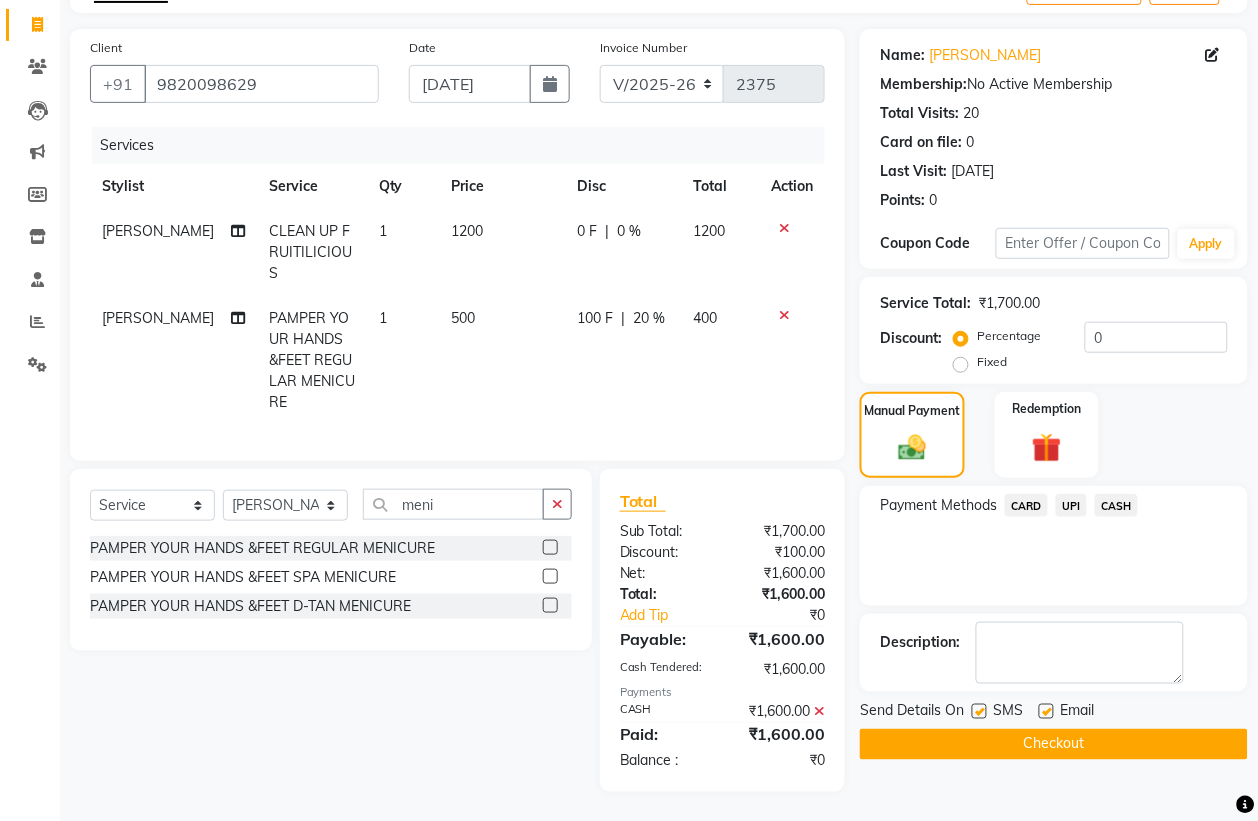 click on "Checkout" 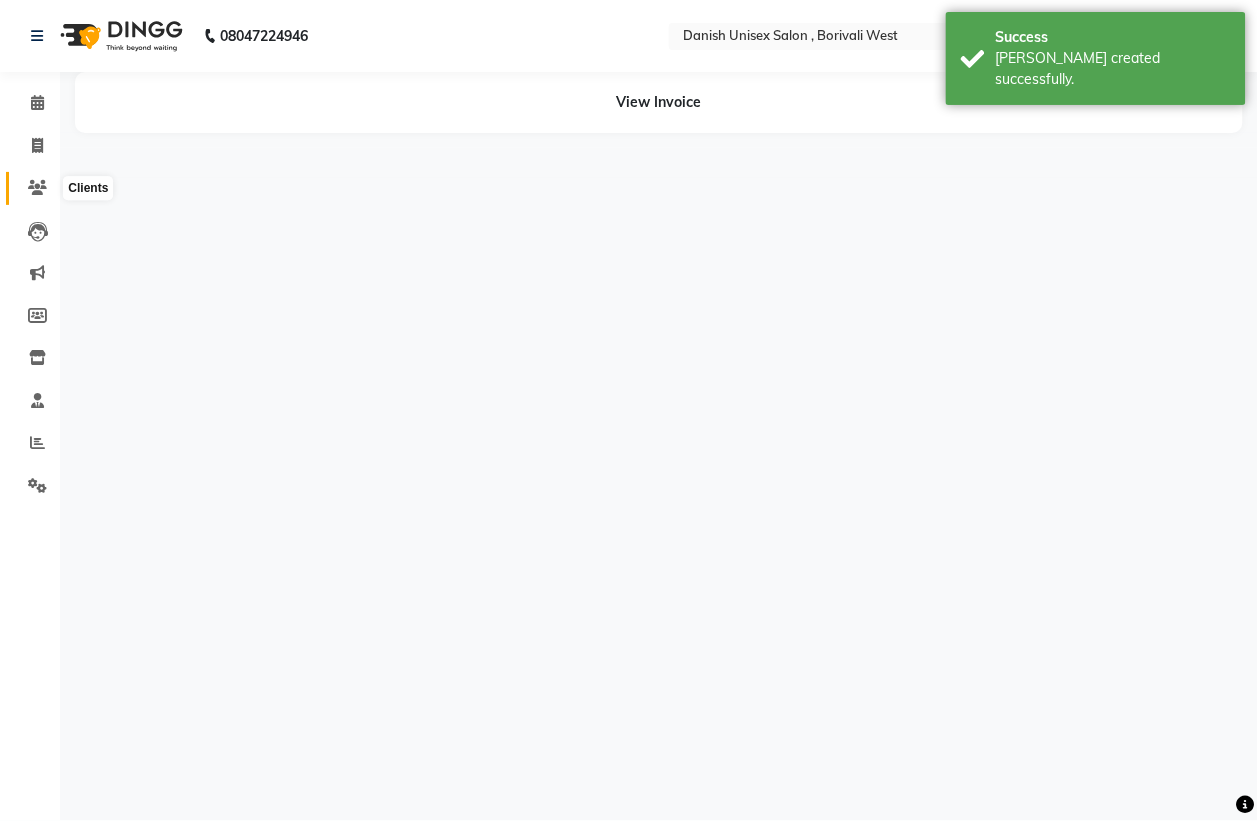 scroll, scrollTop: 0, scrollLeft: 0, axis: both 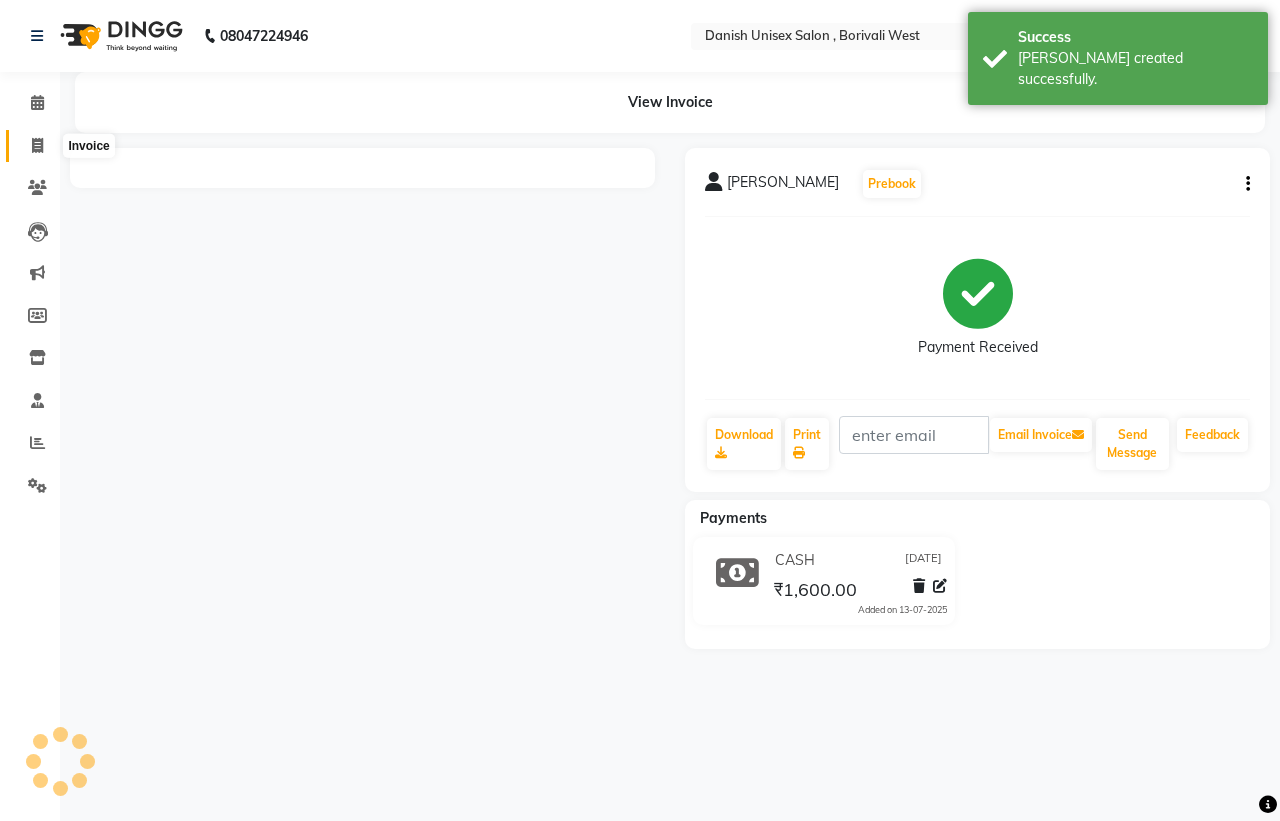 click 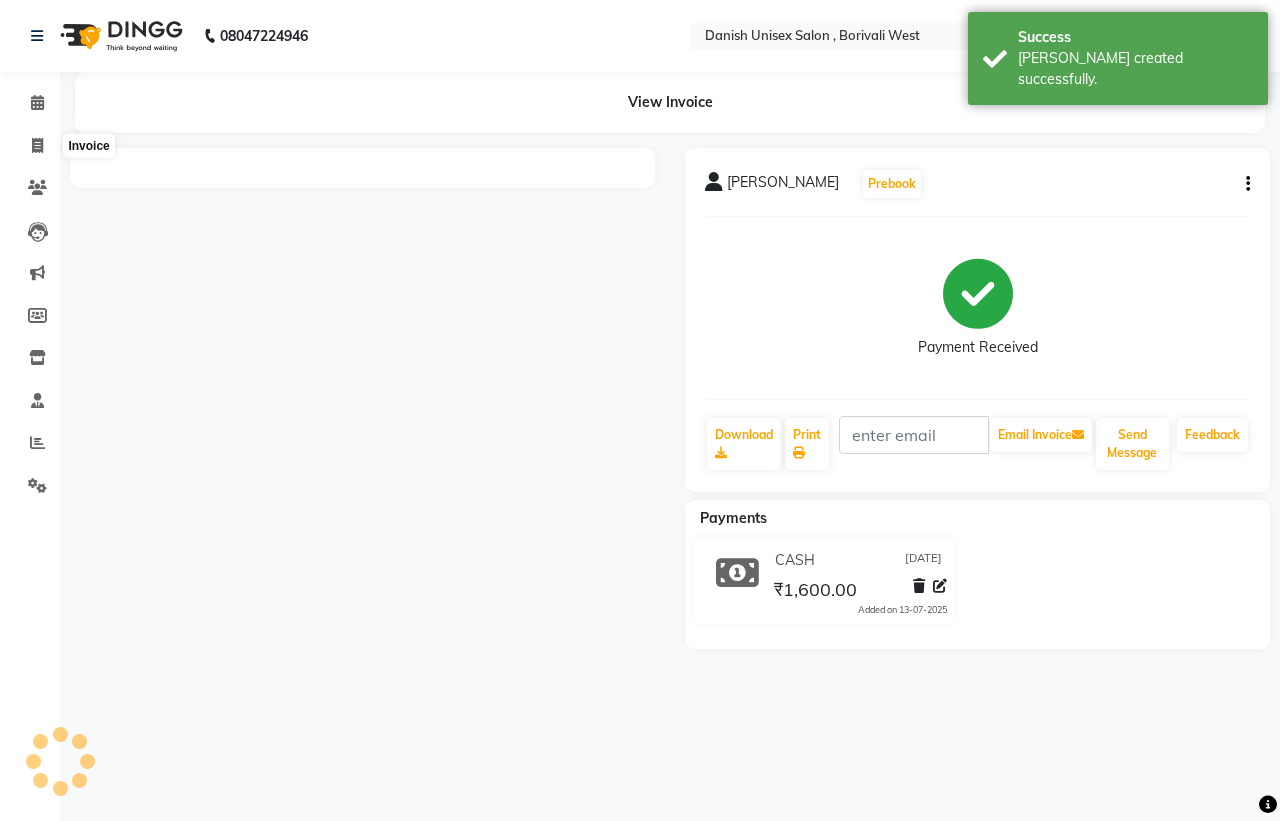 select on "service" 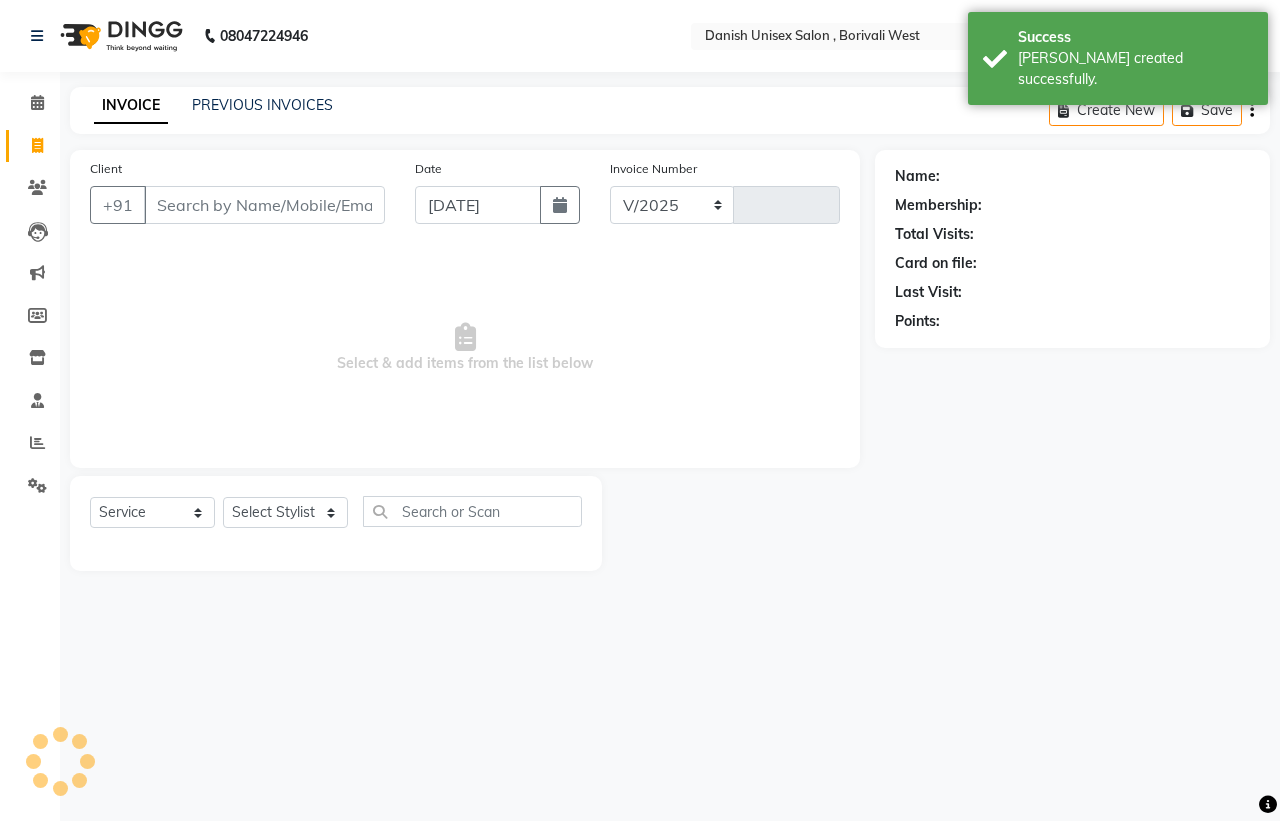 select on "6929" 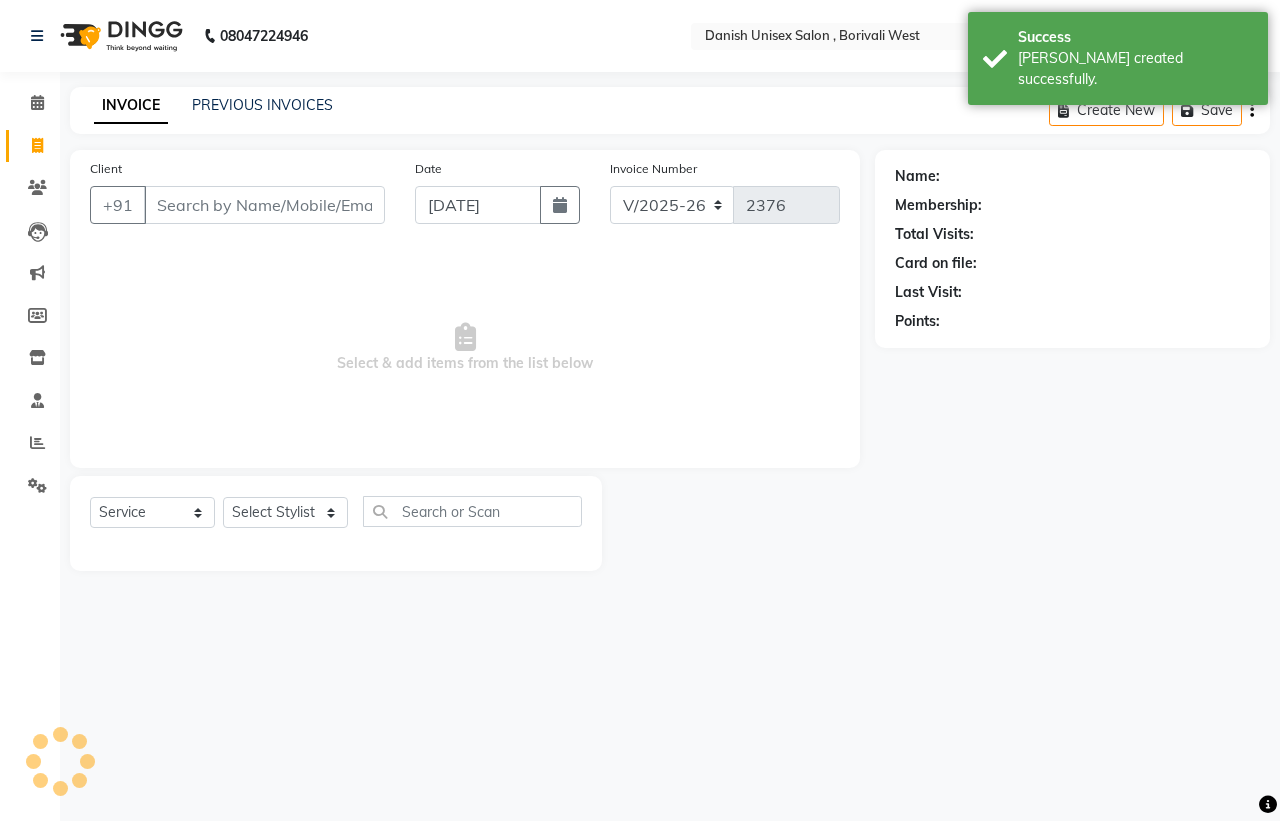 click on "Client" at bounding box center [264, 205] 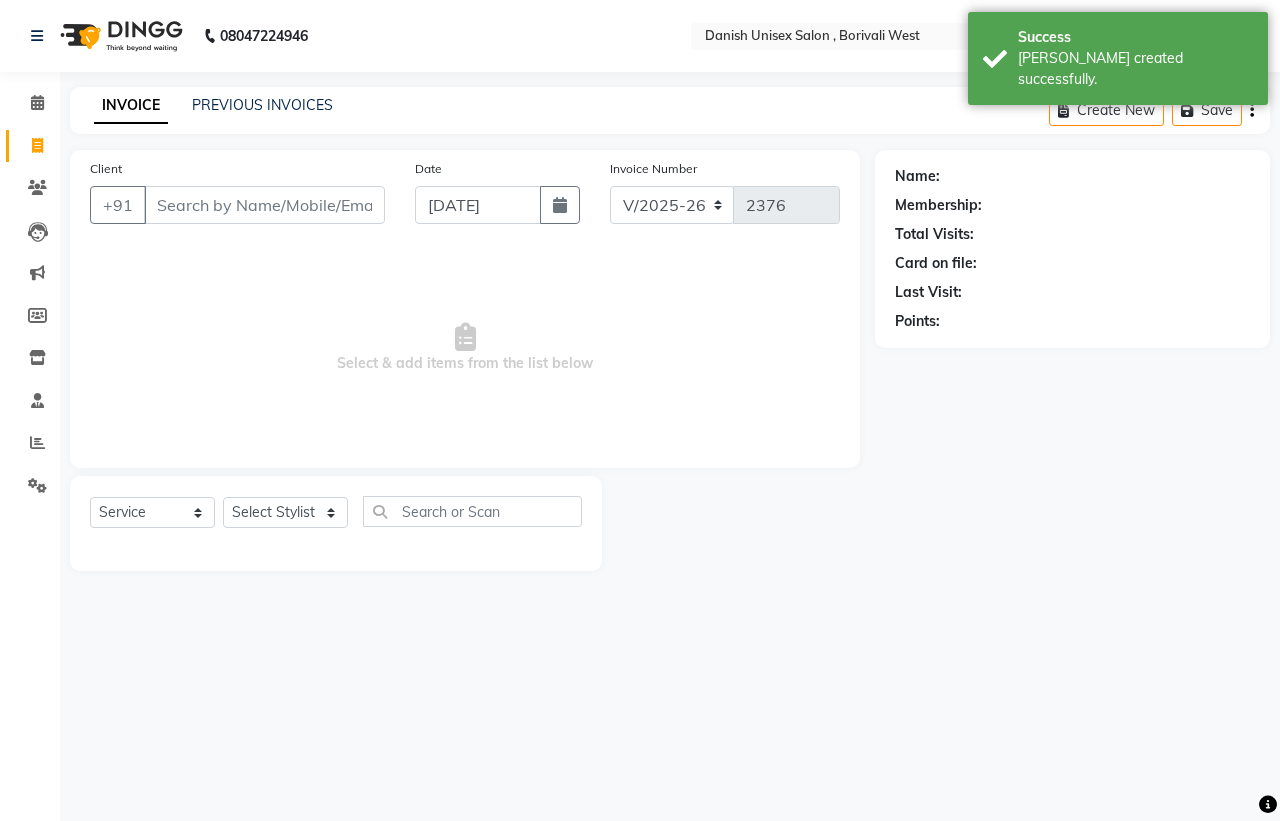 click on "08047224946 Select Location × Danish Unisex Salon , Borivali West  English ENGLISH Español العربية मराठी हिंदी ગુજરાતી தமிழ் 中文 Notifications nothing to show Admin Manage Profile Change Password Sign out  Version:3.15.4  ☀ Danish Unisex Salon , Borivali West  ☀ Danish  Unisex salon, Borivali   Calendar  Invoice  Clients  Leads   Marketing  Members  Inventory  Staff  Reports  Settings Completed InProgress Upcoming Dropped Tentative Check-In Confirm Bookings Generate Report Segments Page Builder INVOICE PREVIOUS INVOICES Create New   Save  Client +91 Date [DATE] Invoice Number V/2025 V/[PHONE_NUMBER]  Select & add items from the list below  Select  Service  Product  Membership  Package Voucher Prepaid Gift Card  Select Stylist [PERSON_NAME] [PERSON_NAME] [PERSON_NAME] kajal [PERSON_NAME] [PERSON_NAME] [PERSON_NAME] [PERSON_NAME] [PERSON_NAME] [PERSON_NAME] [PERSON_NAME] Name: Membership: Total Visits: Card on file: Last Visit:  Points:" at bounding box center (640, 410) 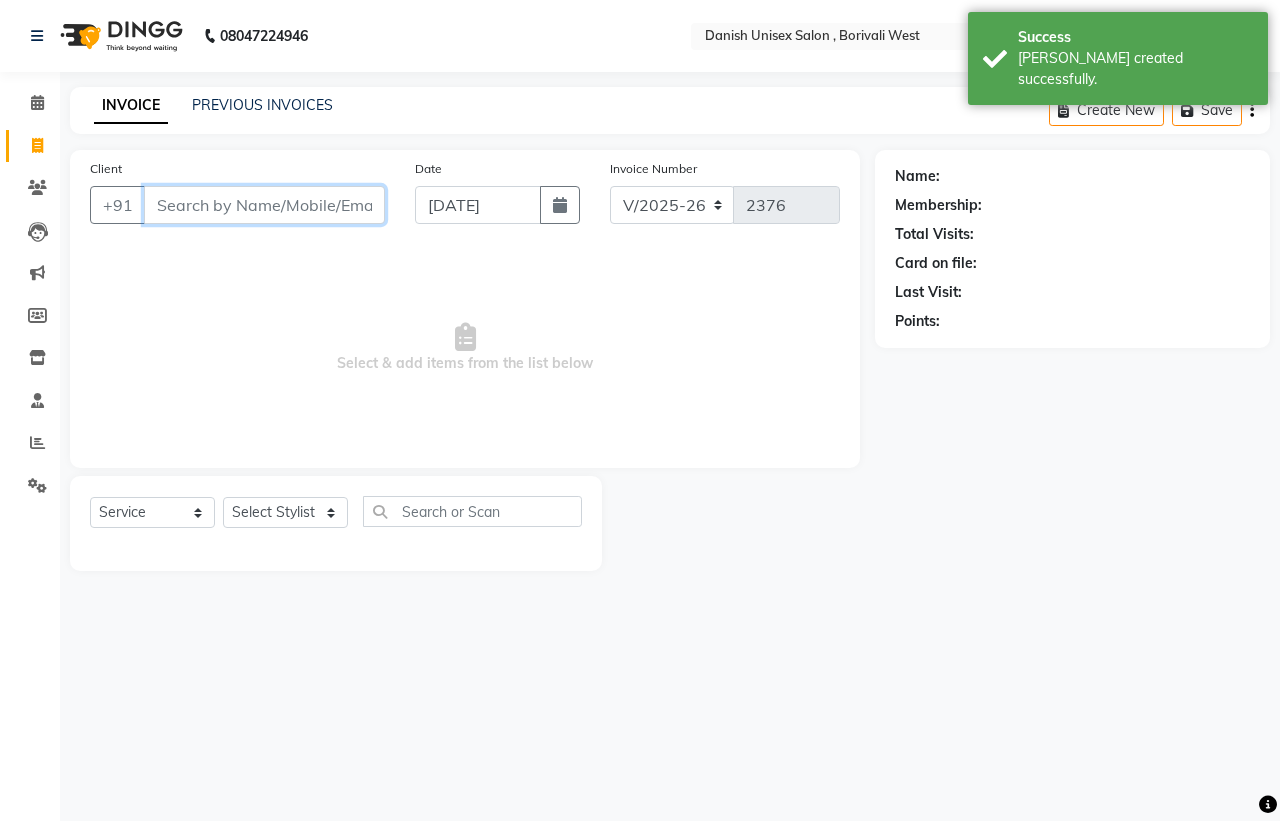 click on "Client" at bounding box center (264, 205) 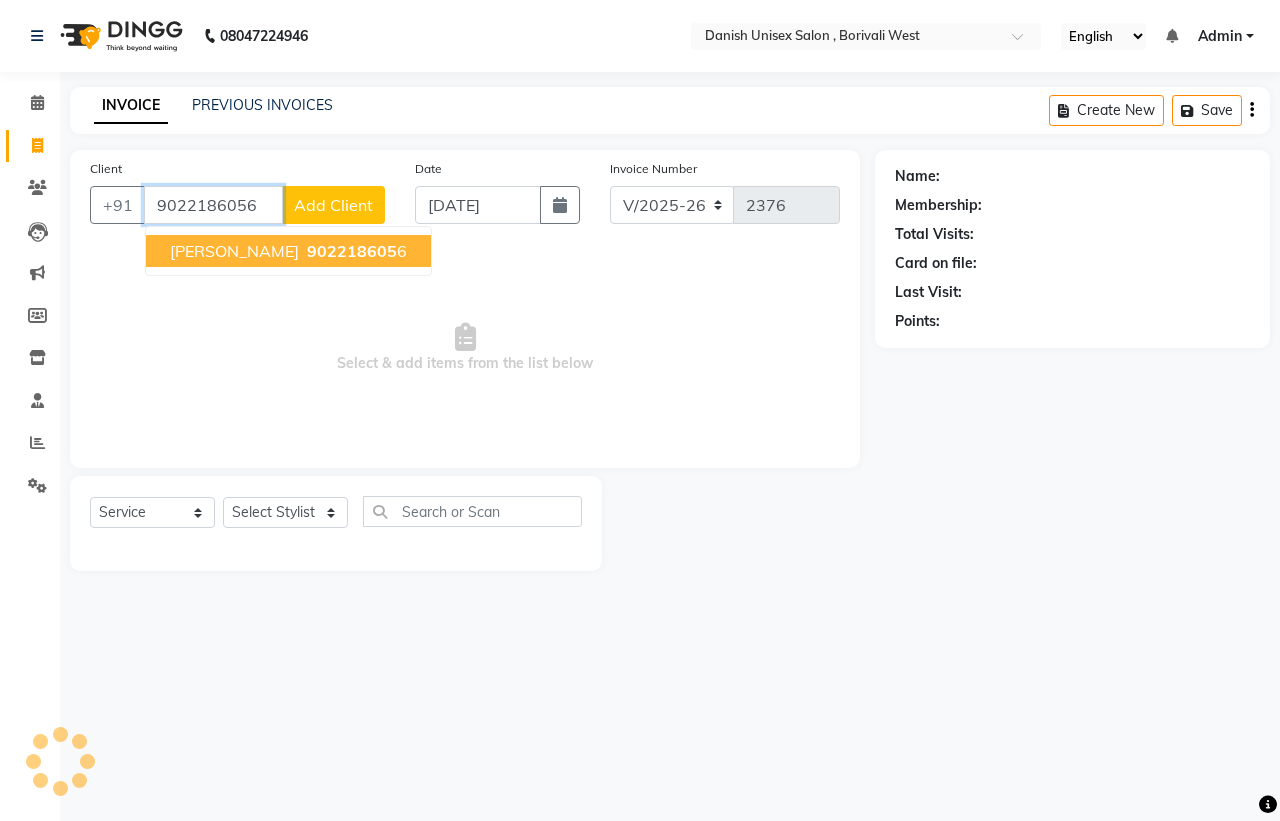 type on "9022186056" 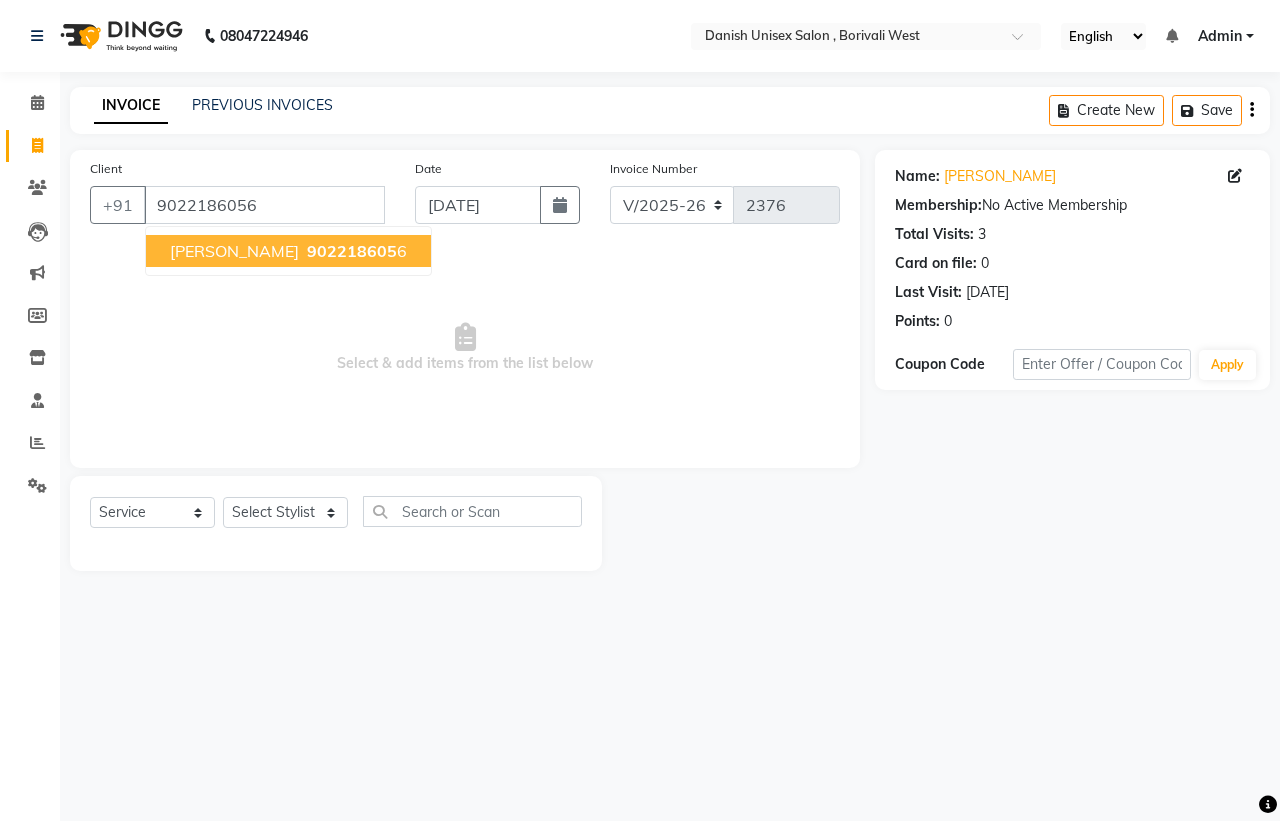 click on "902218605" at bounding box center (352, 251) 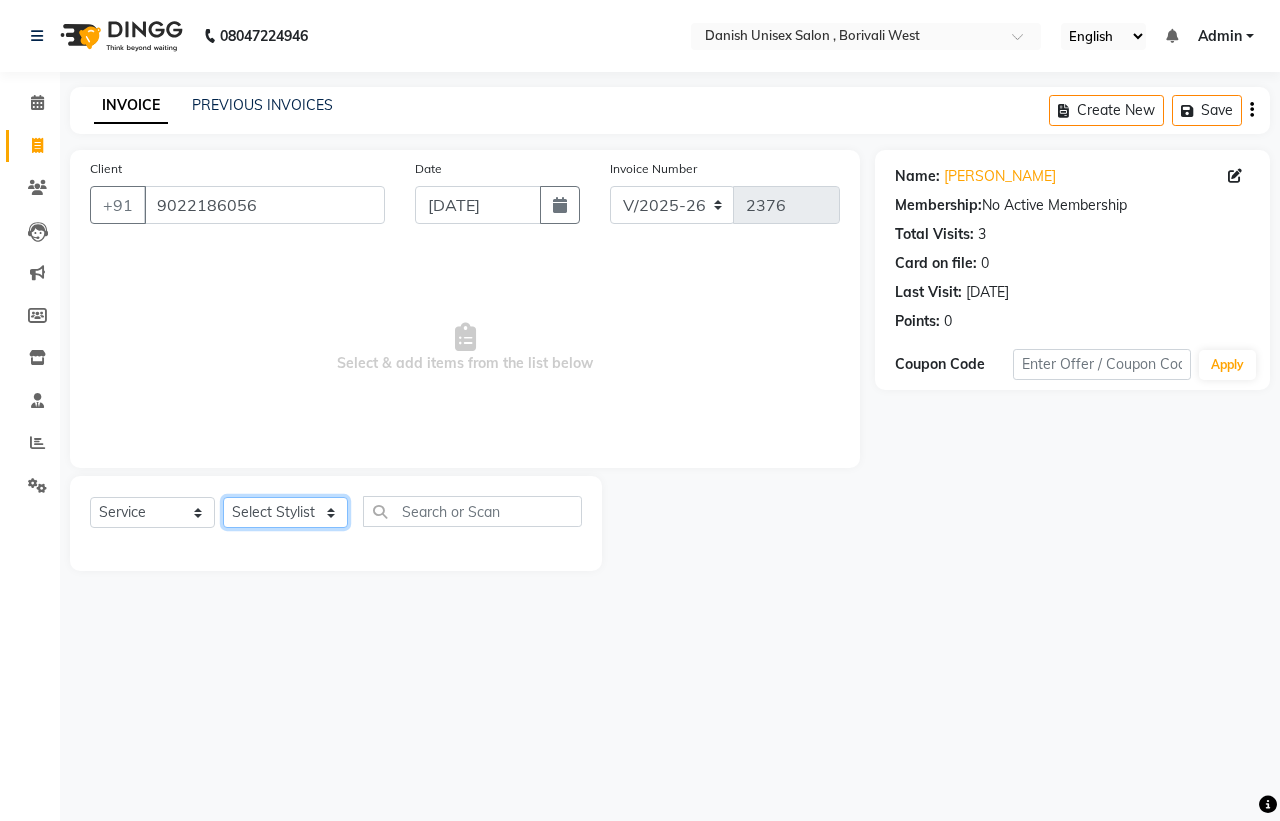click on "Select Stylist [PERSON_NAME] [PERSON_NAME] [PERSON_NAME] kajal [PERSON_NAME] [PERSON_NAME] [PERSON_NAME] [PERSON_NAME] [PERSON_NAME] [PERSON_NAME] [PERSON_NAME]" 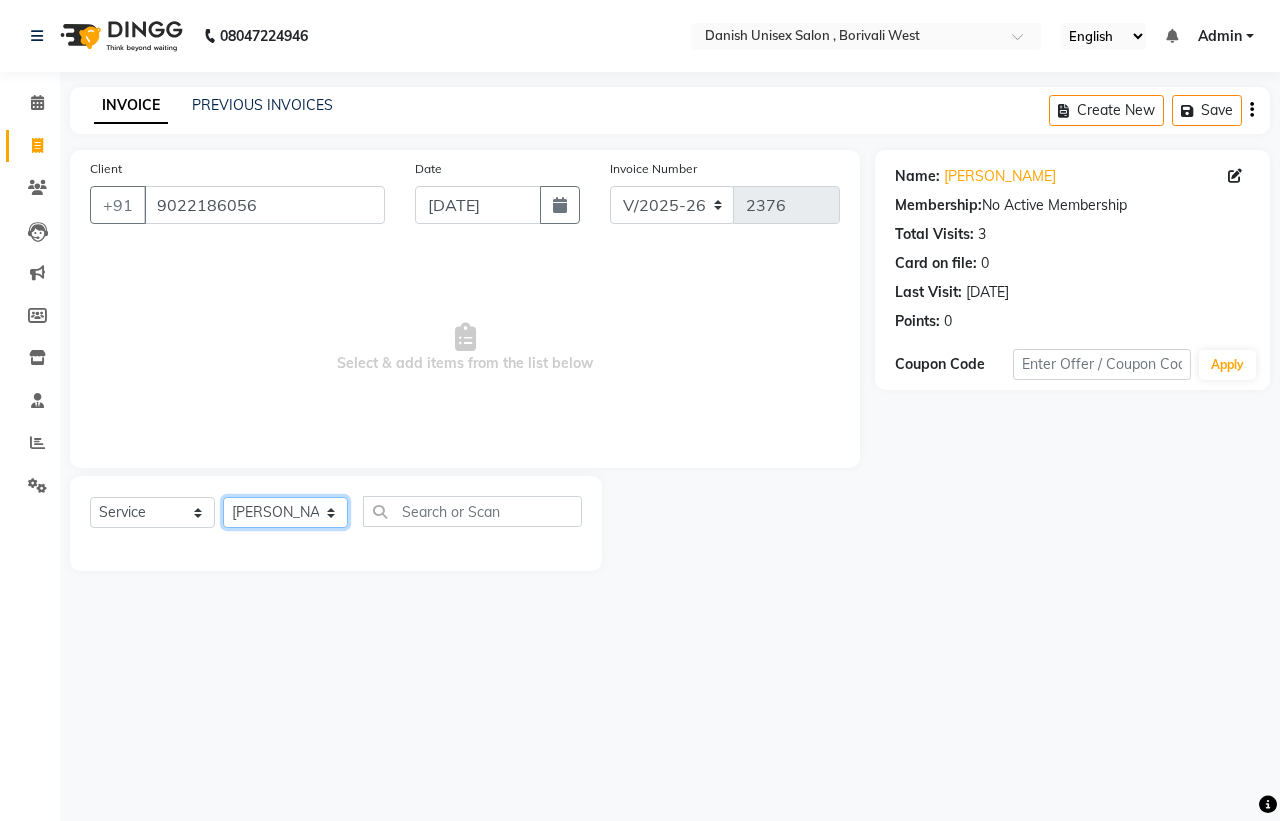 click on "Select Stylist [PERSON_NAME] [PERSON_NAME] [PERSON_NAME] kajal [PERSON_NAME] [PERSON_NAME] [PERSON_NAME] [PERSON_NAME] [PERSON_NAME] [PERSON_NAME] [PERSON_NAME]" 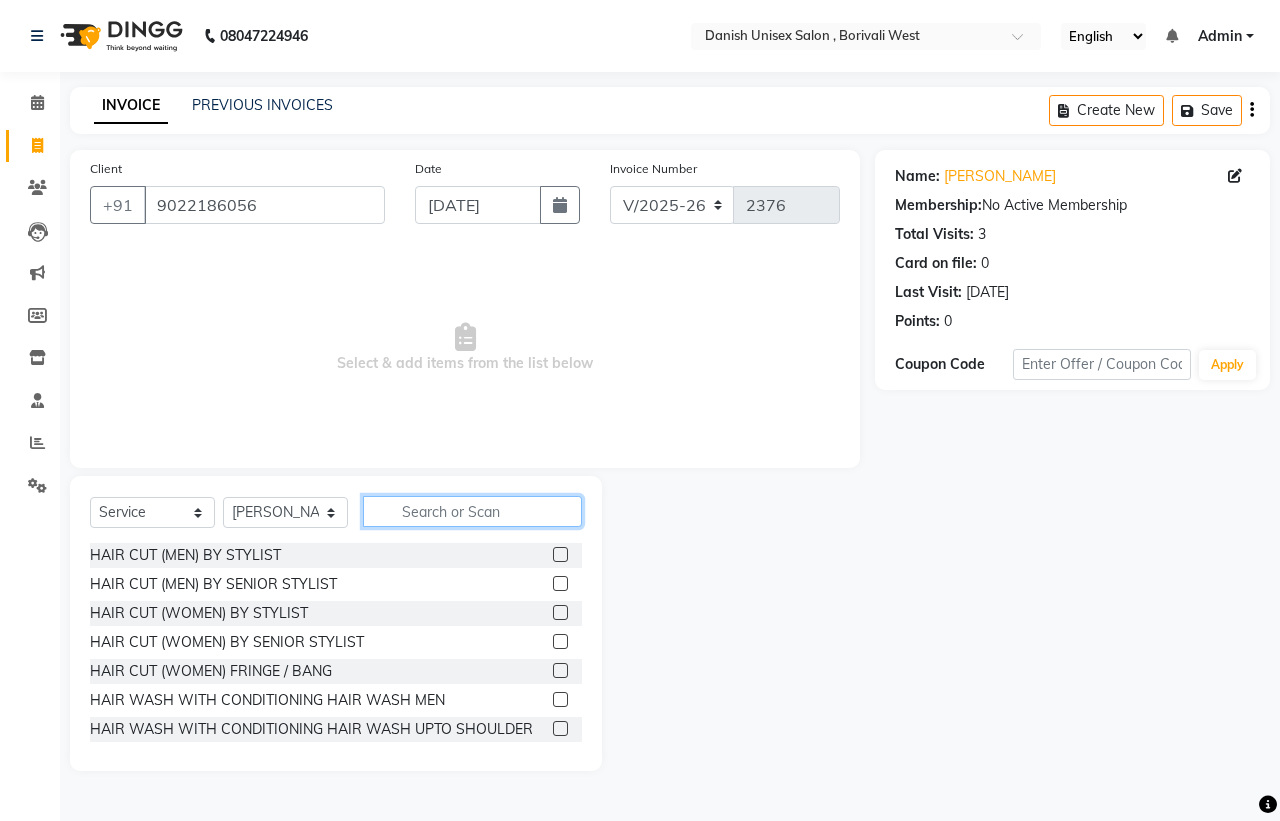 click 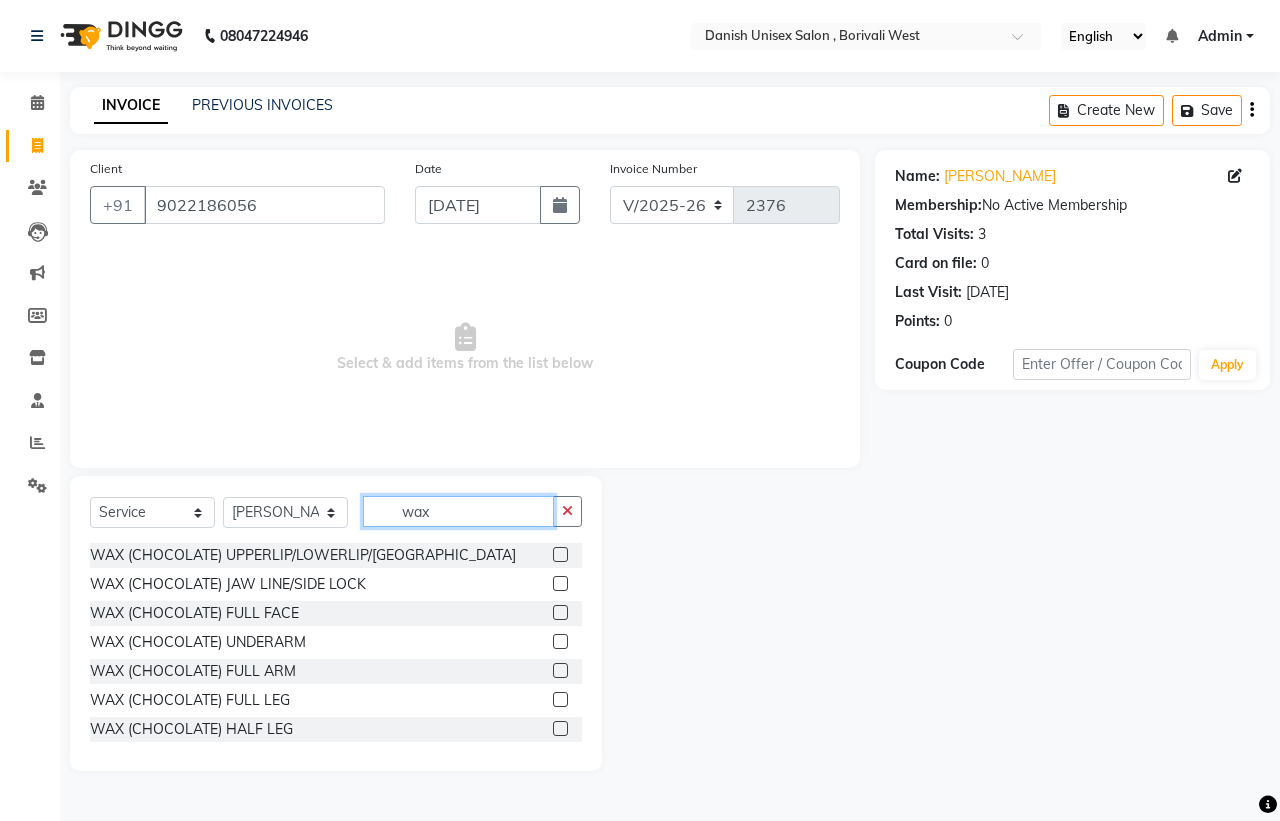 type on "wax" 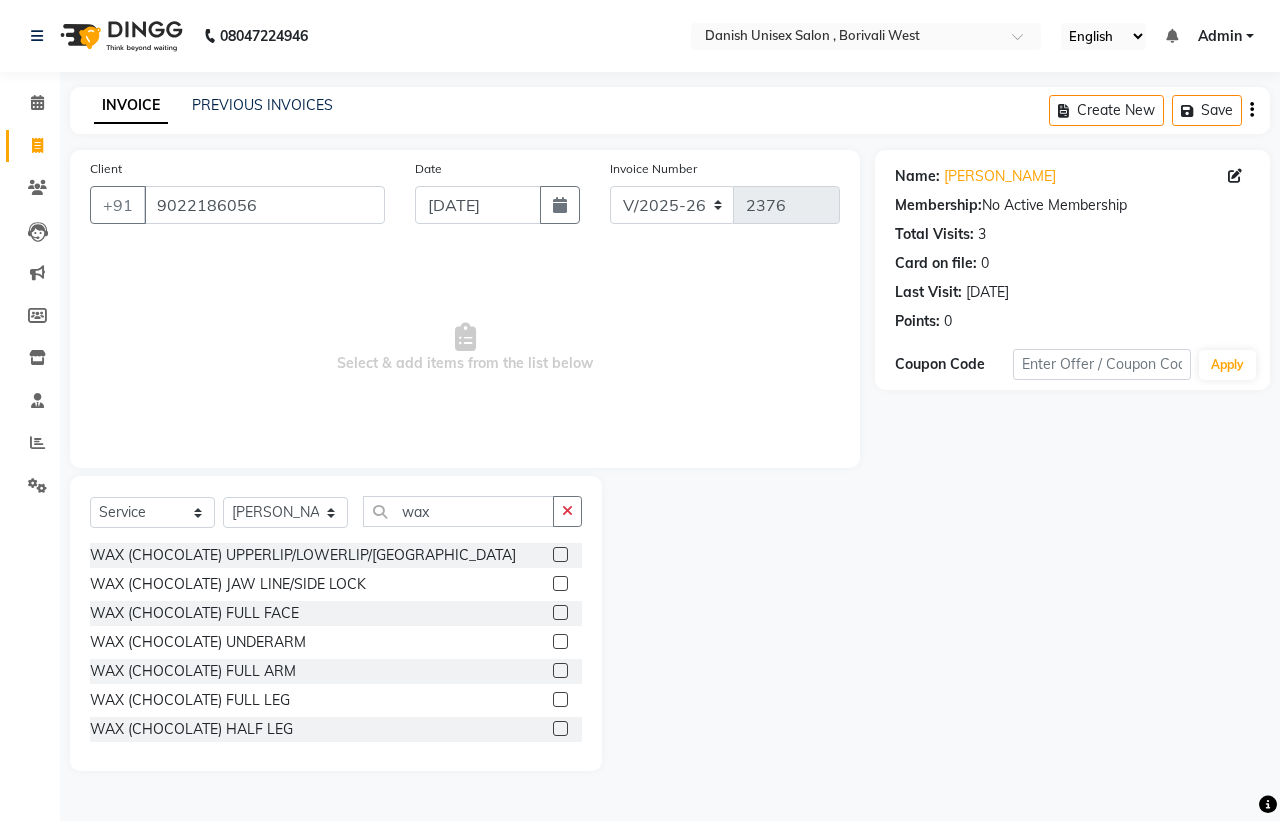 click 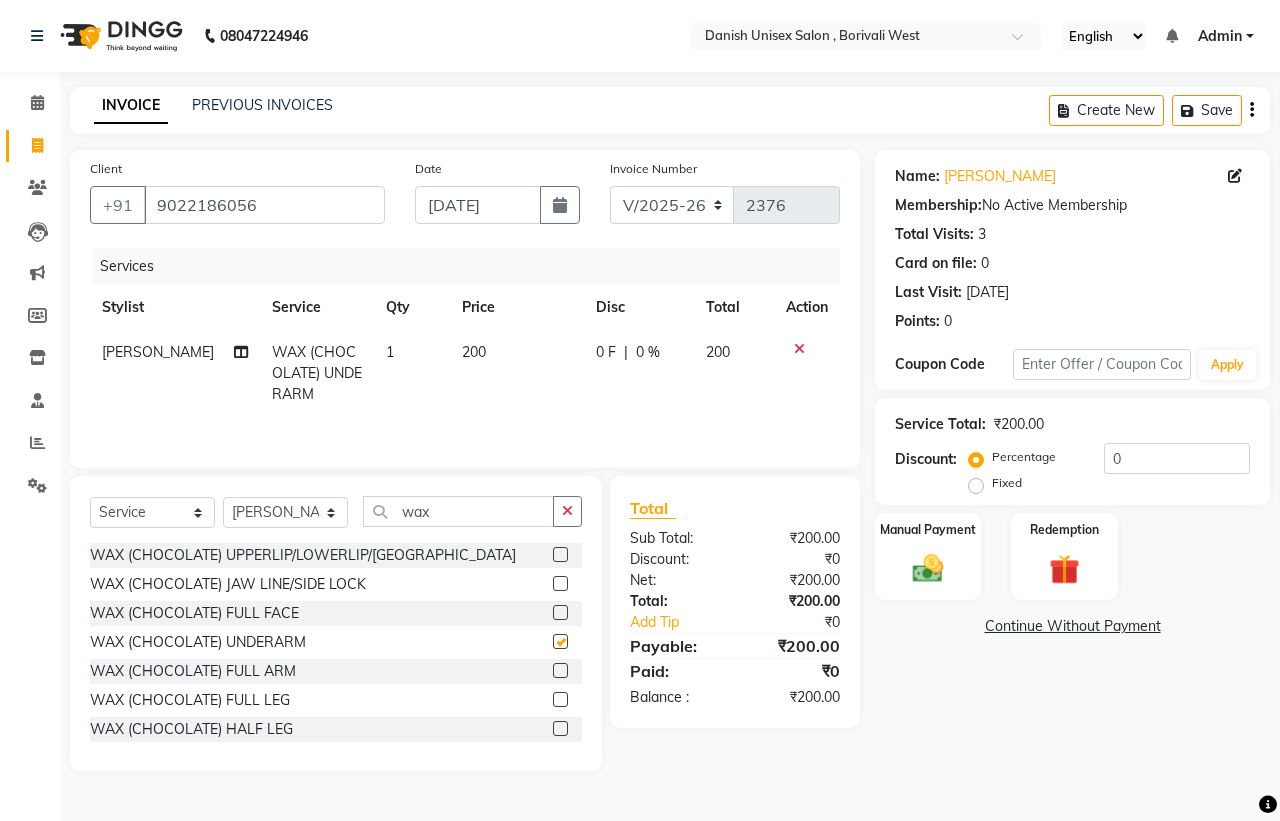 checkbox on "false" 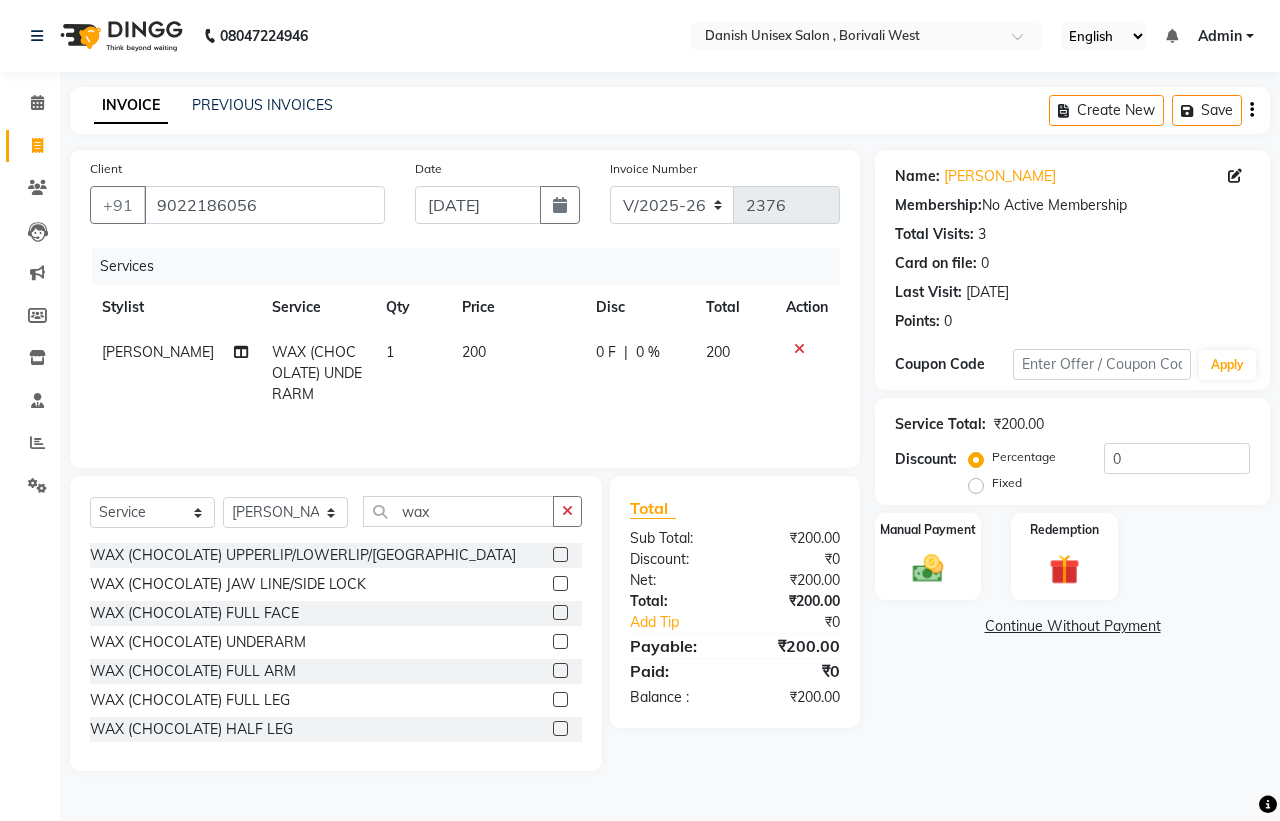 click 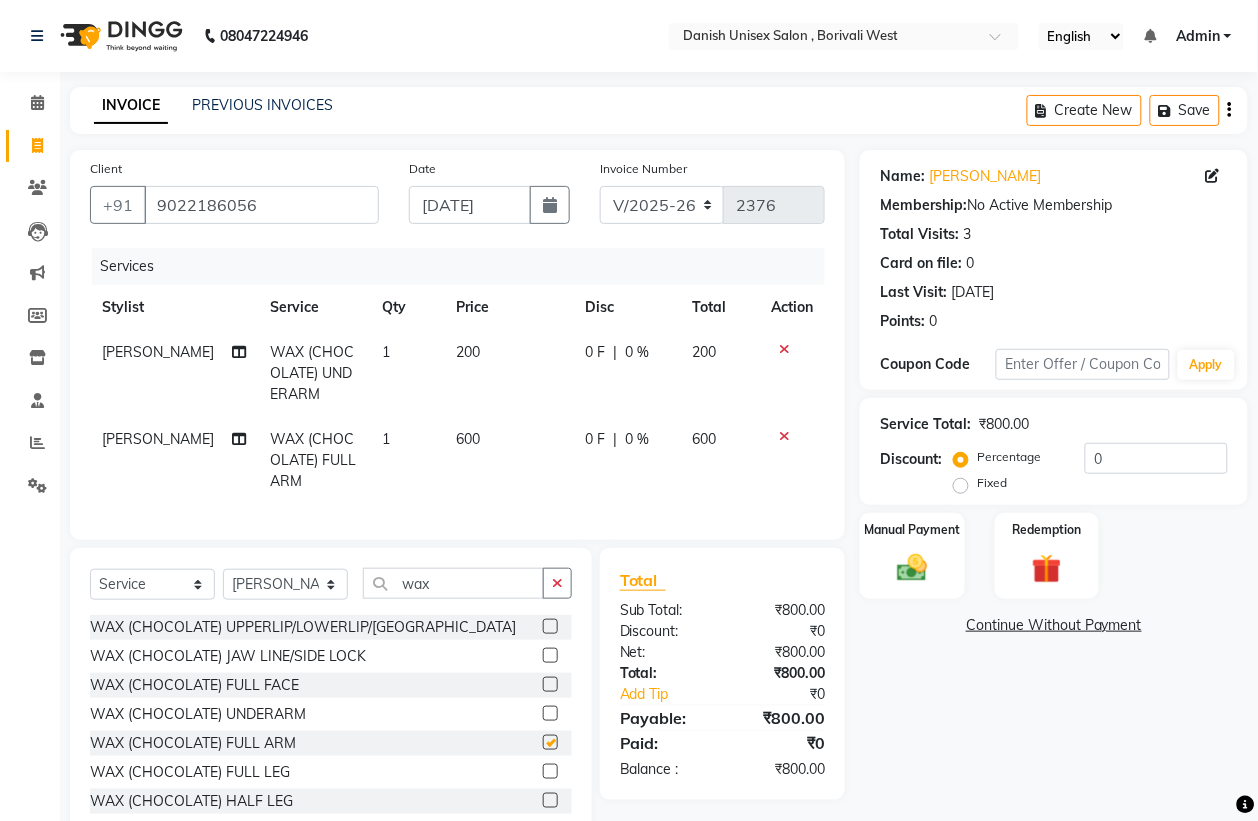 checkbox on "false" 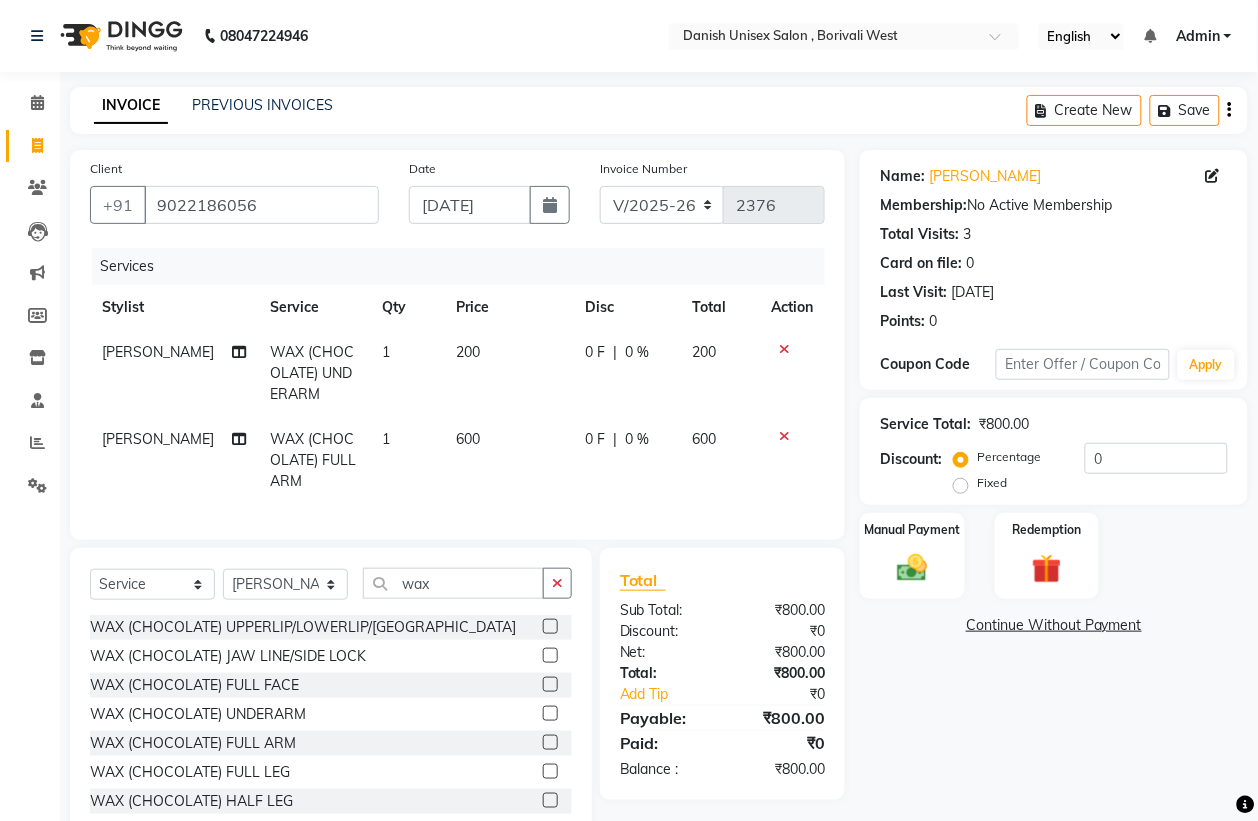 scroll, scrollTop: 125, scrollLeft: 0, axis: vertical 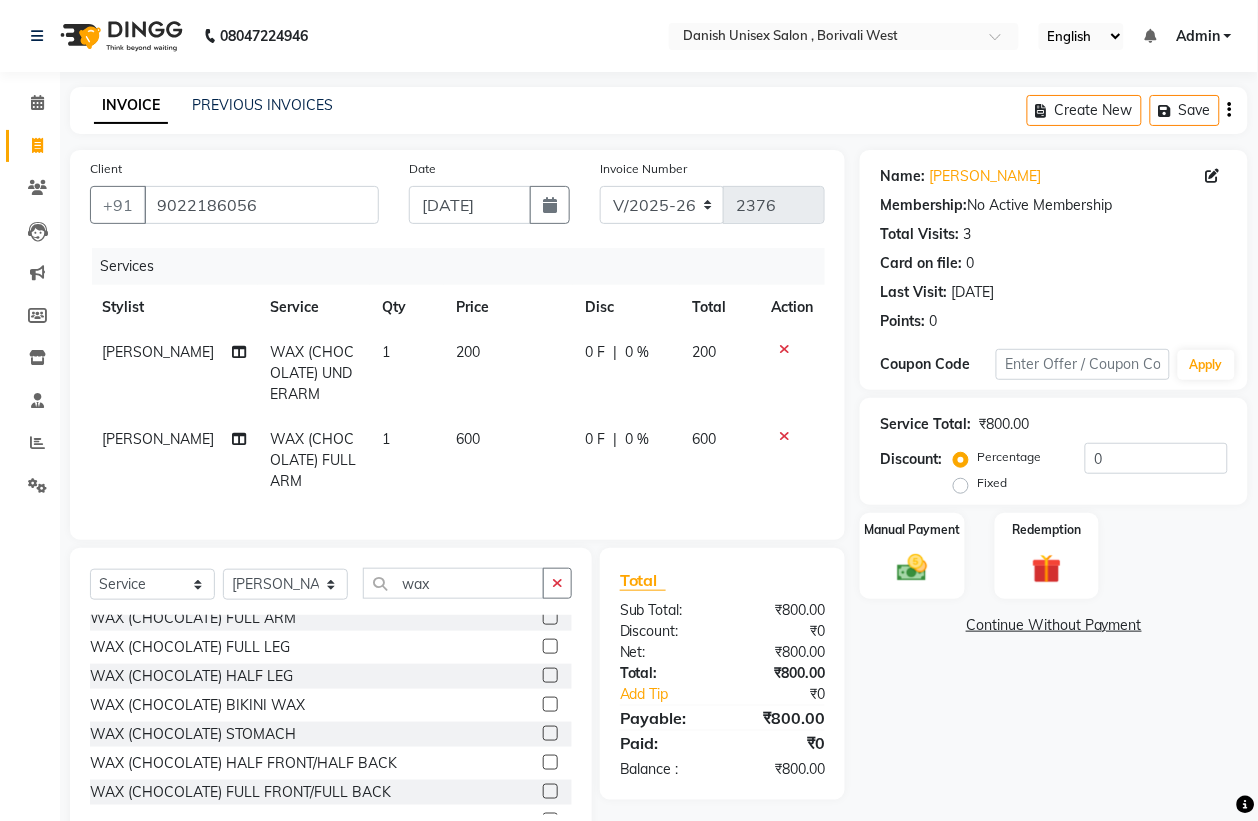 click 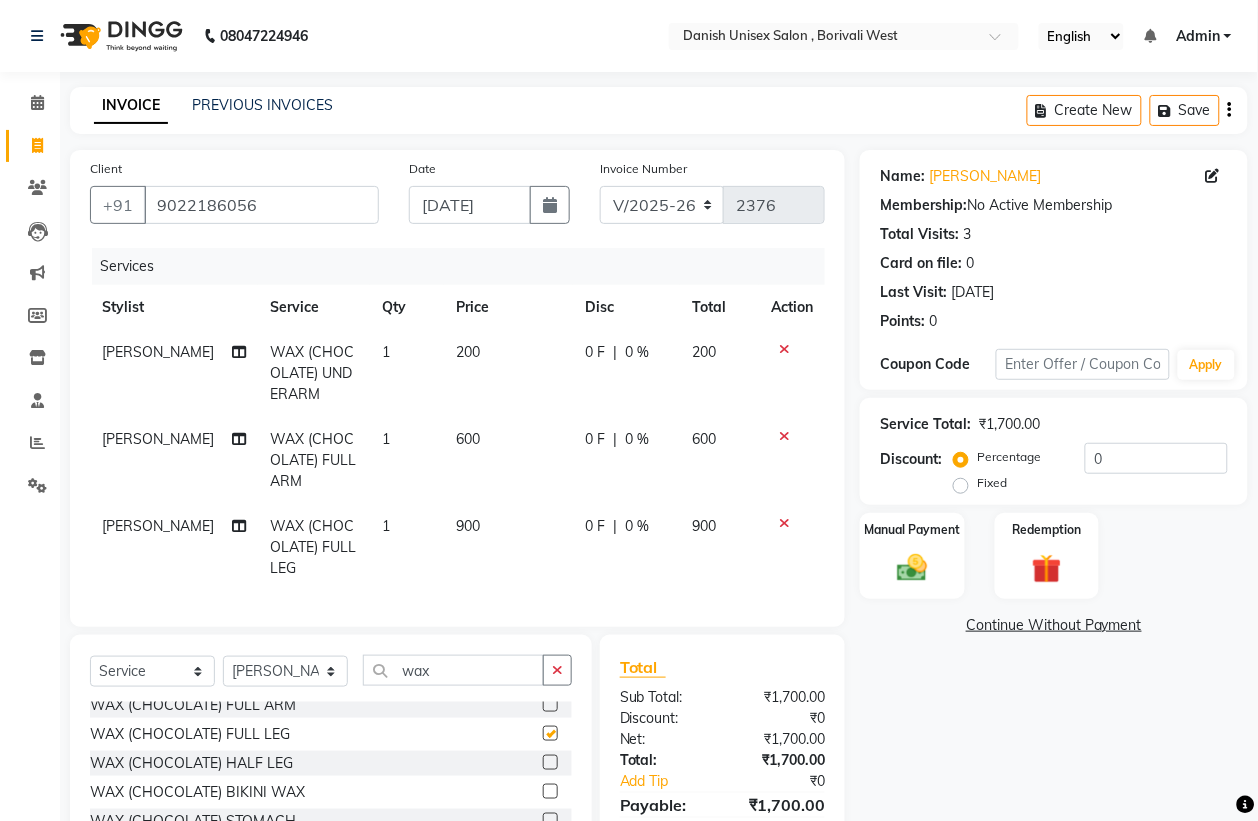 checkbox on "false" 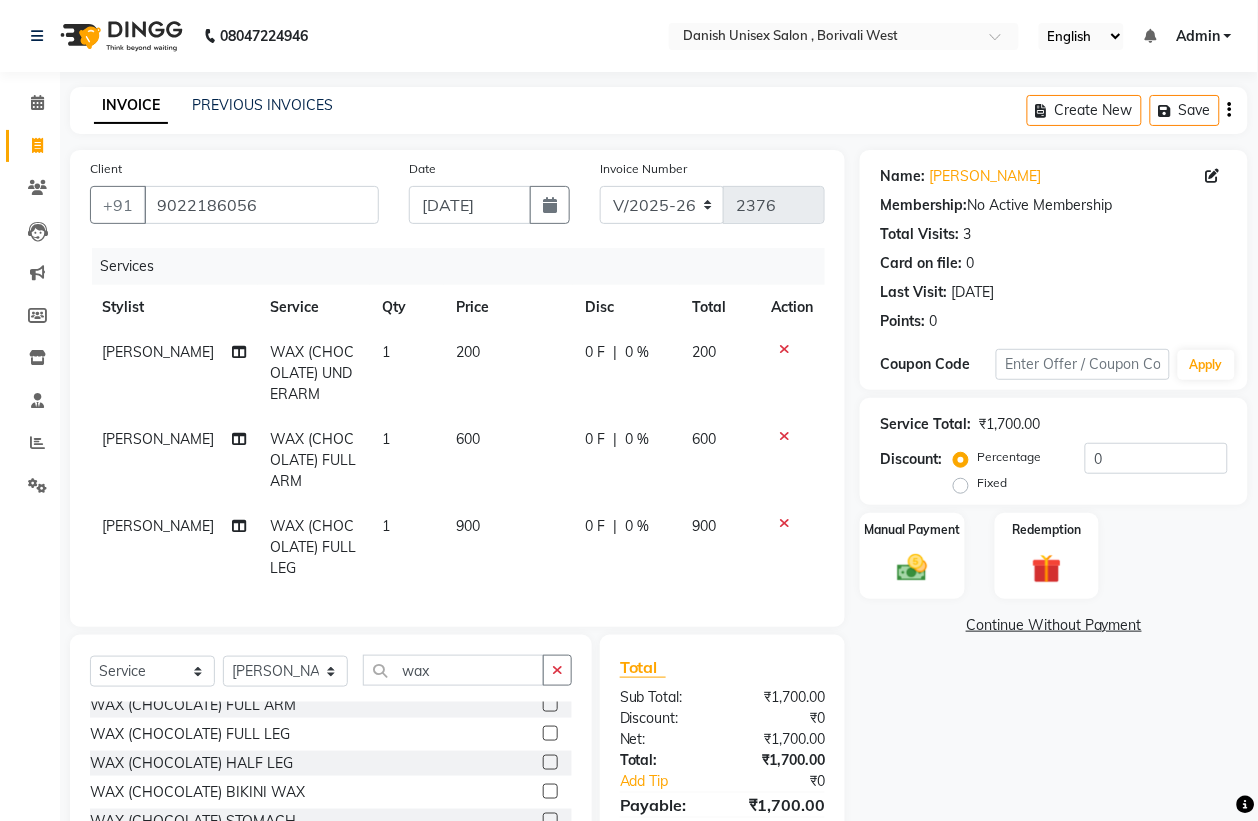 click on "0 F" 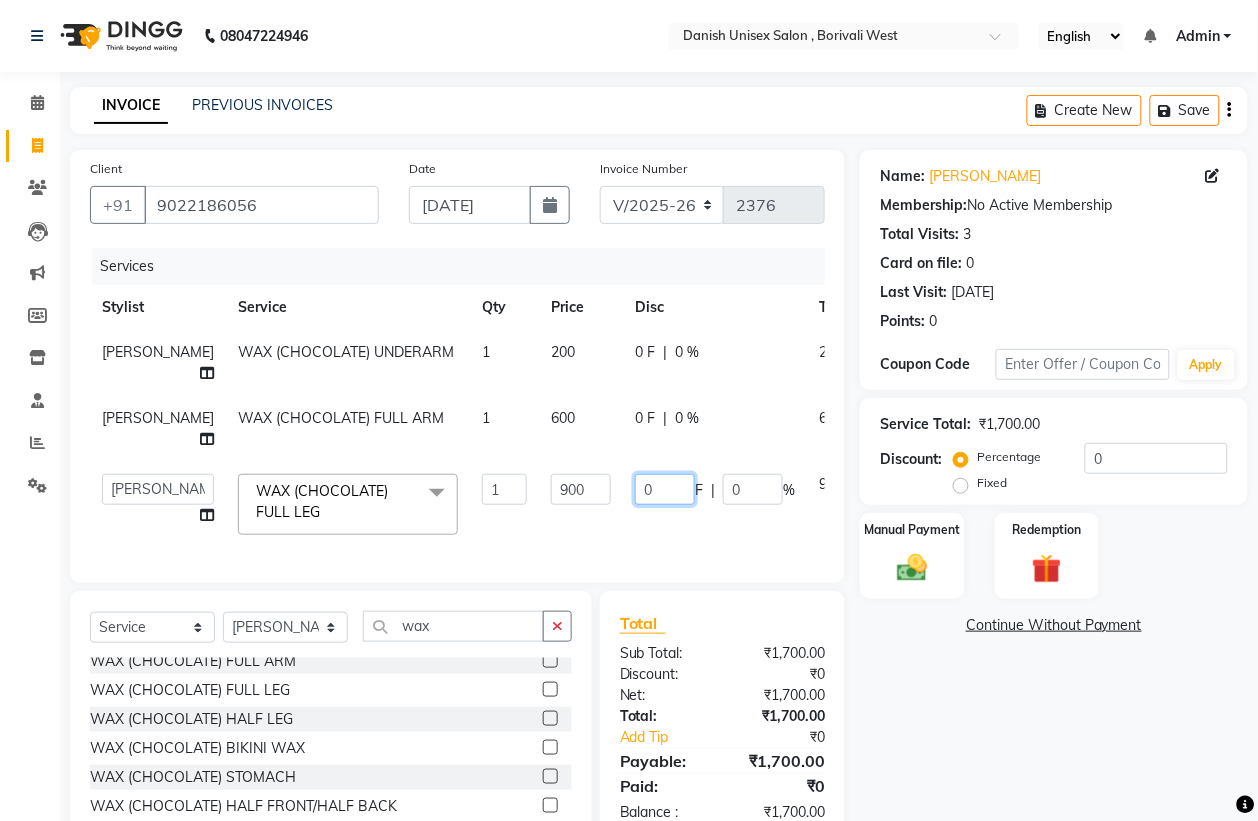 click on "0" 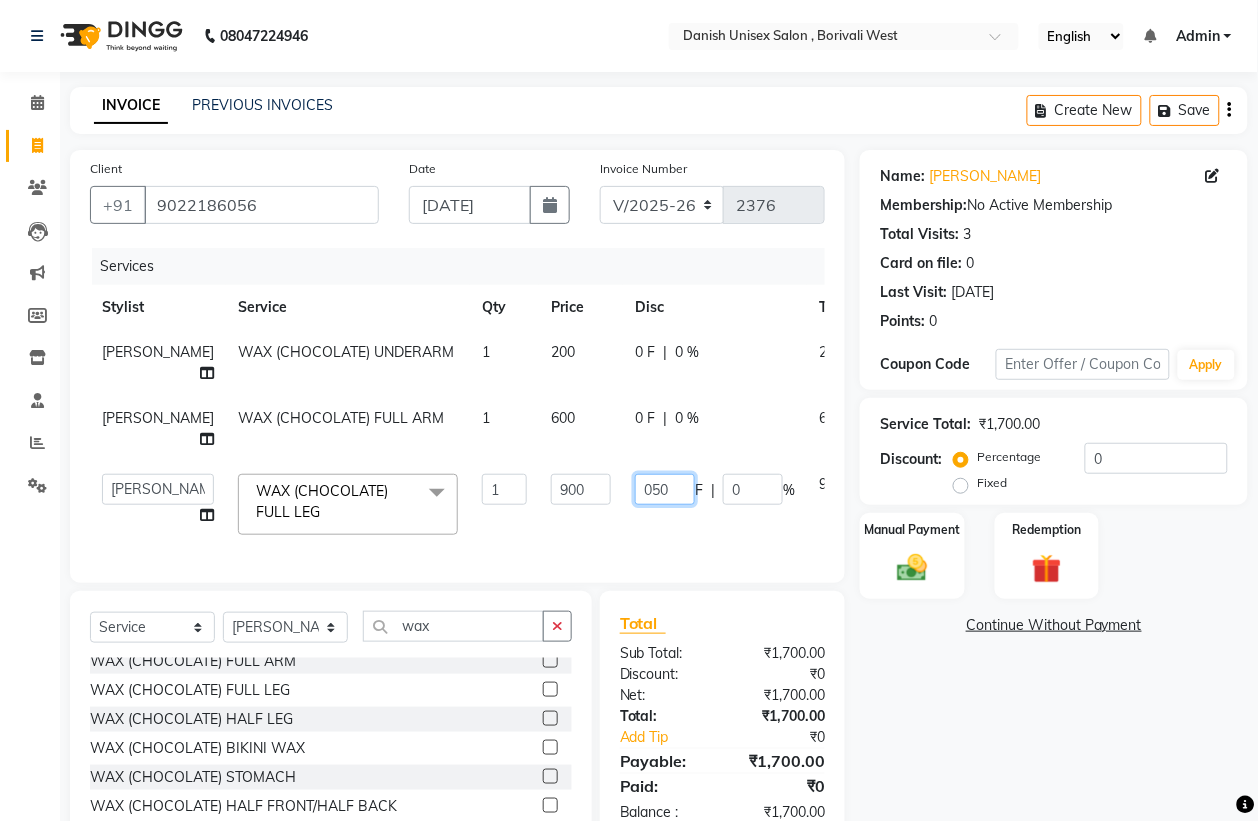 type on "0500" 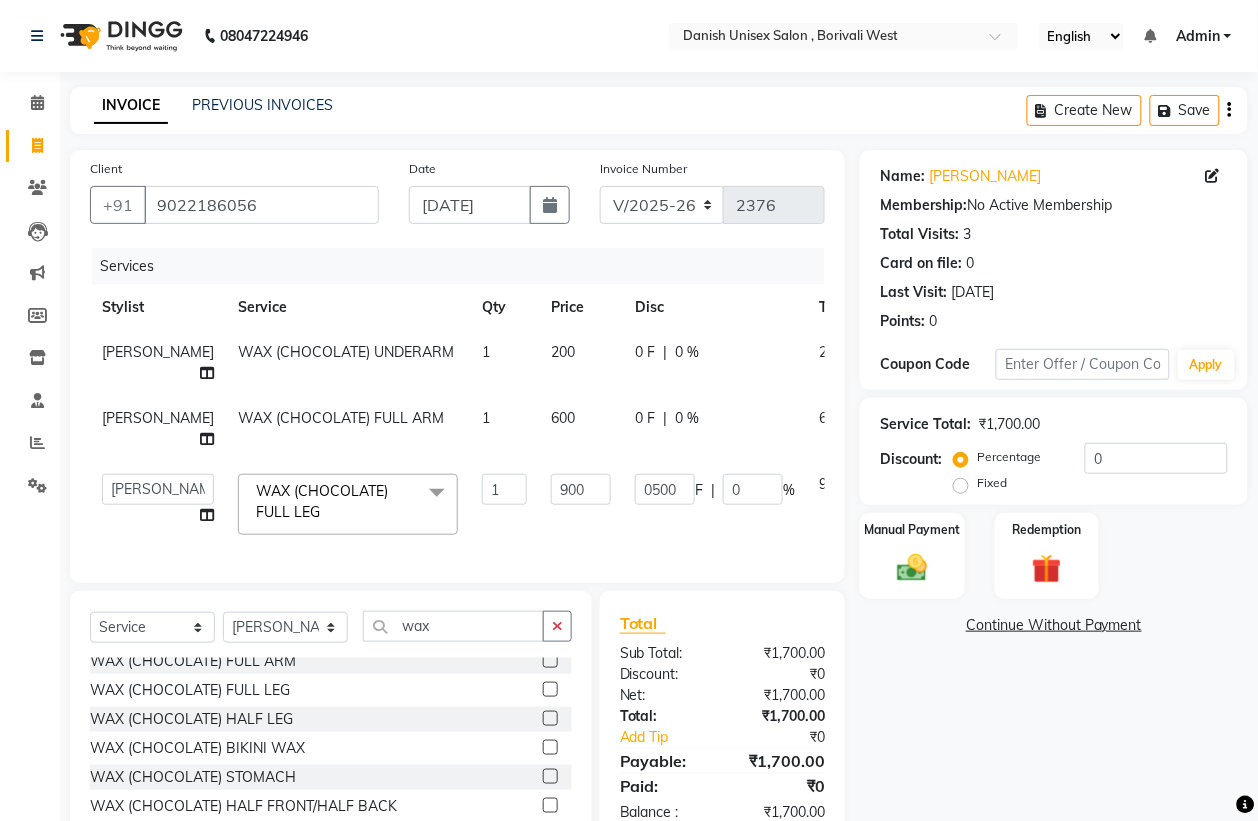 click on "0500 F | 0 %" 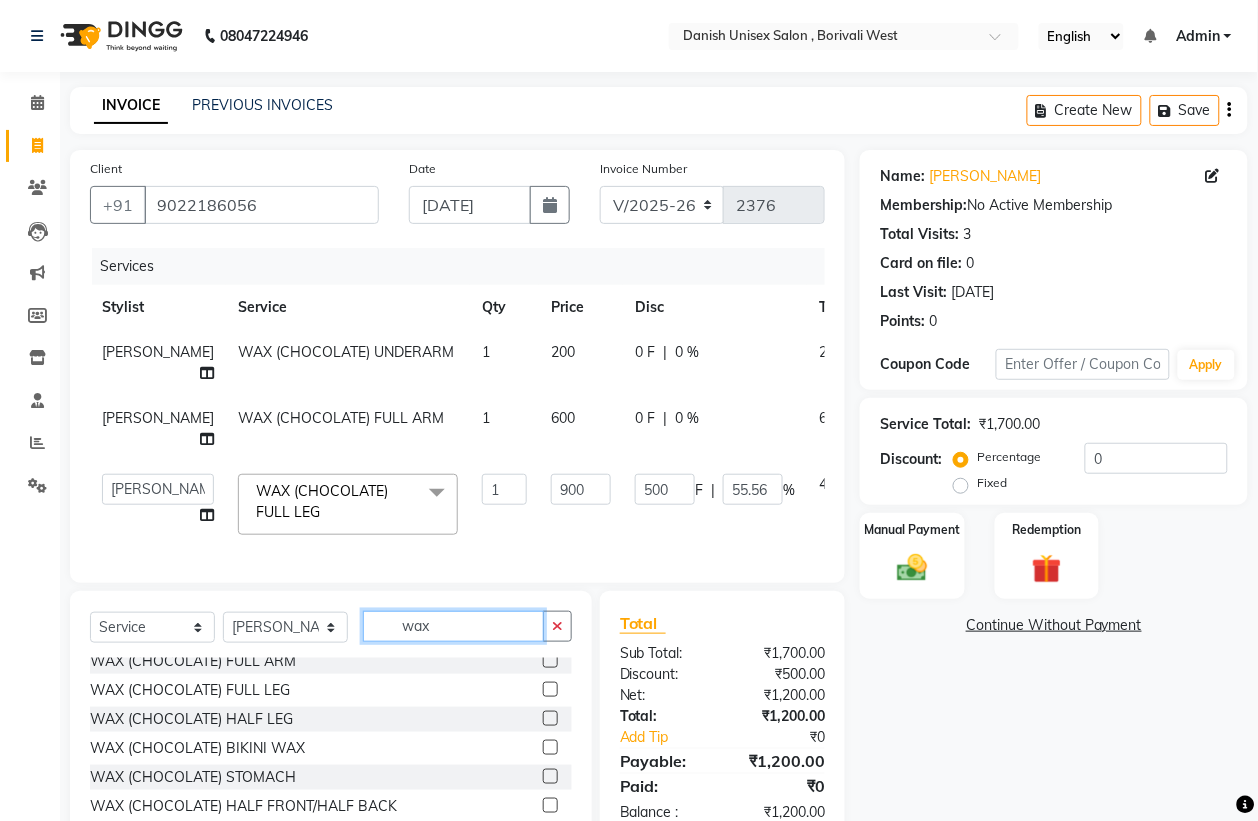 click on "wax" 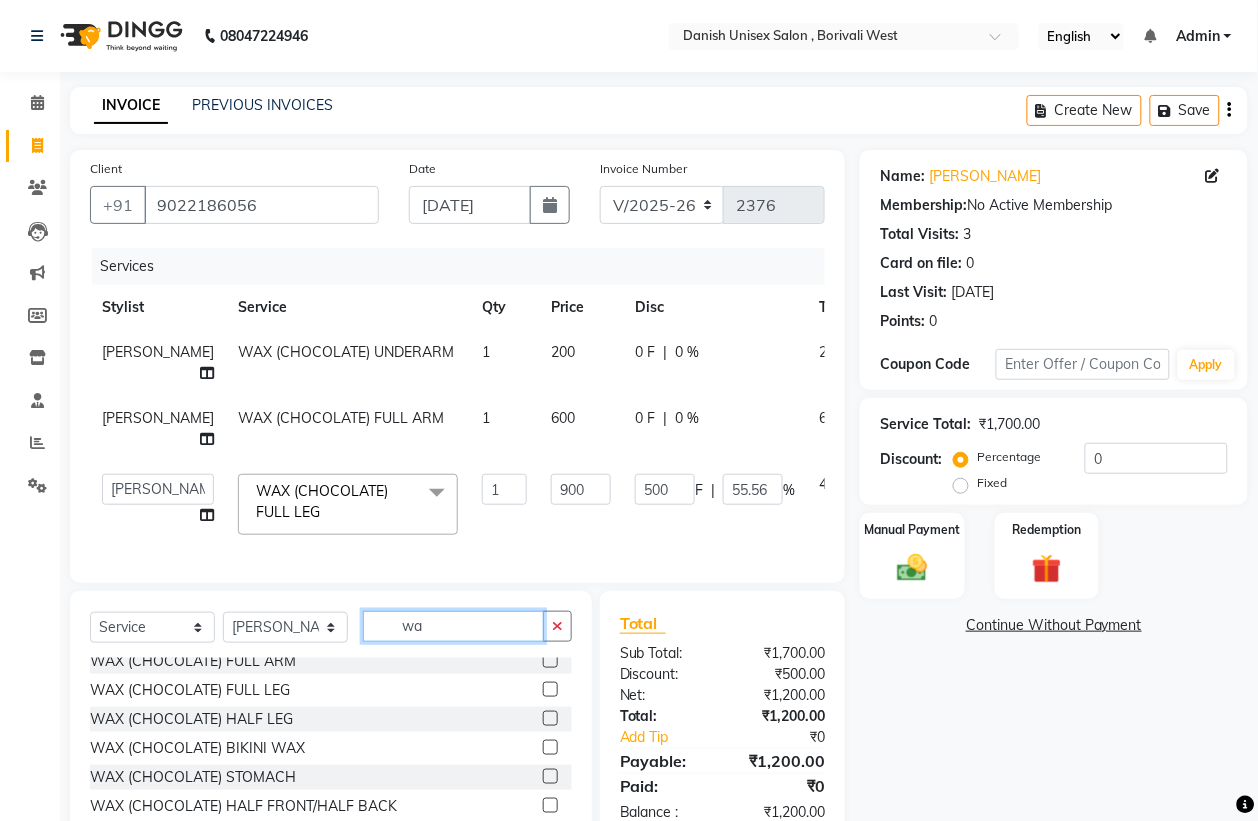type on "w" 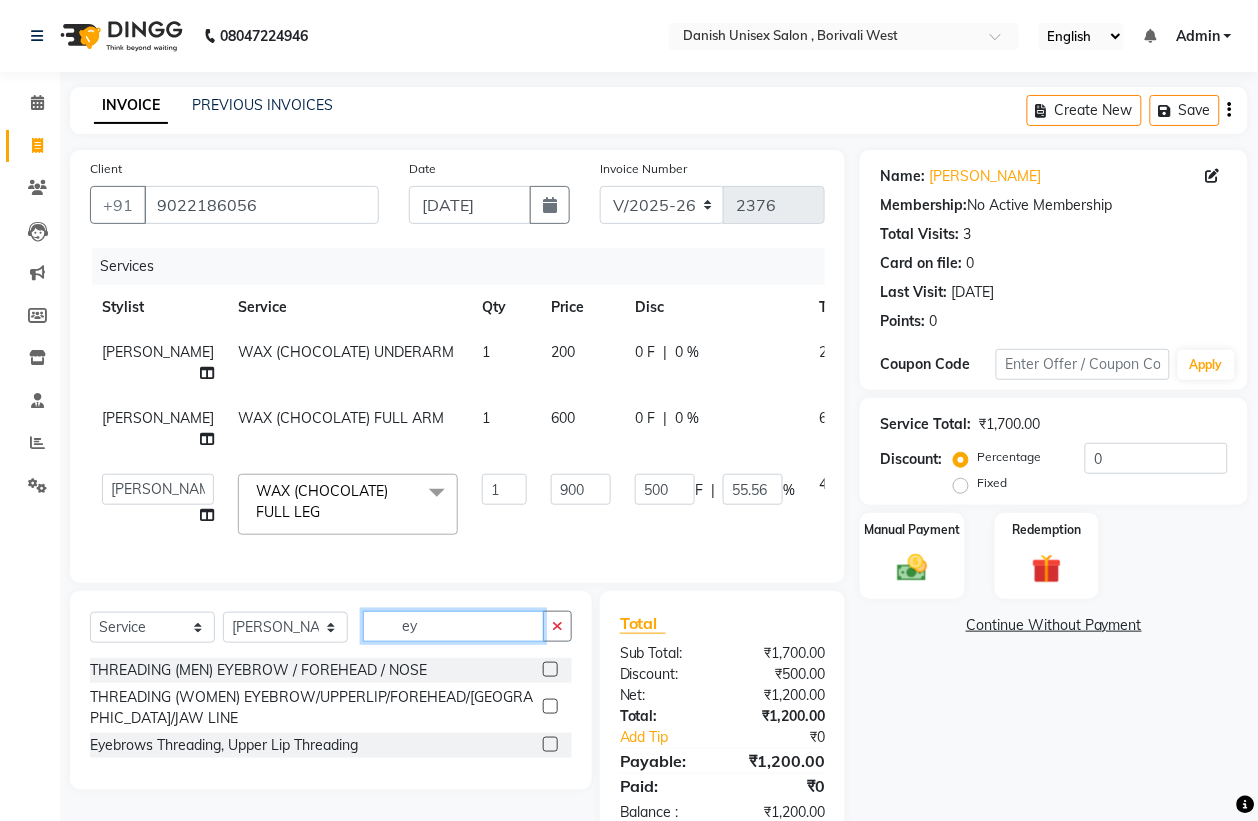scroll, scrollTop: 0, scrollLeft: 0, axis: both 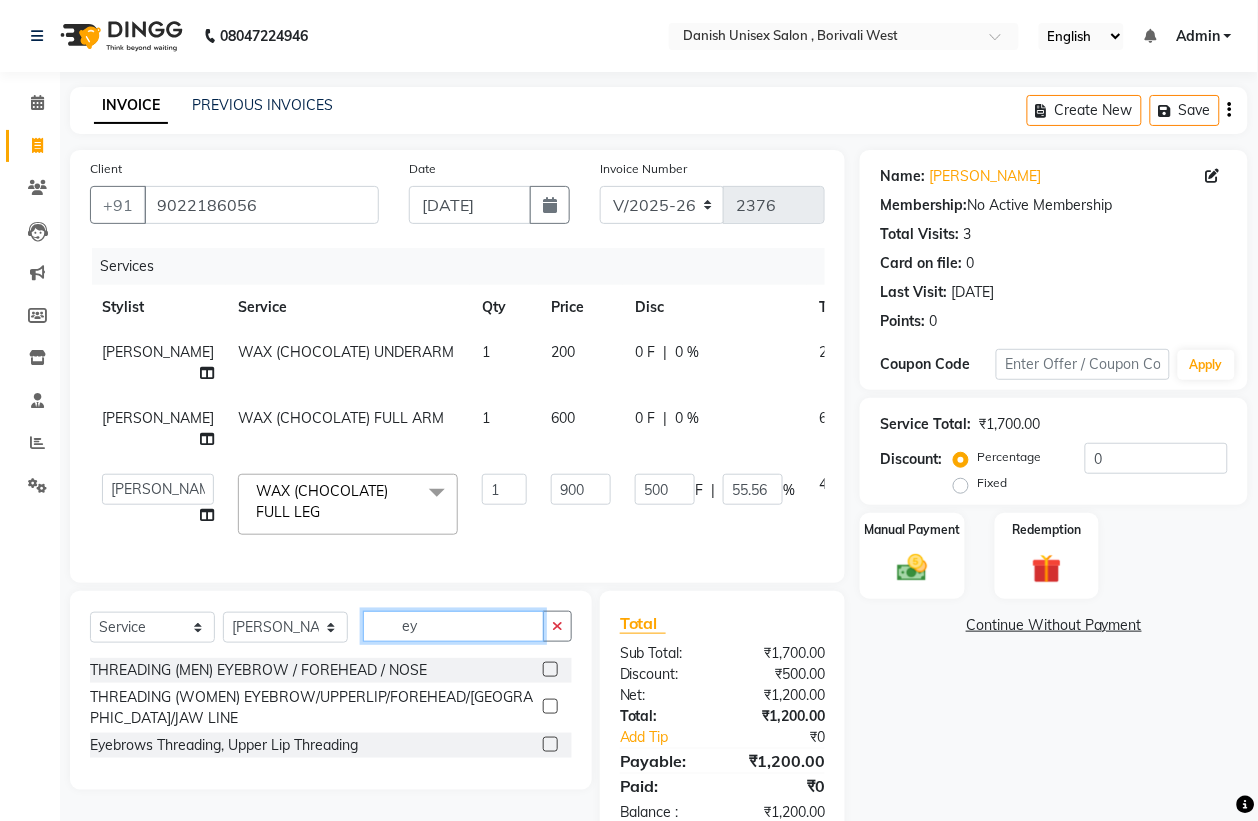 type on "ey" 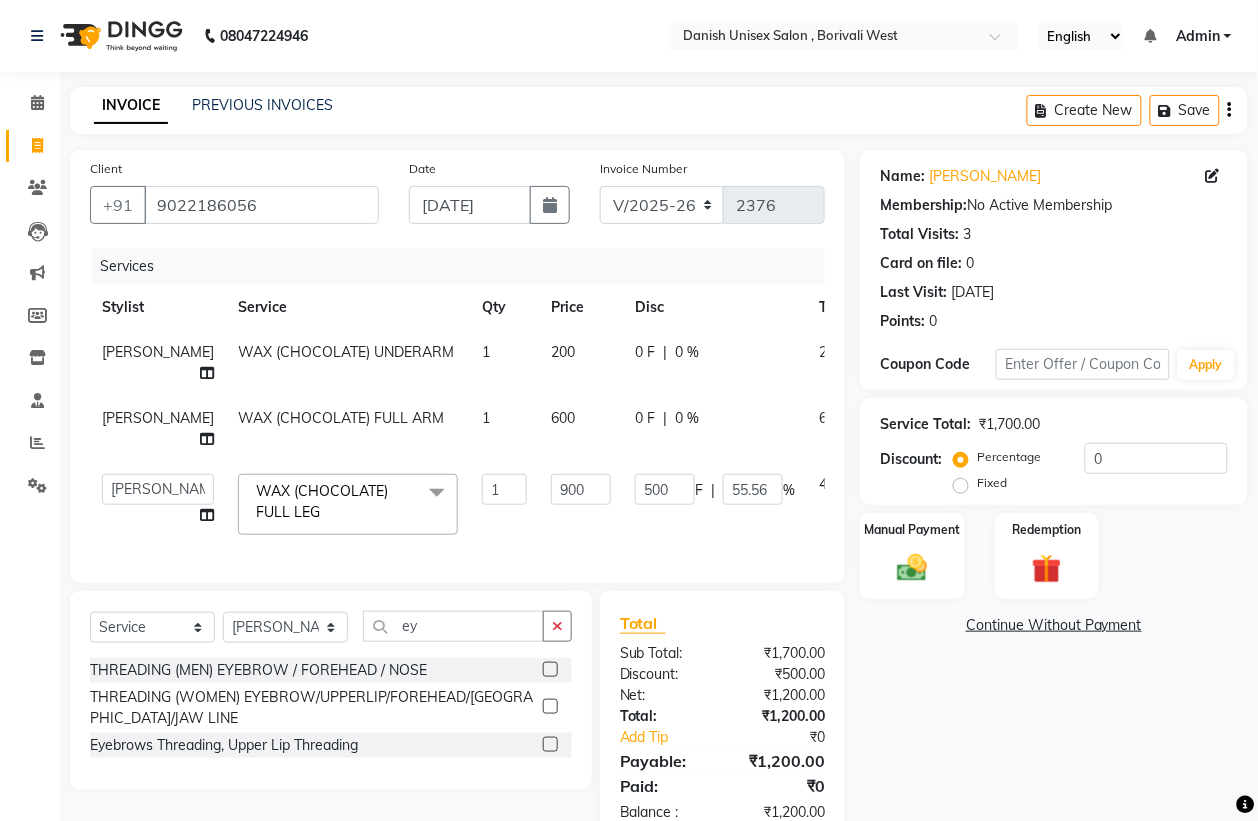 click 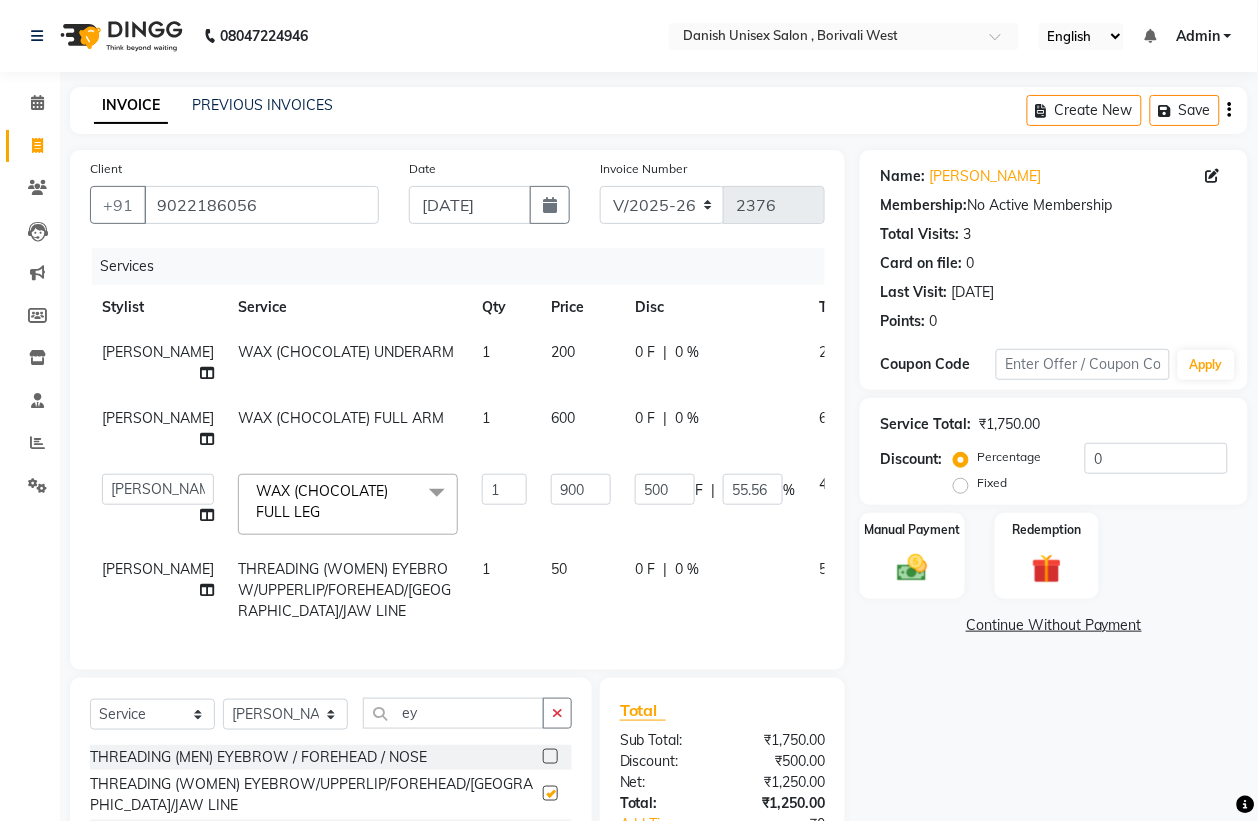 checkbox on "false" 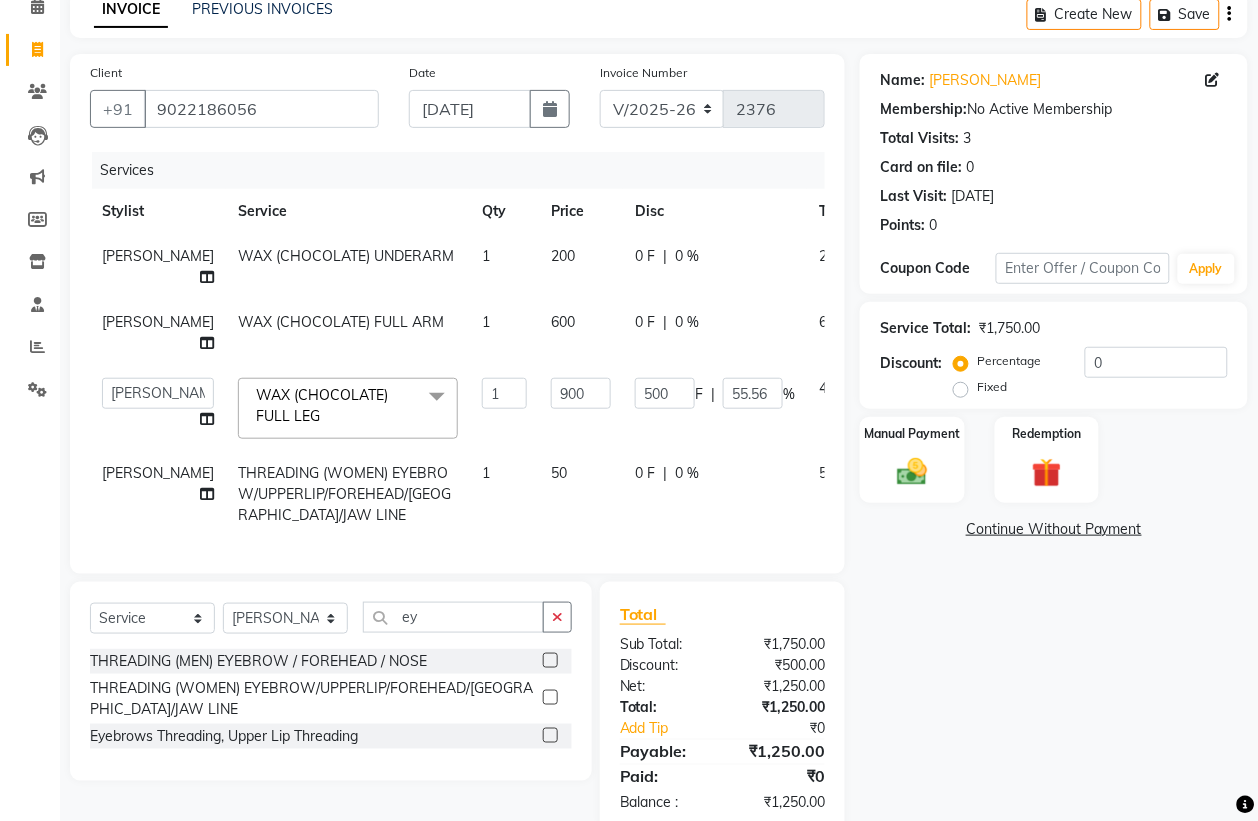 scroll, scrollTop: 202, scrollLeft: 0, axis: vertical 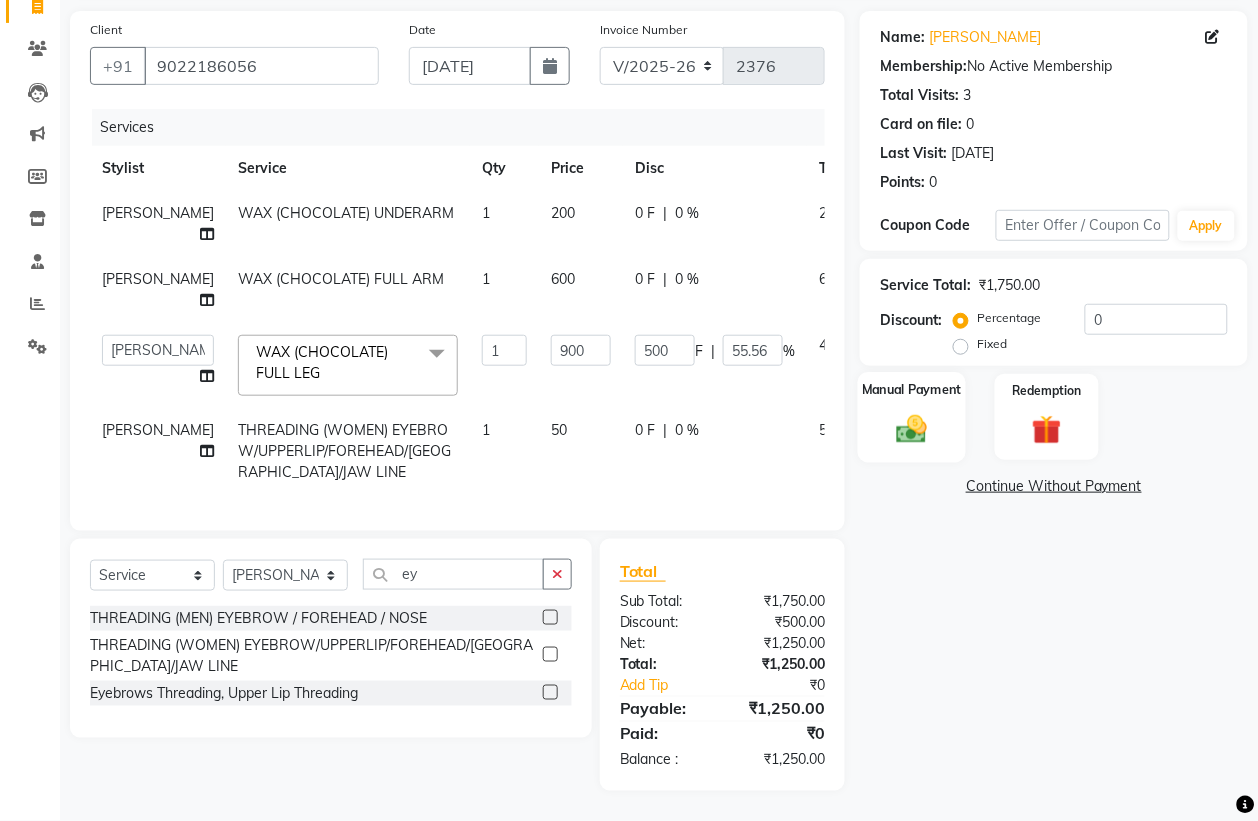 click on "Manual Payment" 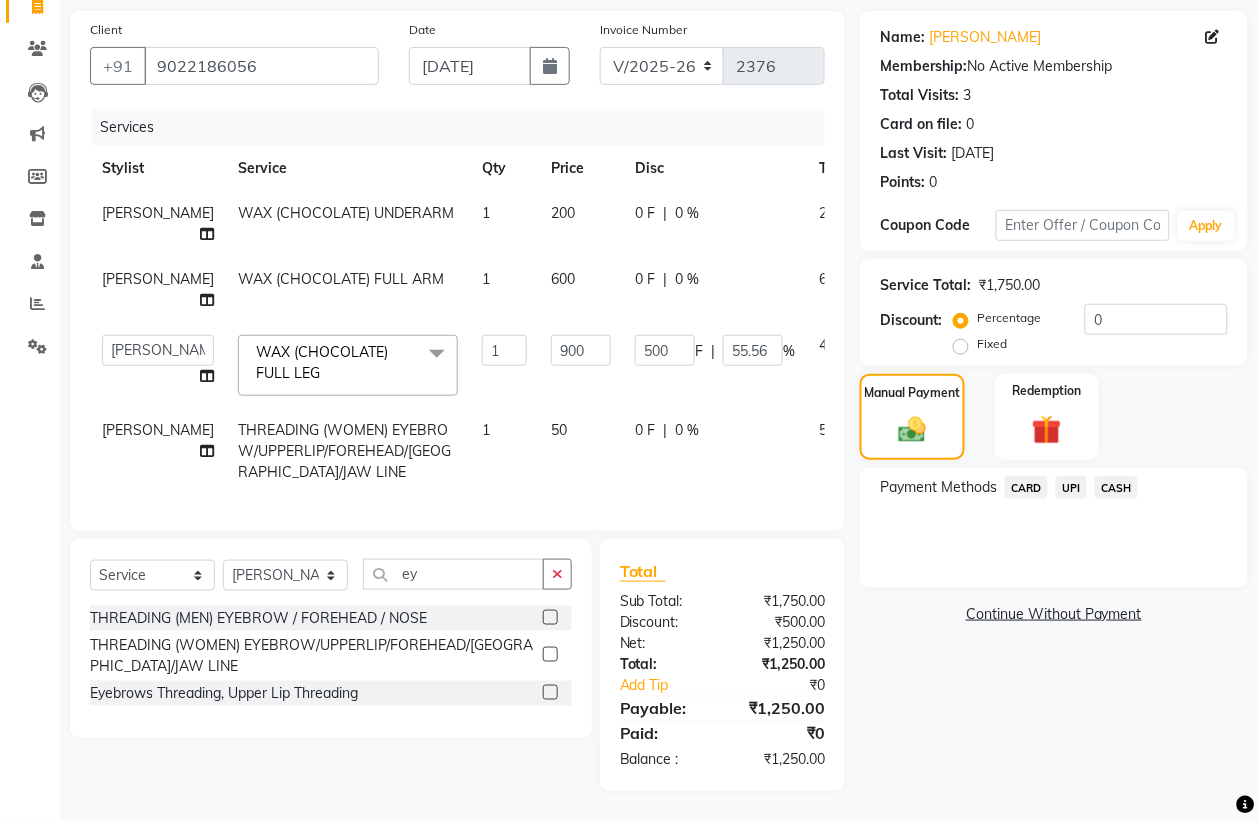 click on "UPI" 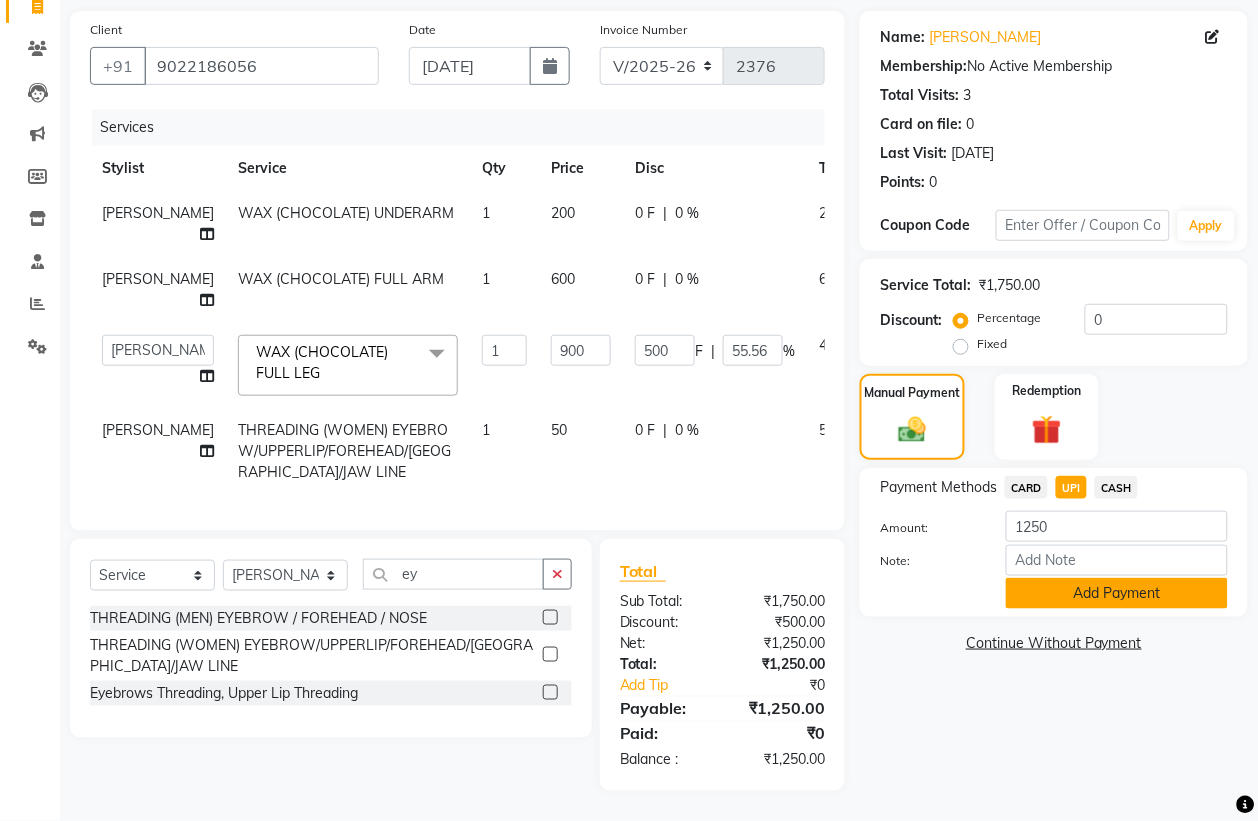 click on "Add Payment" 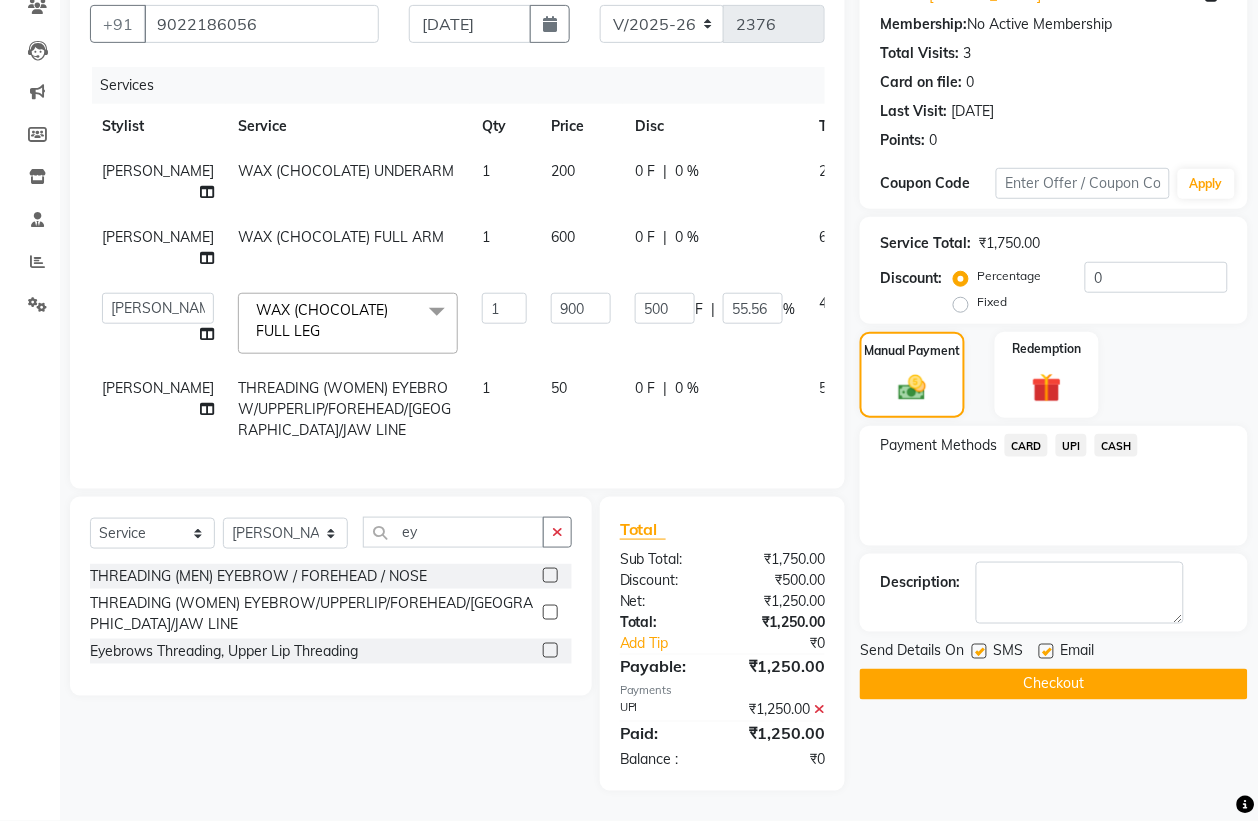 scroll, scrollTop: 243, scrollLeft: 0, axis: vertical 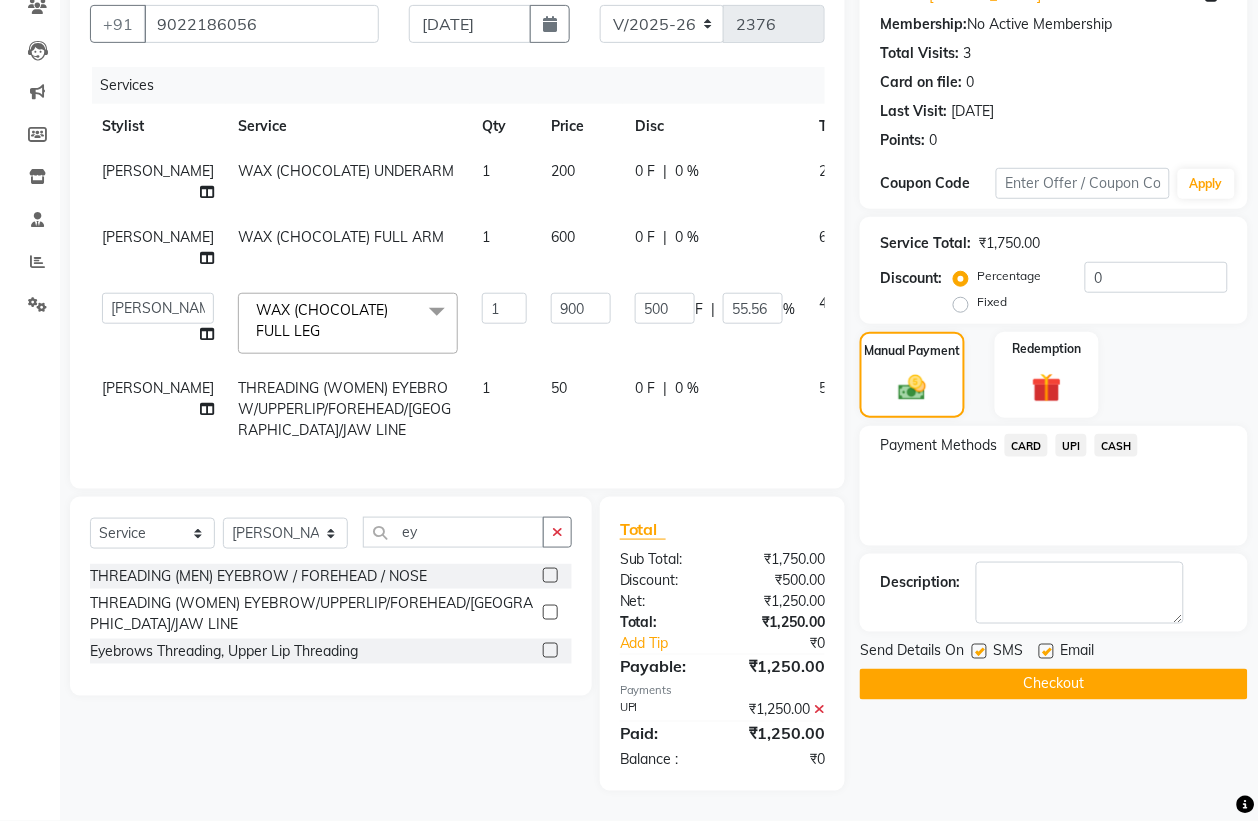 click on "Checkout" 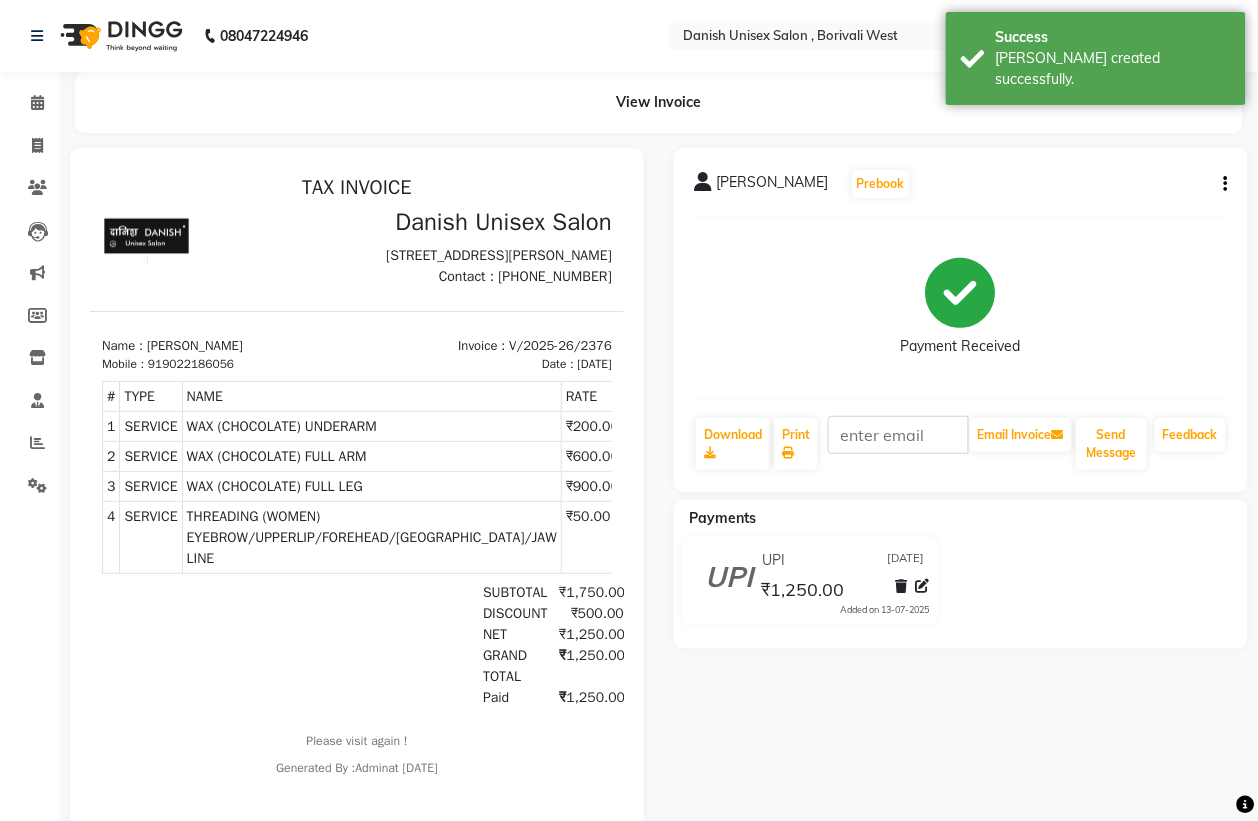 scroll, scrollTop: 0, scrollLeft: 0, axis: both 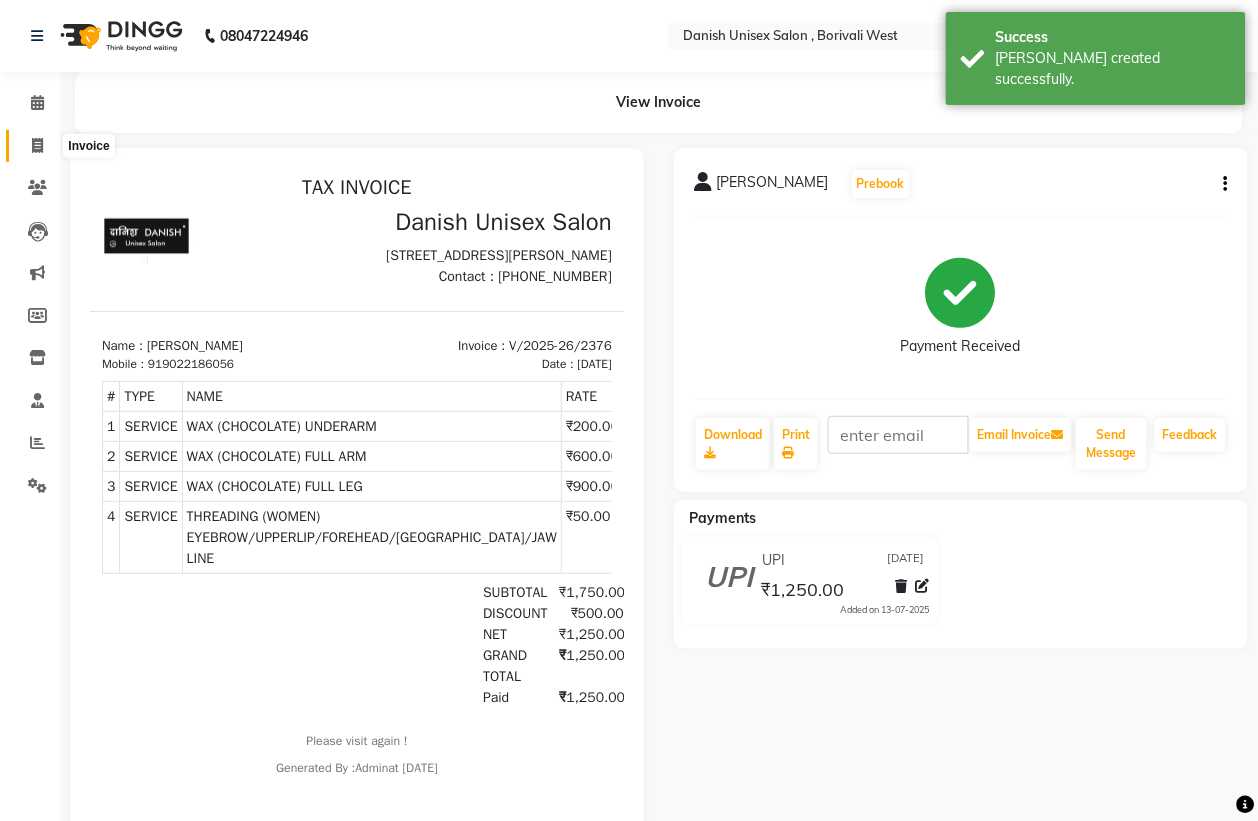 click 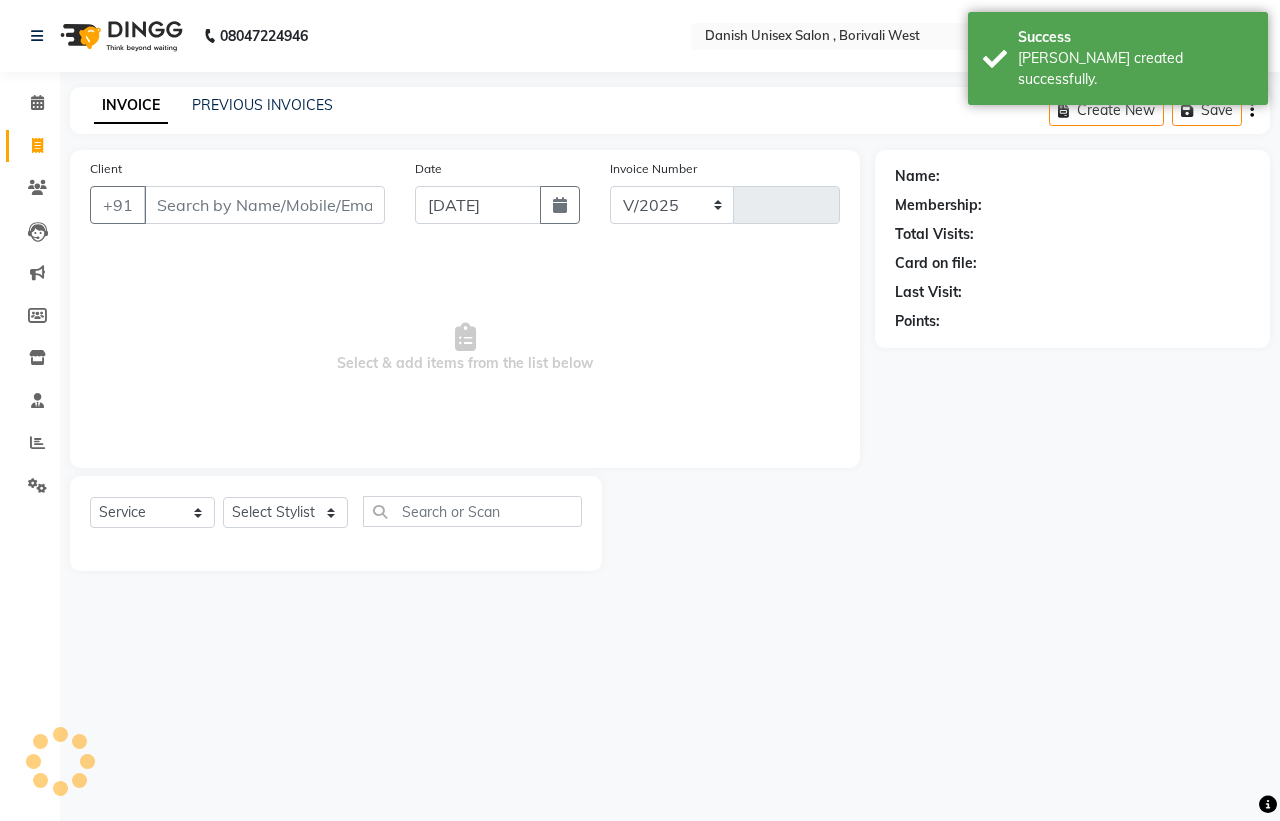select on "6929" 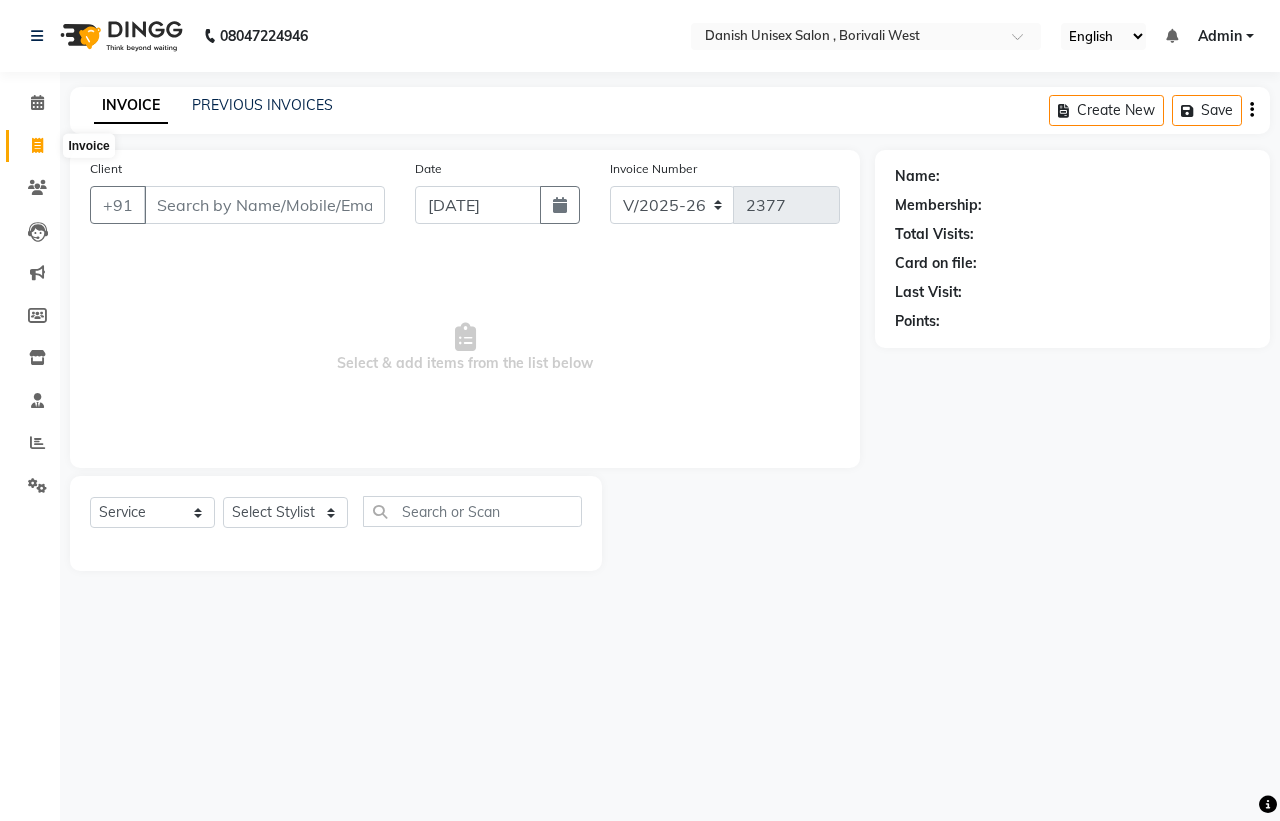 click 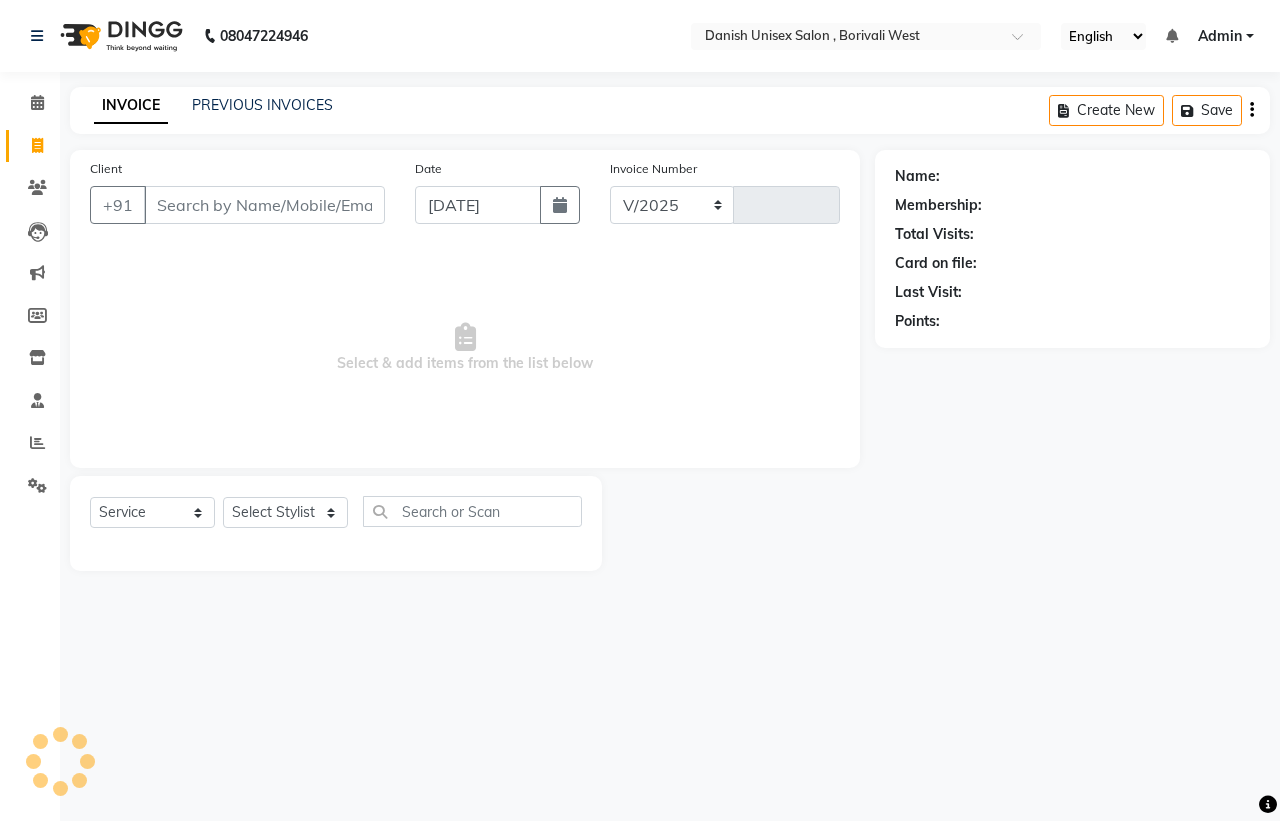 select on "6929" 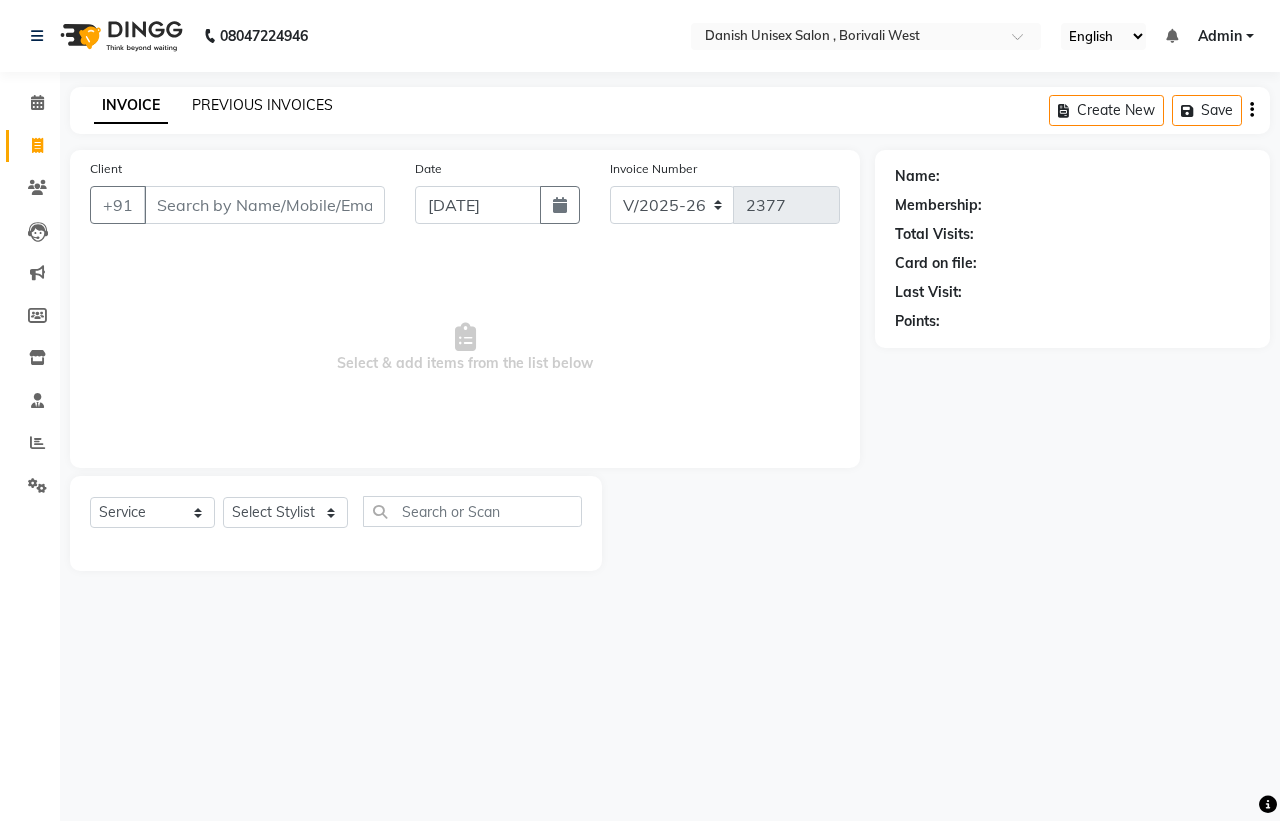 click on "PREVIOUS INVOICES" 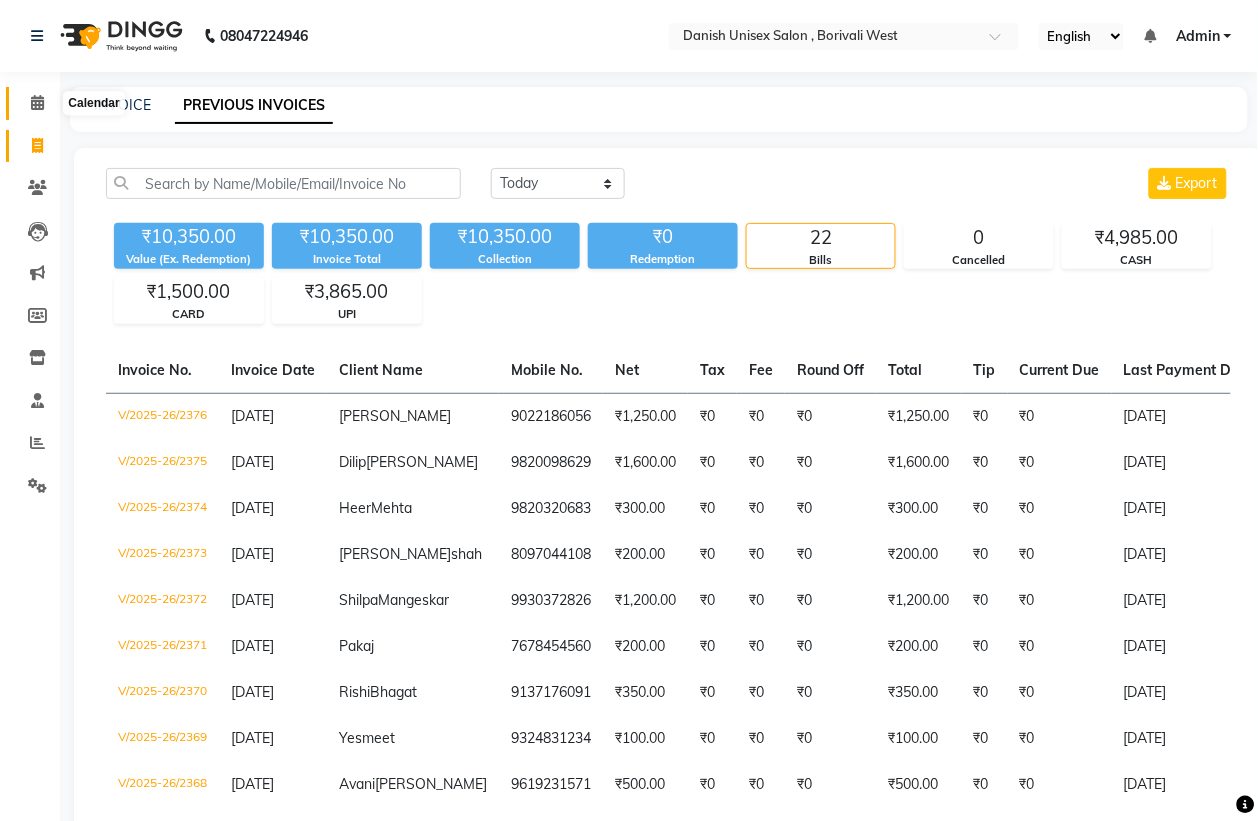 click 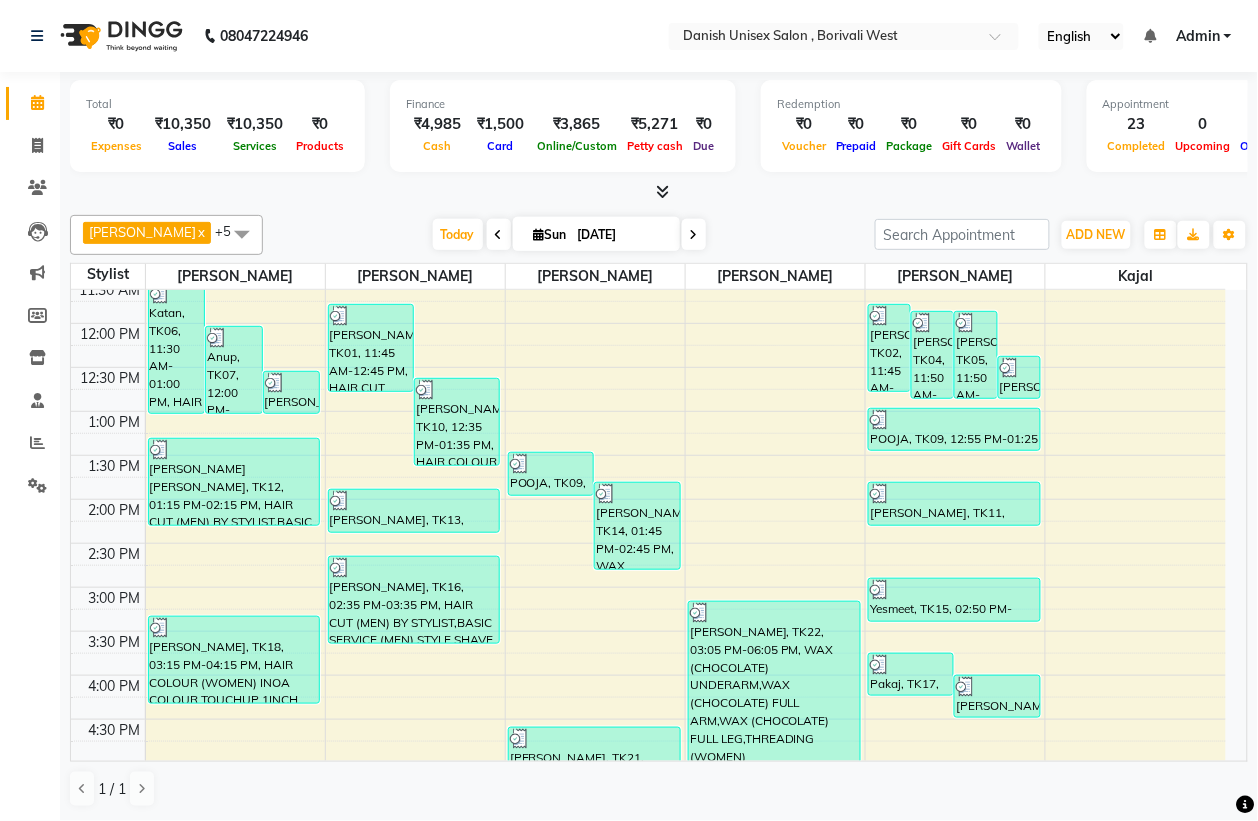 scroll, scrollTop: 375, scrollLeft: 0, axis: vertical 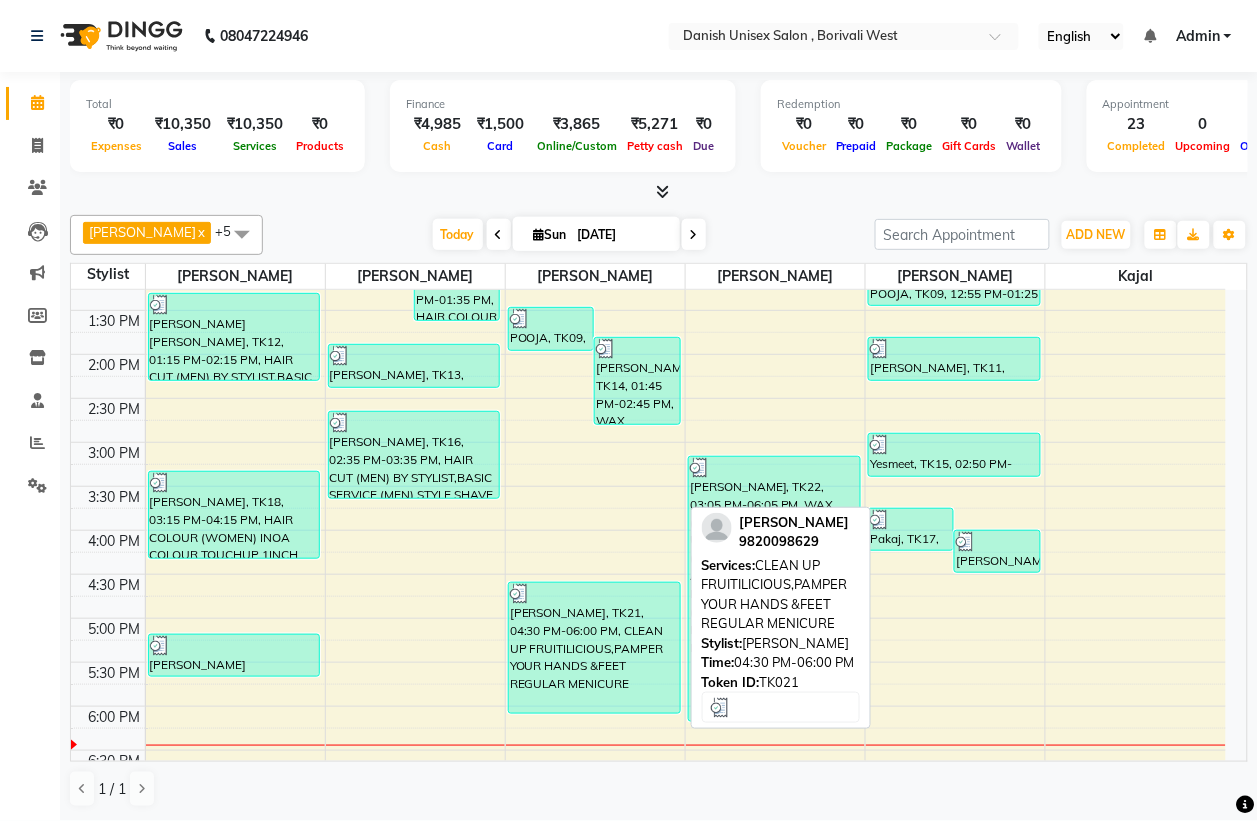 click on "[PERSON_NAME], TK21, 04:30 PM-06:00 PM, CLEAN UP FRUITILICIOUS,PAMPER YOUR HANDS &FEET REGULAR MENICURE" at bounding box center [594, 648] 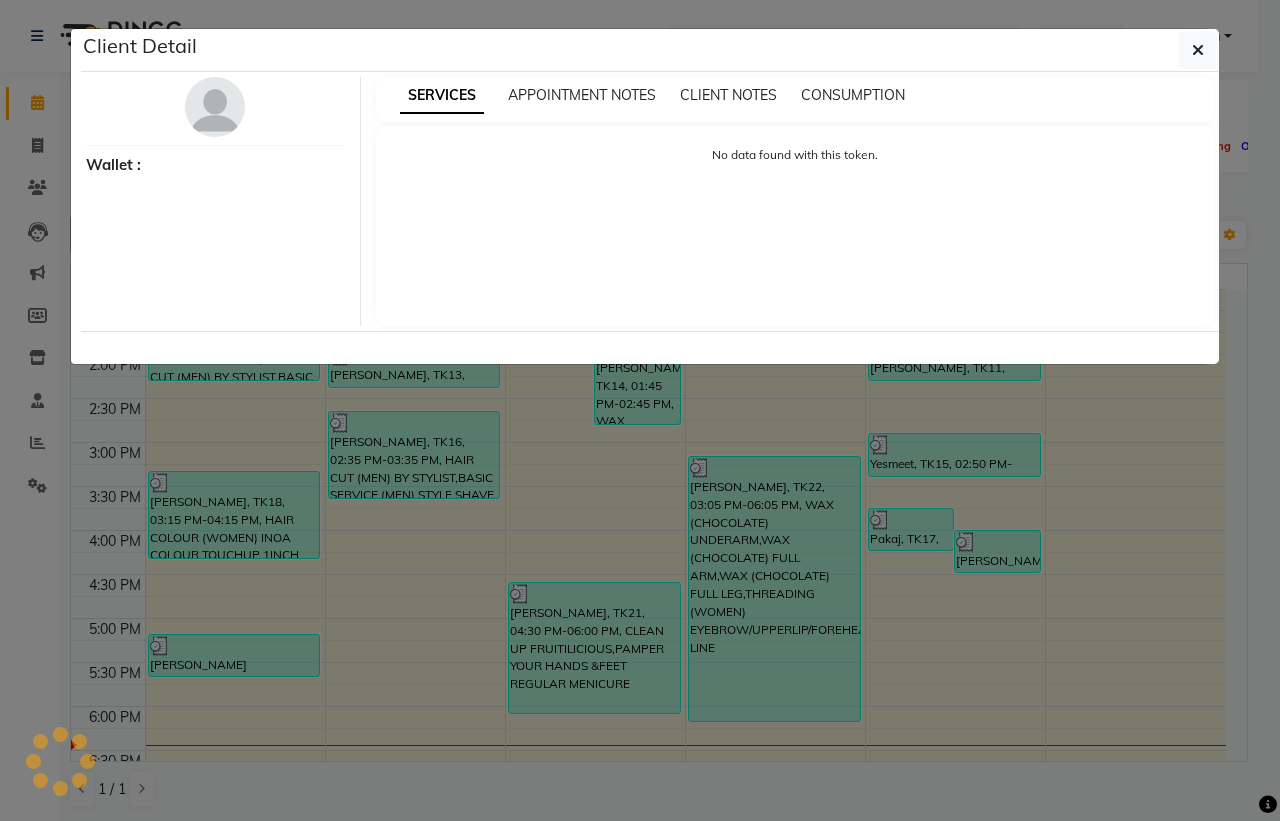 select on "3" 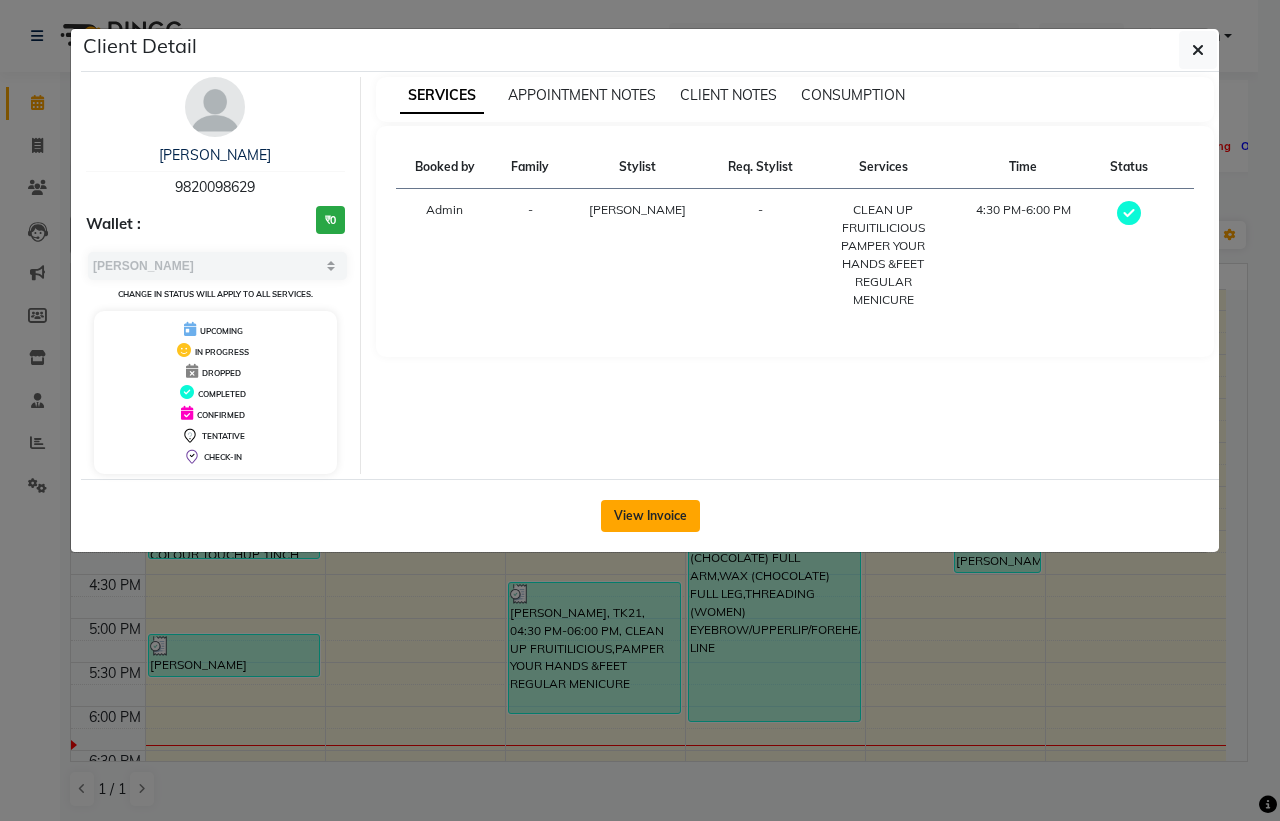 click on "View Invoice" 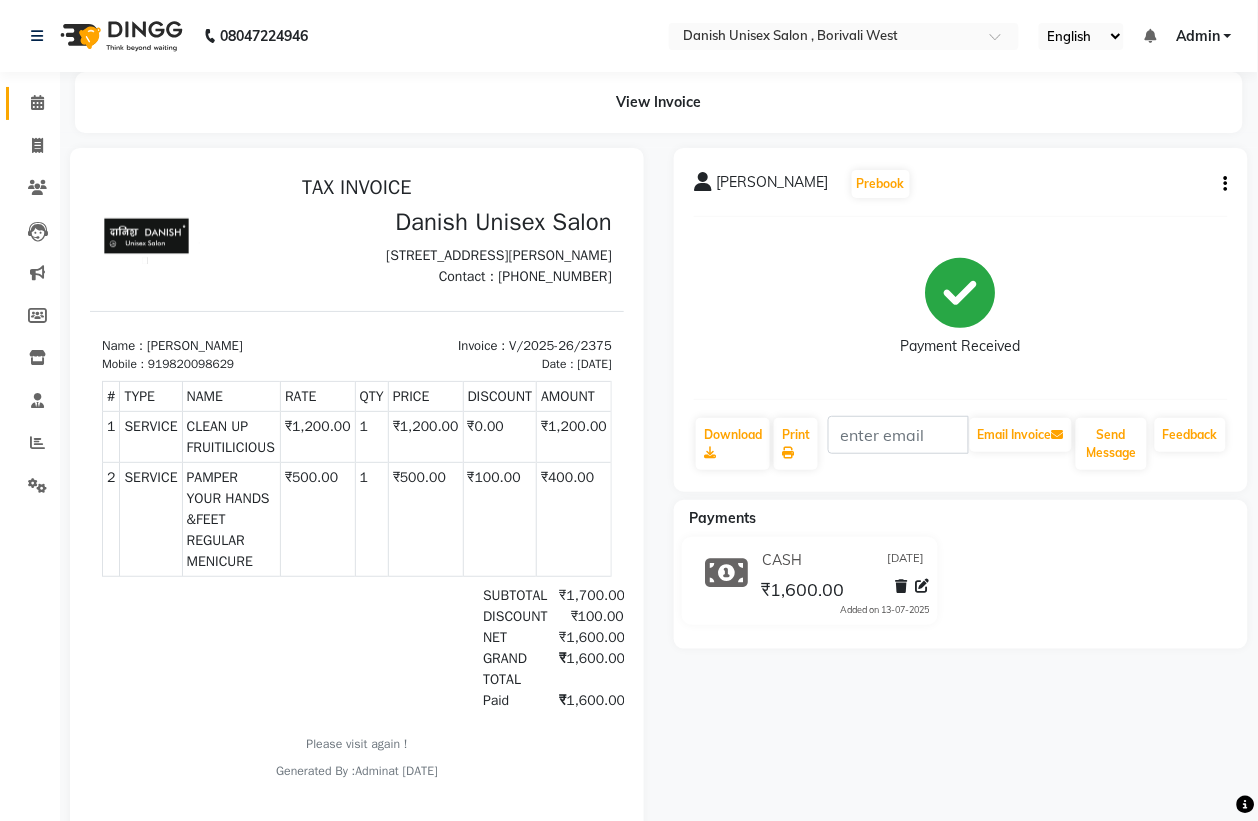 scroll, scrollTop: 0, scrollLeft: 0, axis: both 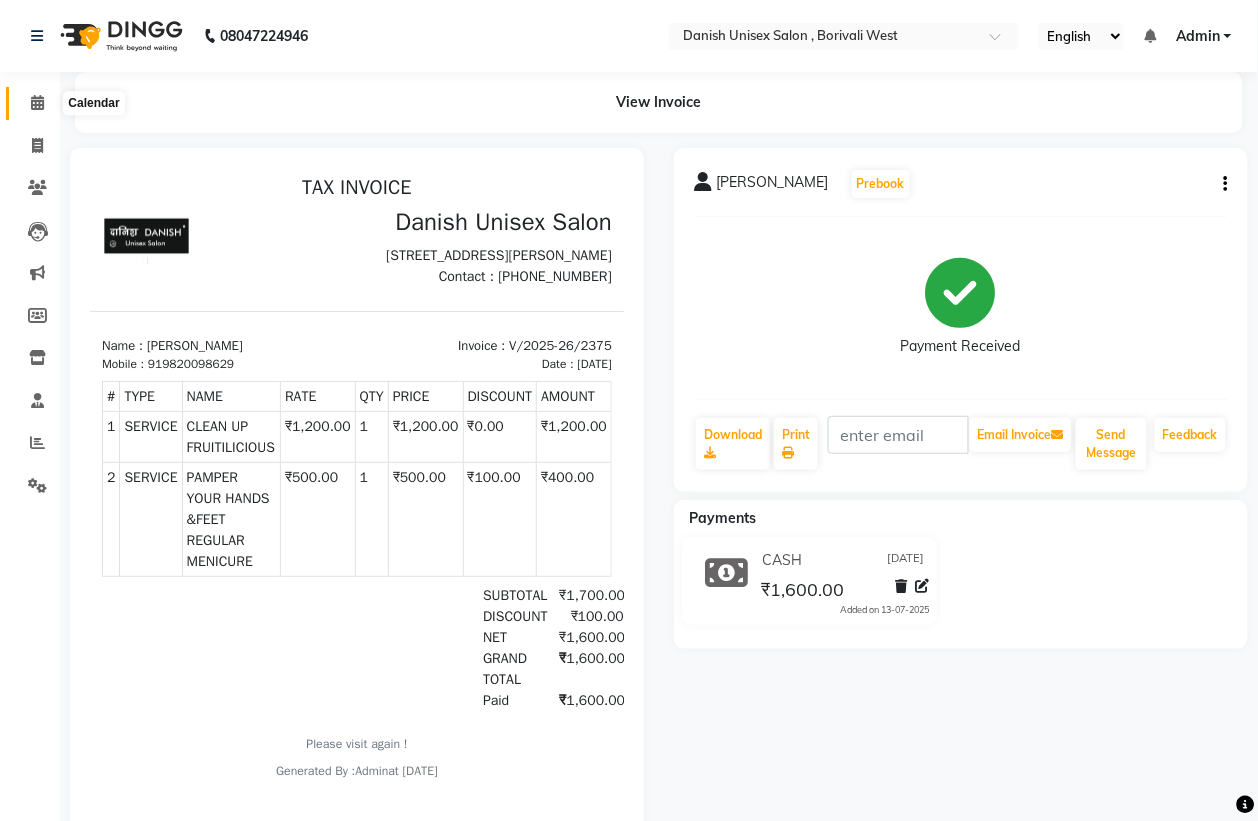click 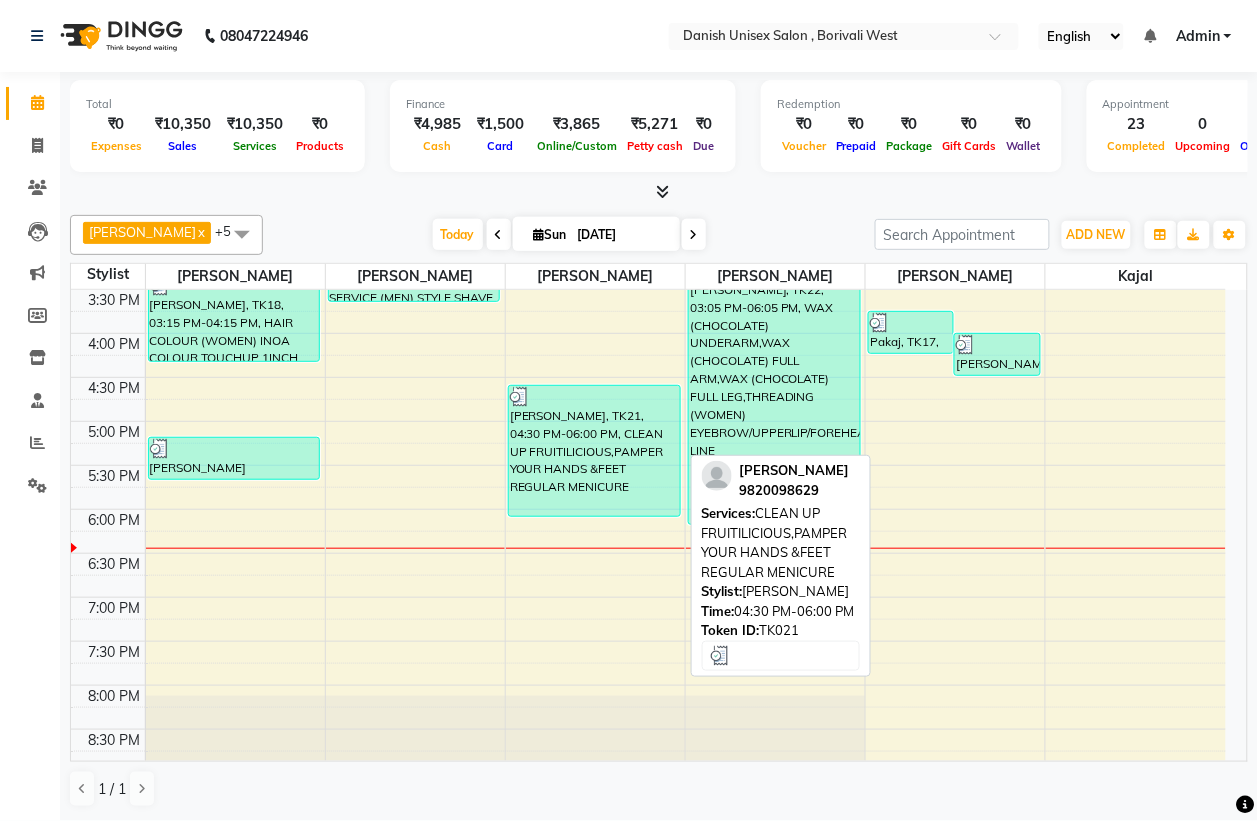 scroll, scrollTop: 625, scrollLeft: 0, axis: vertical 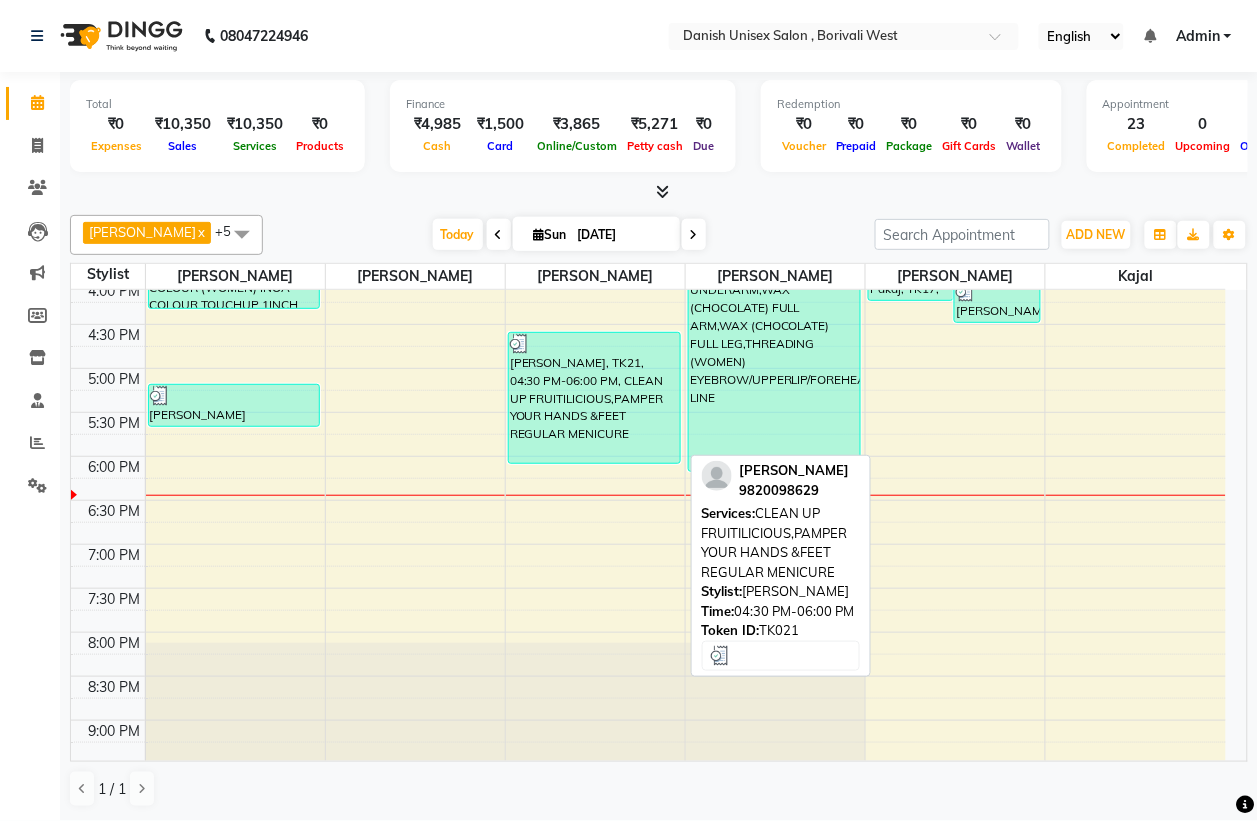 click on "[PERSON_NAME], TK21, 04:30 PM-06:00 PM, CLEAN UP FRUITILICIOUS,PAMPER YOUR HANDS &FEET REGULAR MENICURE" at bounding box center (594, 398) 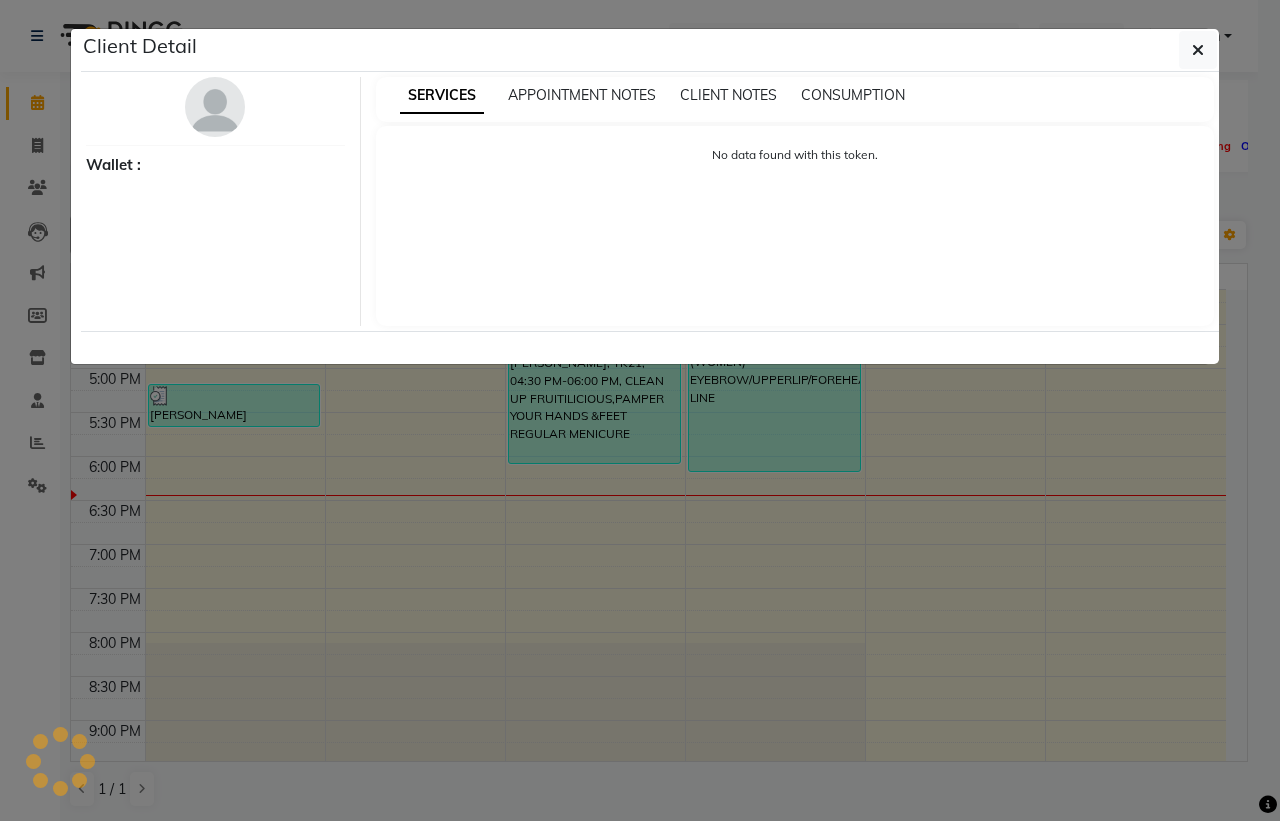 select on "3" 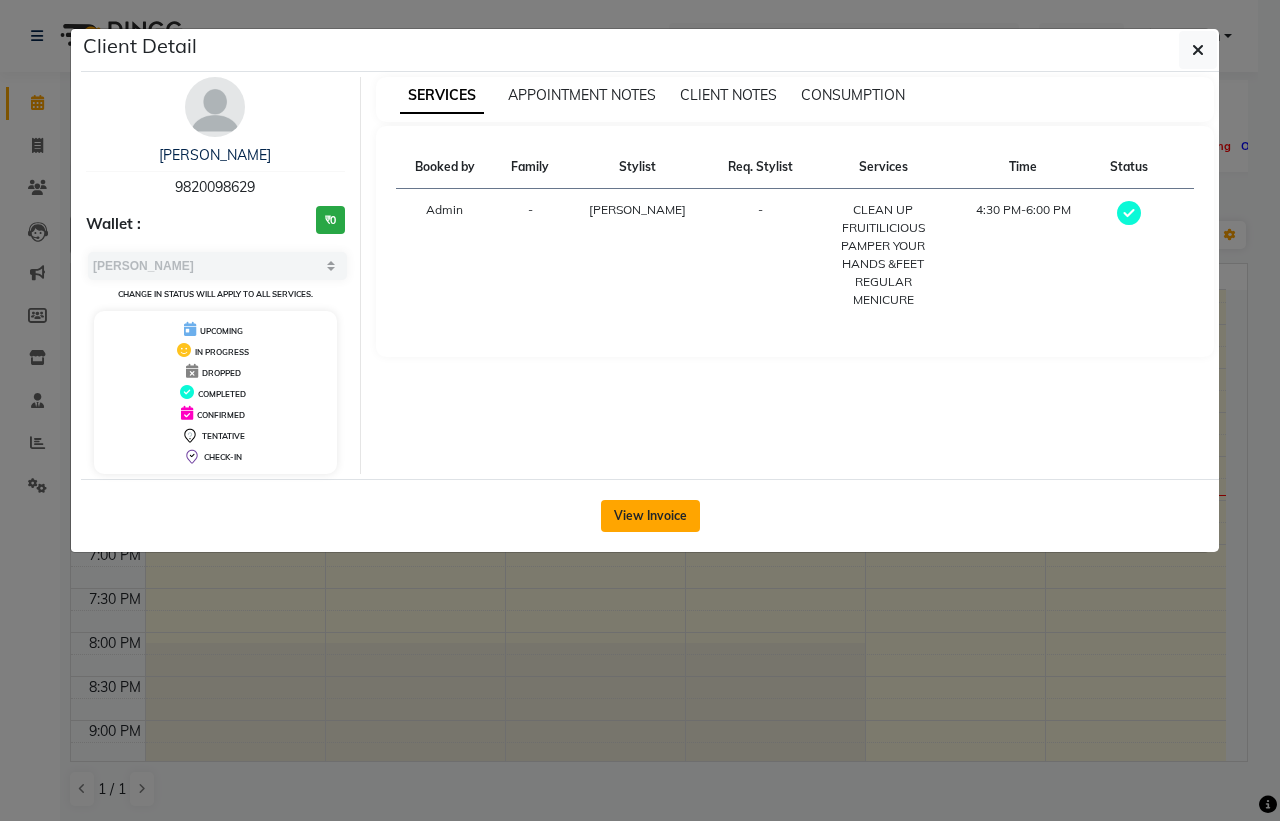 click on "View Invoice" 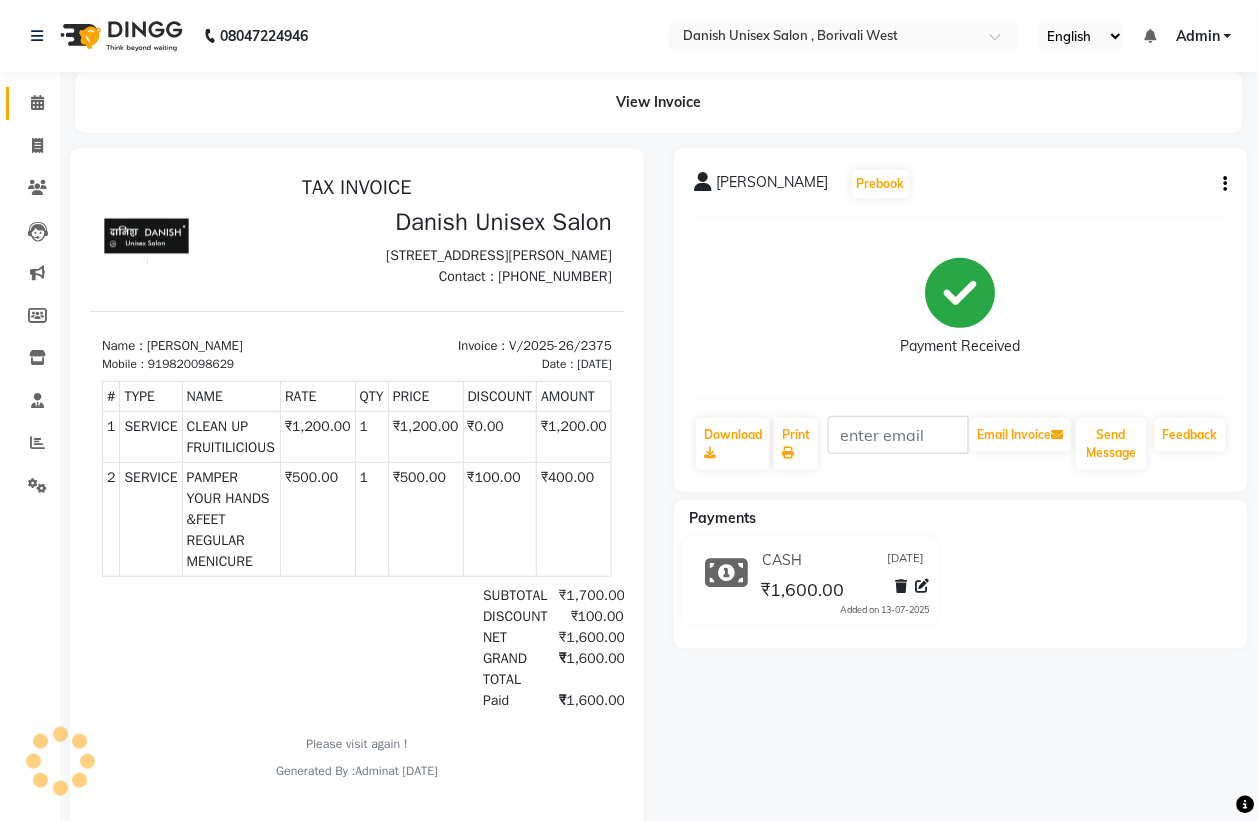 scroll, scrollTop: 0, scrollLeft: 0, axis: both 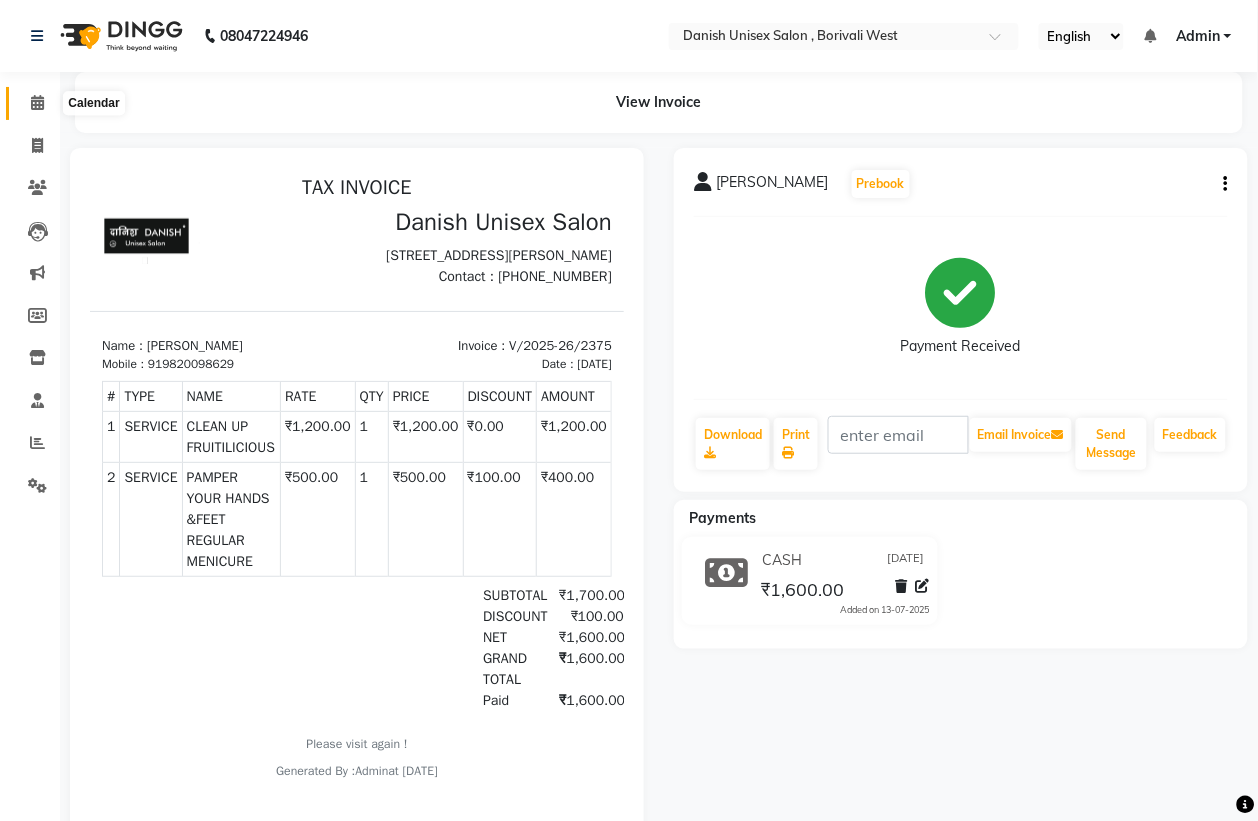 click 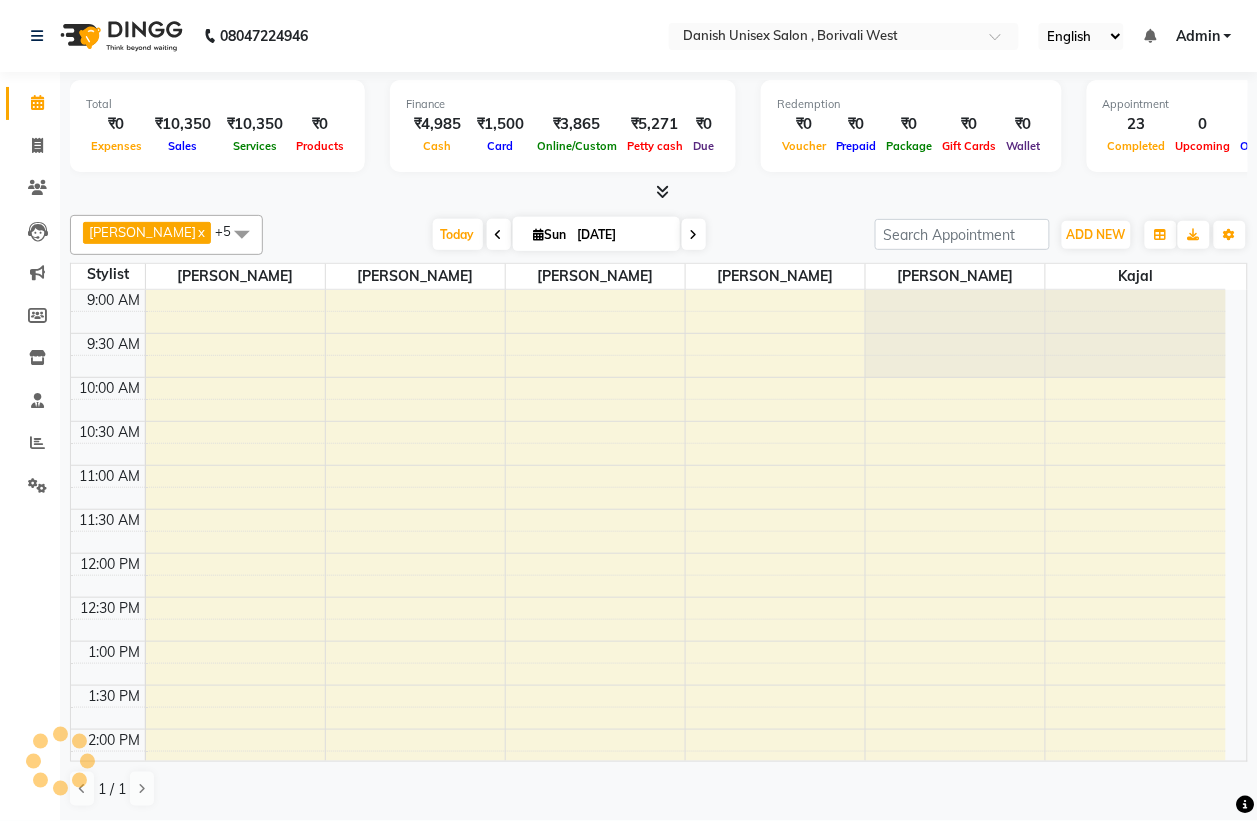 scroll, scrollTop: 0, scrollLeft: 0, axis: both 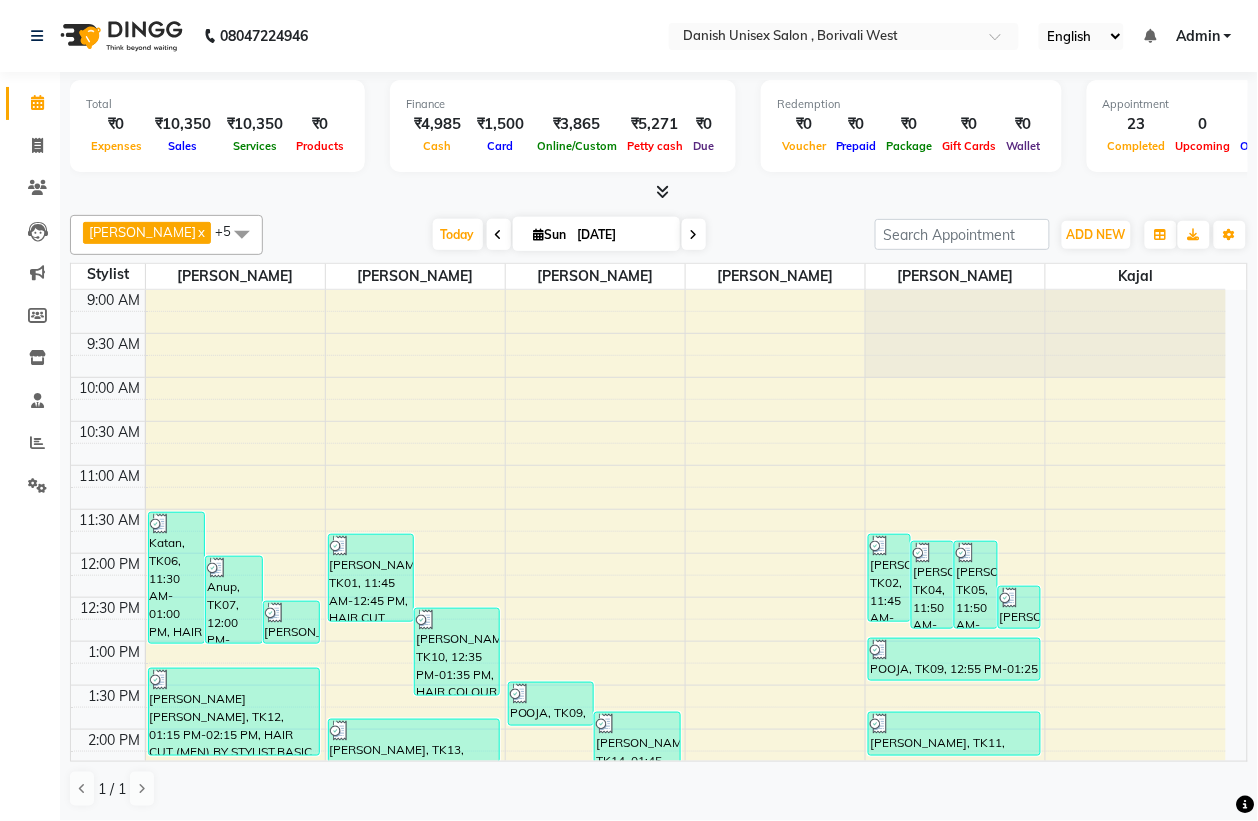 click on "[DATE]" at bounding box center [622, 235] 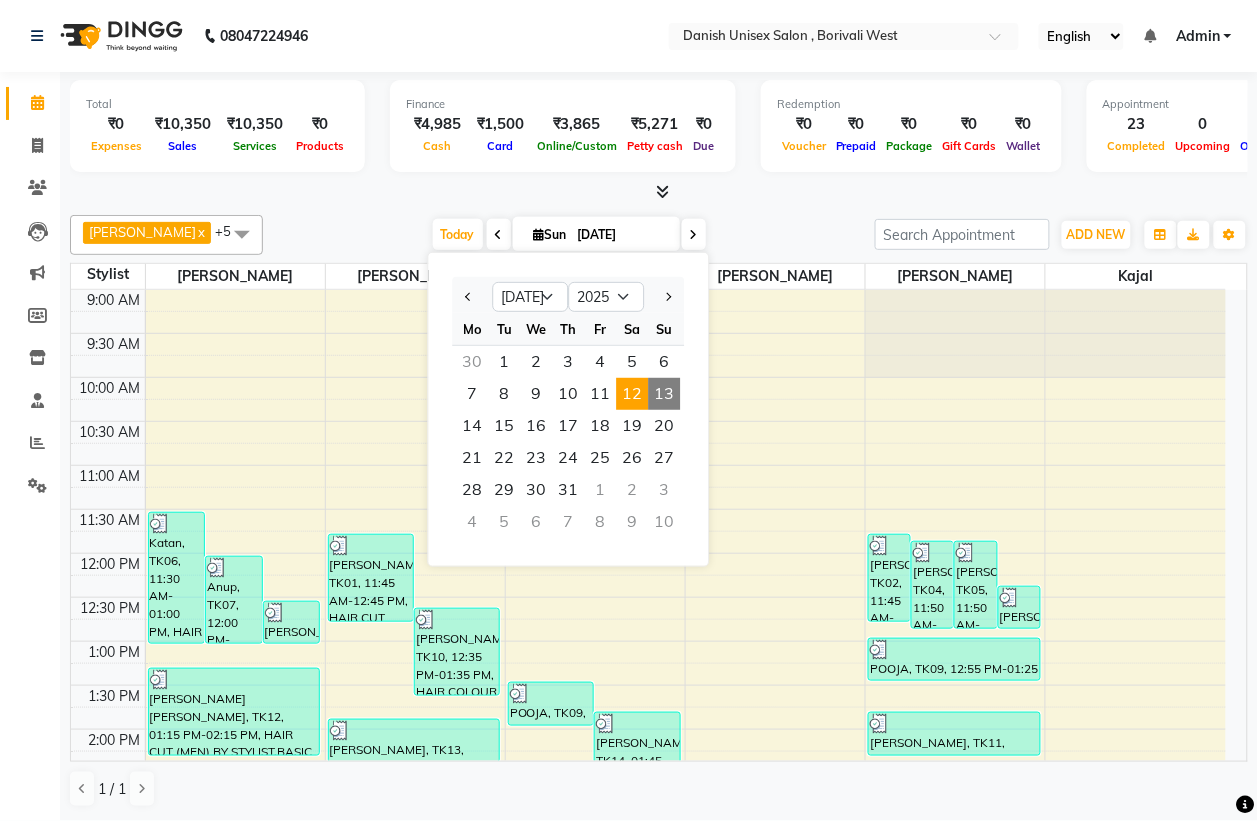click on "12" at bounding box center (633, 394) 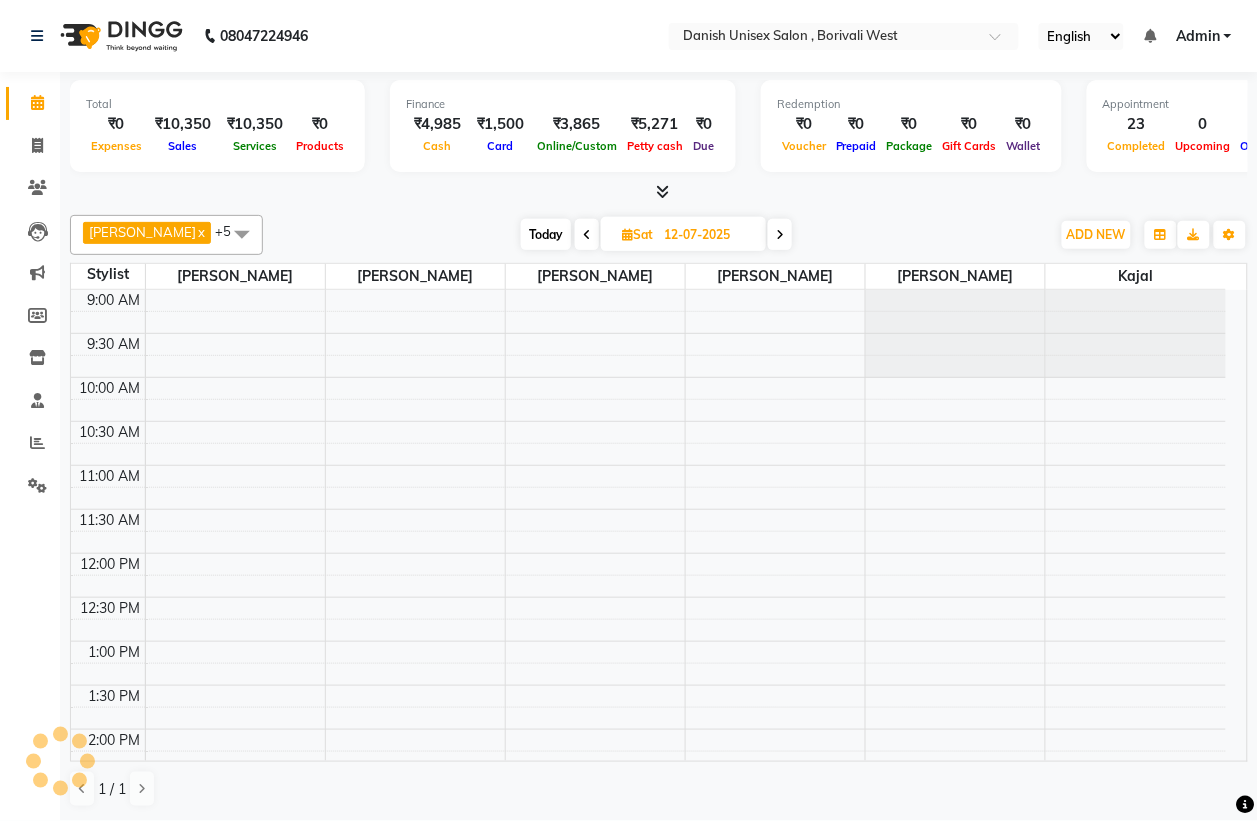 scroll, scrollTop: 686, scrollLeft: 0, axis: vertical 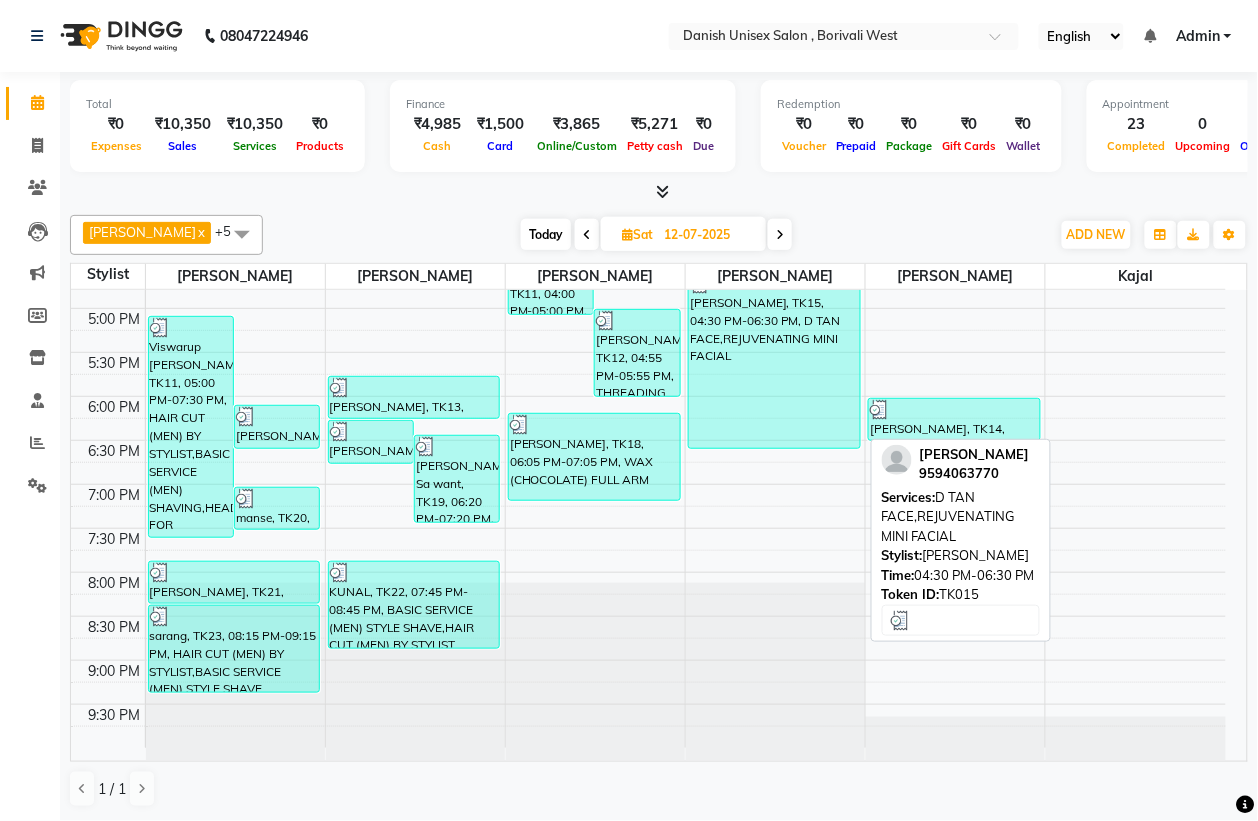 click on "[PERSON_NAME], TK15, 04:30 PM-06:30 PM, D TAN FACE,REJUVENATING MINI FACIAL" at bounding box center [774, 360] 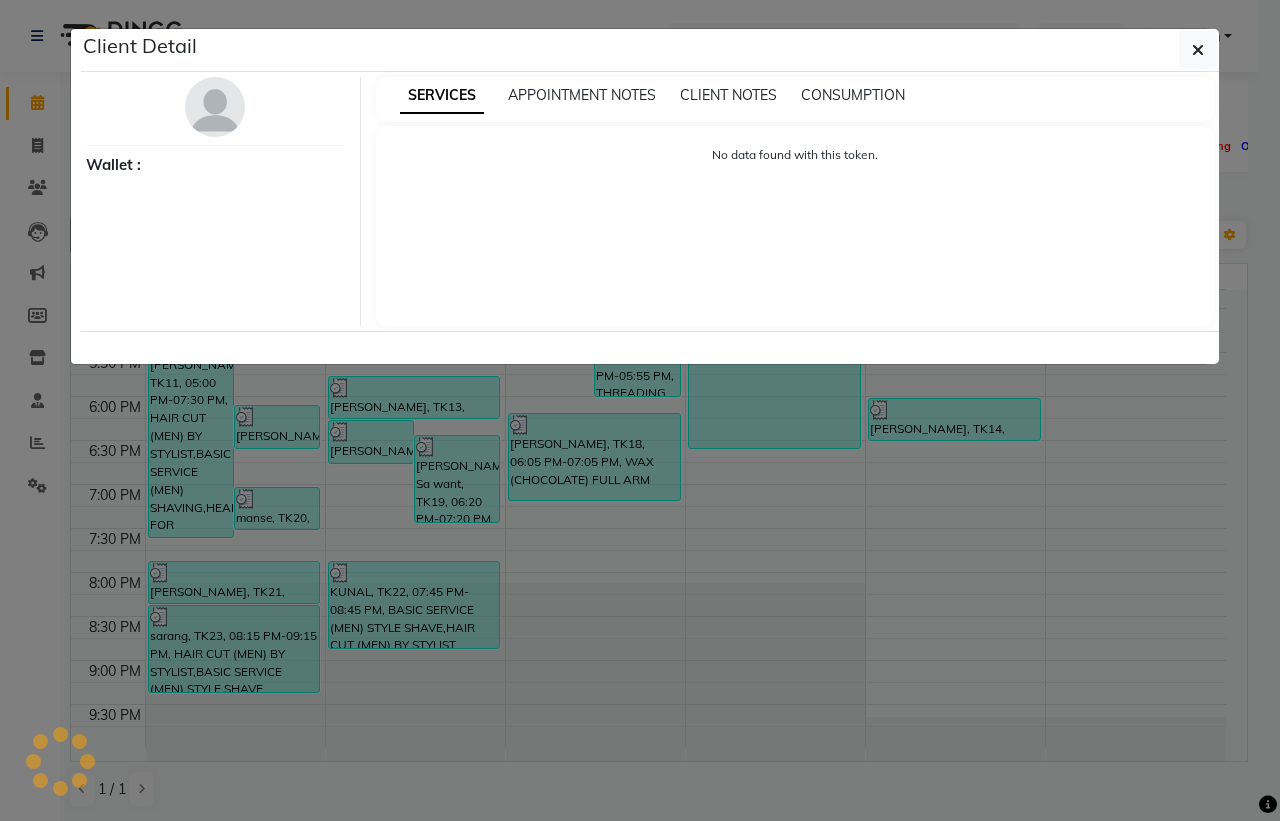 select on "3" 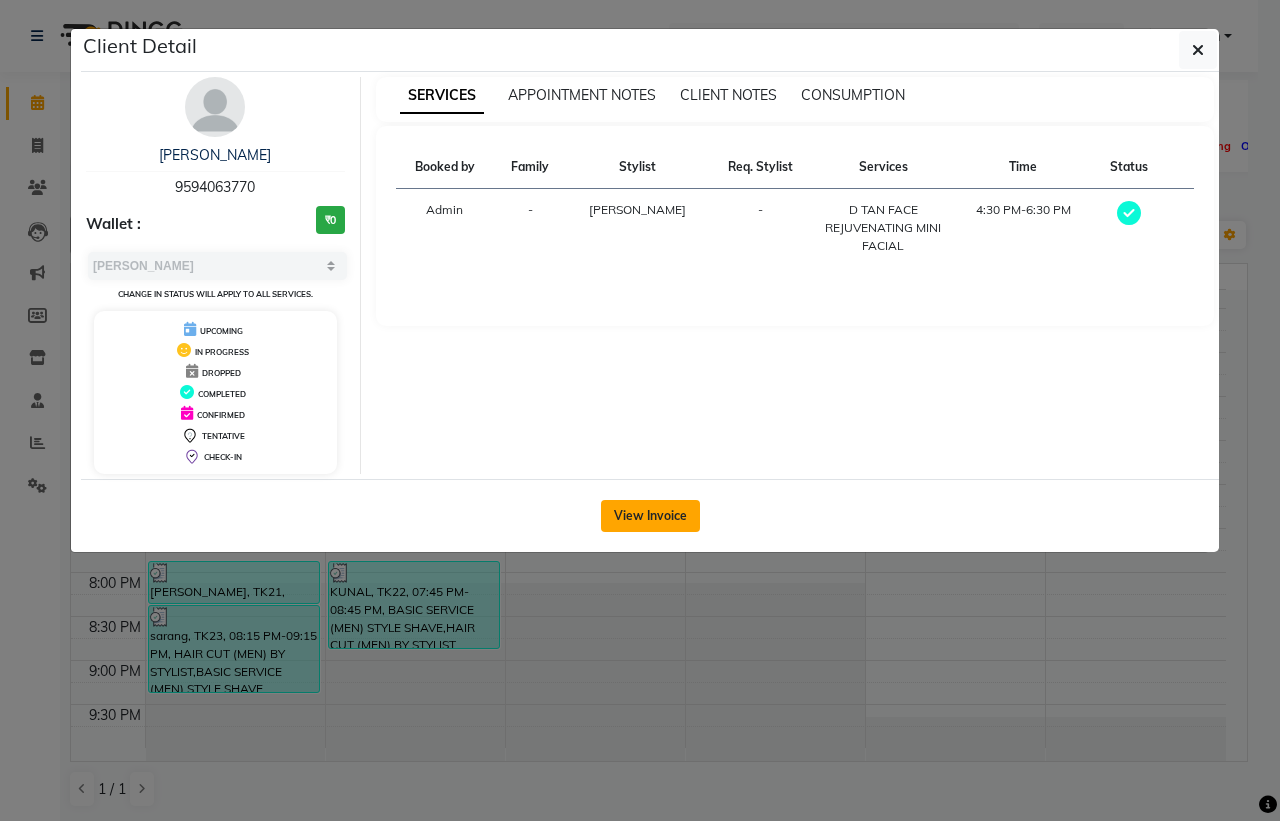 click on "View Invoice" 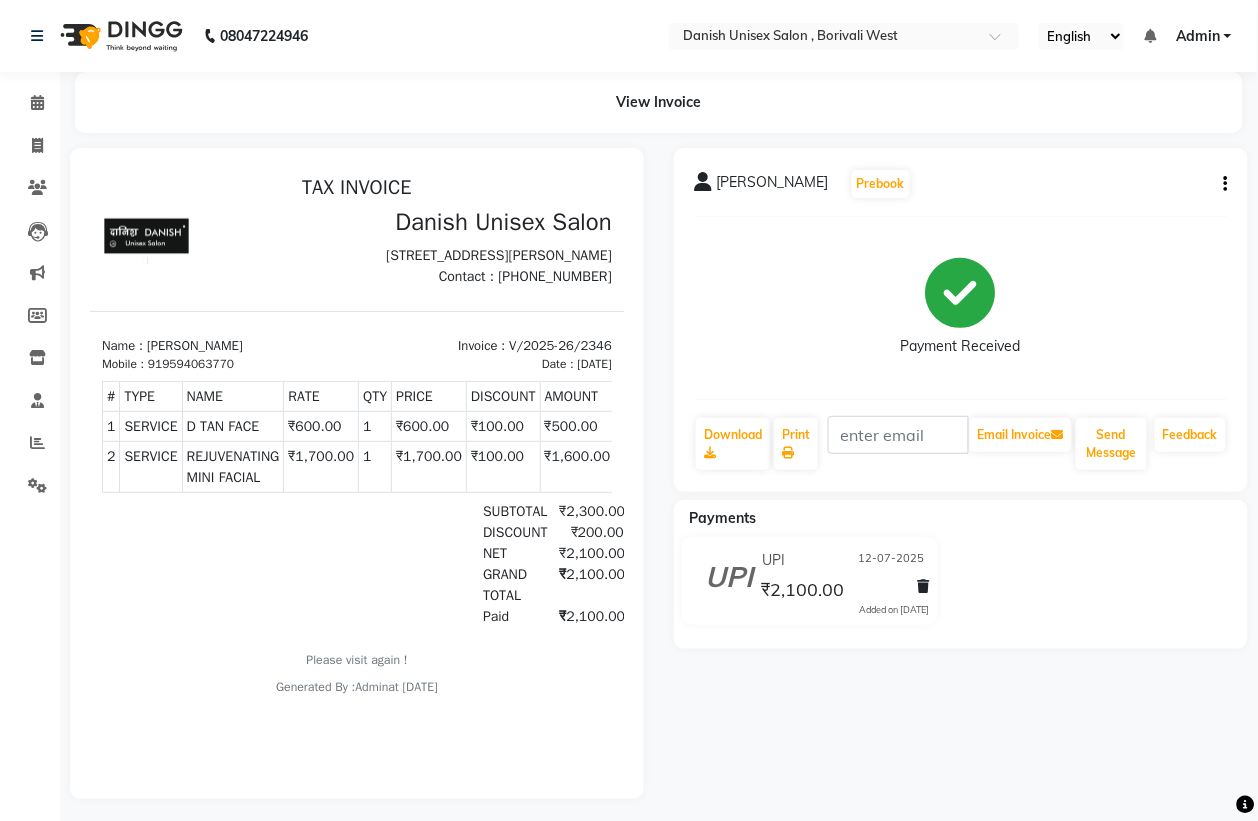 scroll, scrollTop: 28, scrollLeft: 0, axis: vertical 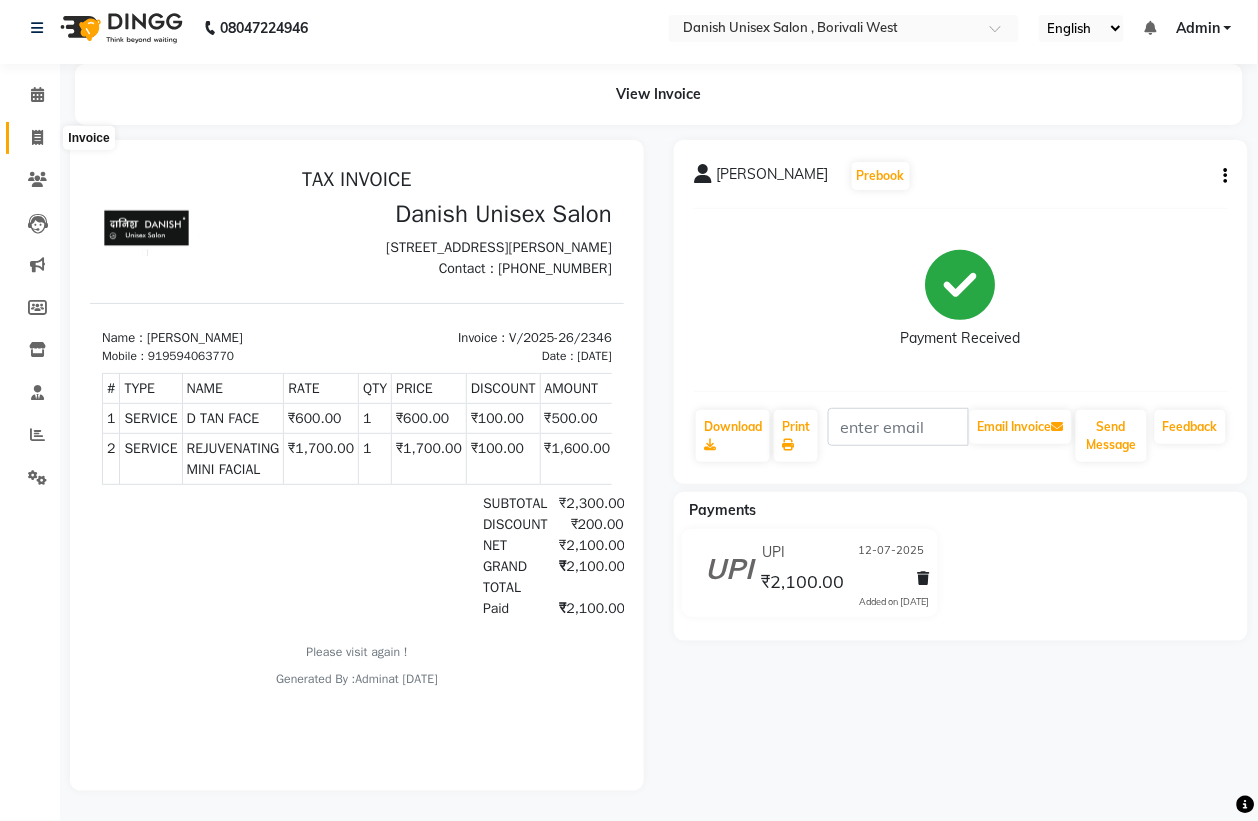 click 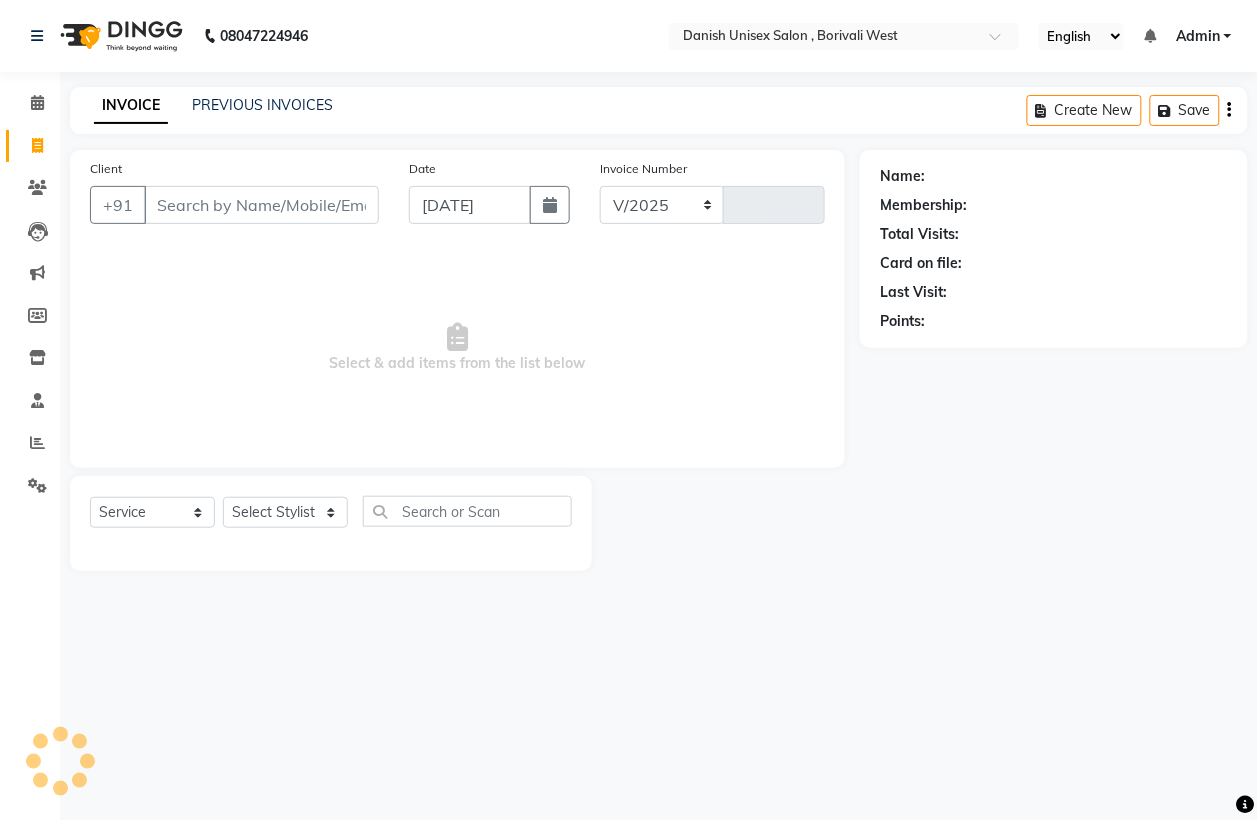 select on "6929" 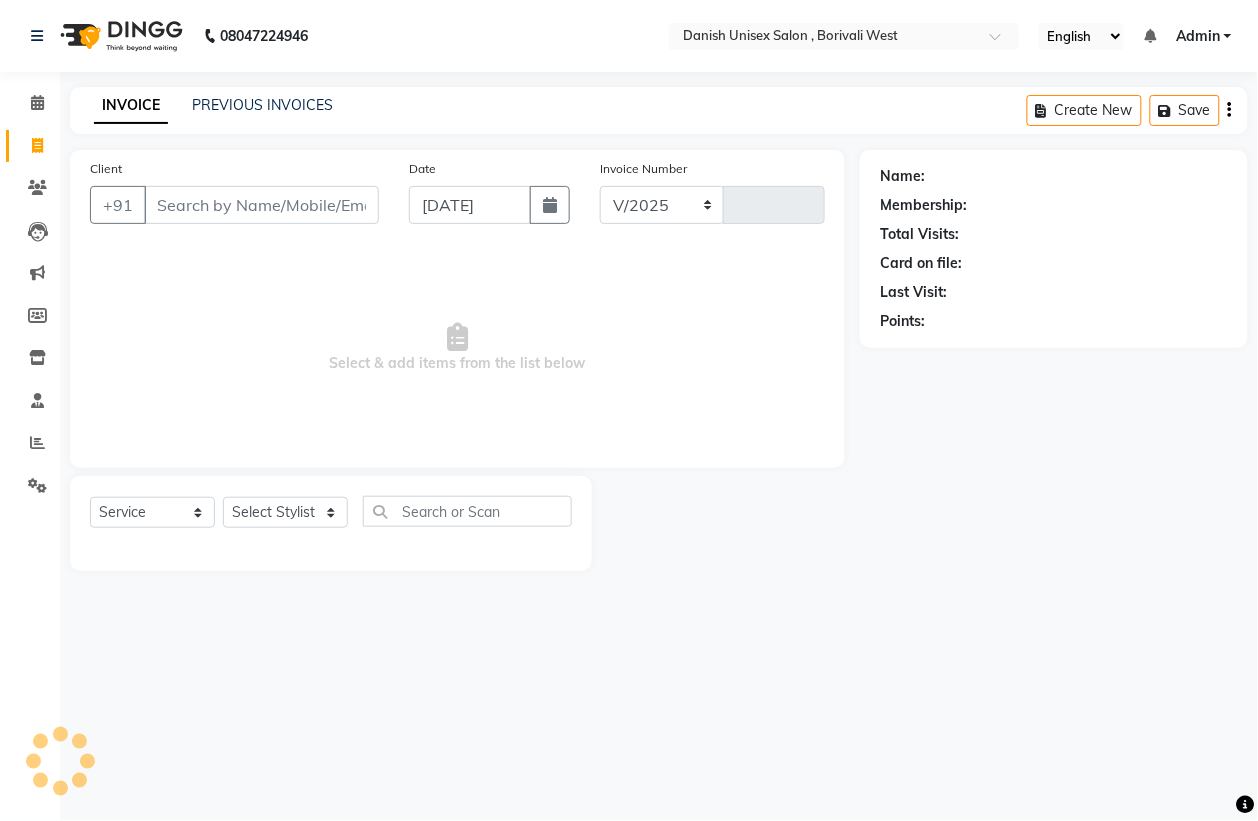 type on "2377" 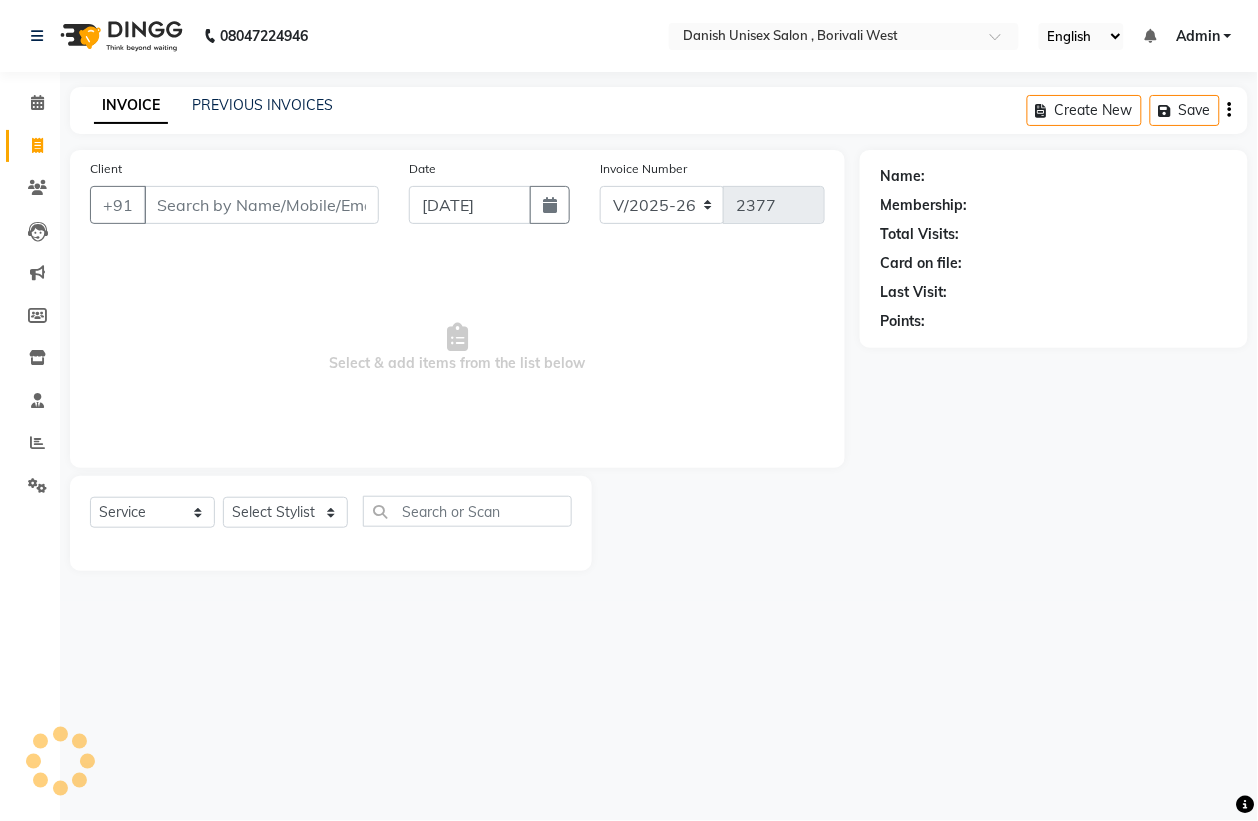 scroll, scrollTop: 0, scrollLeft: 0, axis: both 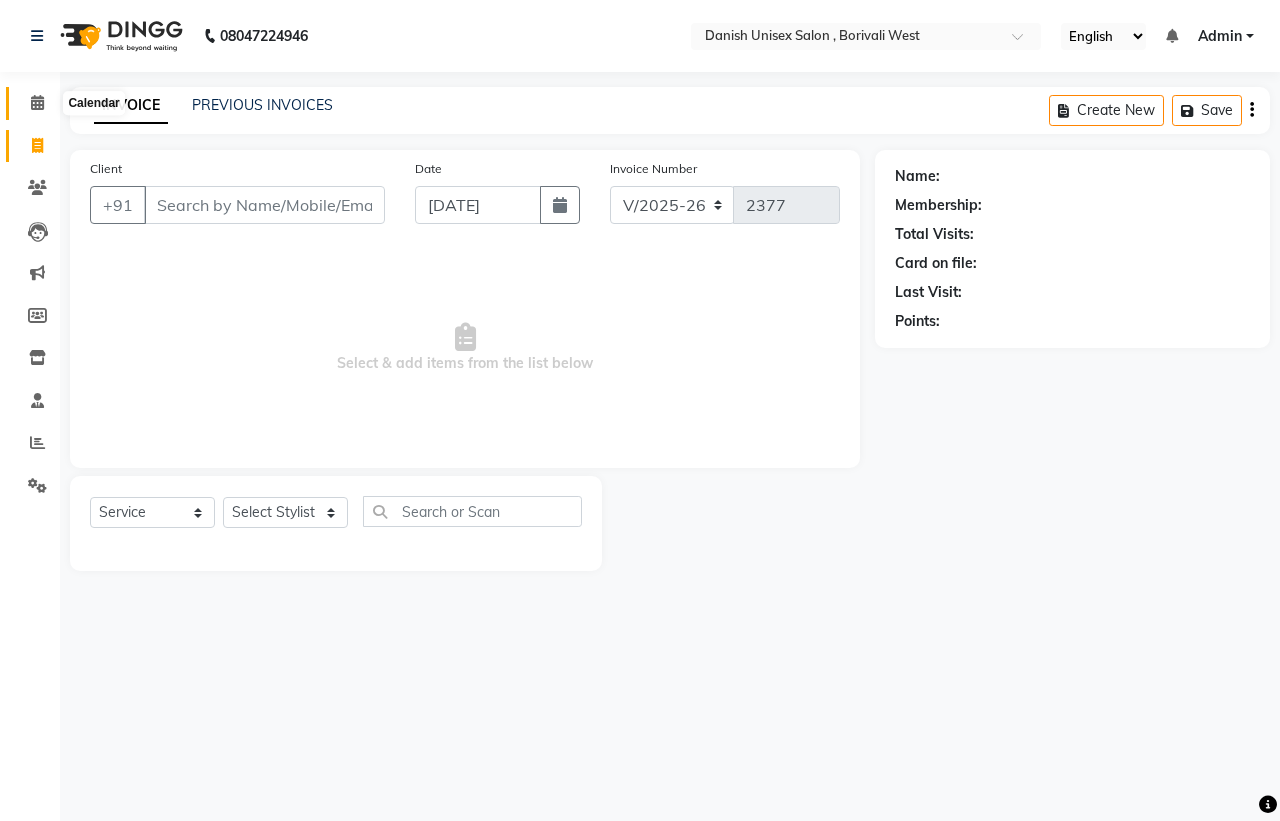 click 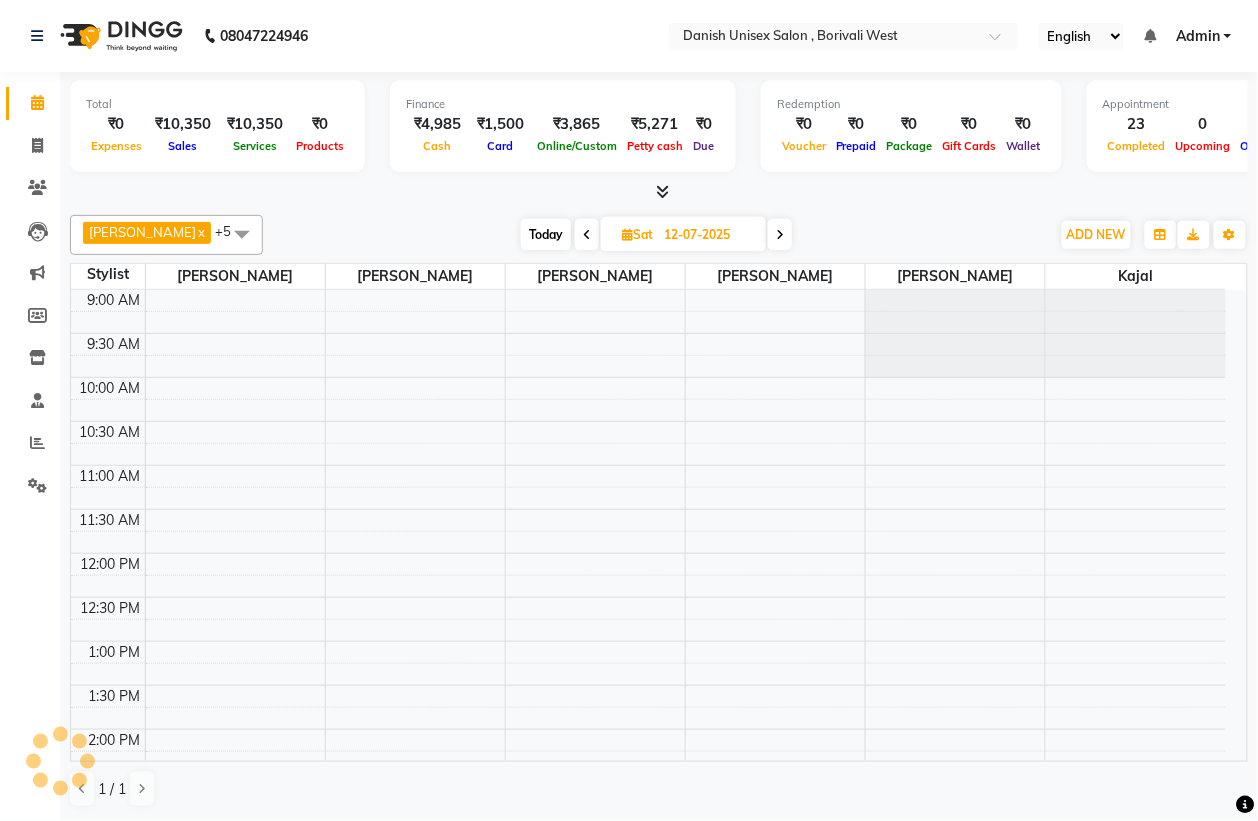 scroll, scrollTop: 0, scrollLeft: 0, axis: both 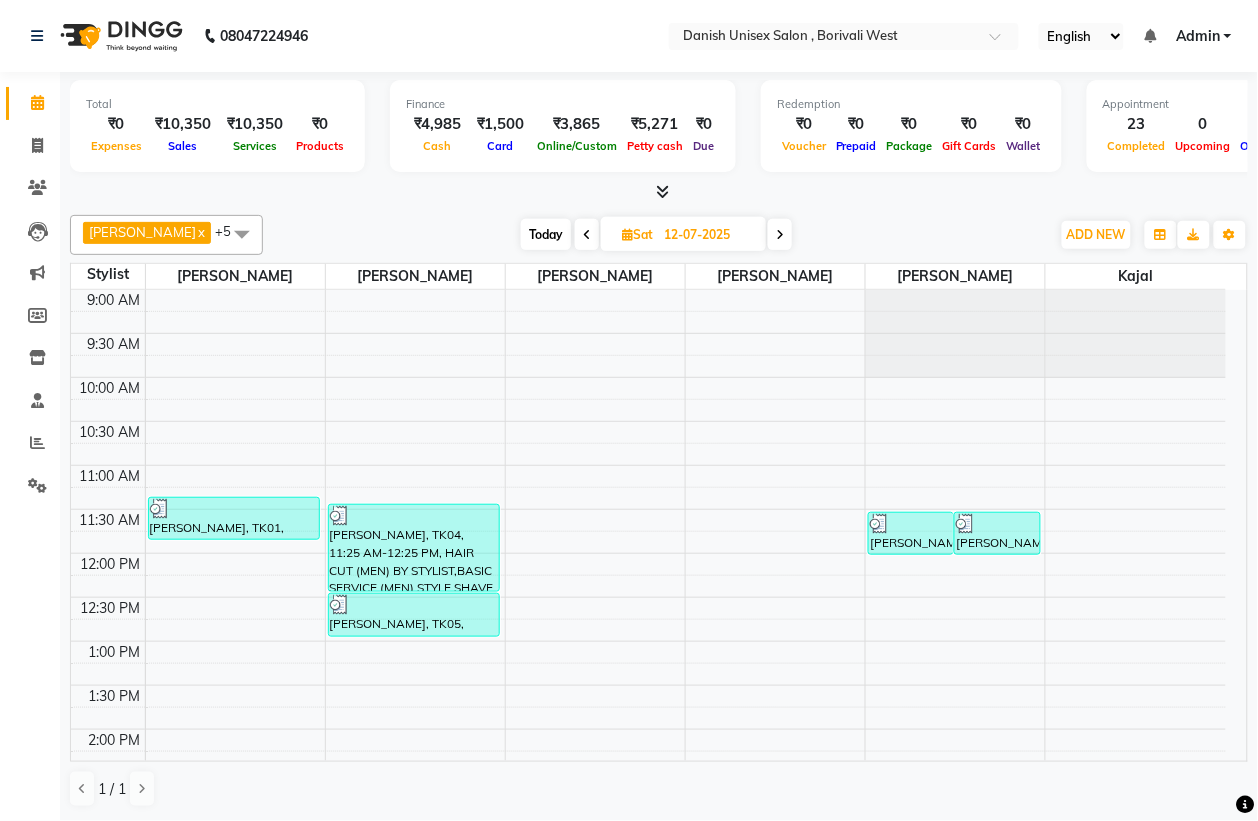 click on "12-07-2025" at bounding box center [708, 235] 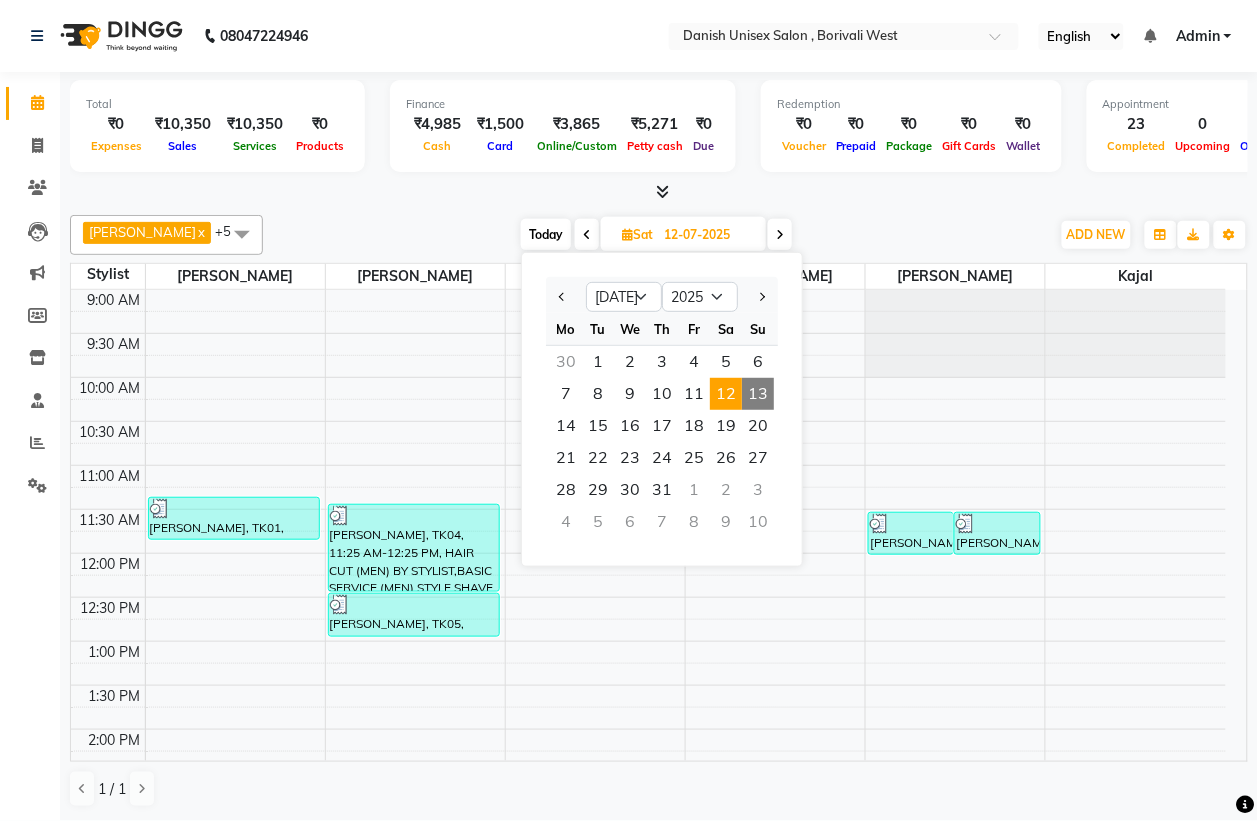 click on "13" at bounding box center [758, 394] 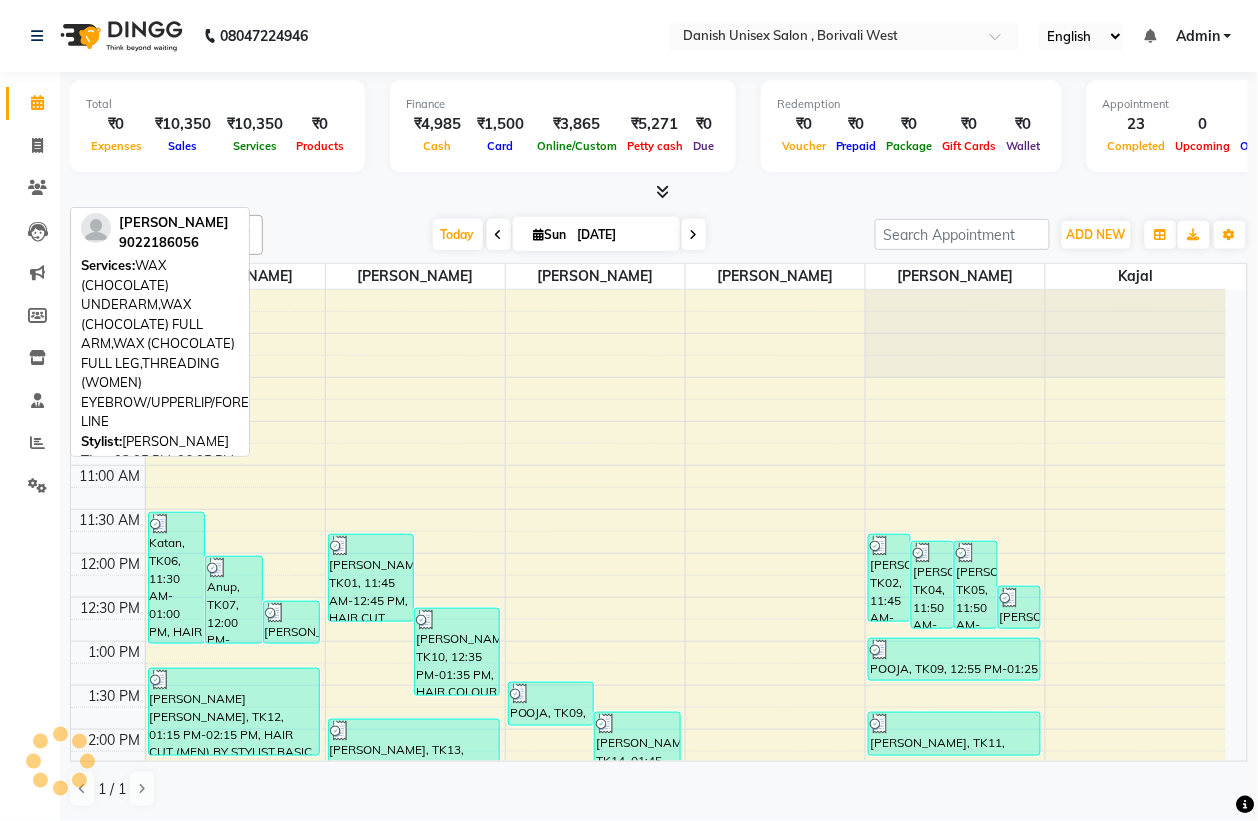 scroll, scrollTop: 686, scrollLeft: 0, axis: vertical 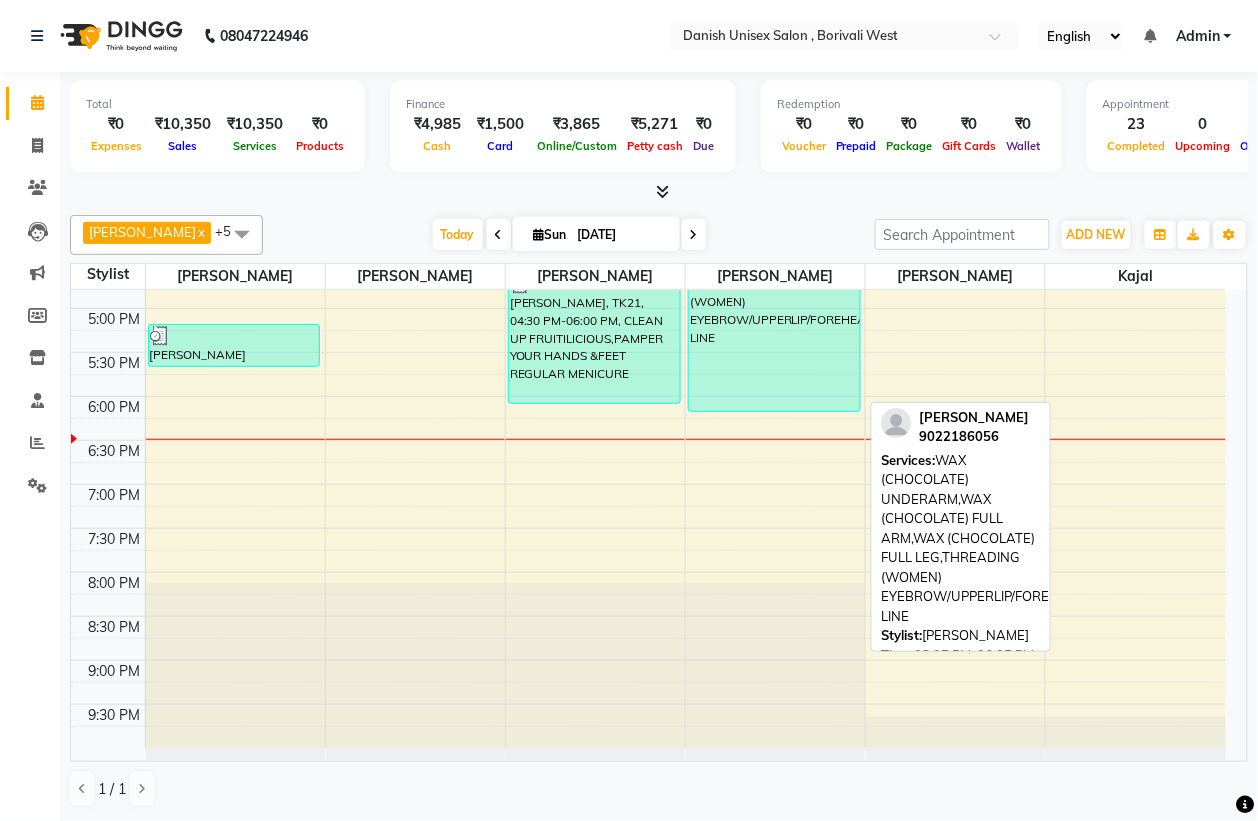 click on "[PERSON_NAME], TK22, 03:05 PM-06:05 PM, WAX (CHOCOLATE) UNDERARM,WAX (CHOCOLATE) FULL ARM,WAX (CHOCOLATE) FULL LEG,THREADING (WOMEN) EYEBROW/UPPERLIP/FOREHEAD/CHIN/JAW LINE" at bounding box center (774, 279) 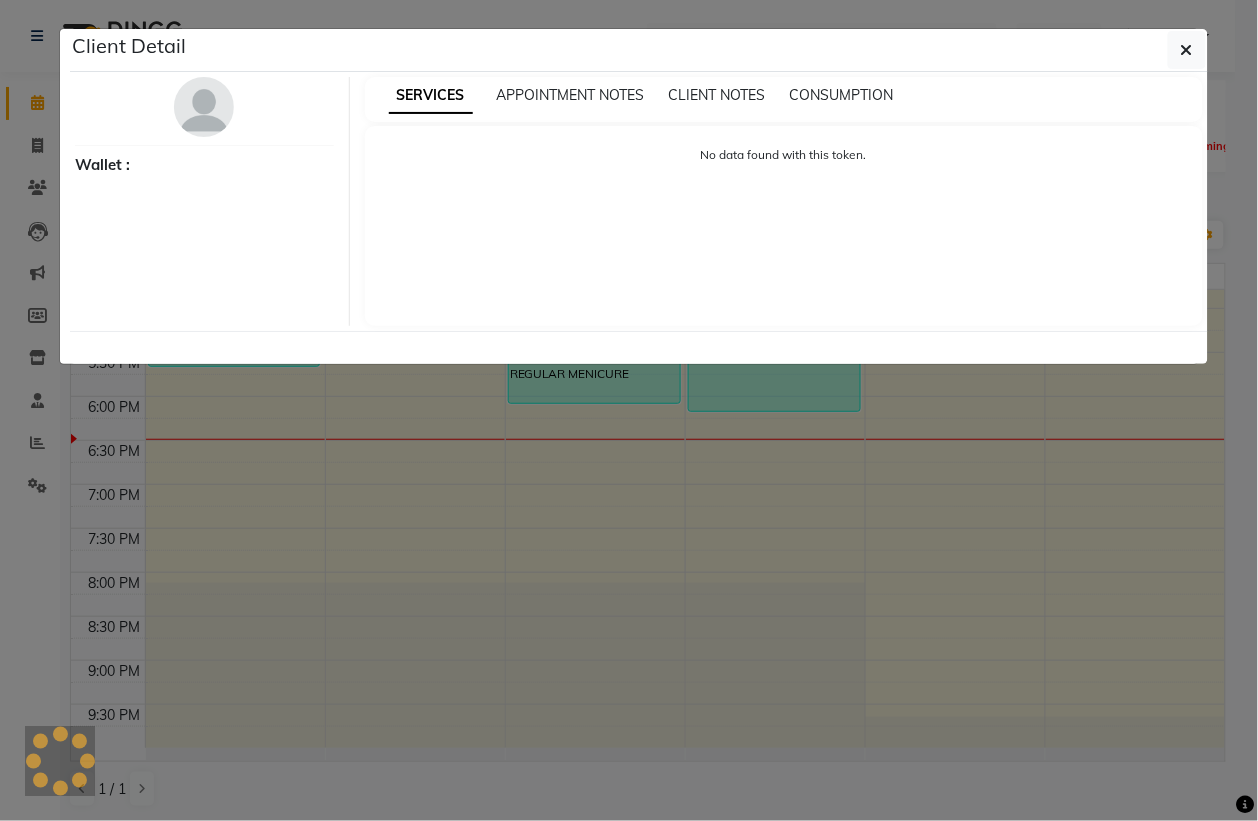 select on "3" 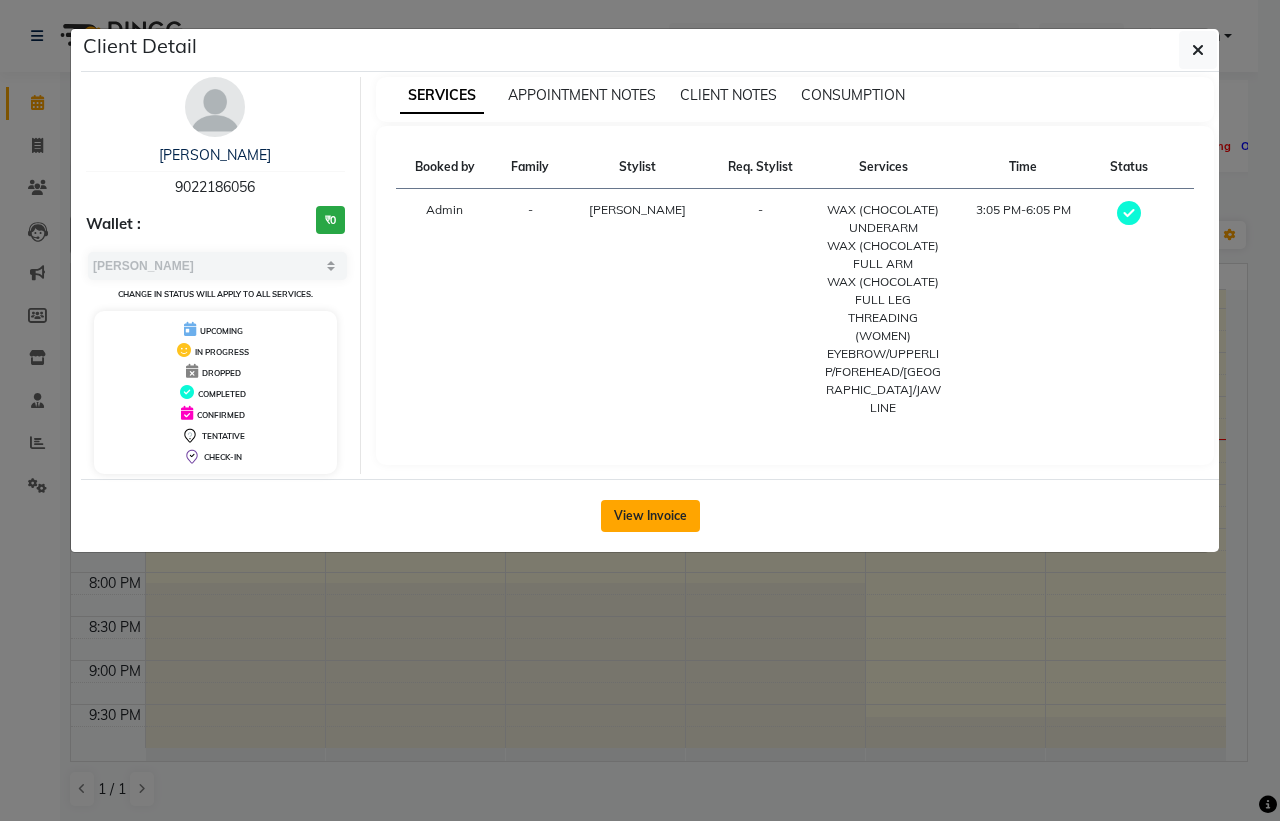 click on "View Invoice" 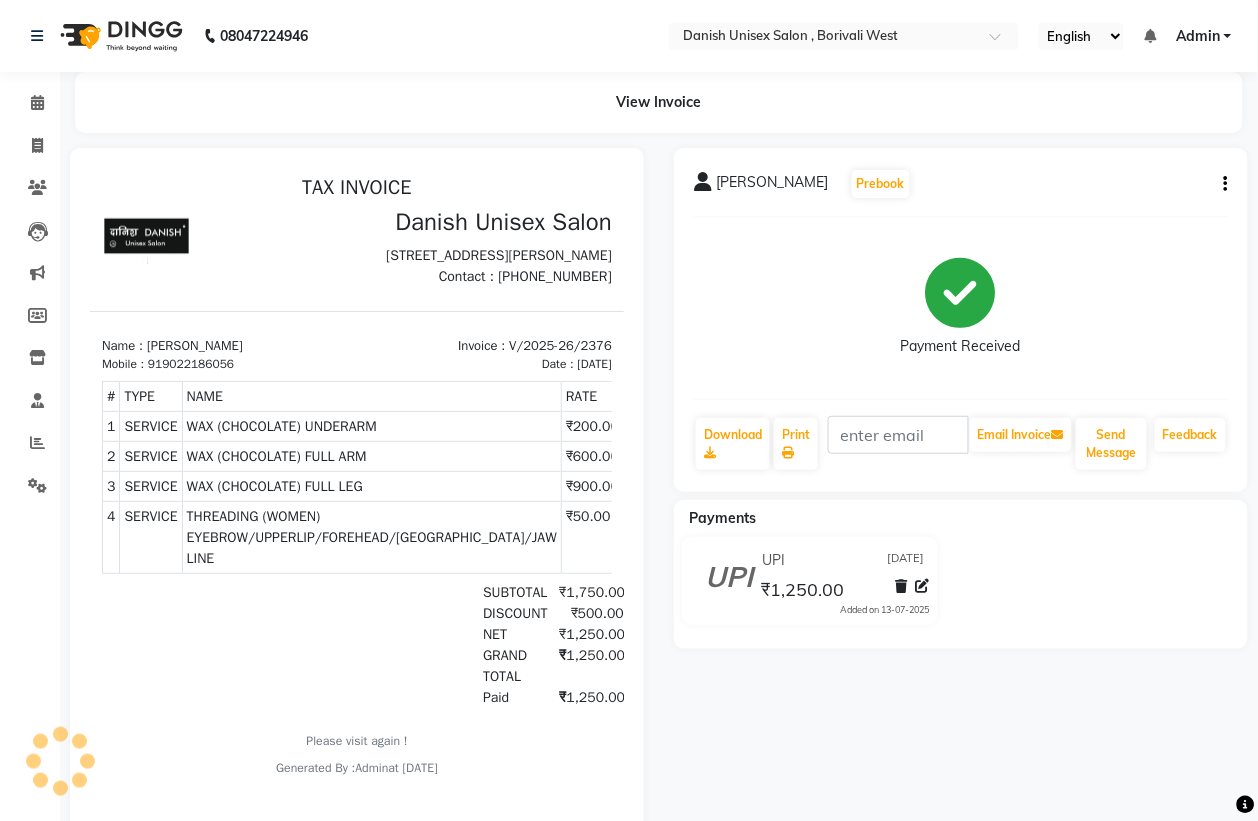 scroll, scrollTop: 0, scrollLeft: 0, axis: both 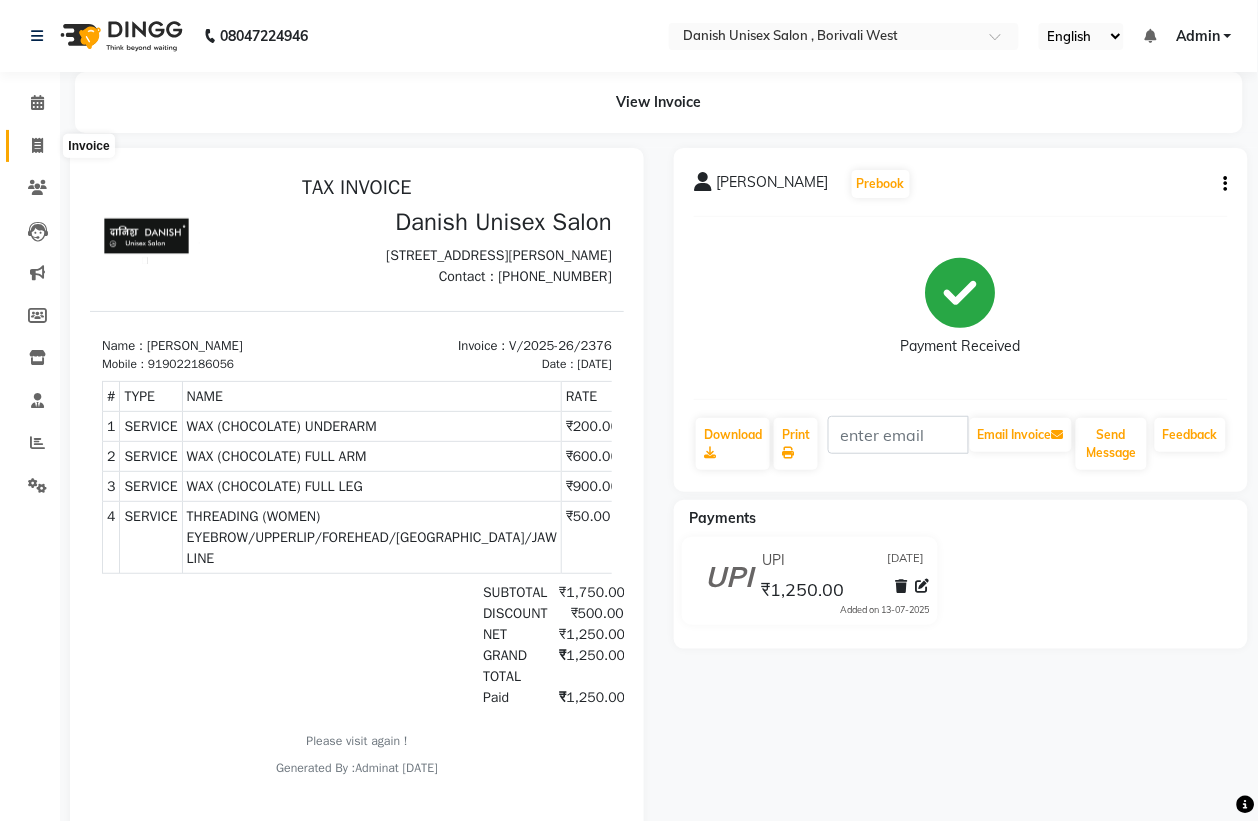 click 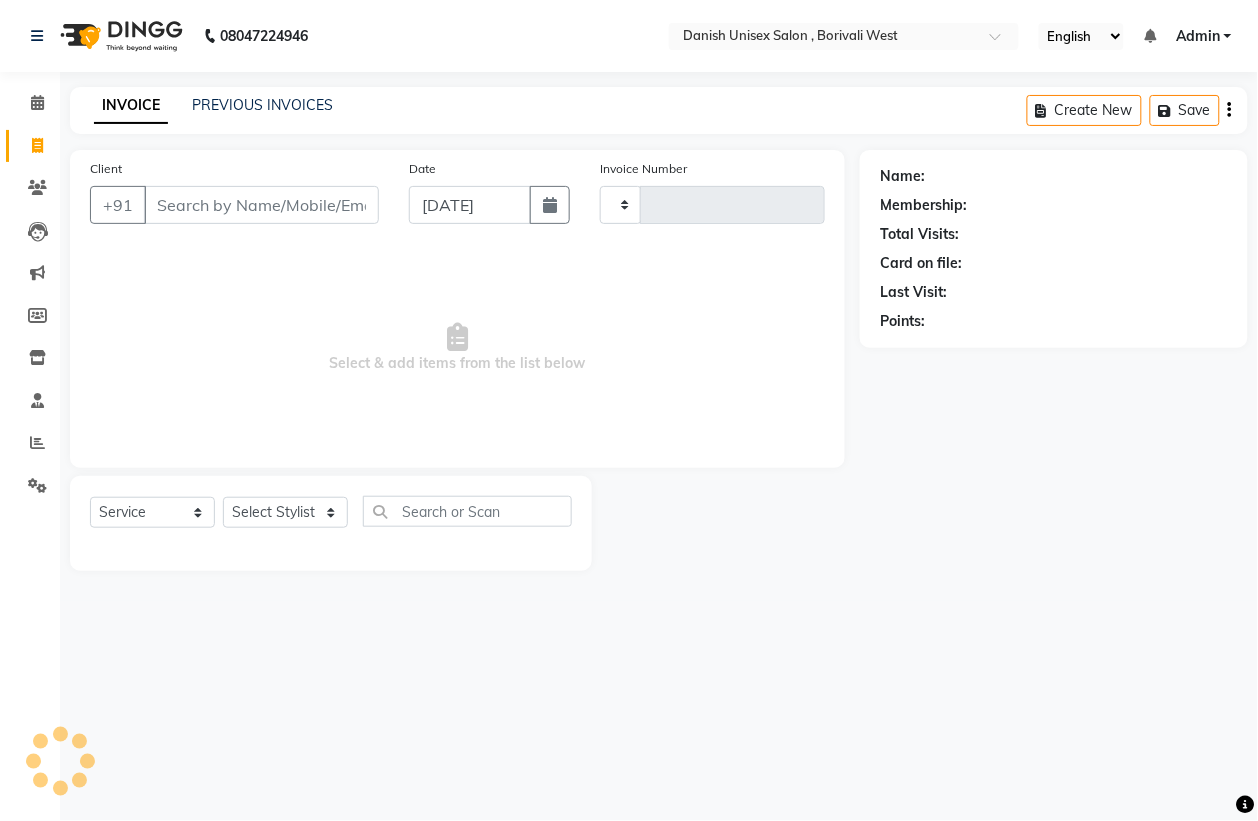 type on "2377" 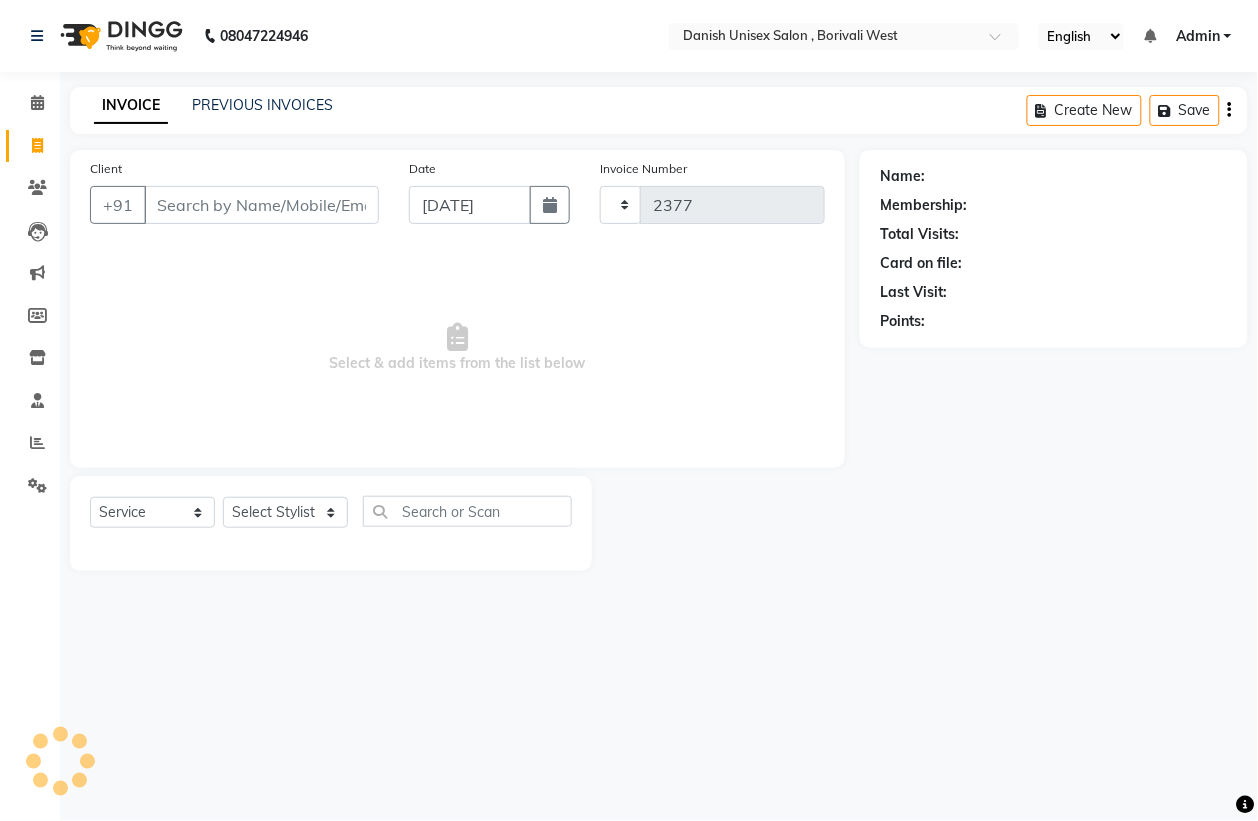 select on "6929" 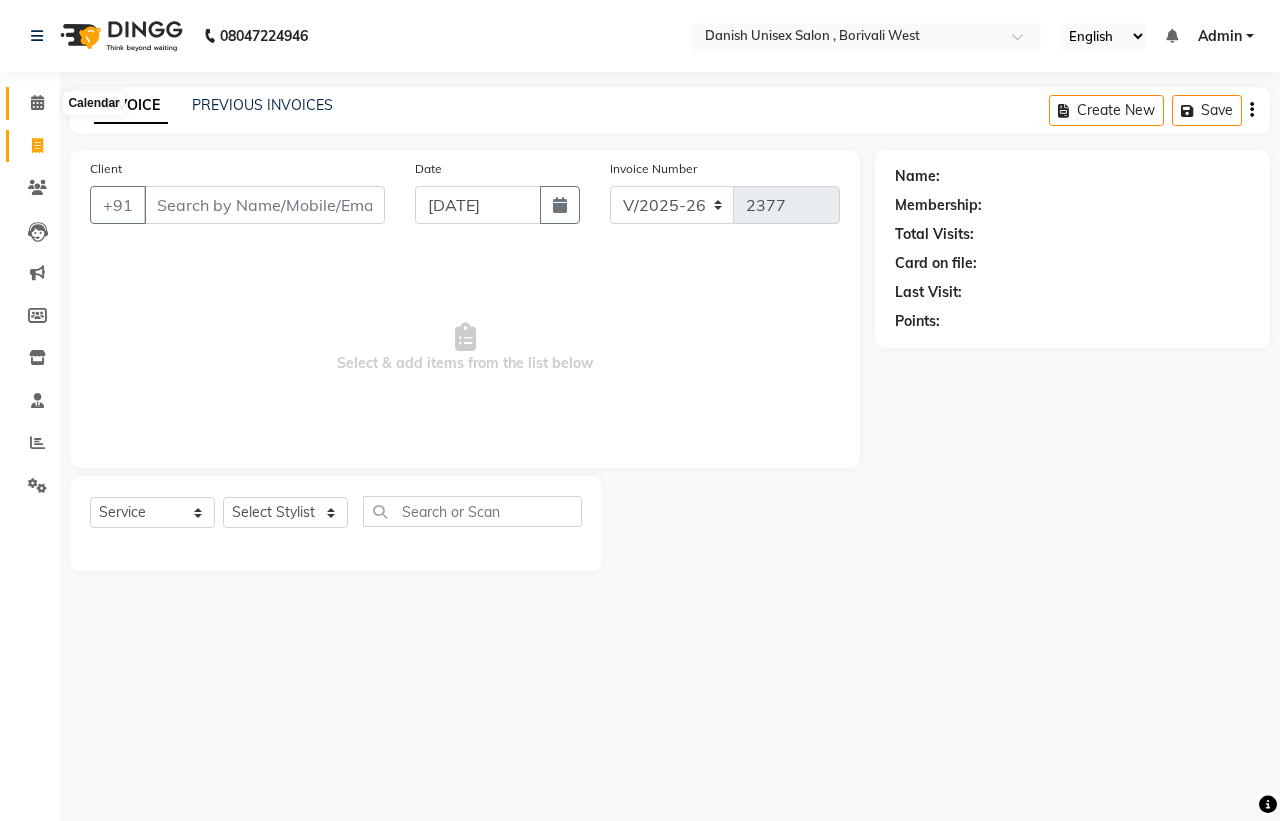 click 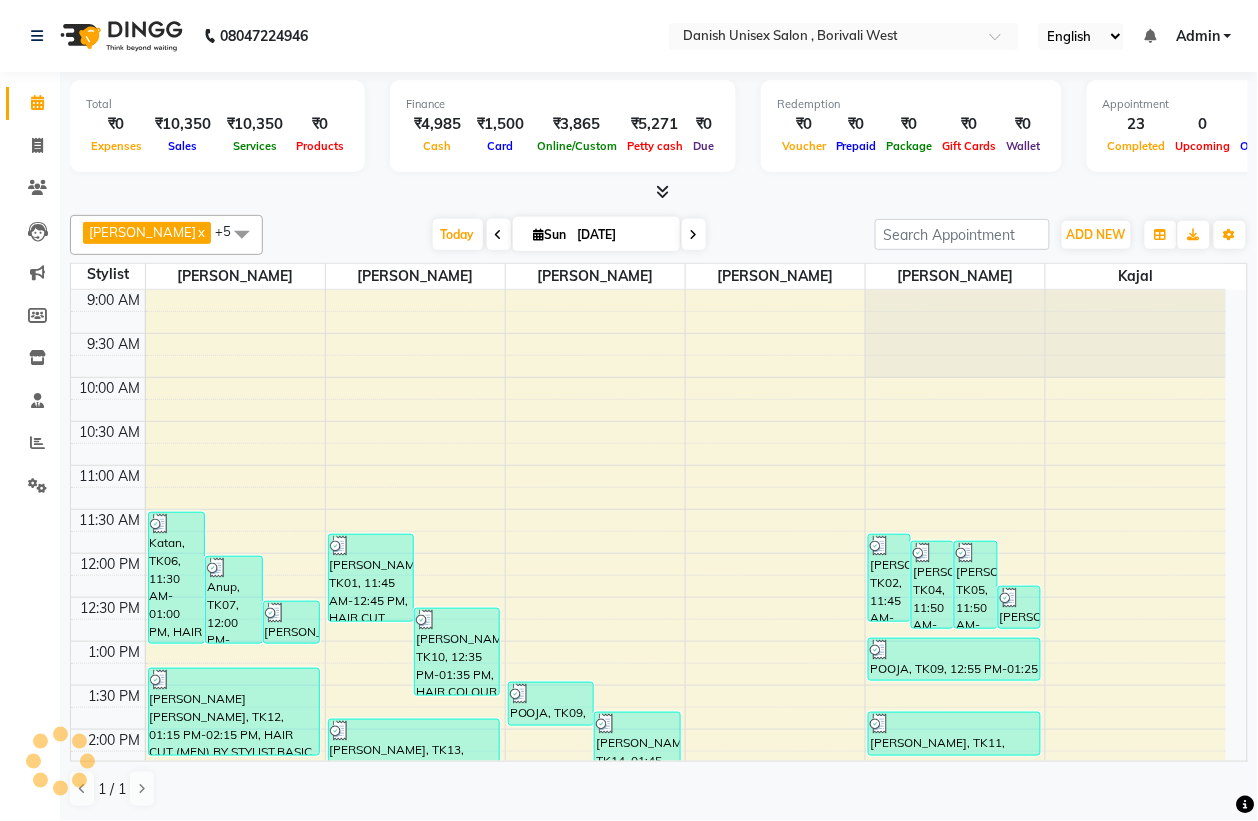 scroll, scrollTop: 0, scrollLeft: 0, axis: both 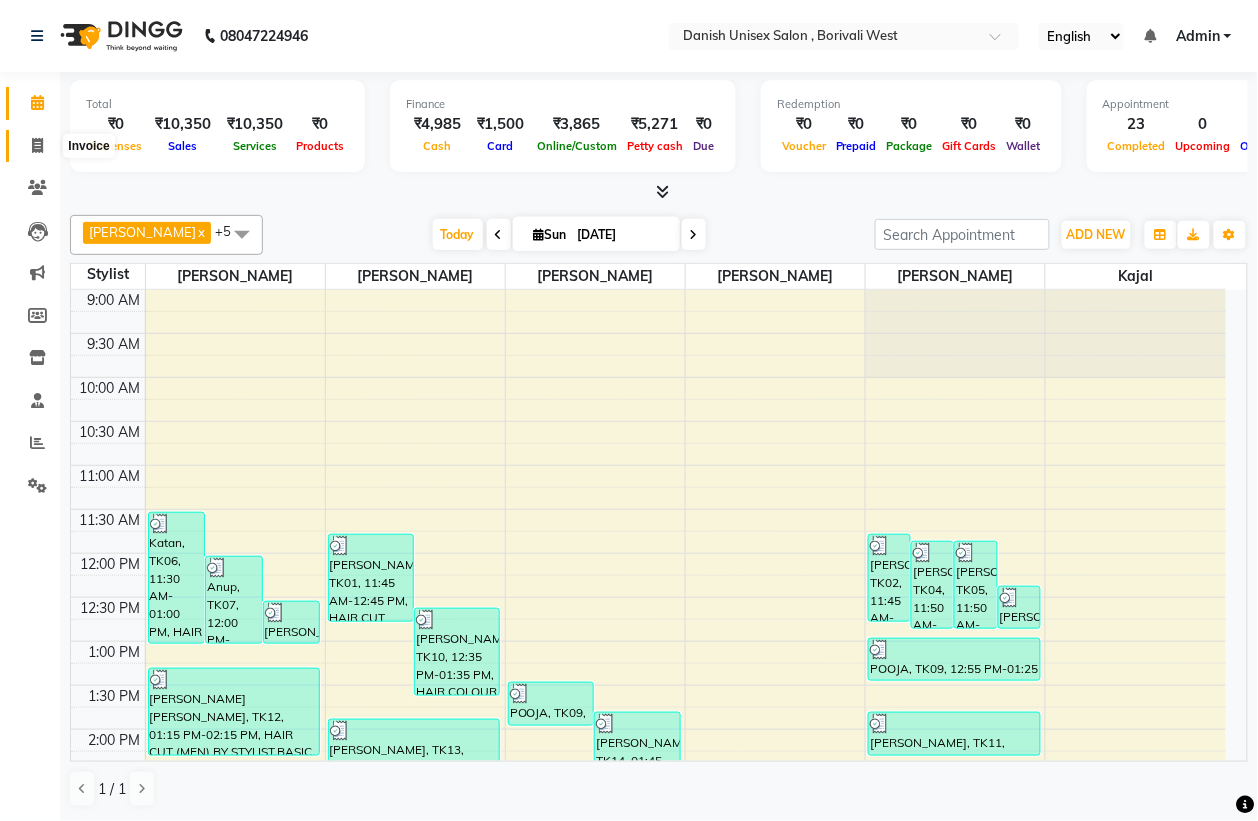 click 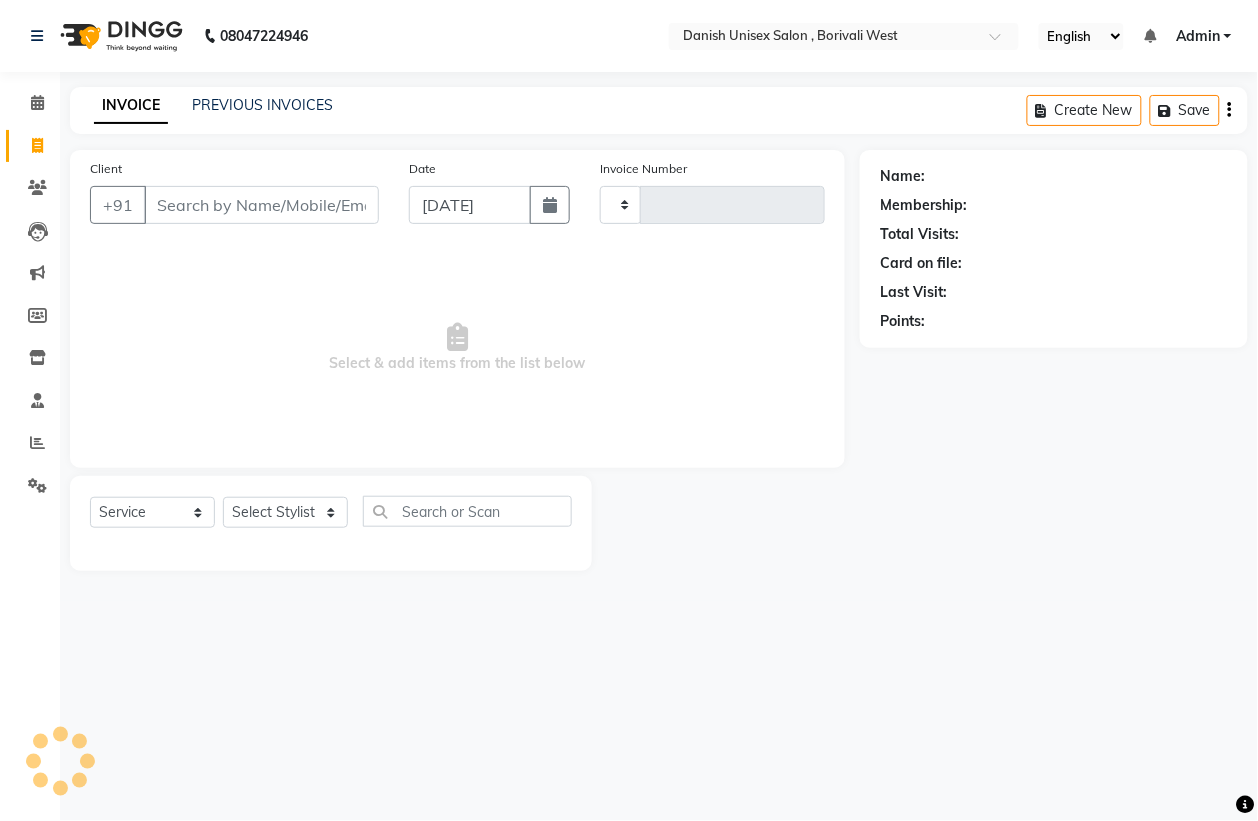 type on "2377" 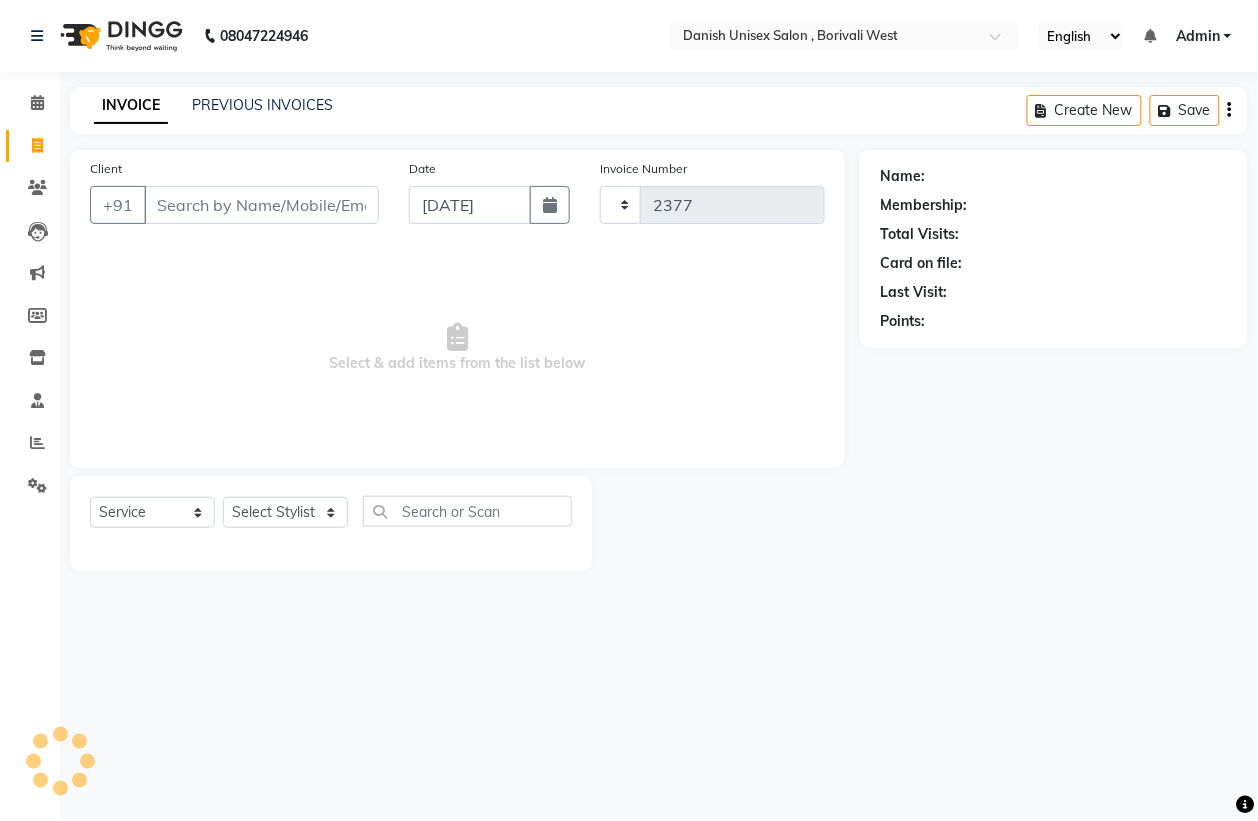 select on "6929" 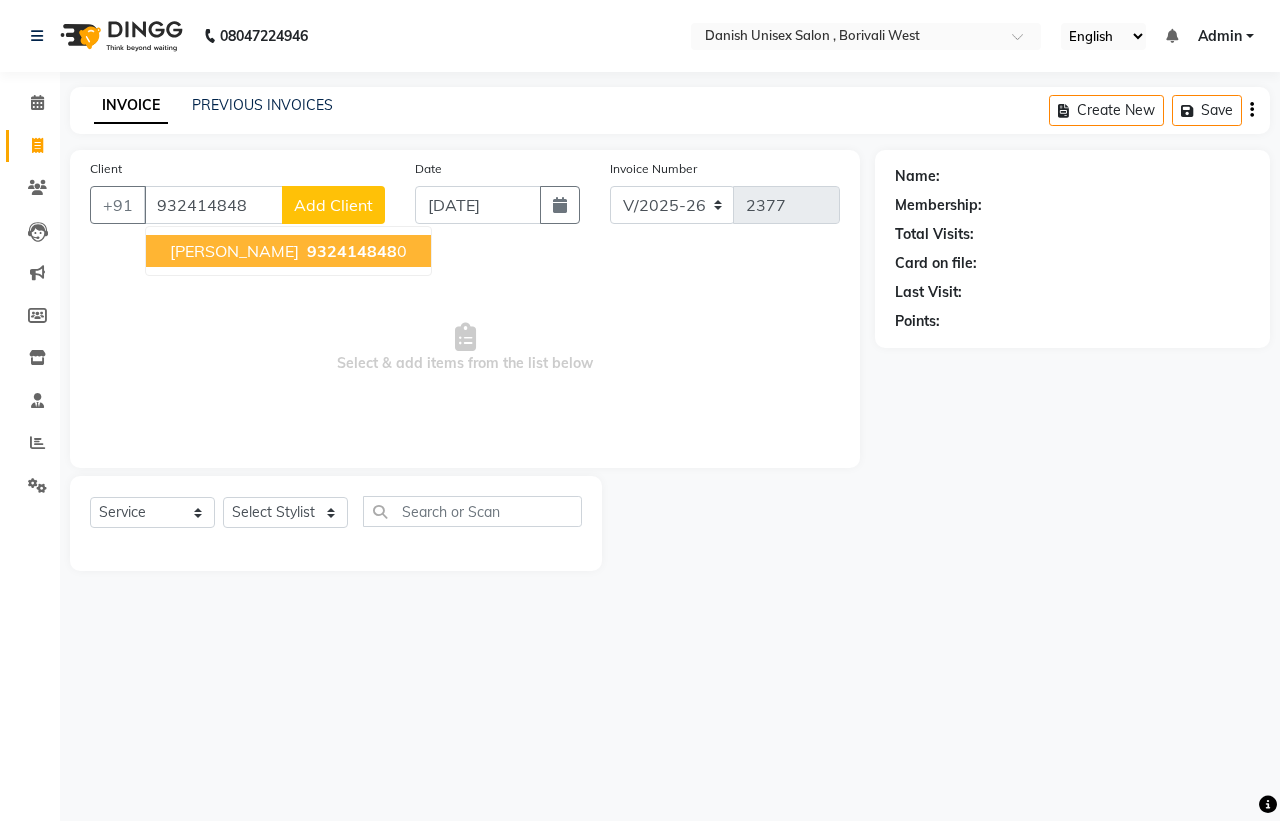 click on "[PERSON_NAME]" at bounding box center [234, 251] 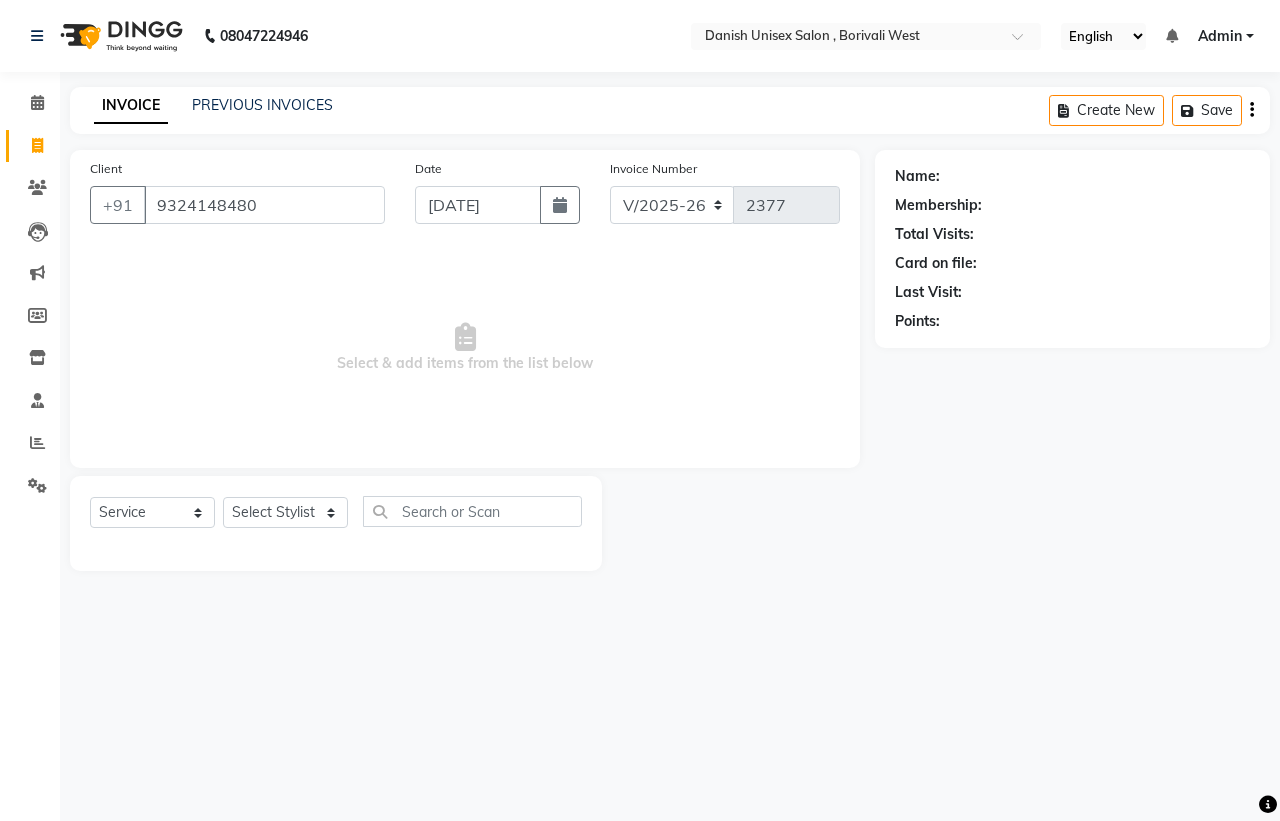 type on "9324148480" 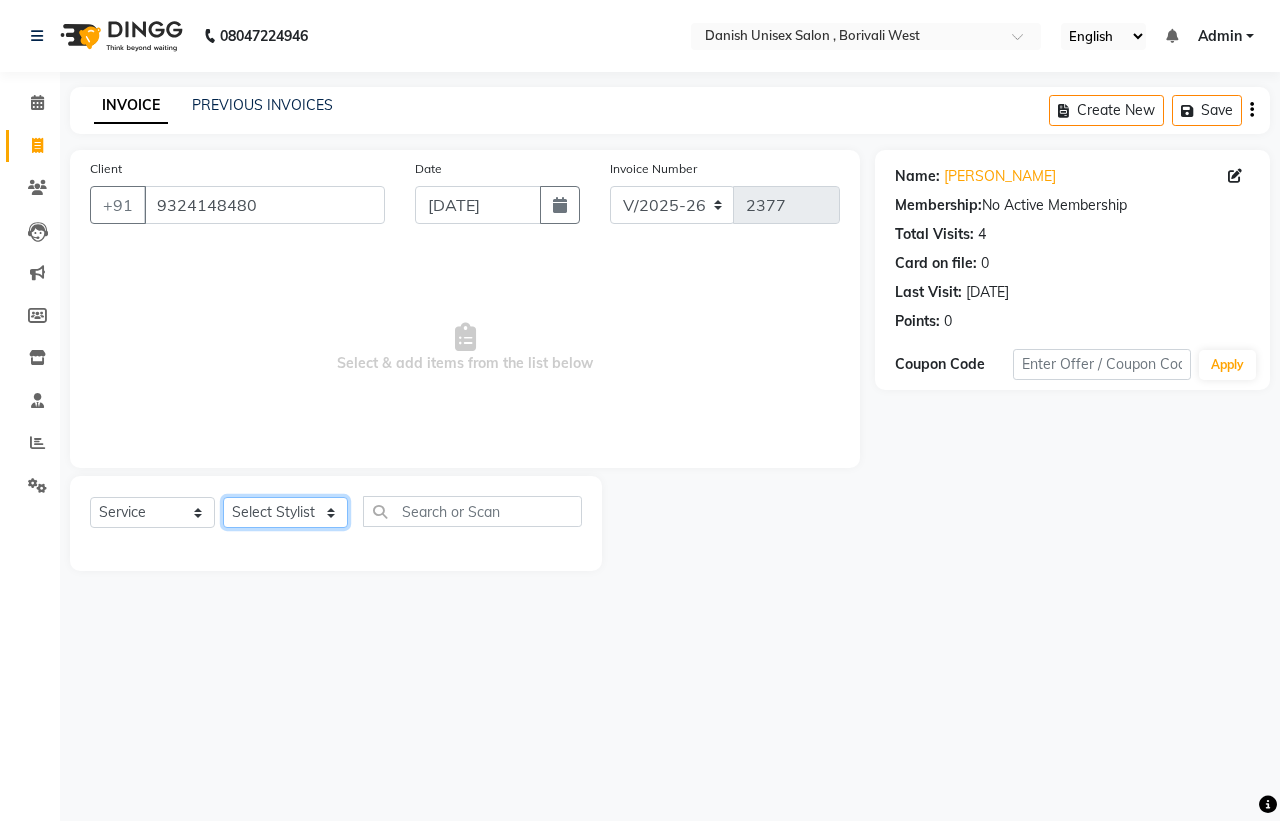click on "Select Stylist [PERSON_NAME] [PERSON_NAME] [PERSON_NAME] kajal [PERSON_NAME] [PERSON_NAME] [PERSON_NAME] [PERSON_NAME] [PERSON_NAME] [PERSON_NAME] [PERSON_NAME]" 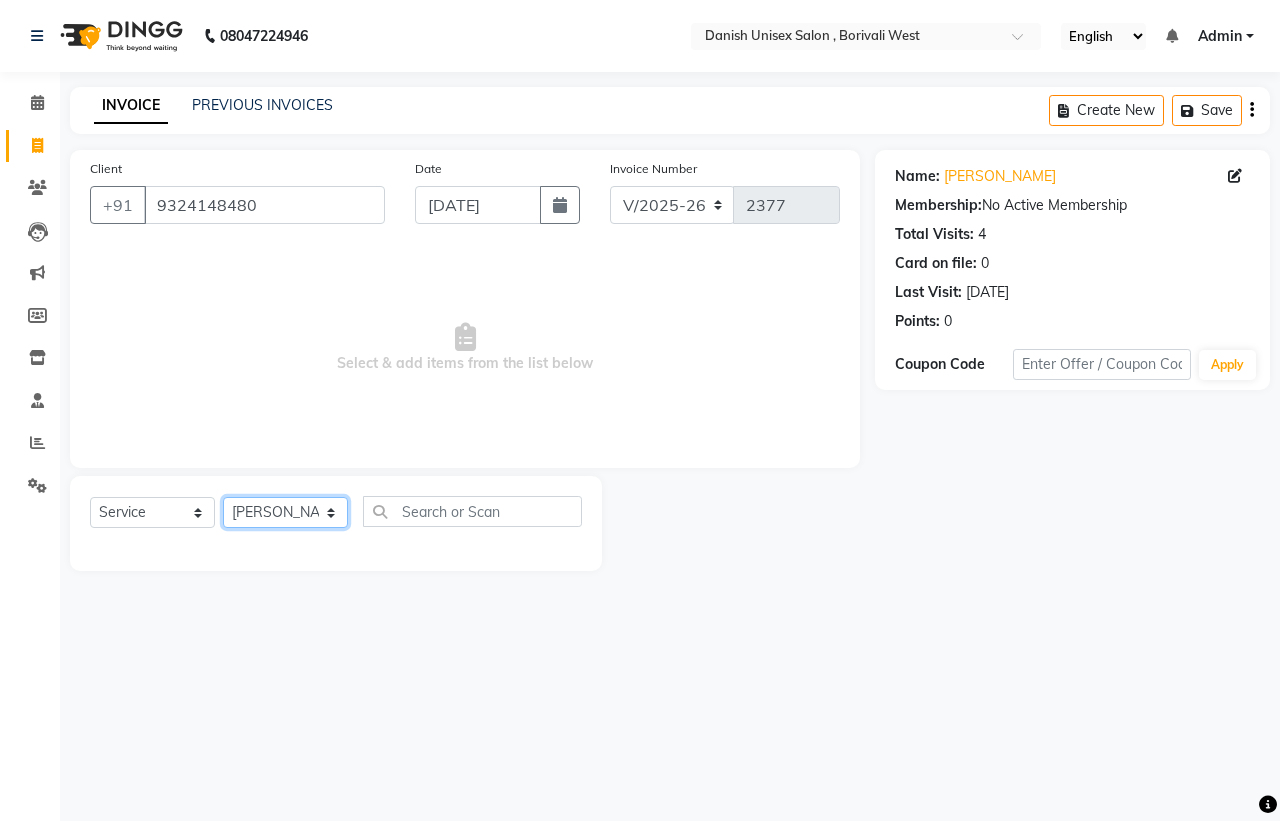 click on "Select Stylist [PERSON_NAME] [PERSON_NAME] [PERSON_NAME] kajal [PERSON_NAME] [PERSON_NAME] [PERSON_NAME] [PERSON_NAME] [PERSON_NAME] [PERSON_NAME] [PERSON_NAME]" 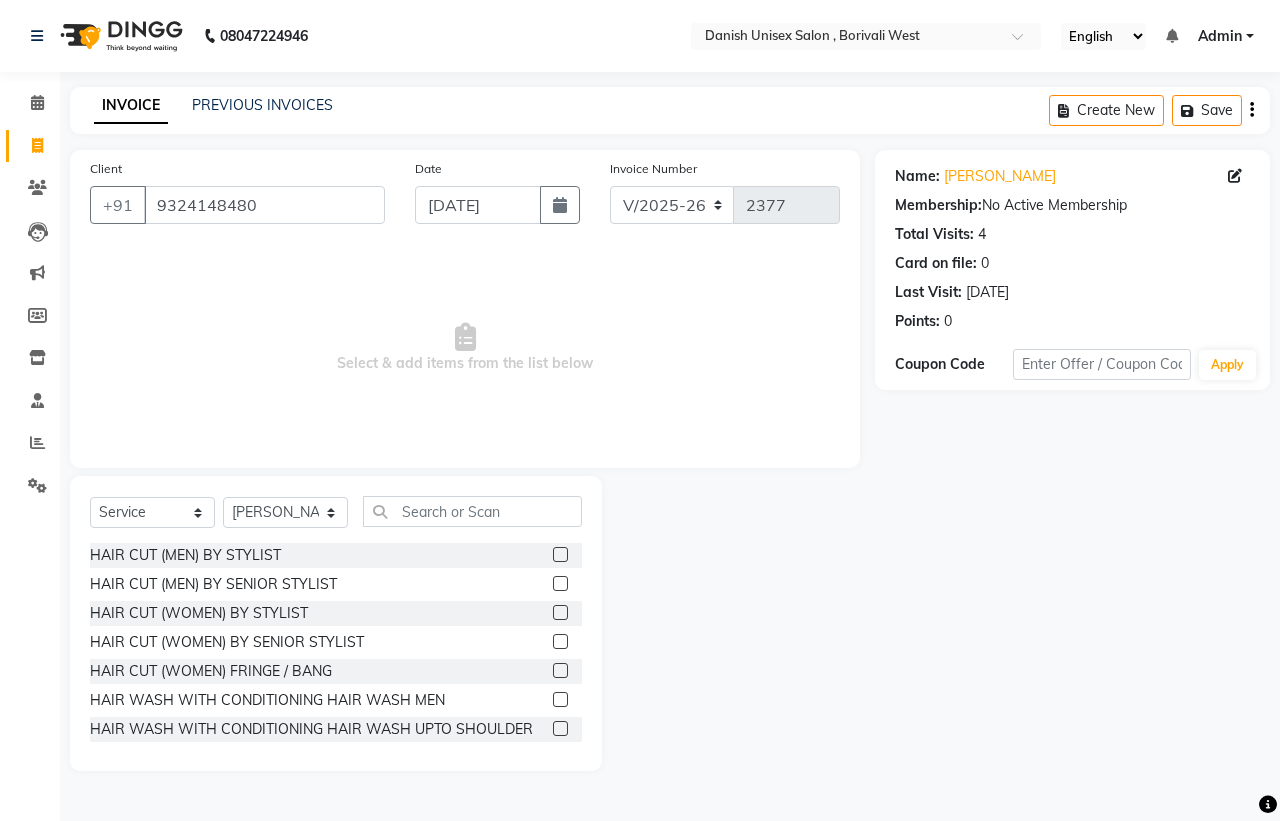 click 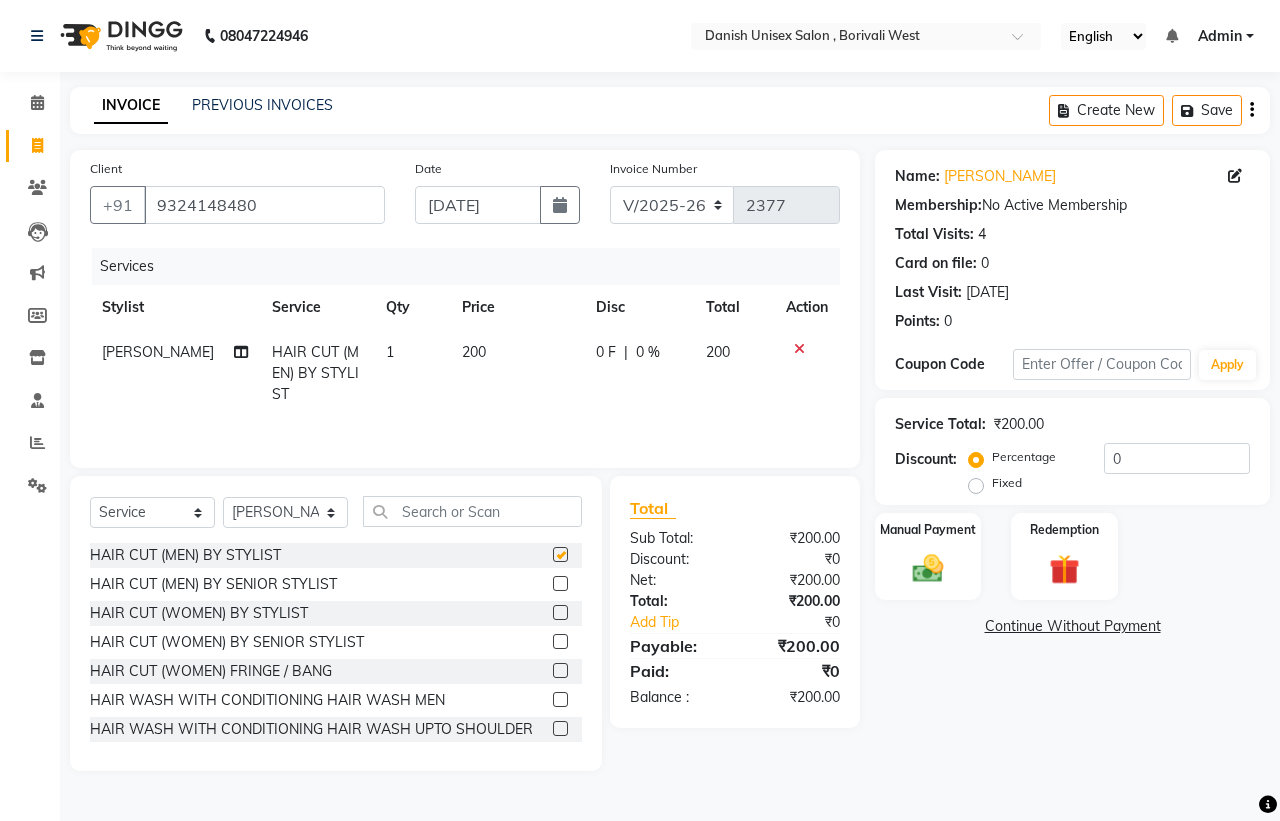 checkbox on "false" 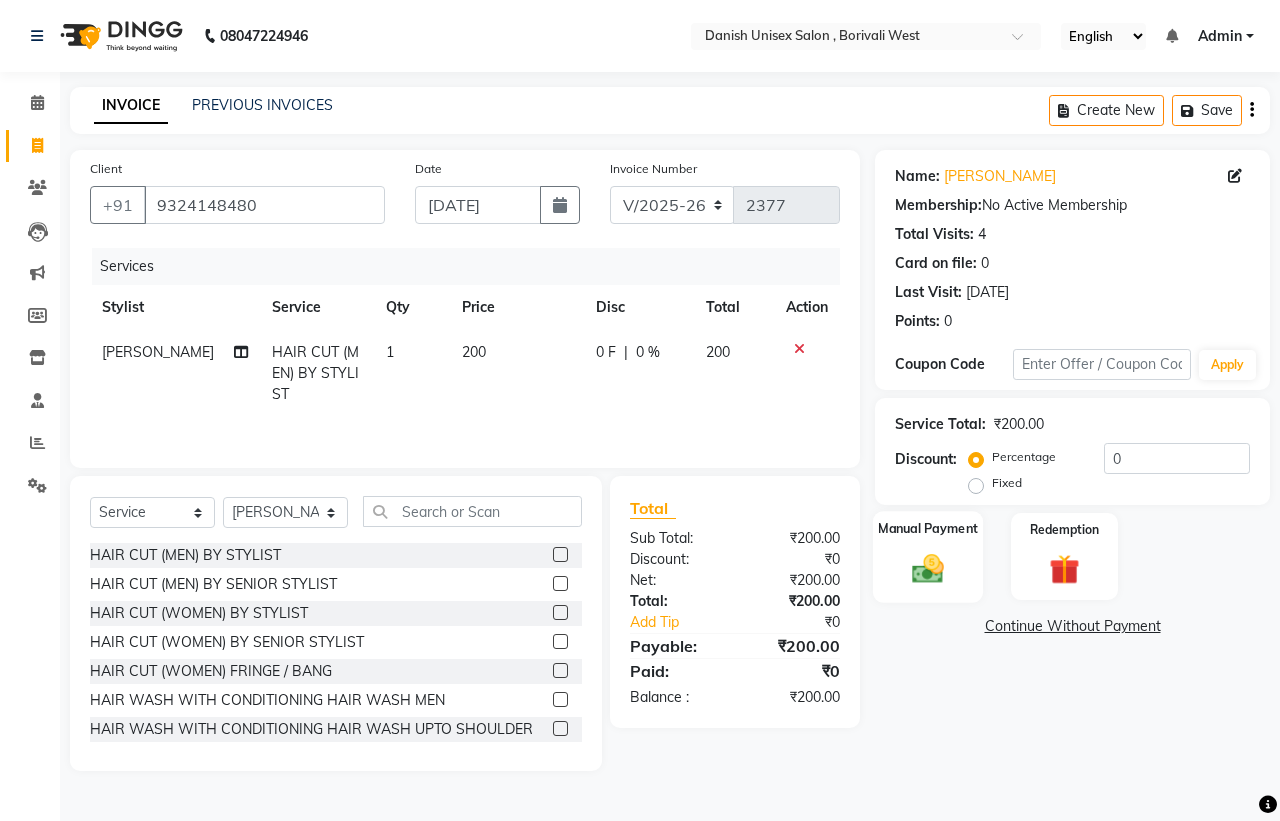 click on "Manual Payment" 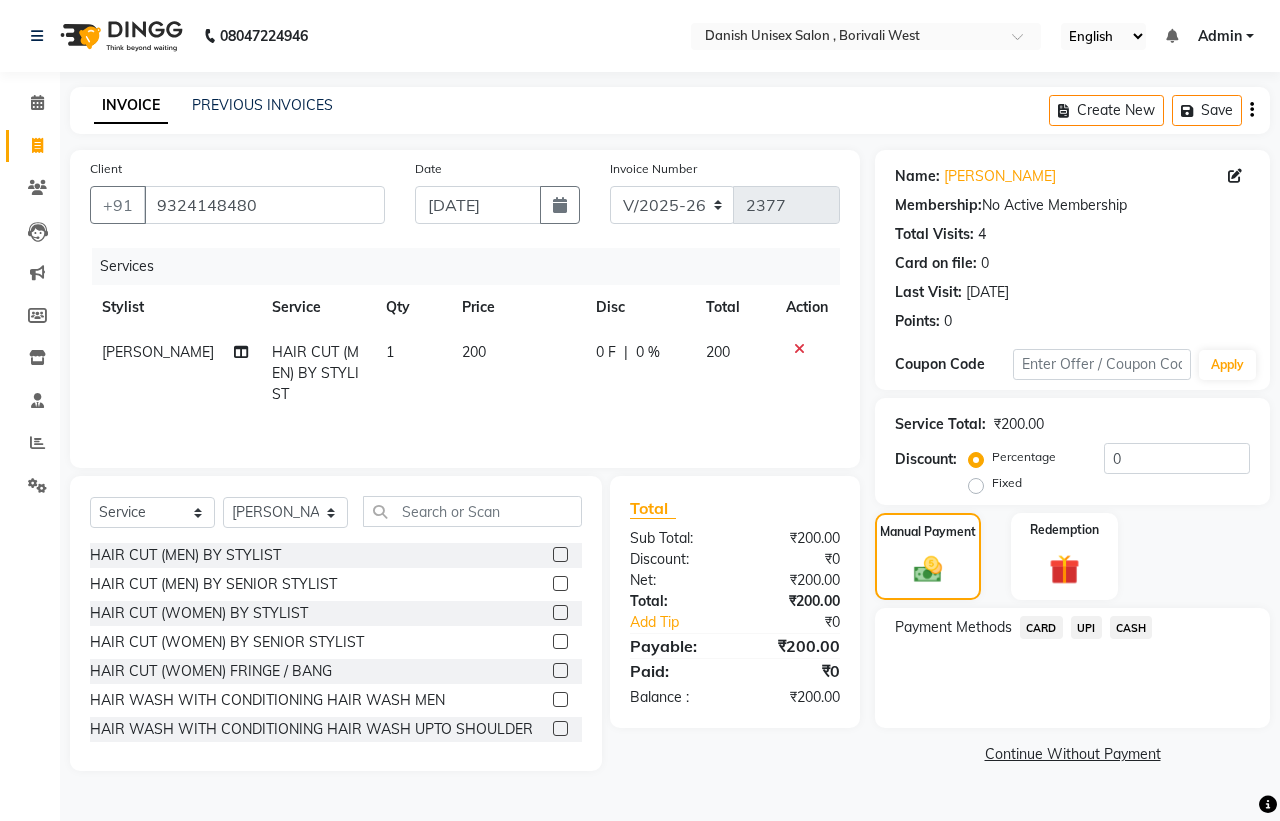 click on "UPI" 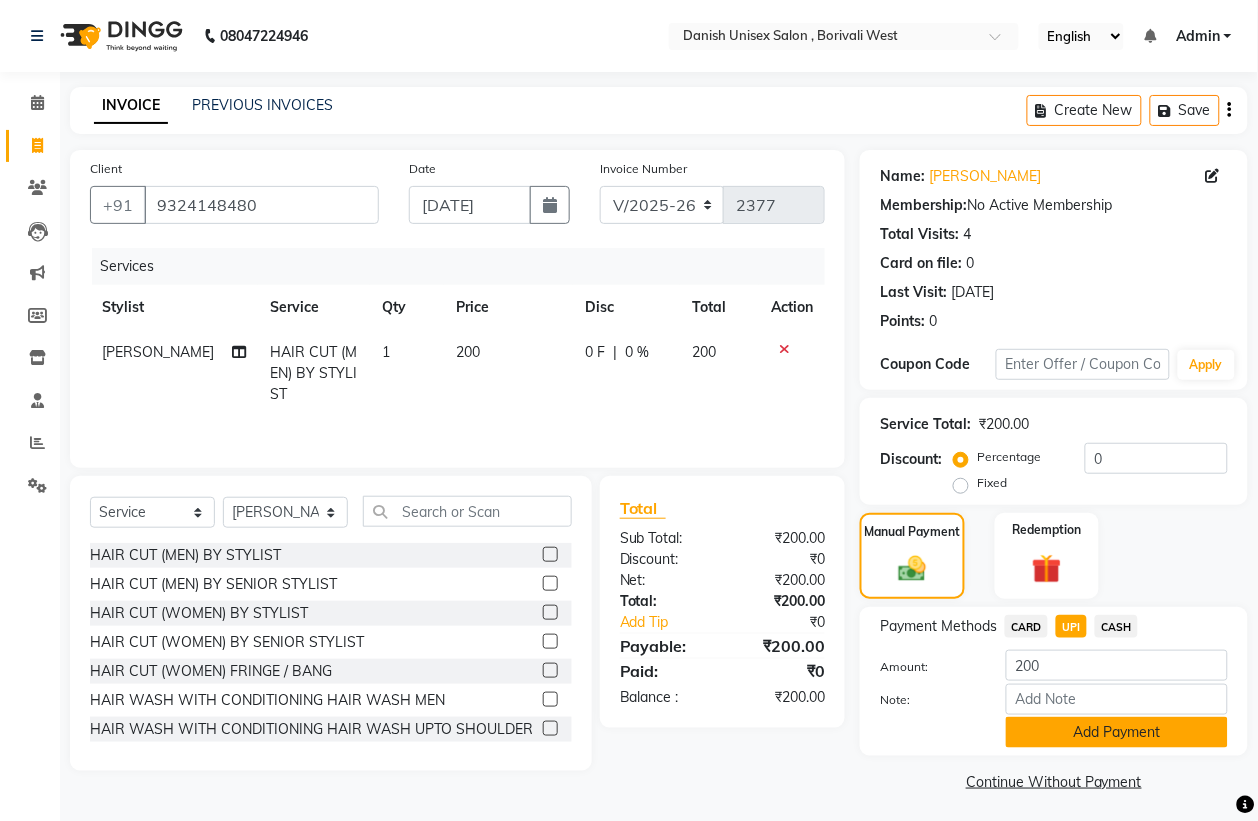 scroll, scrollTop: 5, scrollLeft: 0, axis: vertical 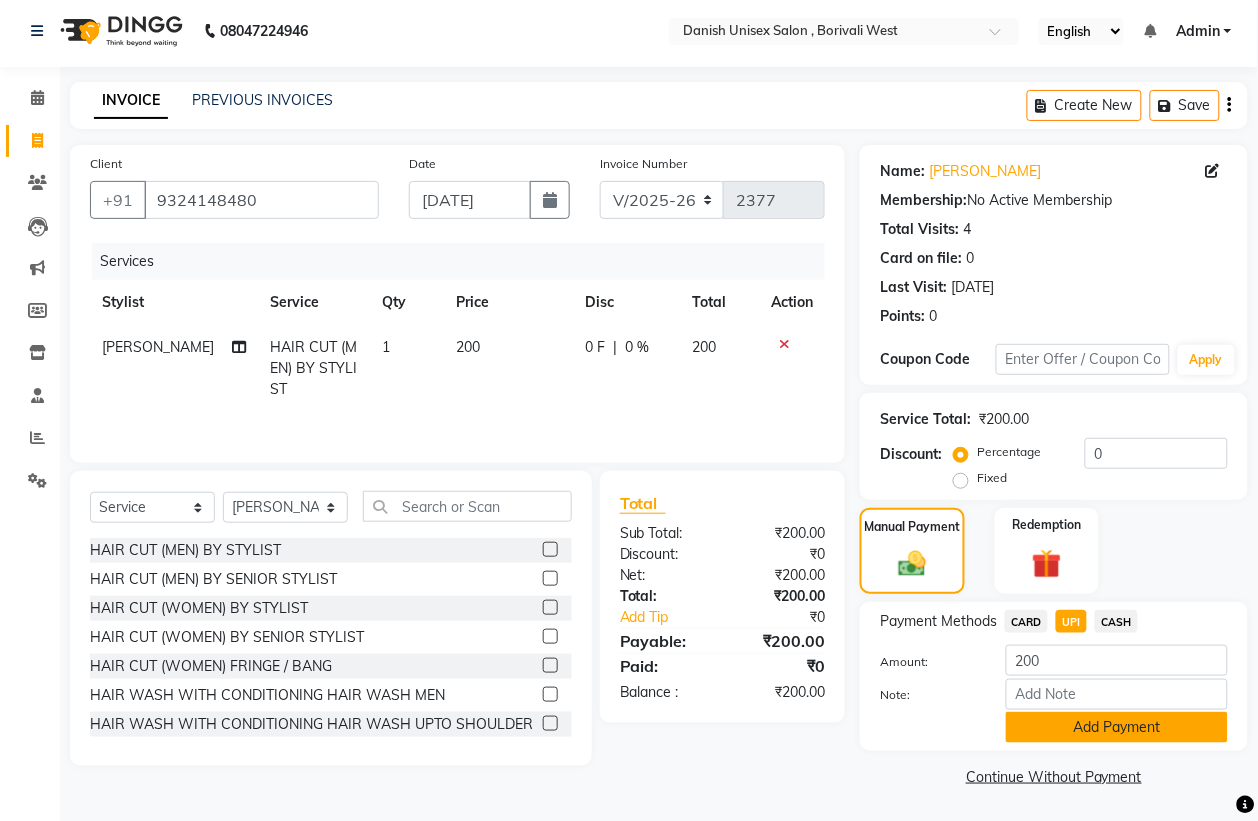 click on "Add Payment" 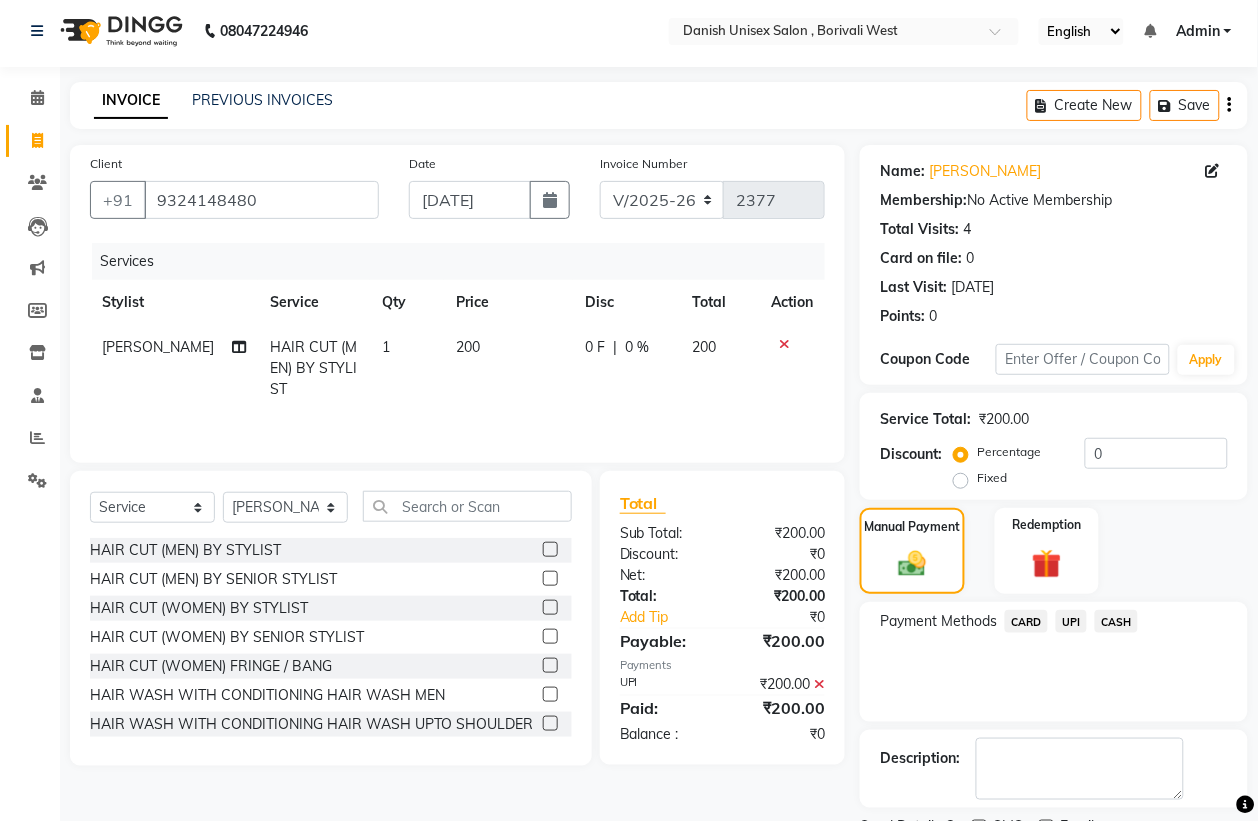 scroll, scrollTop: 91, scrollLeft: 0, axis: vertical 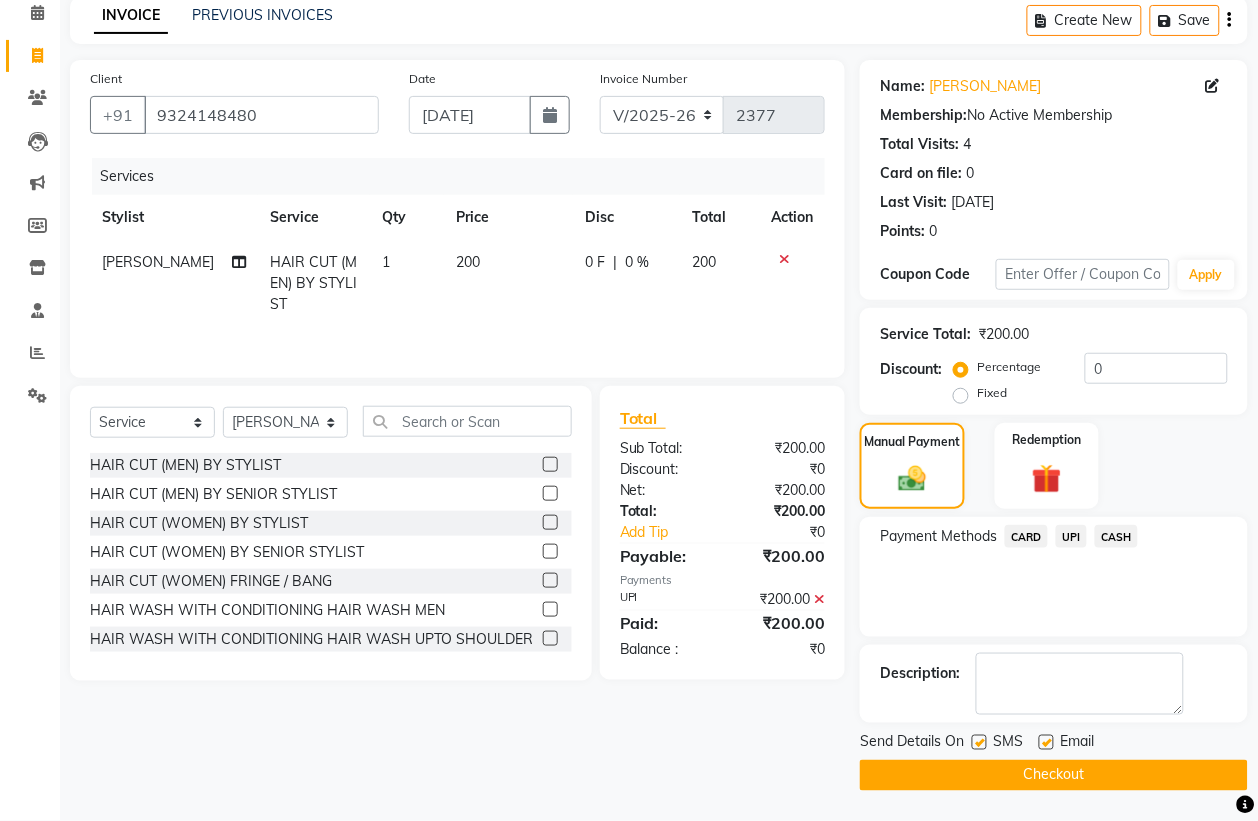 click on "Checkout" 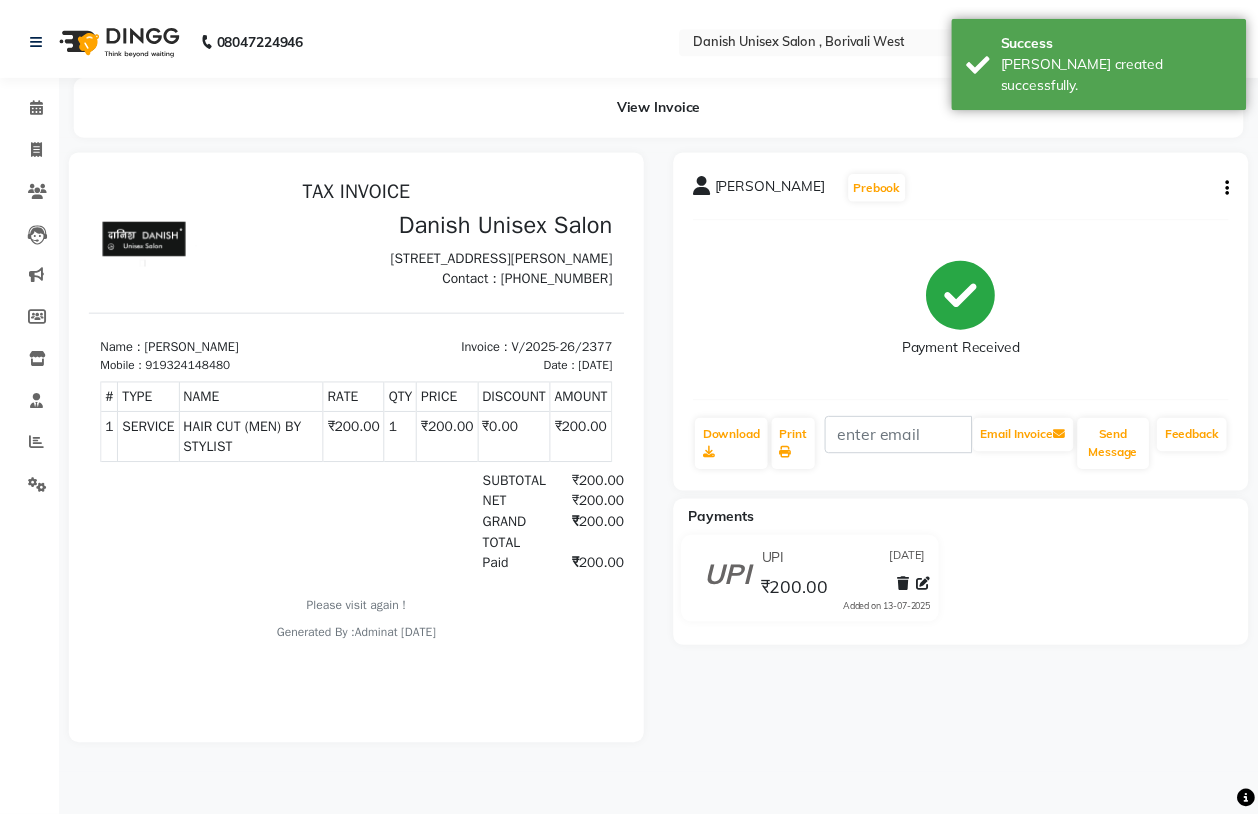 scroll, scrollTop: 0, scrollLeft: 0, axis: both 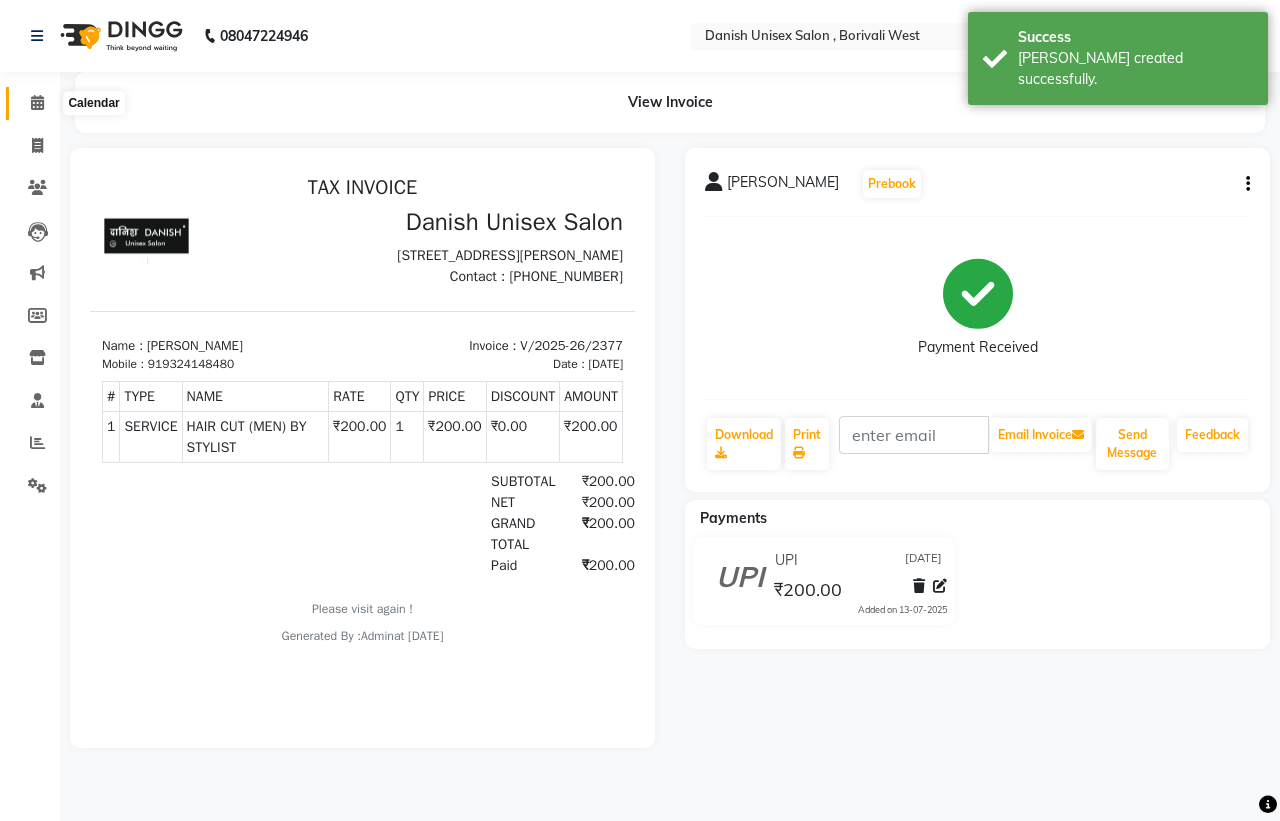 click 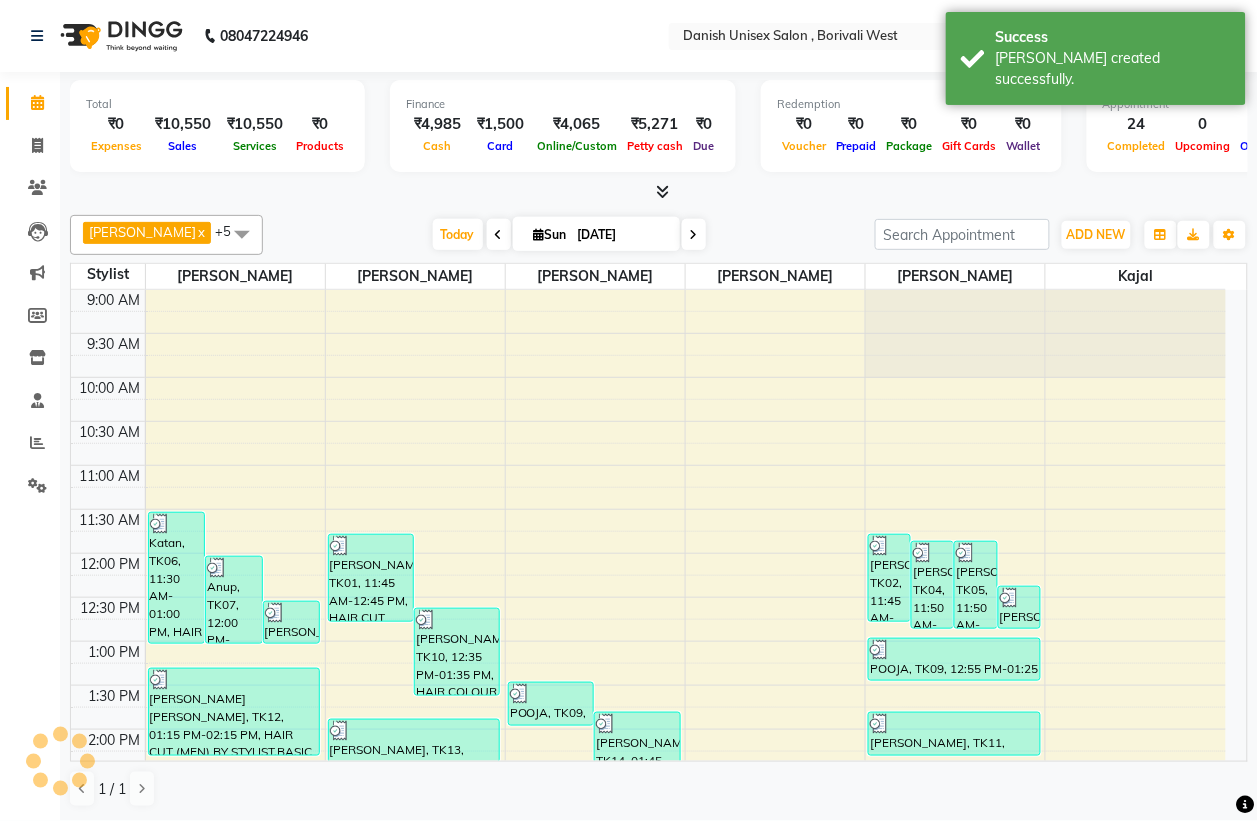scroll, scrollTop: 0, scrollLeft: 0, axis: both 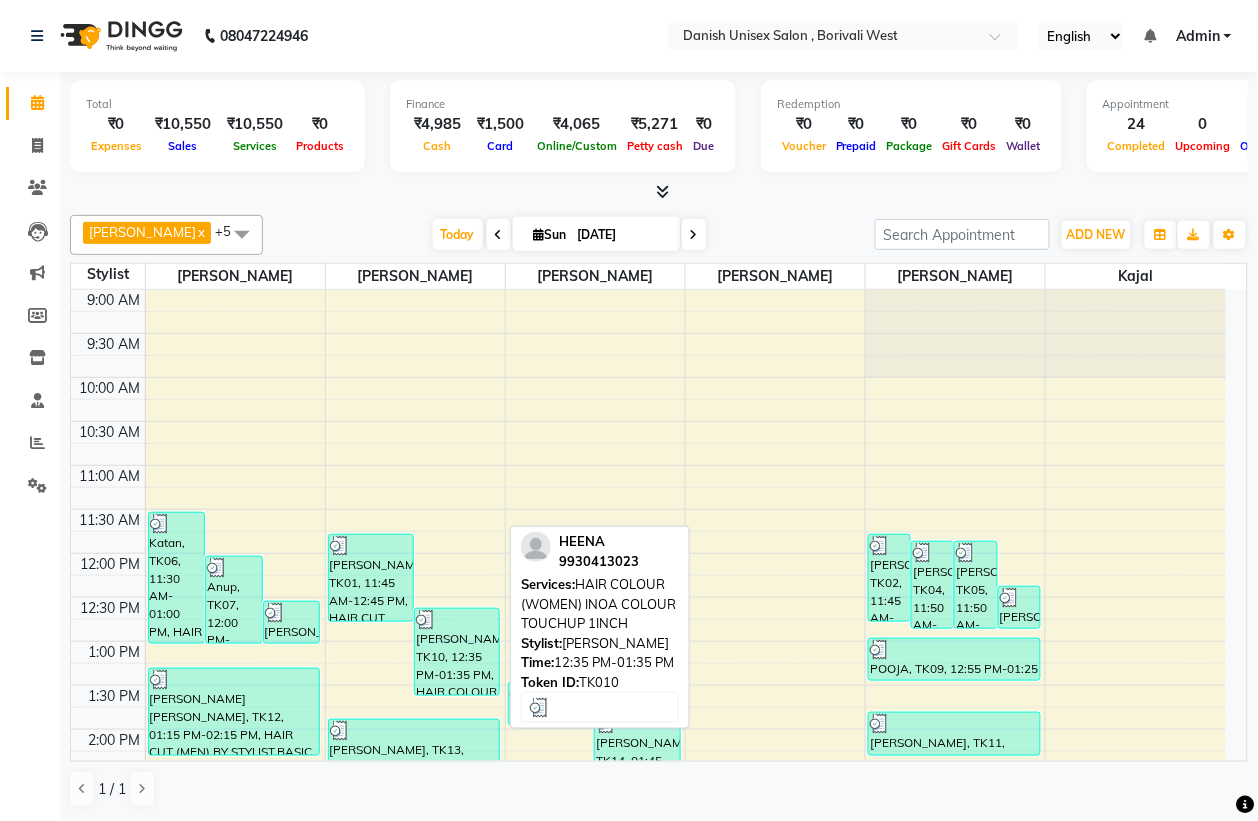 click on "[PERSON_NAME], TK10, 12:35 PM-01:35 PM, HAIR COLOUR (WOMEN) INOA COLOUR TOUCHUP 1INCH" at bounding box center (457, 652) 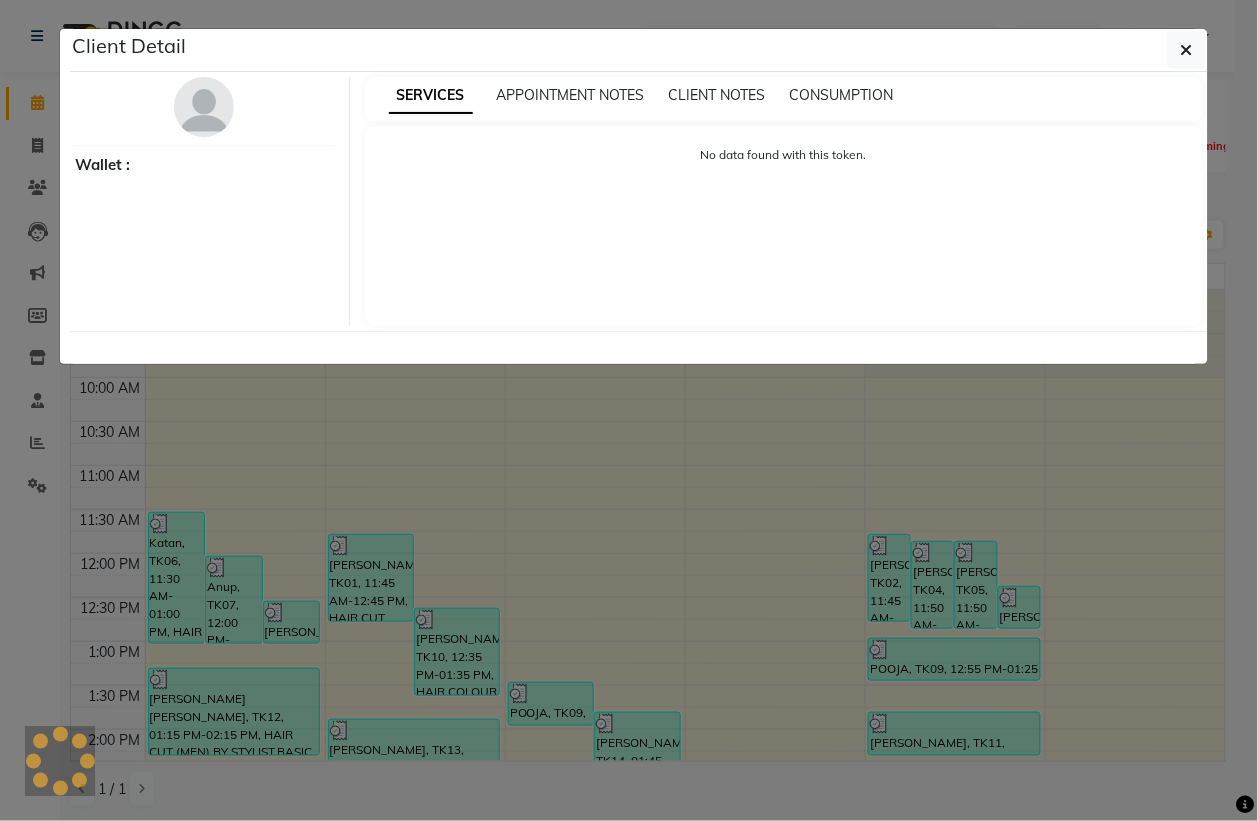 select on "3" 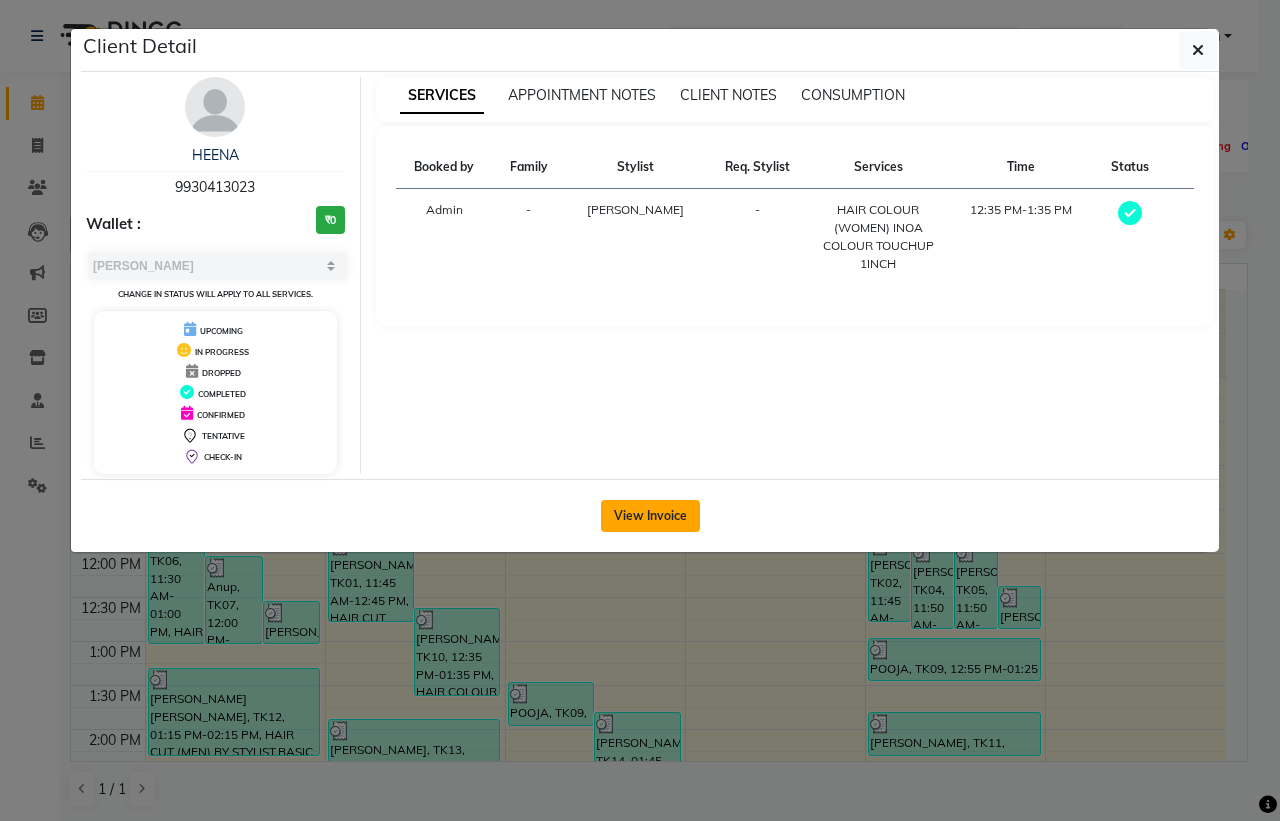 click on "View Invoice" 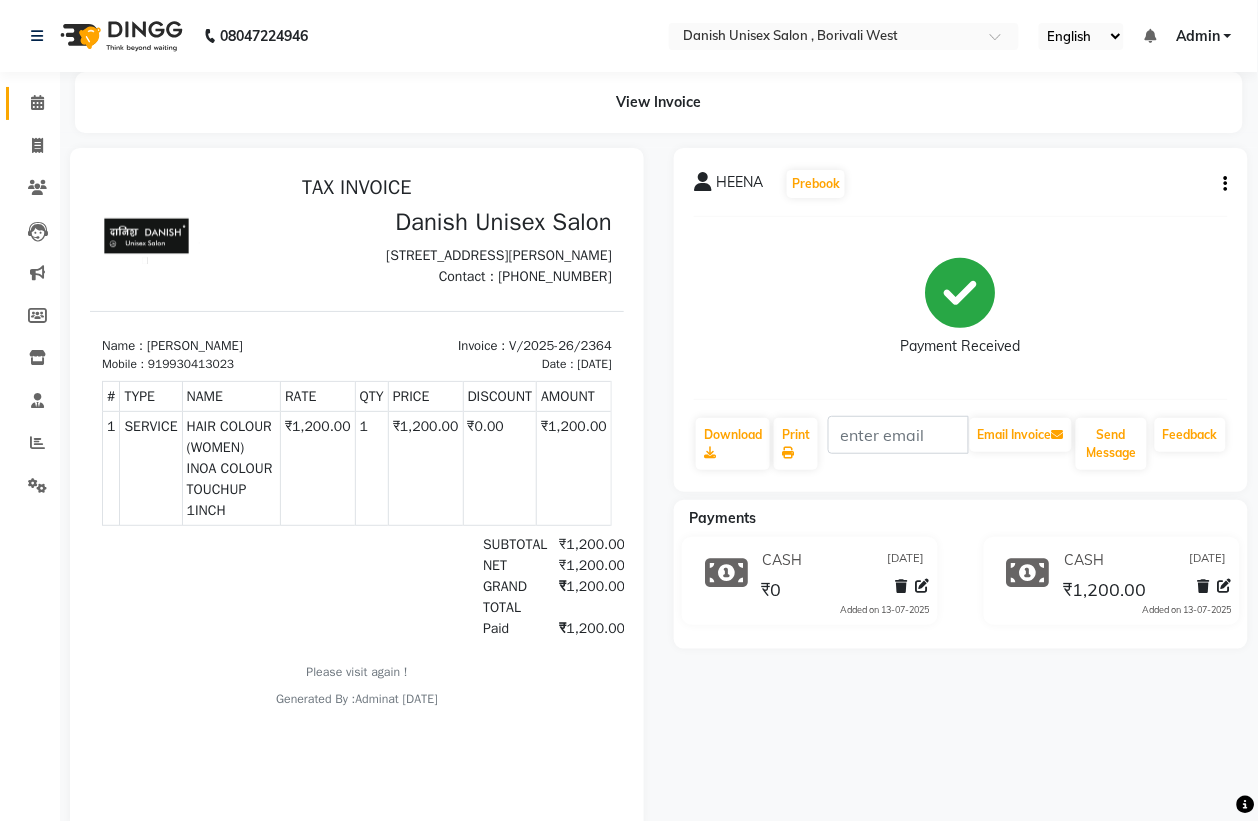 scroll, scrollTop: 0, scrollLeft: 0, axis: both 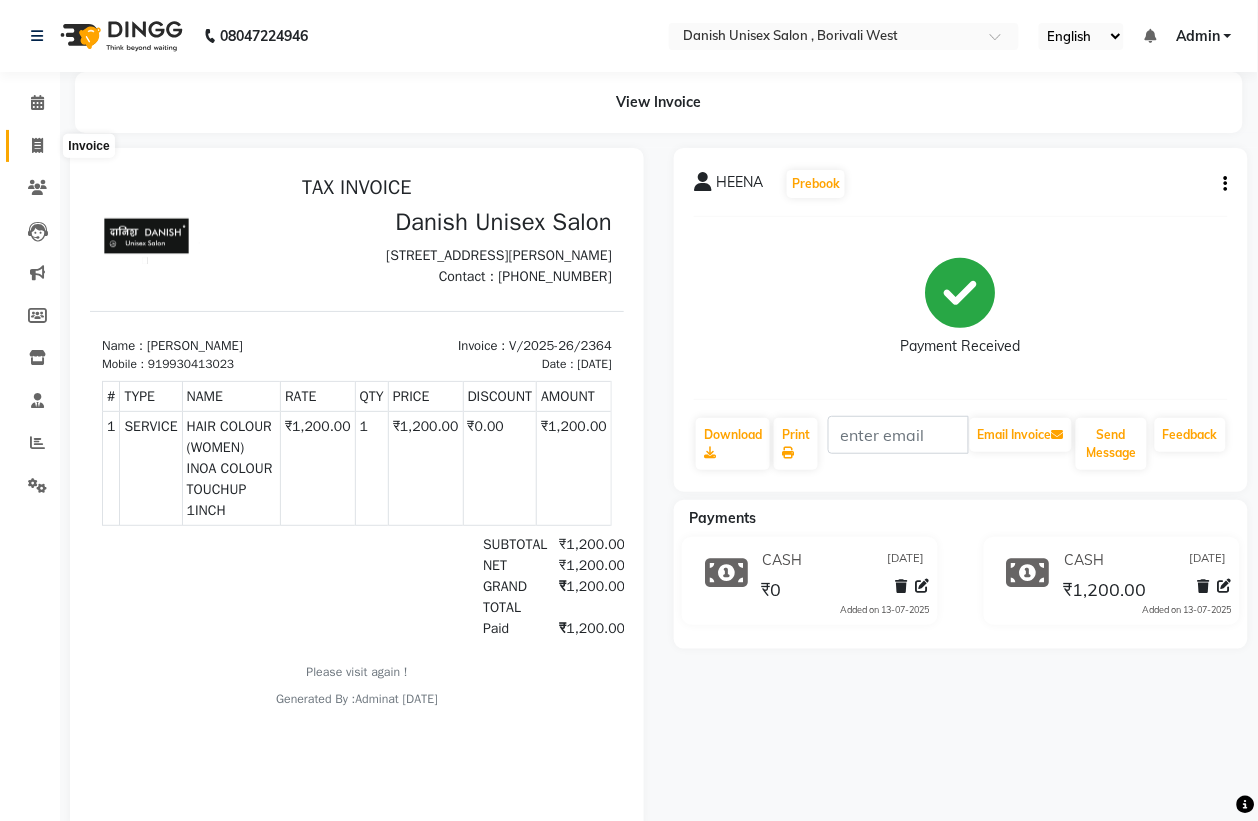 click 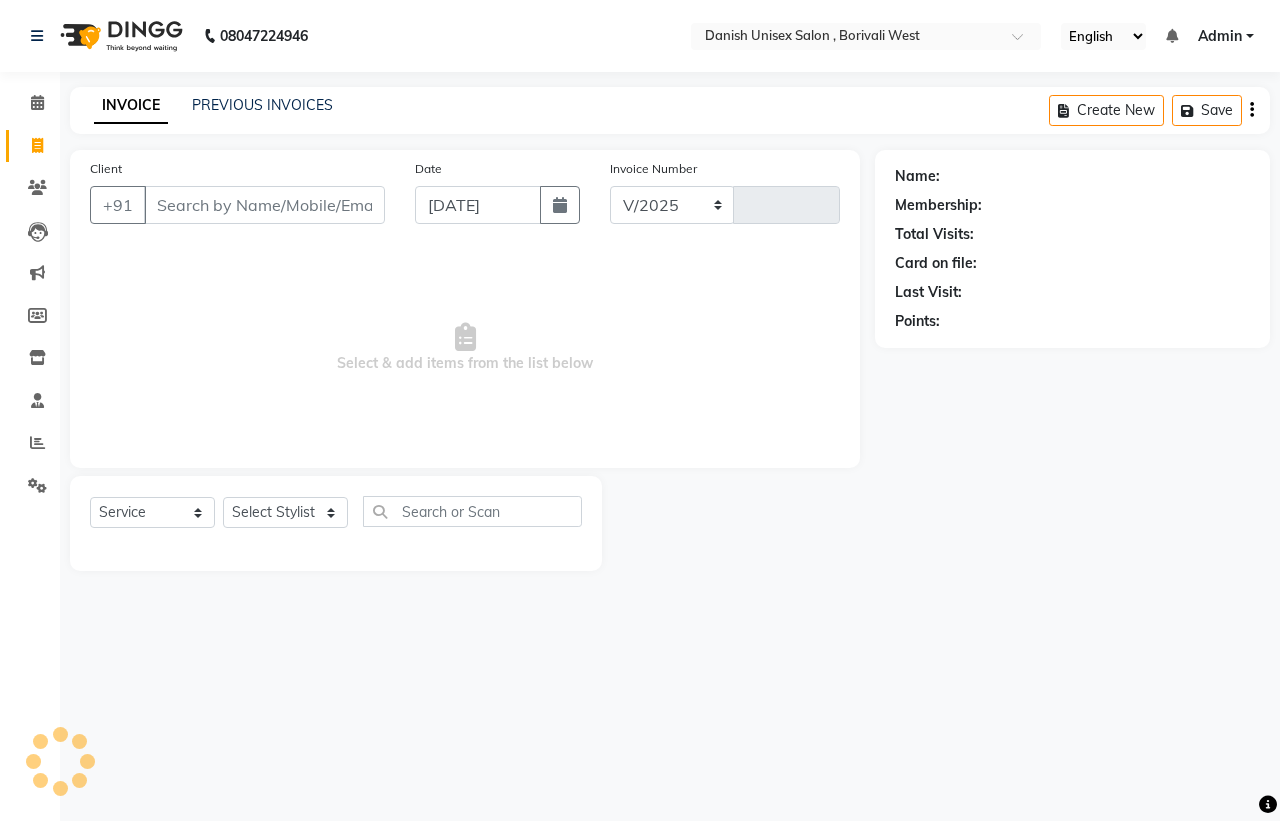 select on "6929" 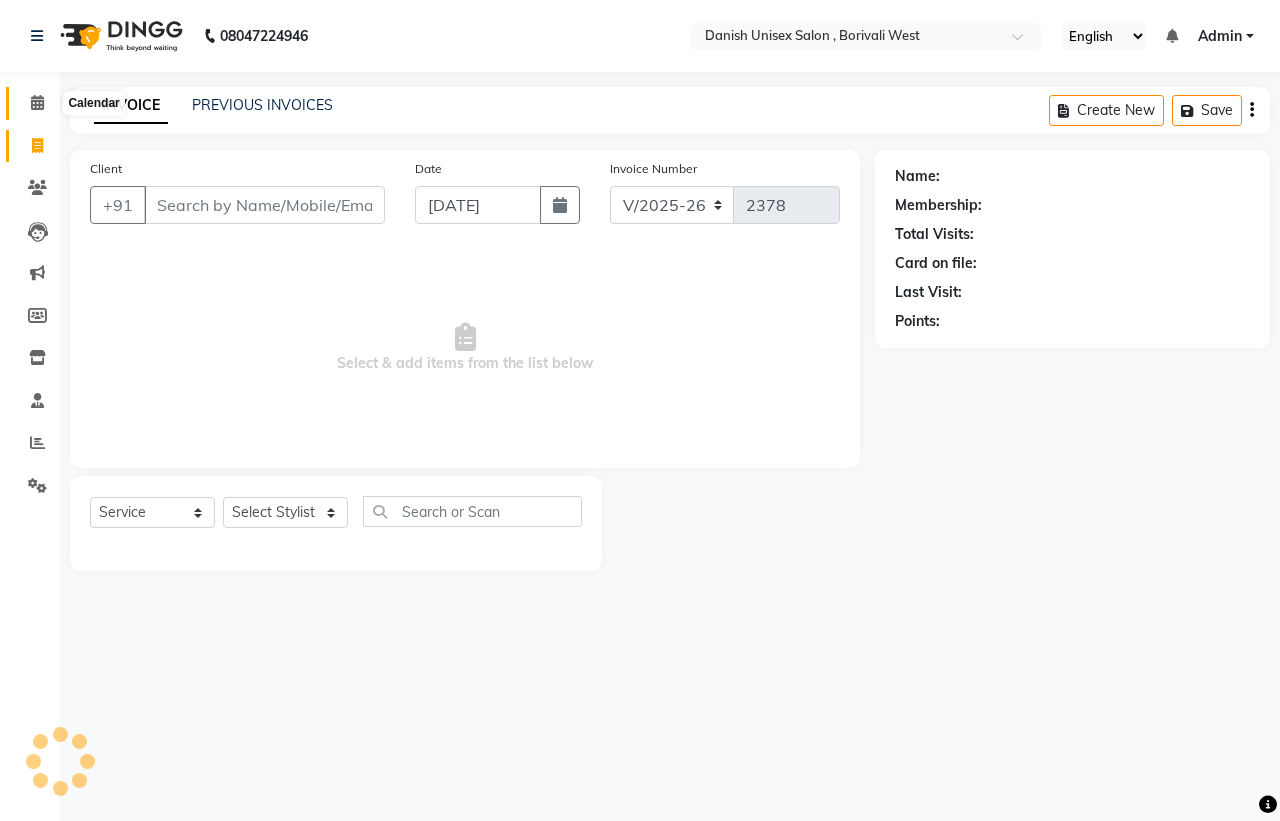 click 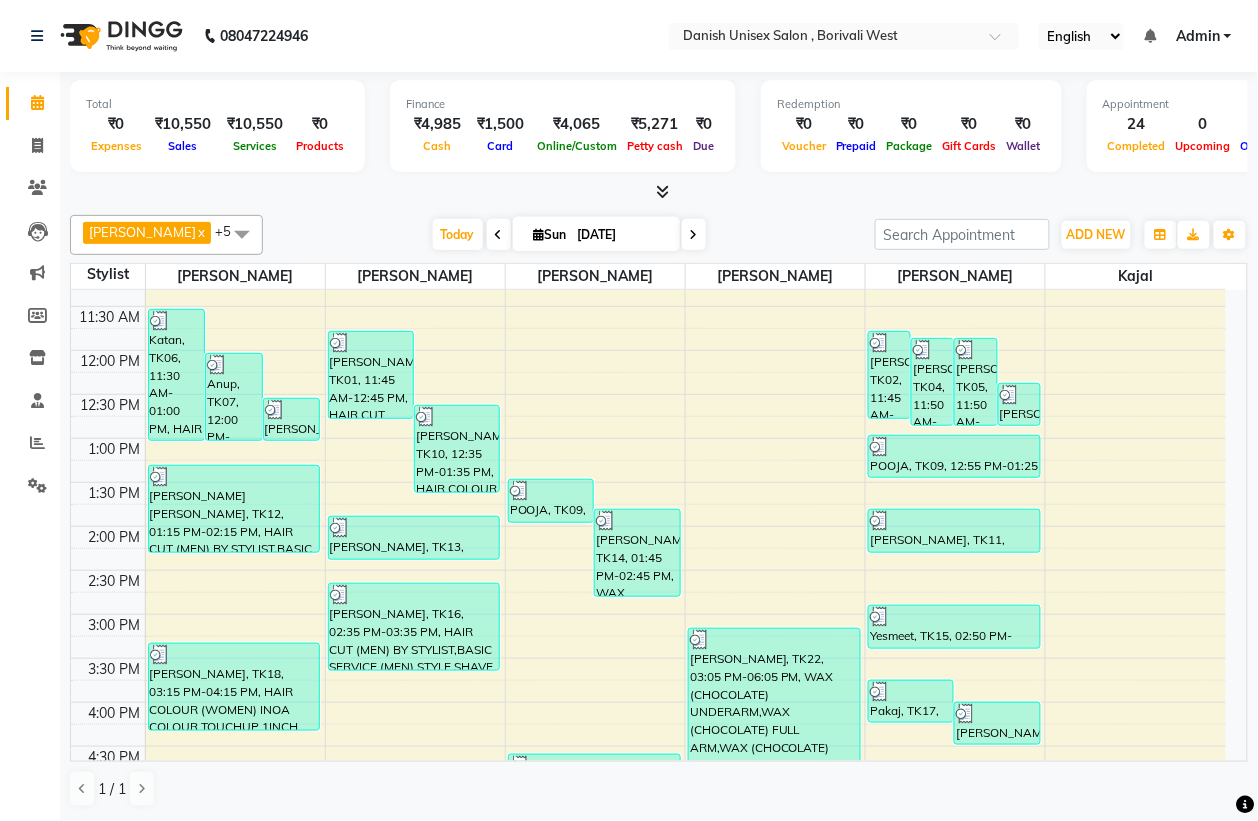 scroll, scrollTop: 186, scrollLeft: 0, axis: vertical 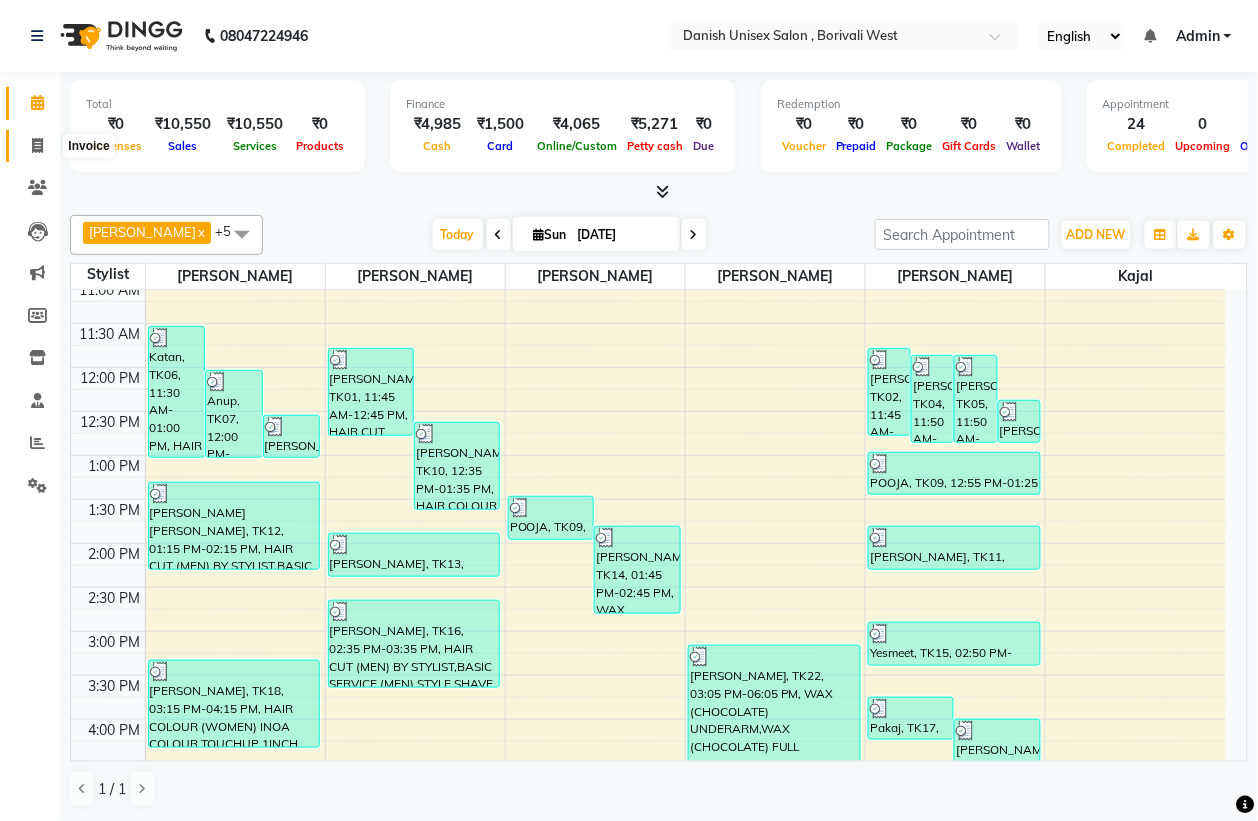 click 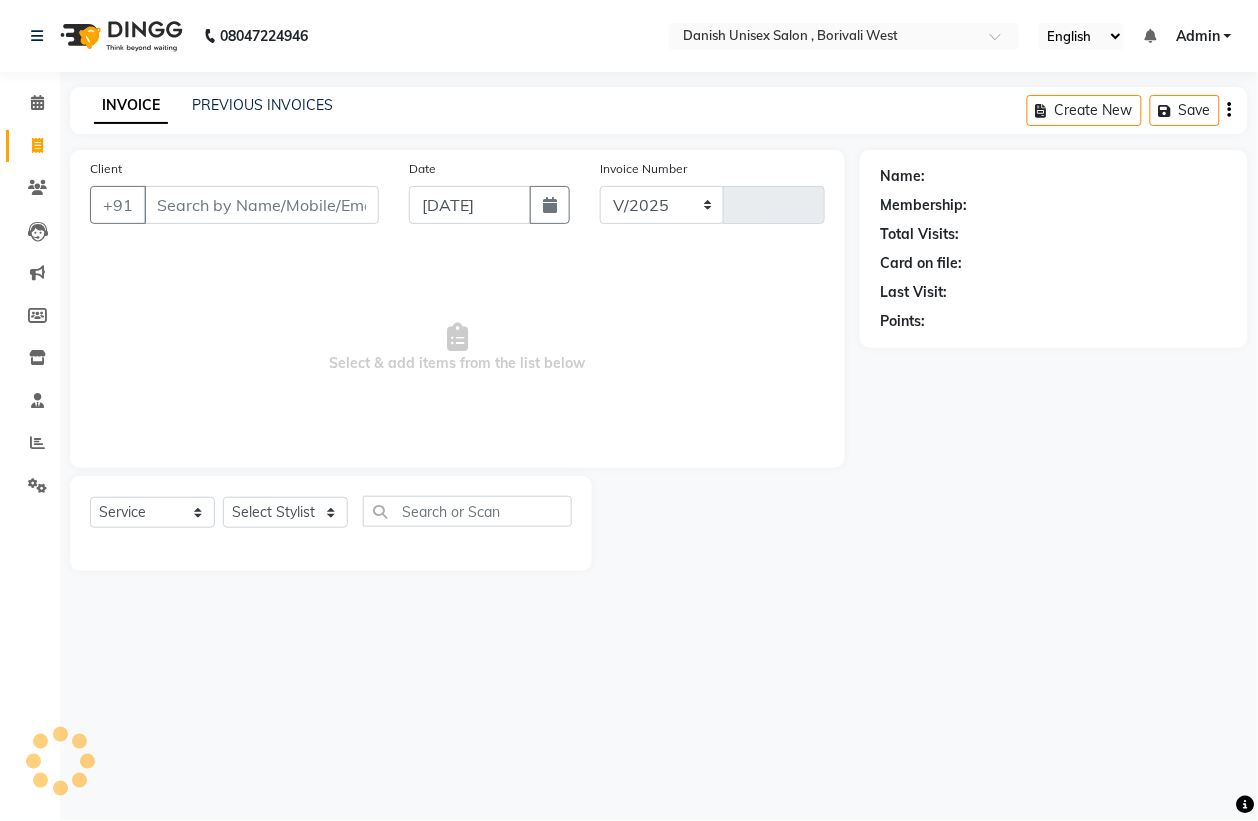select on "6929" 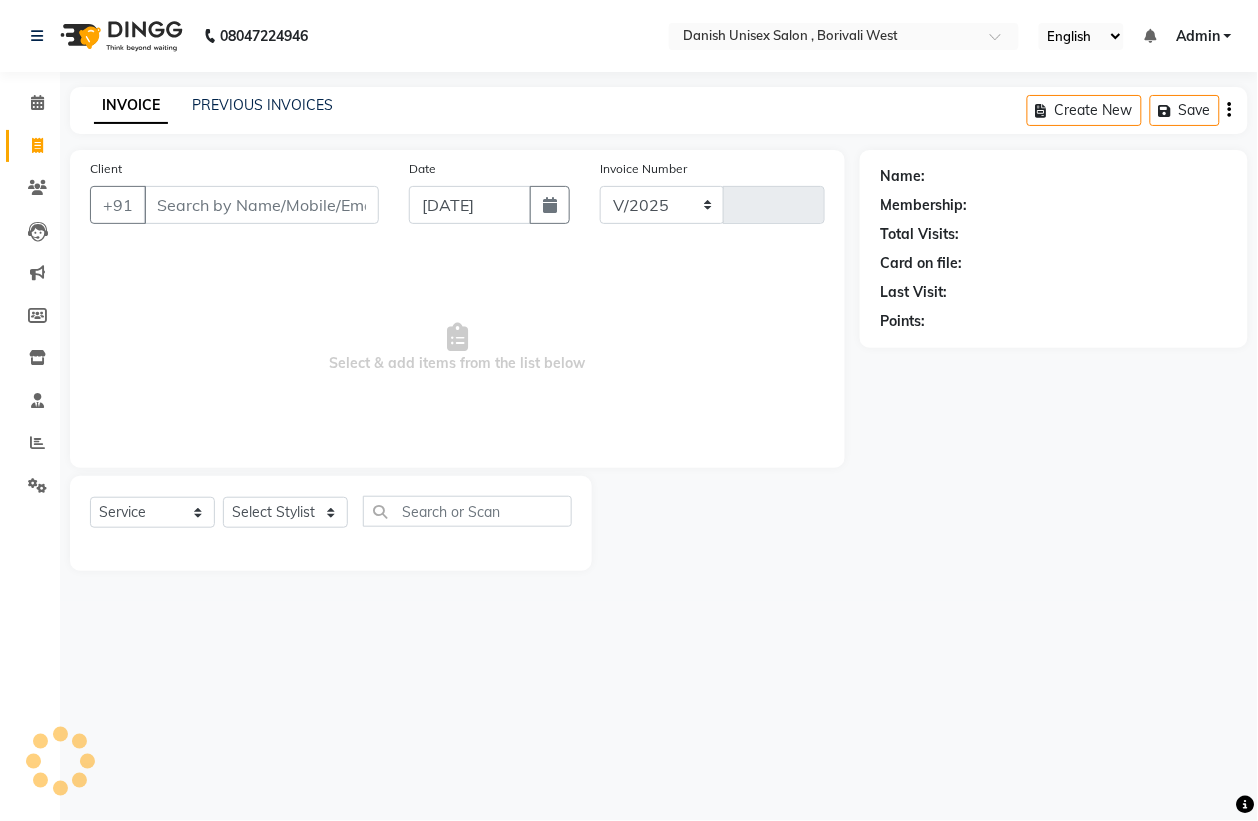 type on "2378" 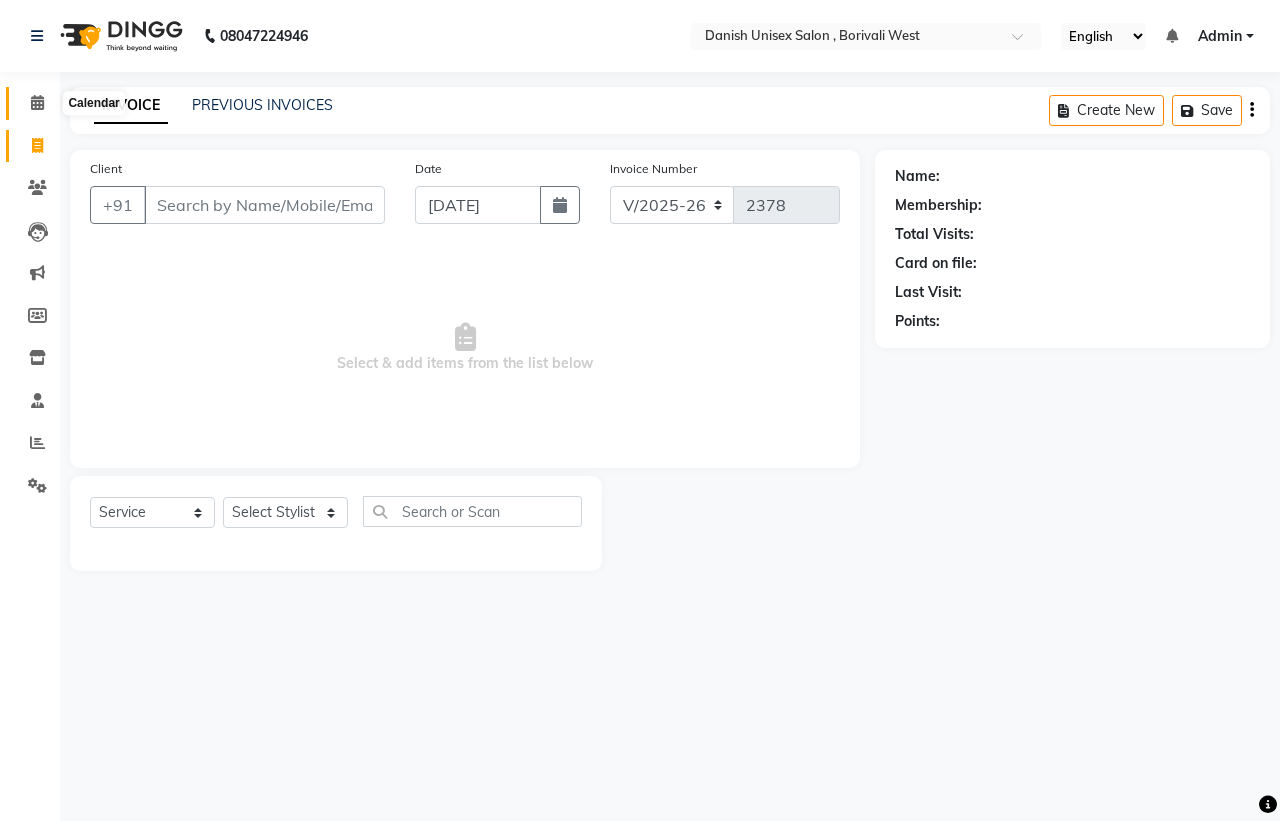 click 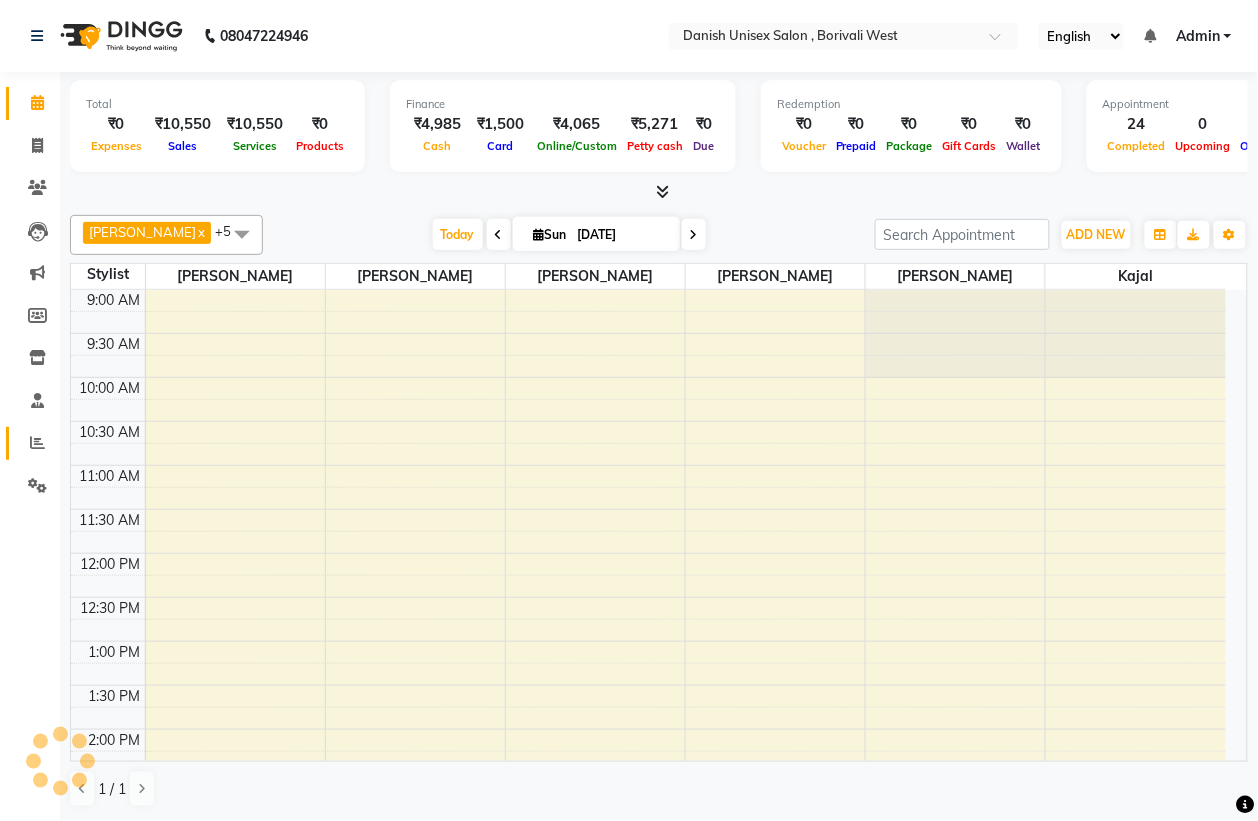 scroll, scrollTop: 0, scrollLeft: 0, axis: both 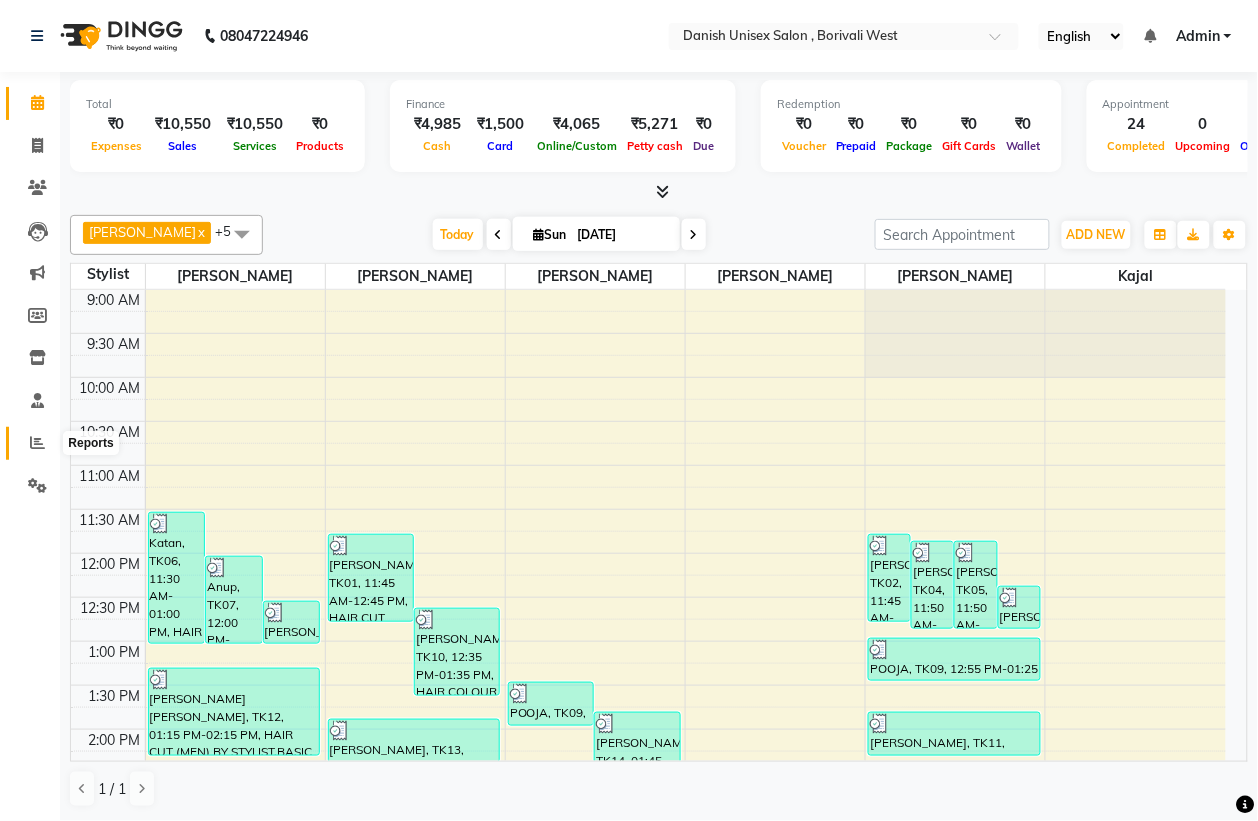 click 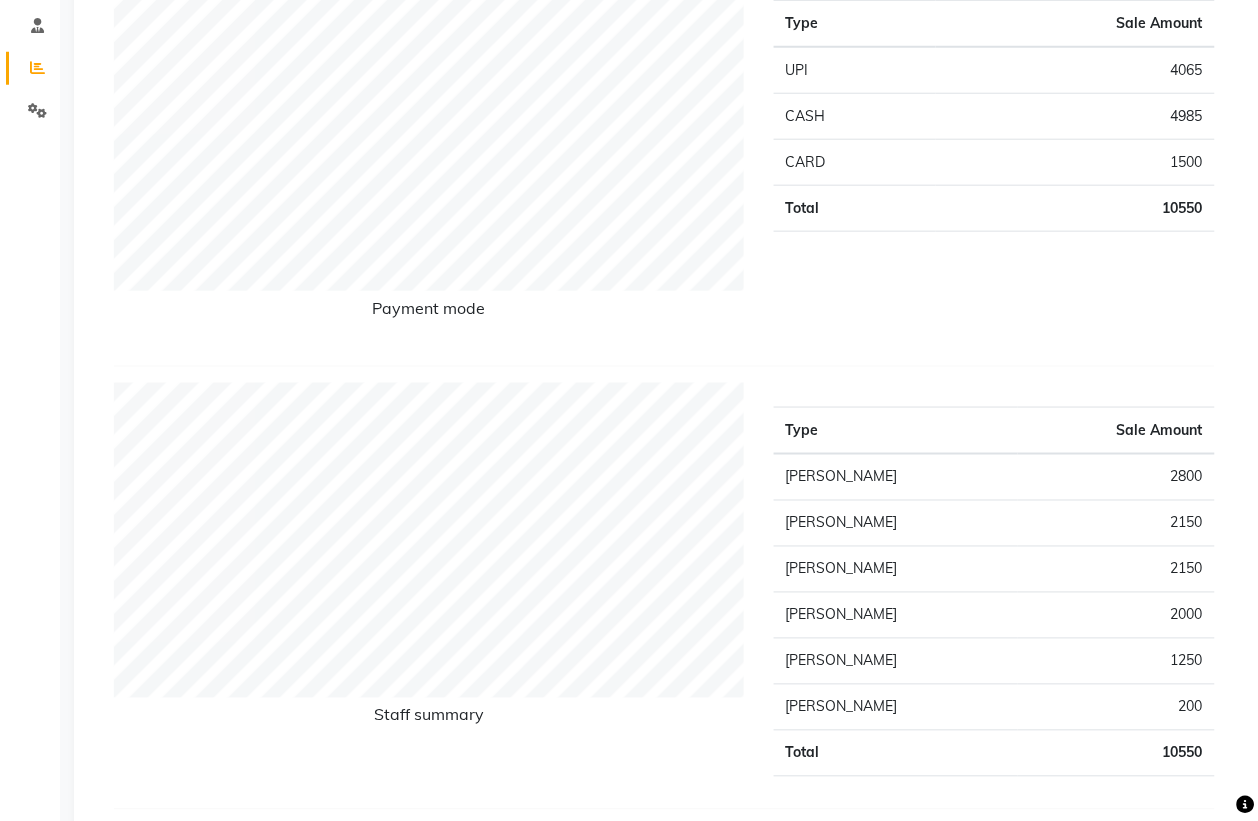scroll, scrollTop: 0, scrollLeft: 0, axis: both 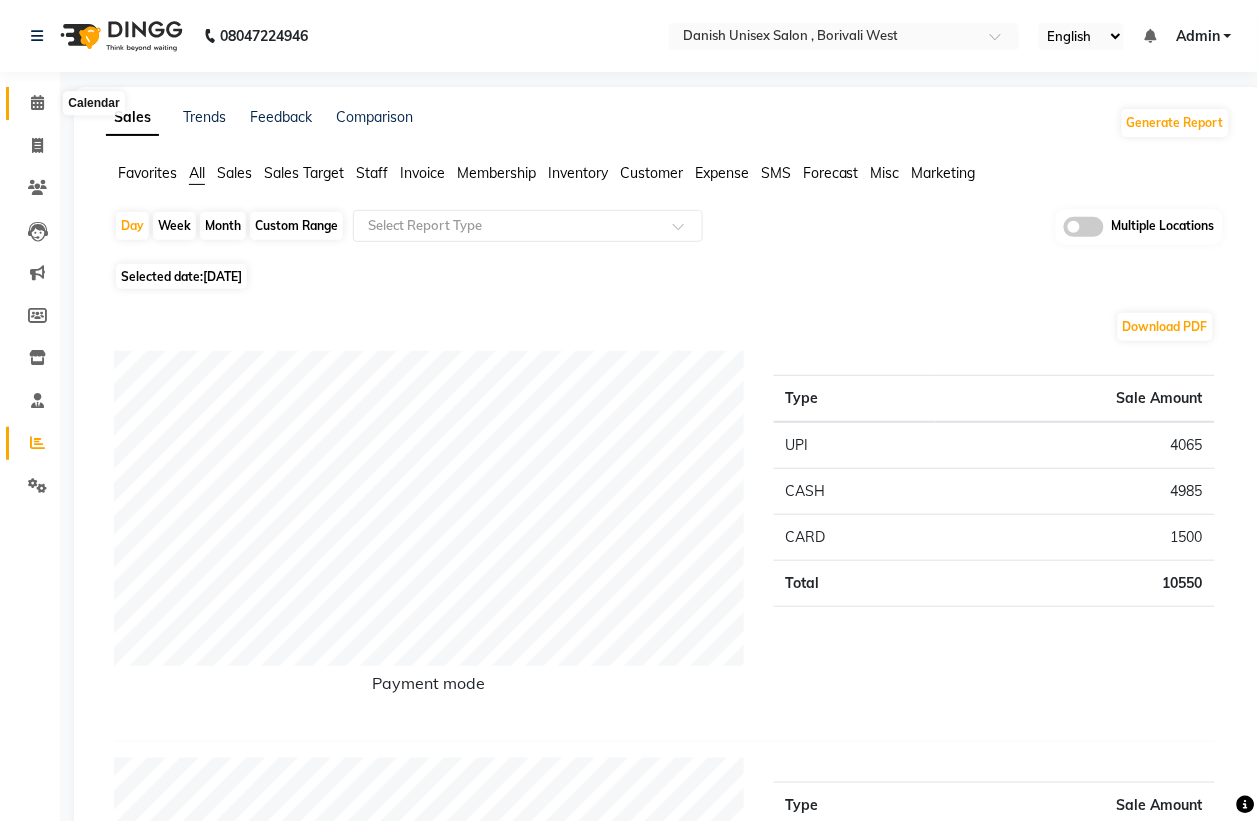 click 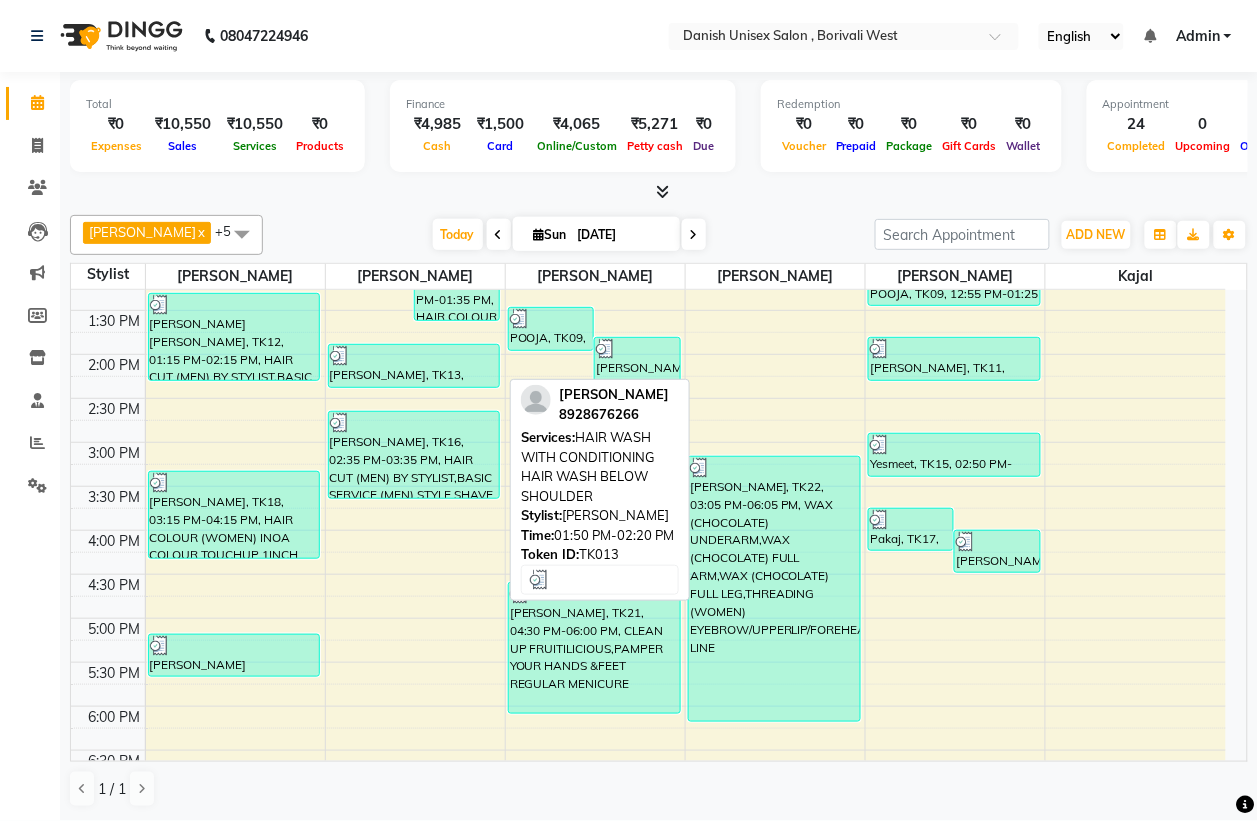 scroll, scrollTop: 125, scrollLeft: 0, axis: vertical 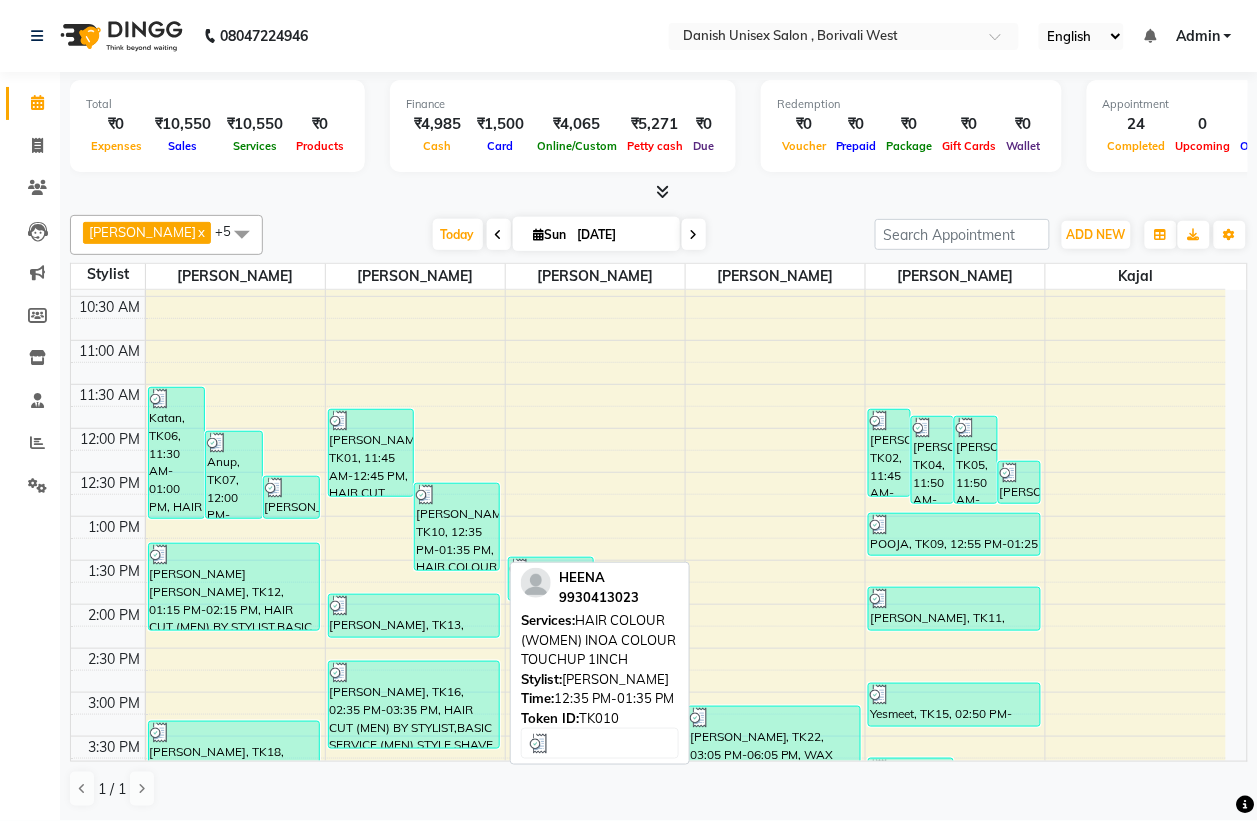 click on "[PERSON_NAME], TK10, 12:35 PM-01:35 PM, HAIR COLOUR (WOMEN) INOA COLOUR TOUCHUP 1INCH" at bounding box center [457, 527] 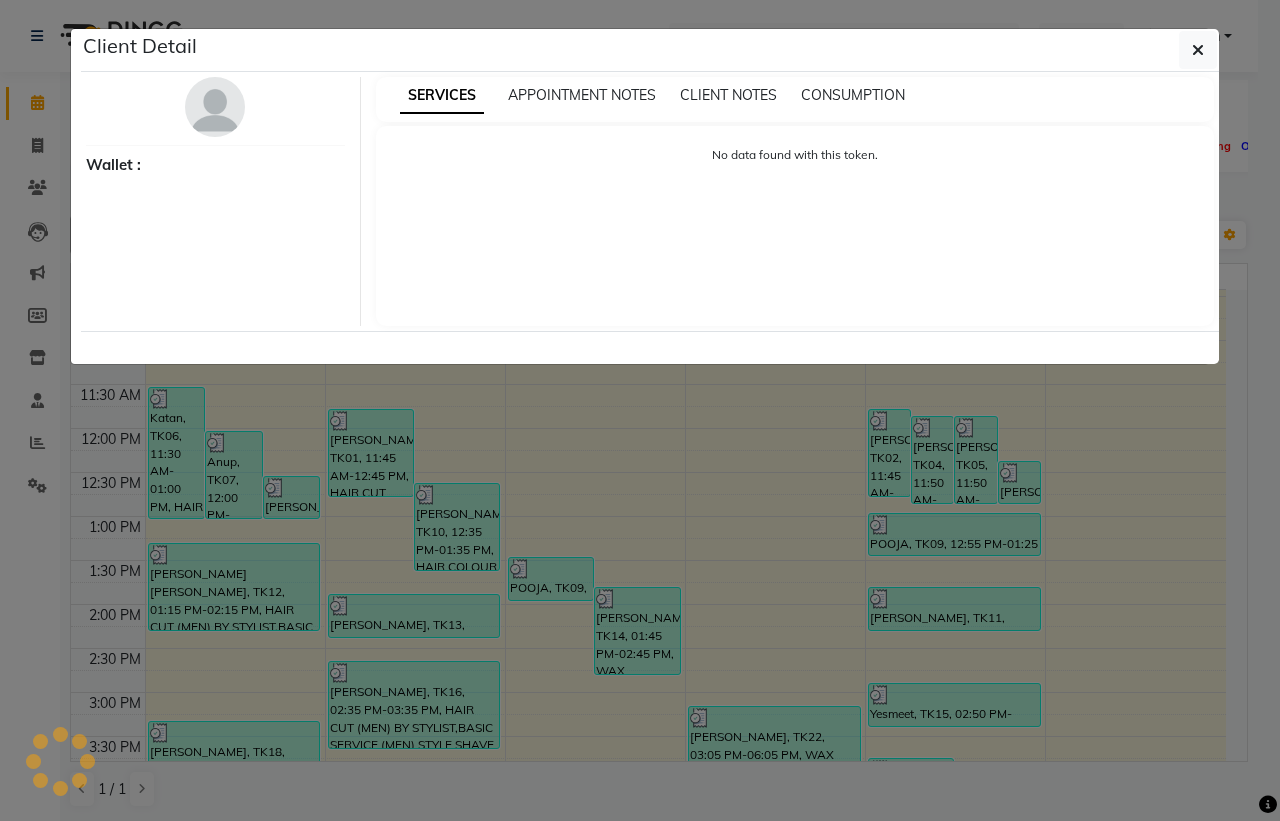 select on "3" 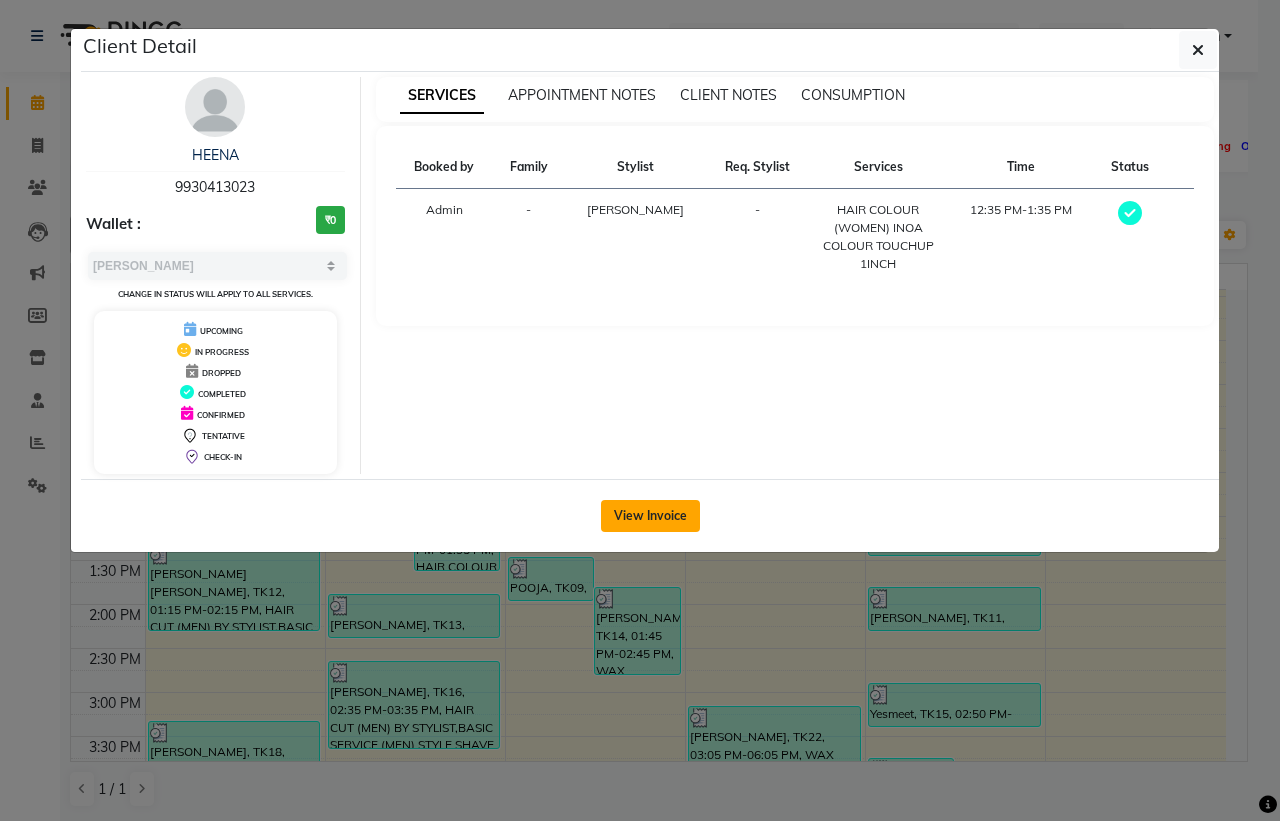 click on "View Invoice" 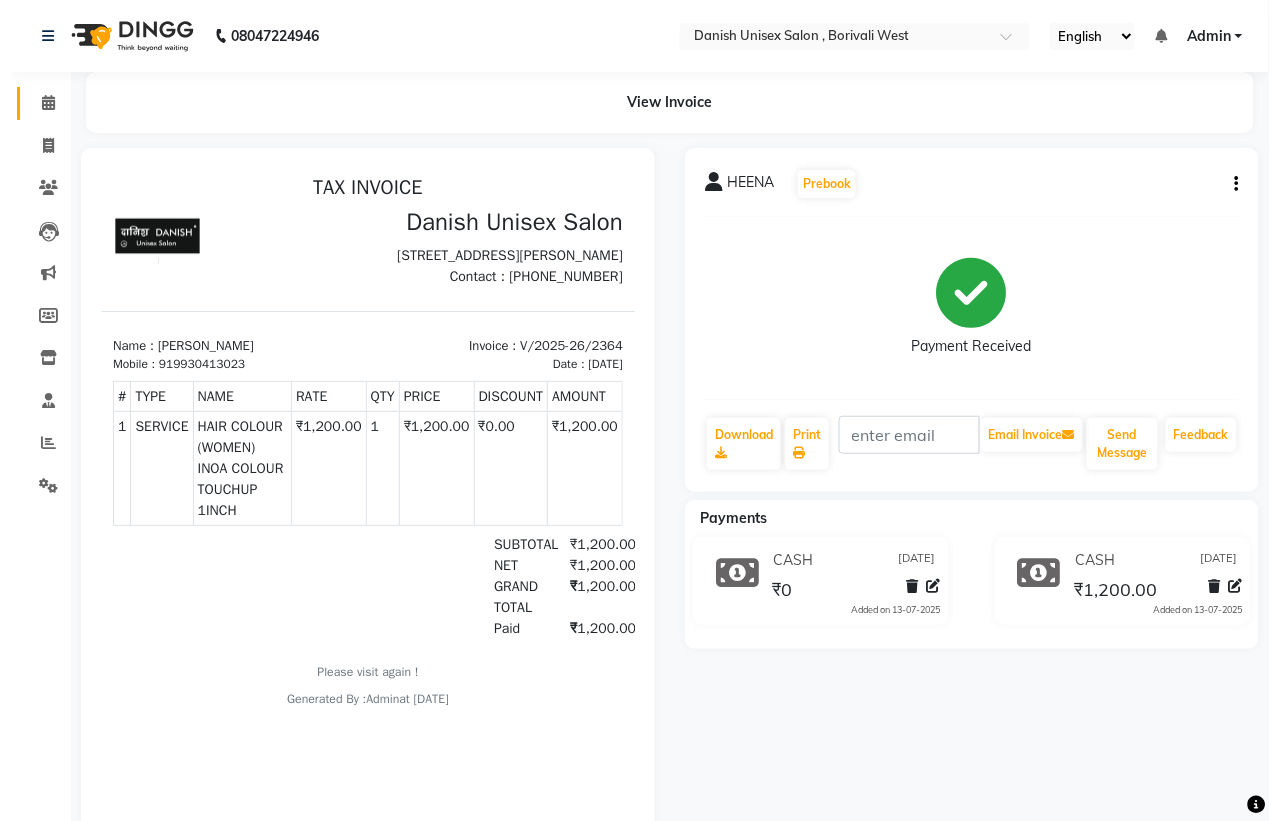 scroll, scrollTop: 0, scrollLeft: 0, axis: both 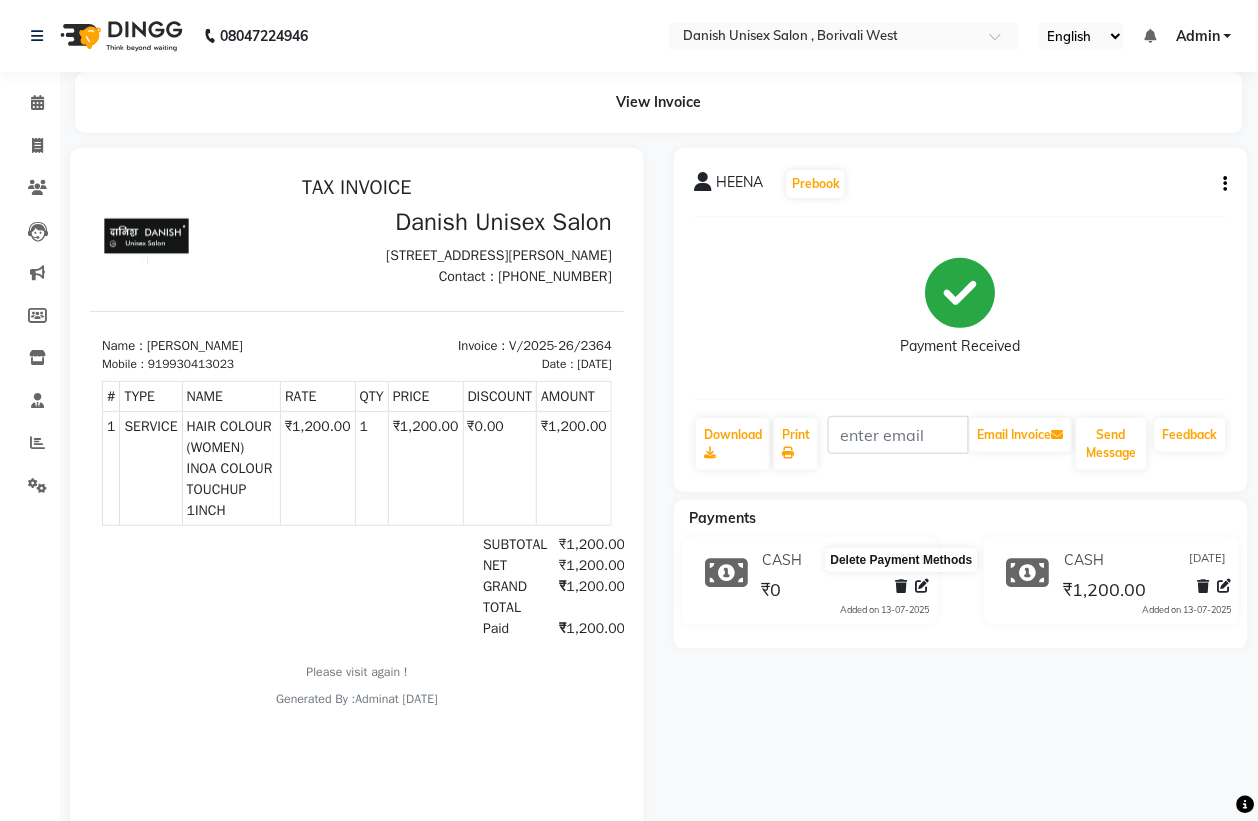 click 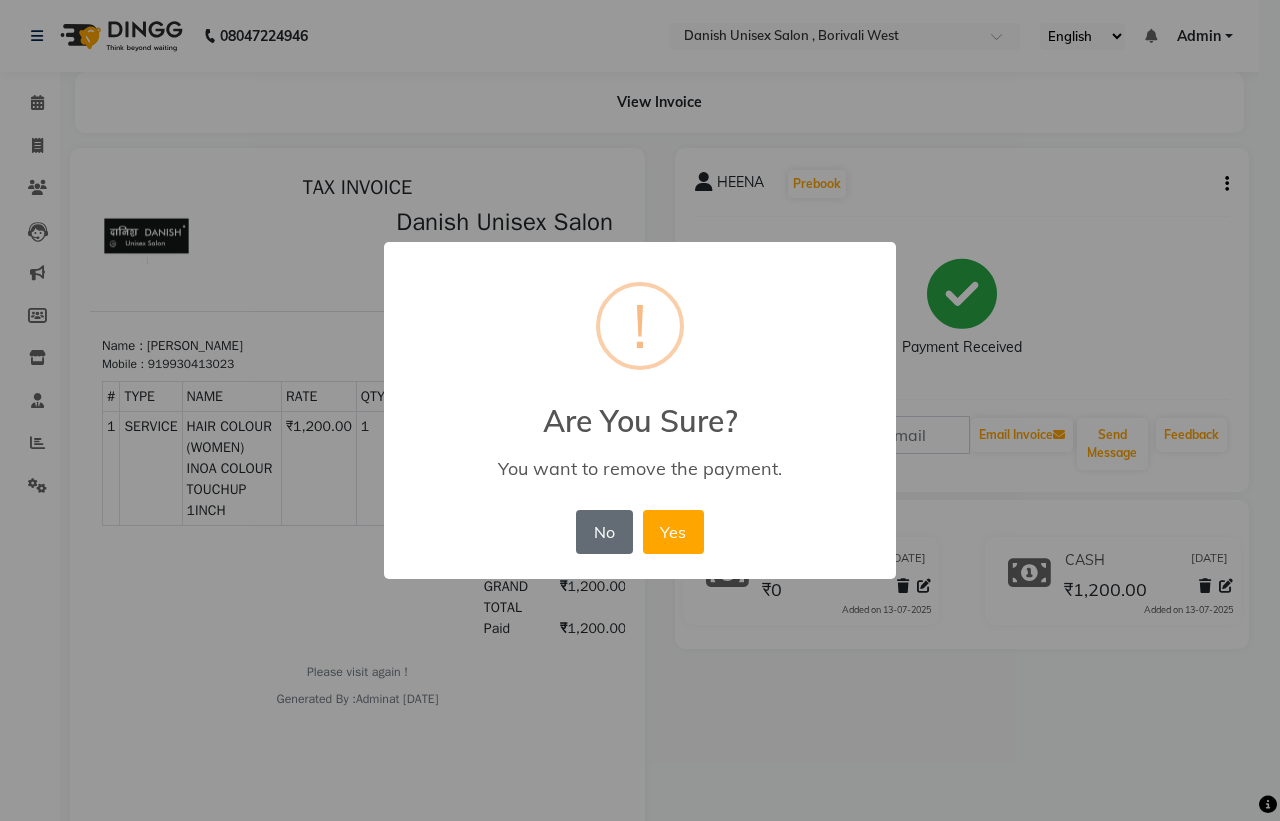 click on "No" at bounding box center (604, 532) 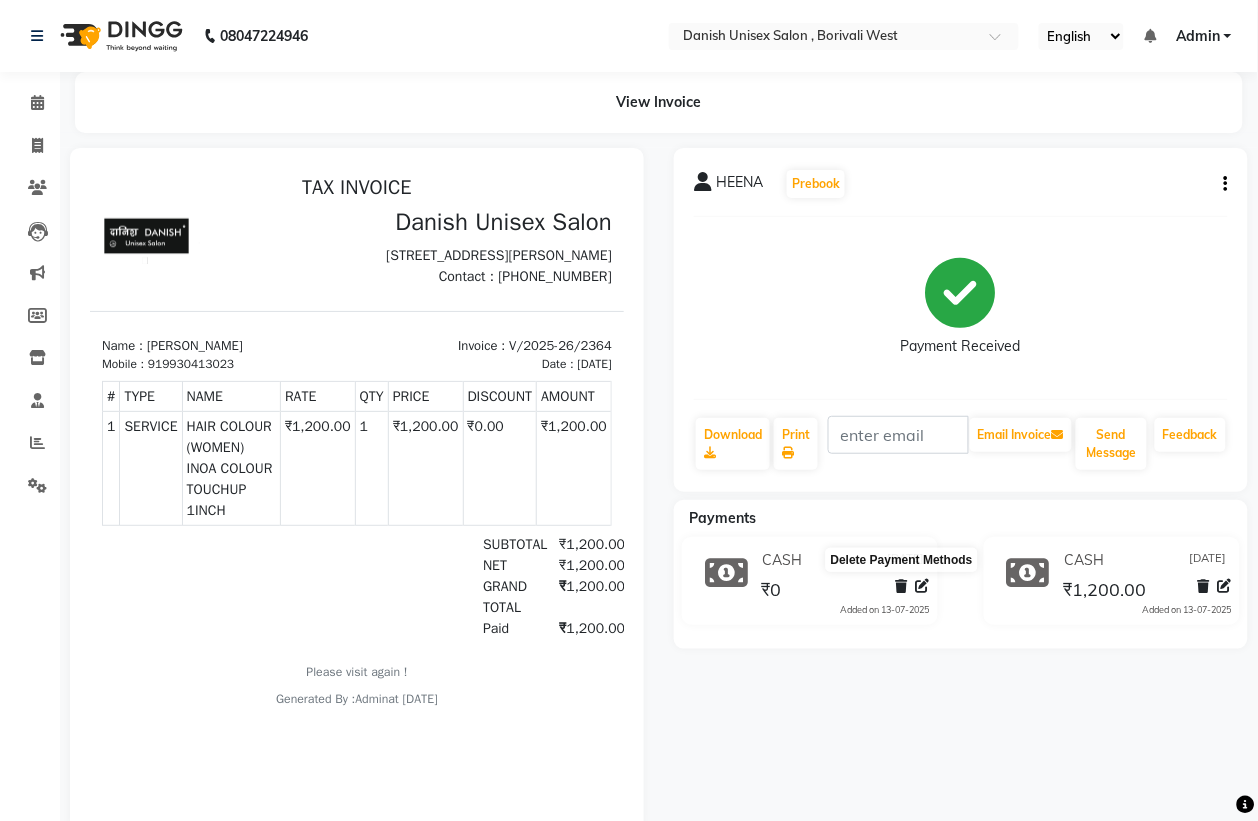 click 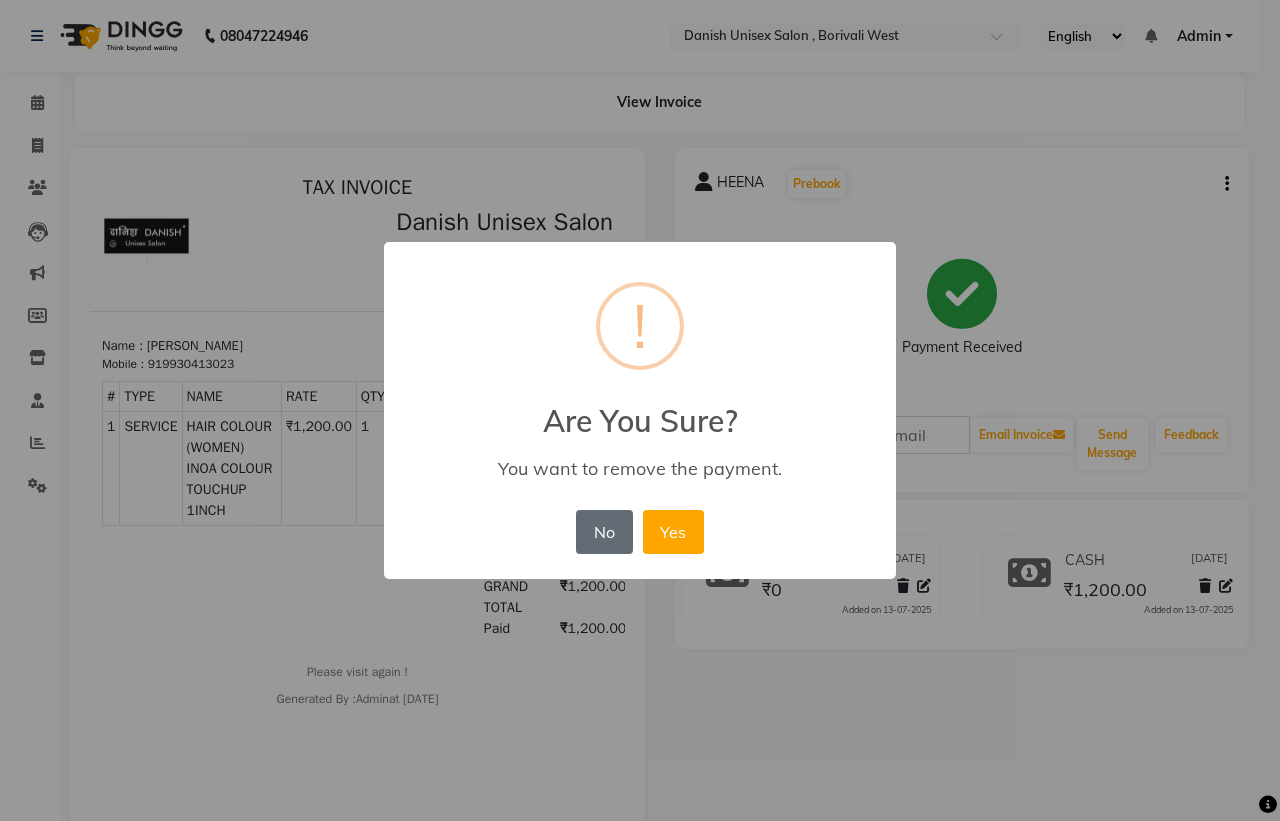 click on "No" at bounding box center [604, 532] 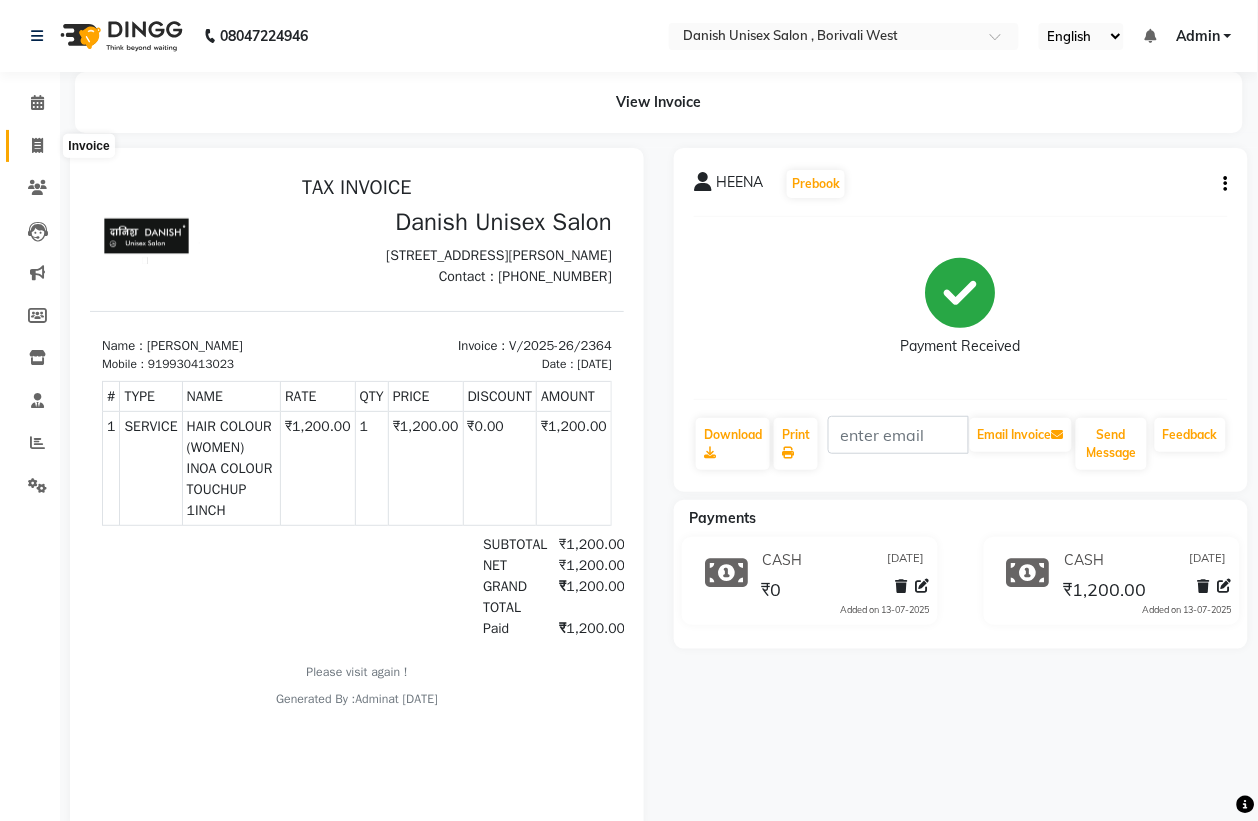 click 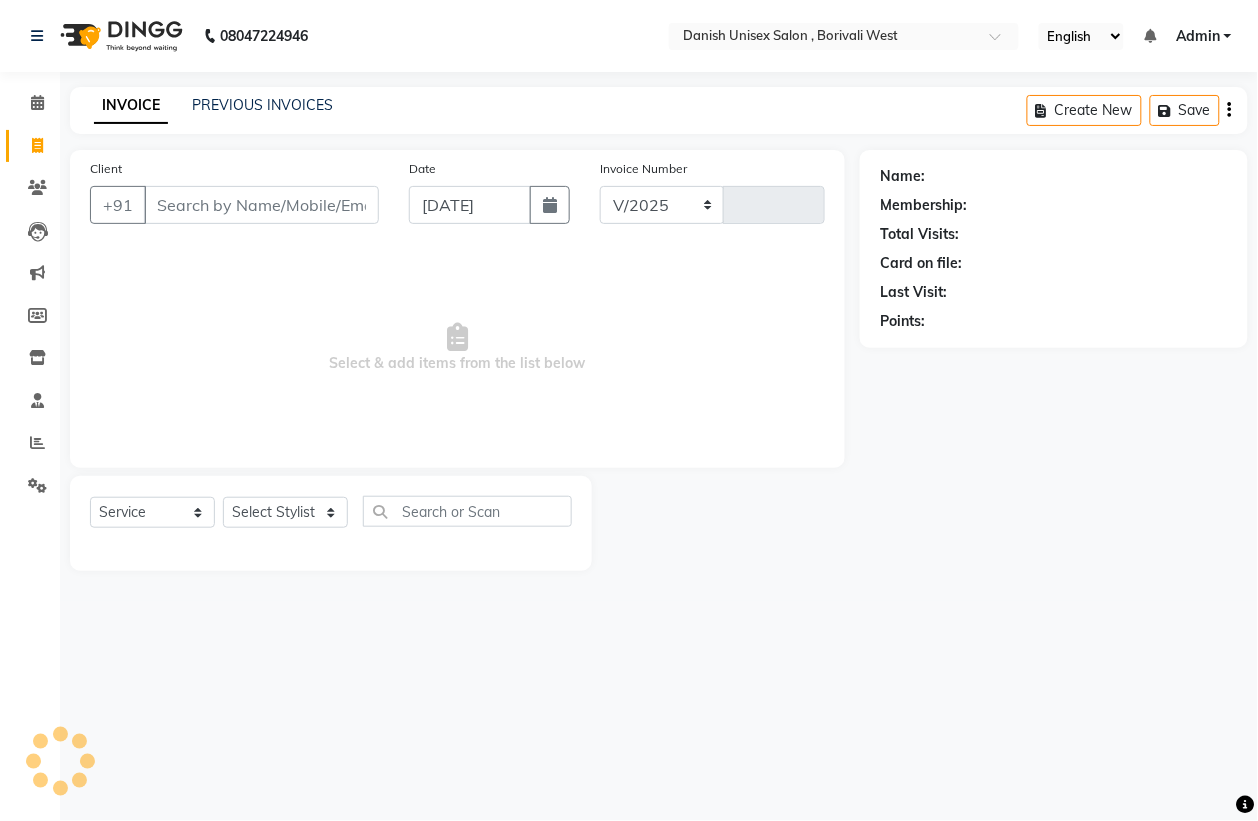 select on "6929" 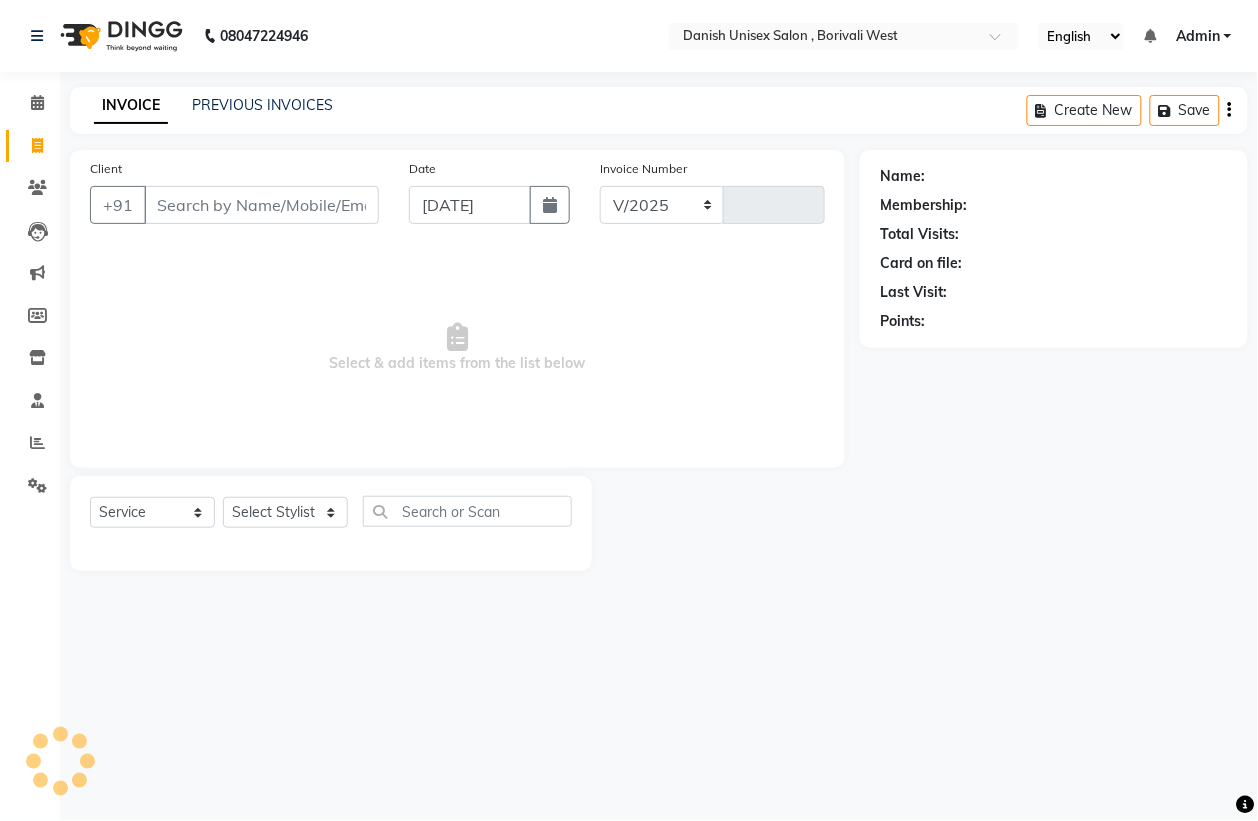 type on "2378" 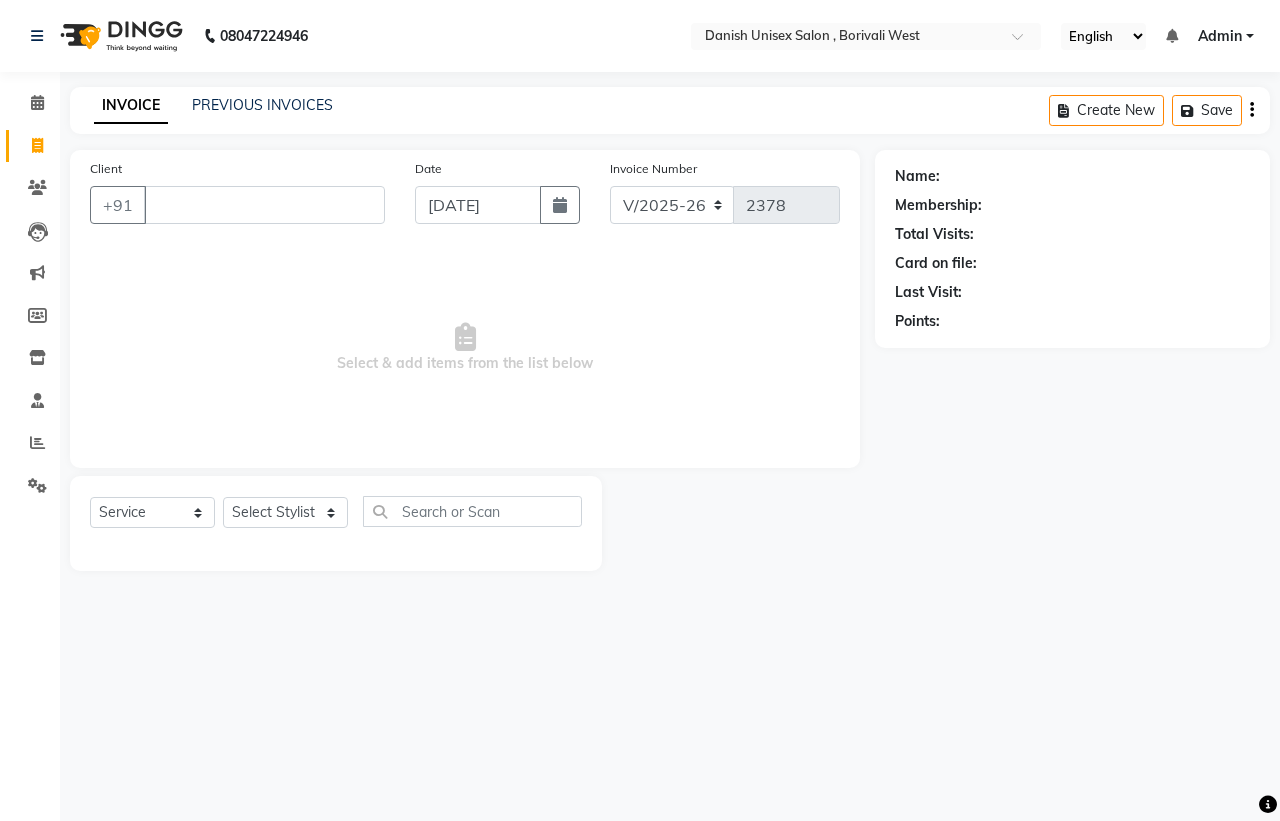 click on "Client" at bounding box center (264, 205) 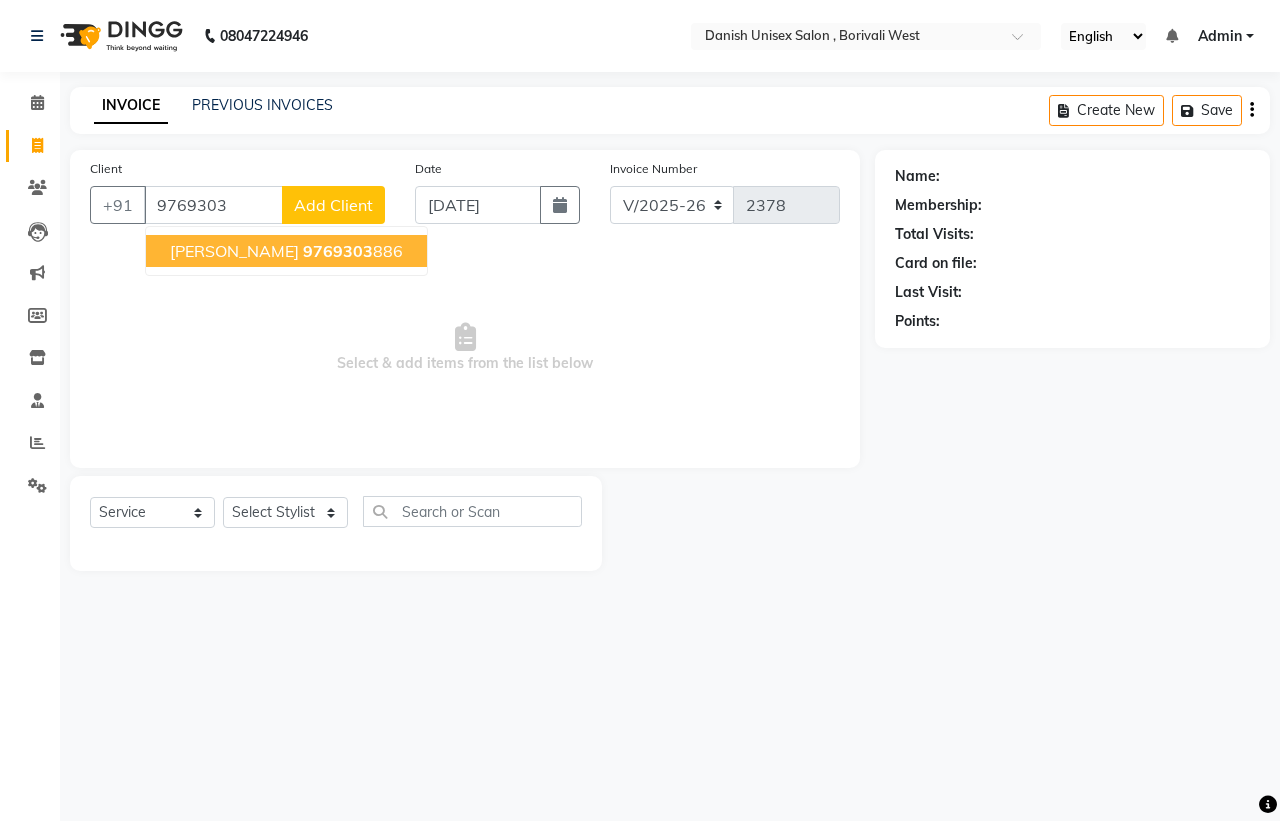 click on "9769303" 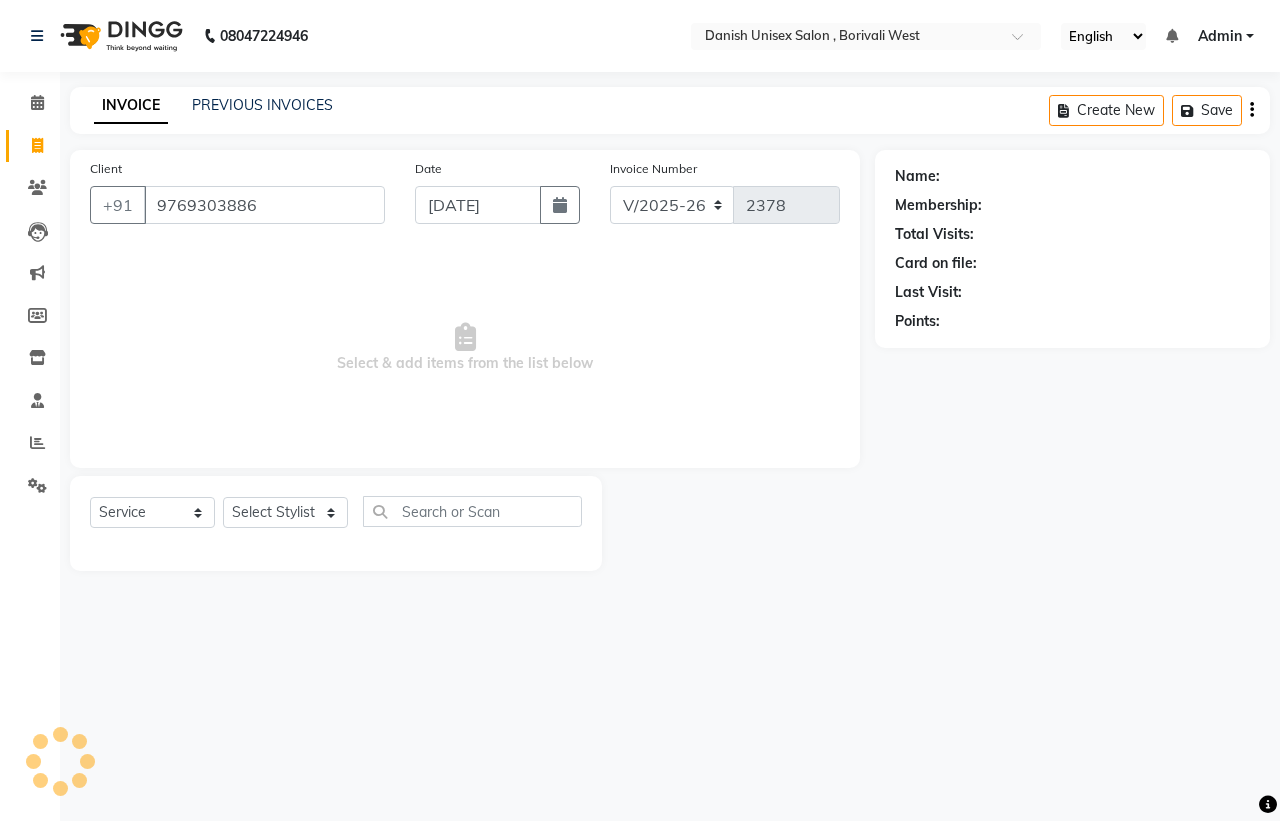 type on "9769303886" 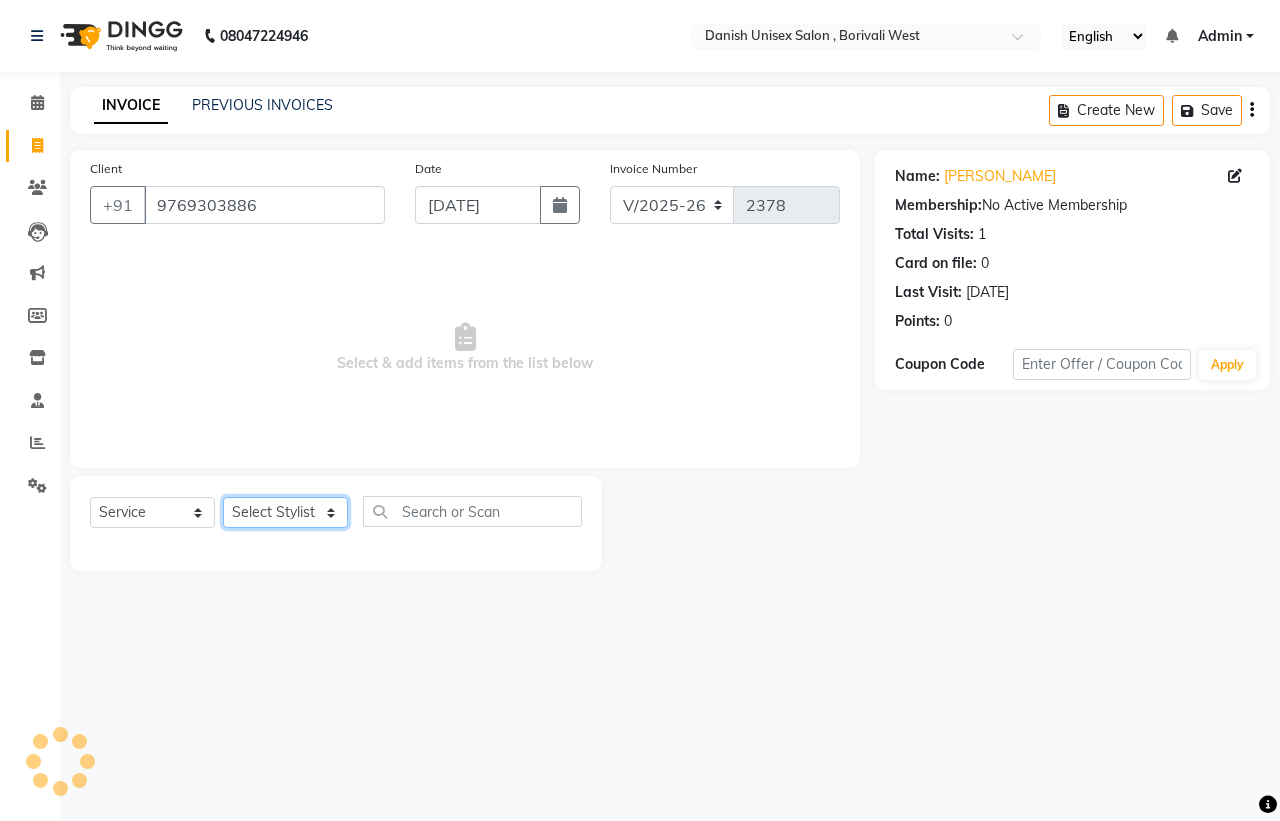 click on "Select Stylist [PERSON_NAME] [PERSON_NAME] [PERSON_NAME] kajal [PERSON_NAME] [PERSON_NAME] [PERSON_NAME] [PERSON_NAME] [PERSON_NAME] [PERSON_NAME] [PERSON_NAME]" 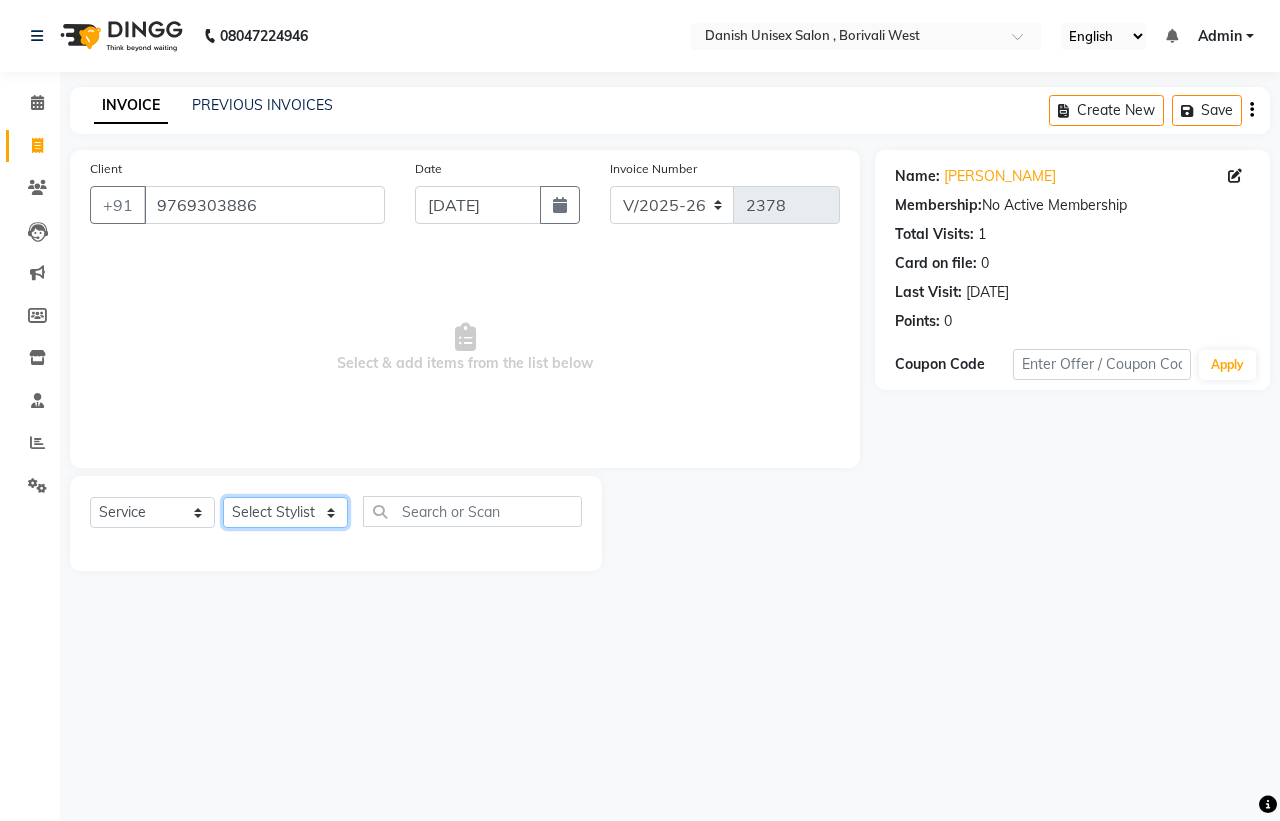 select on "54585" 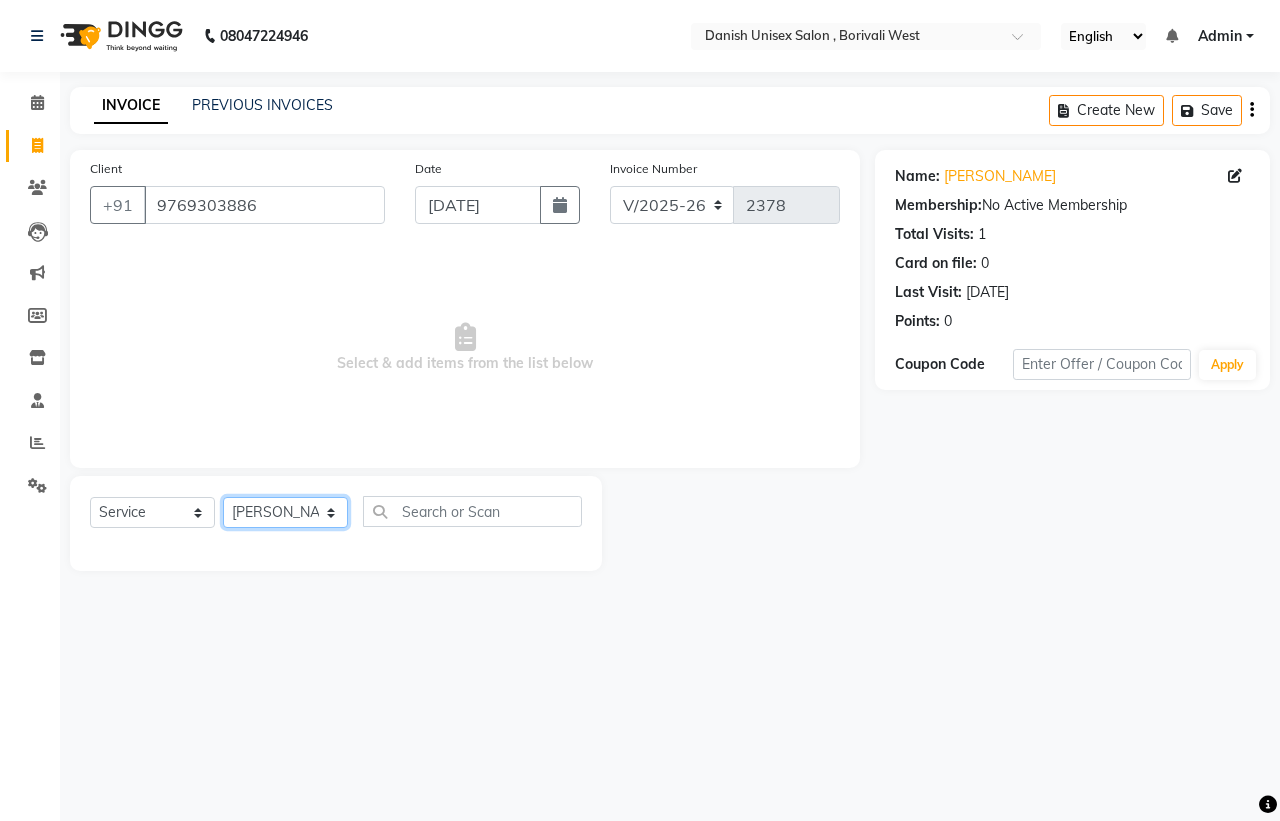 click on "Select Stylist [PERSON_NAME] [PERSON_NAME] [PERSON_NAME] kajal [PERSON_NAME] [PERSON_NAME] [PERSON_NAME] [PERSON_NAME] [PERSON_NAME] [PERSON_NAME] [PERSON_NAME]" 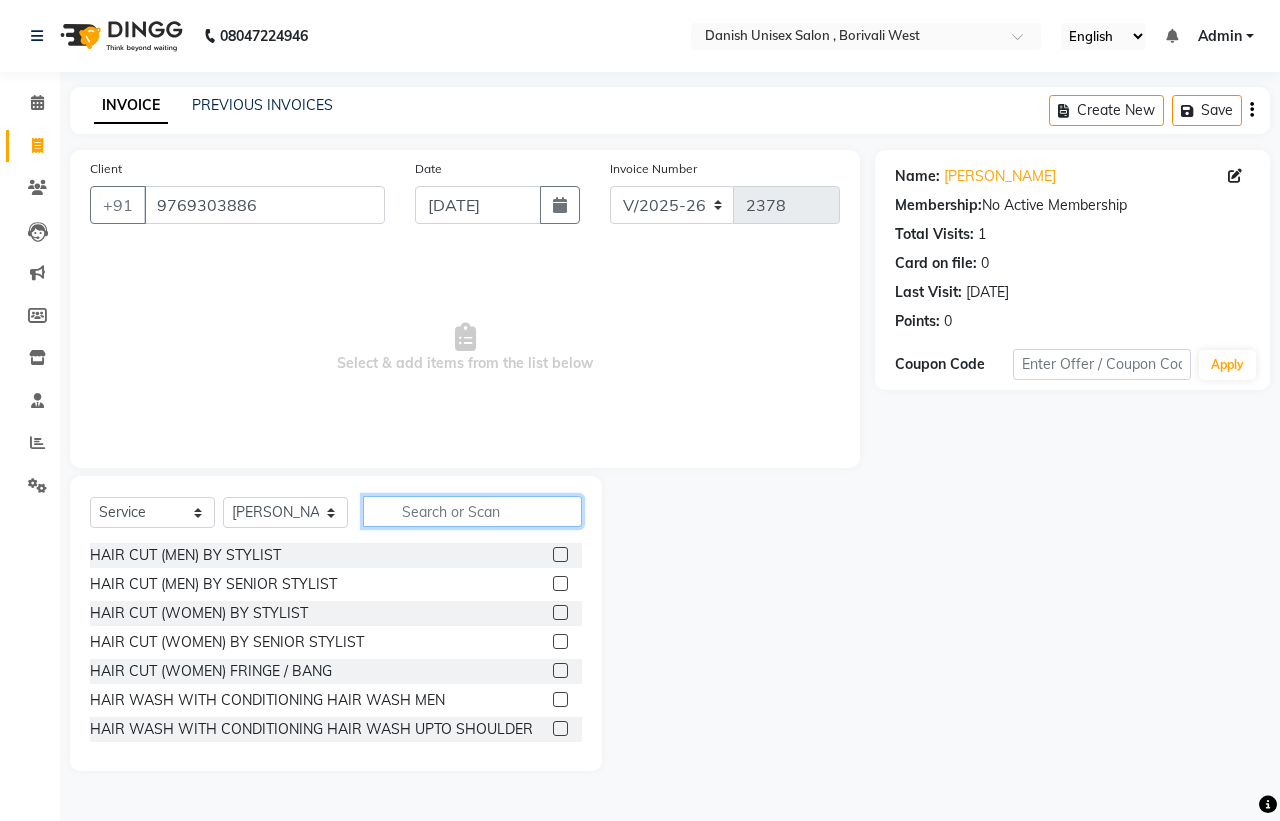 click 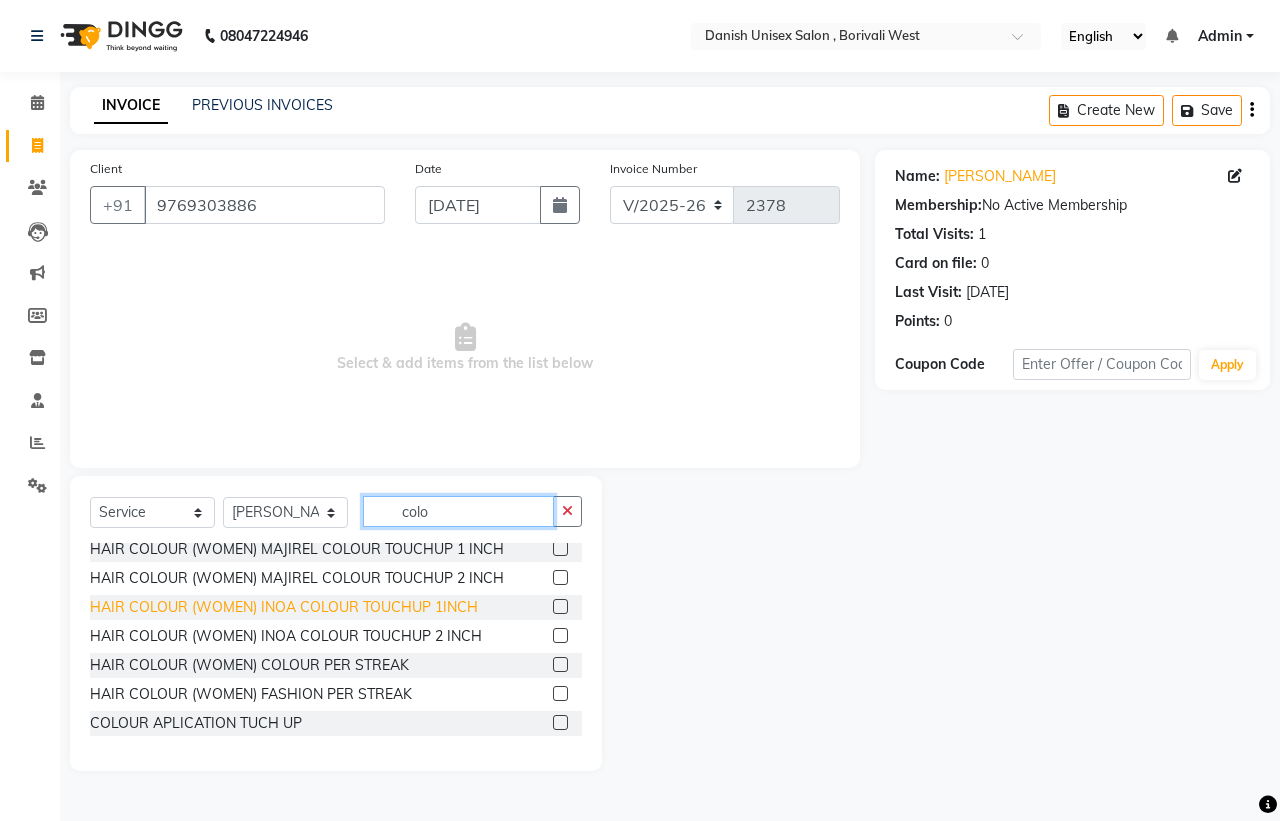 scroll, scrollTop: 250, scrollLeft: 0, axis: vertical 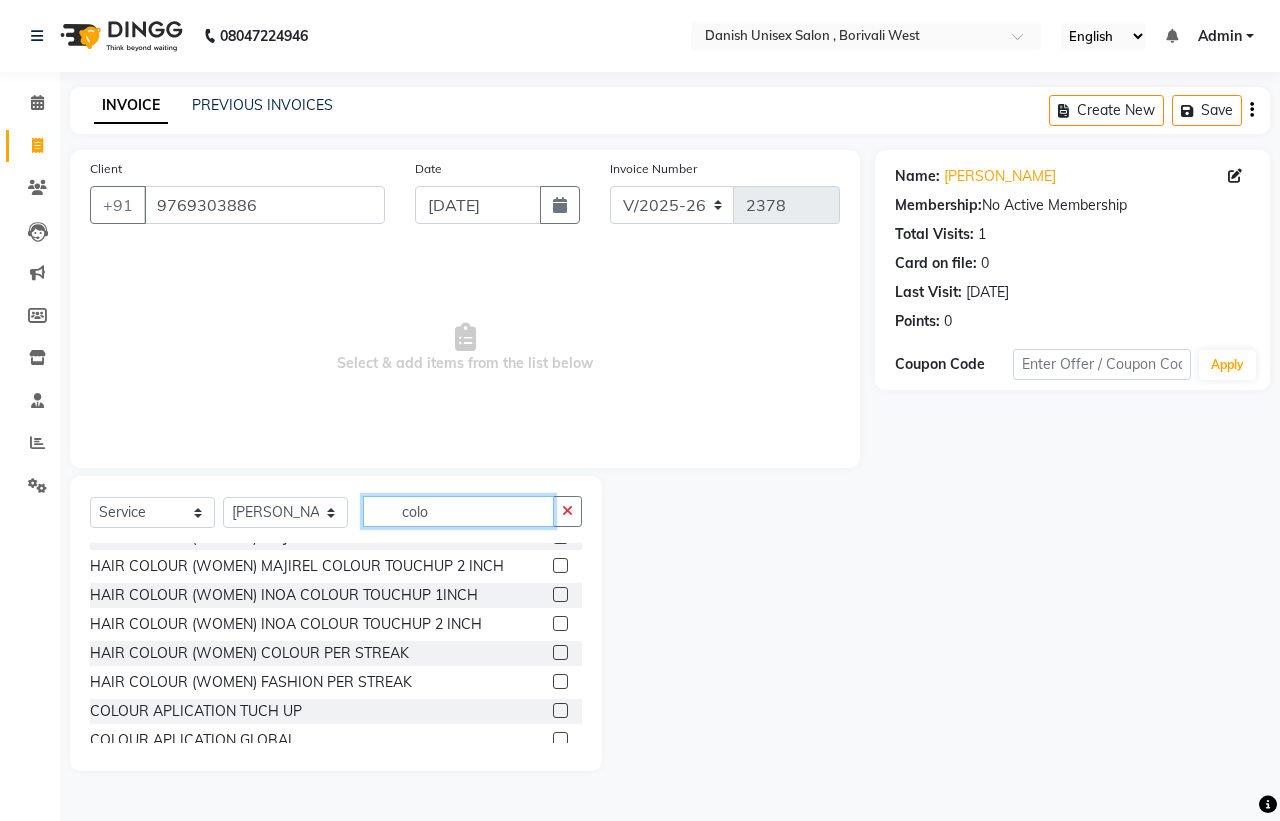 type on "colo" 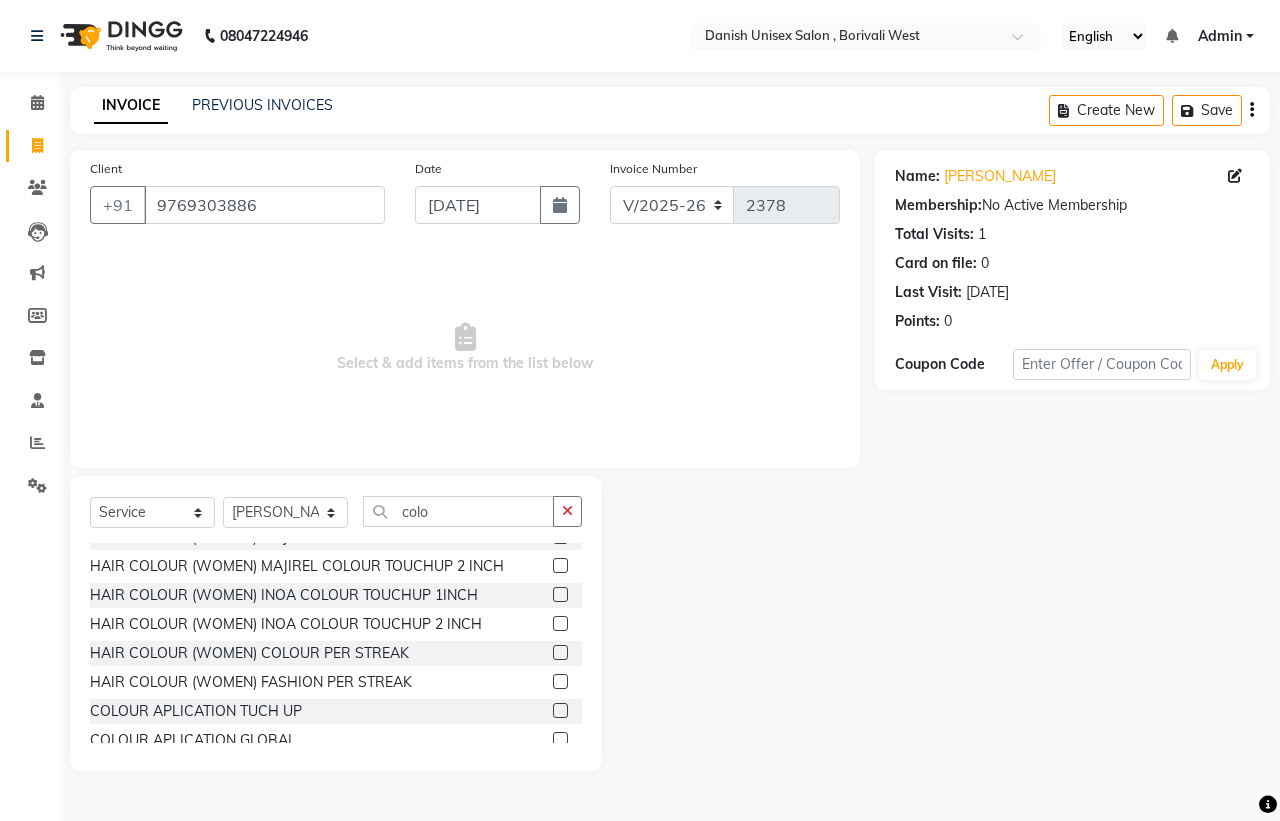 click 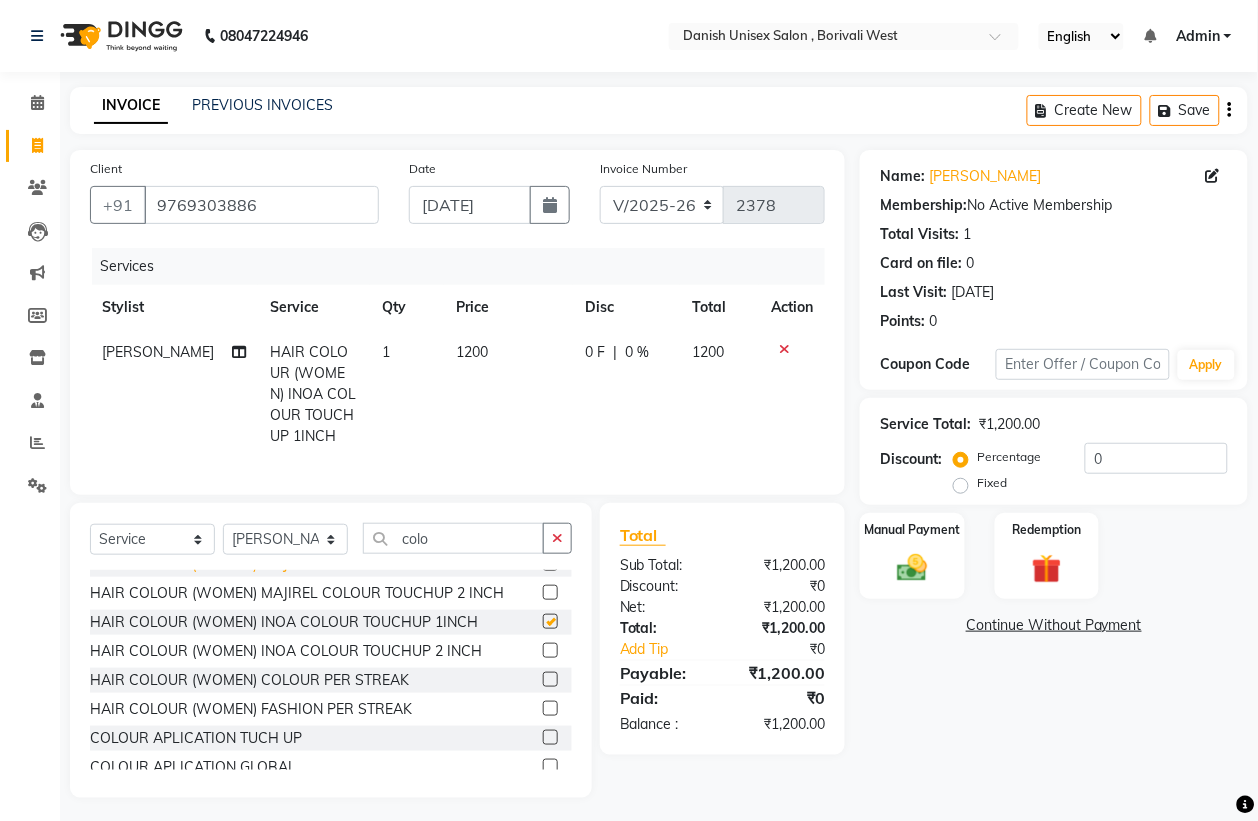 checkbox on "false" 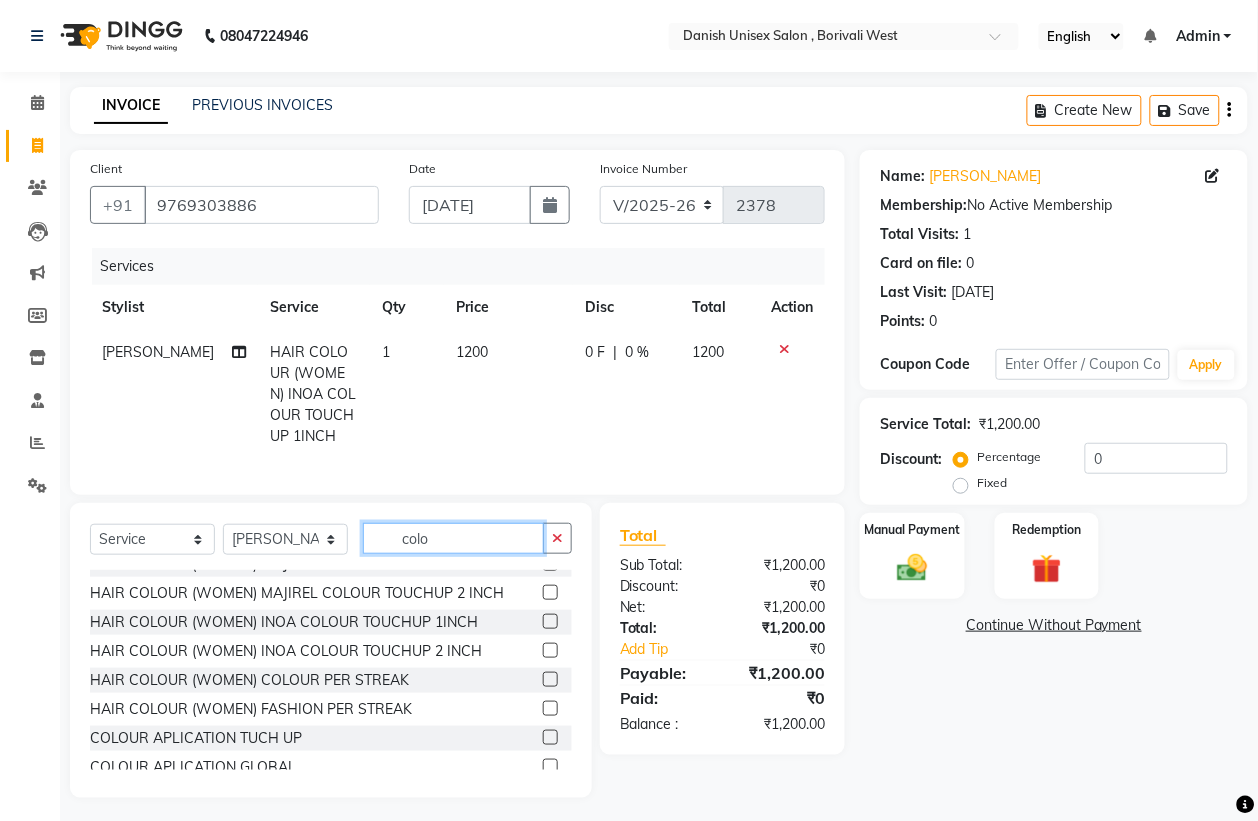 click on "colo" 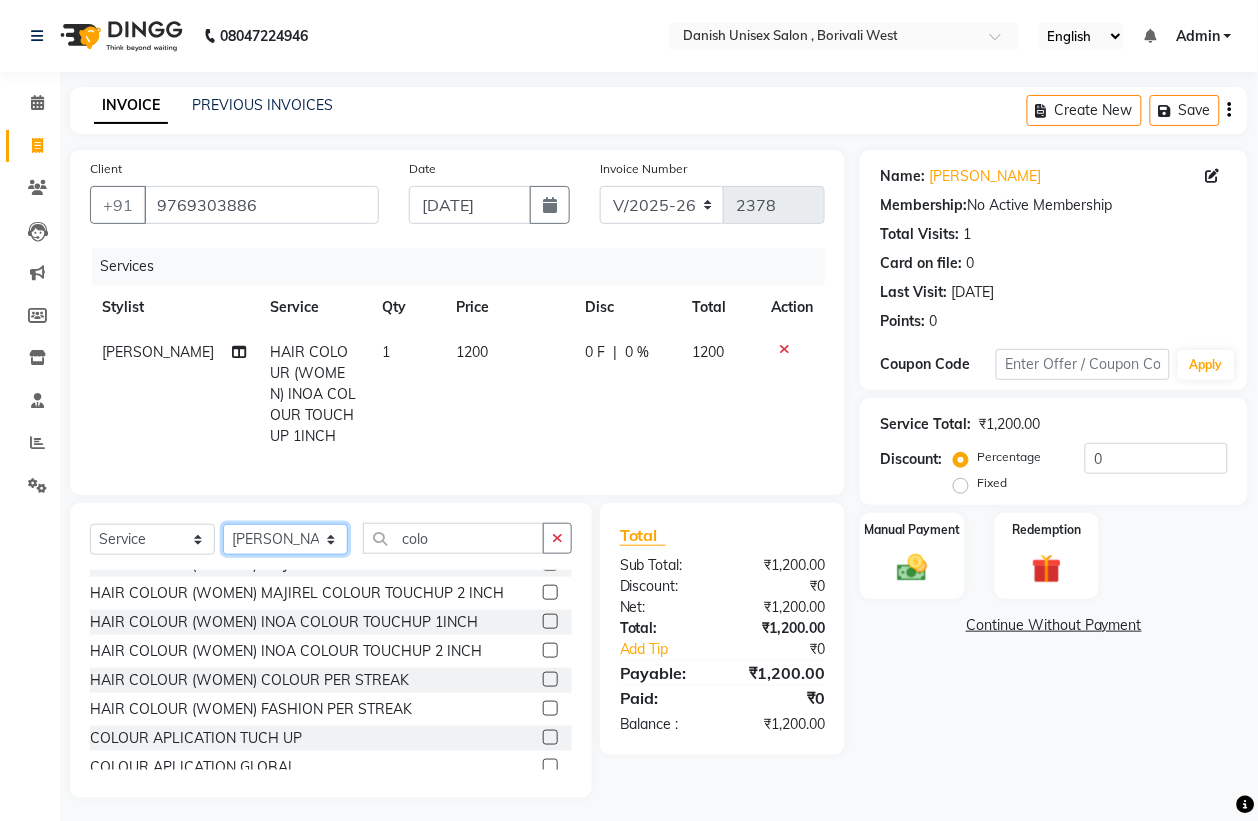 click on "Select Stylist [PERSON_NAME] [PERSON_NAME] [PERSON_NAME] kajal [PERSON_NAME] [PERSON_NAME] [PERSON_NAME] [PERSON_NAME] [PERSON_NAME] [PERSON_NAME] [PERSON_NAME]" 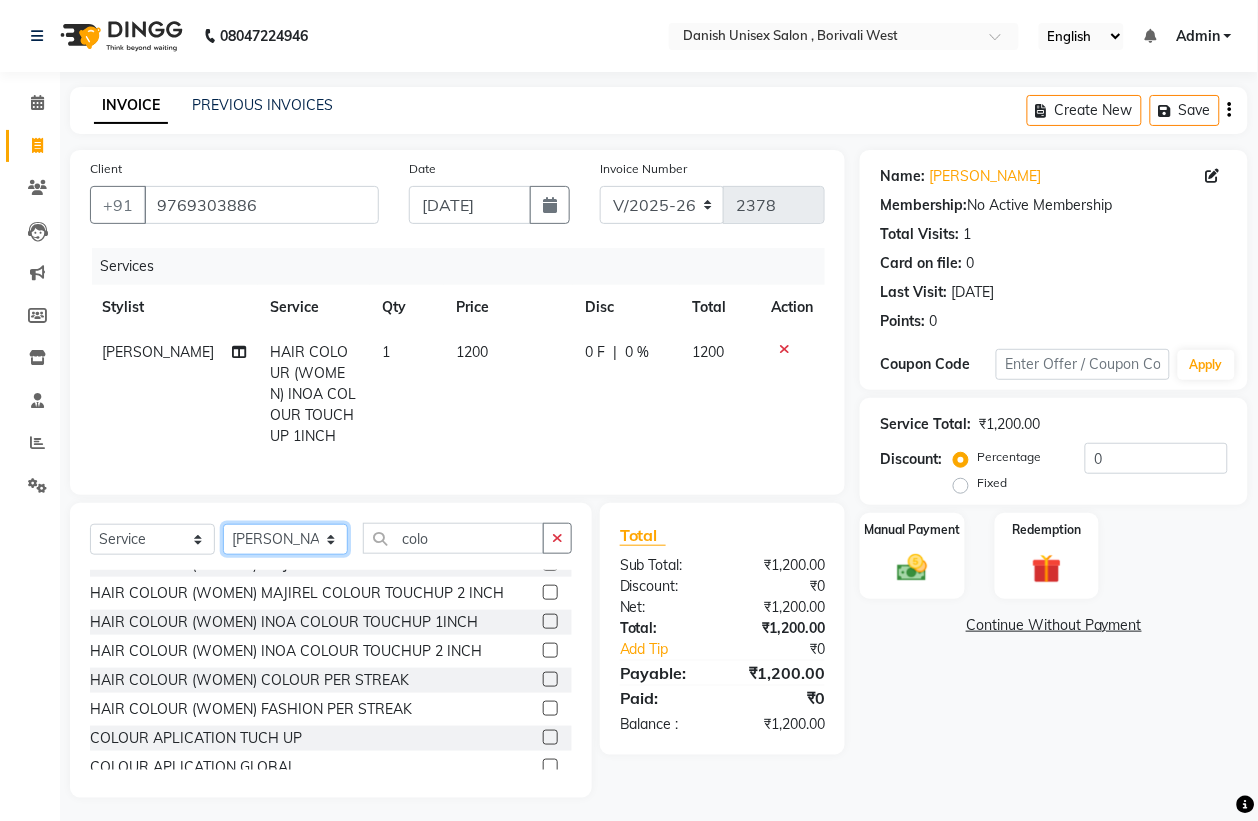 select on "83127" 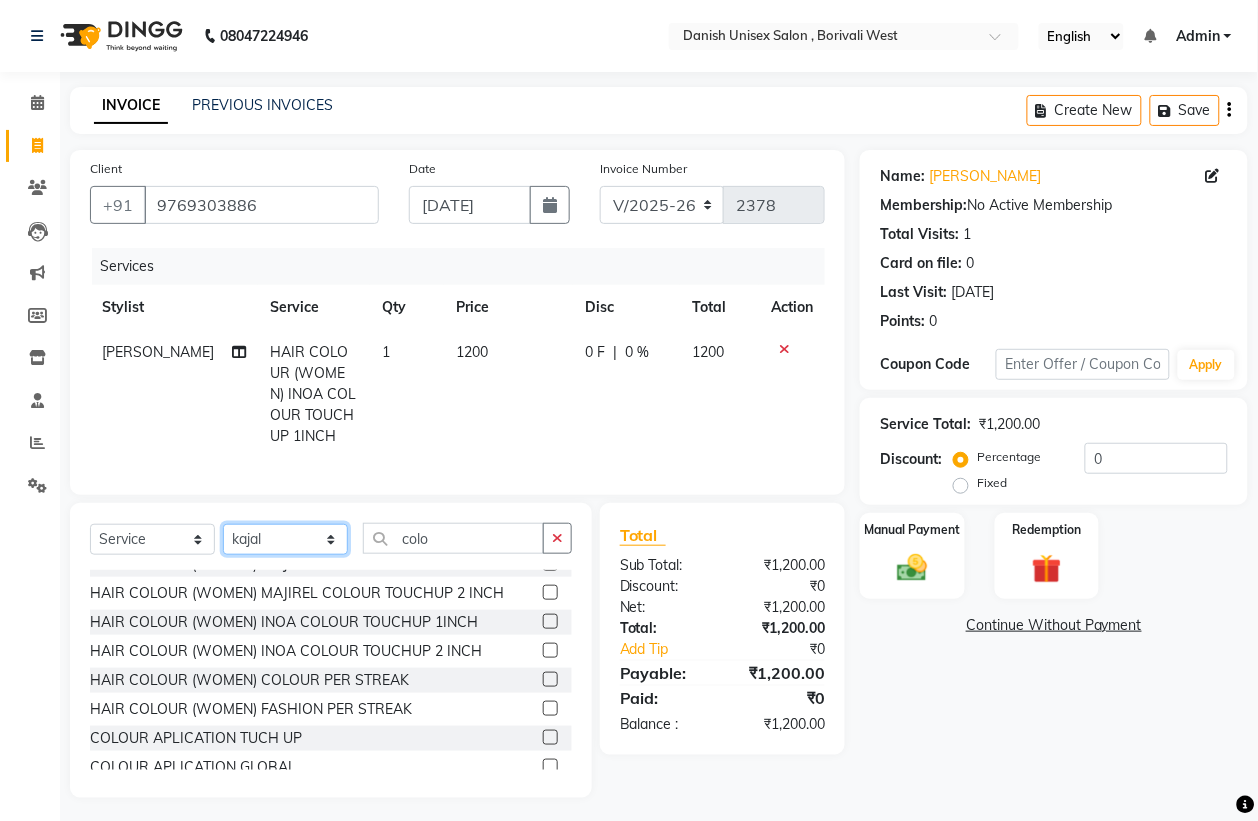 click on "Select Stylist [PERSON_NAME] [PERSON_NAME] [PERSON_NAME] kajal [PERSON_NAME] [PERSON_NAME] [PERSON_NAME] [PERSON_NAME] [PERSON_NAME] [PERSON_NAME] [PERSON_NAME]" 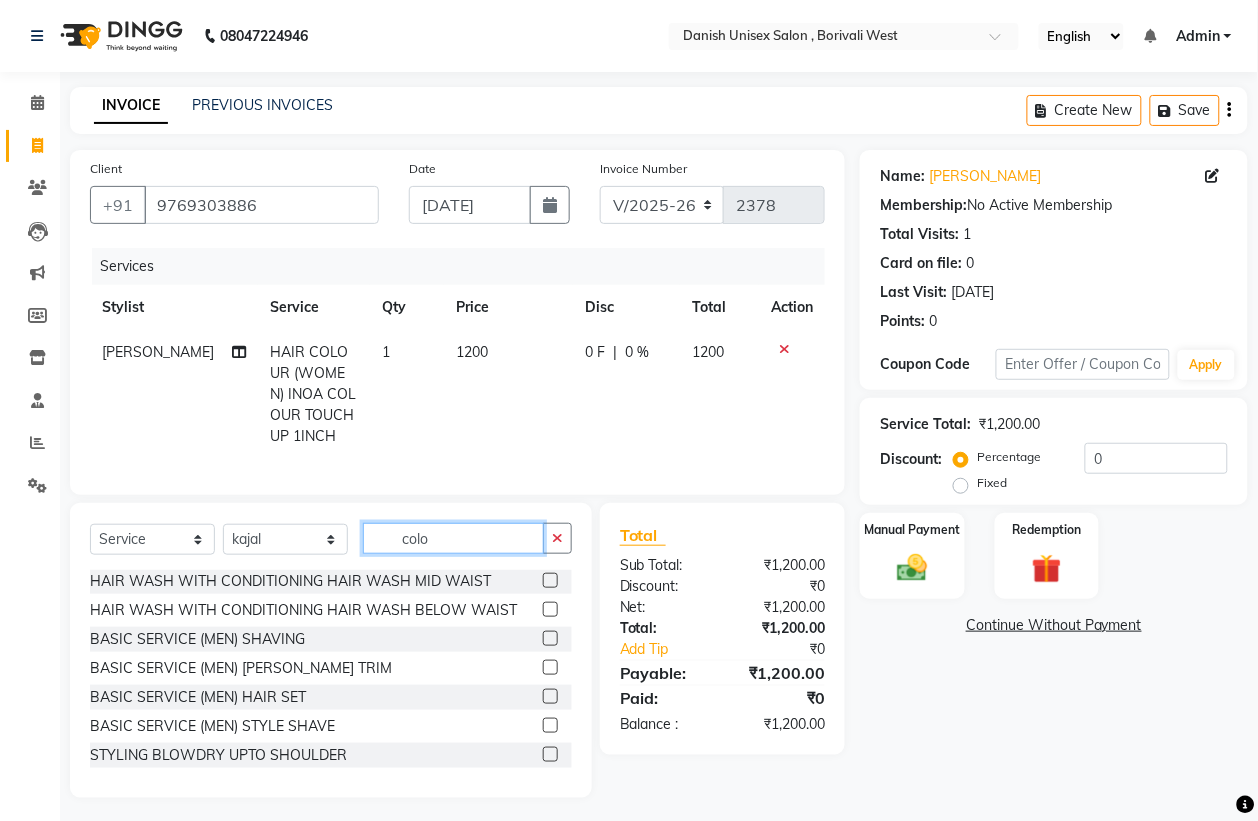 click on "colo" 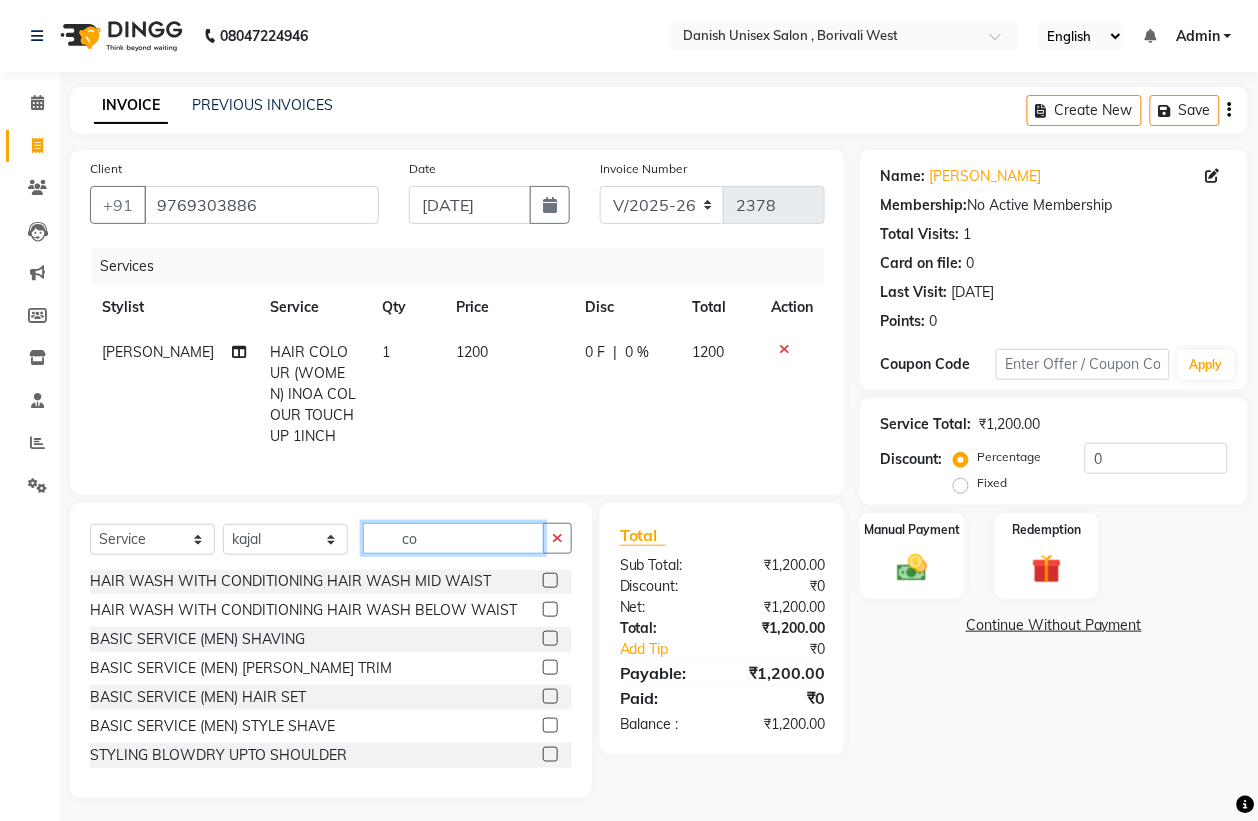 type on "c" 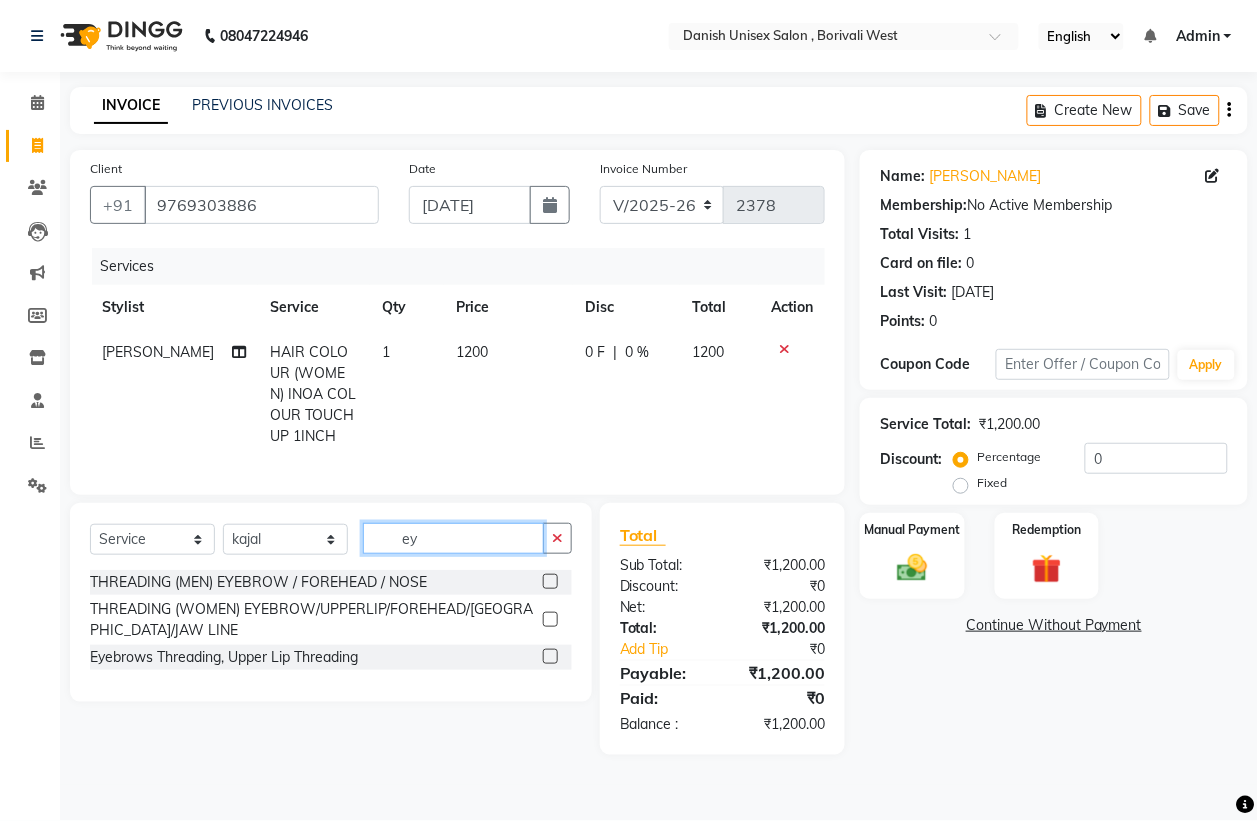 scroll, scrollTop: 0, scrollLeft: 0, axis: both 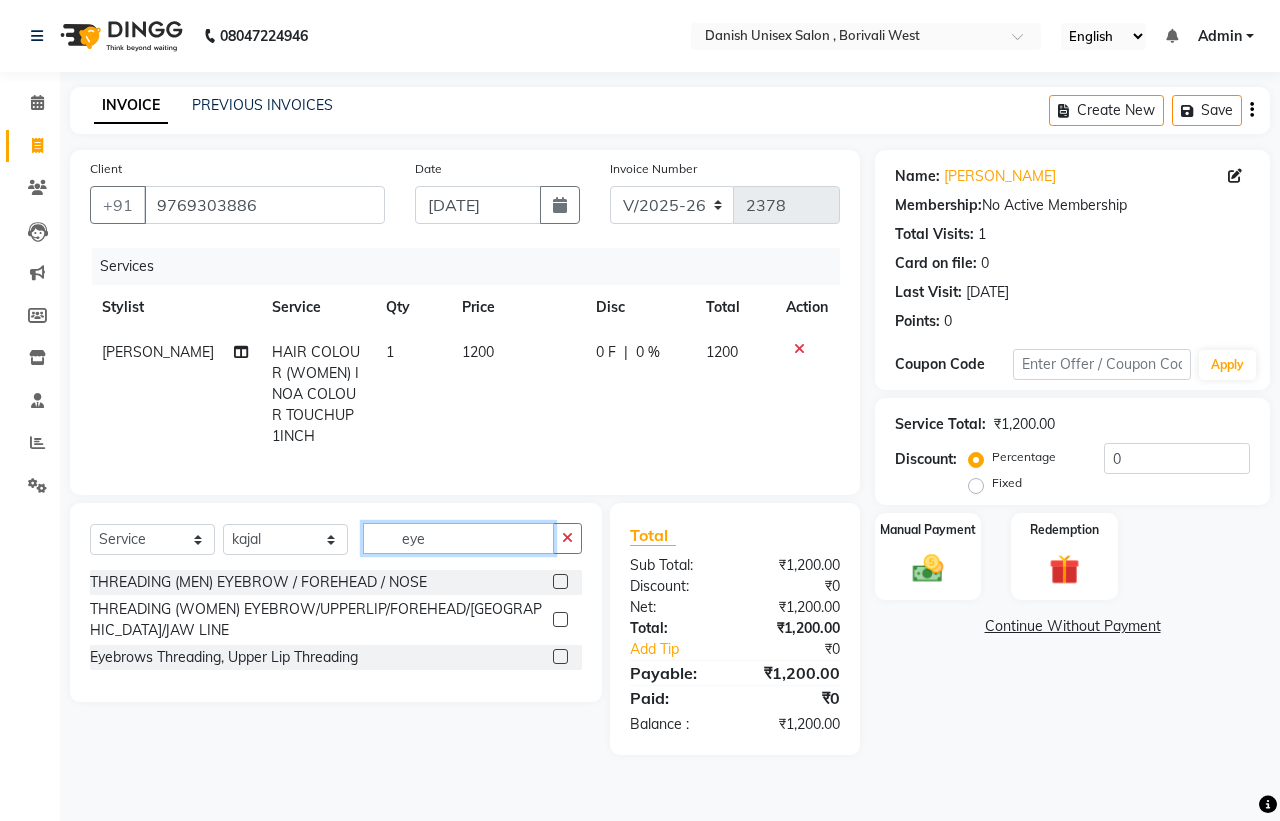type on "eye" 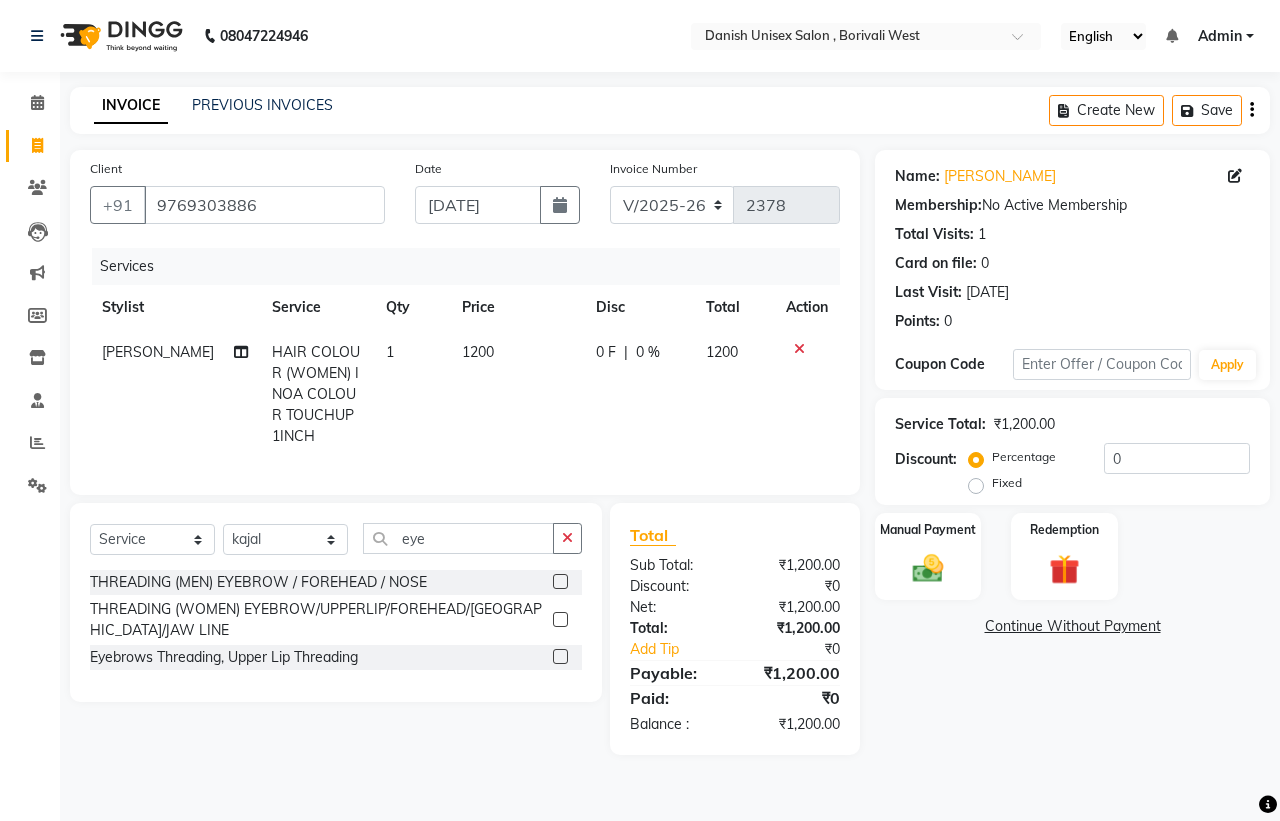 click 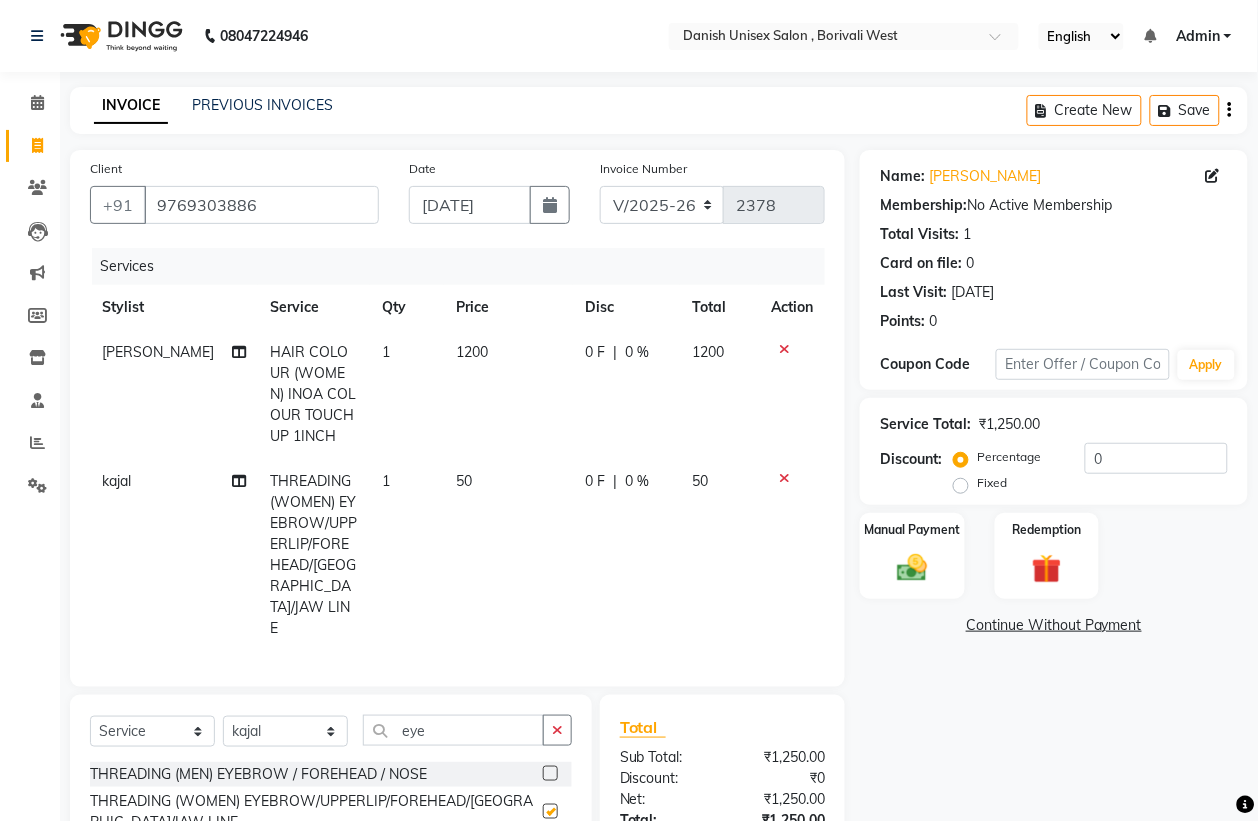 checkbox on "false" 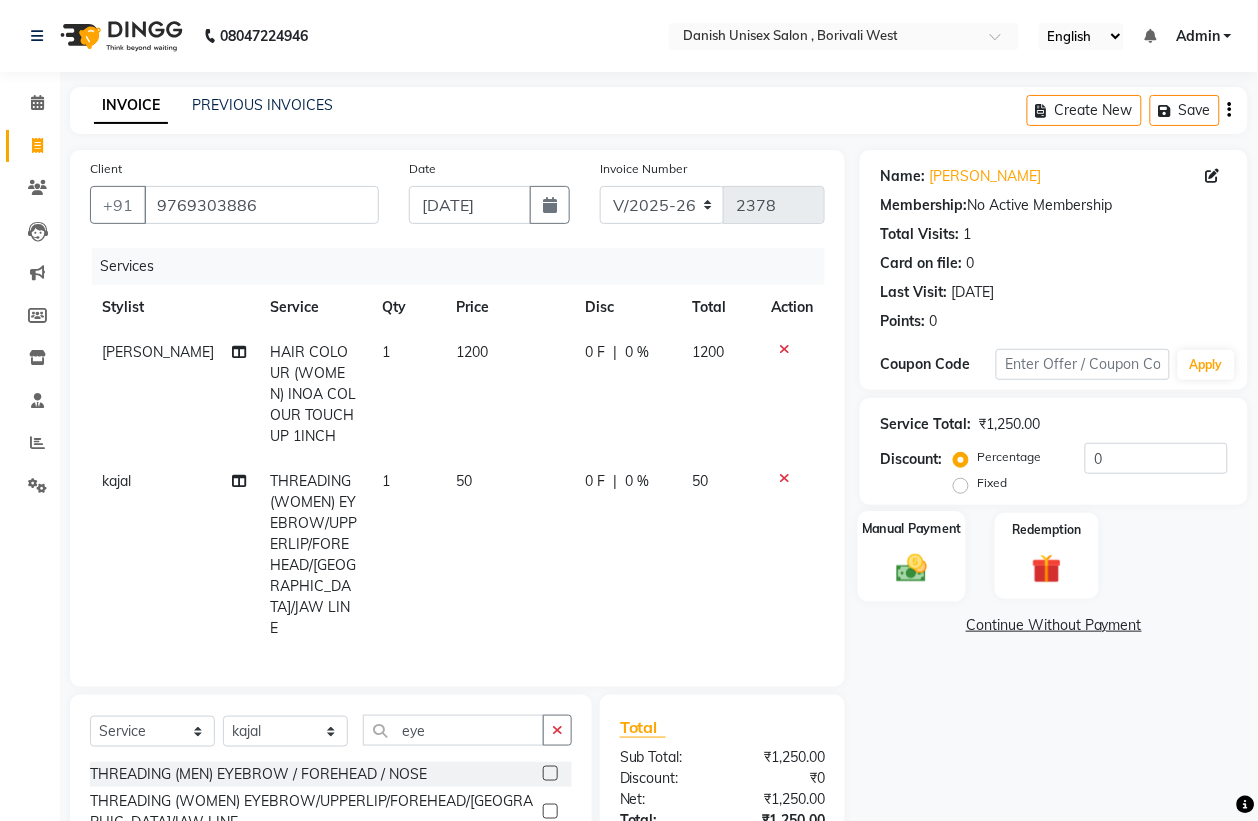 click 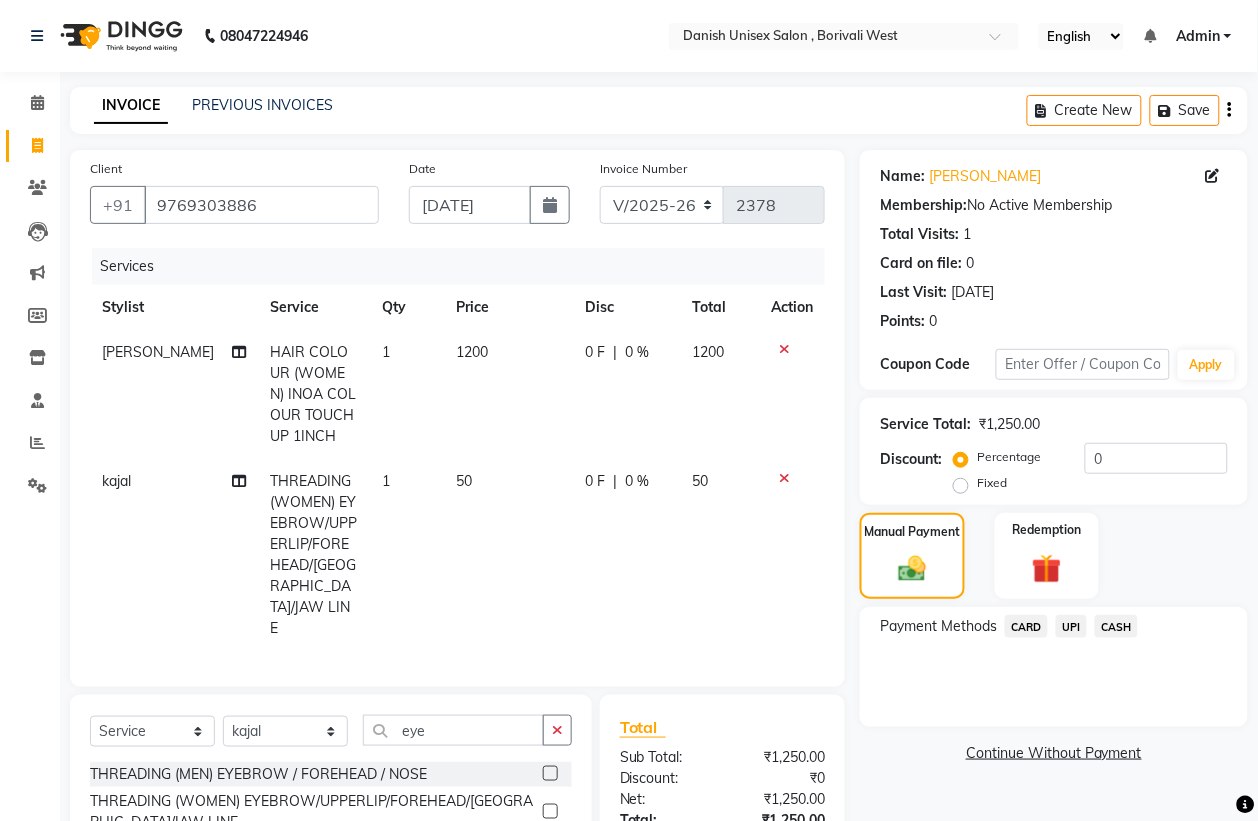click on "UPI" 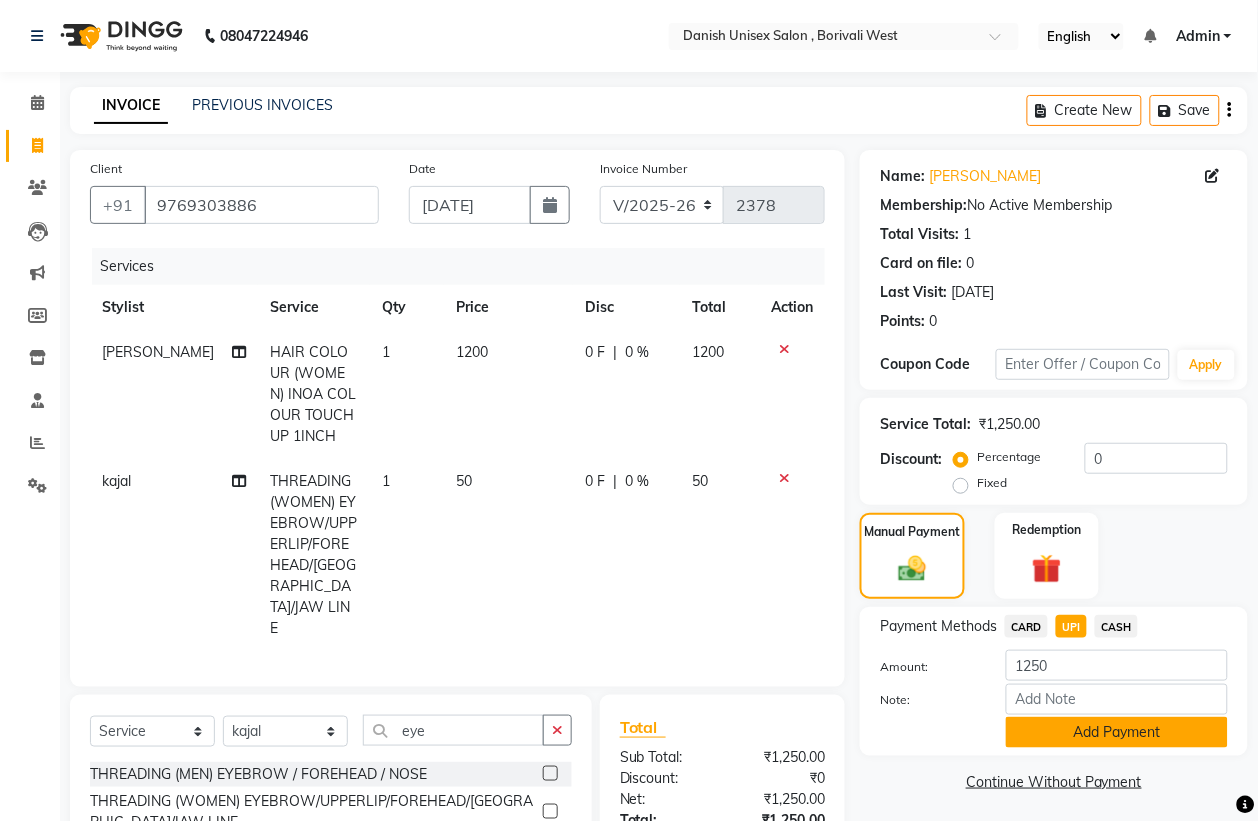 click on "Add Payment" 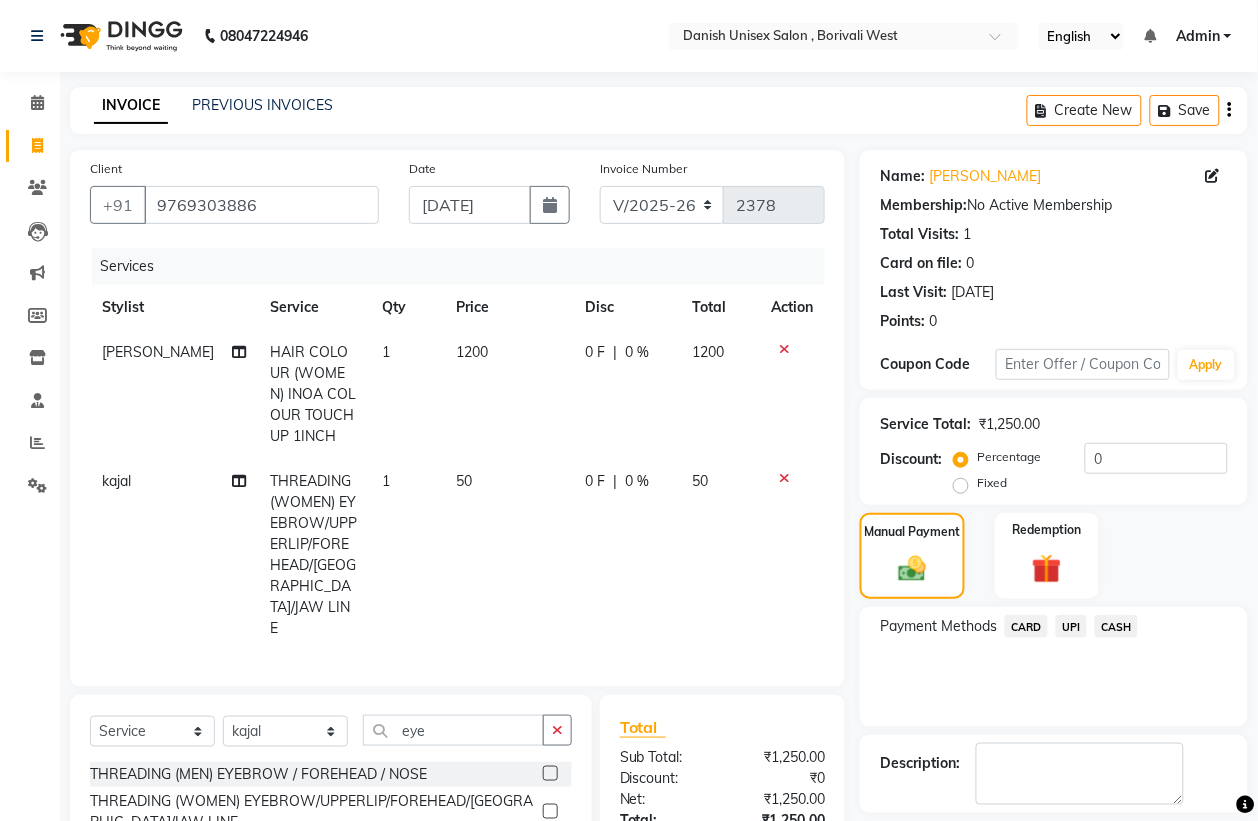 scroll, scrollTop: 176, scrollLeft: 0, axis: vertical 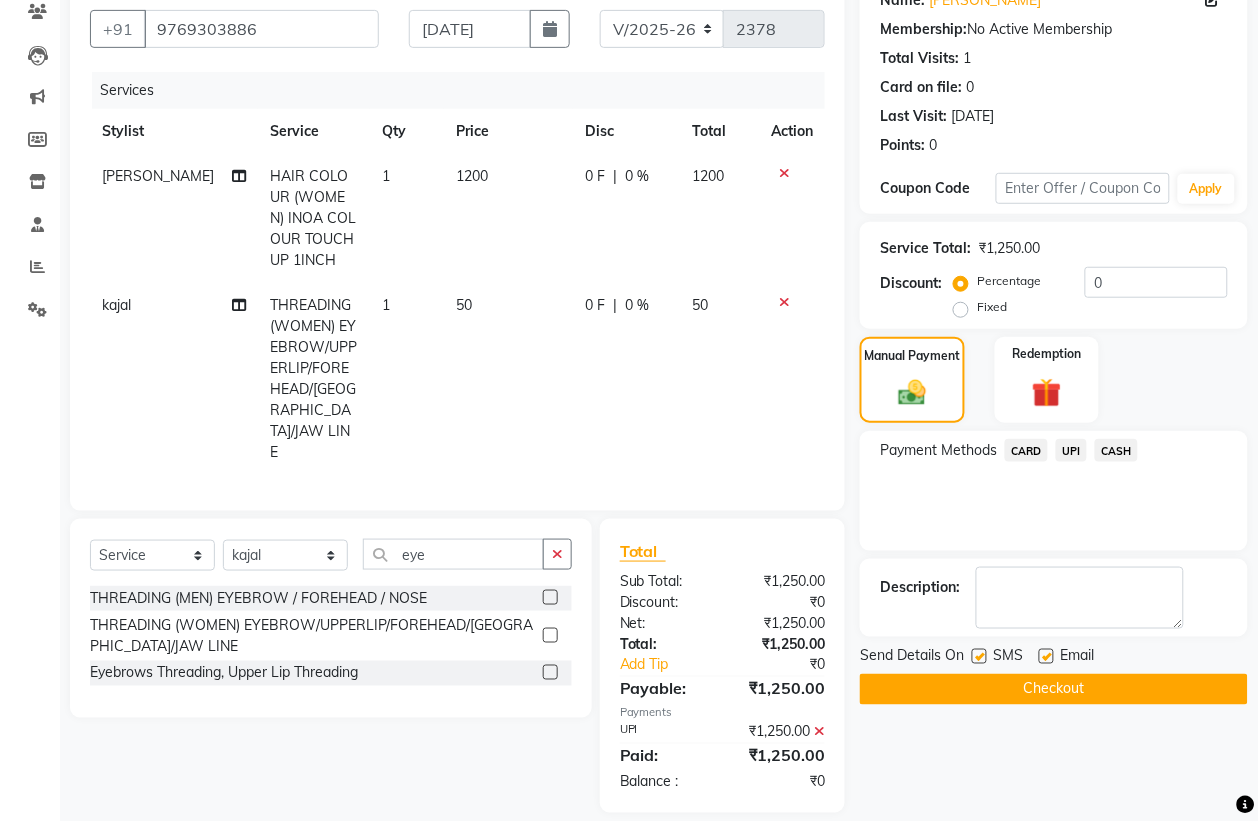 click on "Checkout" 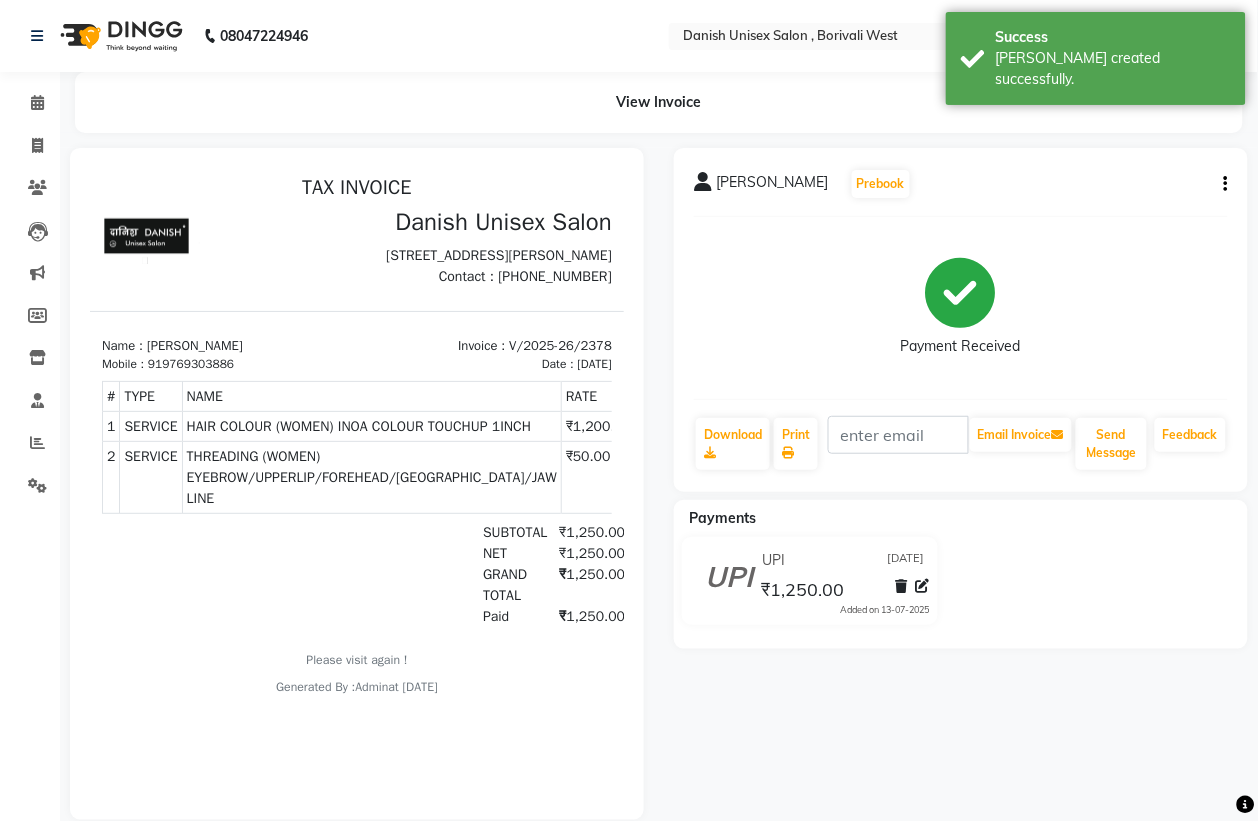 scroll, scrollTop: 0, scrollLeft: 0, axis: both 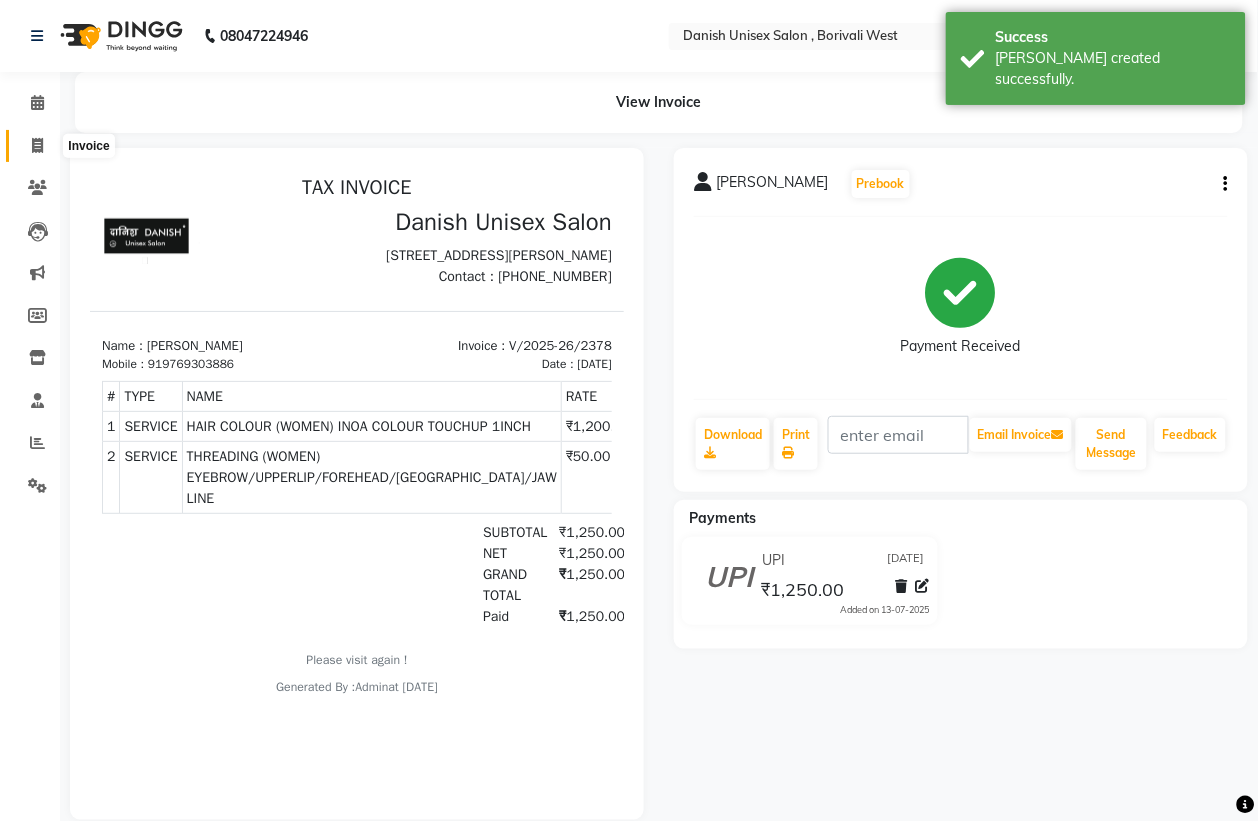 click 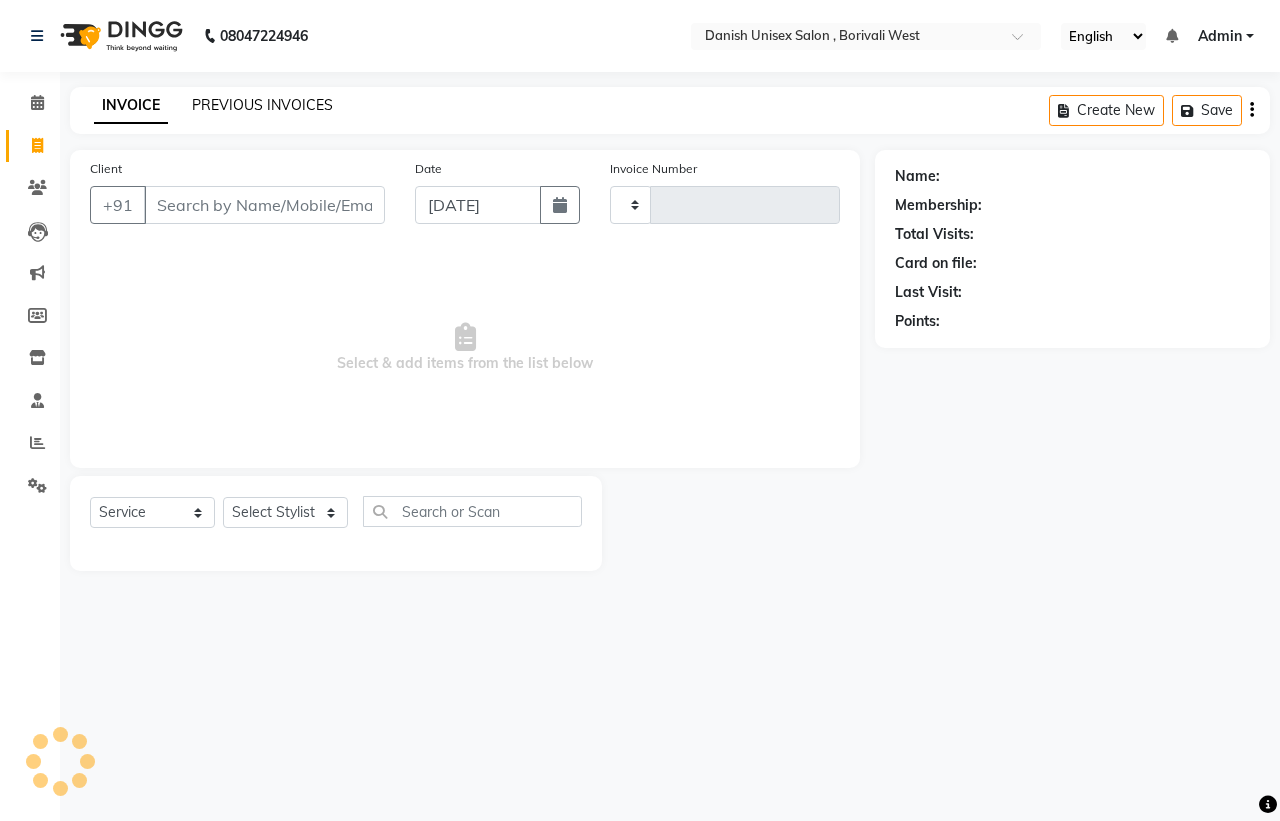 click on "PREVIOUS INVOICES" 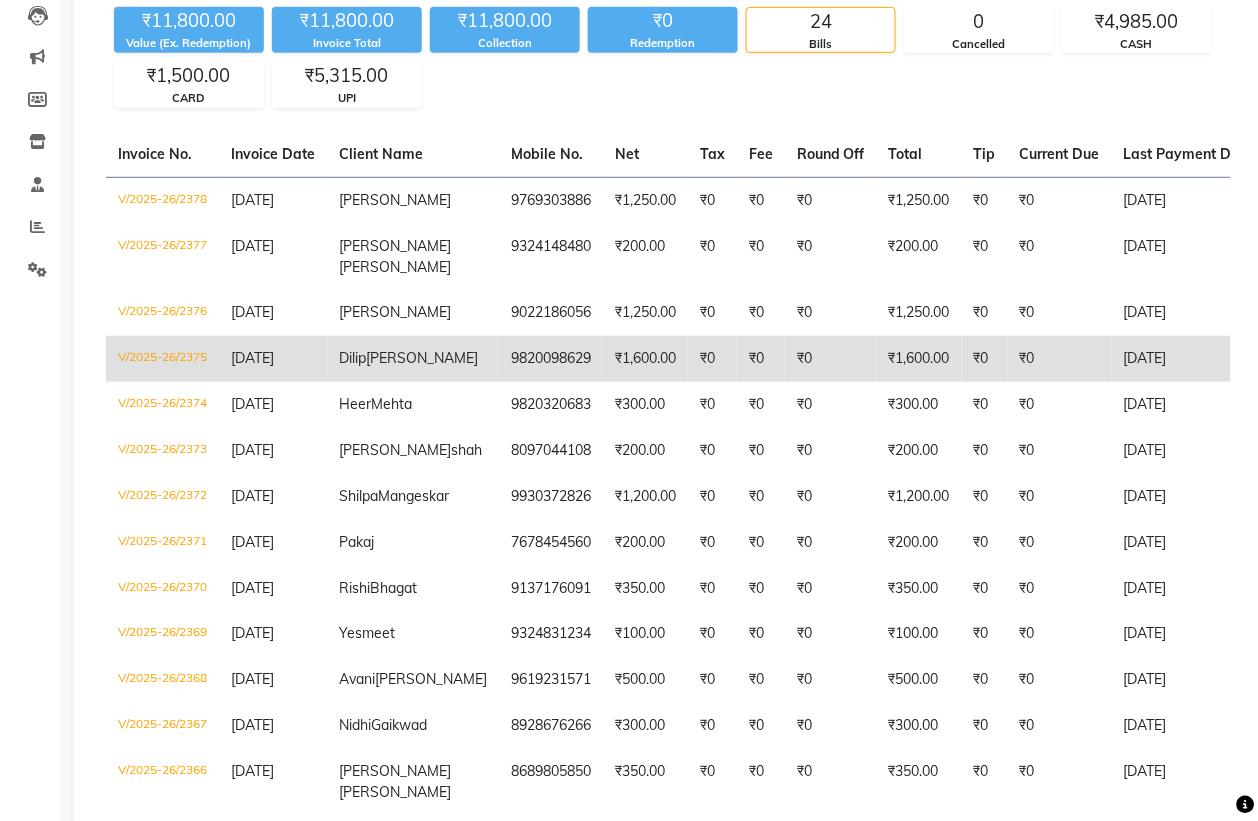scroll, scrollTop: 0, scrollLeft: 0, axis: both 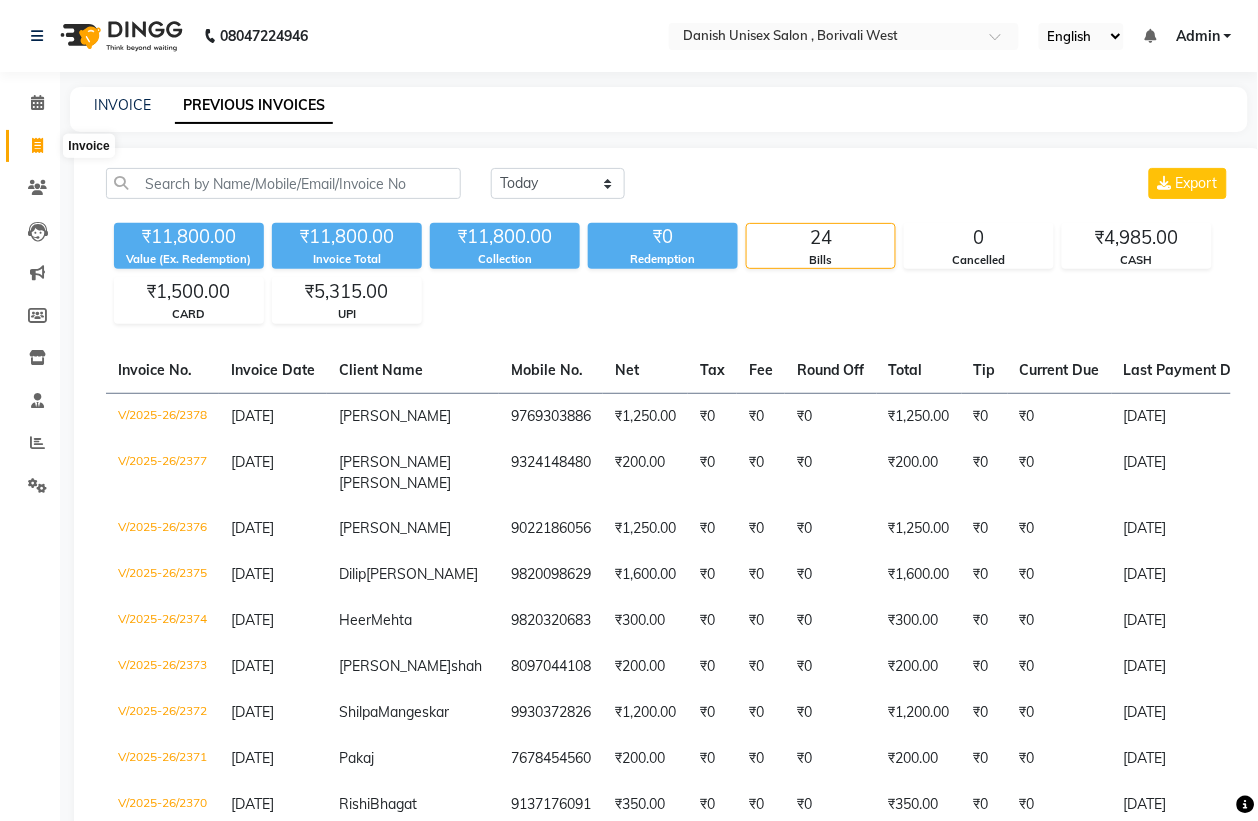 click 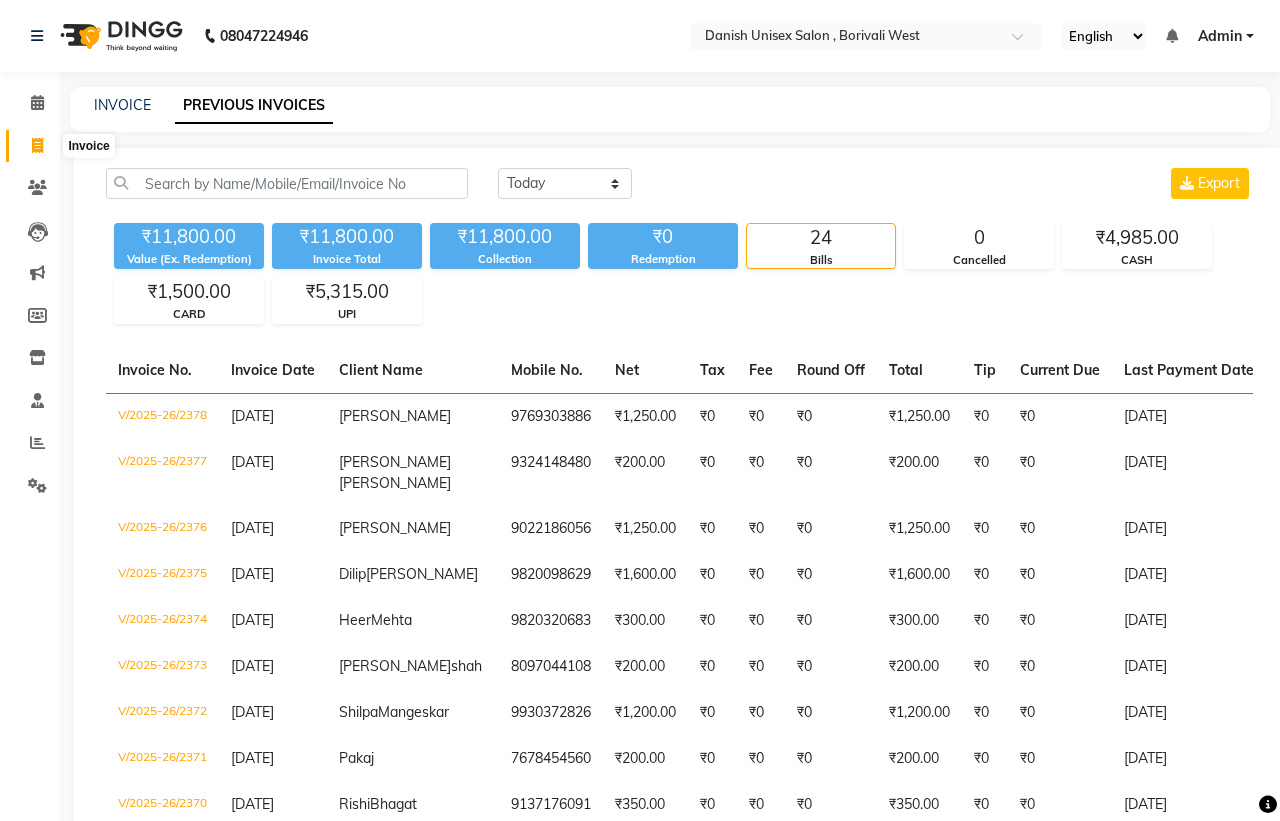 select on "service" 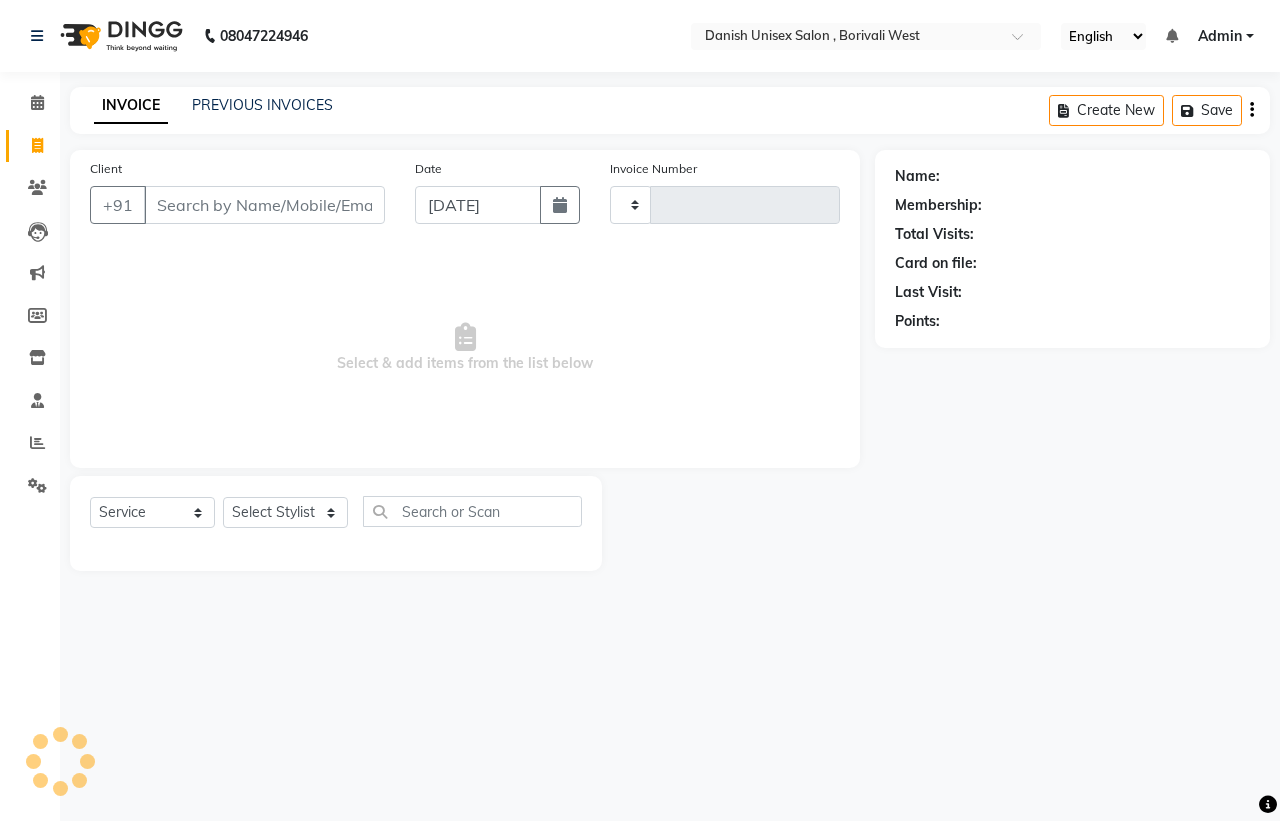 type on "2379" 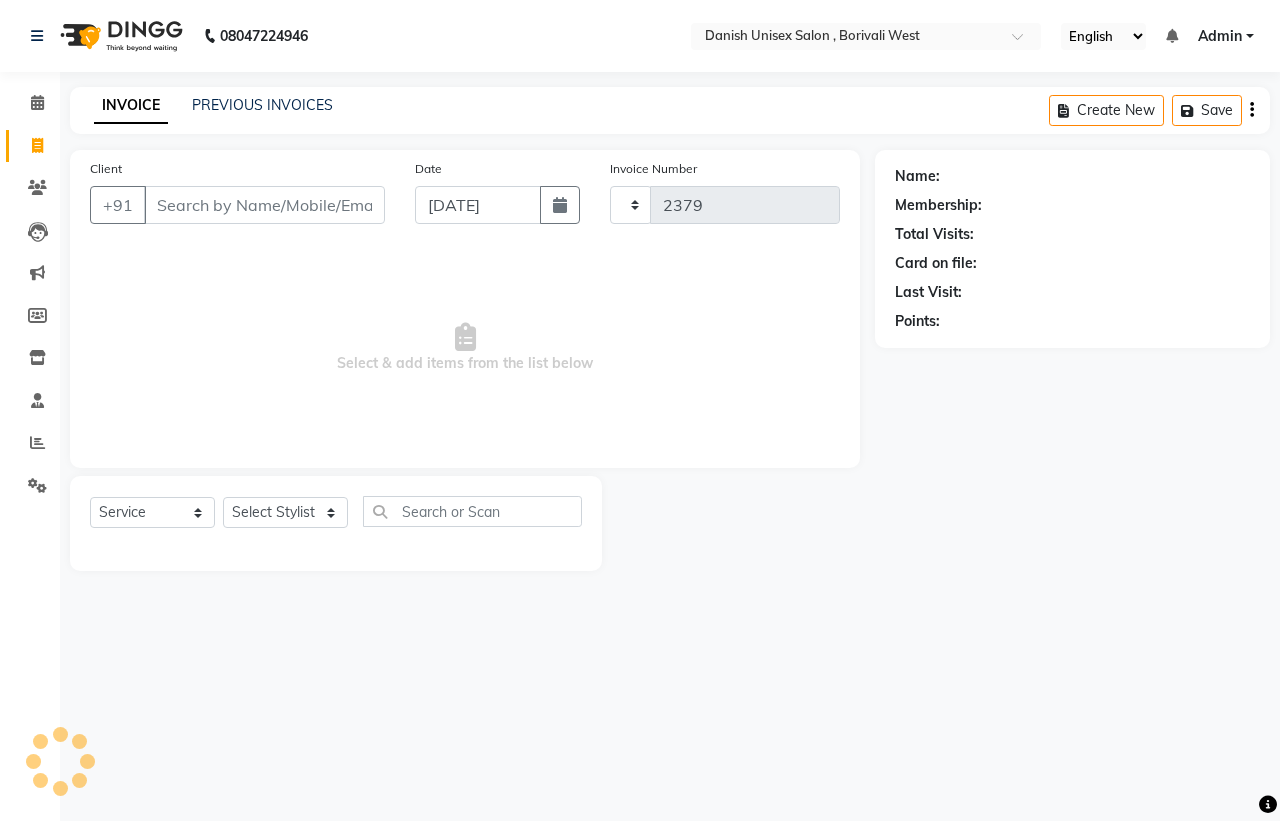 select on "6929" 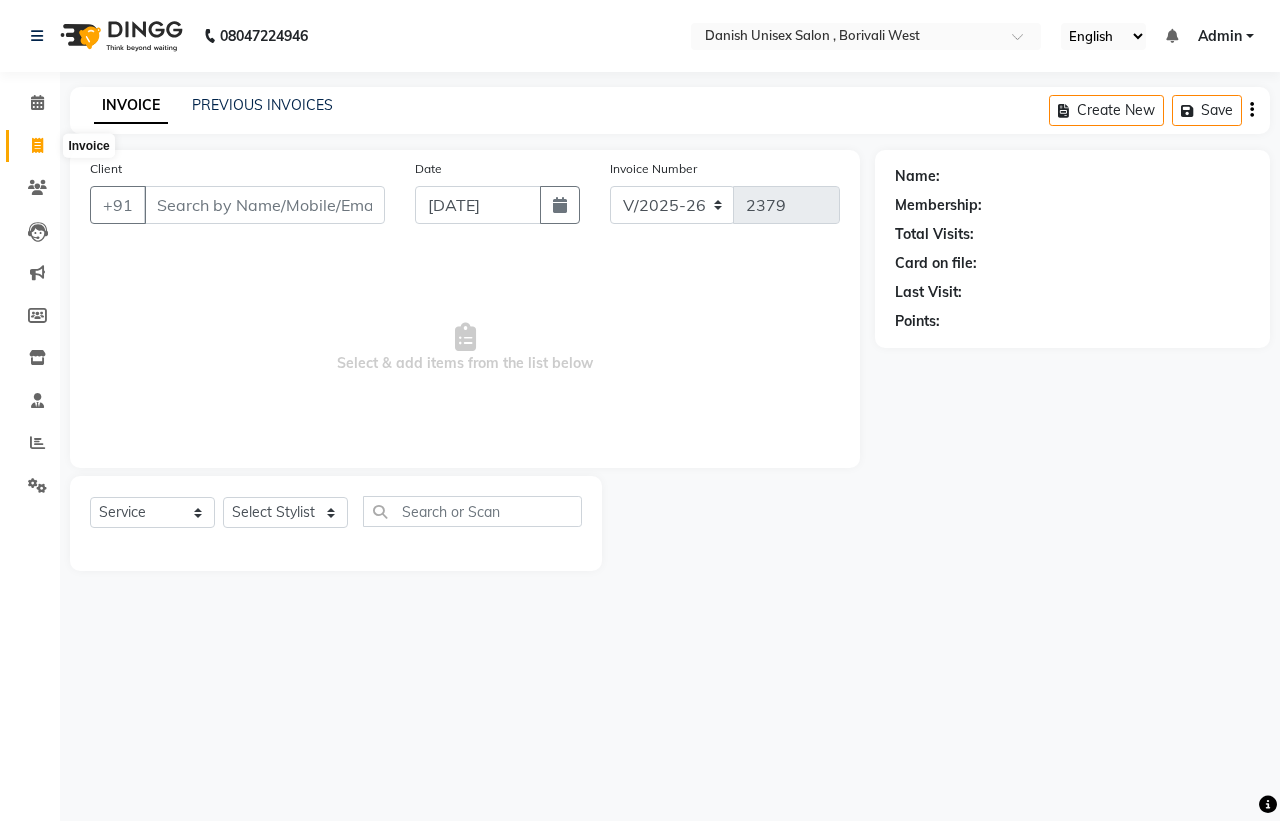 click 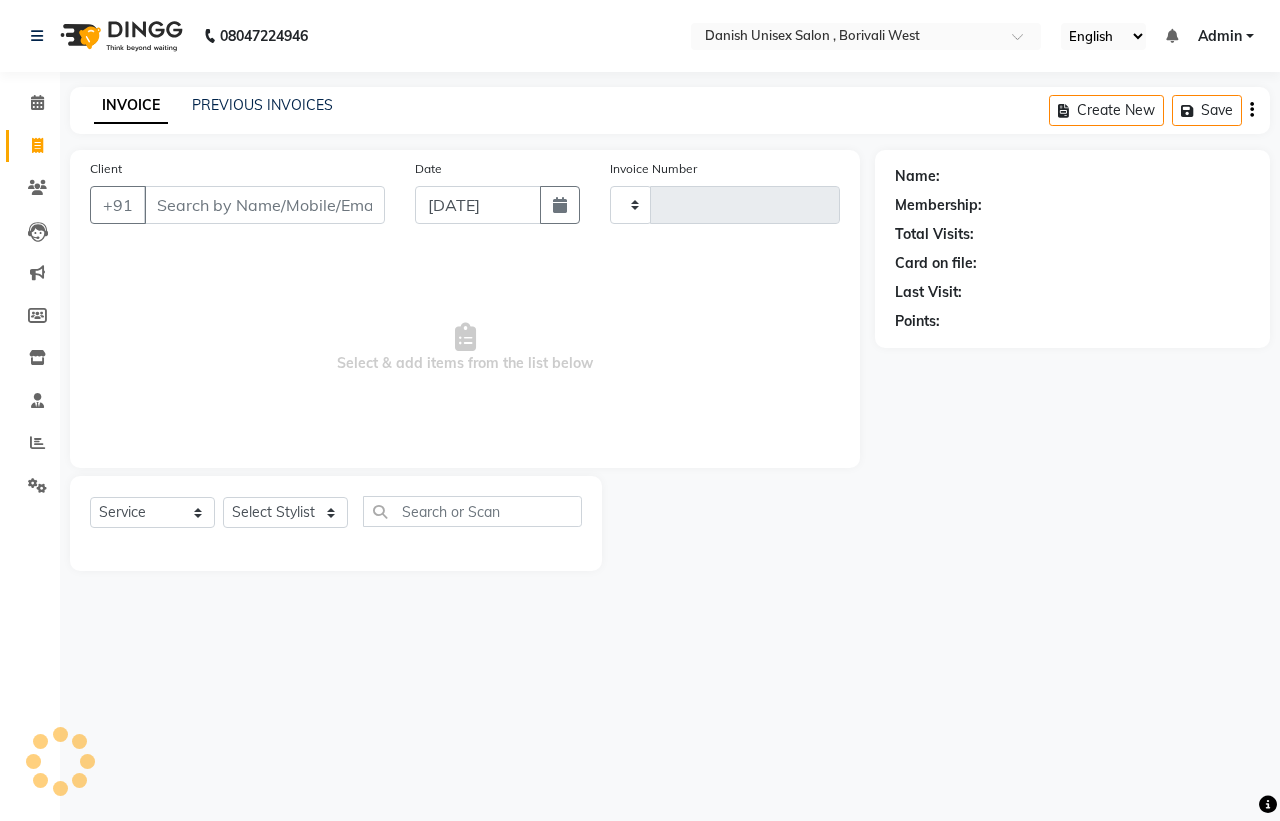 type on "2379" 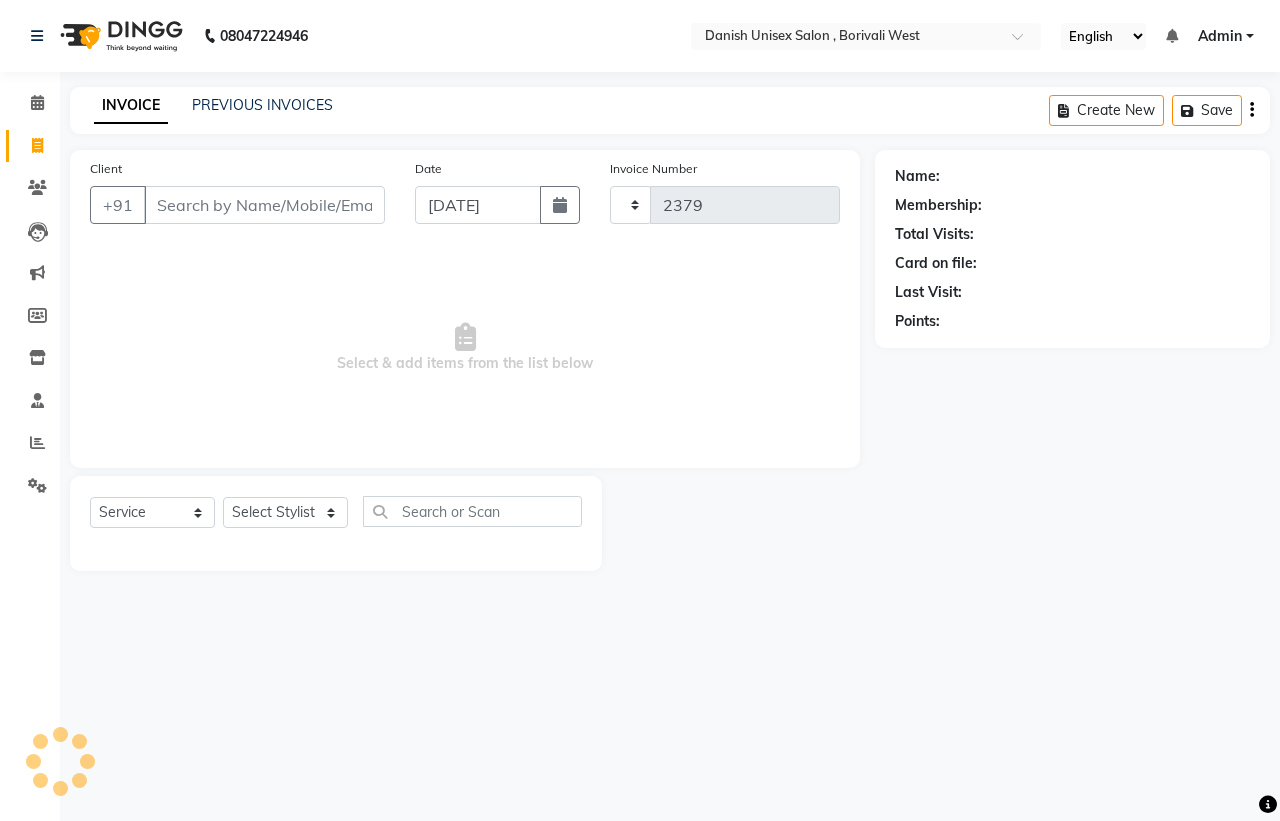 select on "6929" 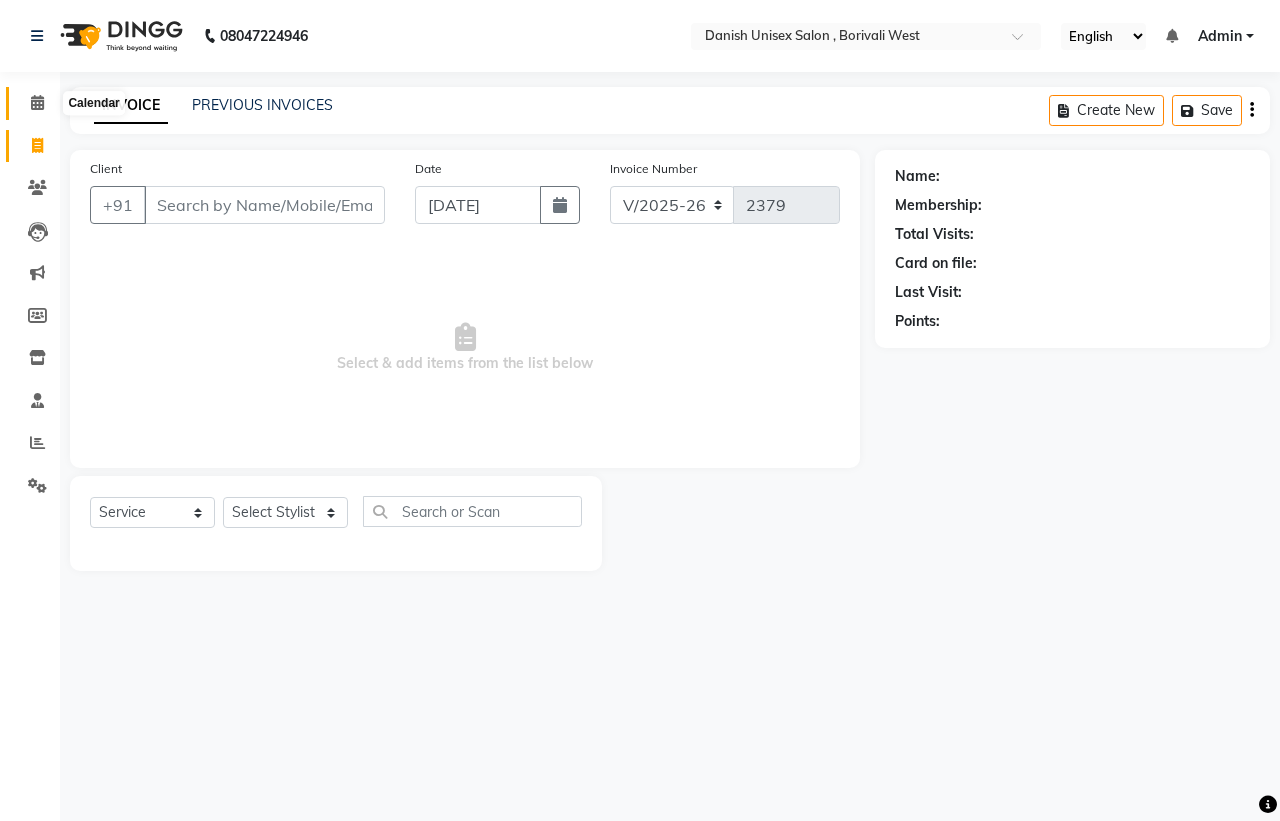 click 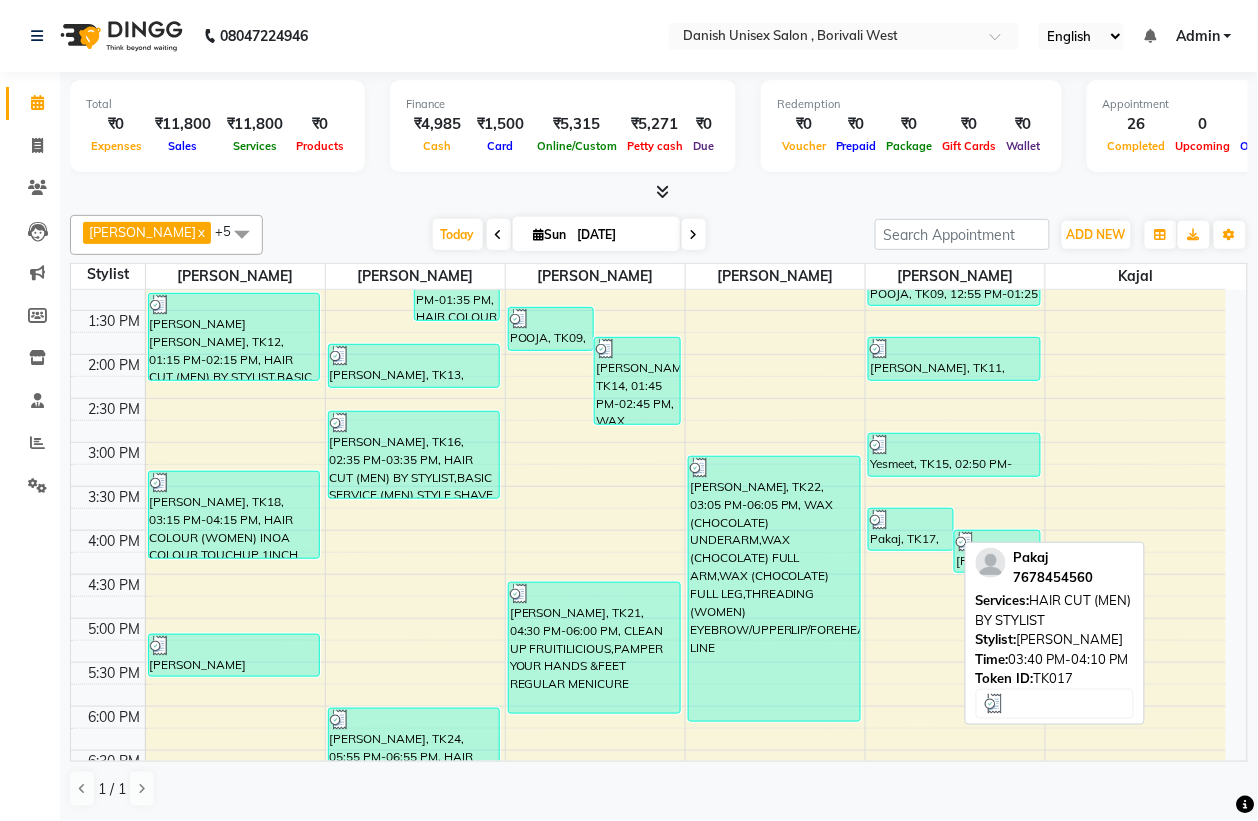 scroll, scrollTop: 0, scrollLeft: 0, axis: both 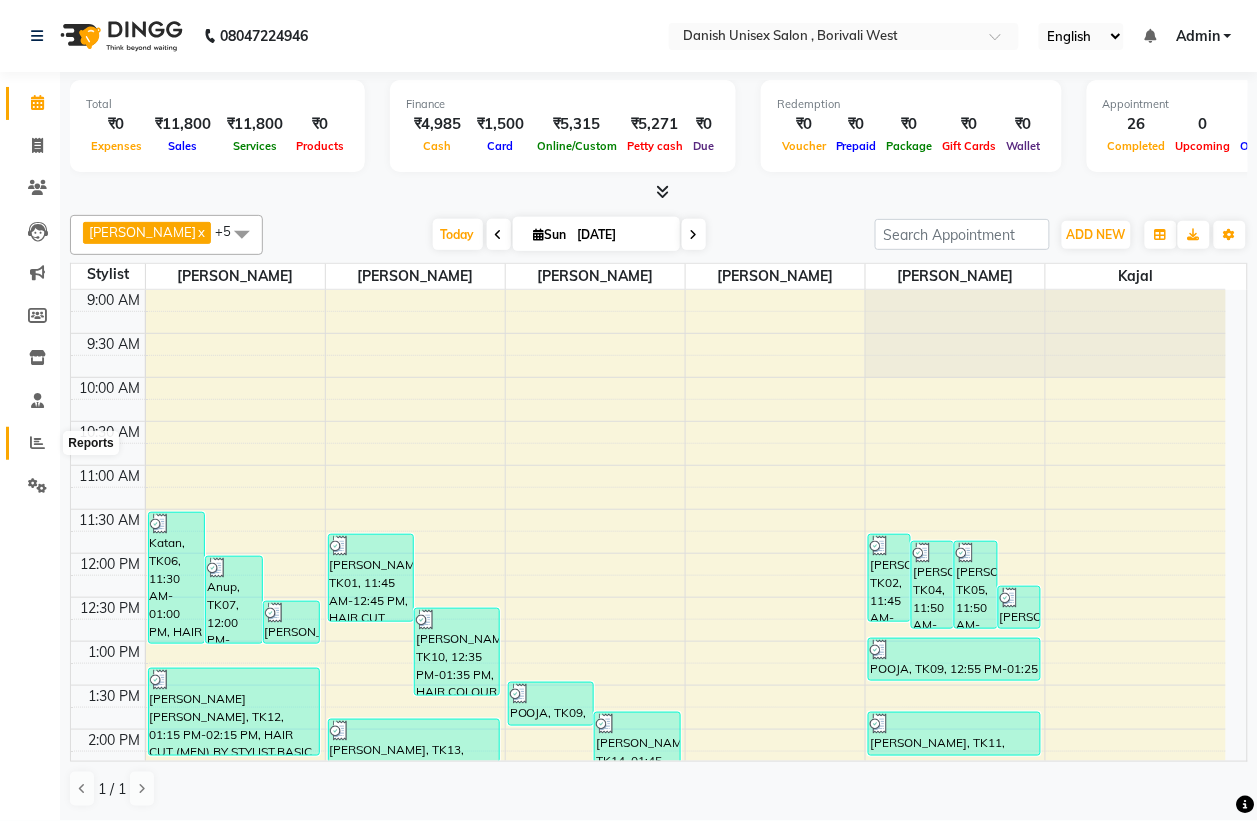 click 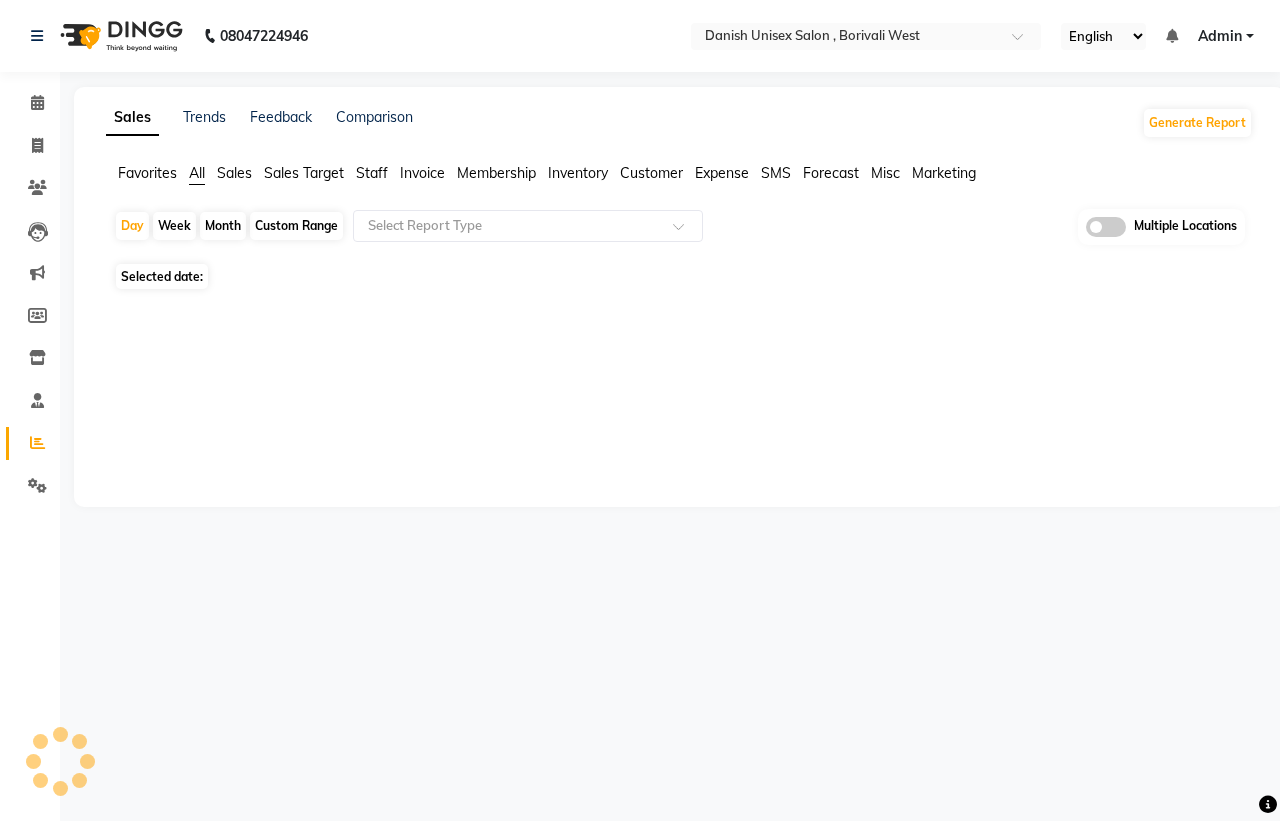 click on "Month" 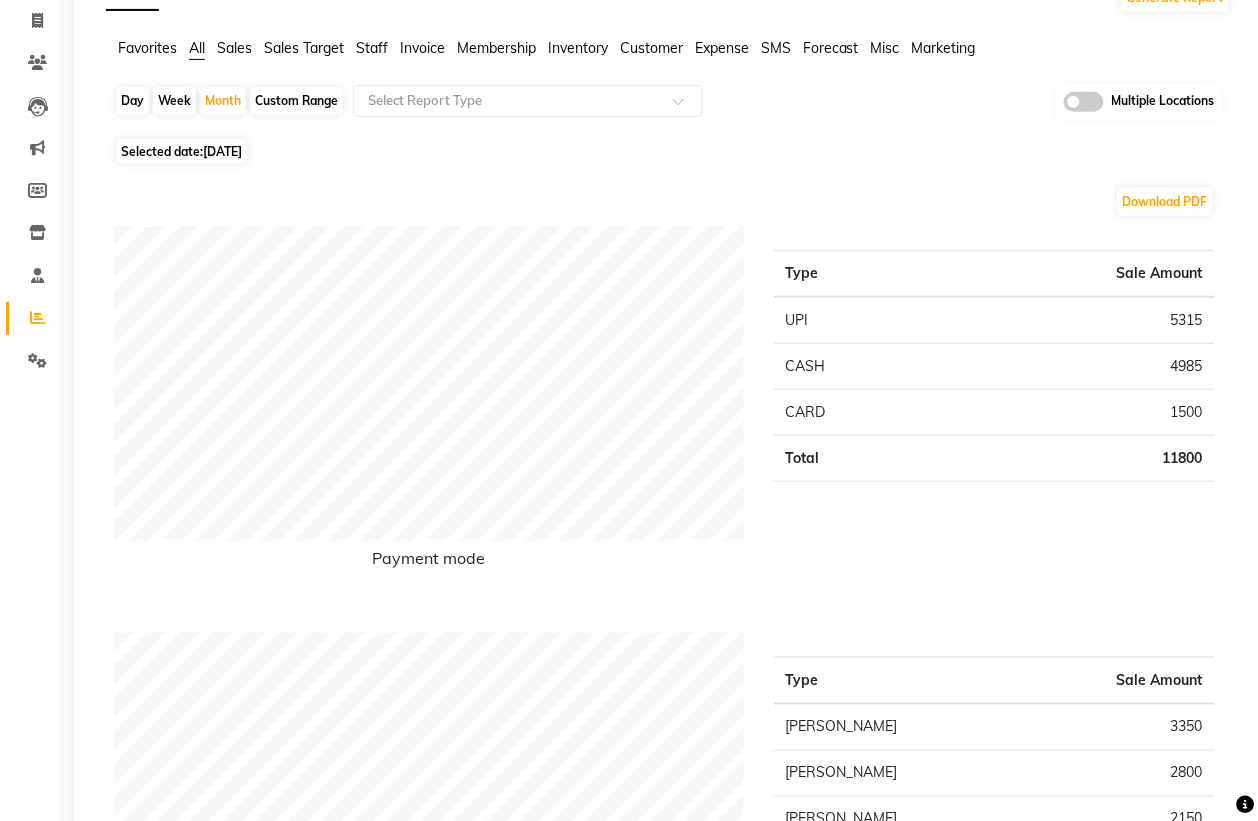 scroll, scrollTop: 0, scrollLeft: 0, axis: both 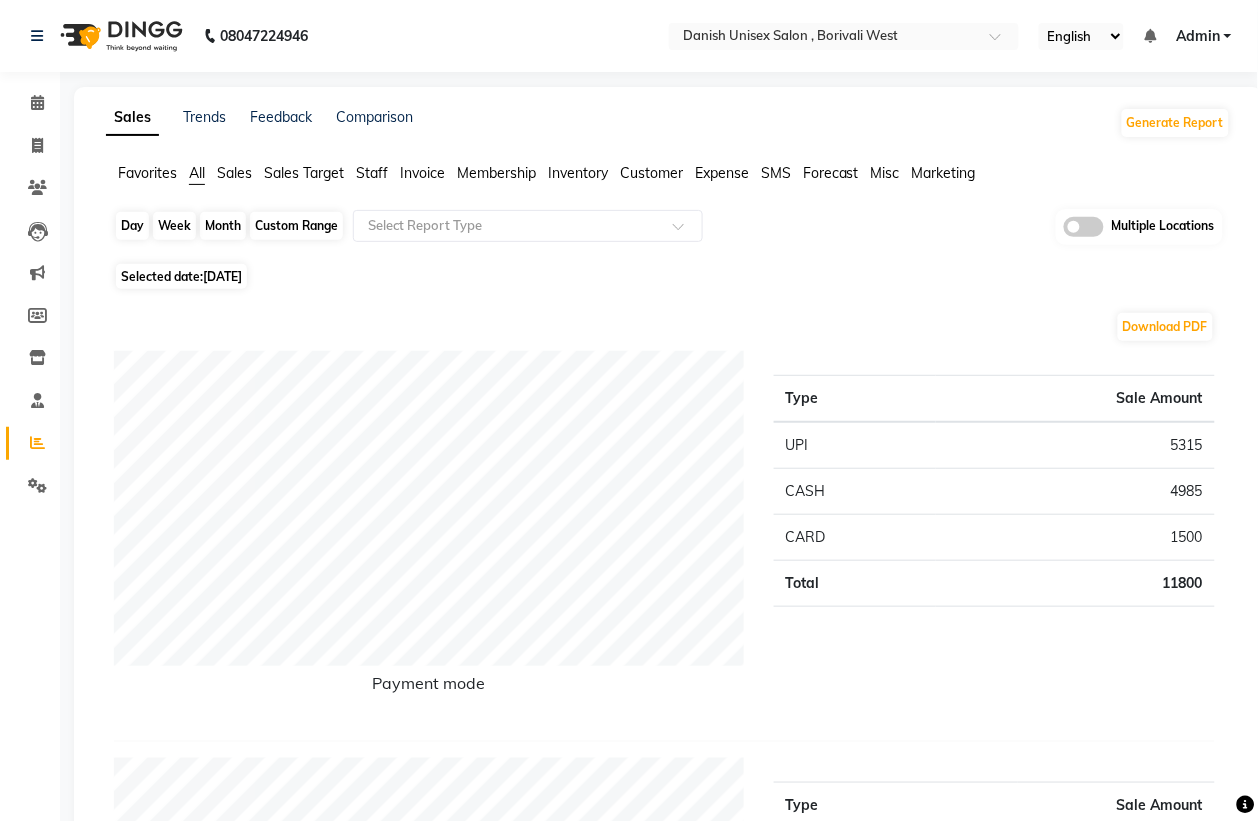 click on "Month" 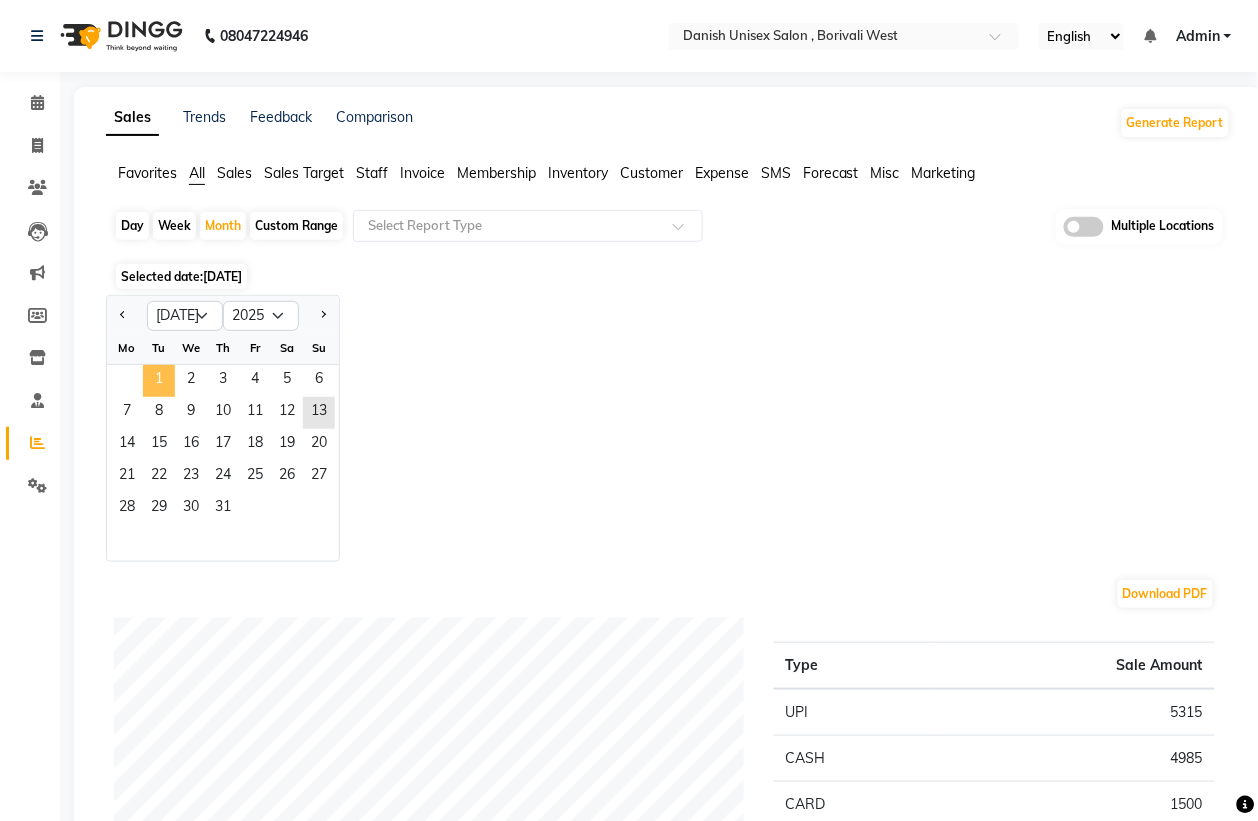 click on "1" 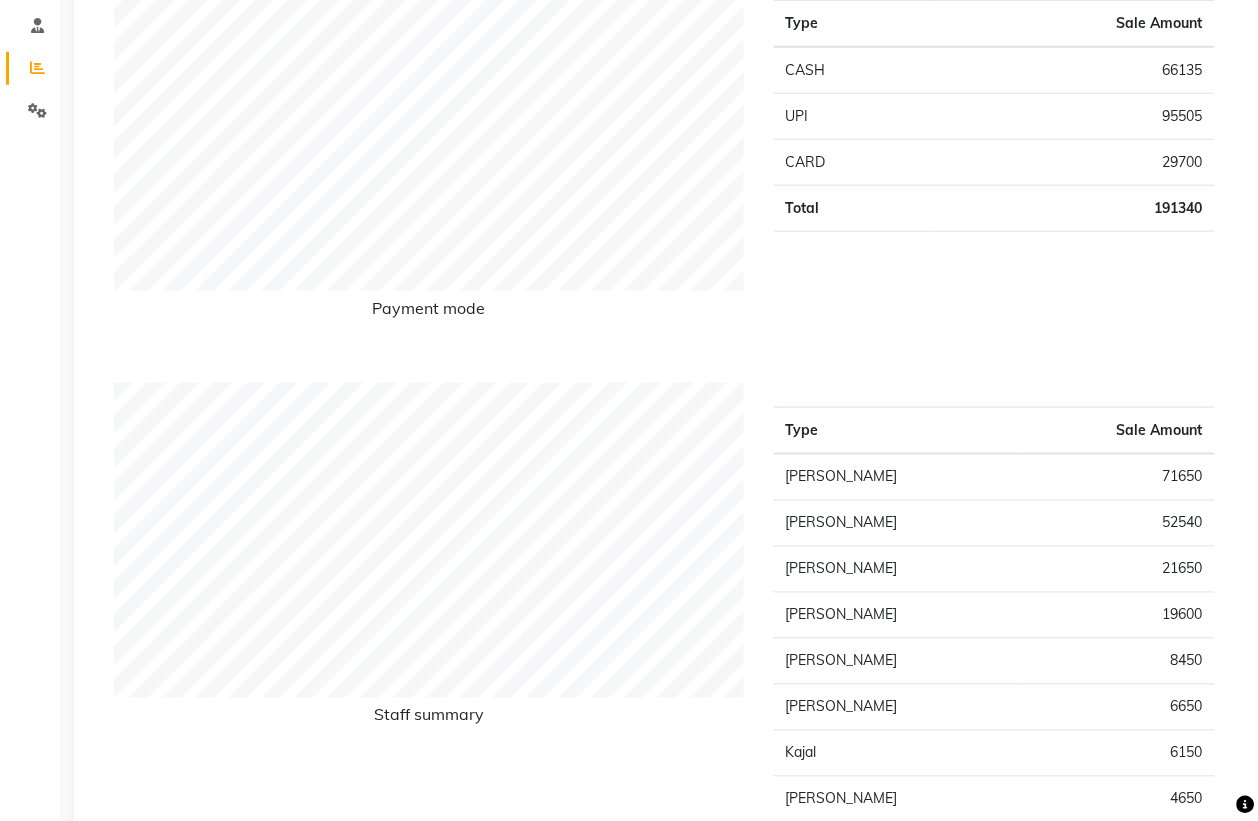 scroll, scrollTop: 0, scrollLeft: 0, axis: both 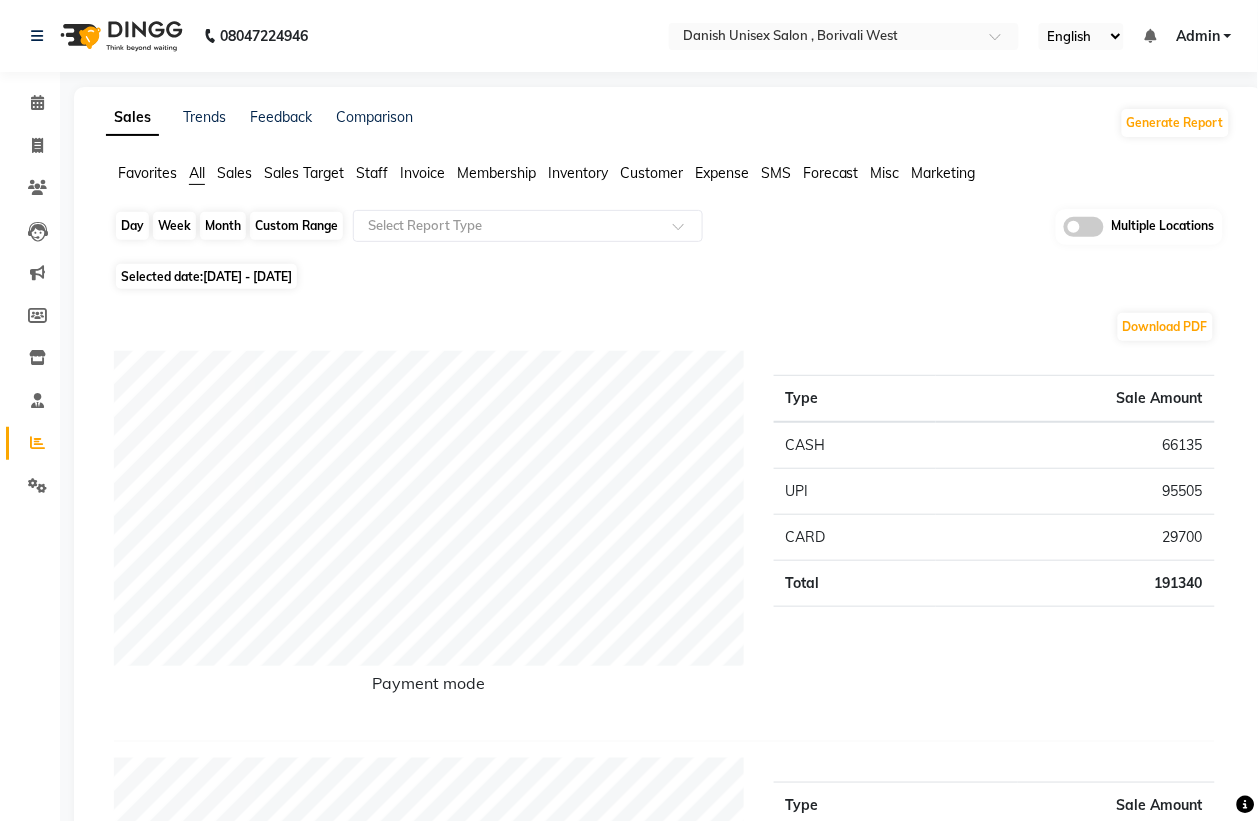 click on "Month" 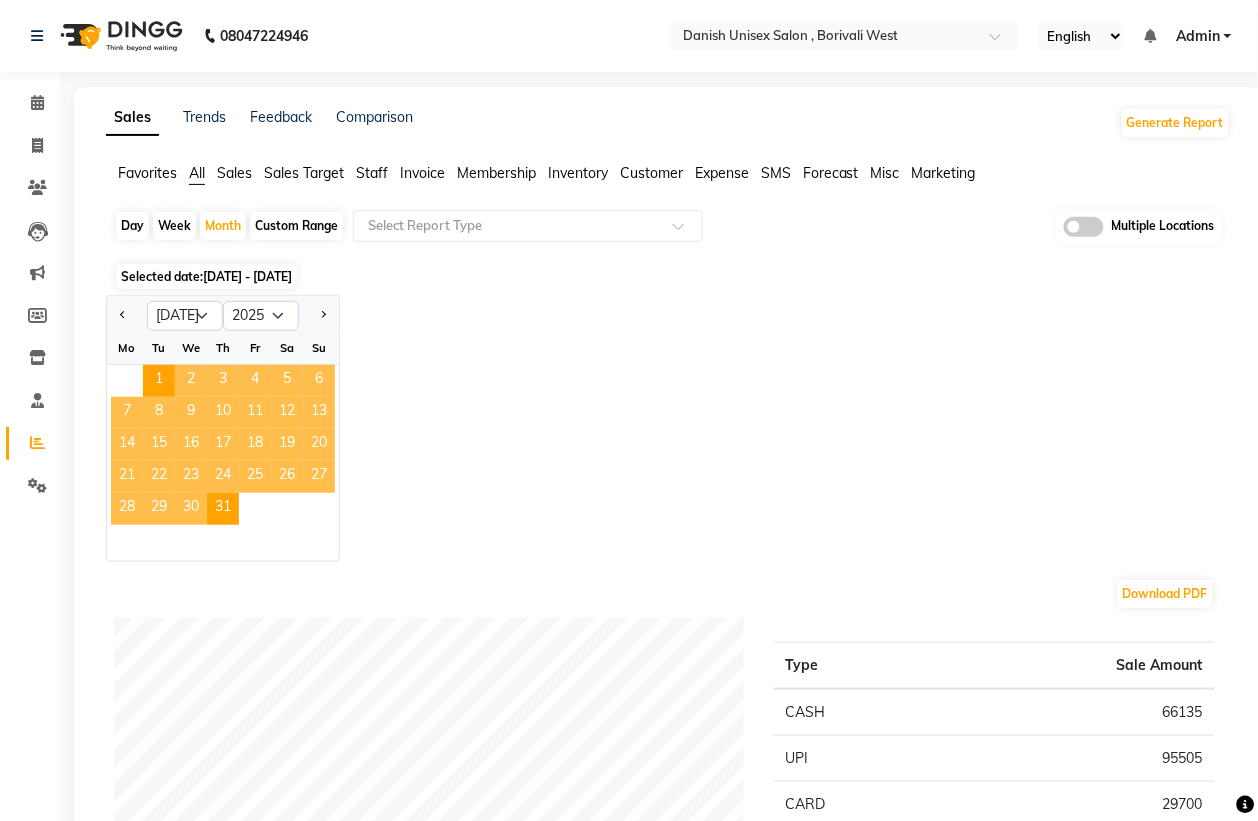 click on "2" 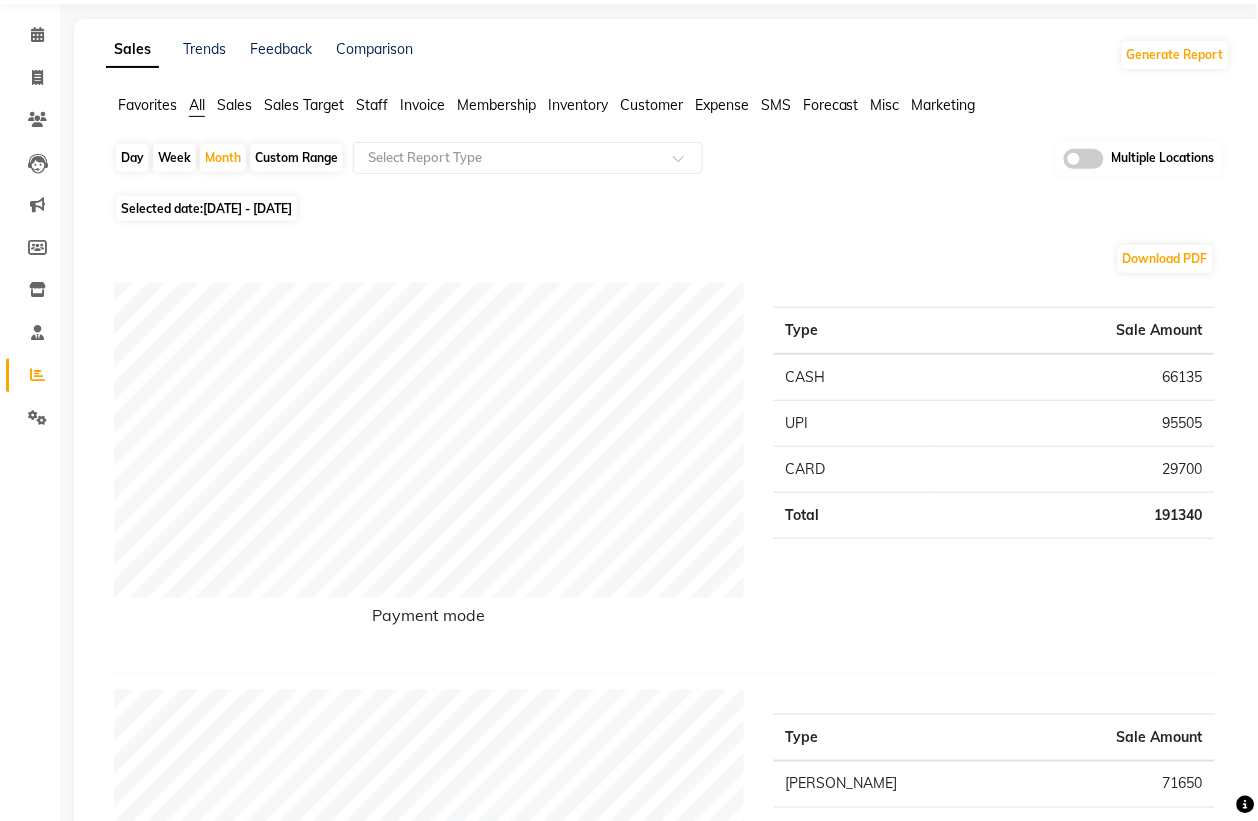 scroll, scrollTop: 0, scrollLeft: 0, axis: both 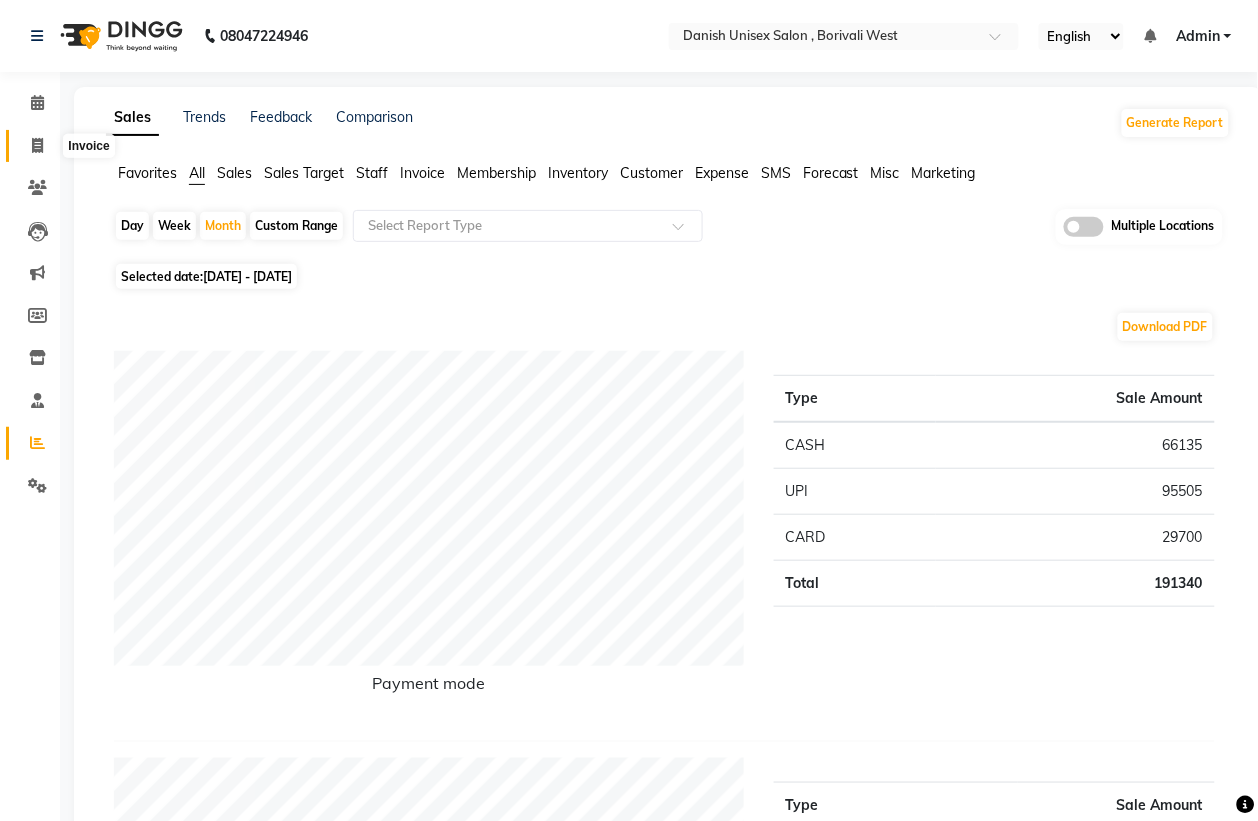click 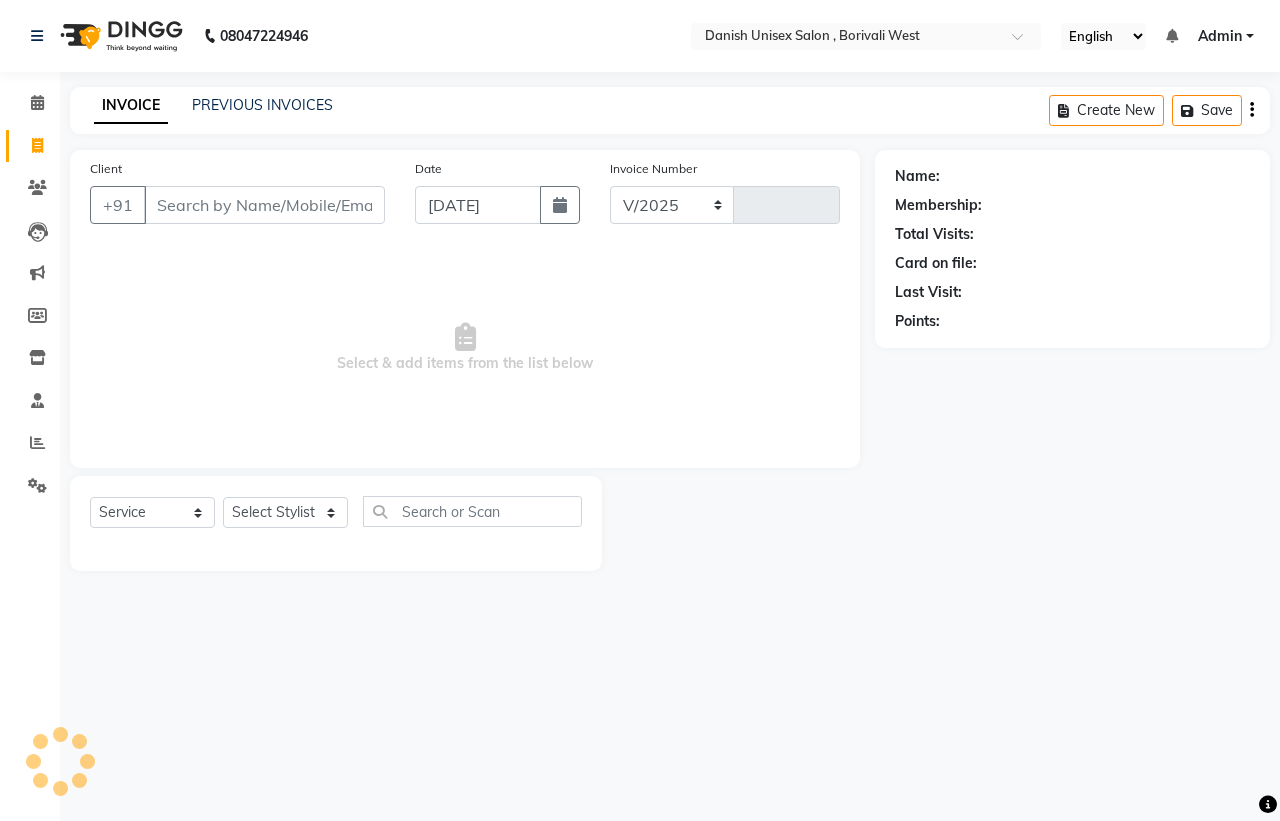 select on "6929" 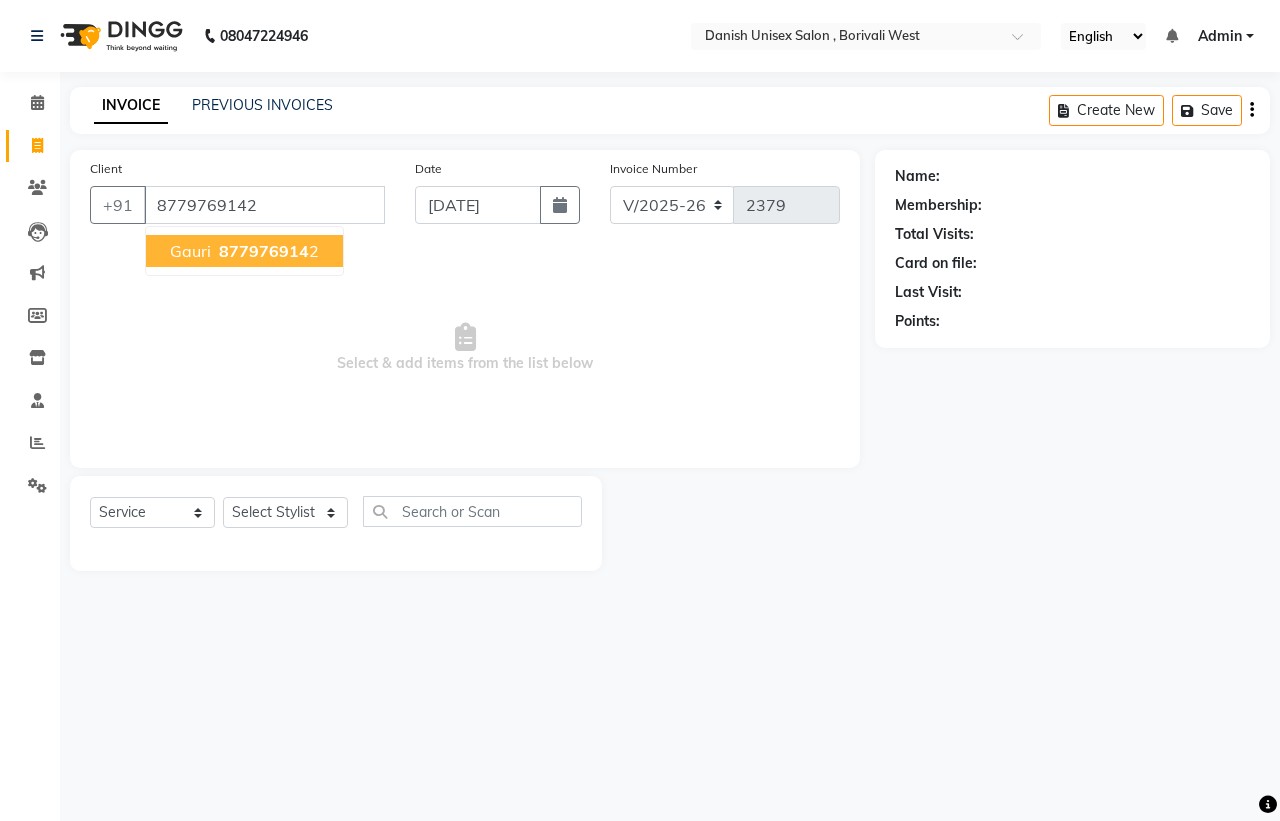 type on "8779769142" 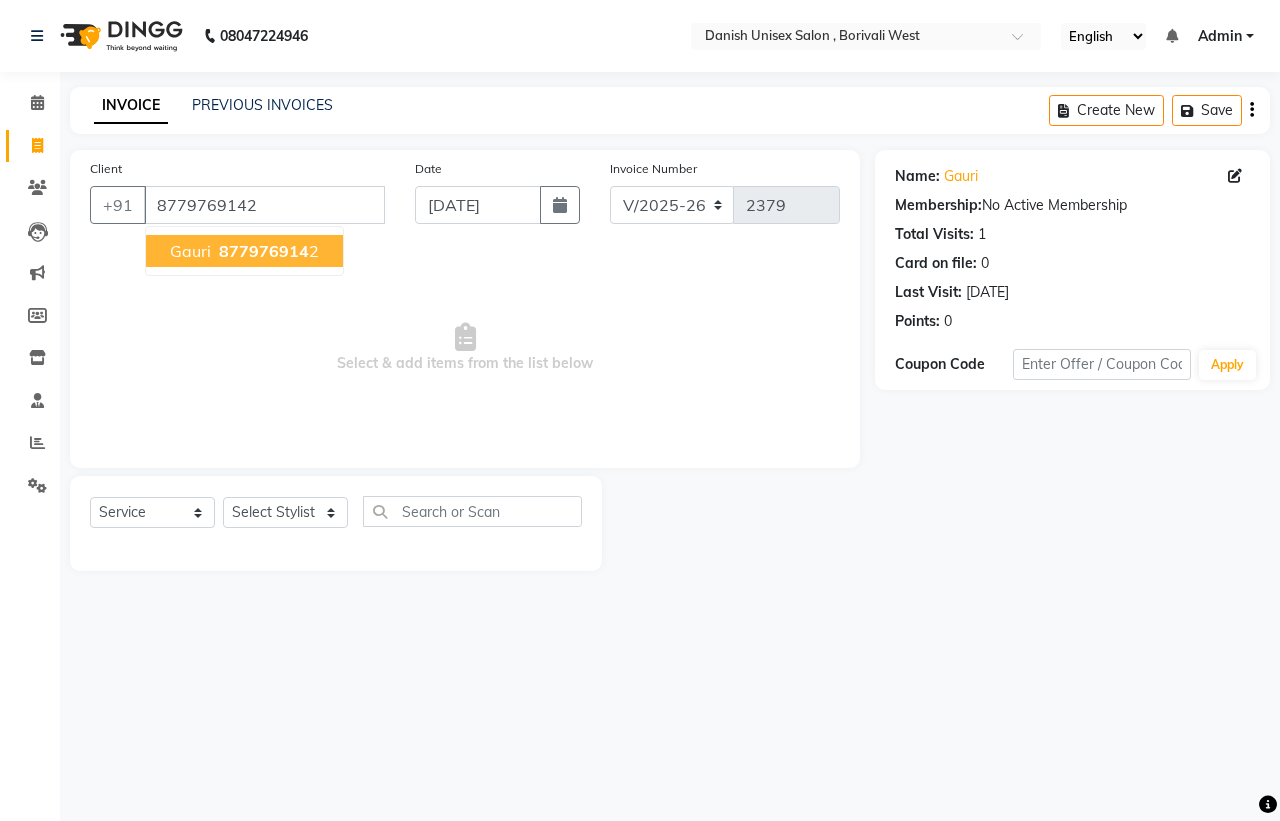 click on "877976914" at bounding box center (264, 251) 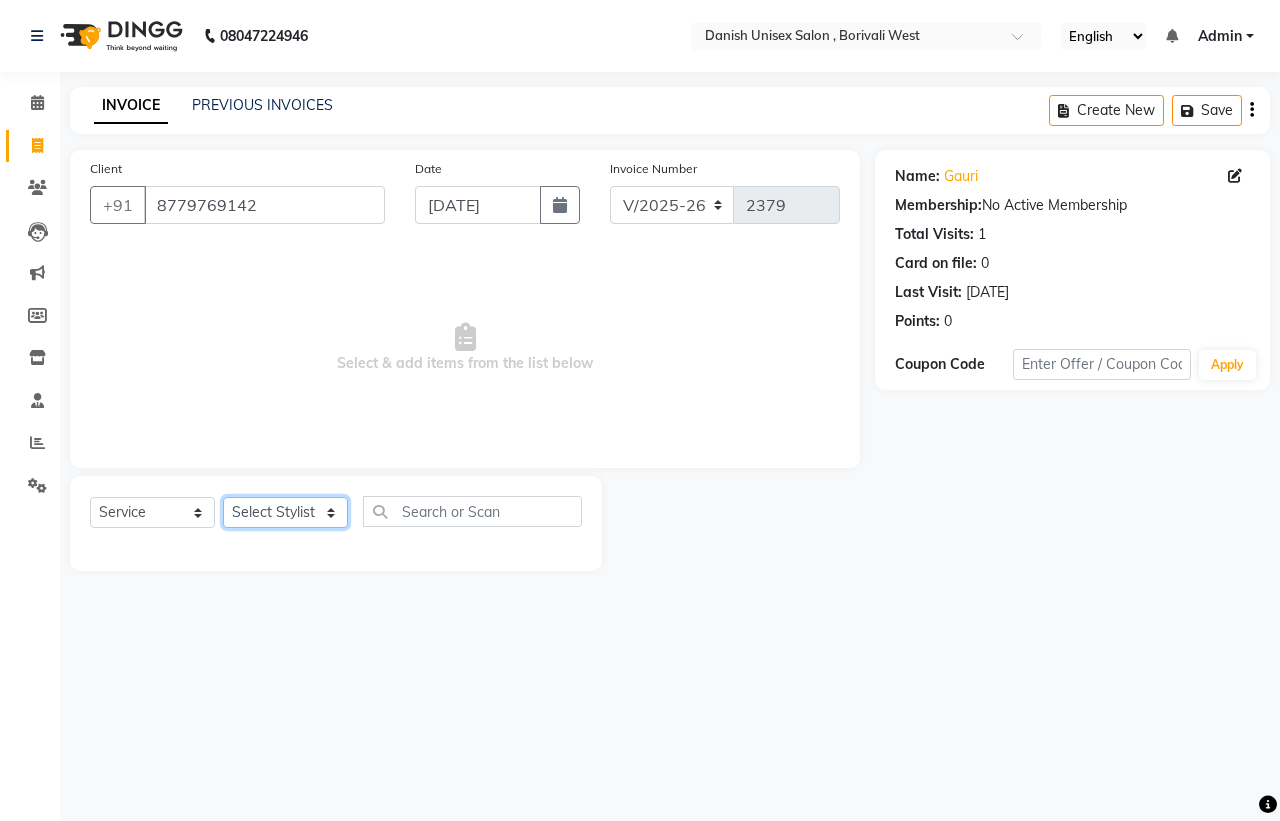 click on "Select Stylist [PERSON_NAME] [PERSON_NAME] [PERSON_NAME] kajal [PERSON_NAME] [PERSON_NAME] [PERSON_NAME] [PERSON_NAME] [PERSON_NAME] [PERSON_NAME] [PERSON_NAME]" 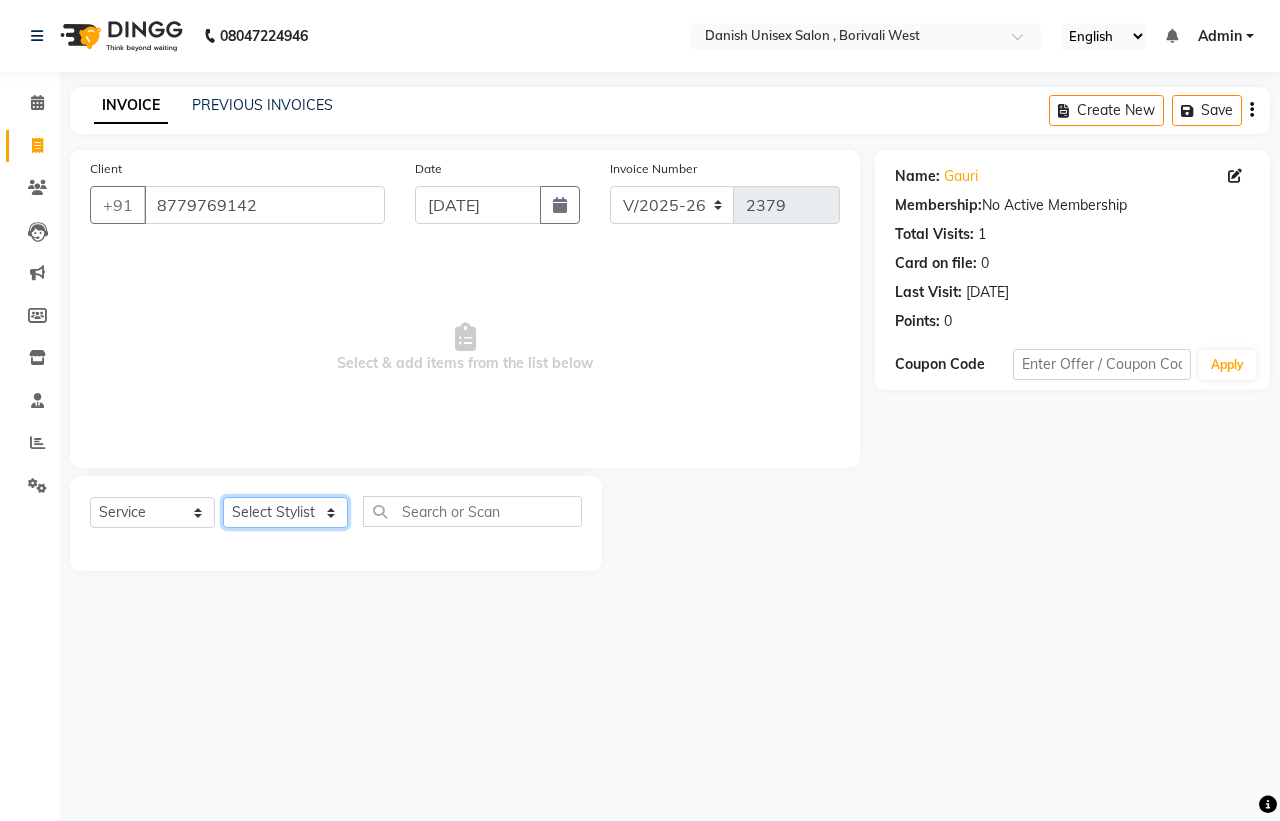 select on "57771" 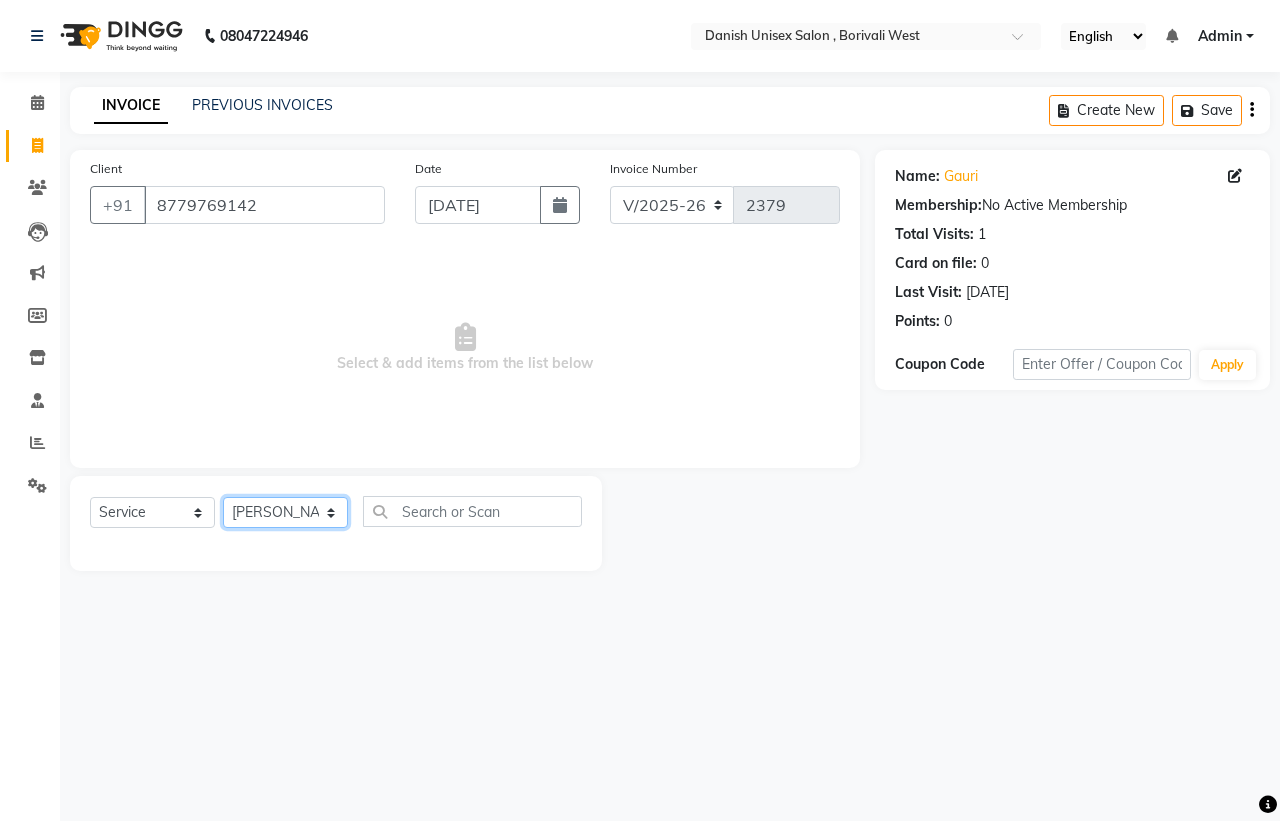 click on "Select Stylist [PERSON_NAME] [PERSON_NAME] [PERSON_NAME] kajal [PERSON_NAME] [PERSON_NAME] [PERSON_NAME] [PERSON_NAME] [PERSON_NAME] [PERSON_NAME] [PERSON_NAME]" 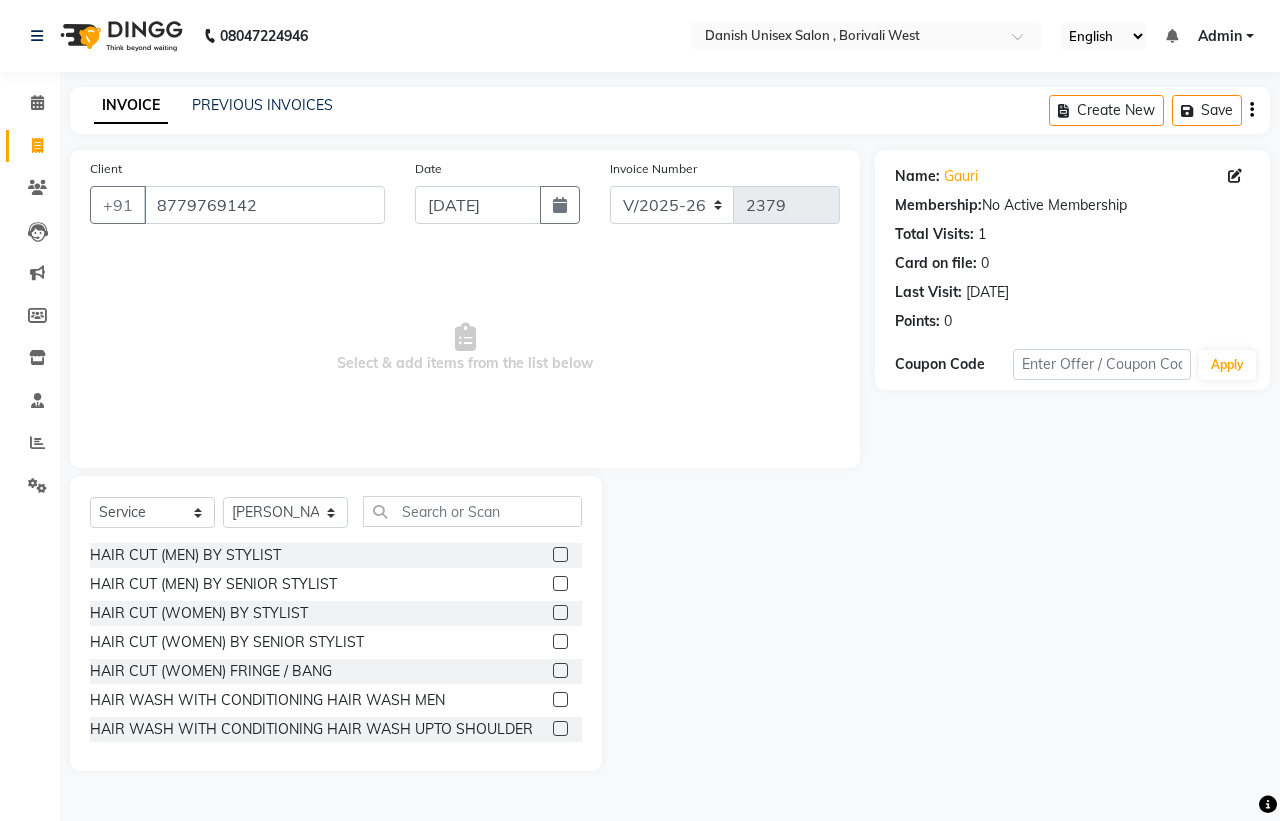 click 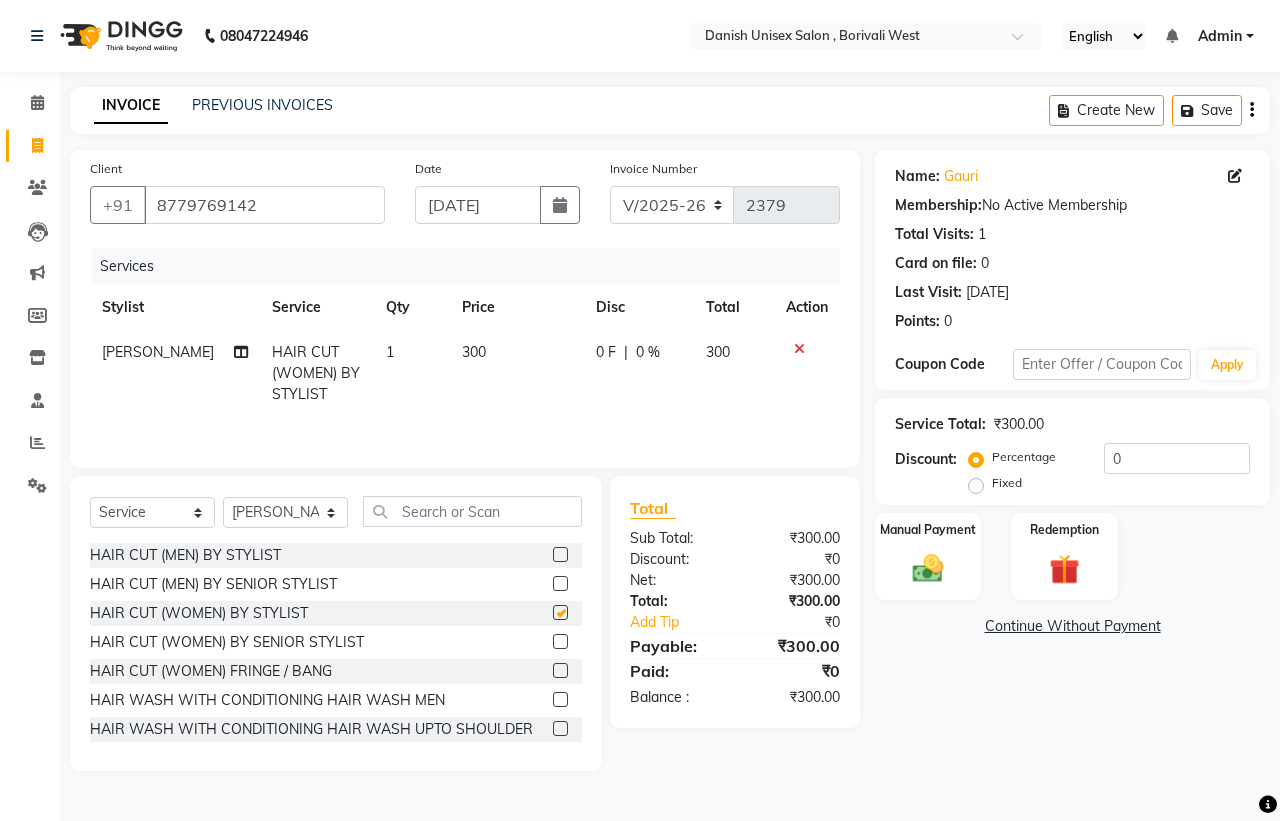 checkbox on "false" 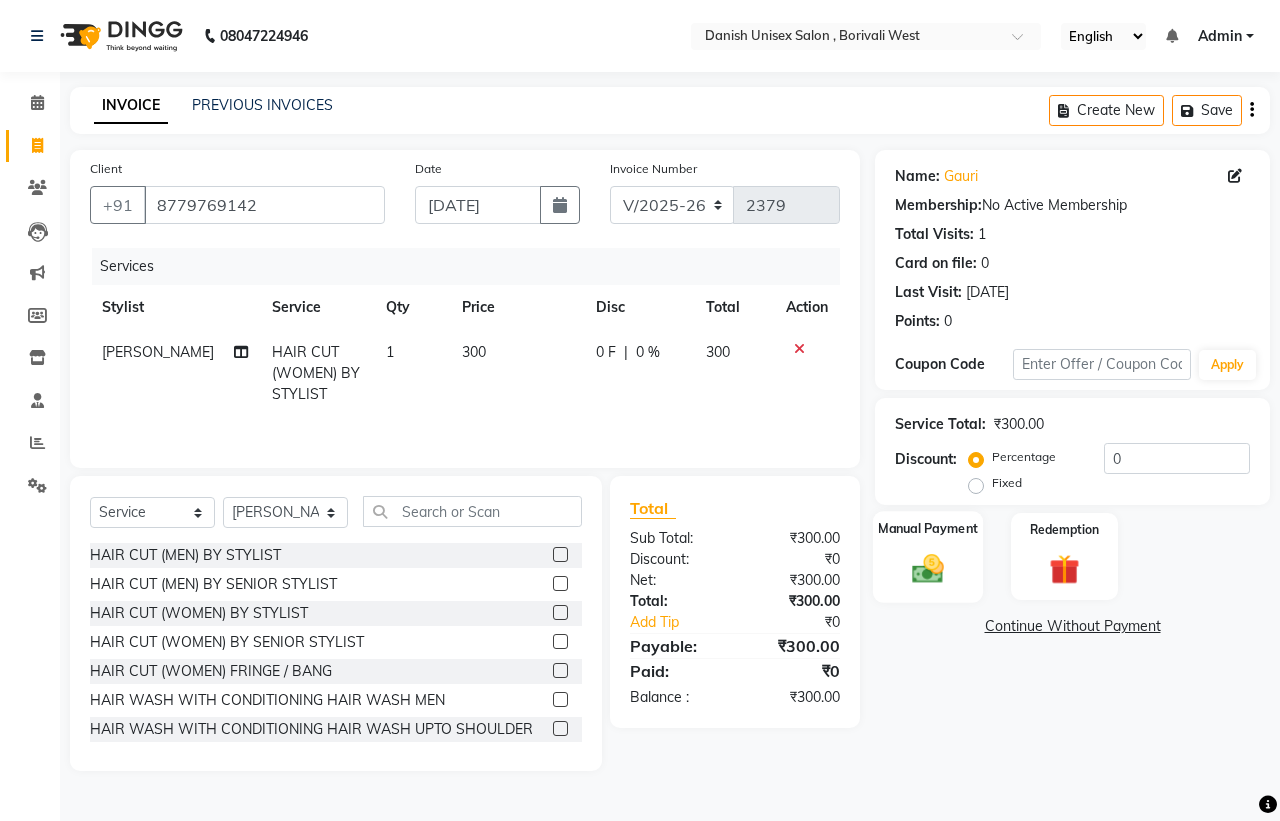 click on "Manual Payment" 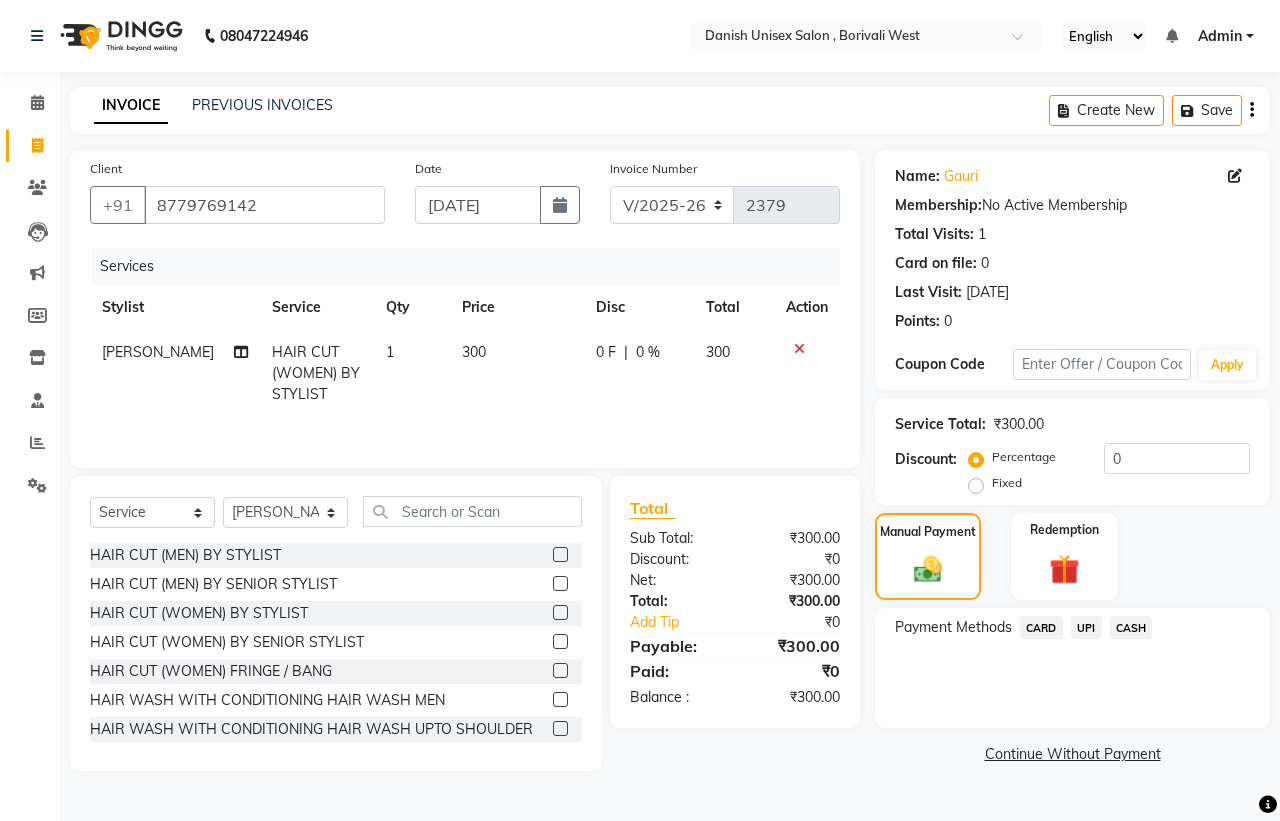 click on "UPI" 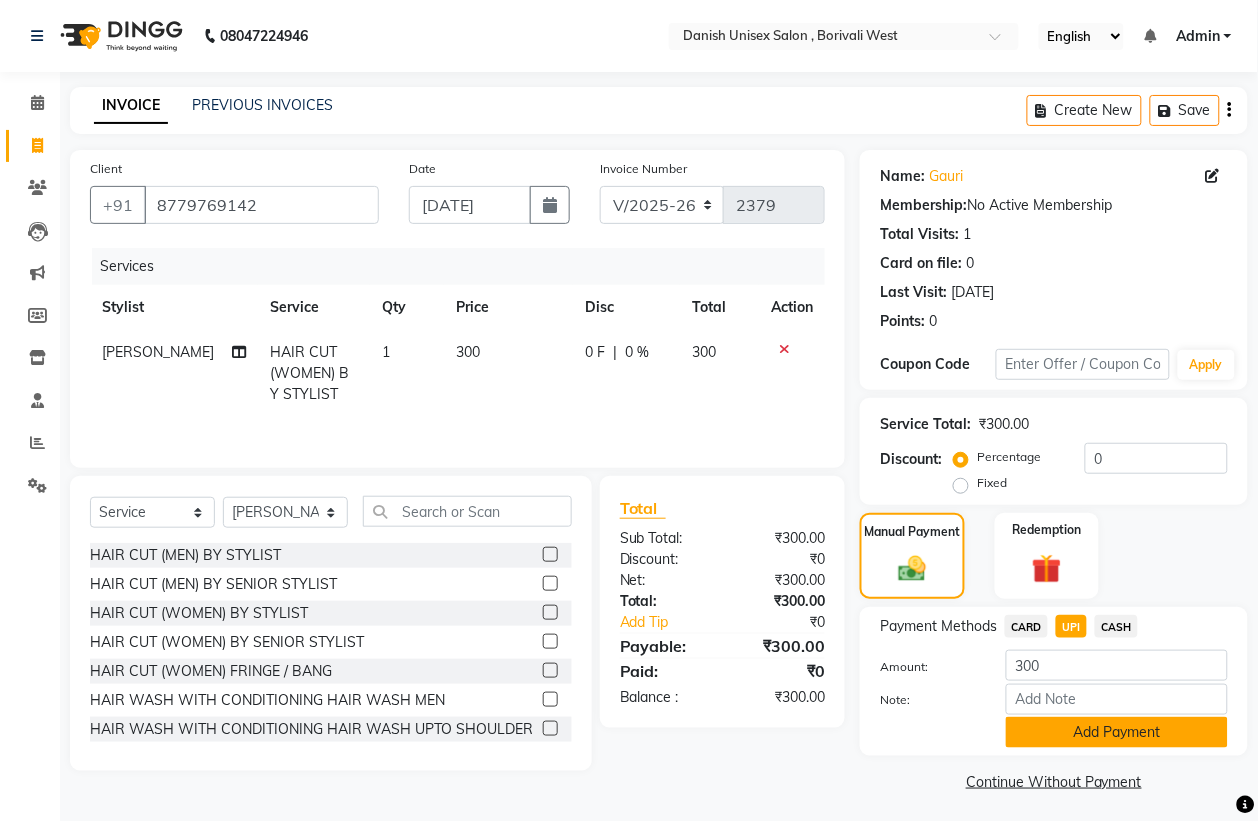 click on "Add Payment" 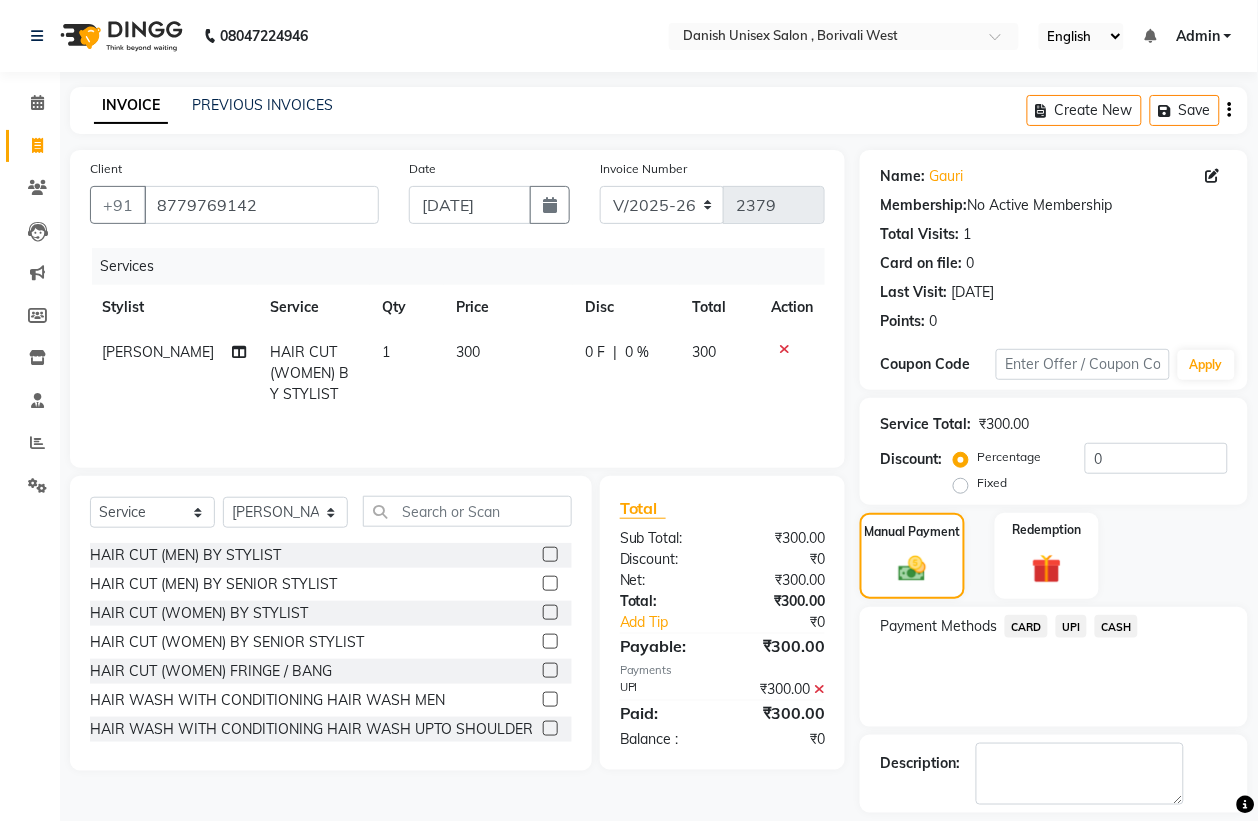scroll, scrollTop: 91, scrollLeft: 0, axis: vertical 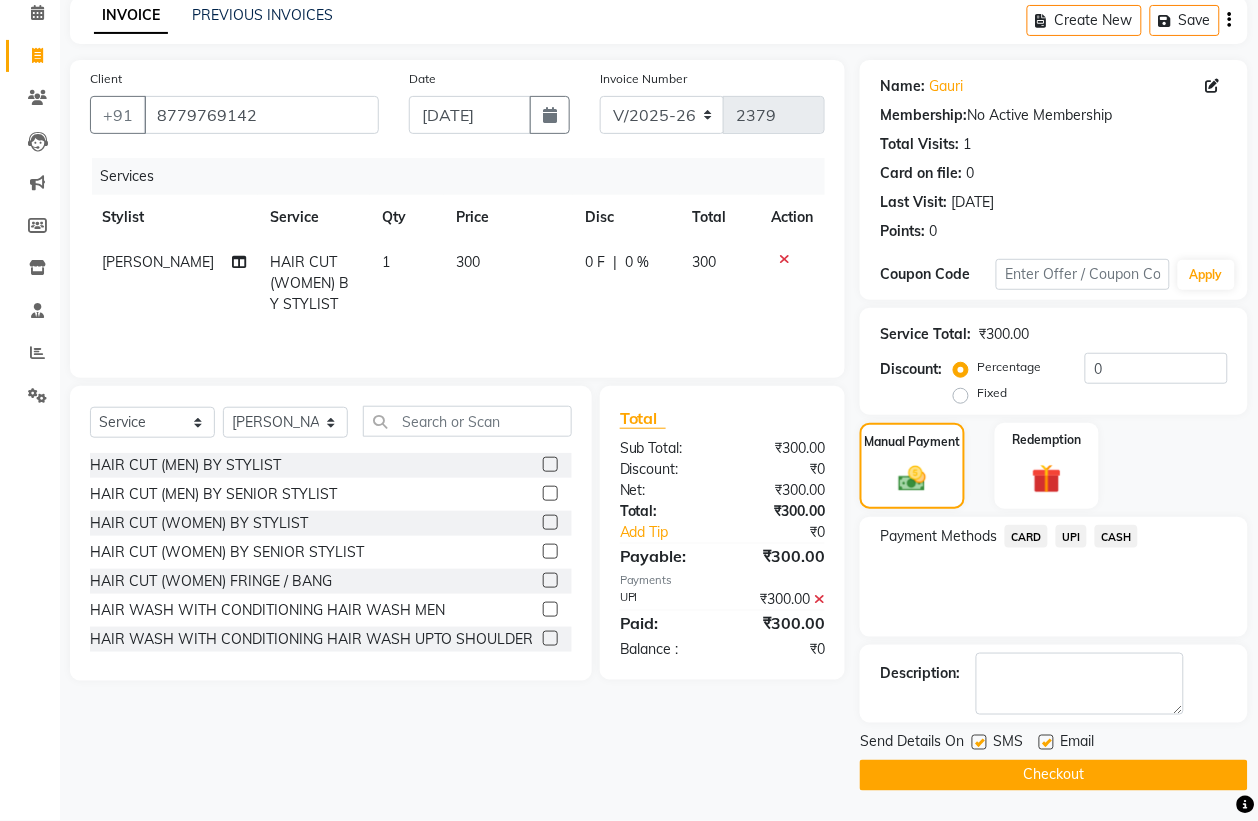 click on "Checkout" 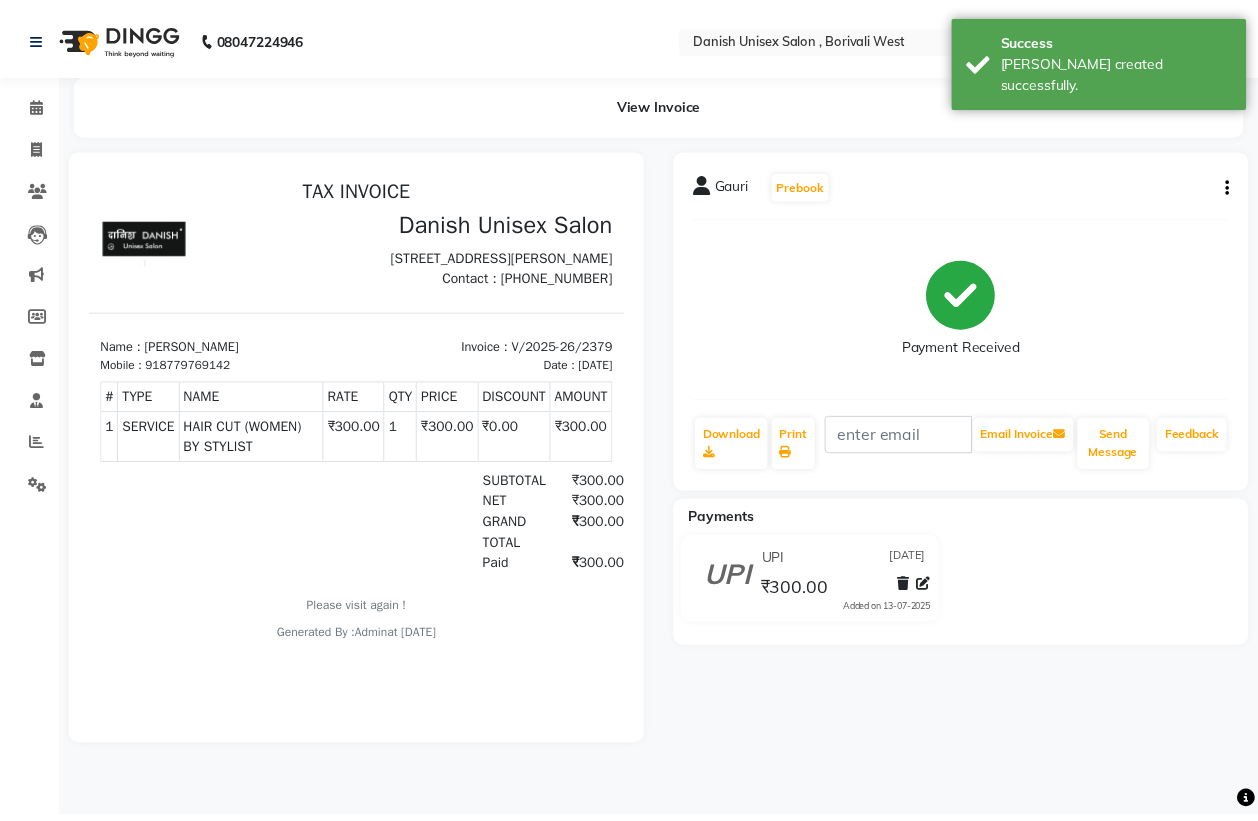scroll, scrollTop: 0, scrollLeft: 0, axis: both 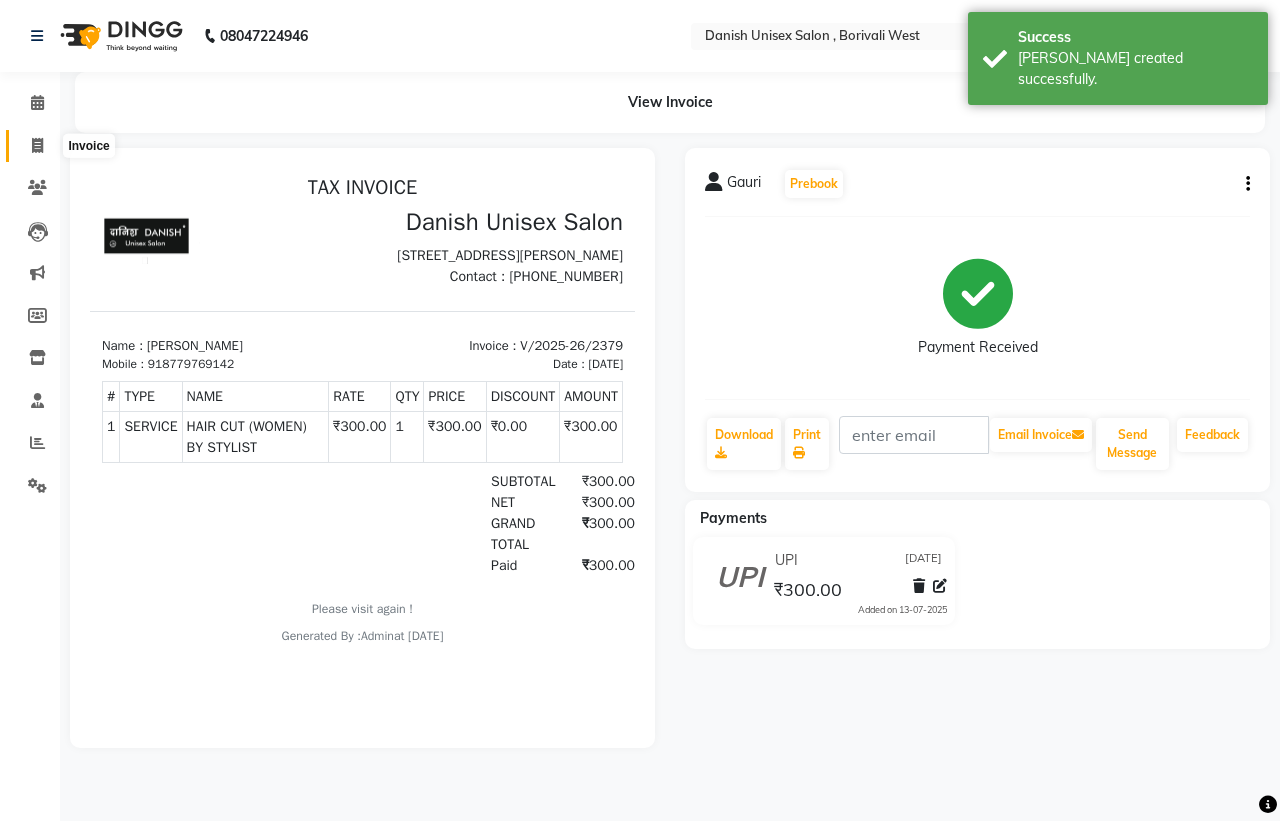 click 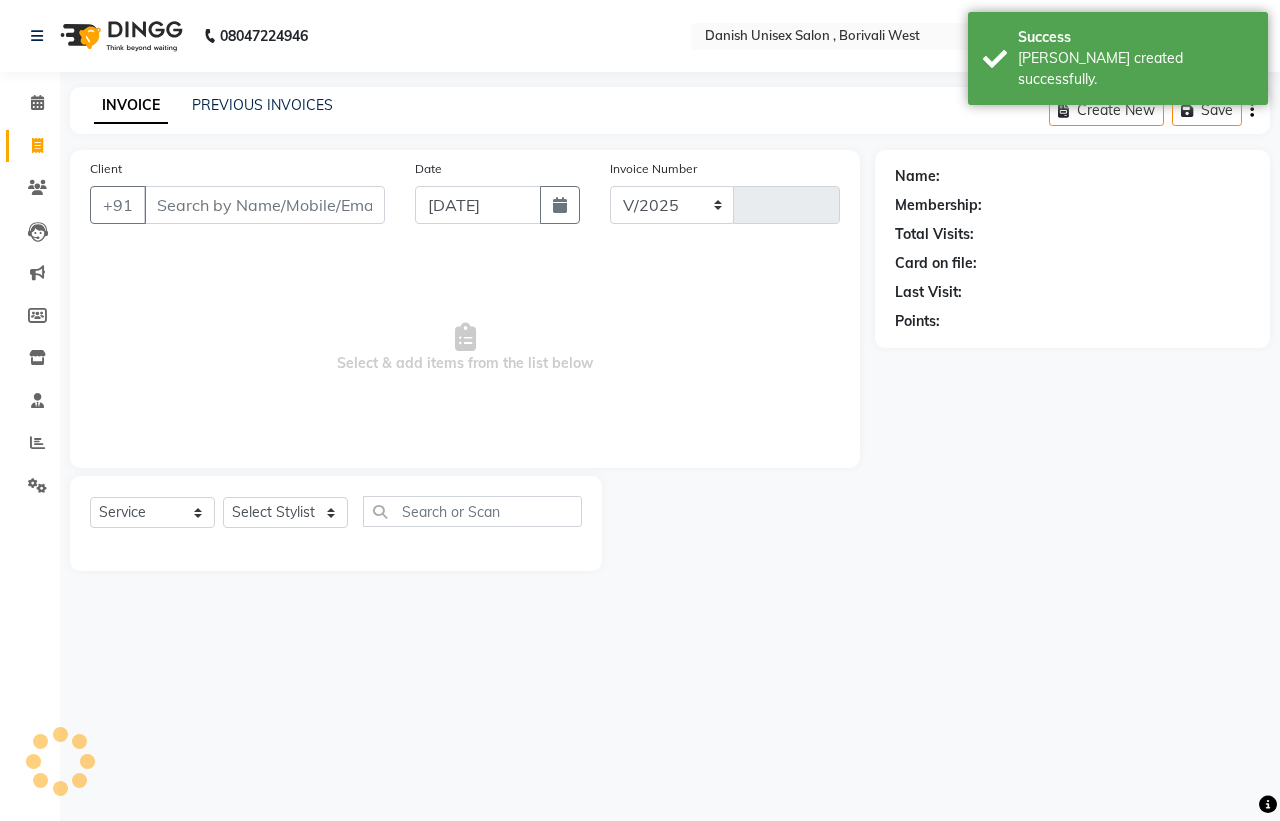 select on "6929" 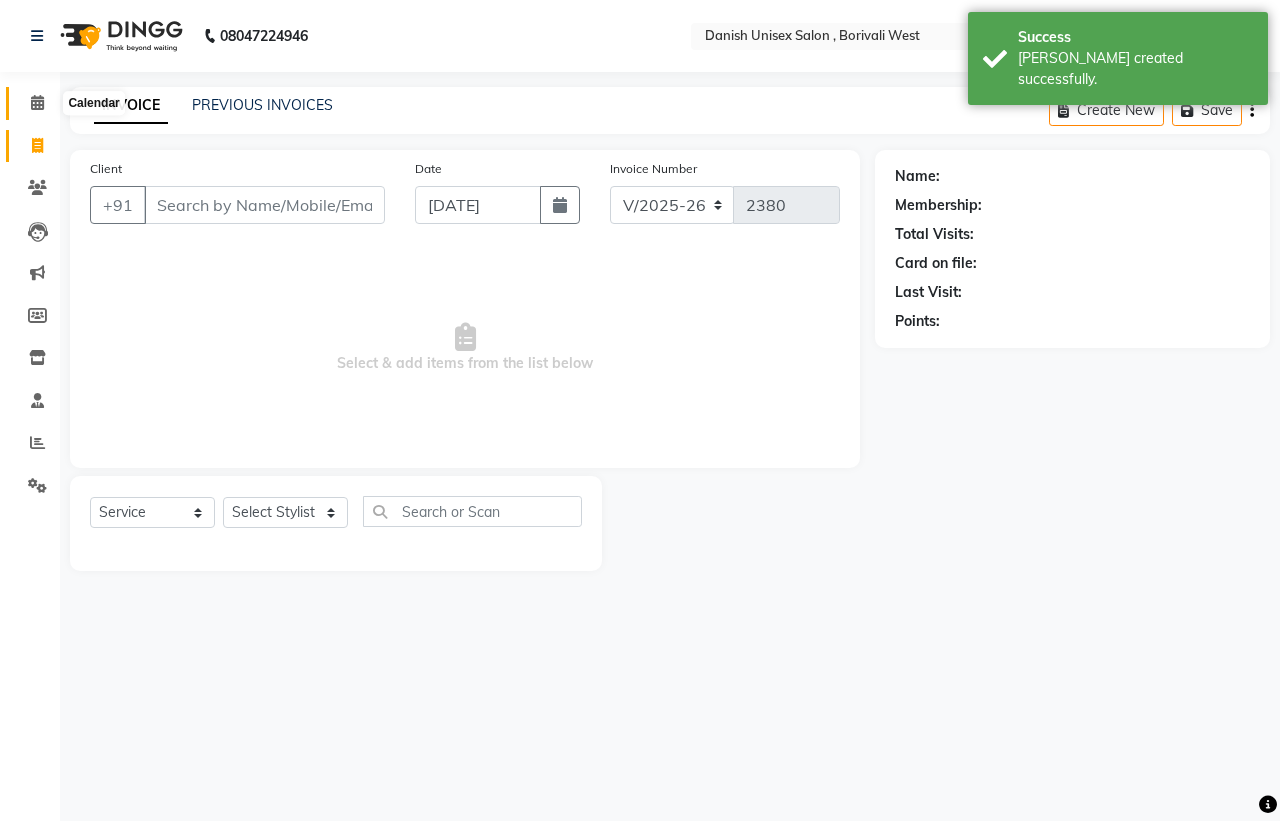 click 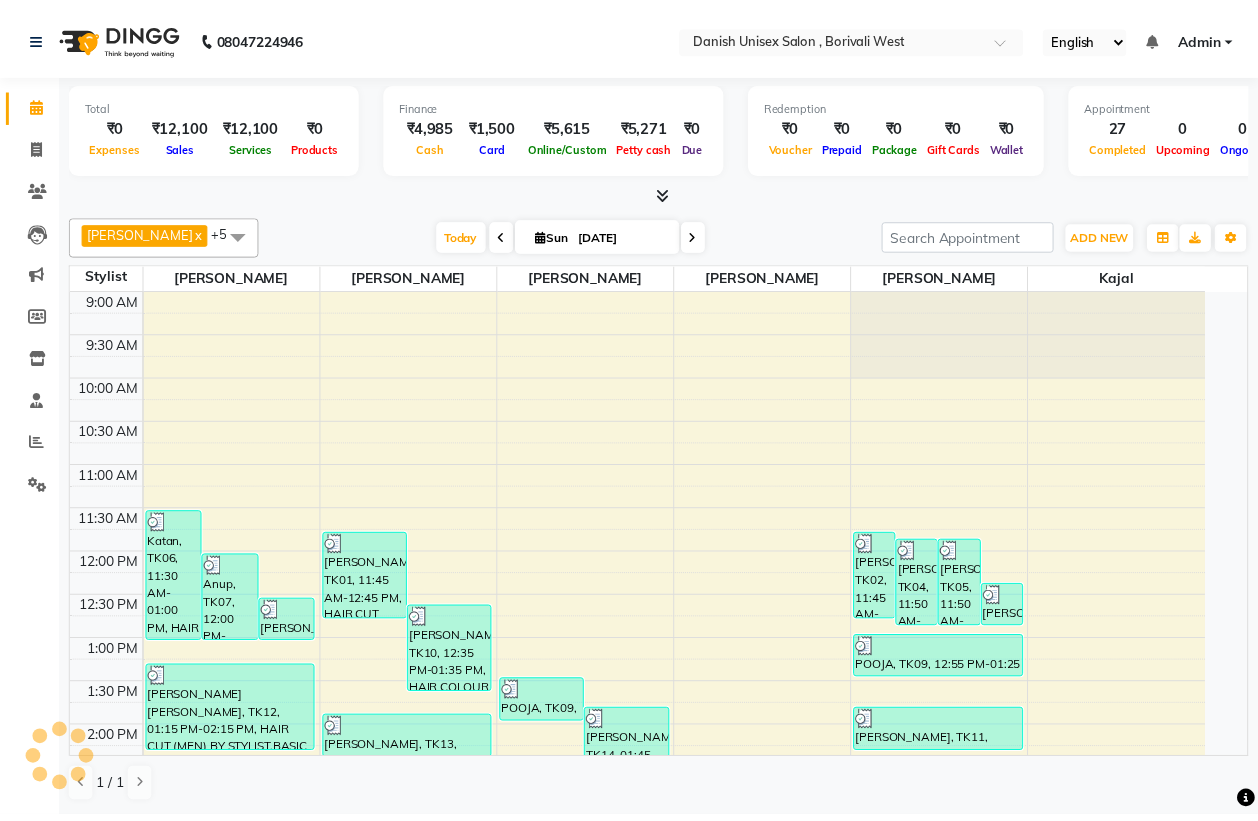 scroll, scrollTop: 0, scrollLeft: 0, axis: both 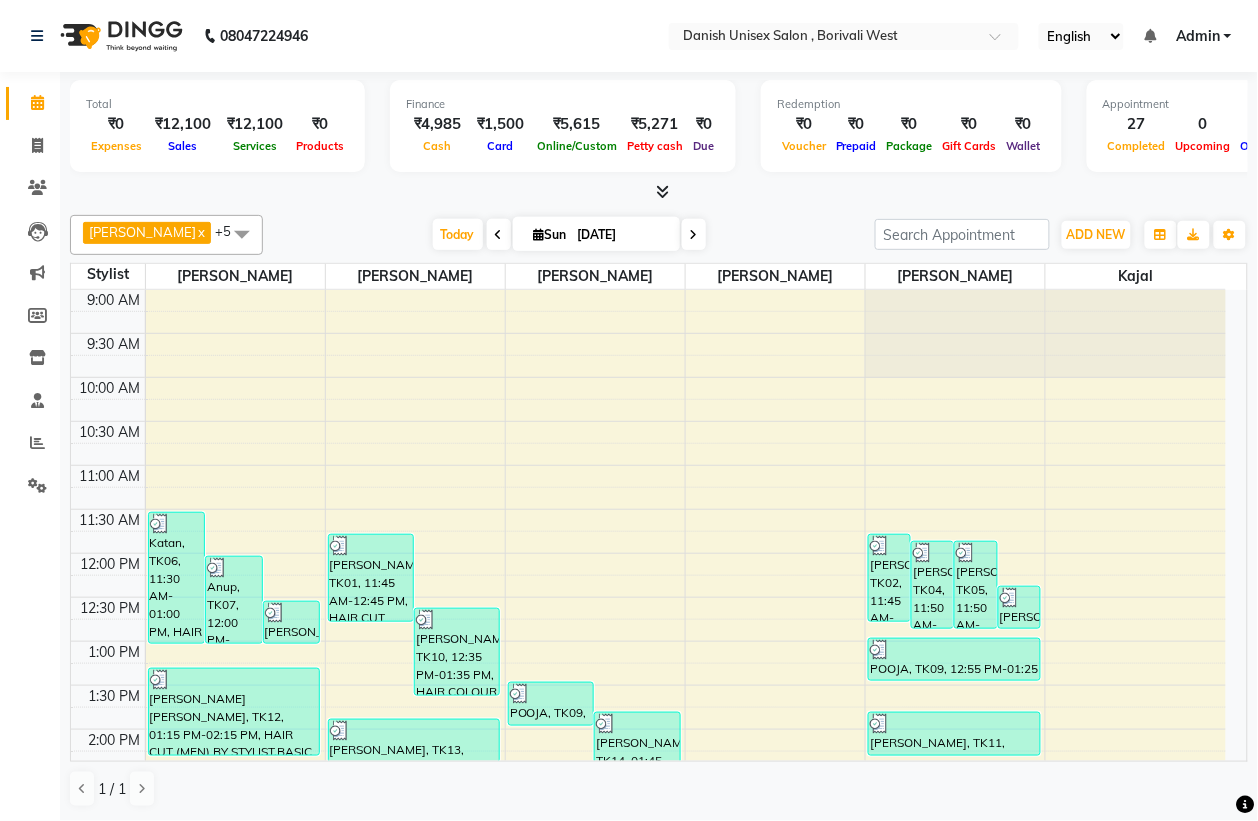 click at bounding box center (242, 234) 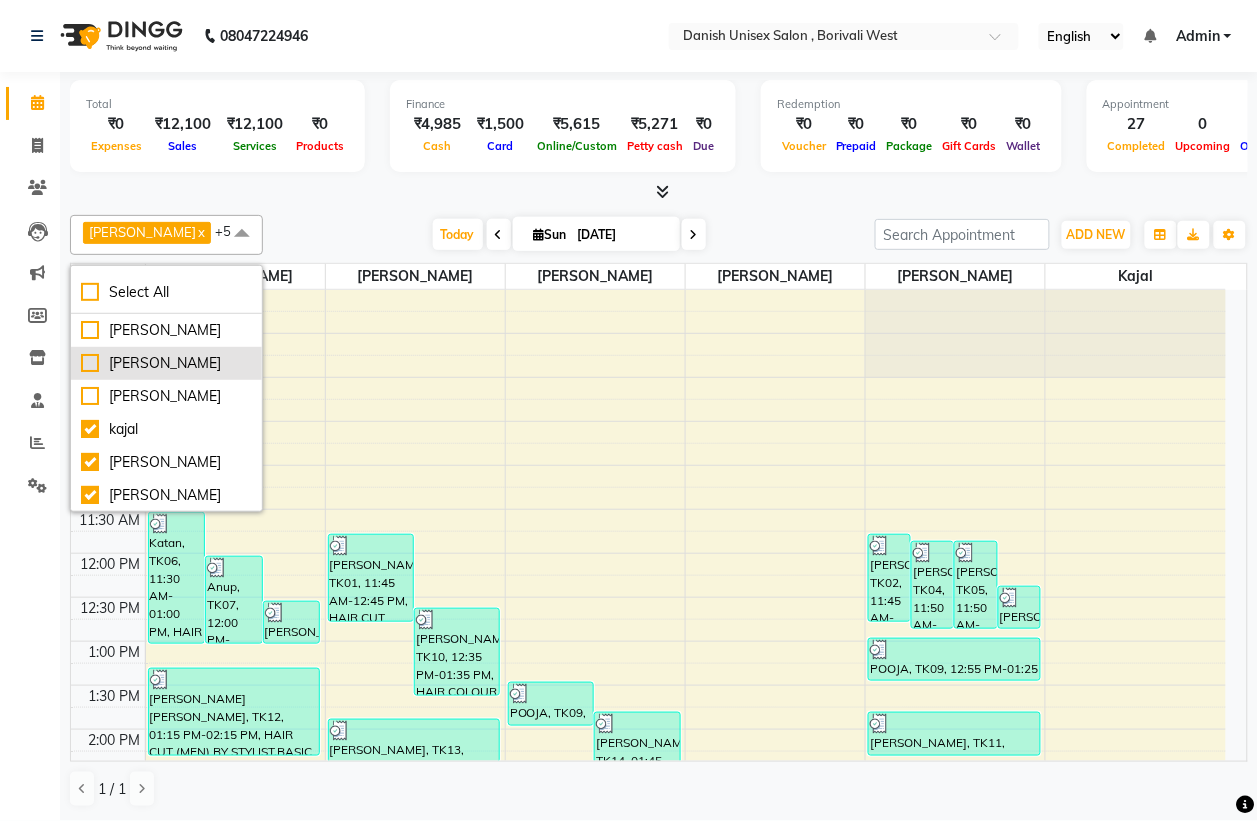 scroll, scrollTop: 125, scrollLeft: 0, axis: vertical 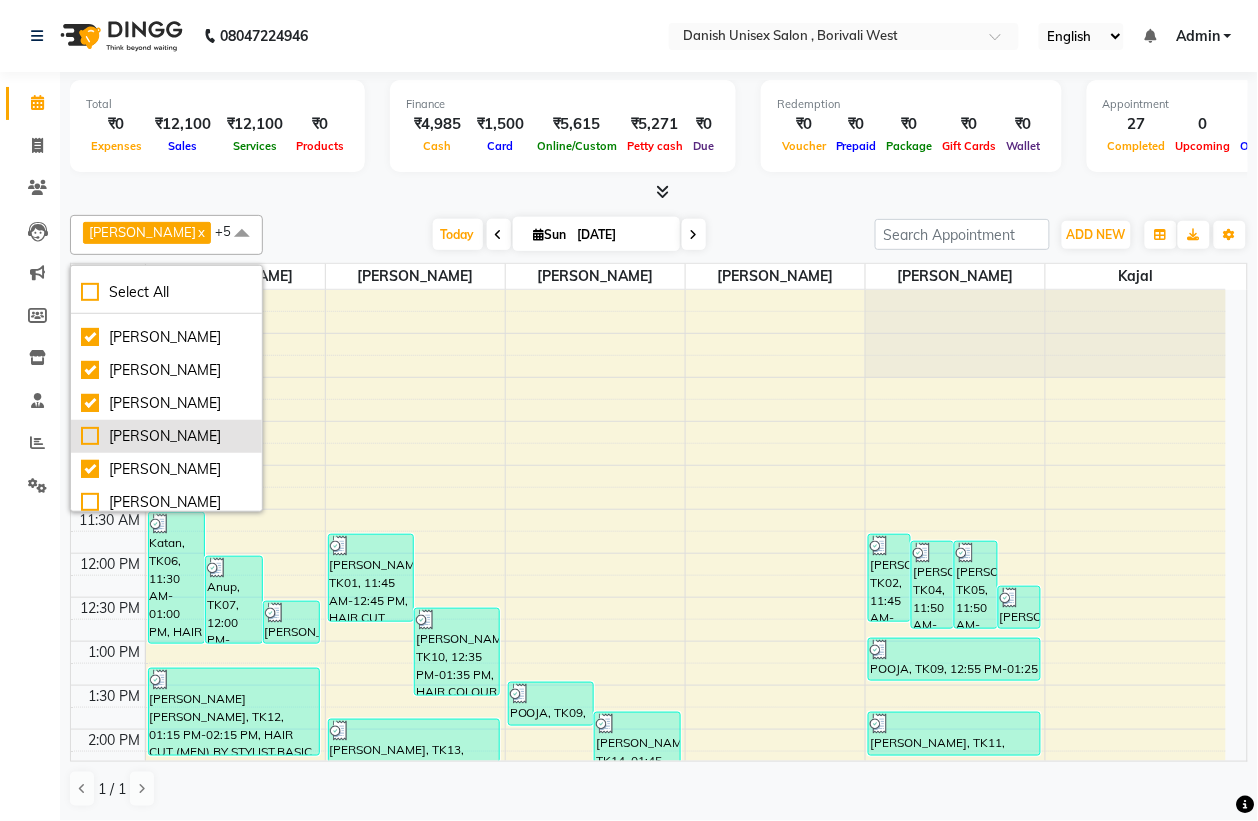 click on "[PERSON_NAME]" at bounding box center (166, 436) 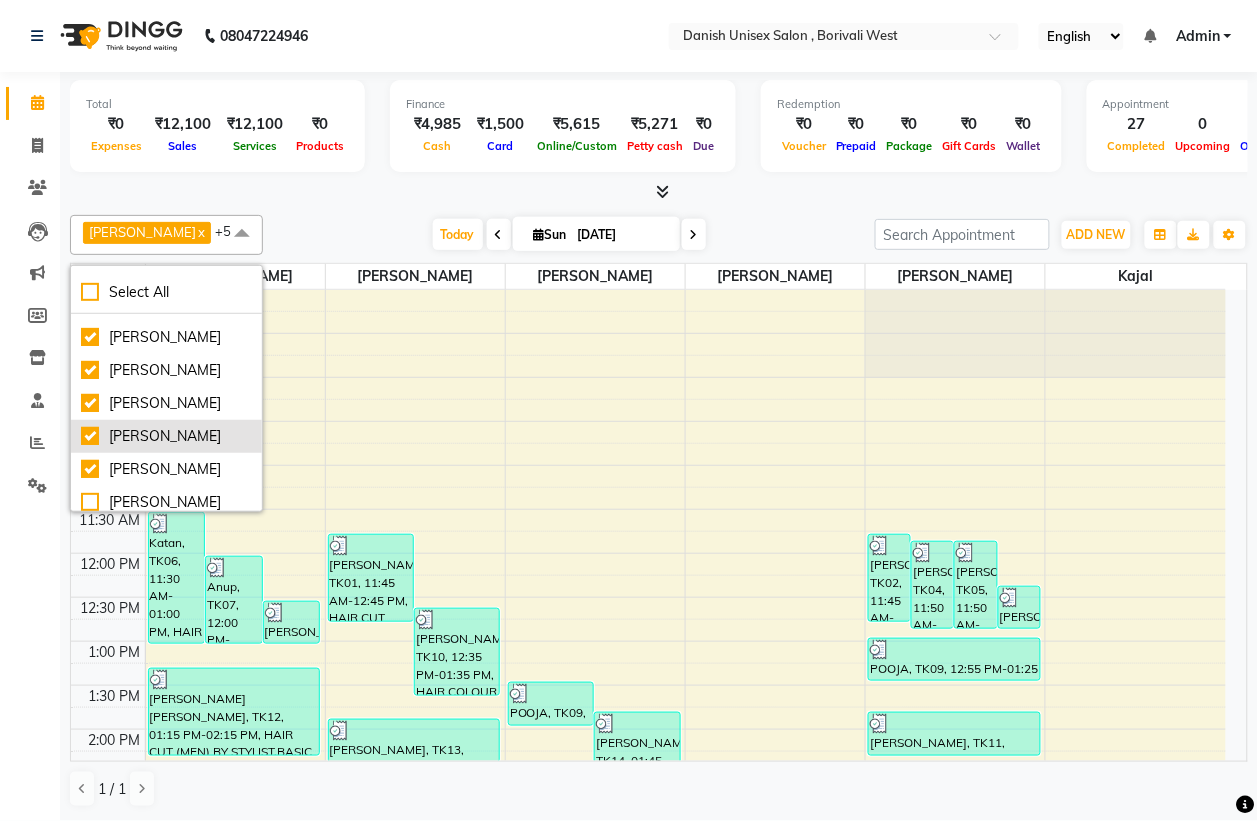 checkbox on "true" 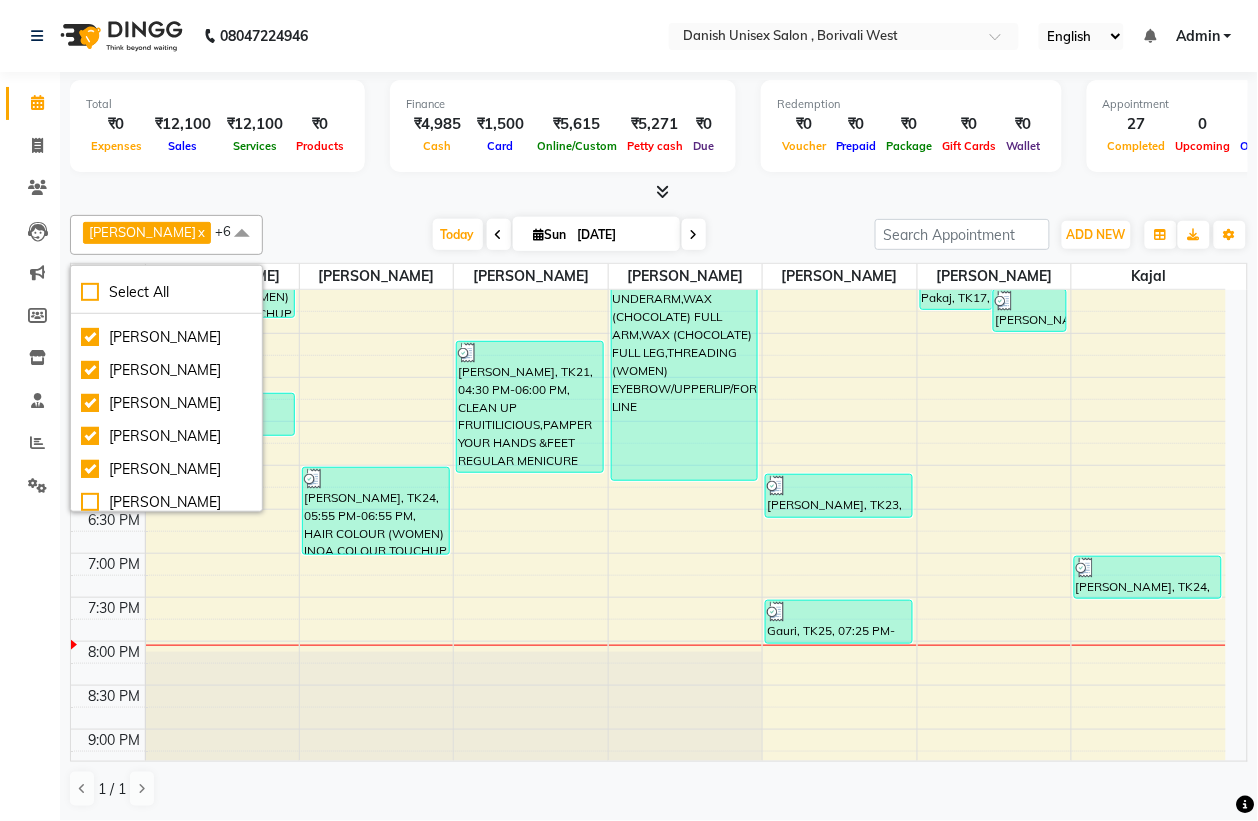 scroll, scrollTop: 686, scrollLeft: 0, axis: vertical 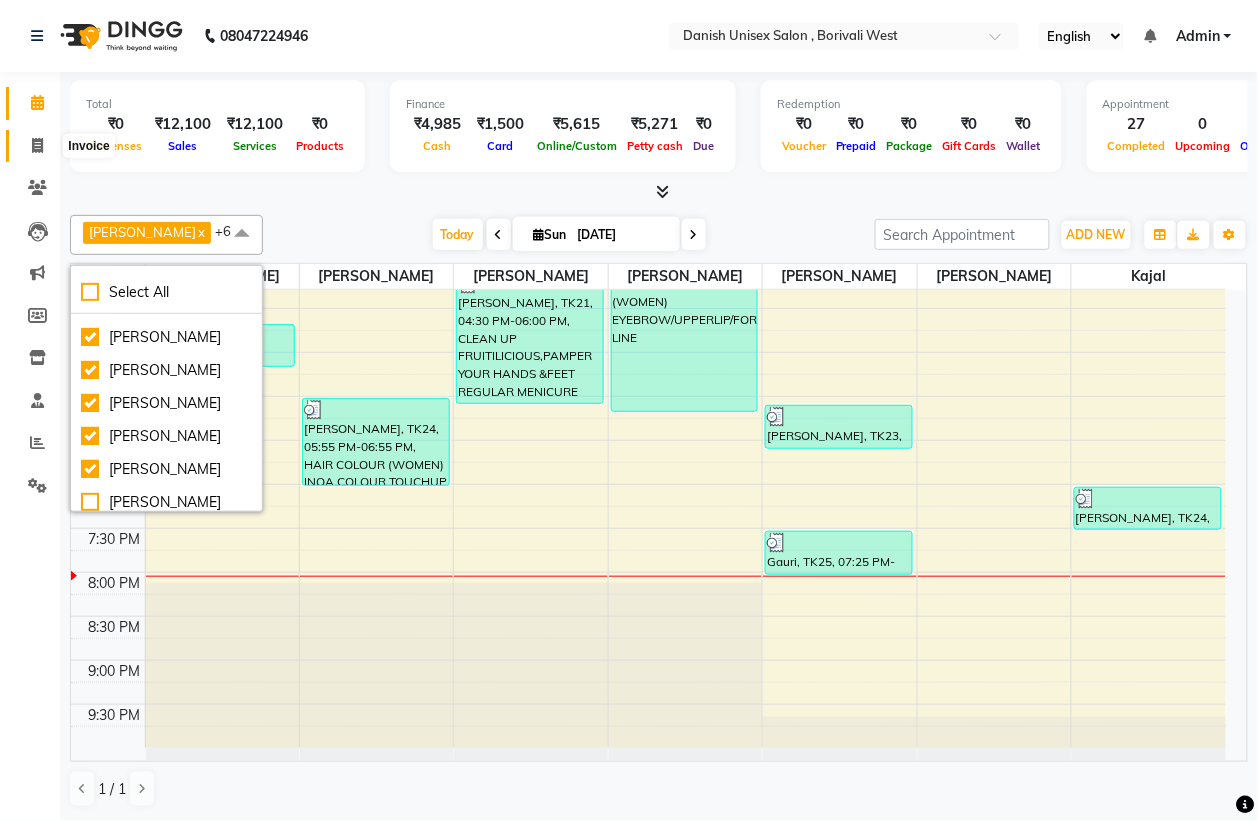 click 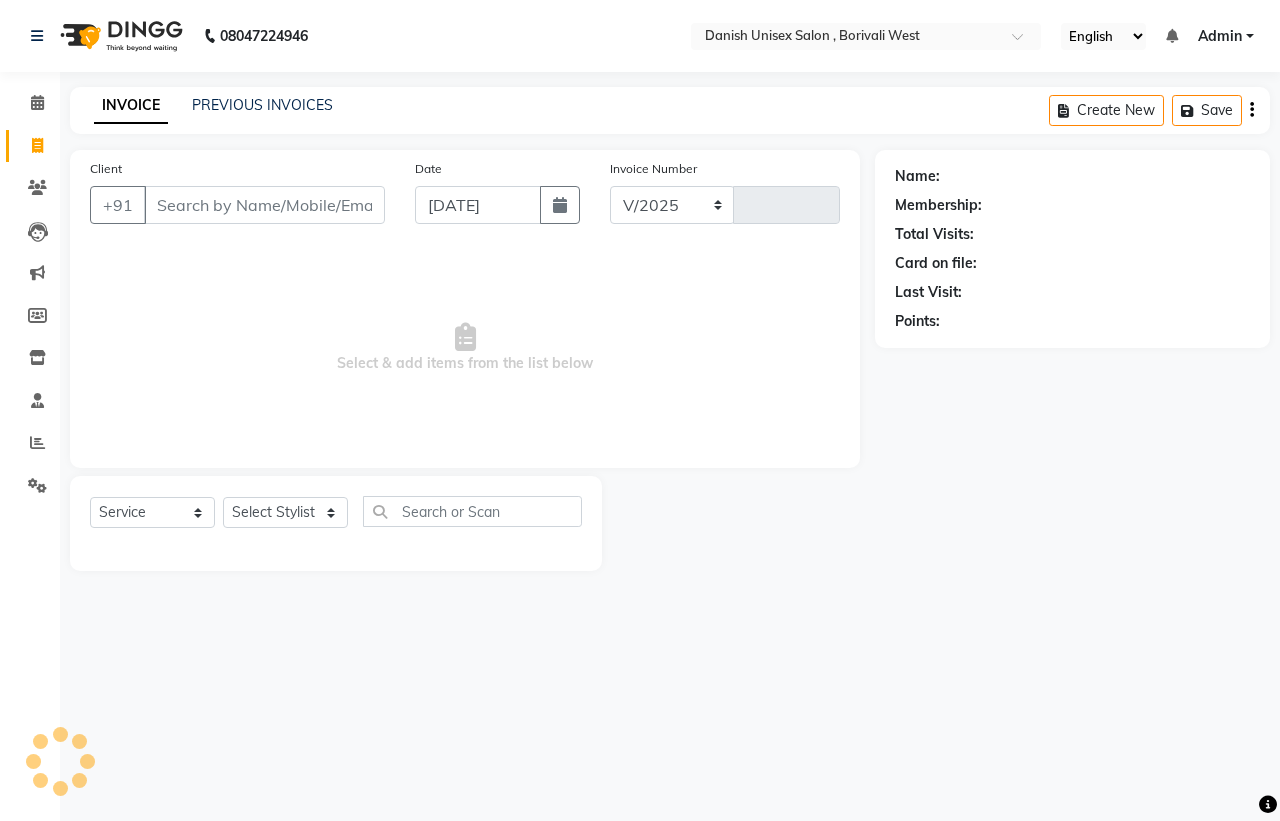 select on "6929" 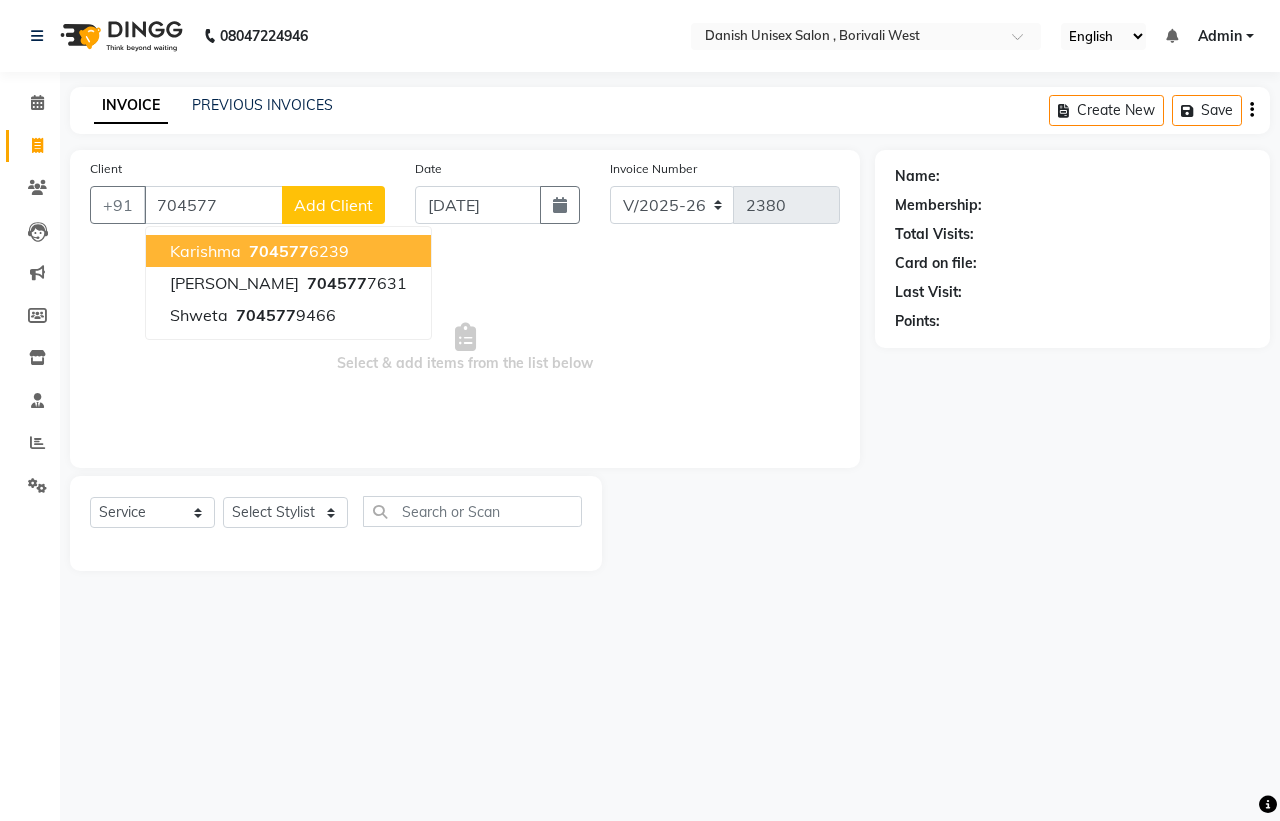 click on "704577" at bounding box center [279, 251] 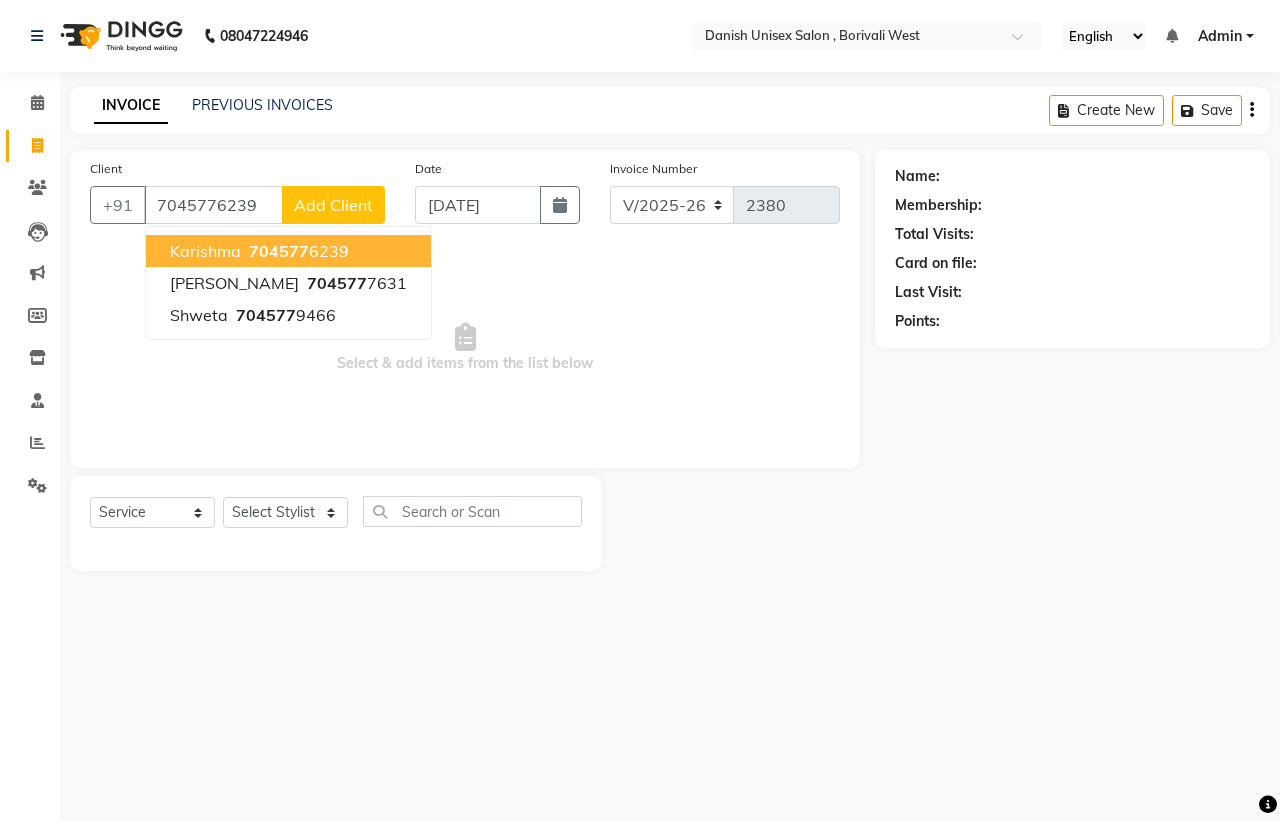type on "7045776239" 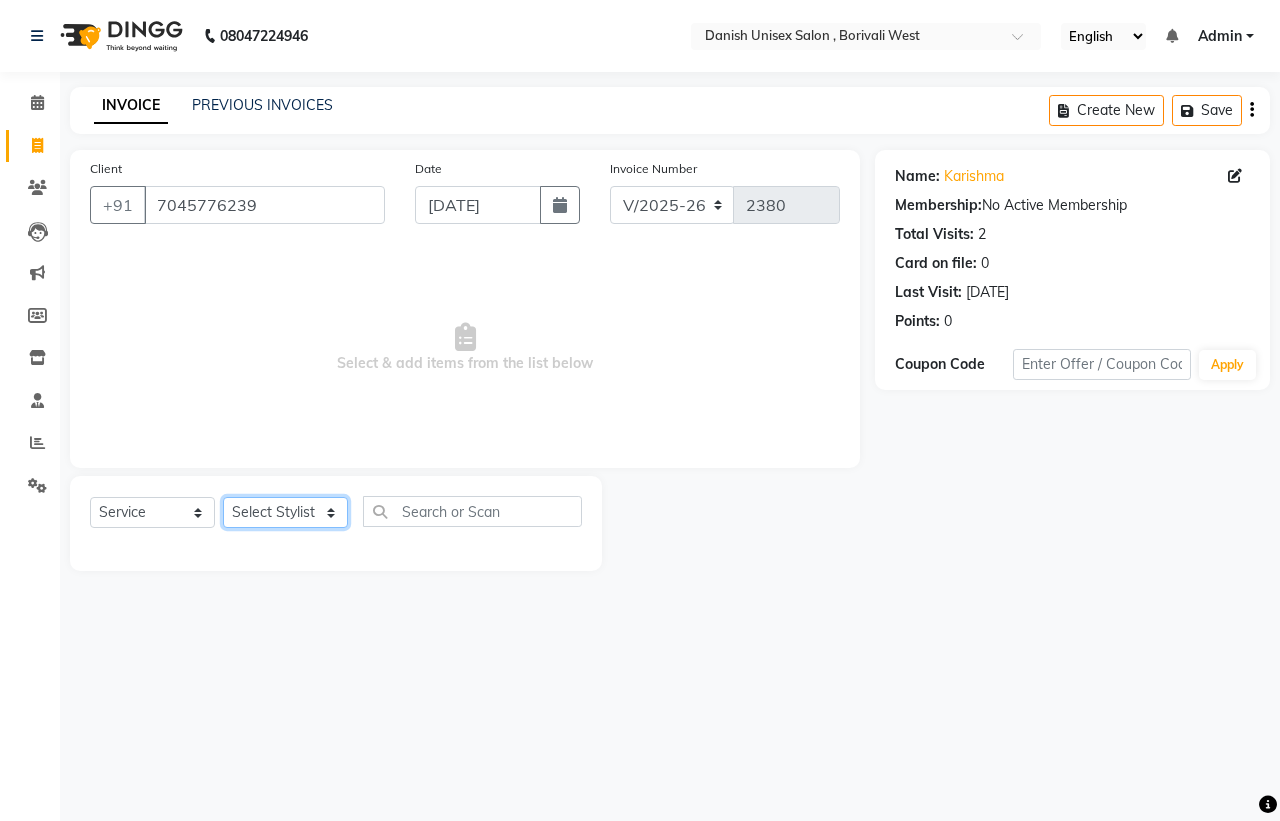 click on "Select Stylist [PERSON_NAME] [PERSON_NAME] [PERSON_NAME] kajal [PERSON_NAME] [PERSON_NAME] [PERSON_NAME] [PERSON_NAME] [PERSON_NAME] [PERSON_NAME] [PERSON_NAME]" 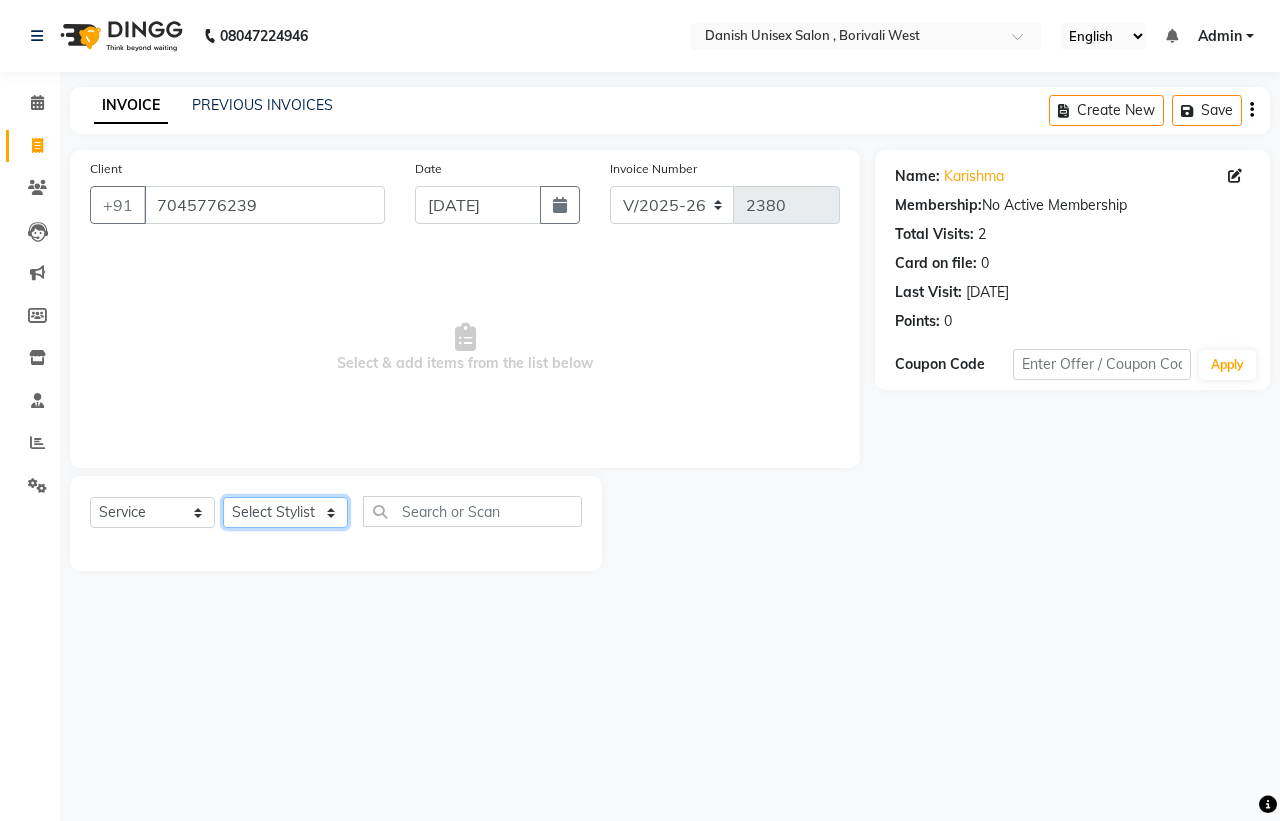 select on "54585" 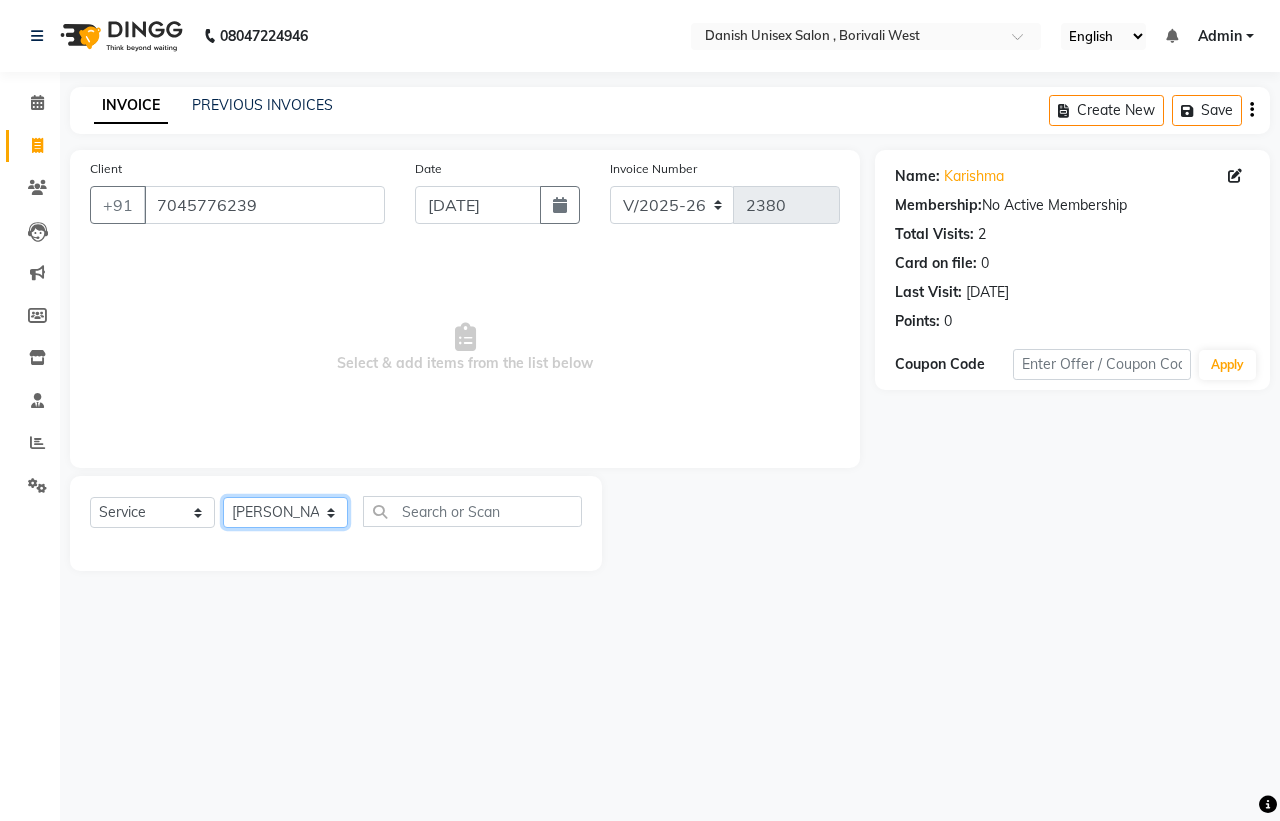 click on "Select Stylist [PERSON_NAME] [PERSON_NAME] [PERSON_NAME] kajal [PERSON_NAME] [PERSON_NAME] [PERSON_NAME] [PERSON_NAME] [PERSON_NAME] [PERSON_NAME] [PERSON_NAME]" 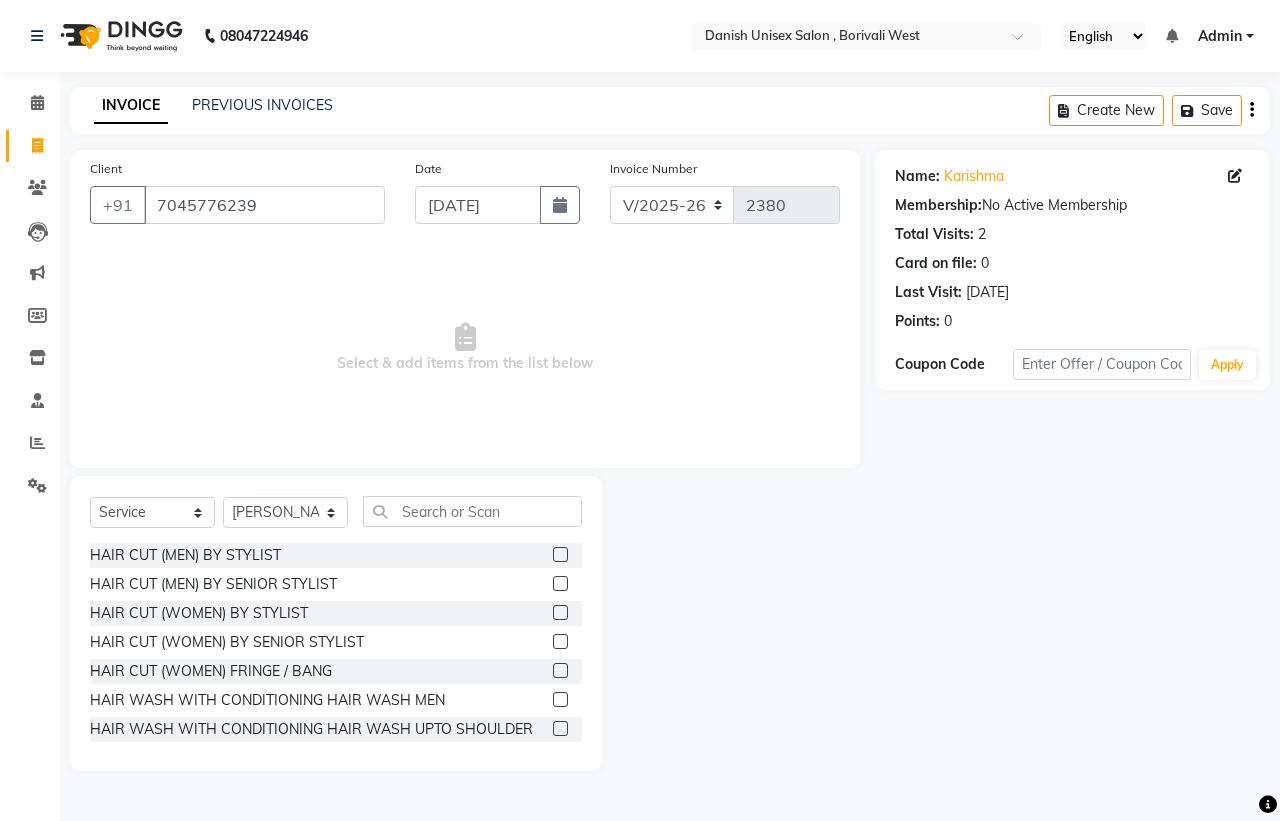 click 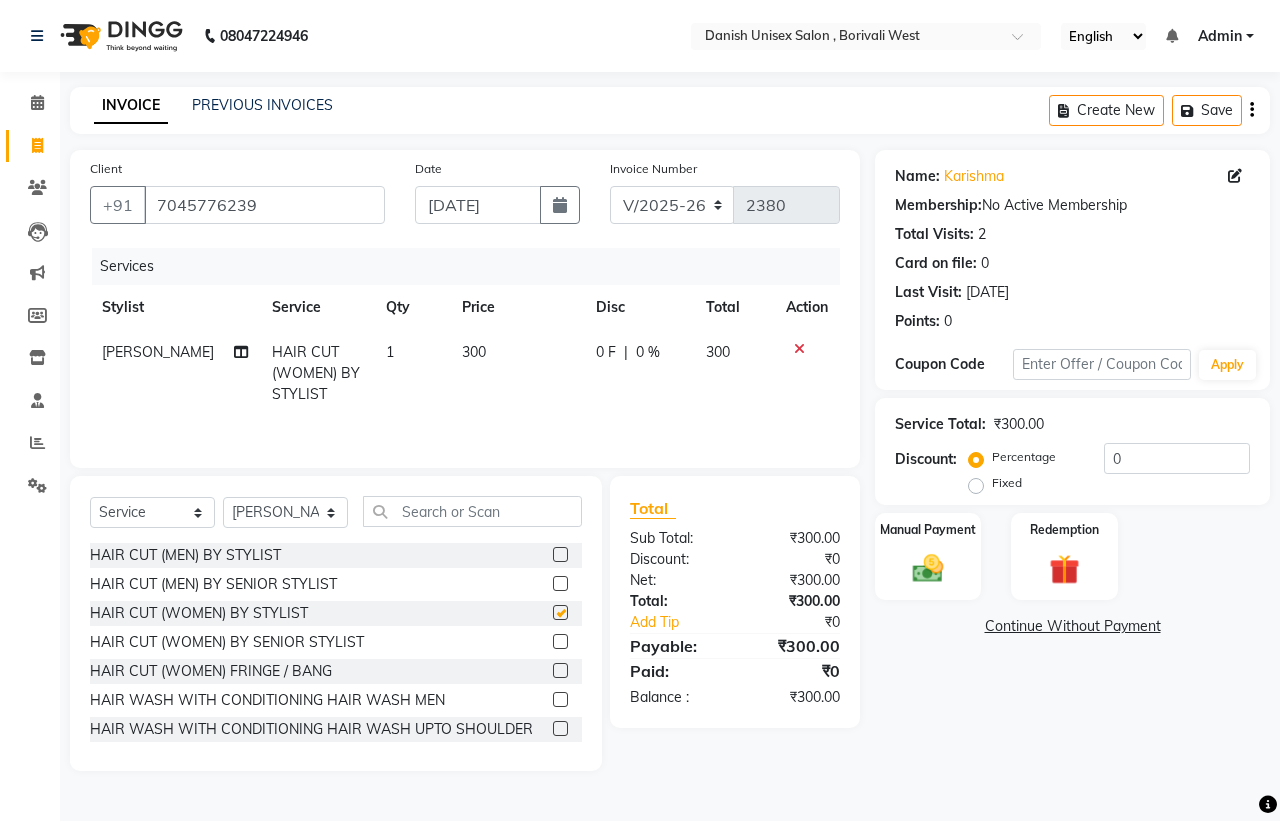 checkbox on "false" 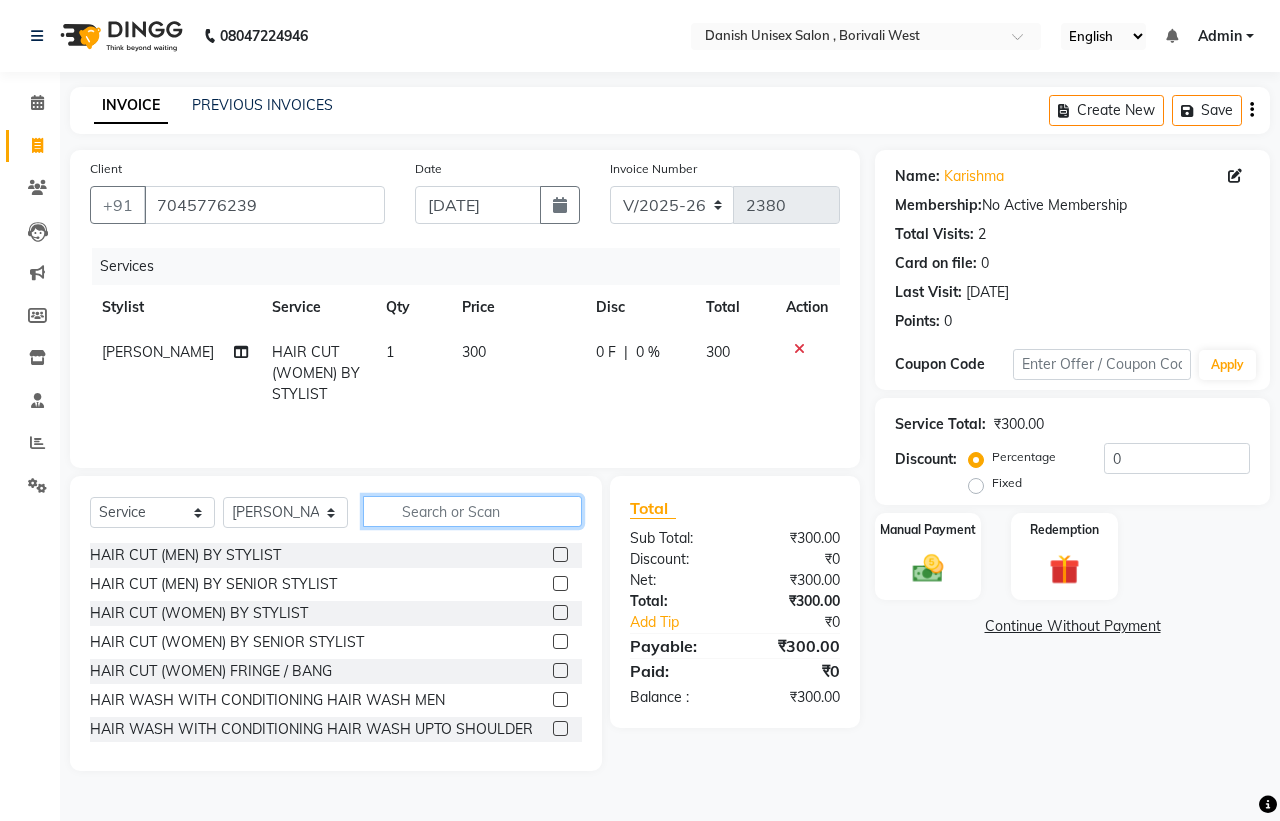 click 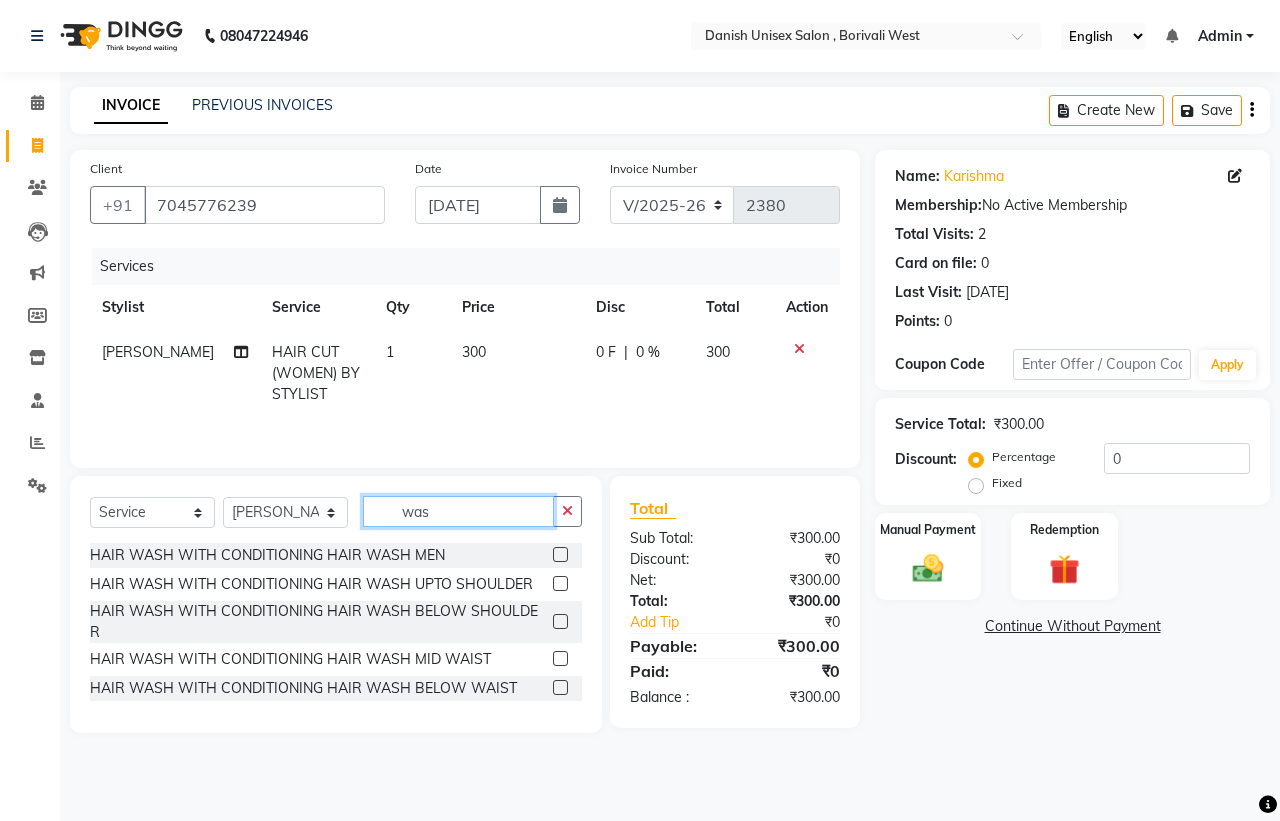 type on "was" 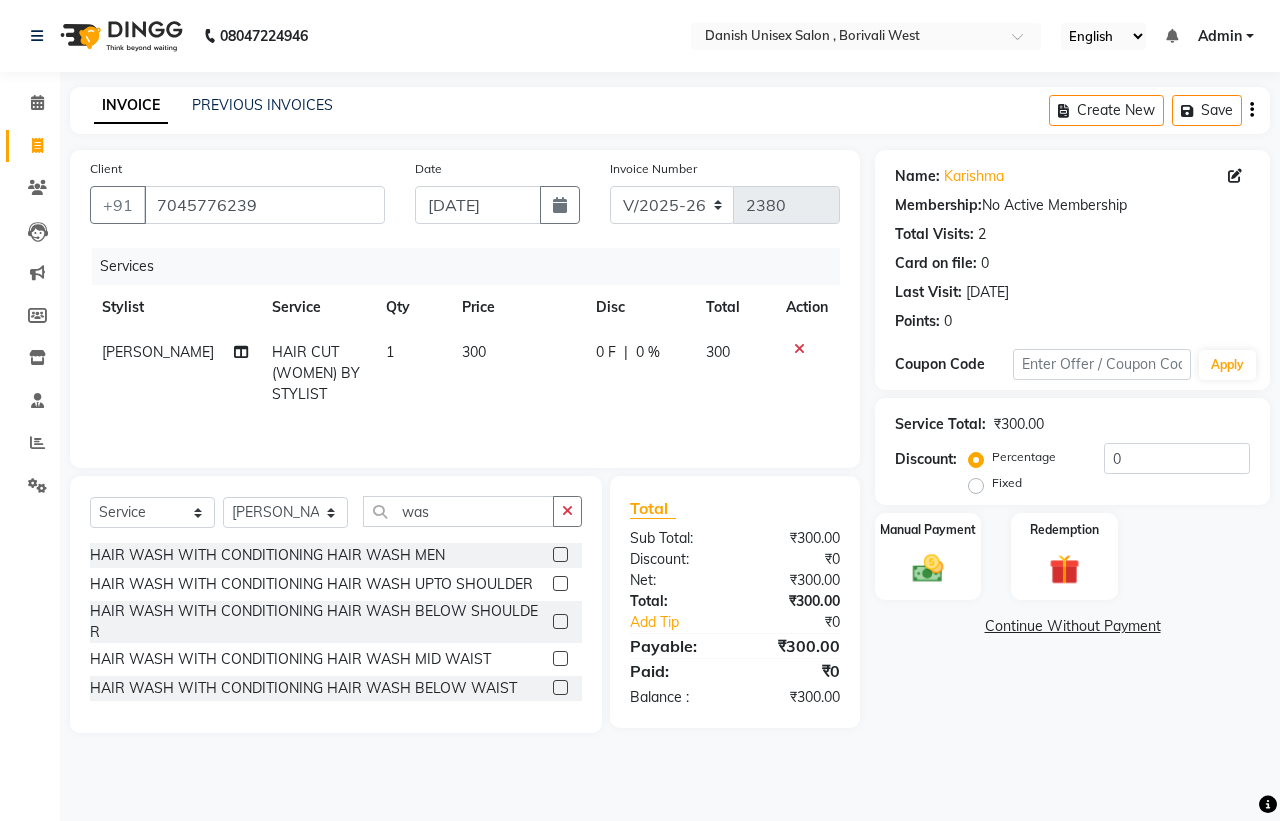 click 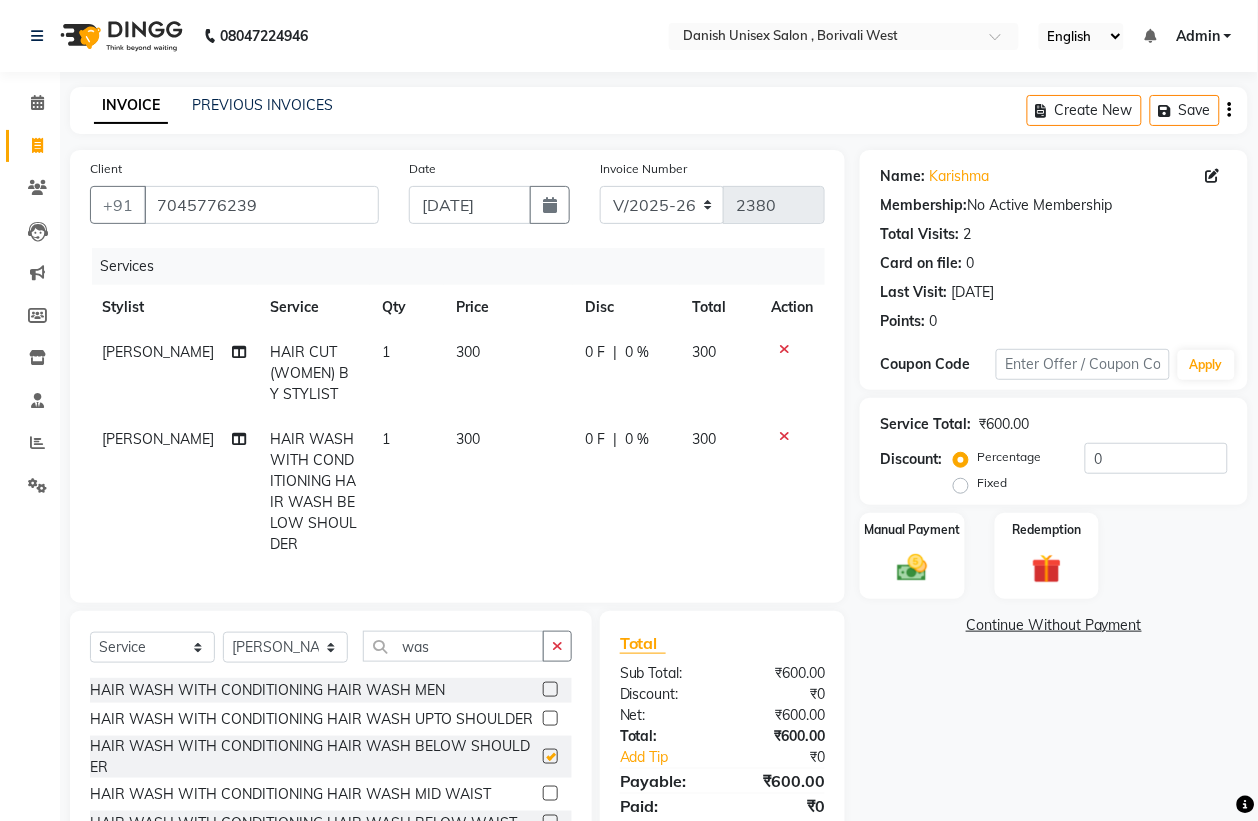 checkbox on "false" 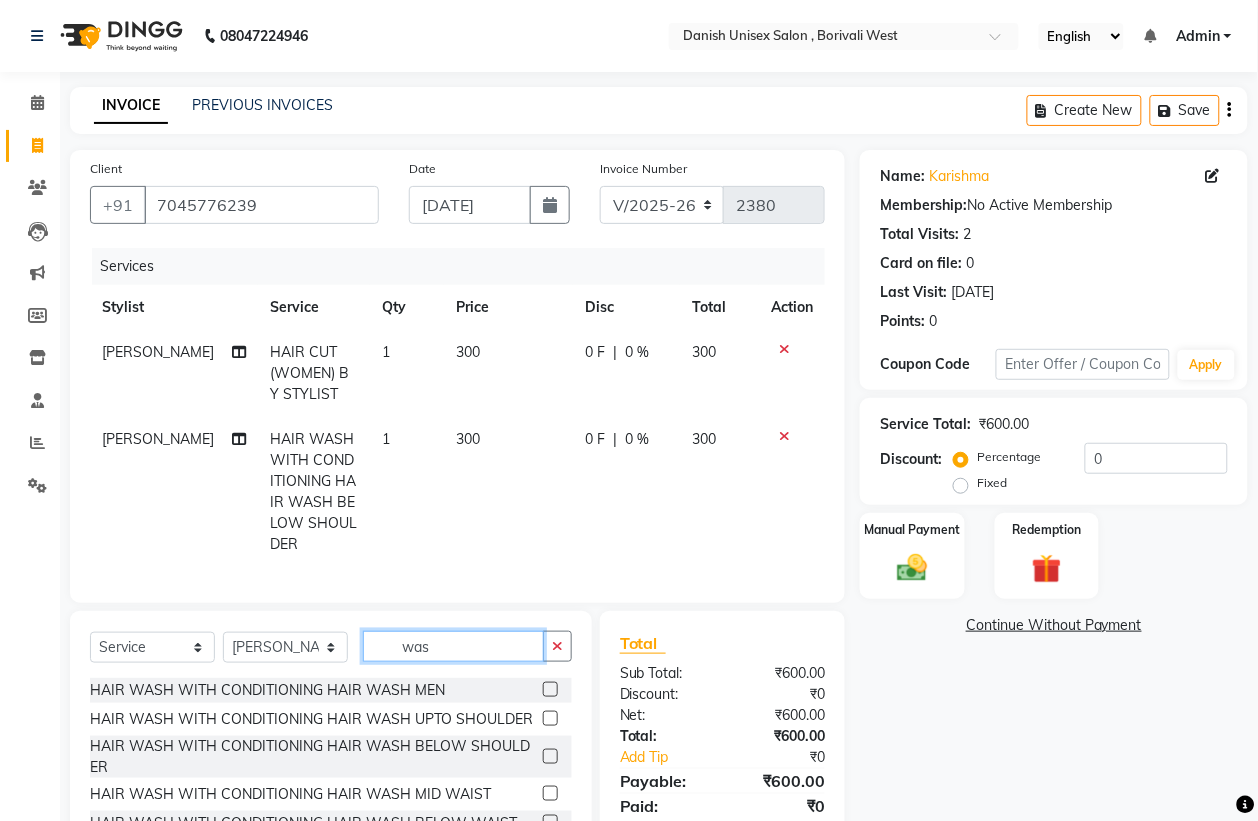 click on "was" 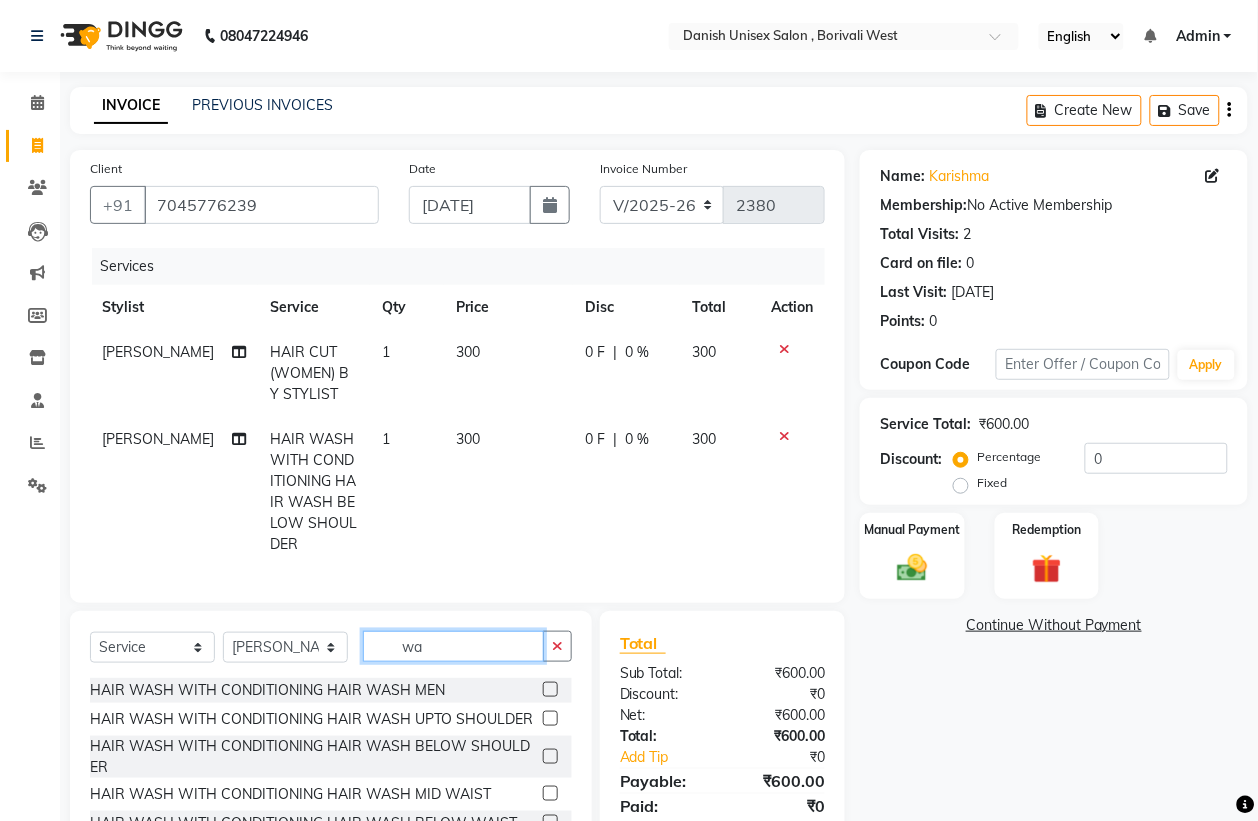 type on "w" 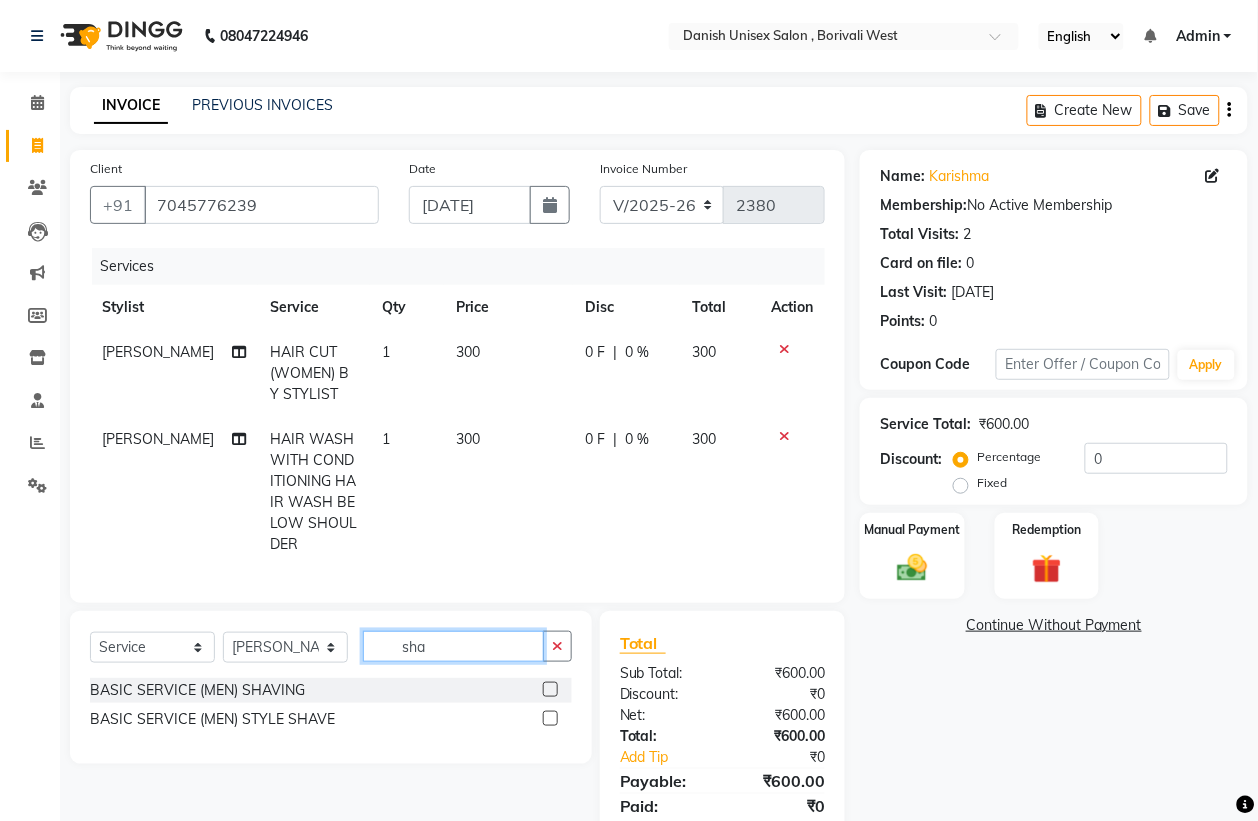 type on "sha" 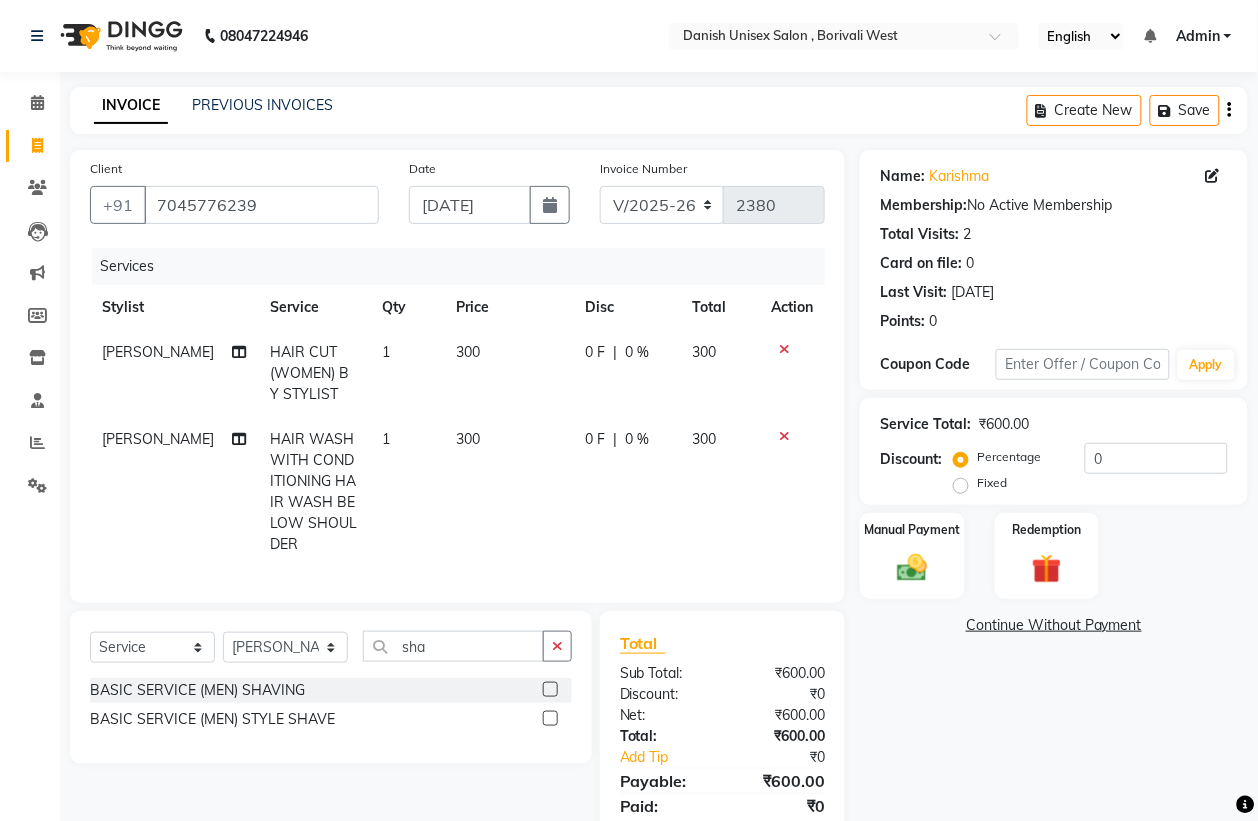 click 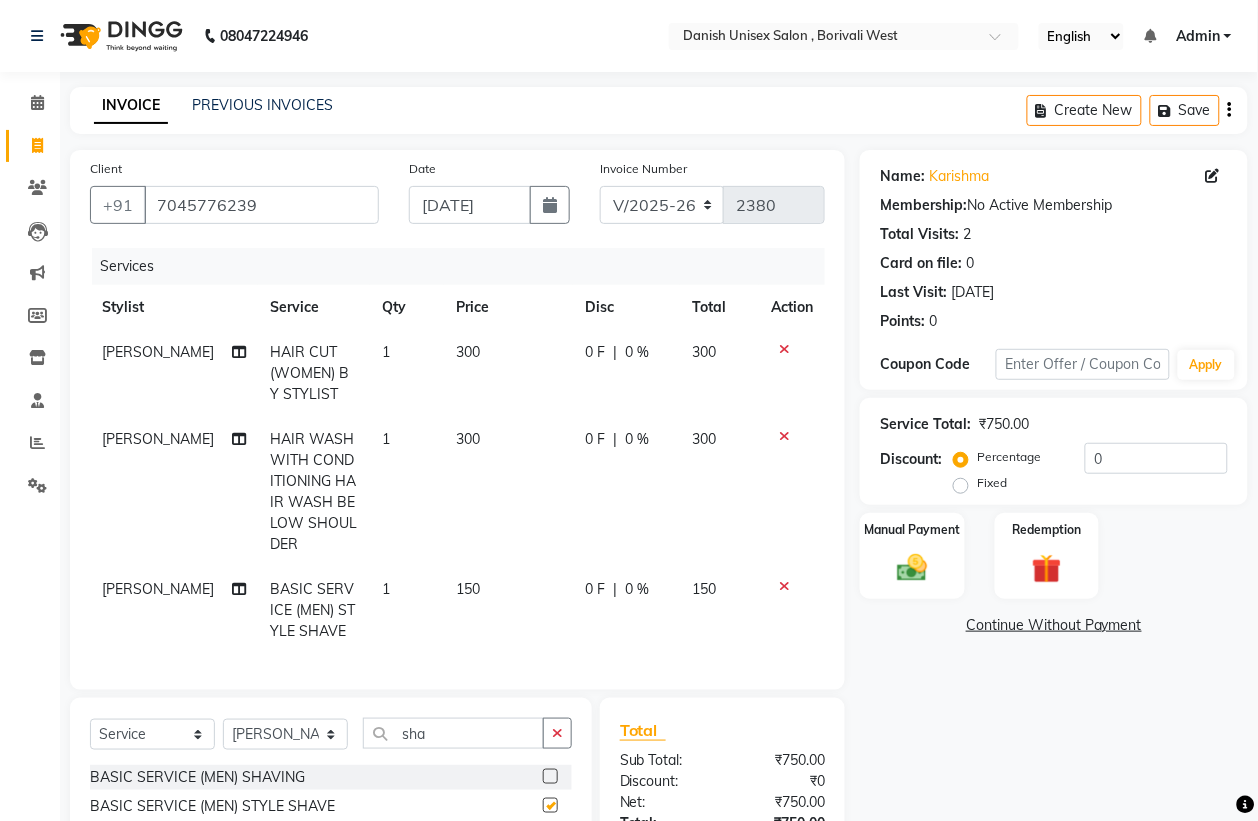 checkbox on "false" 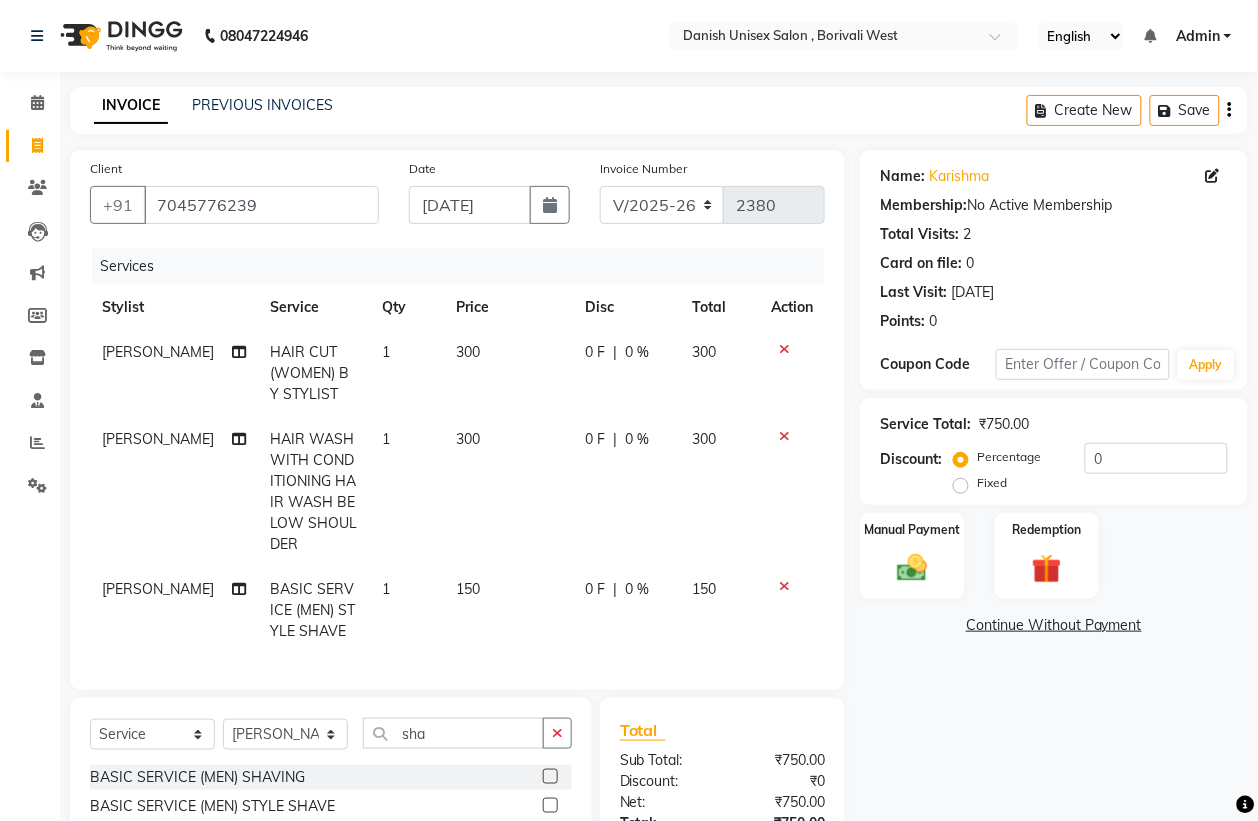 scroll, scrollTop: 180, scrollLeft: 0, axis: vertical 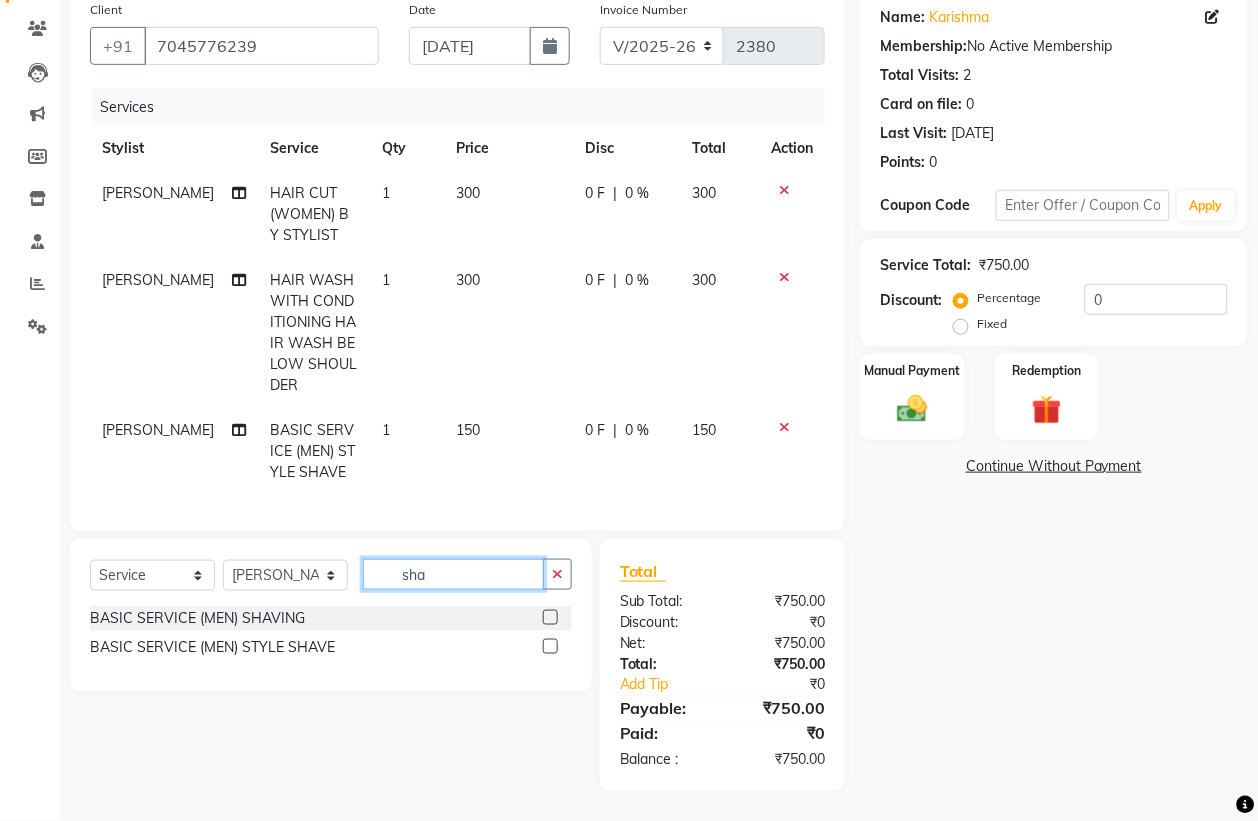 click on "sha" 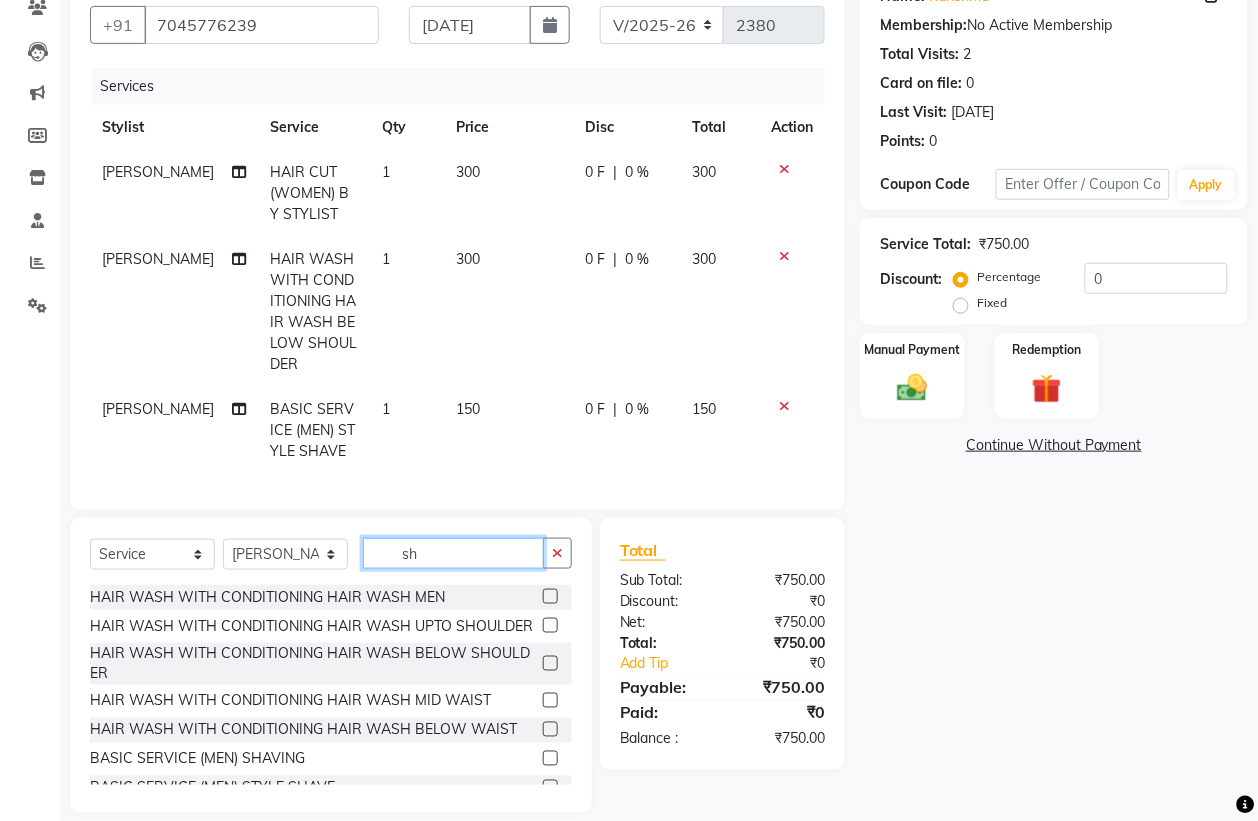 type on "s" 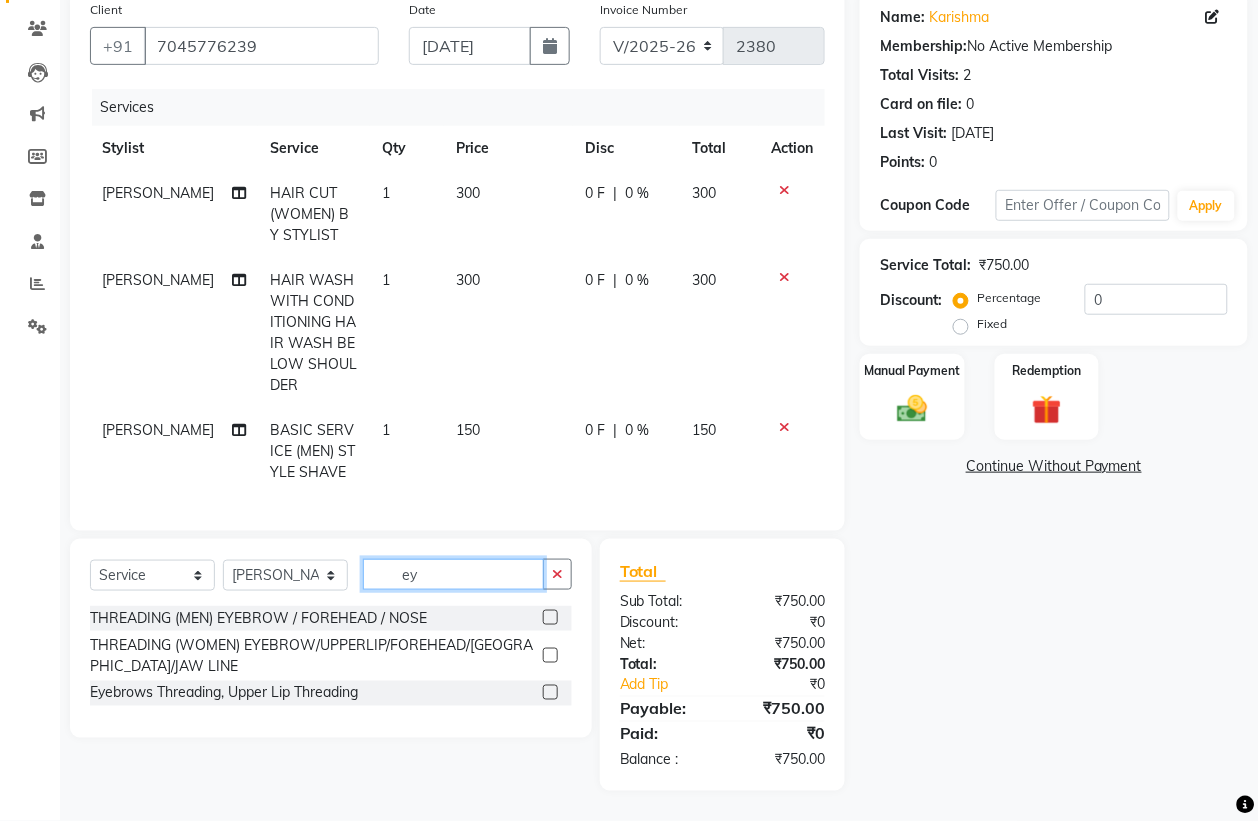 type on "ey" 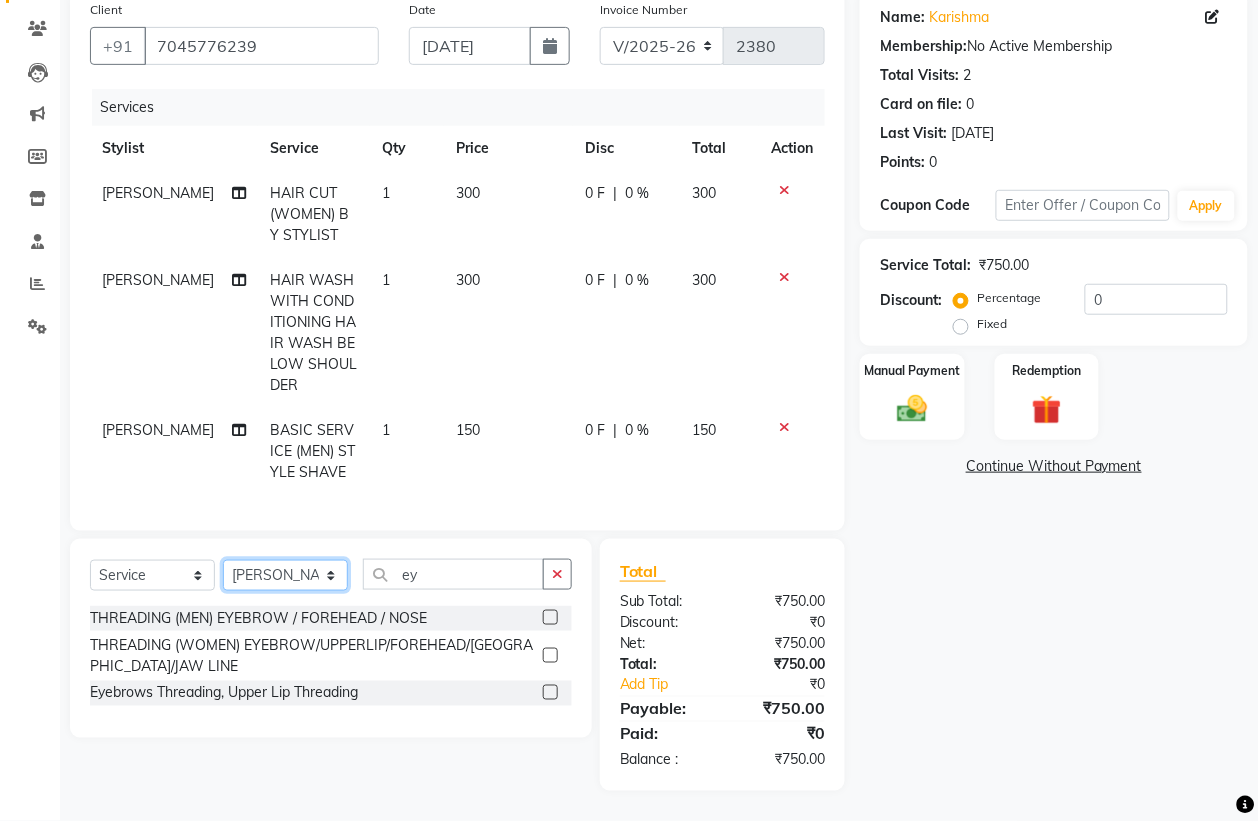 click on "Select Stylist [PERSON_NAME] [PERSON_NAME] [PERSON_NAME] kajal [PERSON_NAME] [PERSON_NAME] [PERSON_NAME] [PERSON_NAME] [PERSON_NAME] [PERSON_NAME] [PERSON_NAME]" 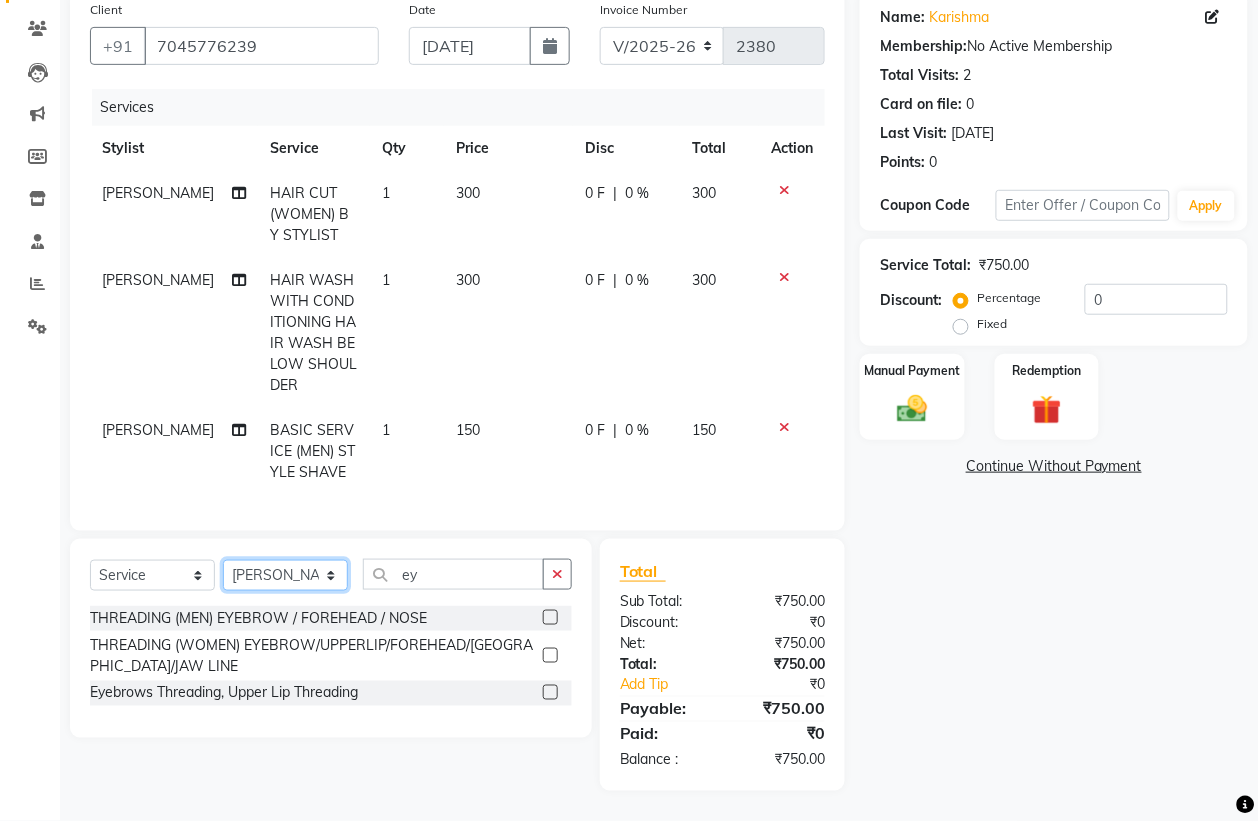select on "83127" 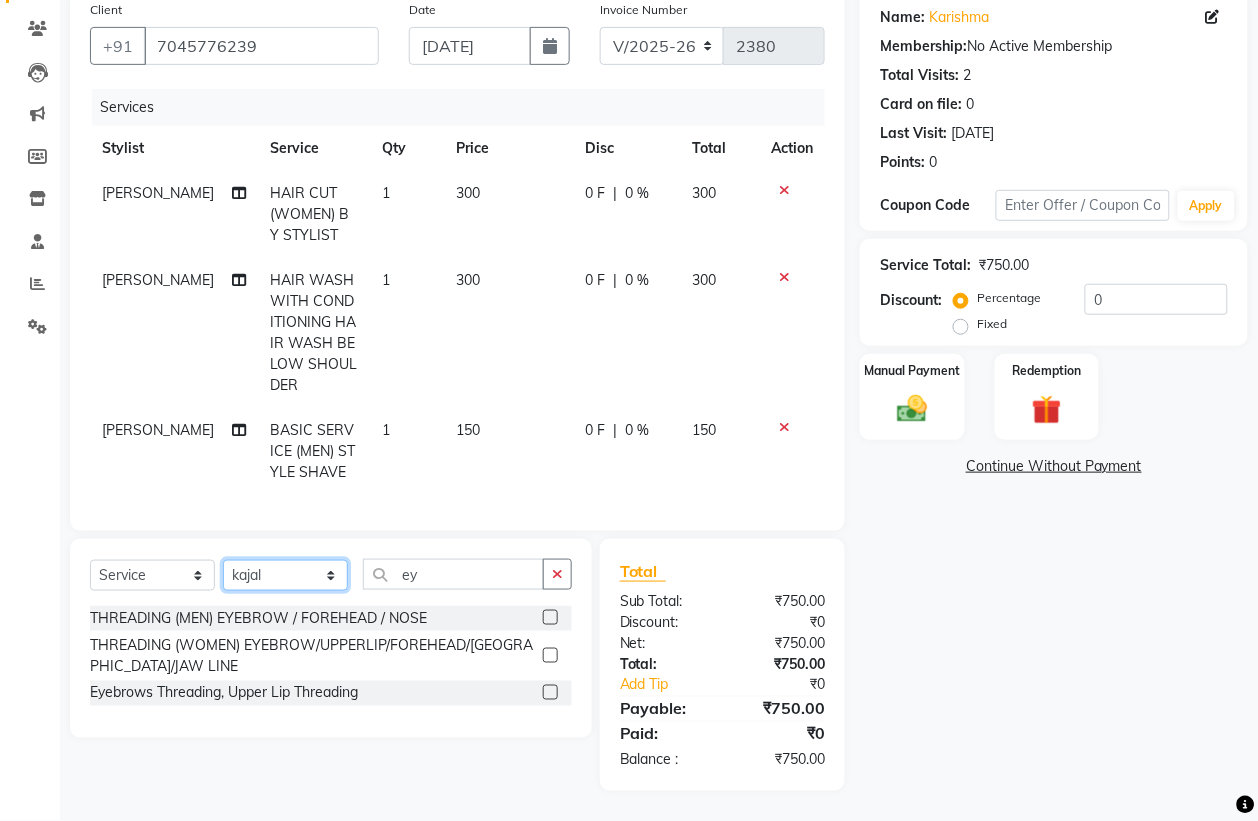click on "Select Stylist [PERSON_NAME] [PERSON_NAME] [PERSON_NAME] kajal [PERSON_NAME] [PERSON_NAME] [PERSON_NAME] [PERSON_NAME] [PERSON_NAME] [PERSON_NAME] [PERSON_NAME]" 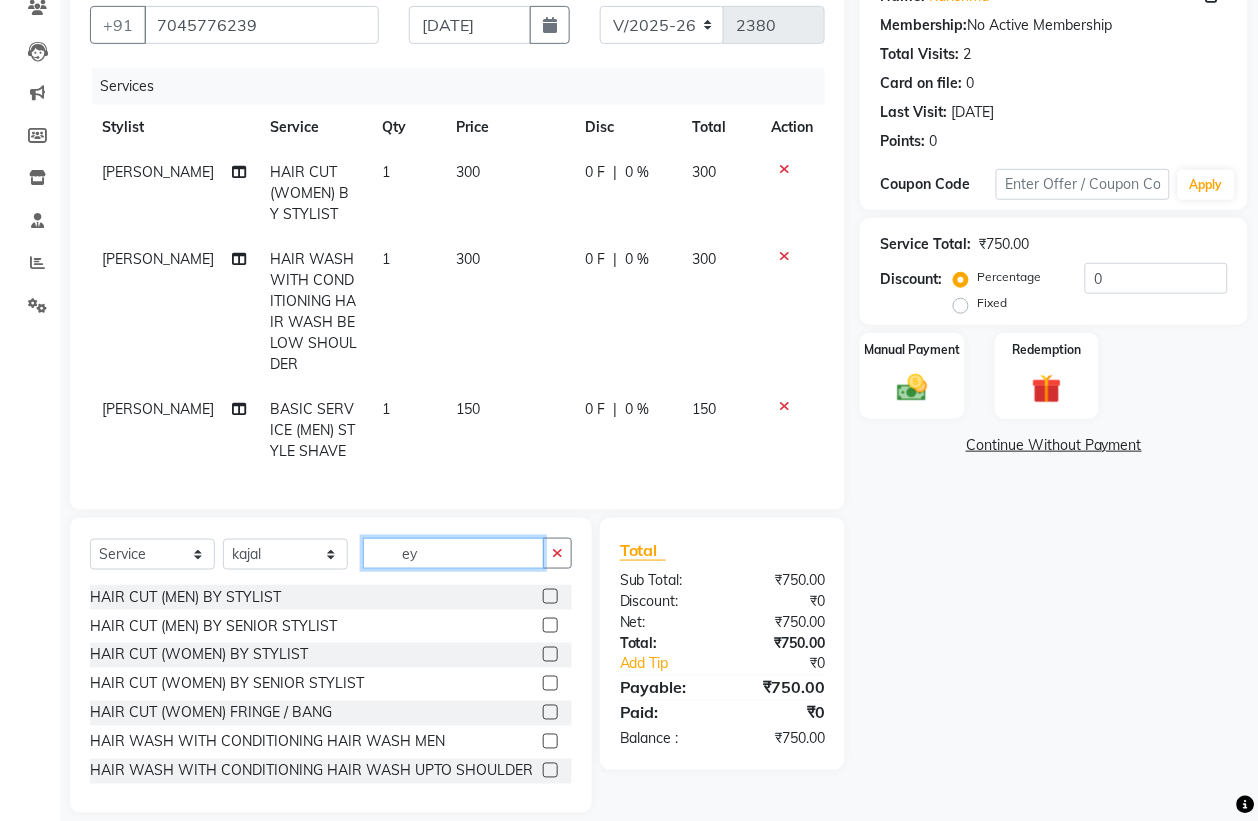 click on "ey" 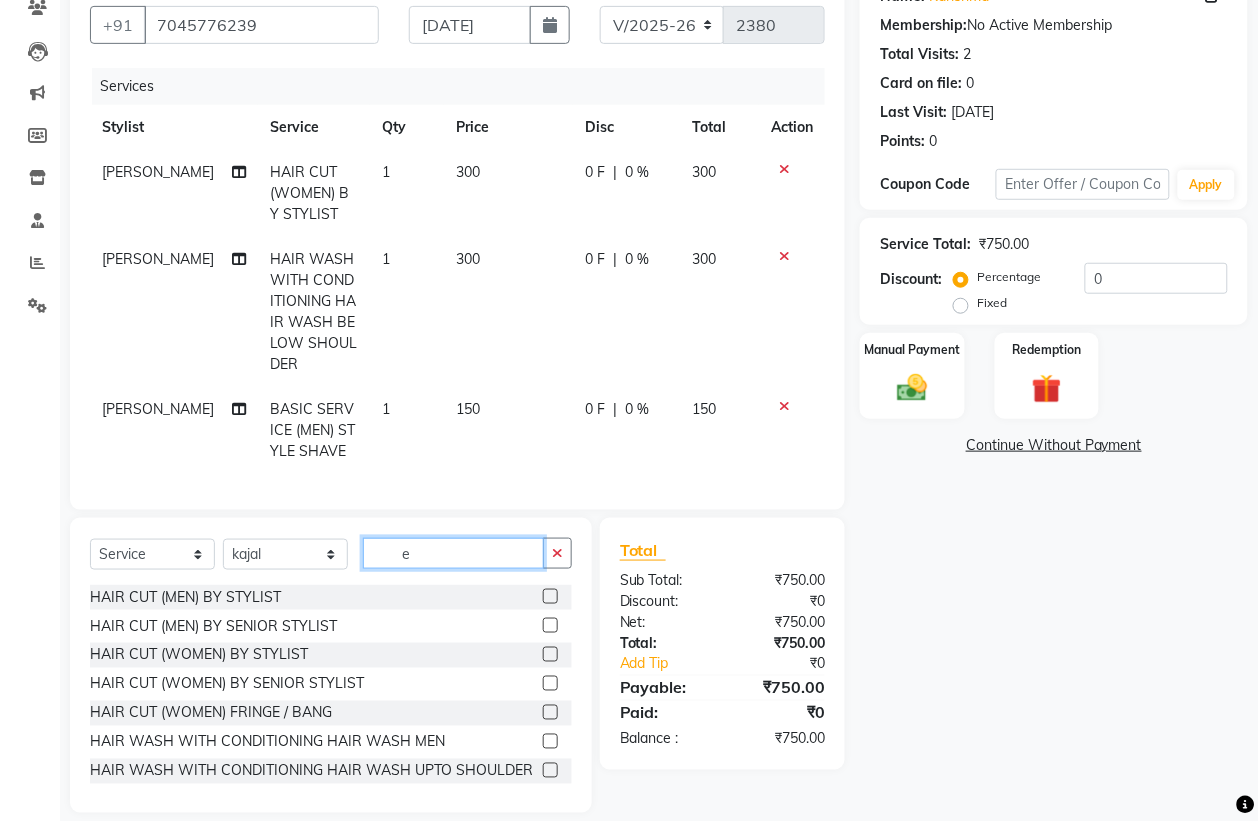 type on "ey" 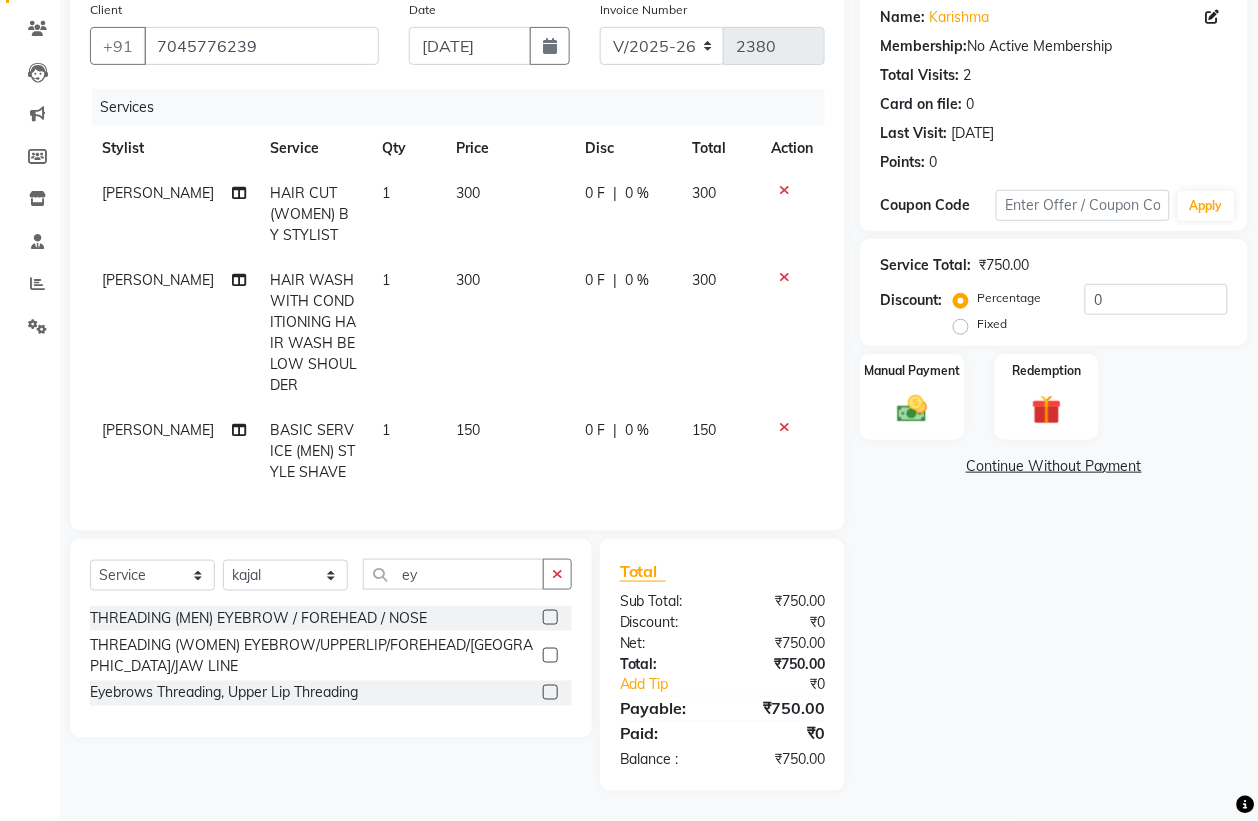 click 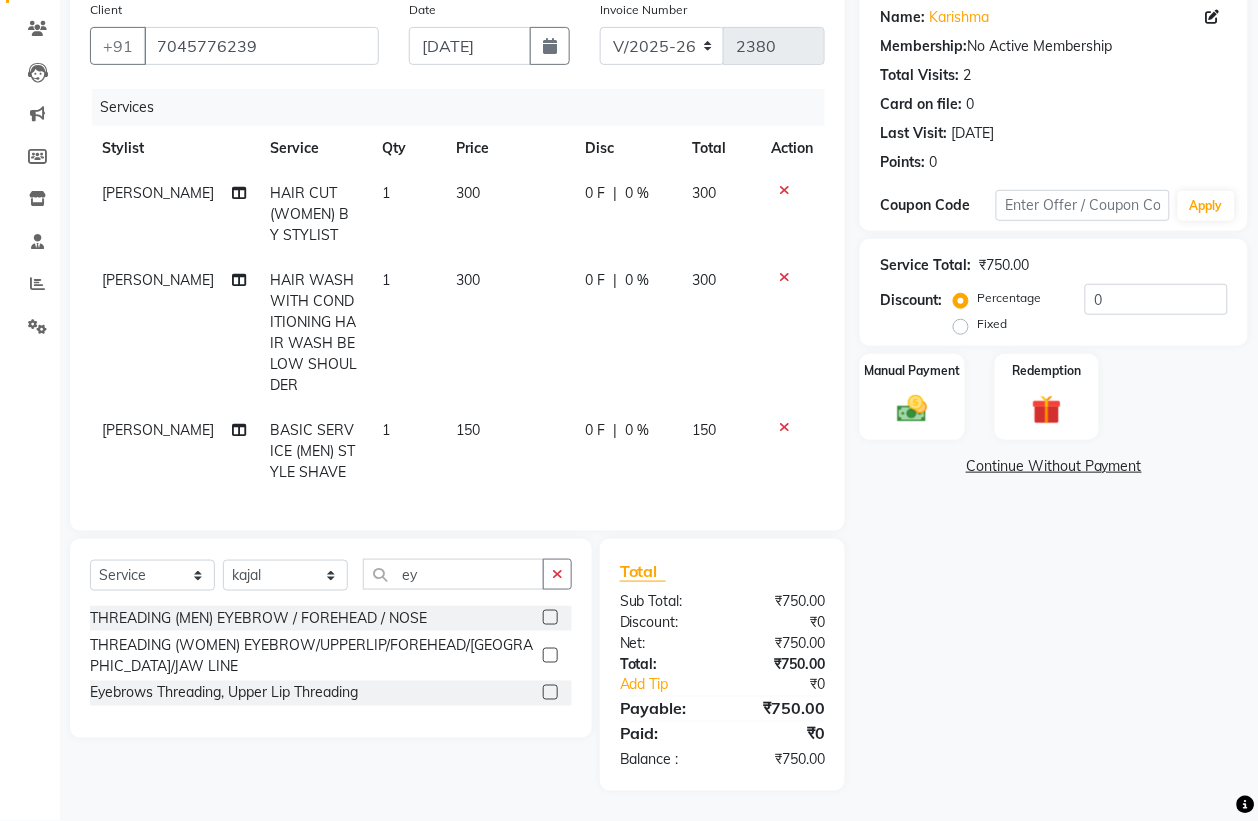 click 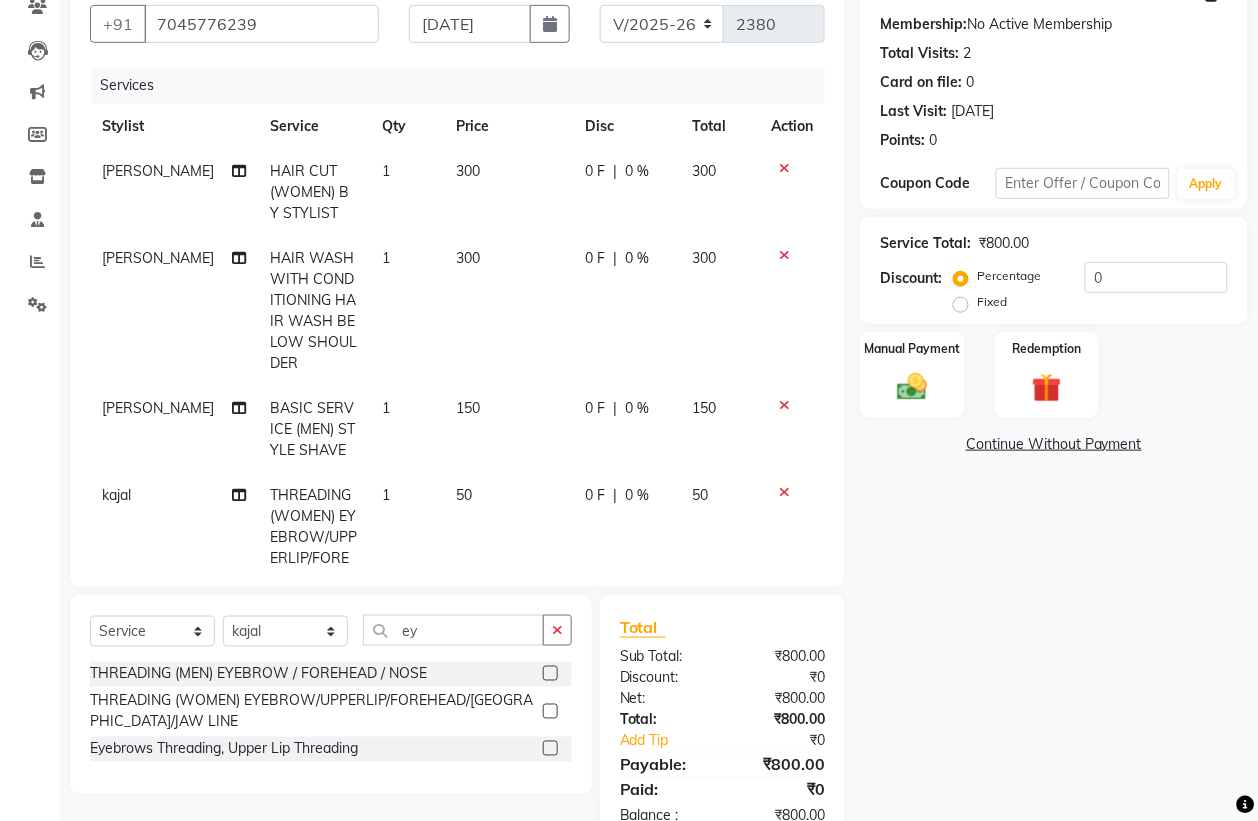 scroll, scrollTop: 236, scrollLeft: 0, axis: vertical 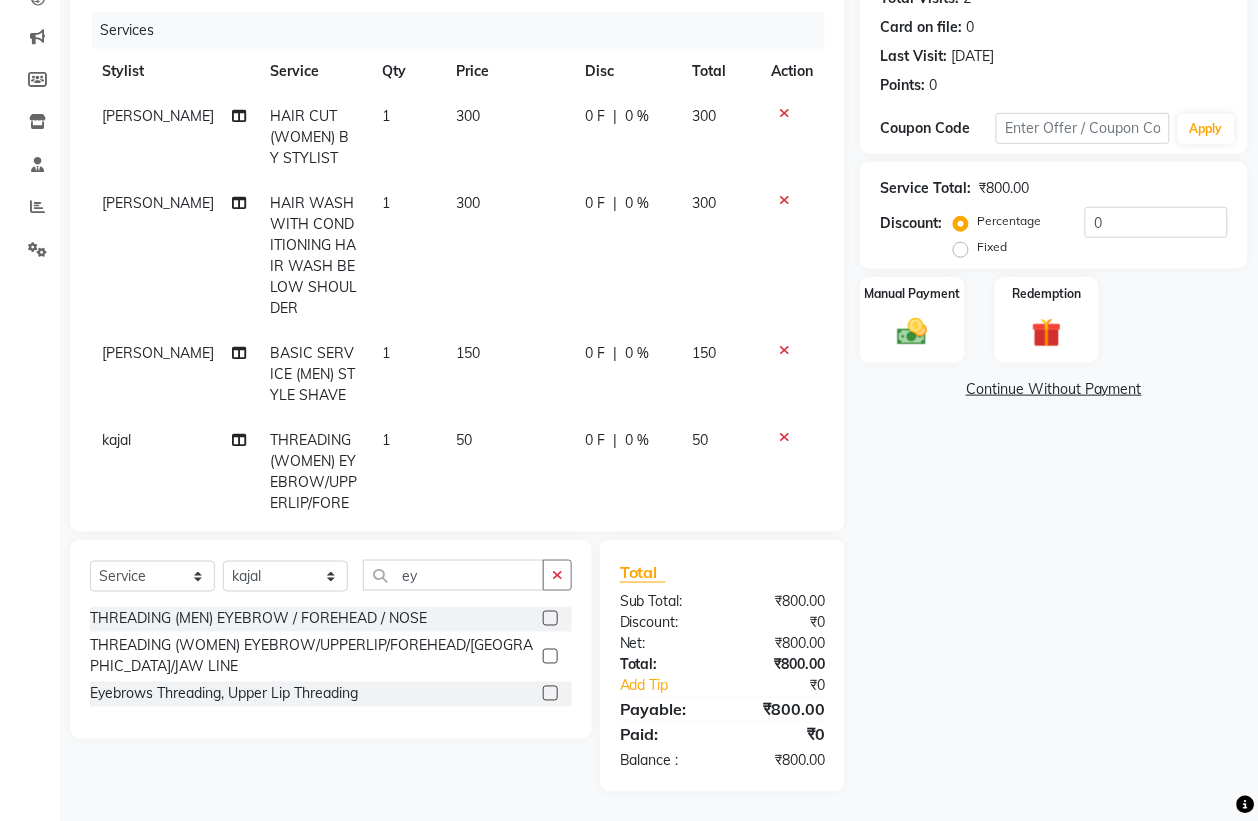 click 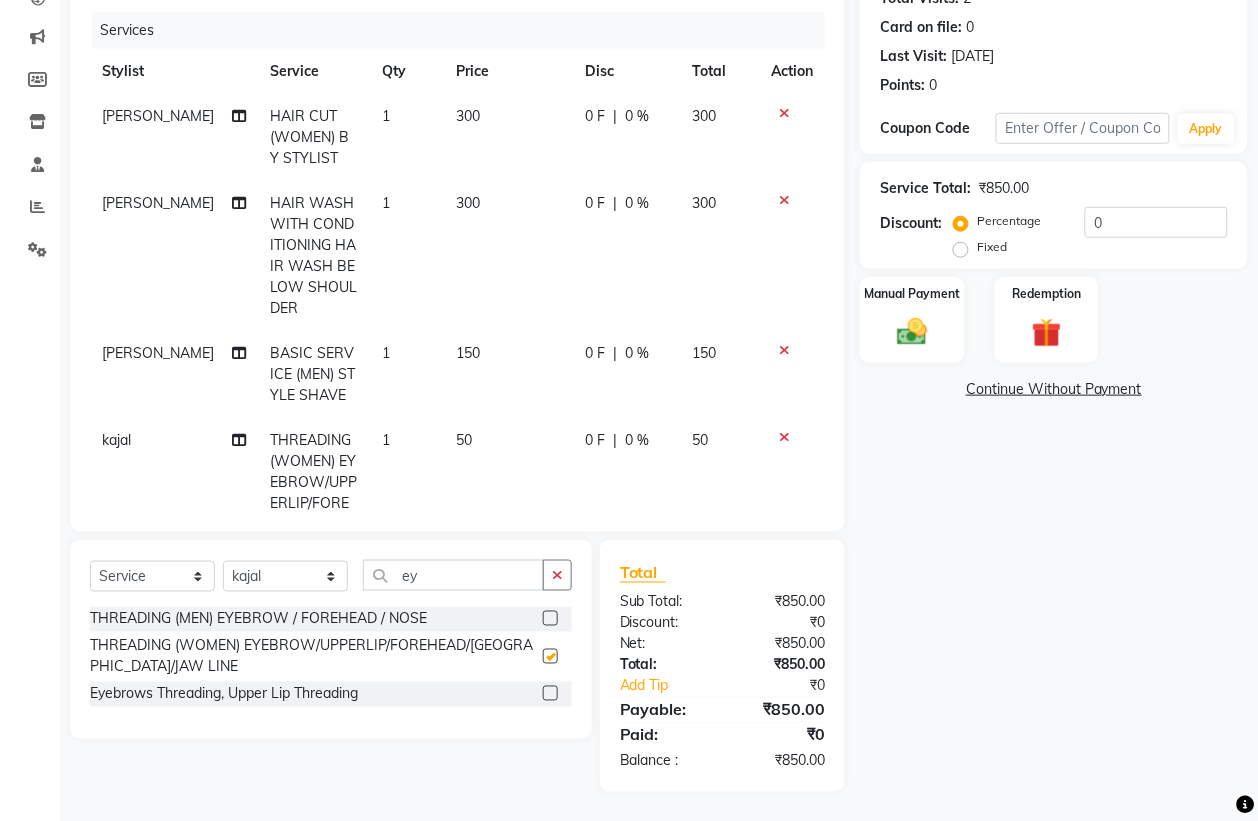 checkbox on "false" 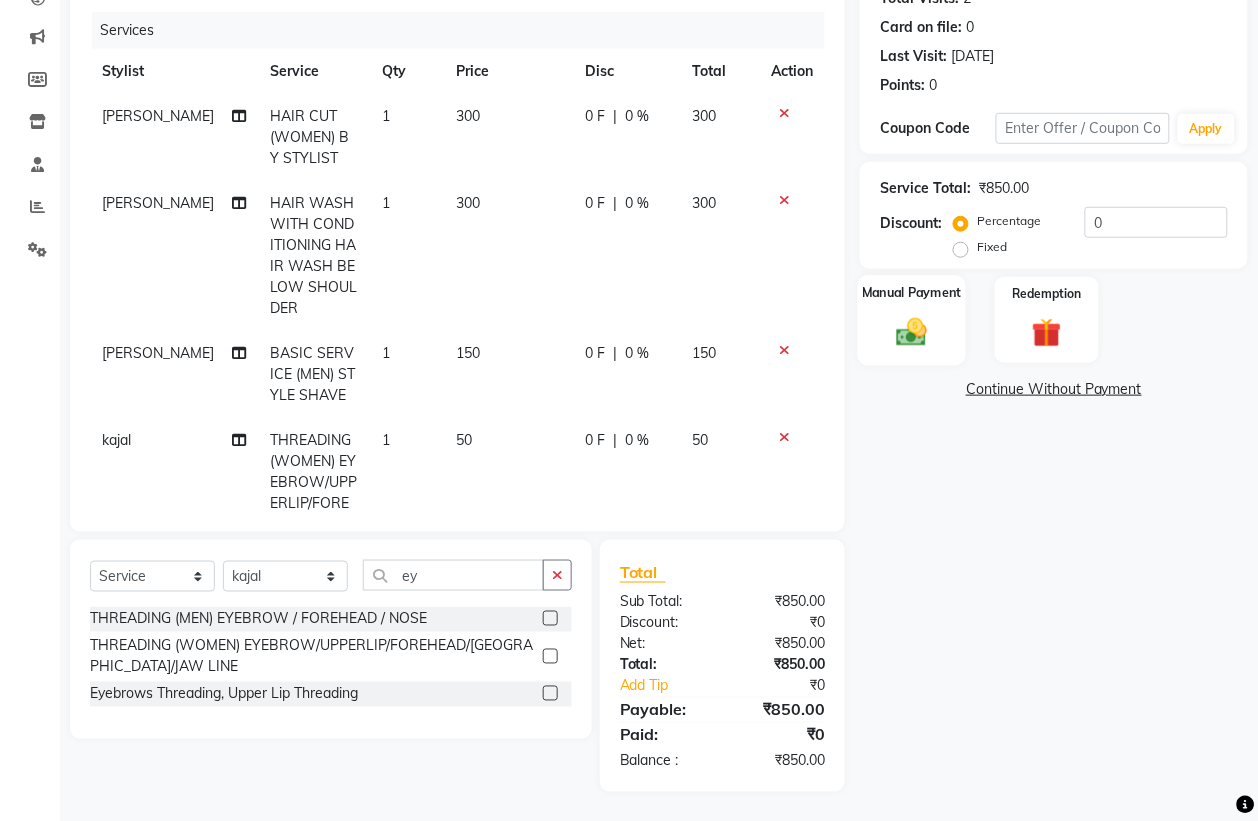 click on "Manual Payment" 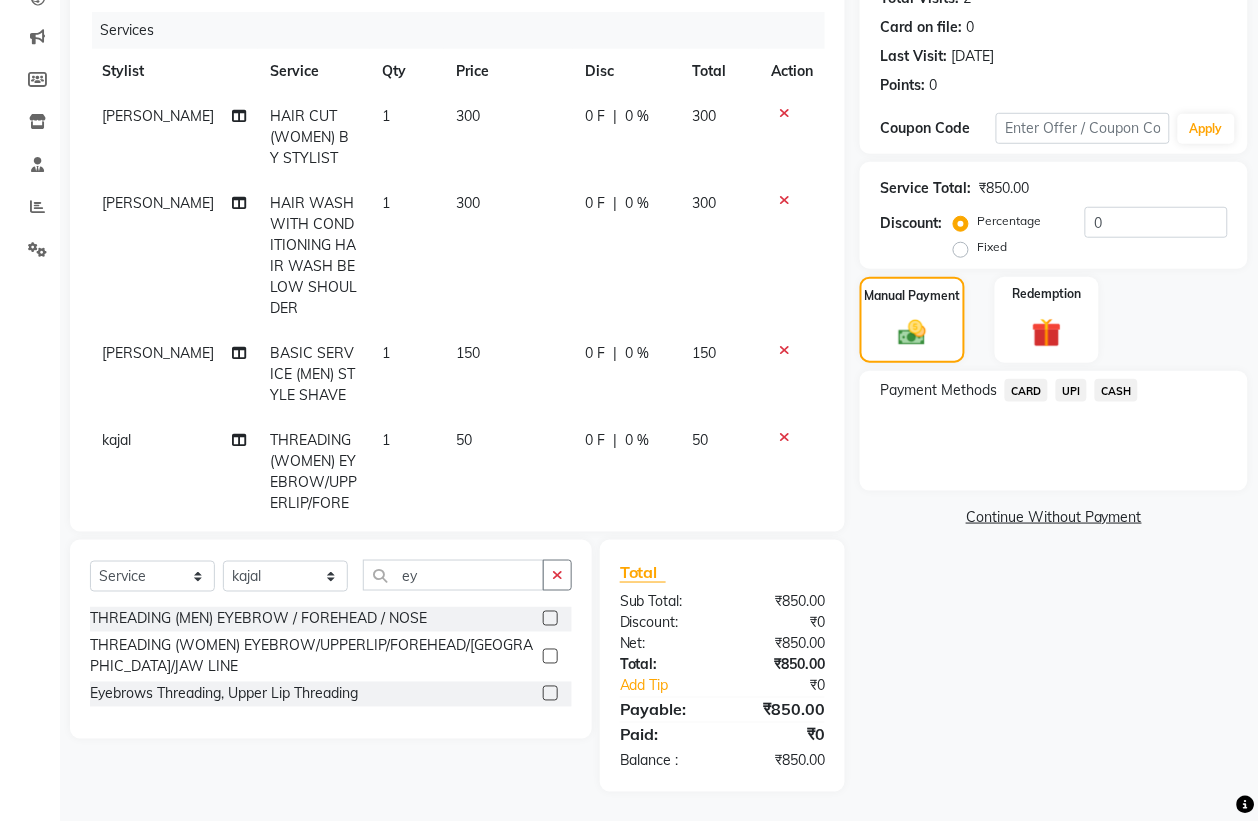 click on "UPI" 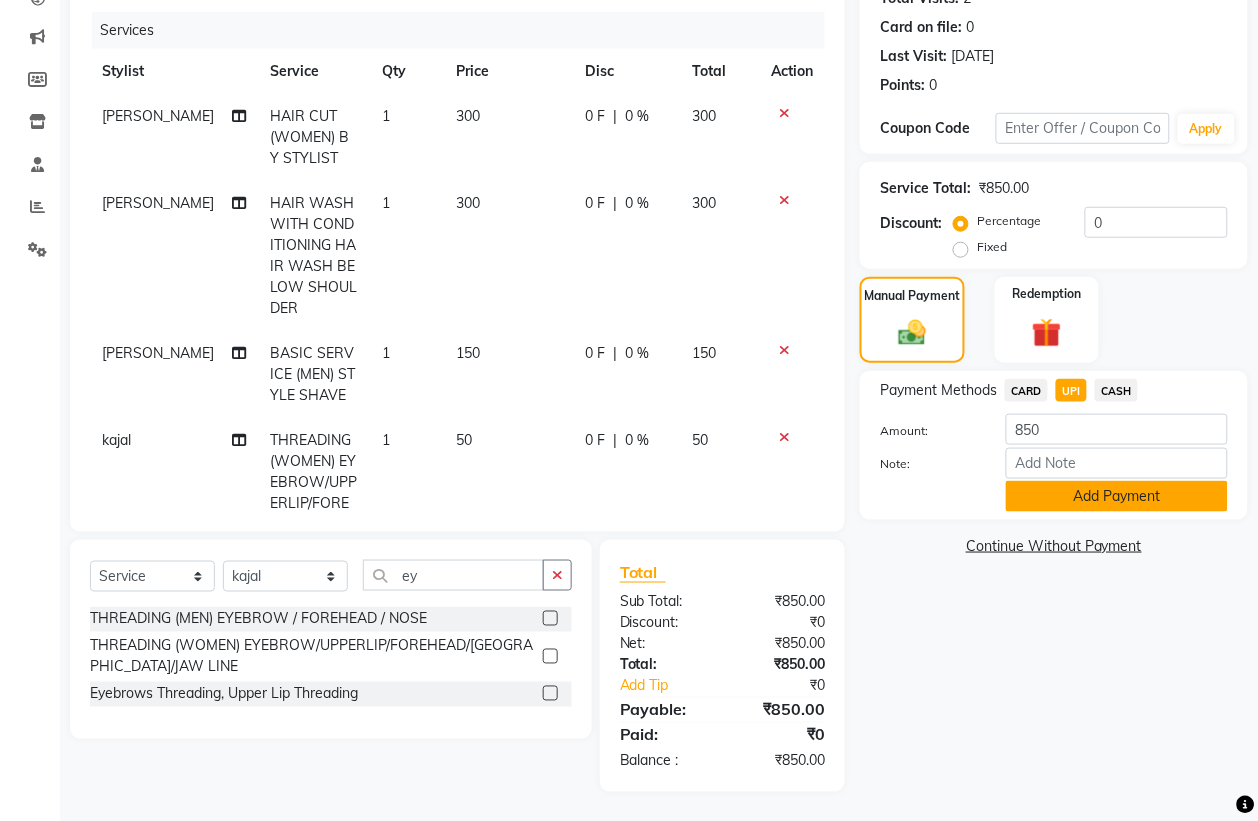 click on "Add Payment" 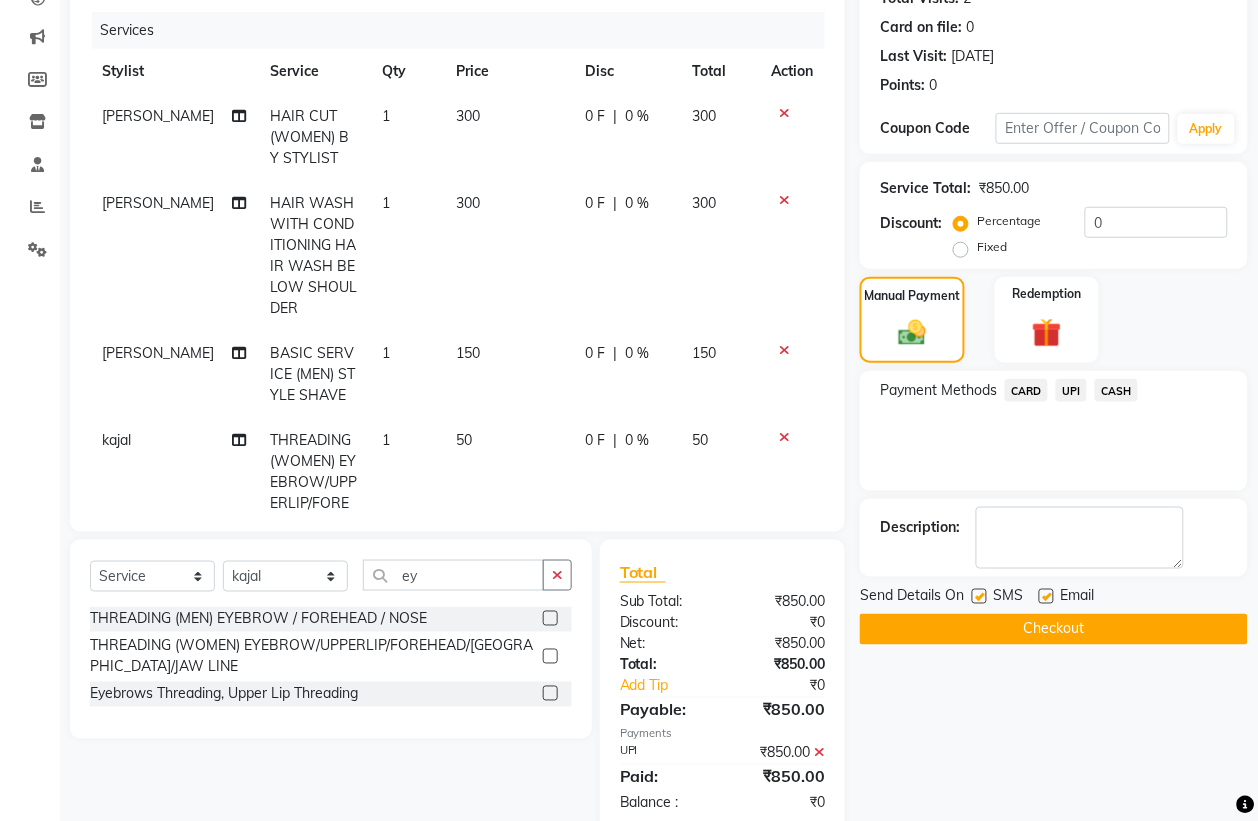 scroll, scrollTop: 278, scrollLeft: 0, axis: vertical 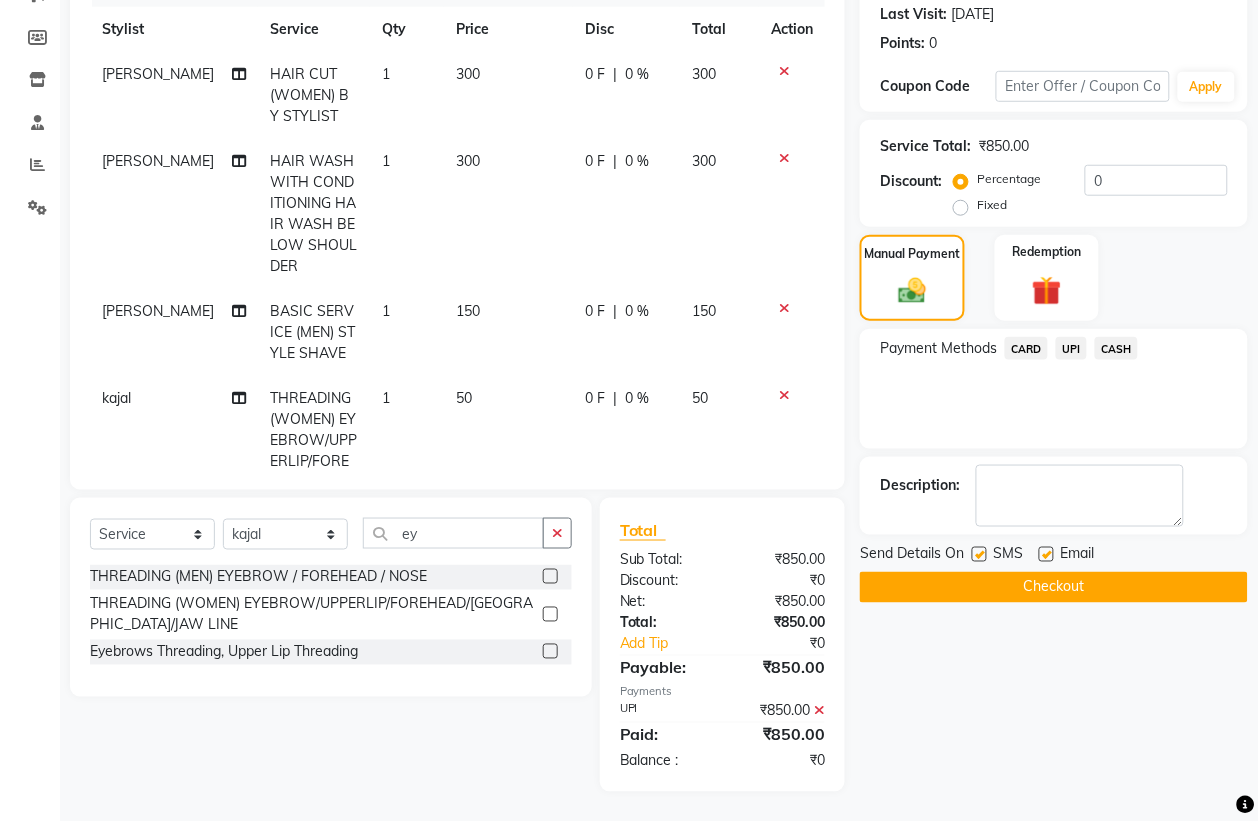 click on "Checkout" 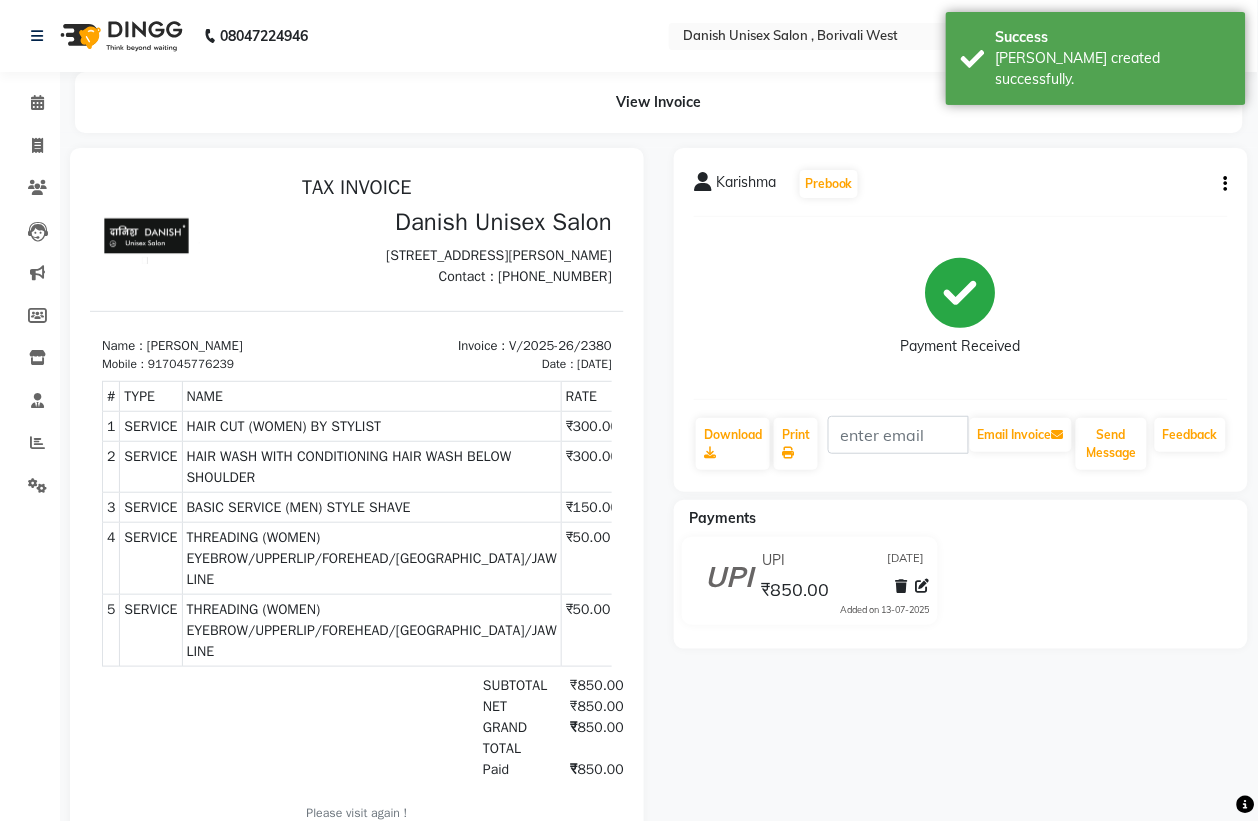 scroll, scrollTop: 0, scrollLeft: 0, axis: both 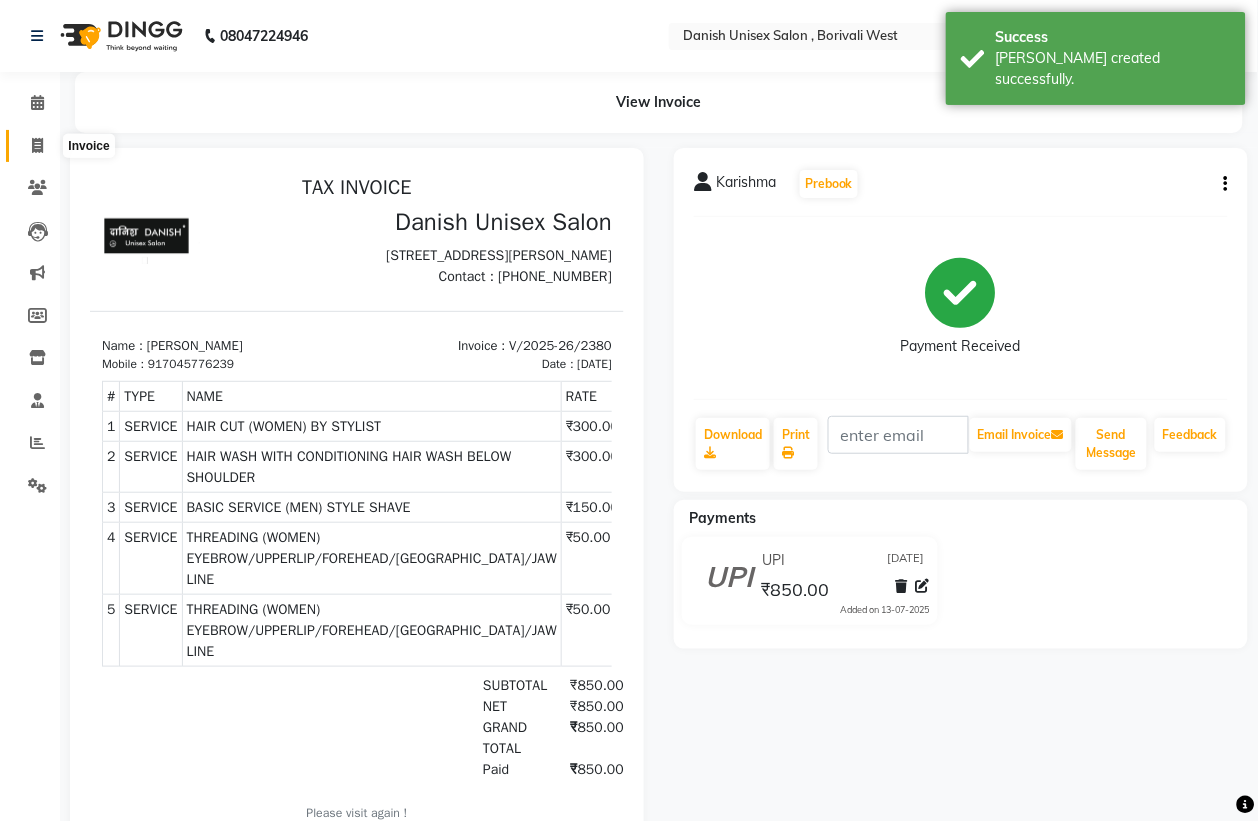 click 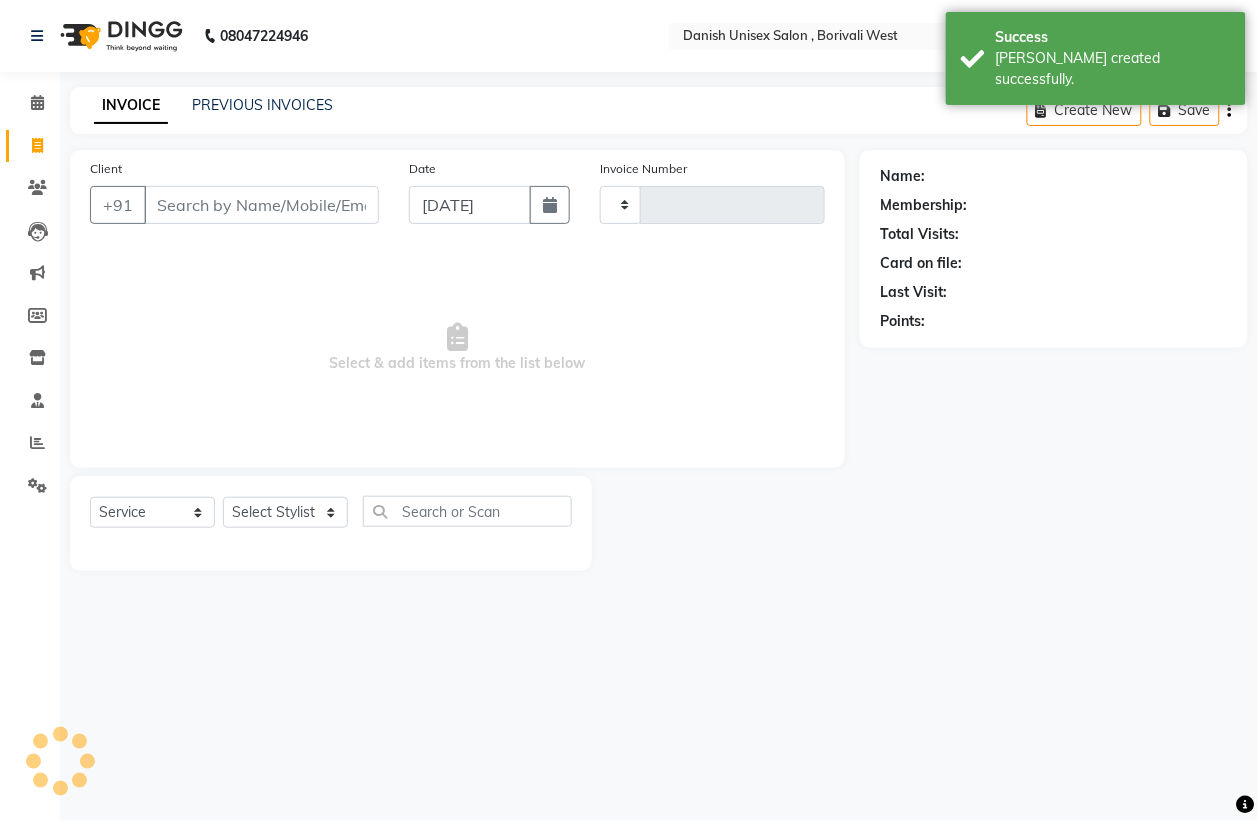 type on "2381" 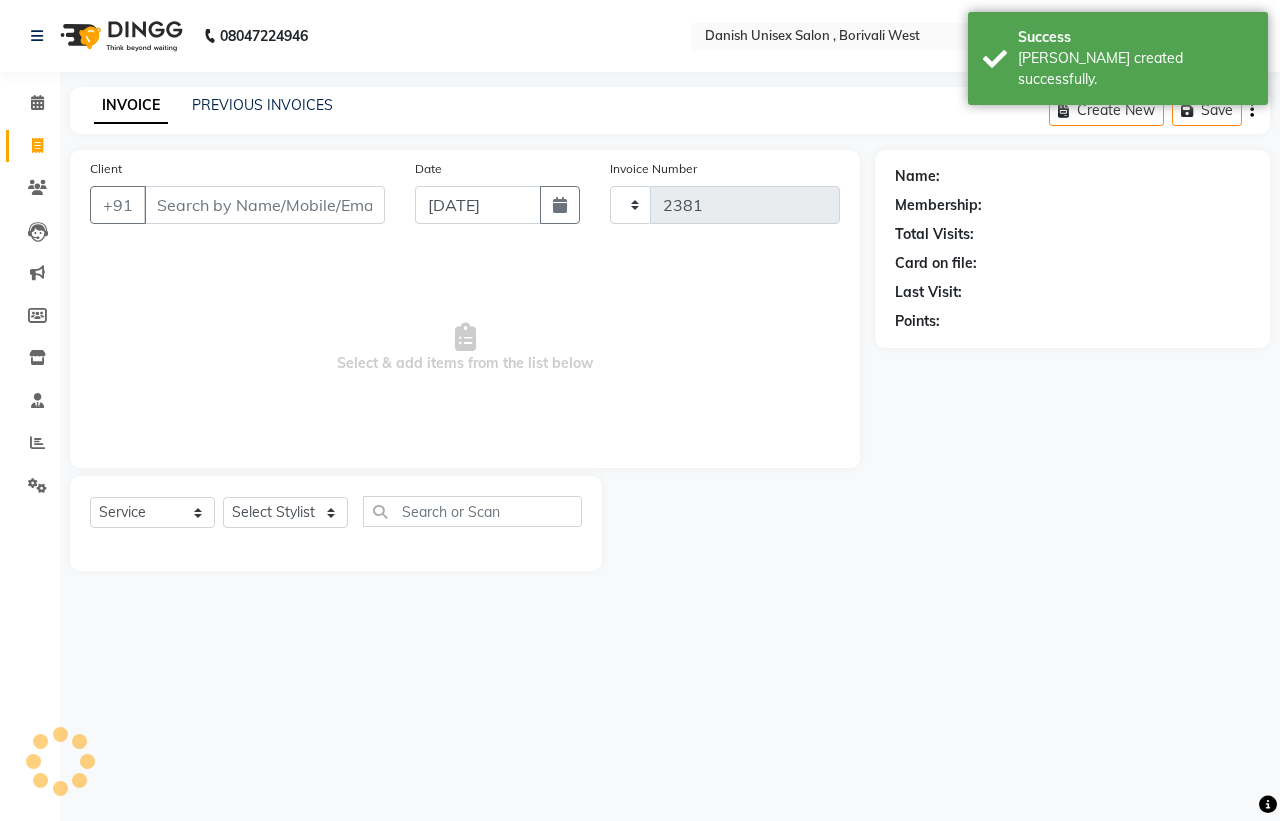 select on "6929" 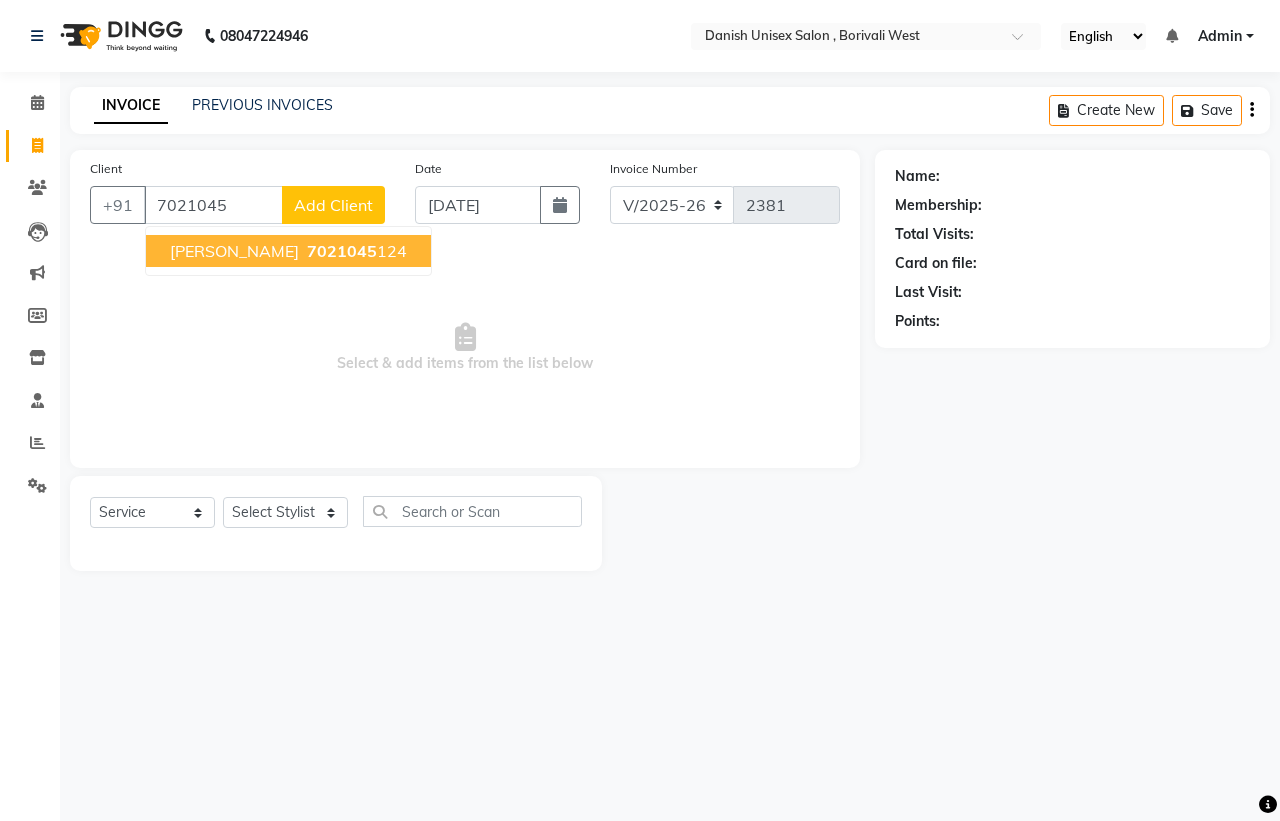 click on "7021045 124" at bounding box center [355, 251] 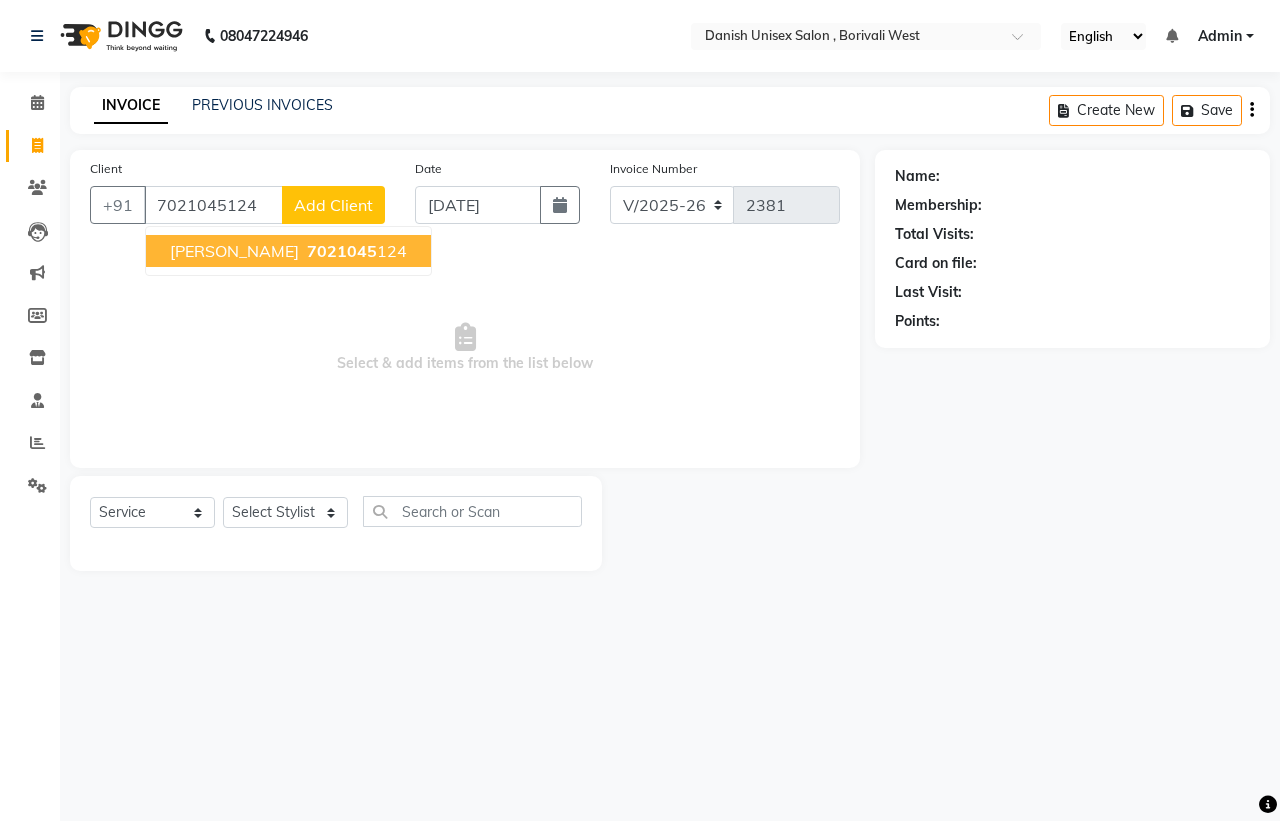 type on "7021045124" 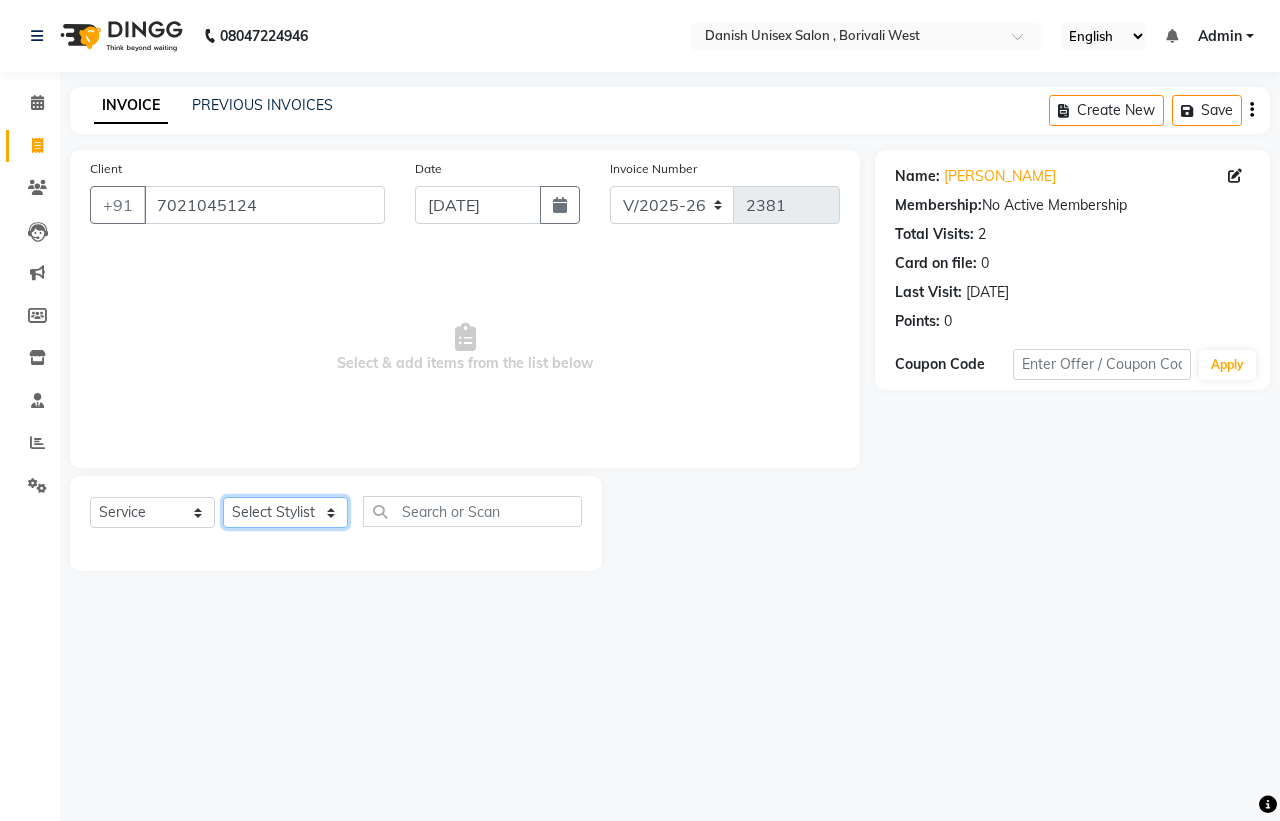 click on "Select Stylist [PERSON_NAME] [PERSON_NAME] [PERSON_NAME] kajal [PERSON_NAME] [PERSON_NAME] [PERSON_NAME] [PERSON_NAME] [PERSON_NAME] [PERSON_NAME] [PERSON_NAME]" 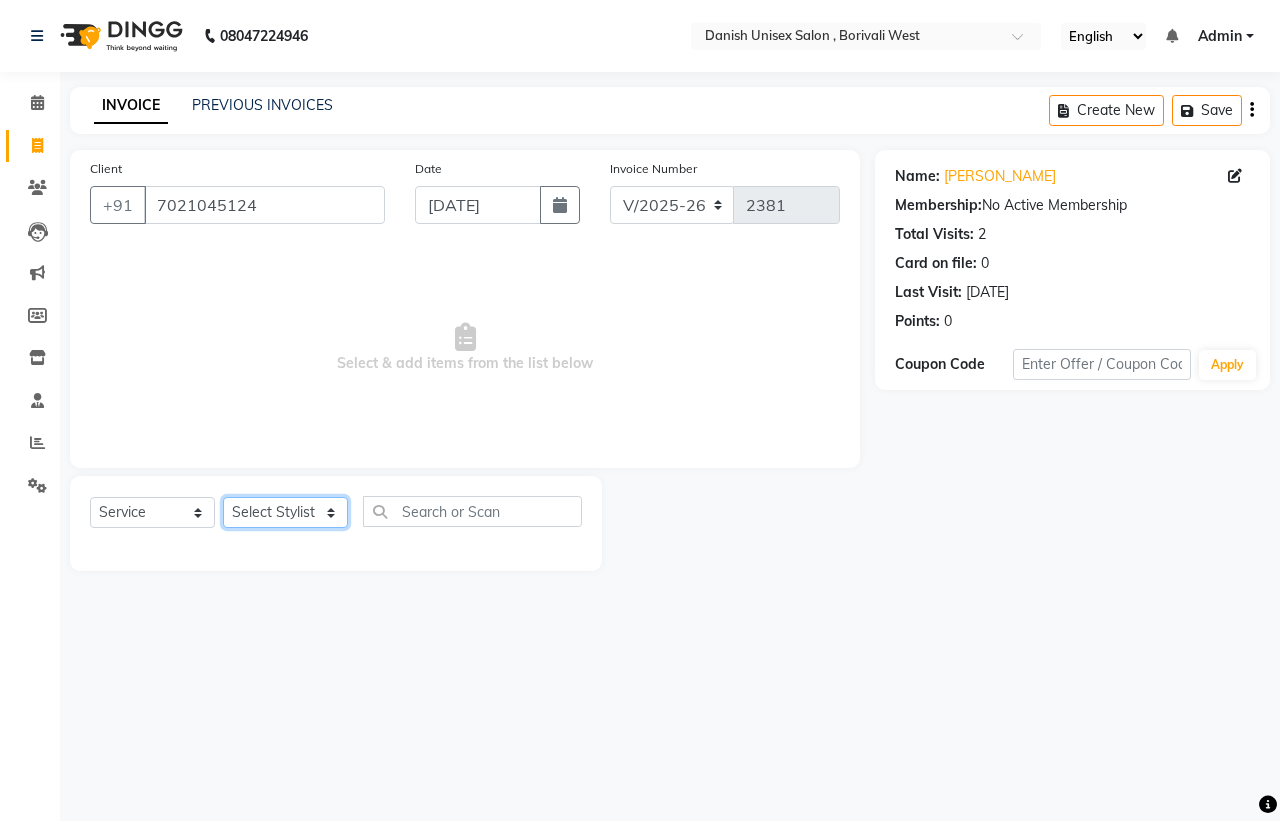 select on "63506" 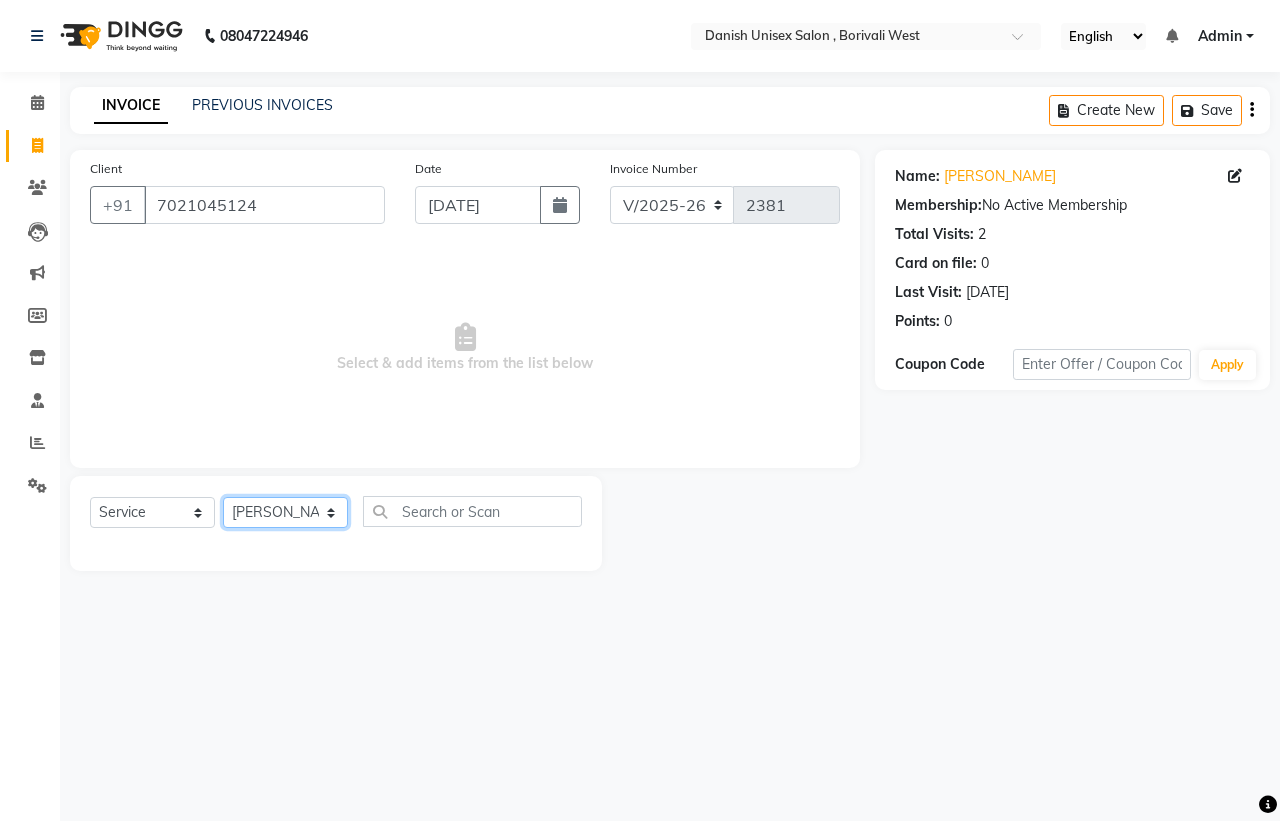 click on "Select Stylist [PERSON_NAME] [PERSON_NAME] [PERSON_NAME] kajal [PERSON_NAME] [PERSON_NAME] [PERSON_NAME] [PERSON_NAME] [PERSON_NAME] [PERSON_NAME] [PERSON_NAME]" 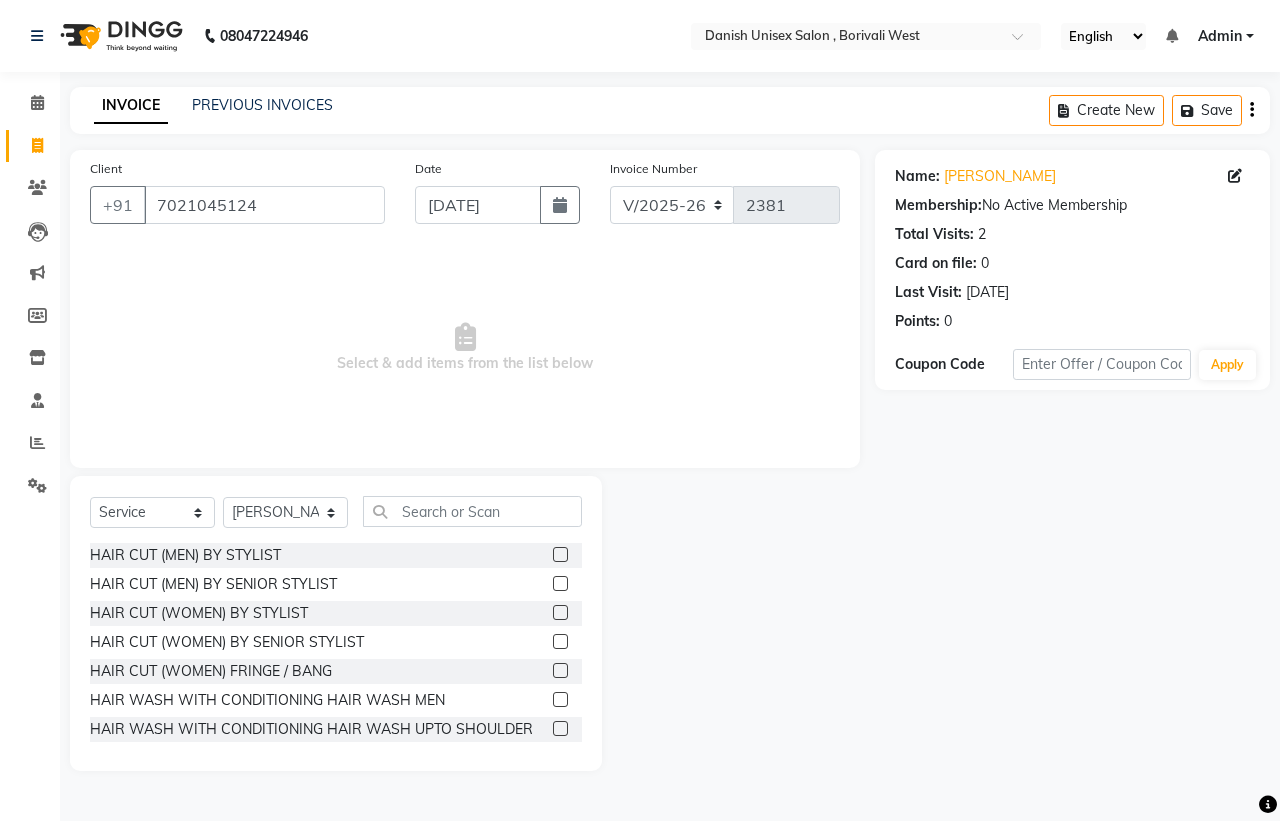 click 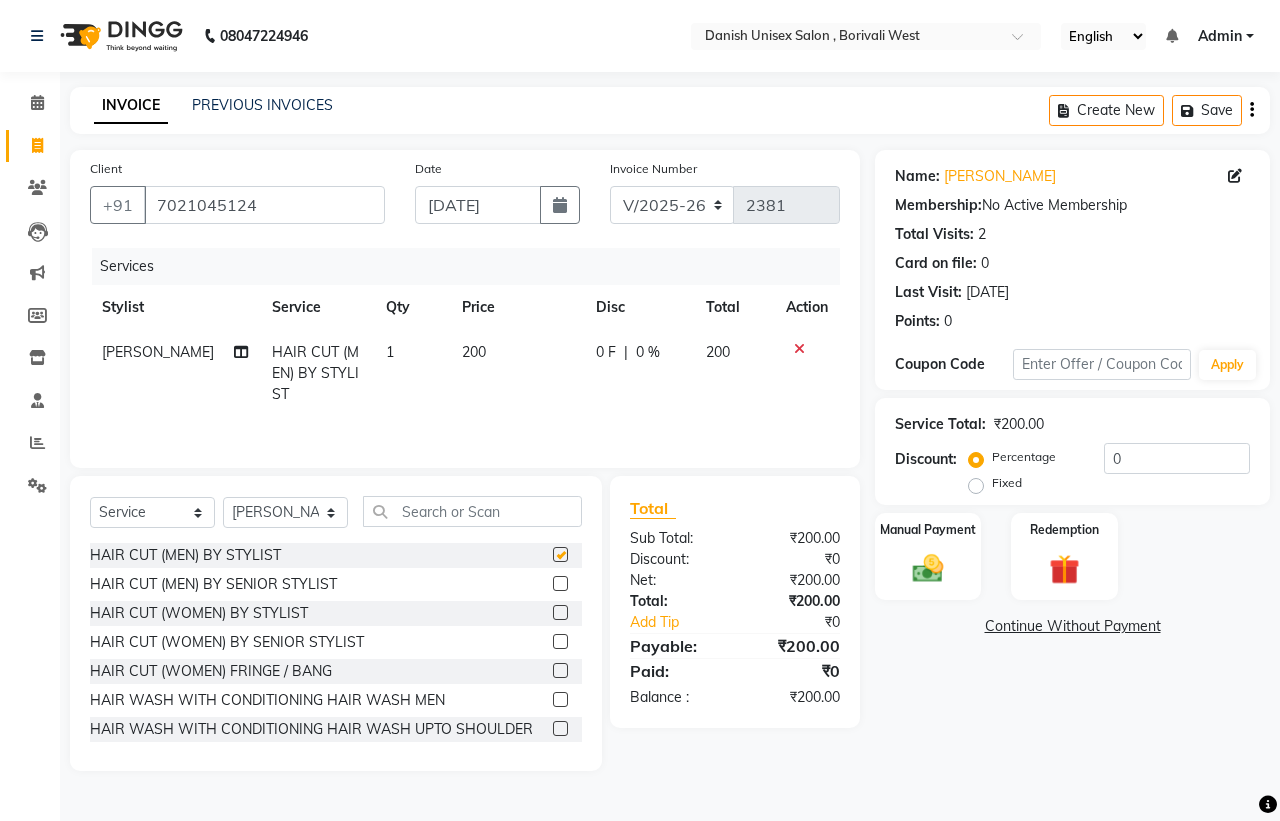 checkbox on "false" 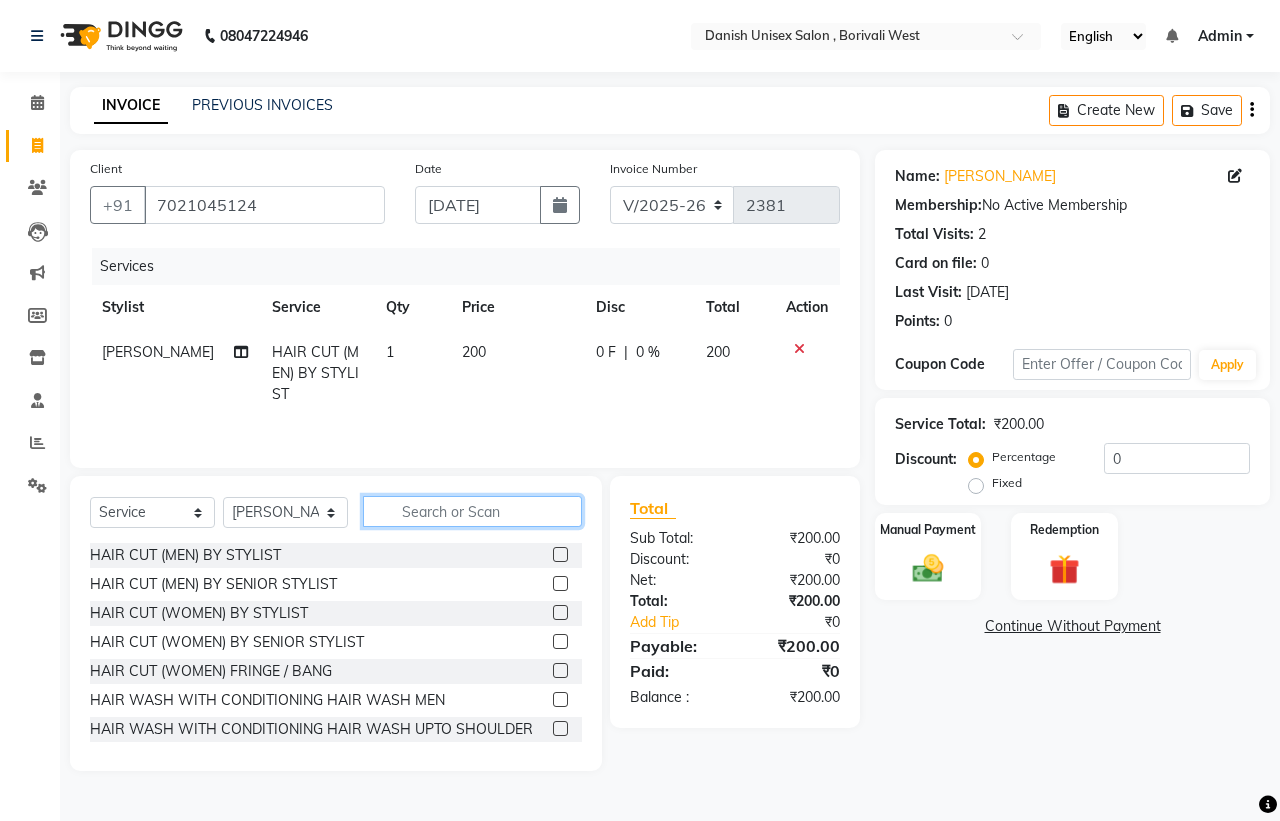 click 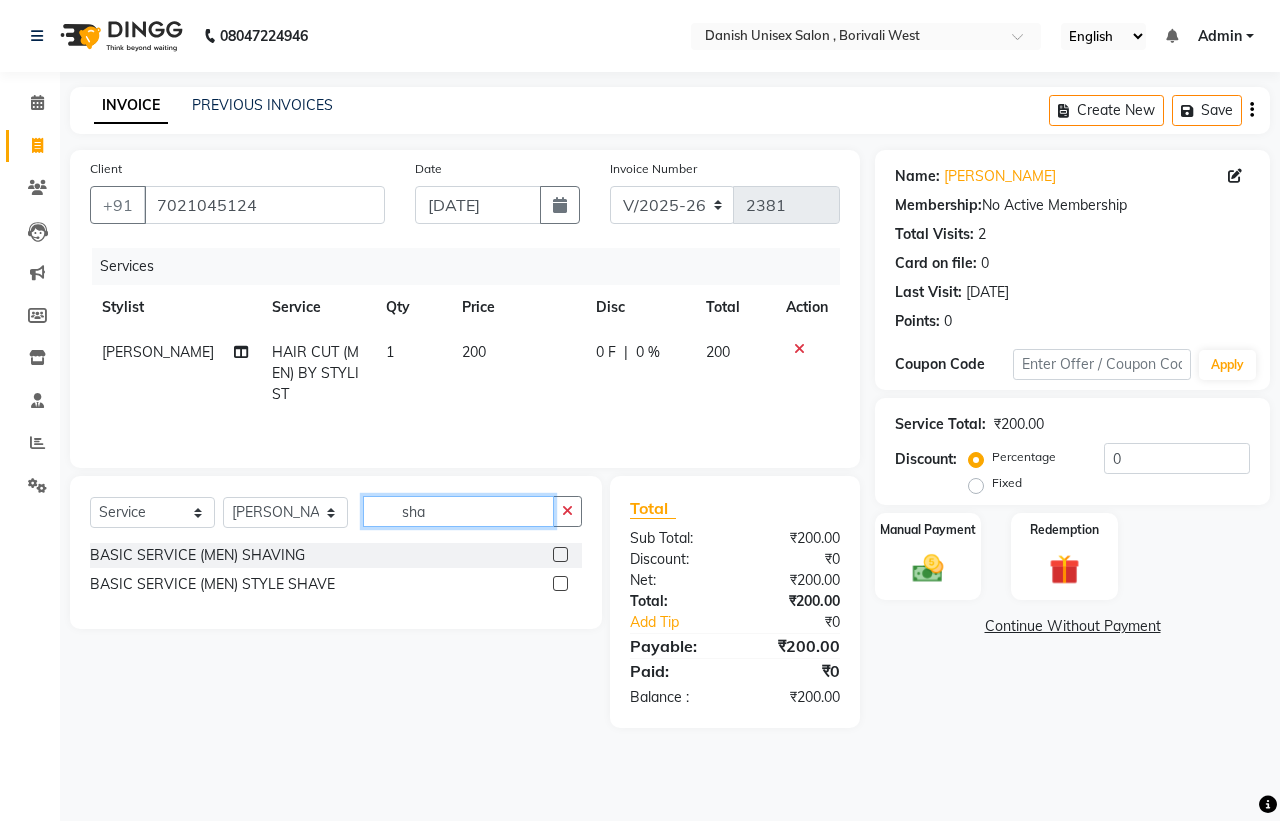 type on "sha" 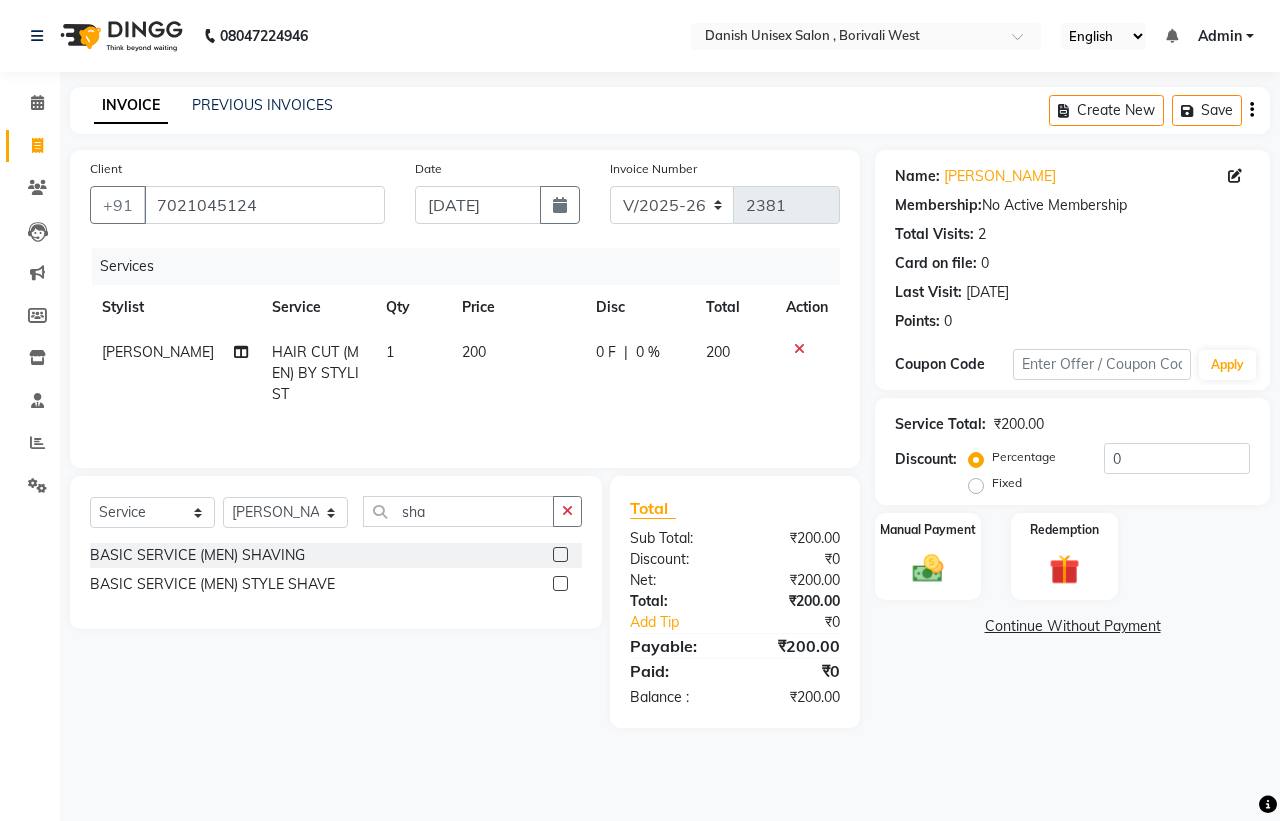 click 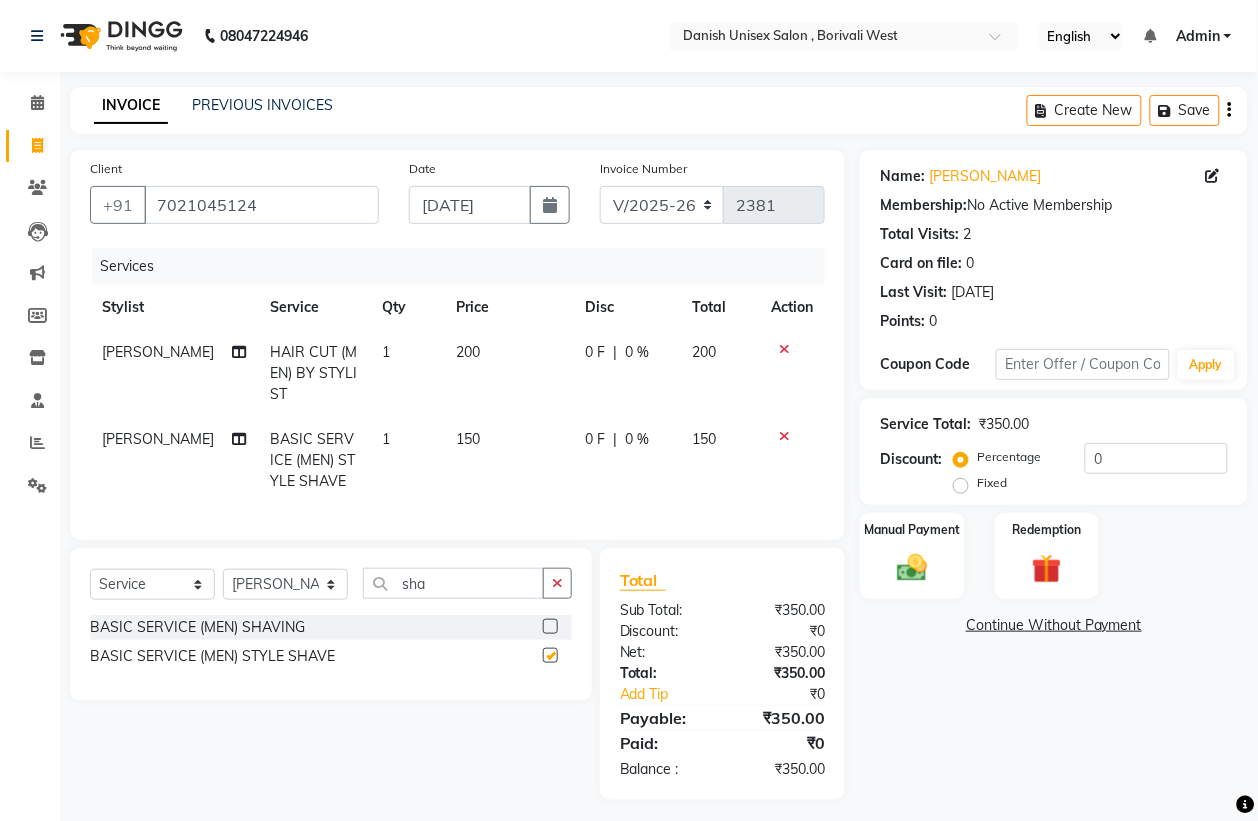 checkbox on "false" 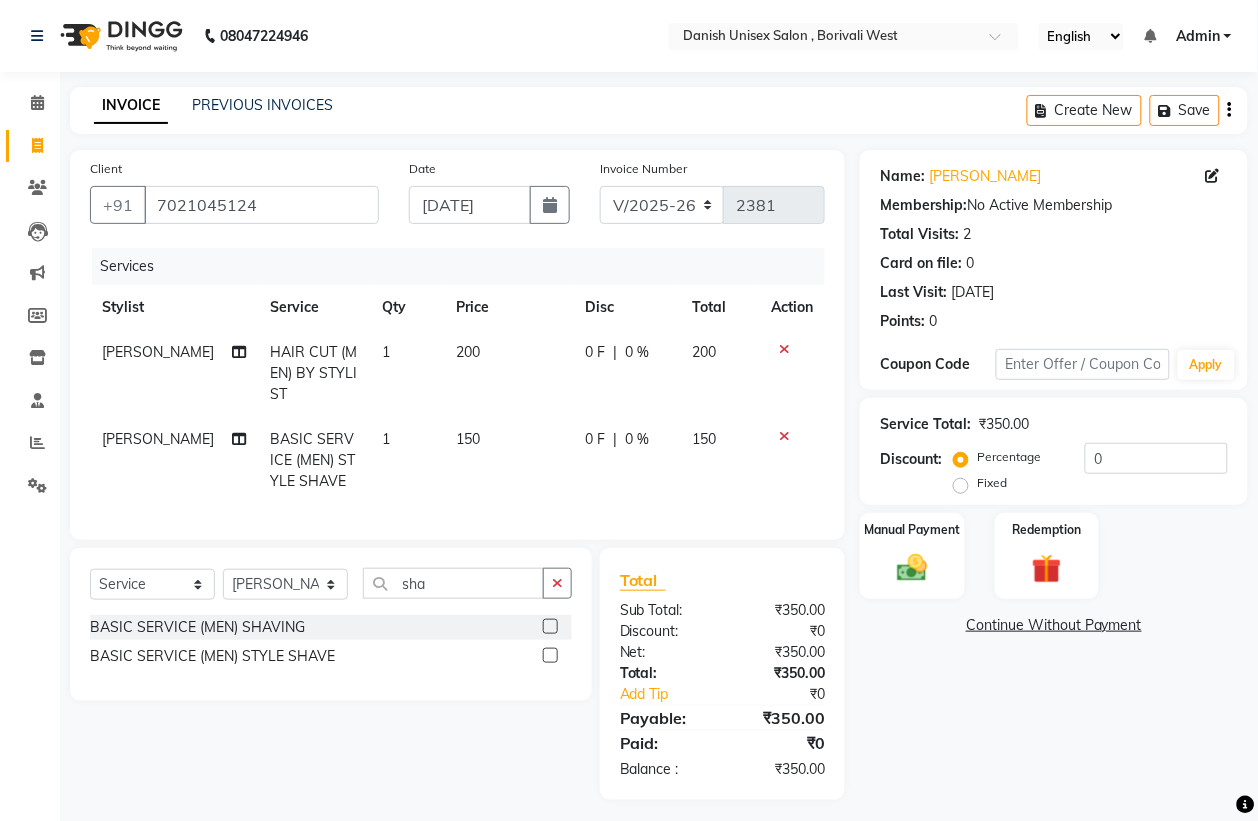 click 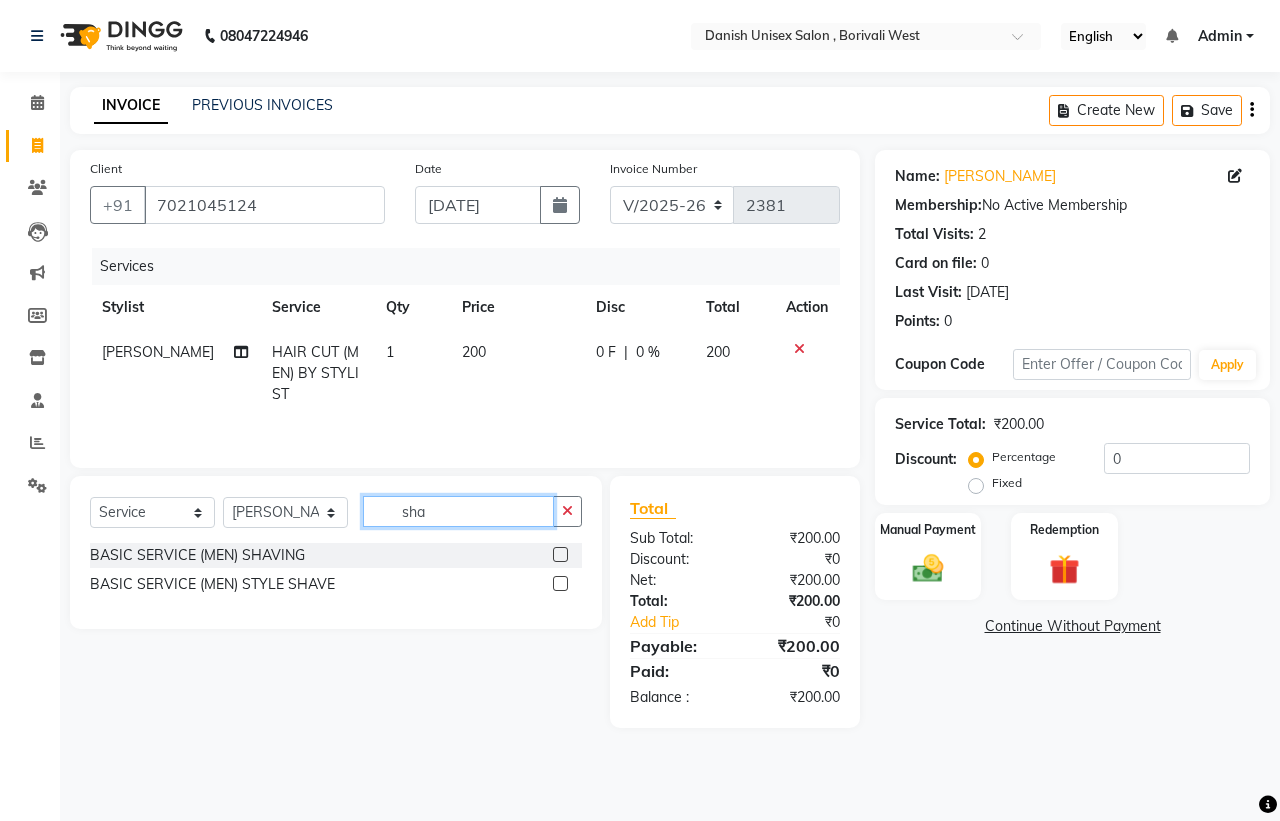 click on "sha" 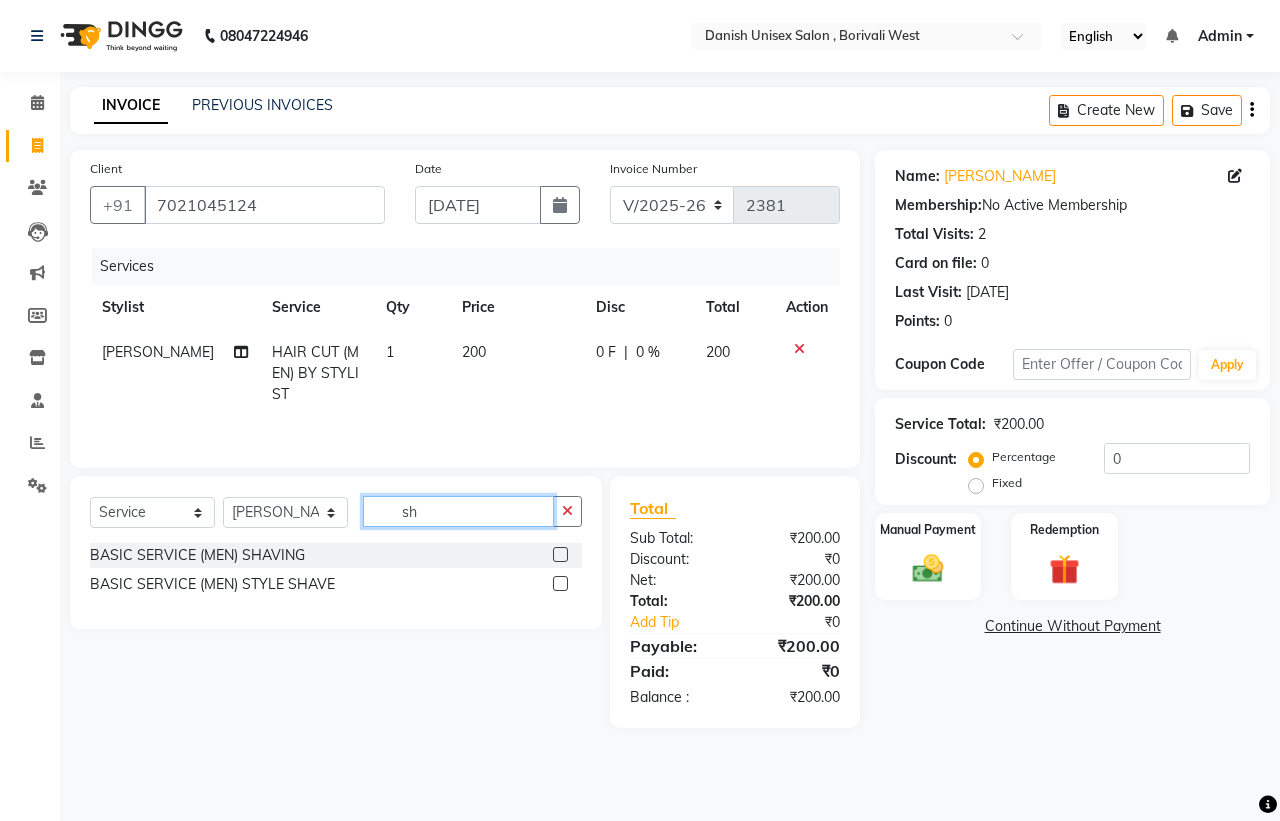 type on "s" 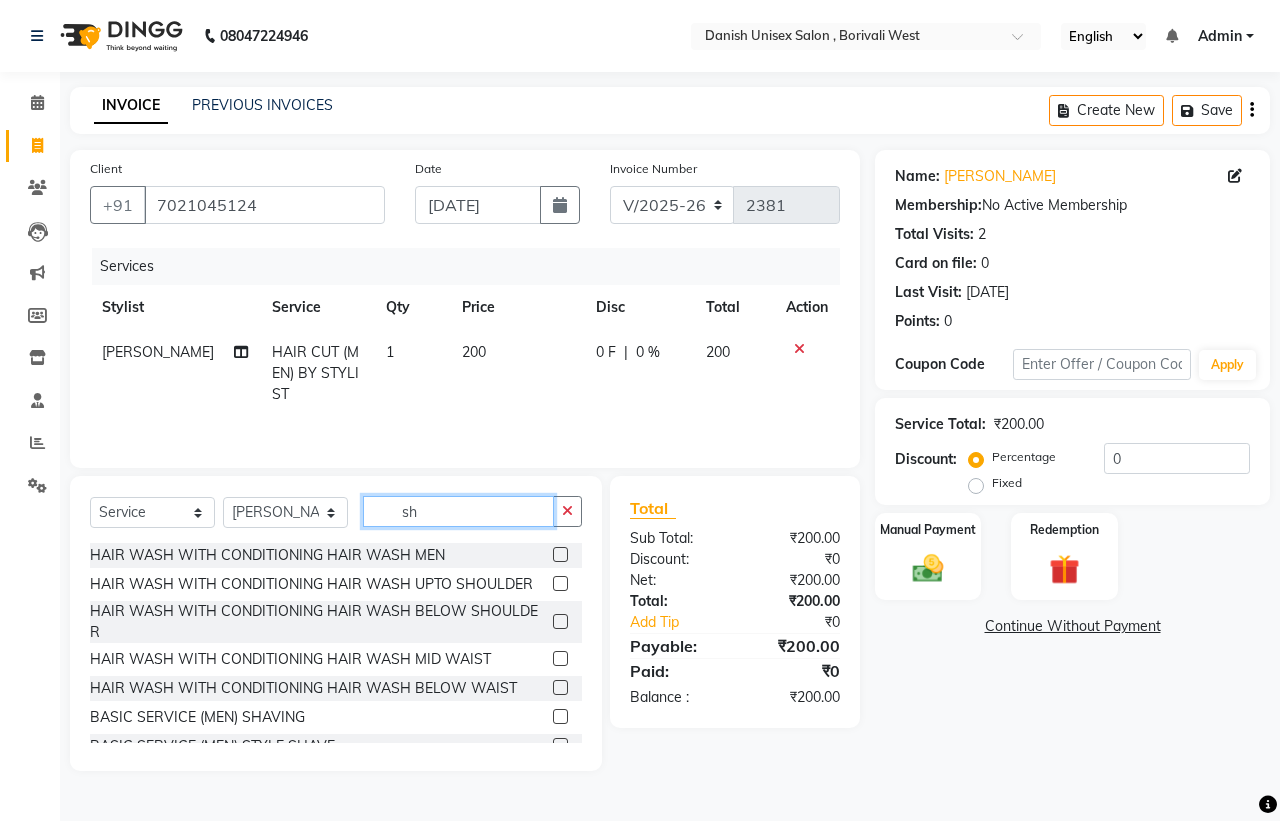 type on "sha" 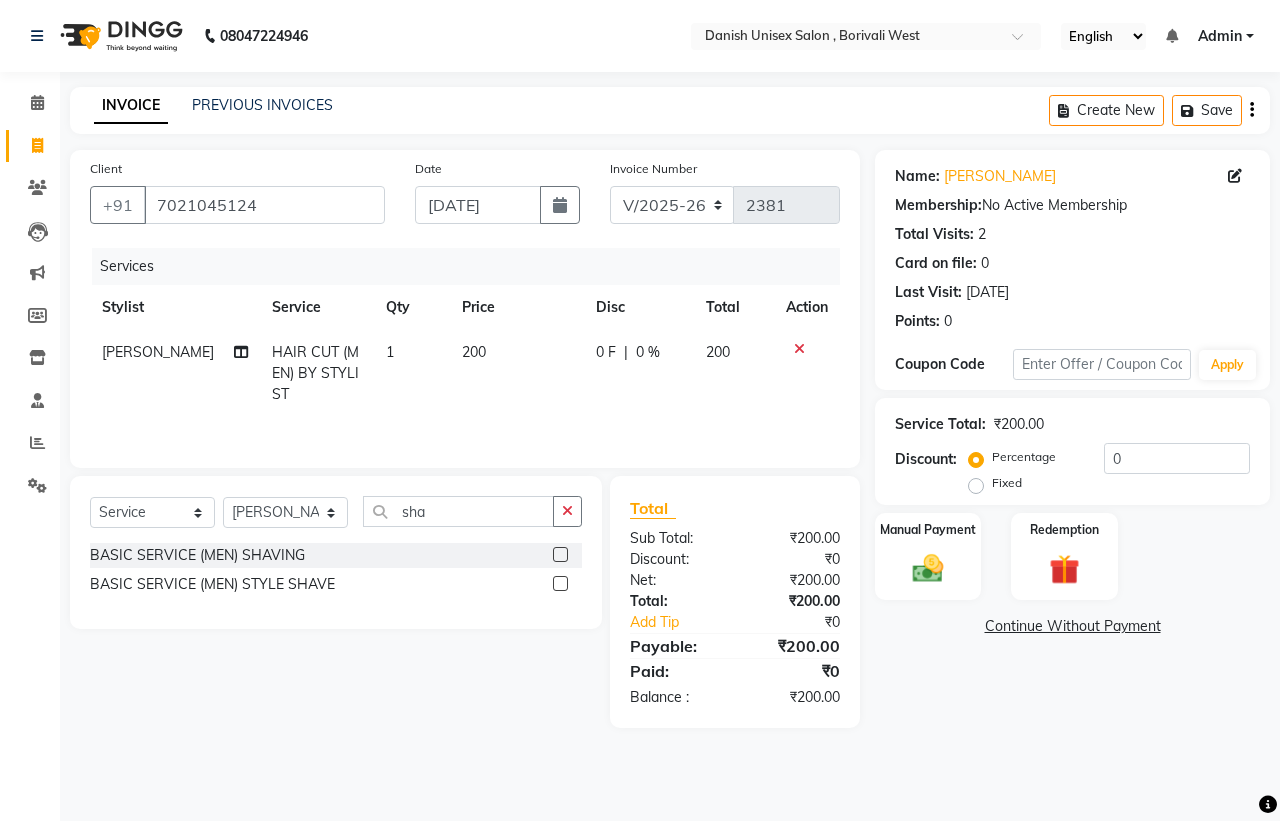 click 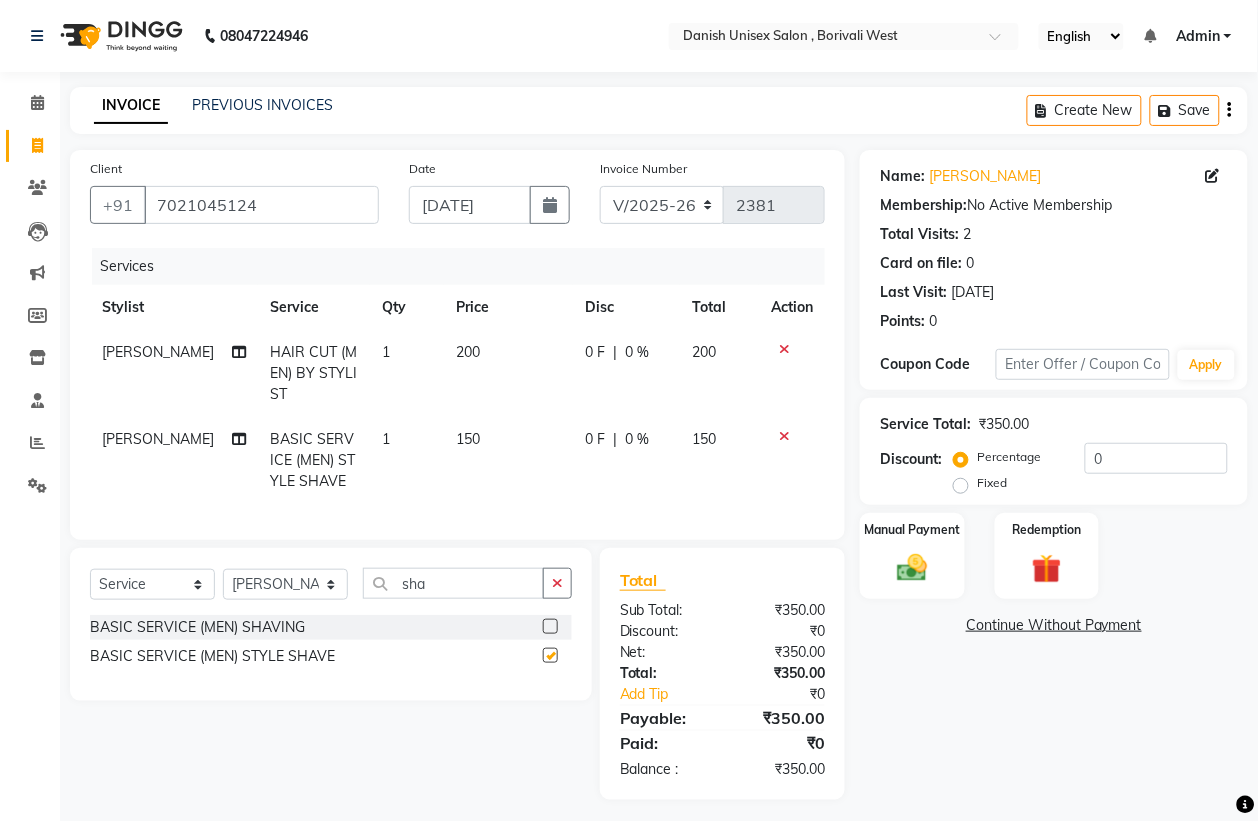 checkbox on "false" 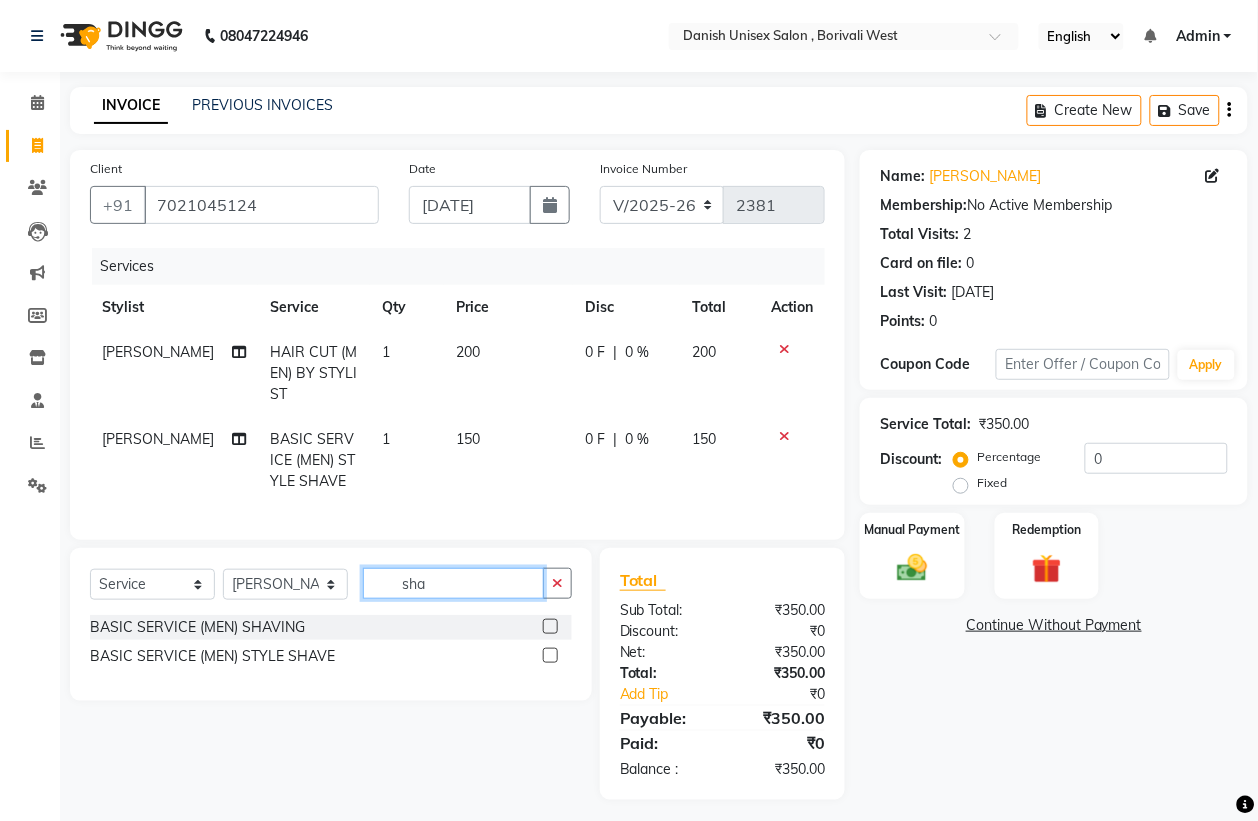 click on "sha" 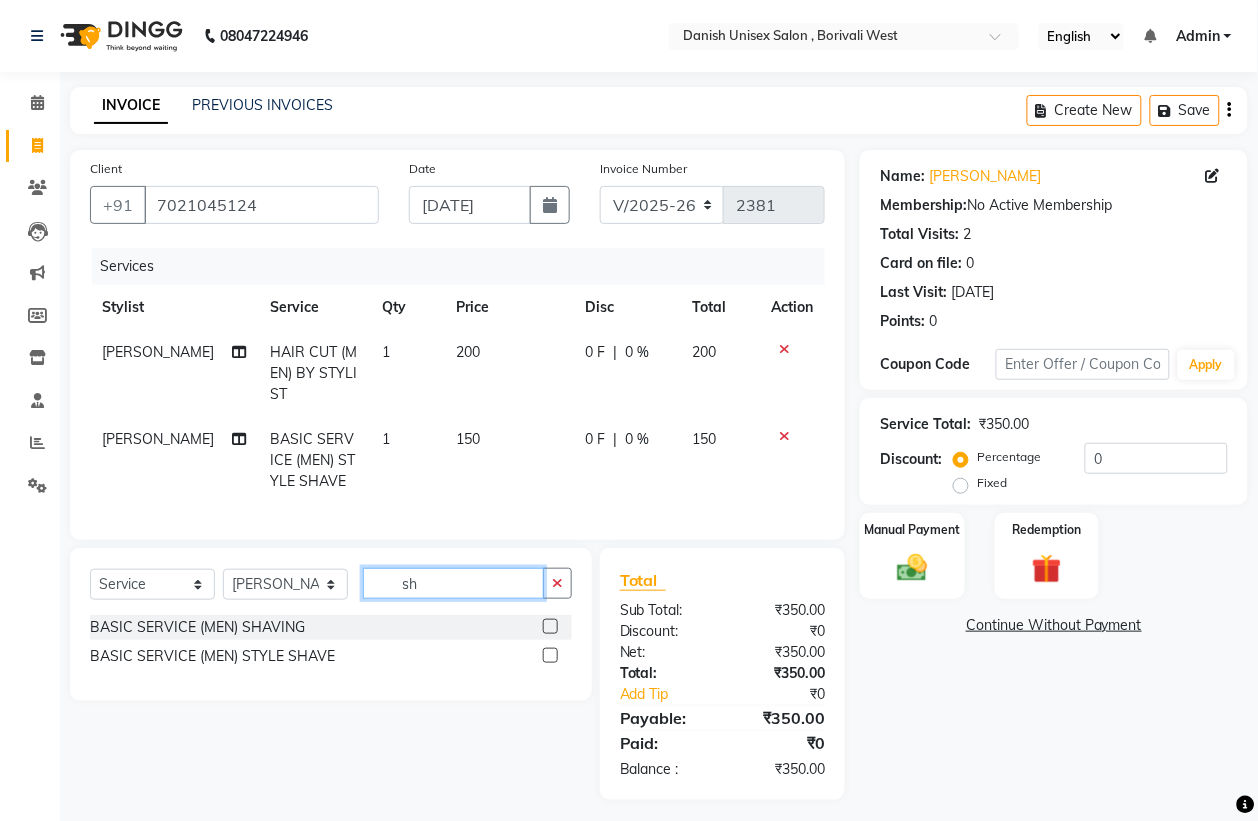 type on "s" 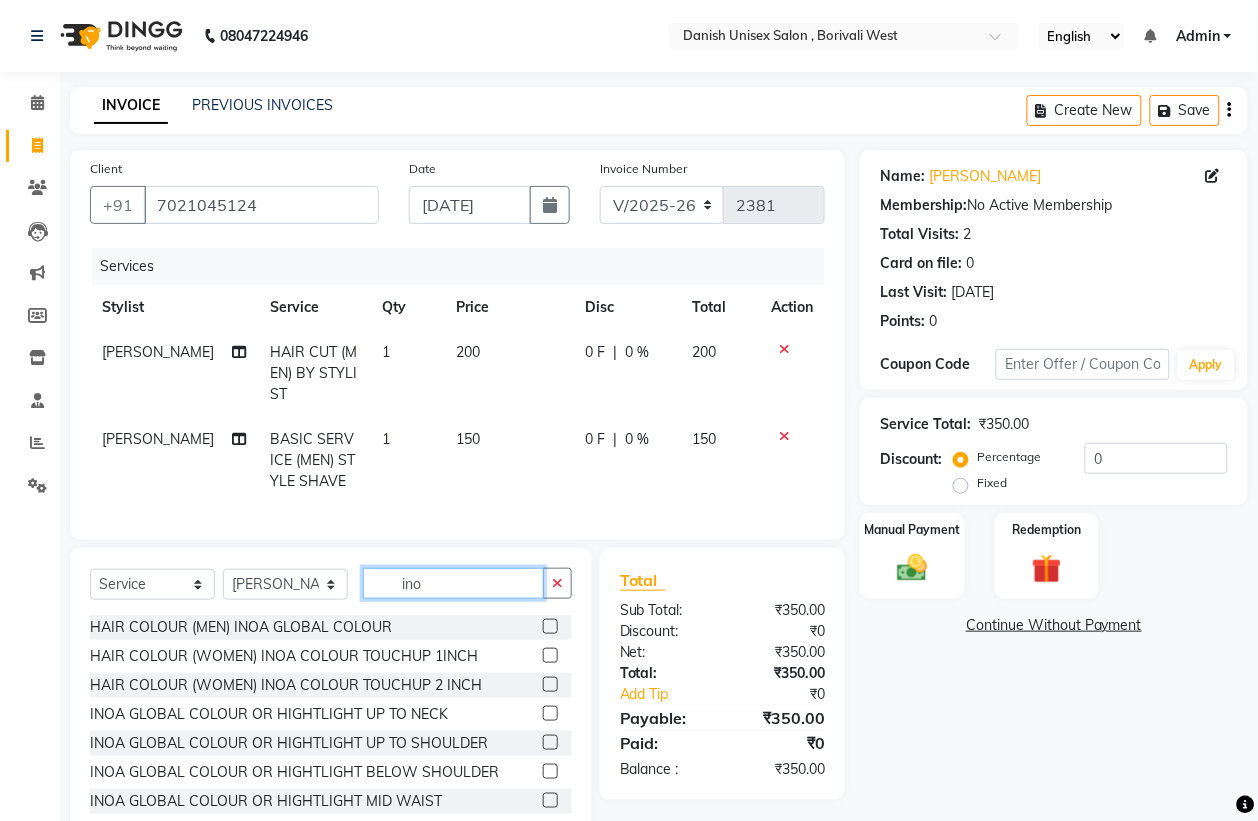 type on "ino" 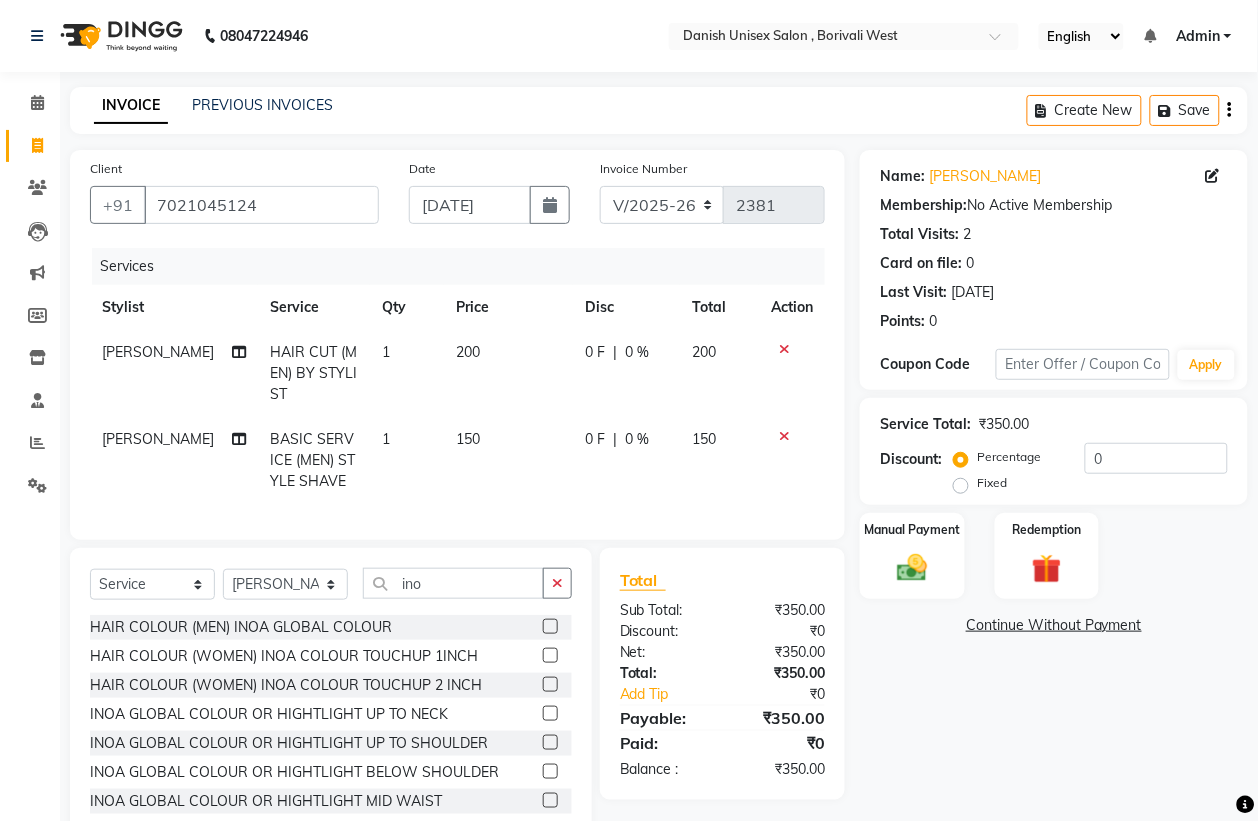 click 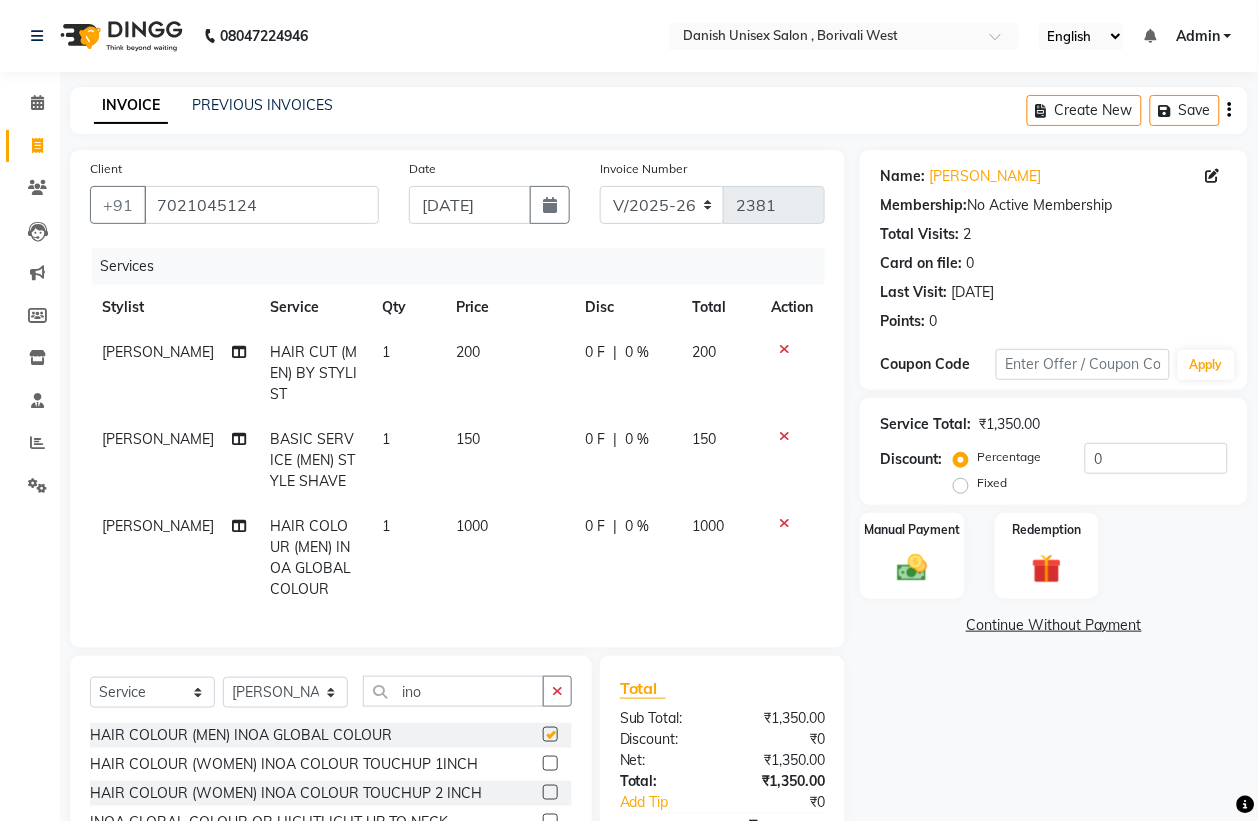 checkbox on "false" 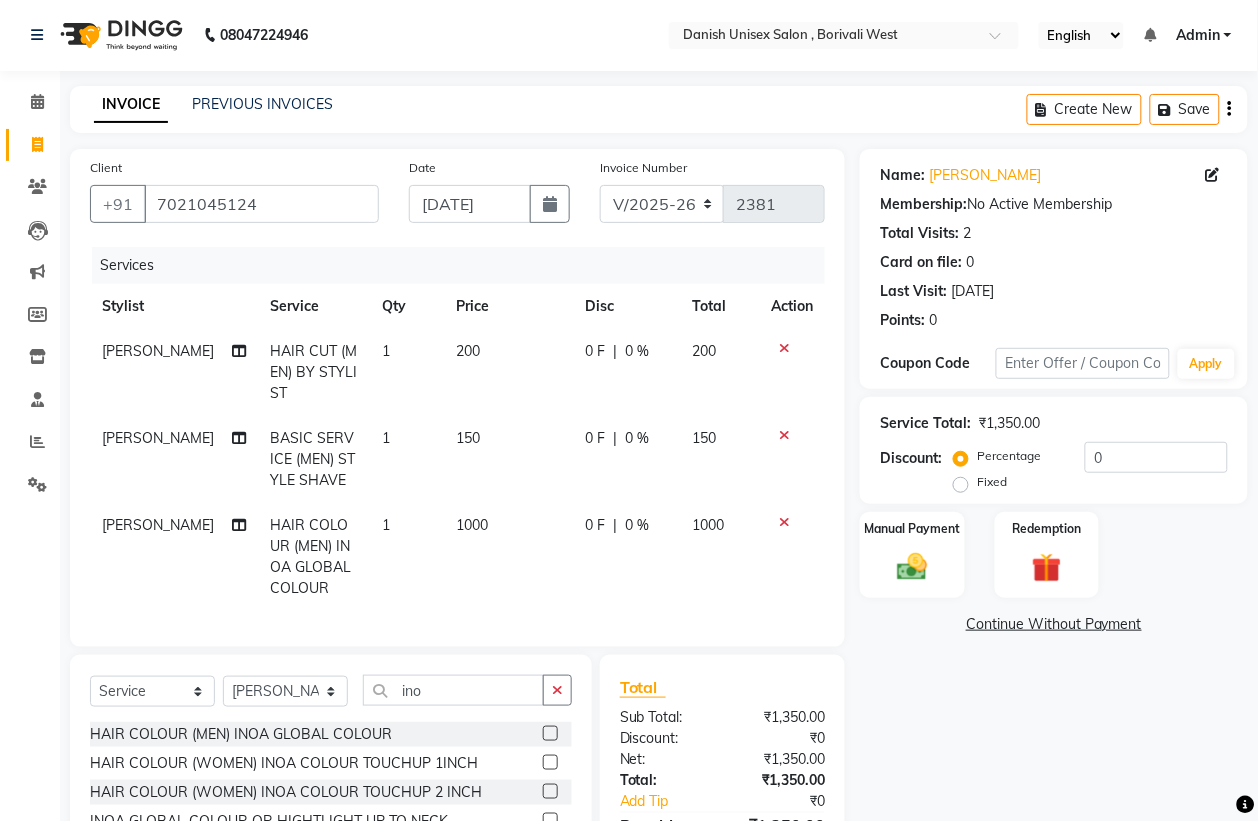 scroll, scrollTop: 125, scrollLeft: 0, axis: vertical 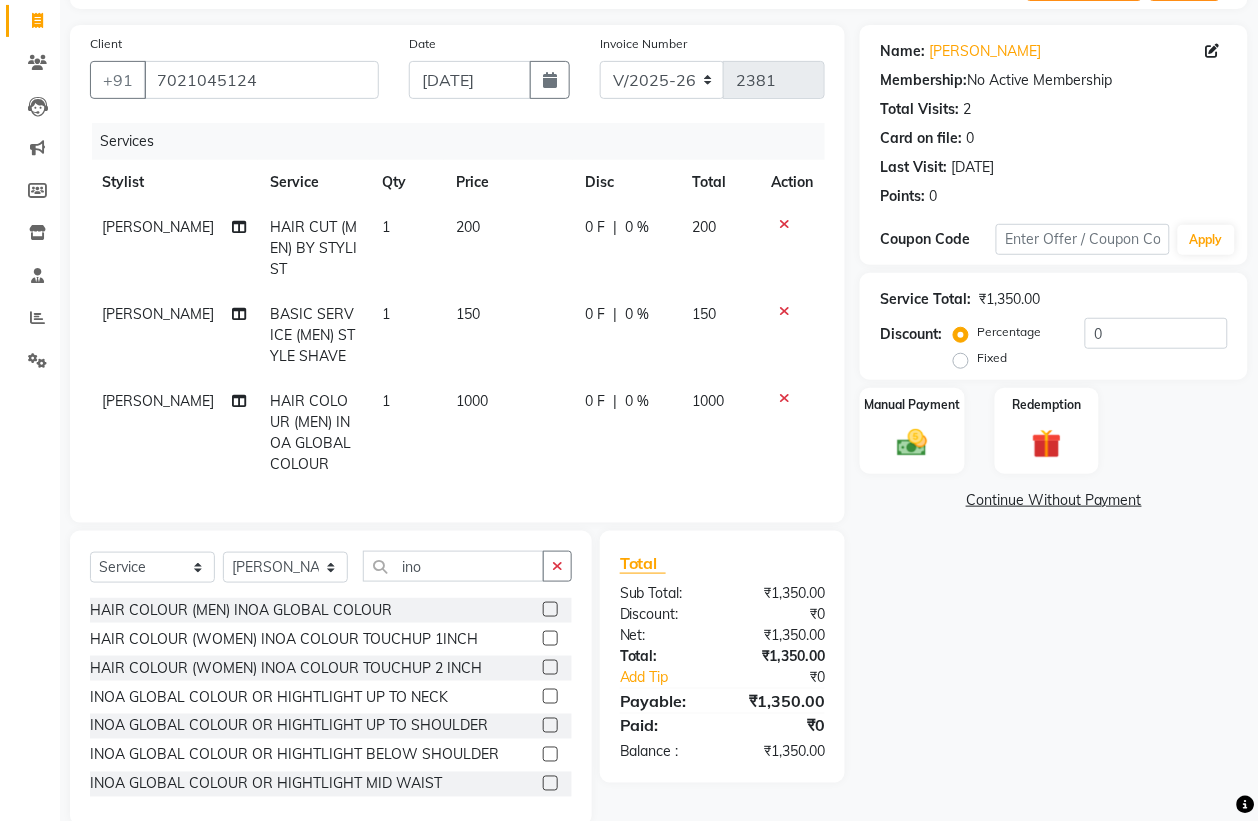 click on "0 F" 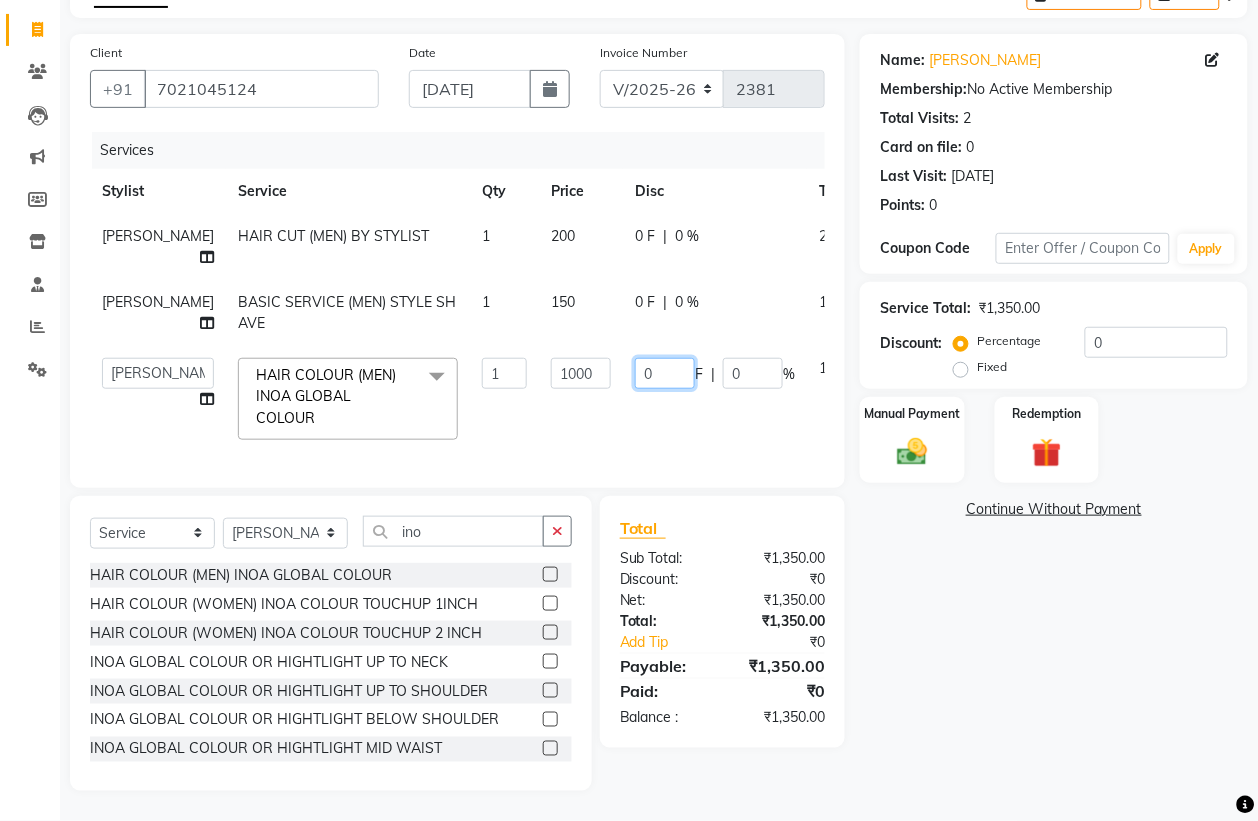 click on "0" 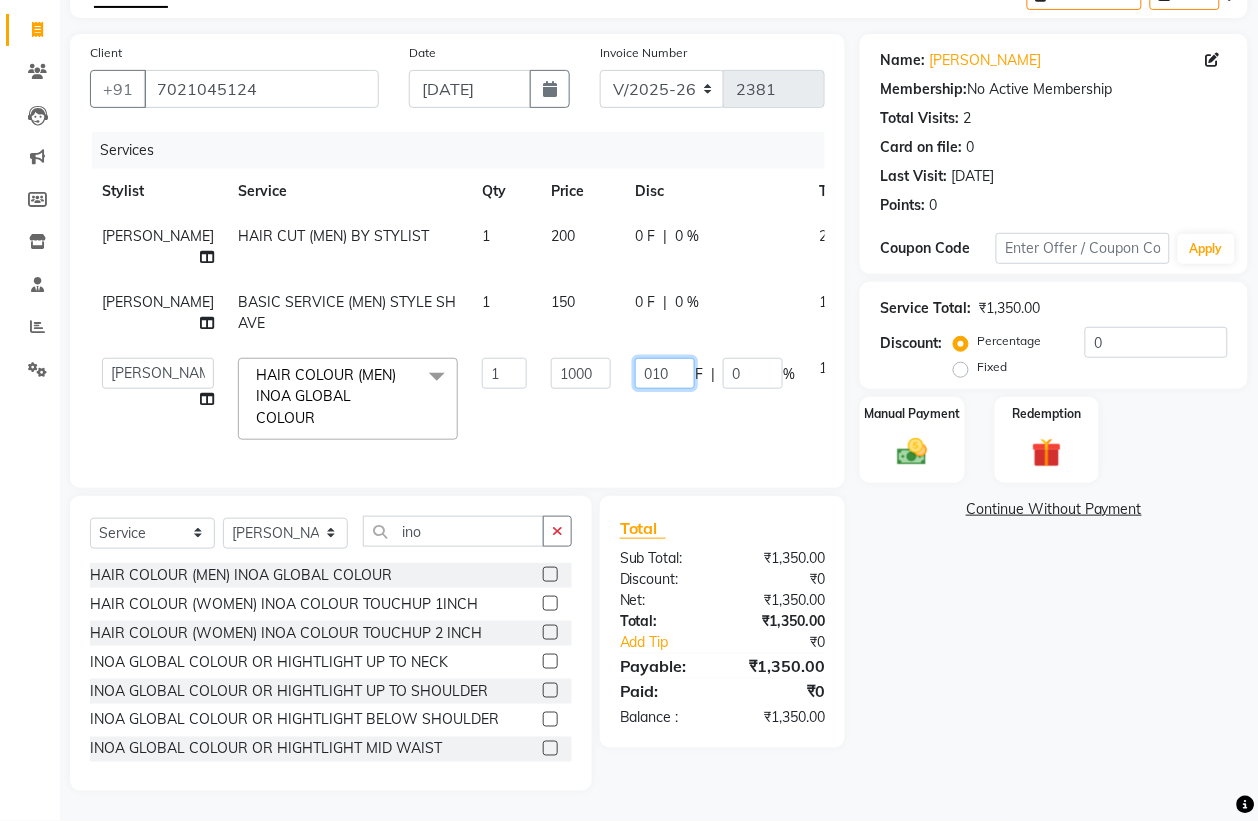 type on "0100" 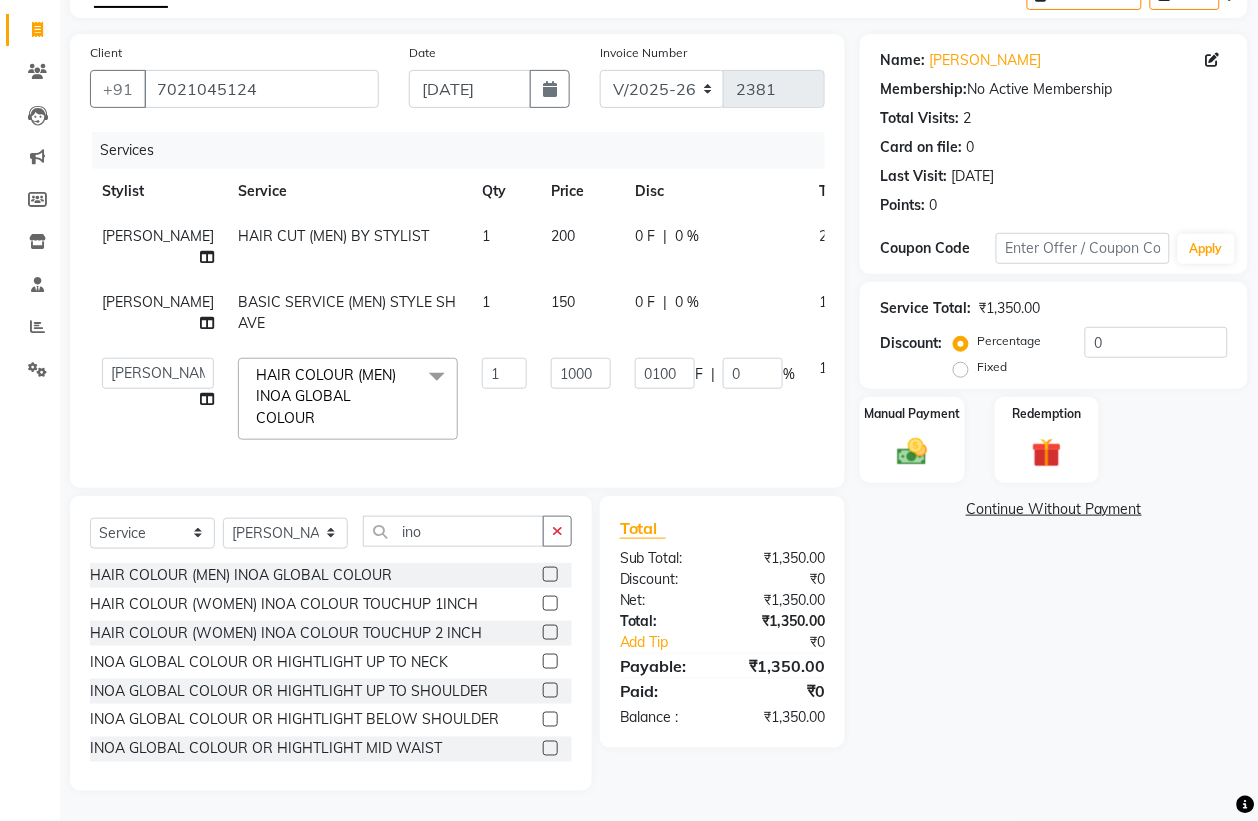 click on "0100 F | 0 %" 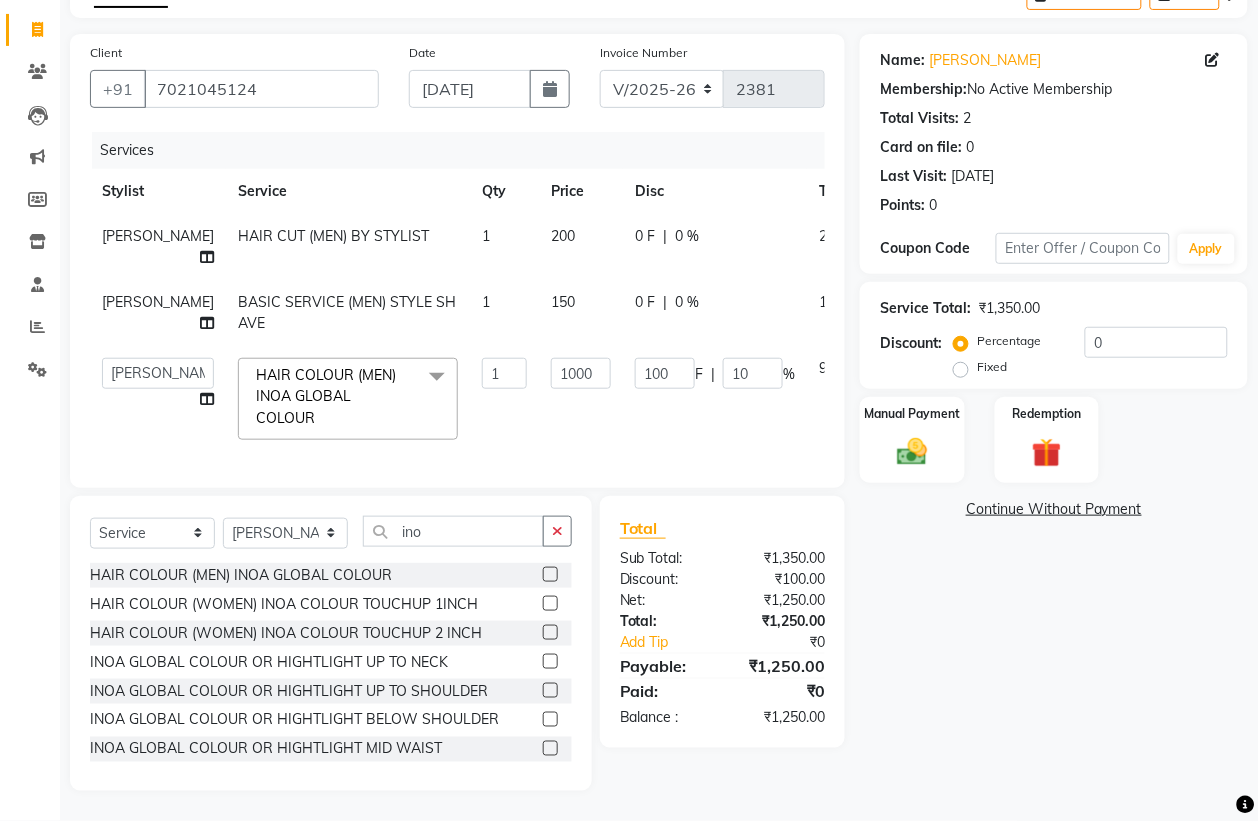 scroll, scrollTop: 0, scrollLeft: 45, axis: horizontal 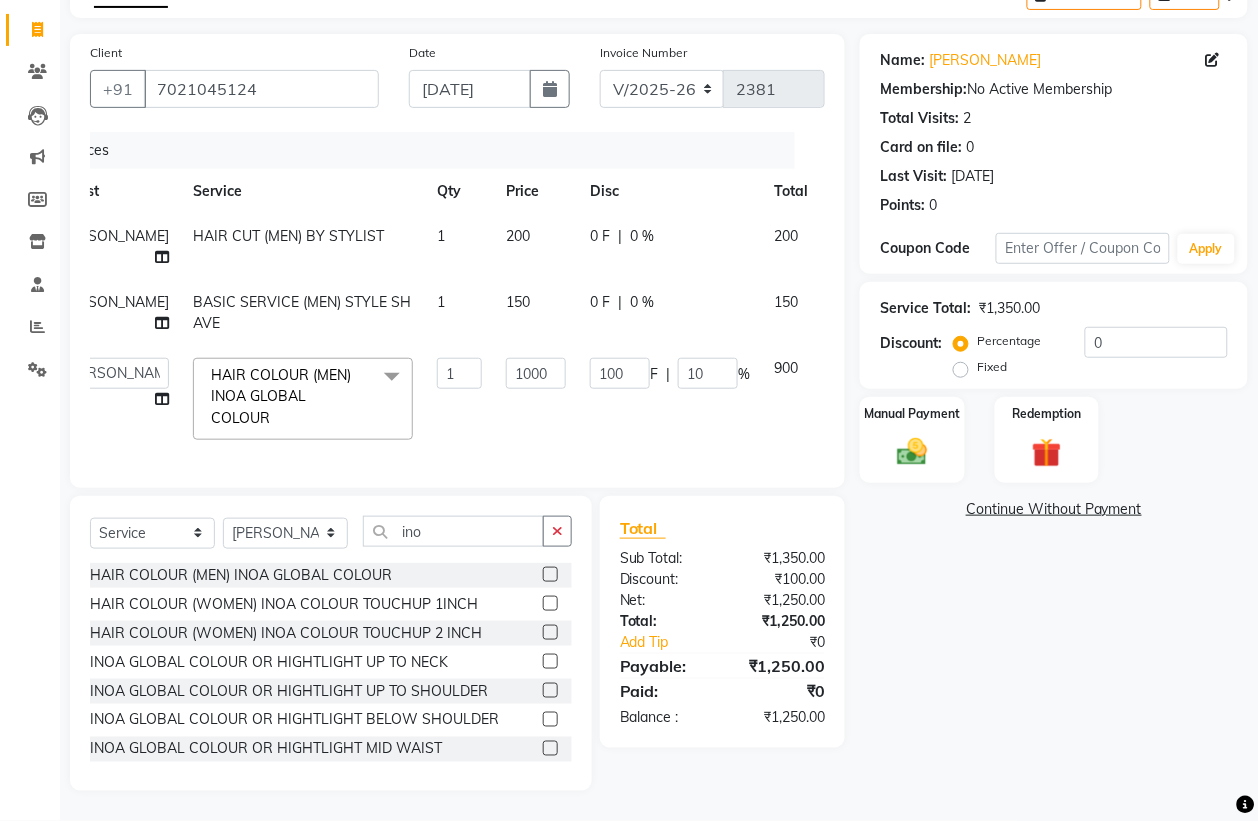 click 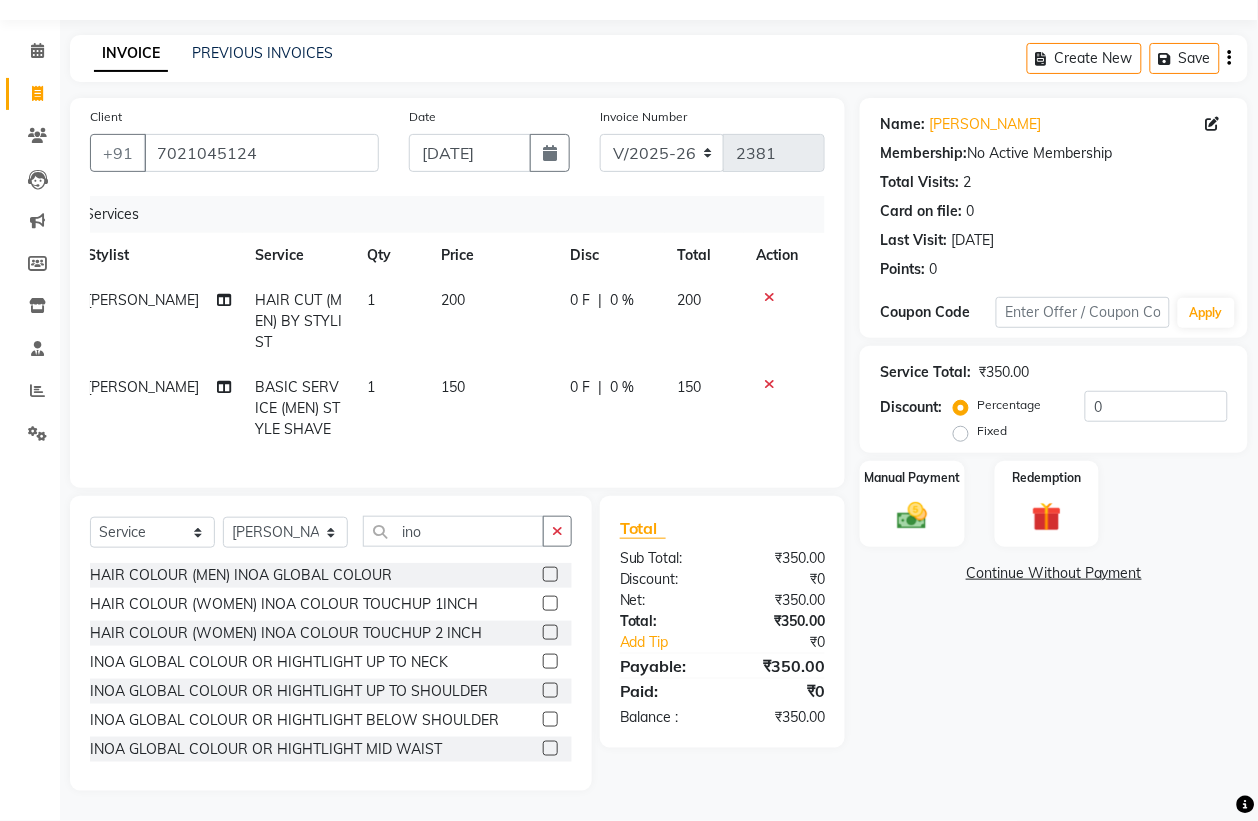 scroll, scrollTop: 0, scrollLeft: 15, axis: horizontal 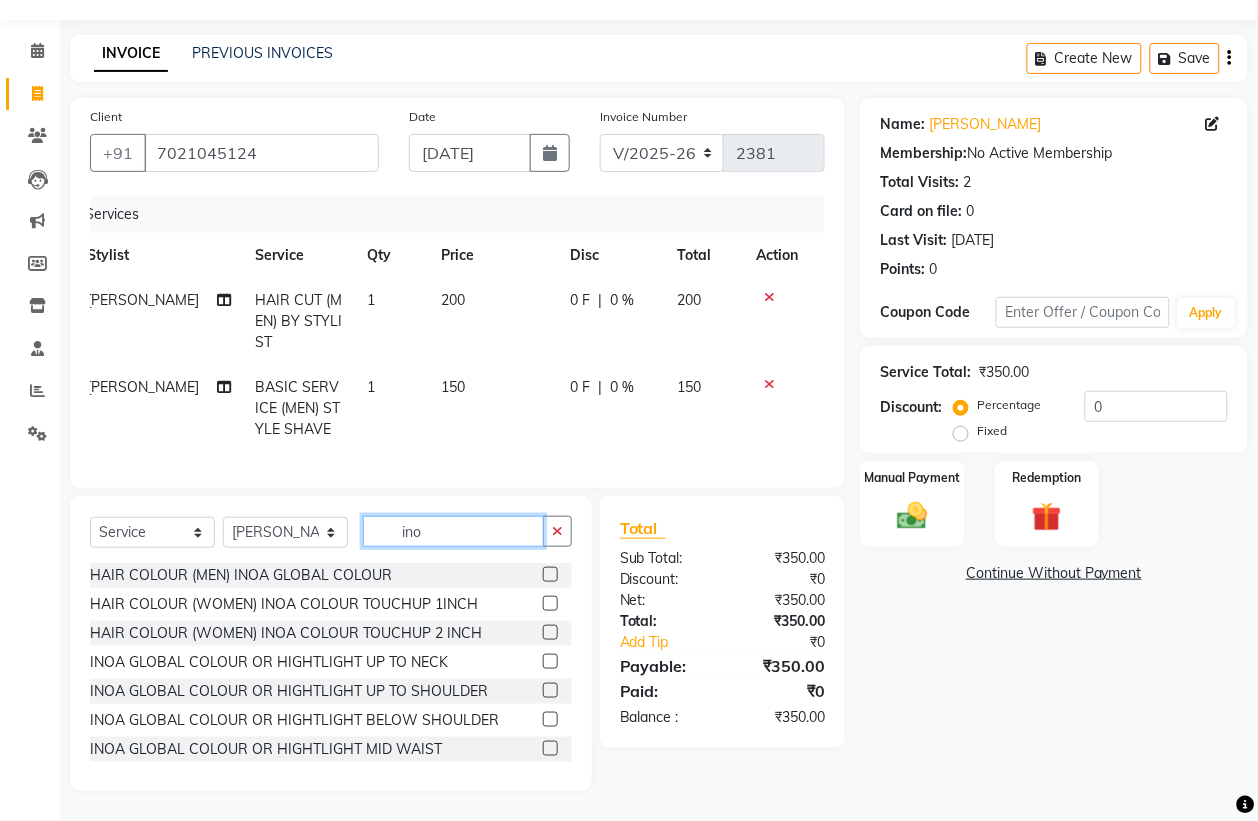 click on "ino" 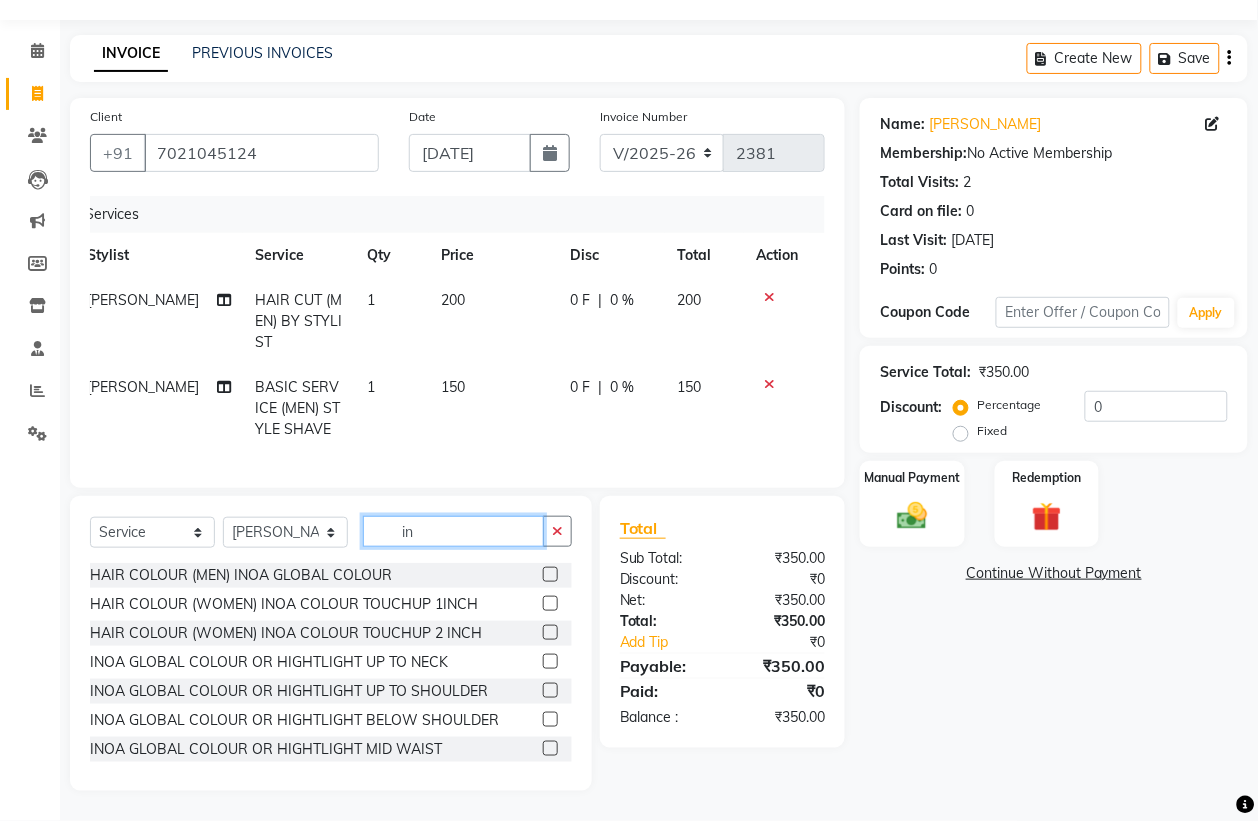 type on "i" 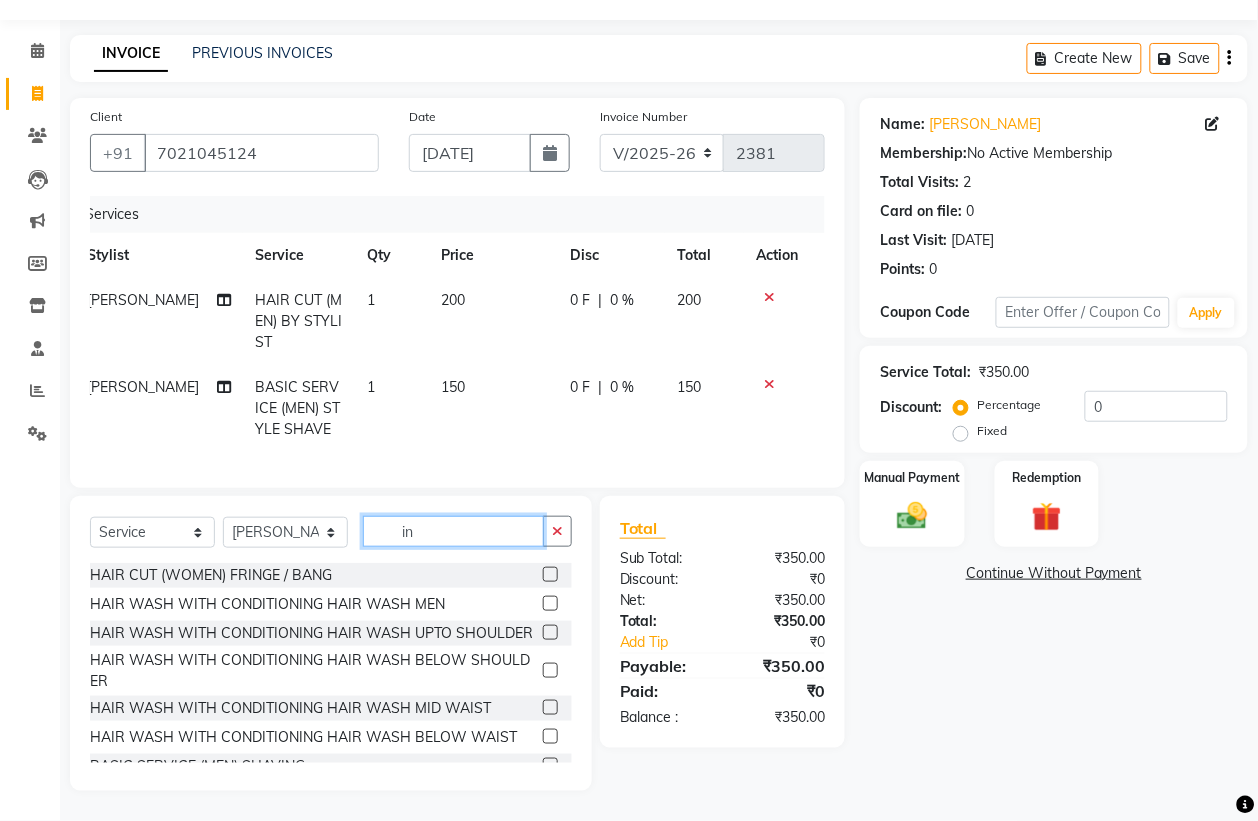 type on "ino" 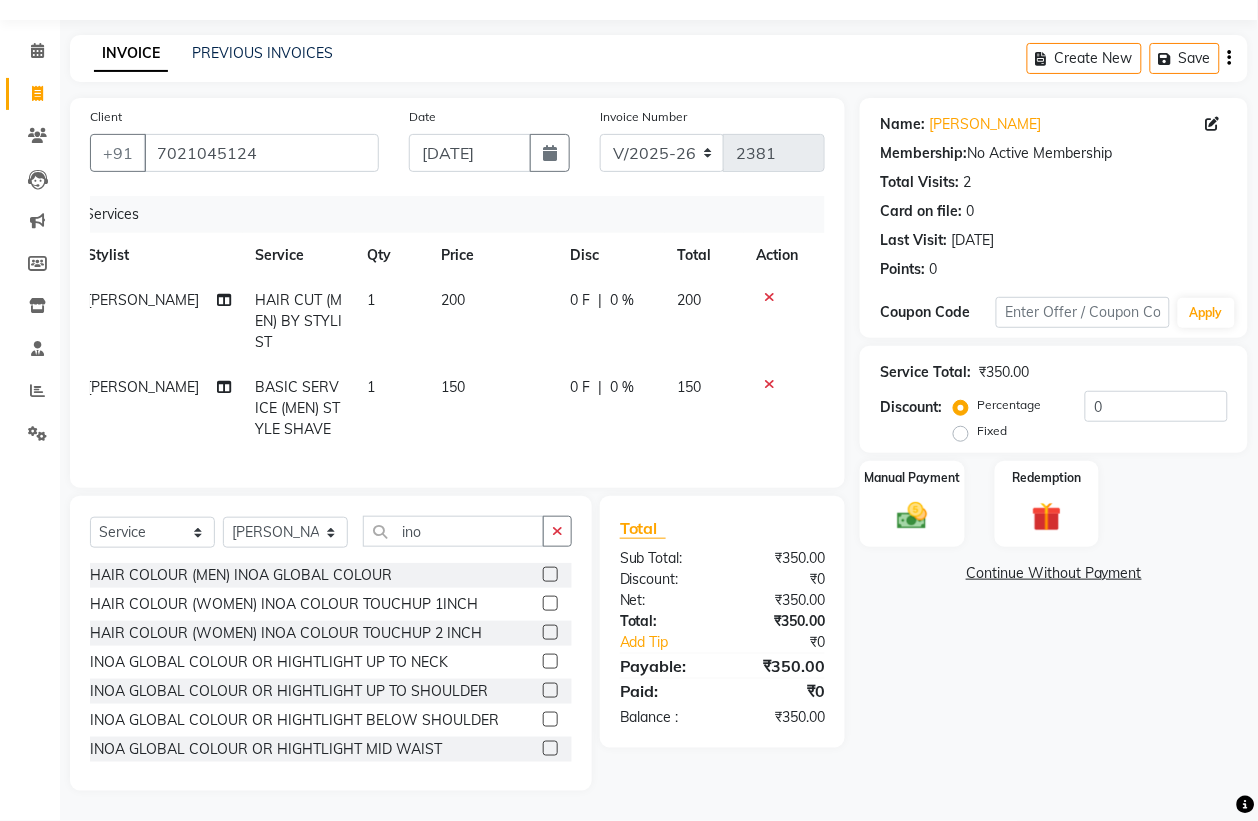 click 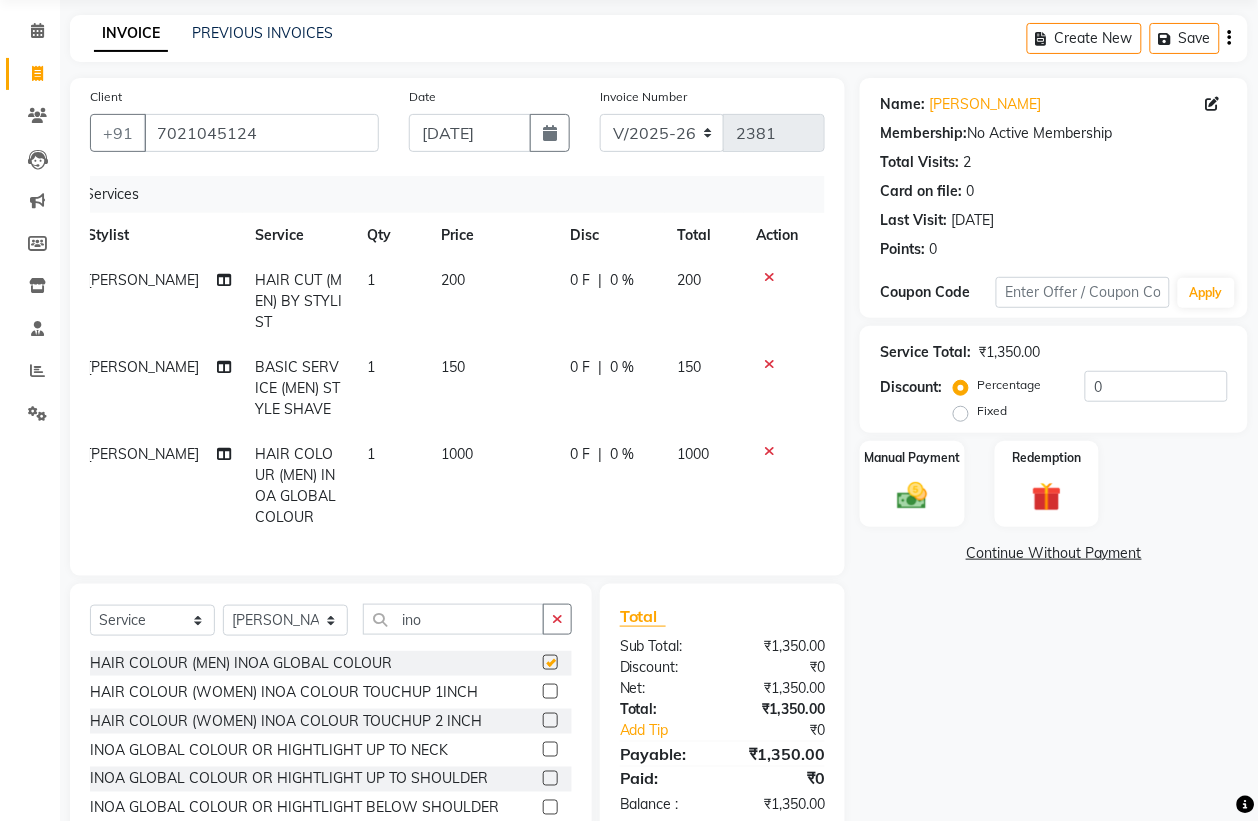 checkbox on "false" 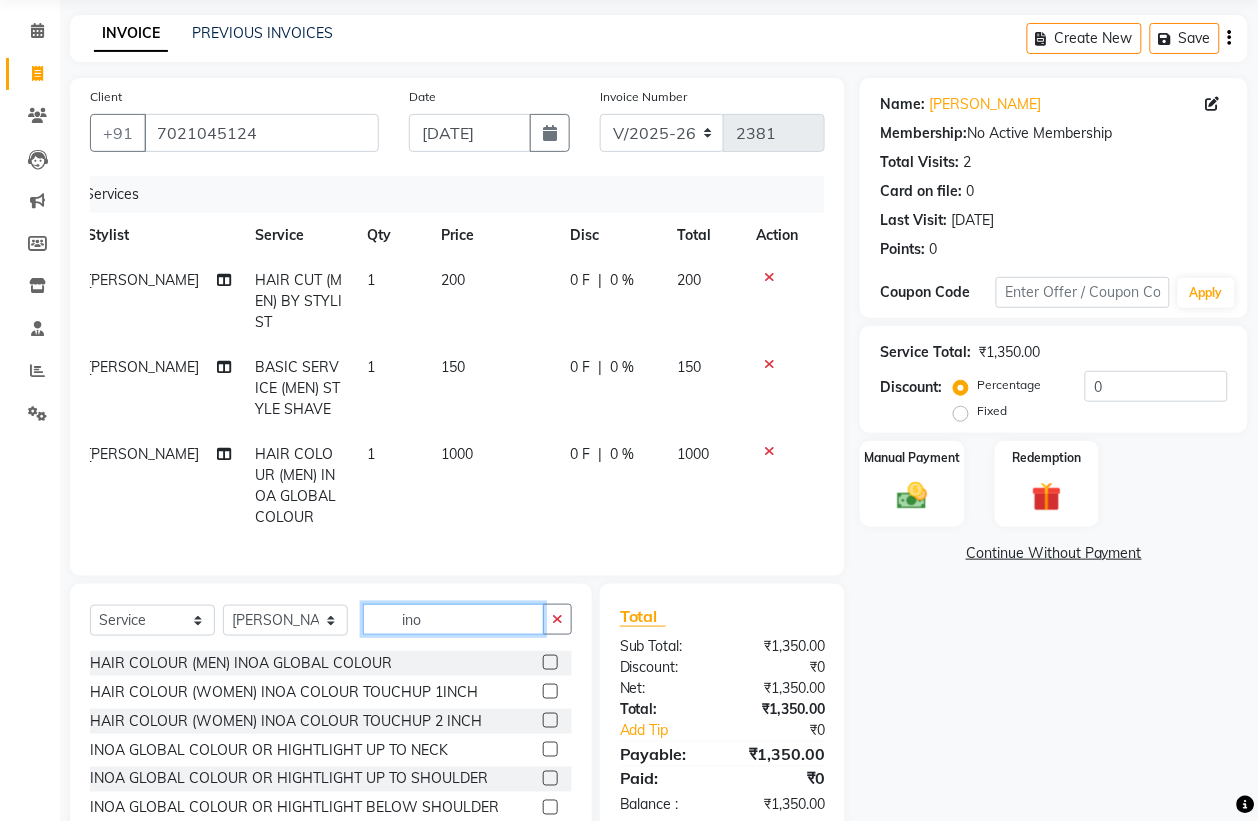 click on "ino" 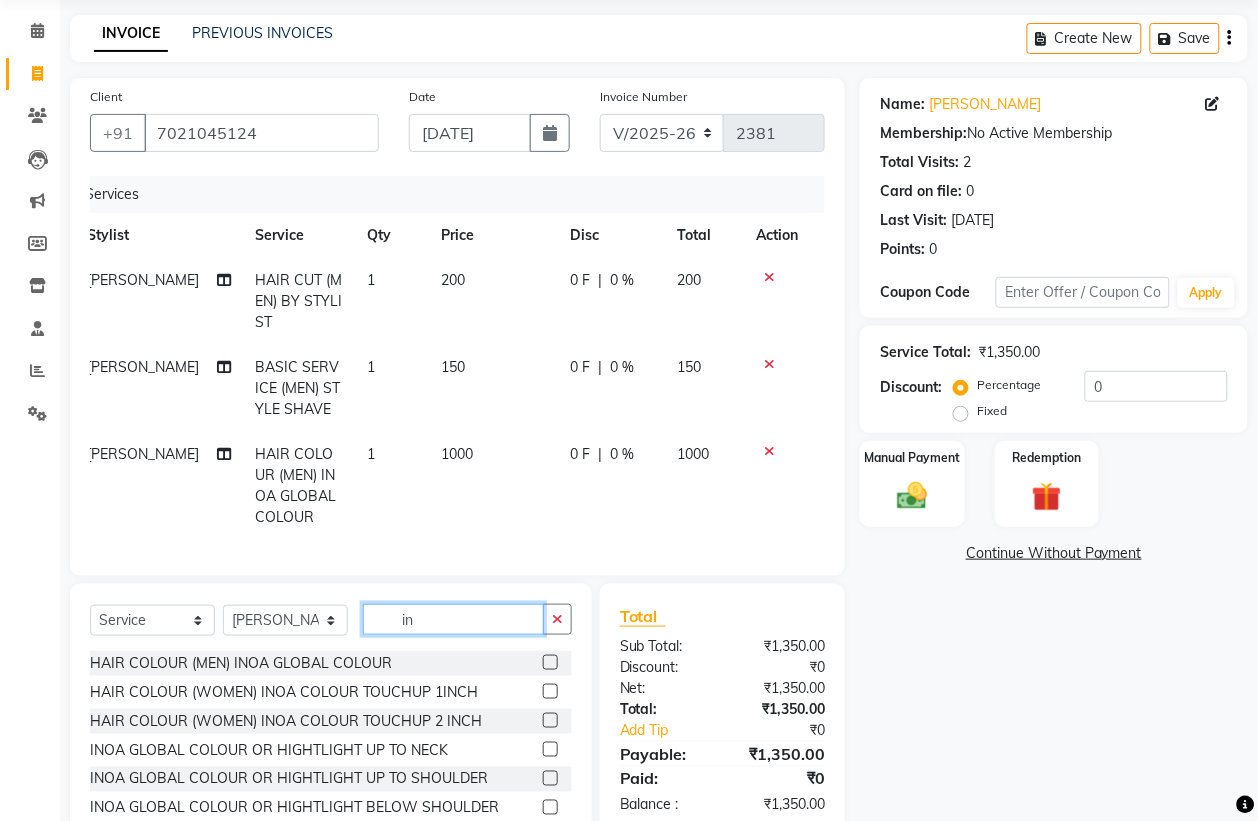 type on "i" 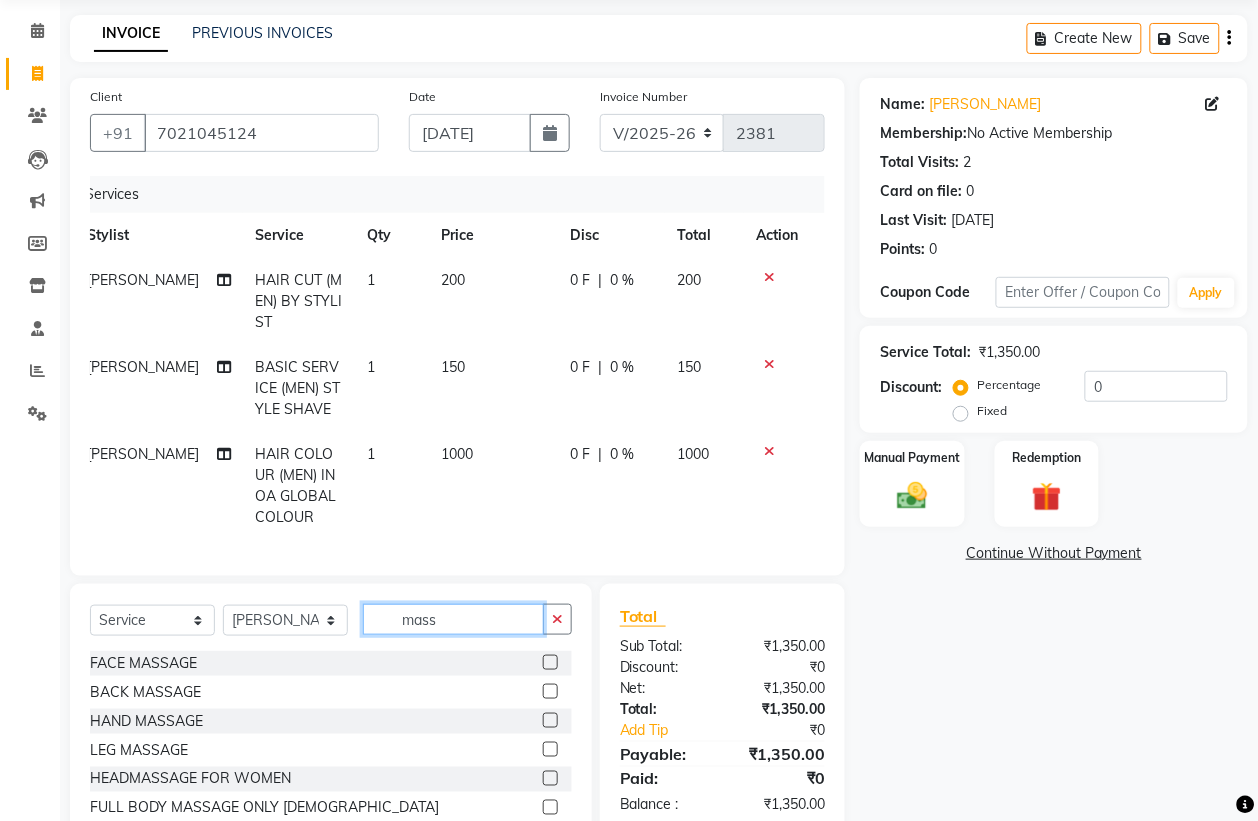 scroll, scrollTop: 181, scrollLeft: 0, axis: vertical 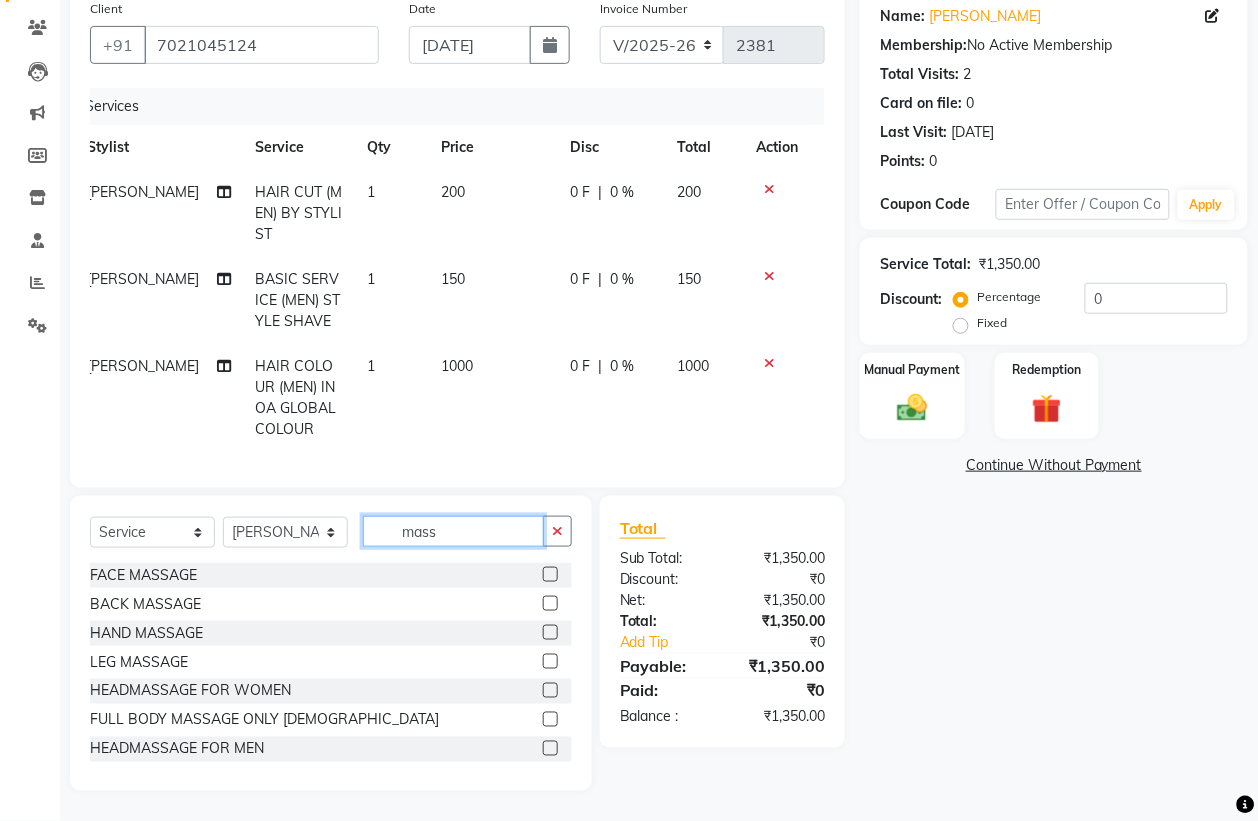 type on "mass" 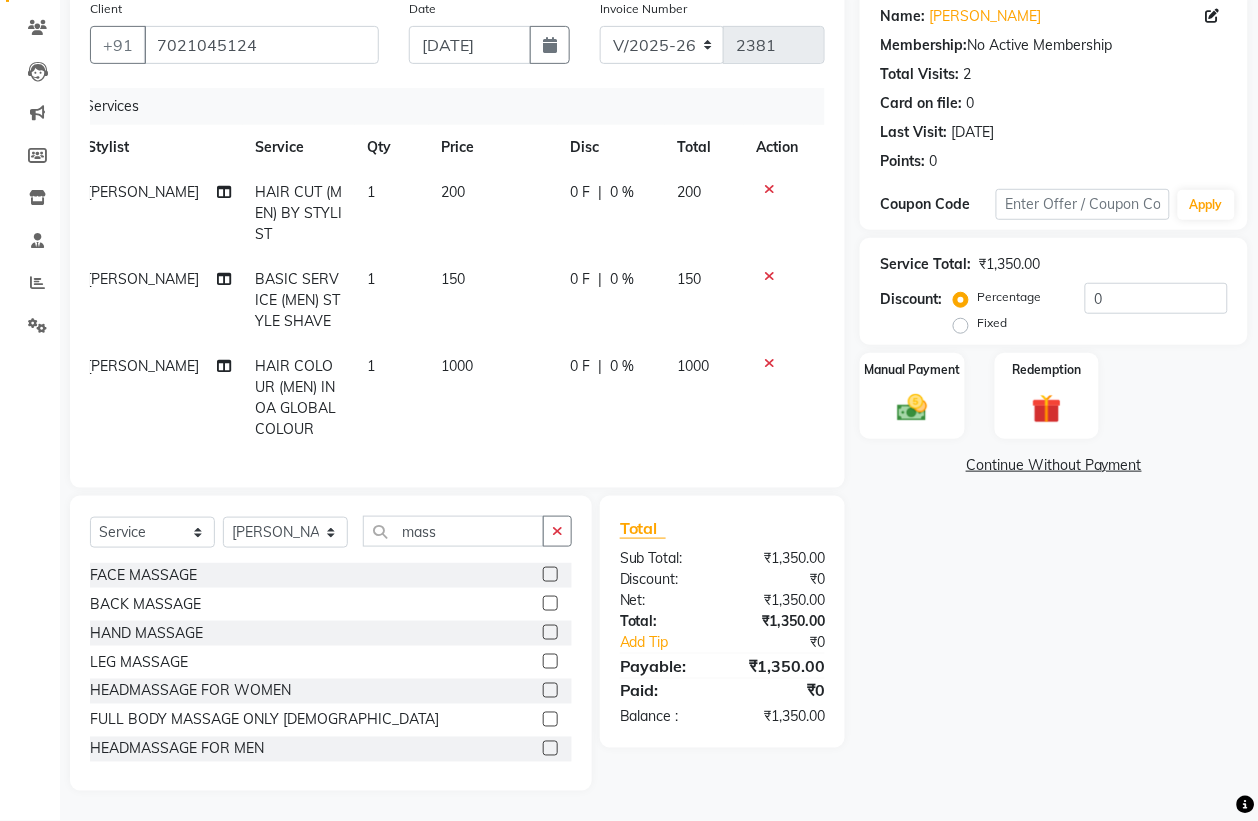 click 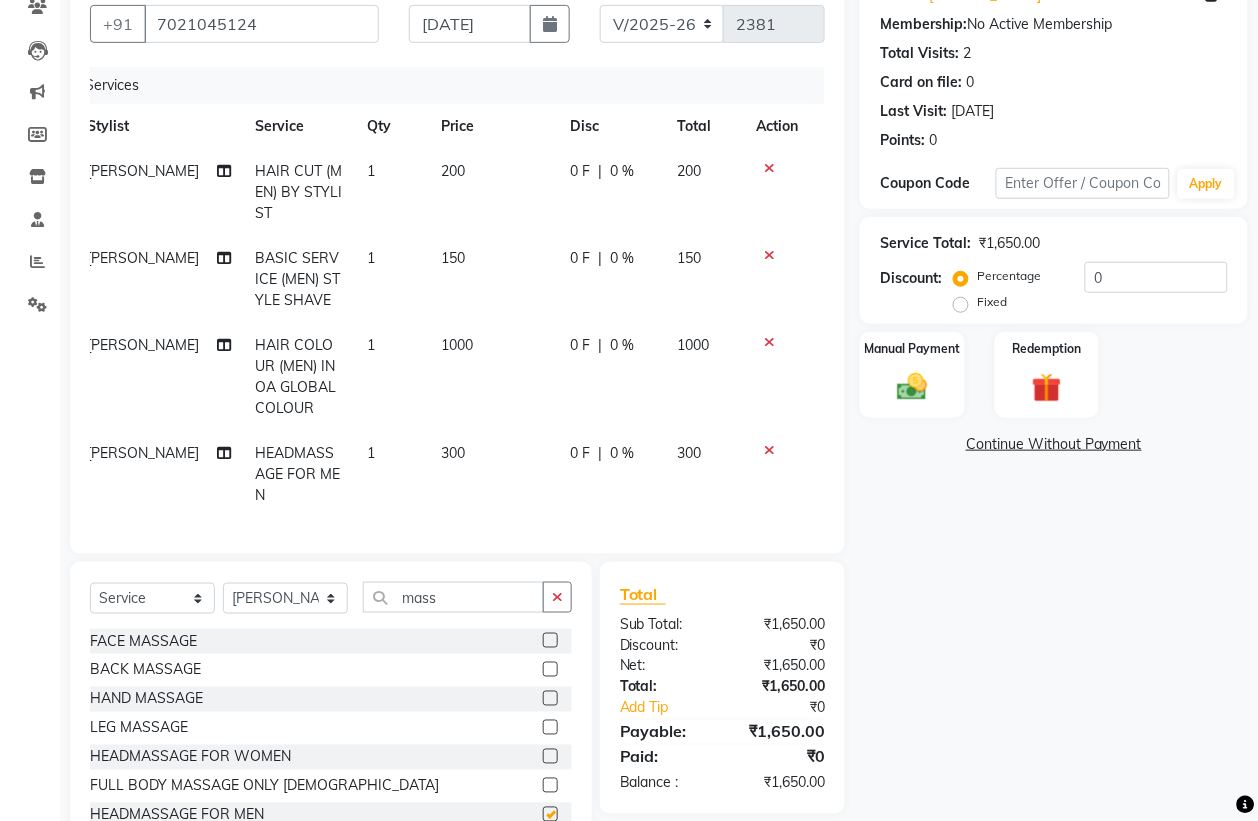 checkbox on "false" 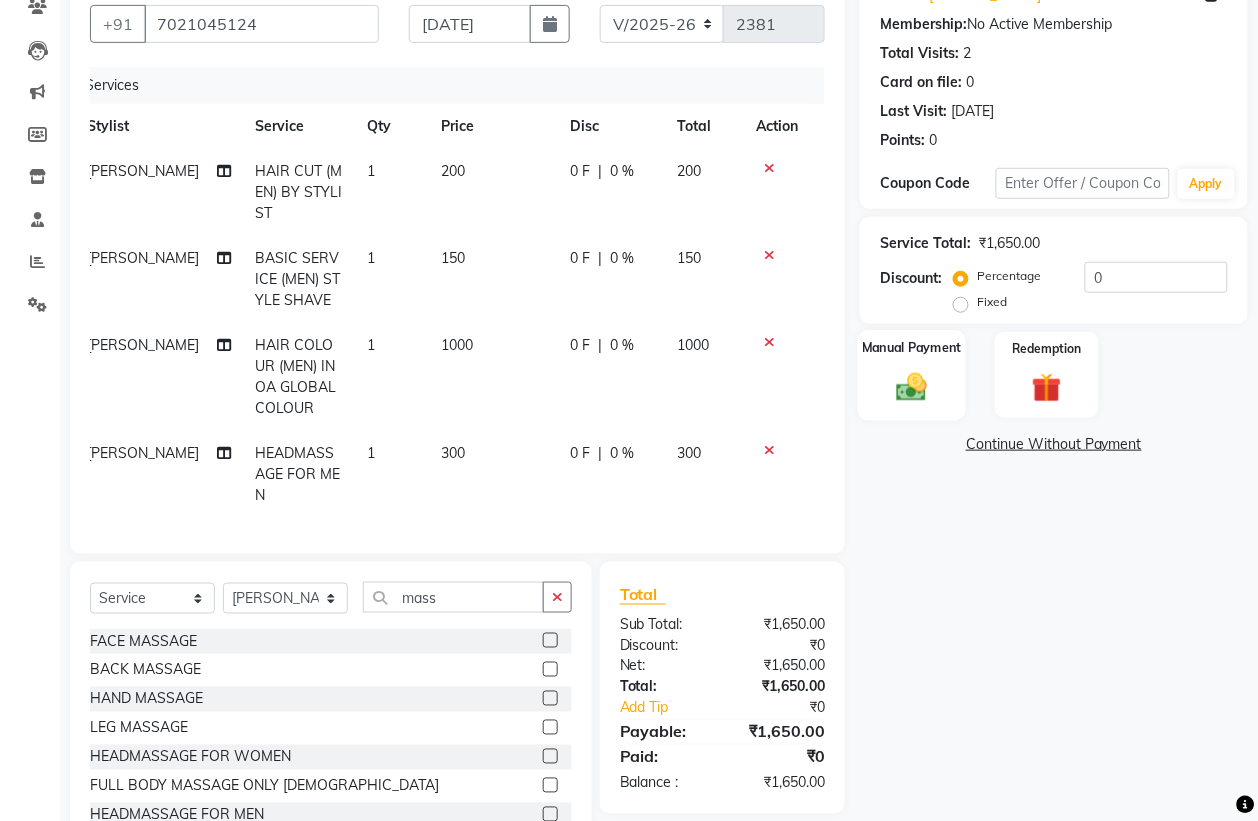 click on "Manual Payment" 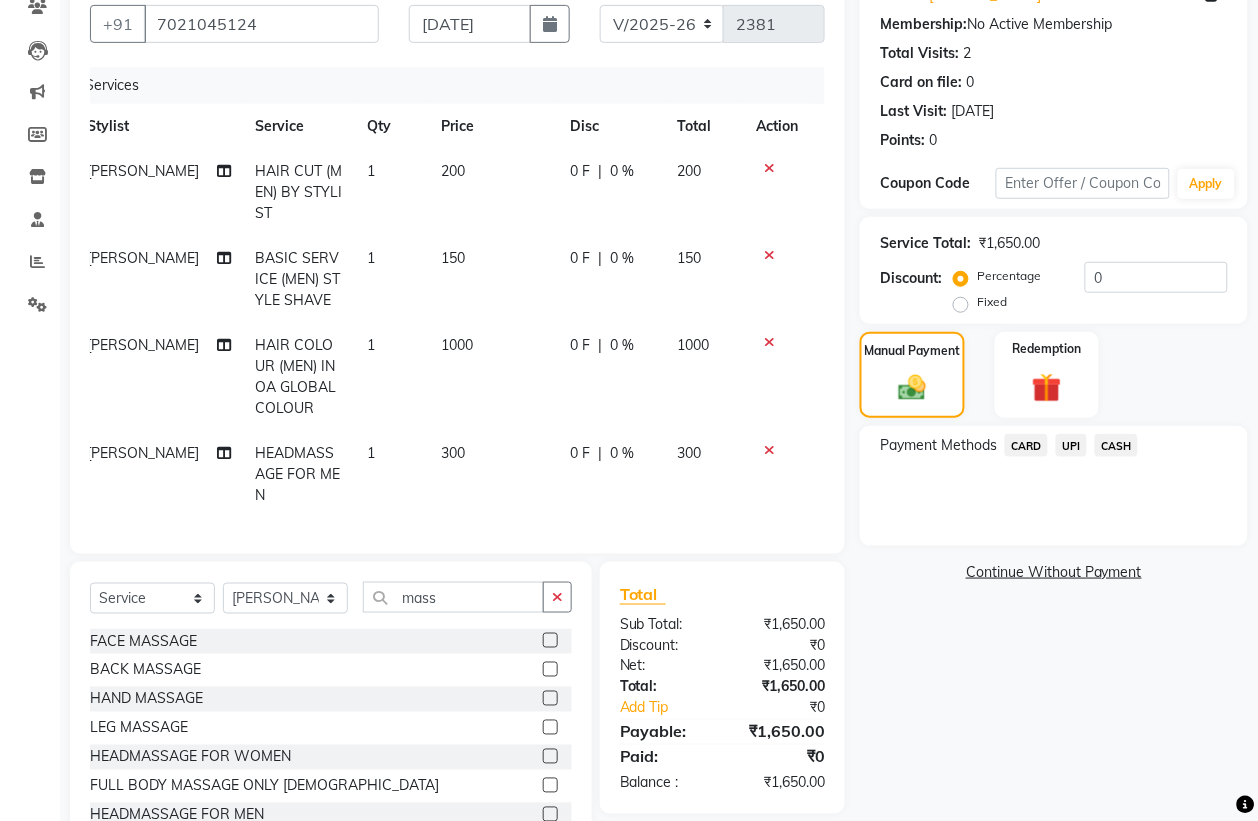 click on "CASH" 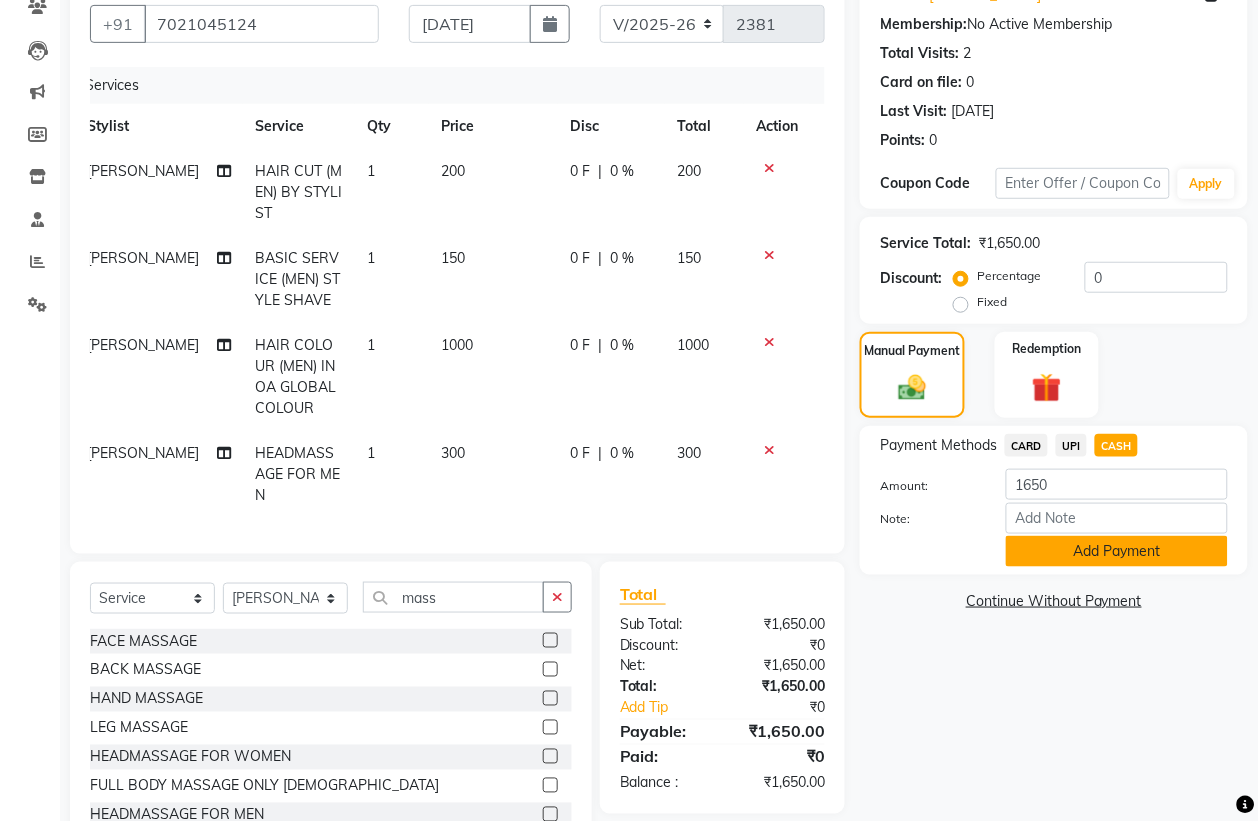 click on "Add Payment" 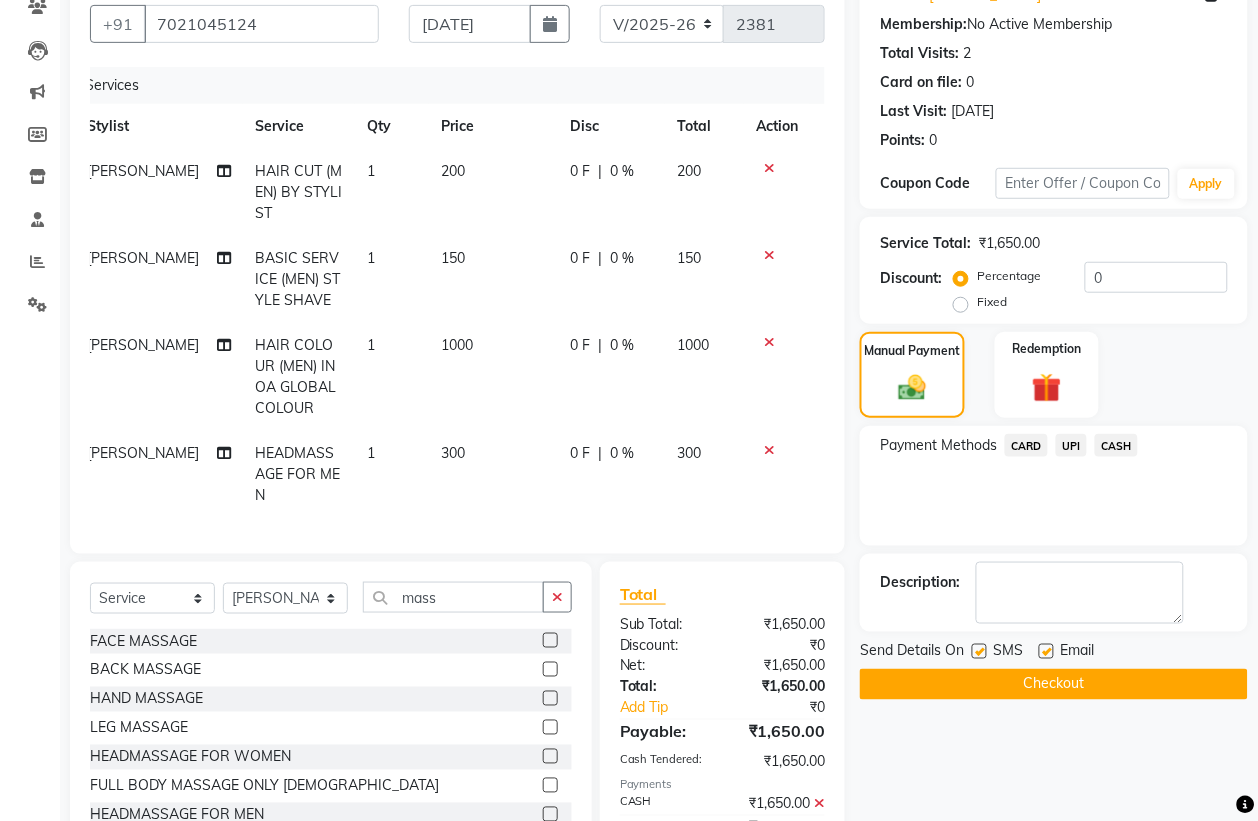 click on "Checkout" 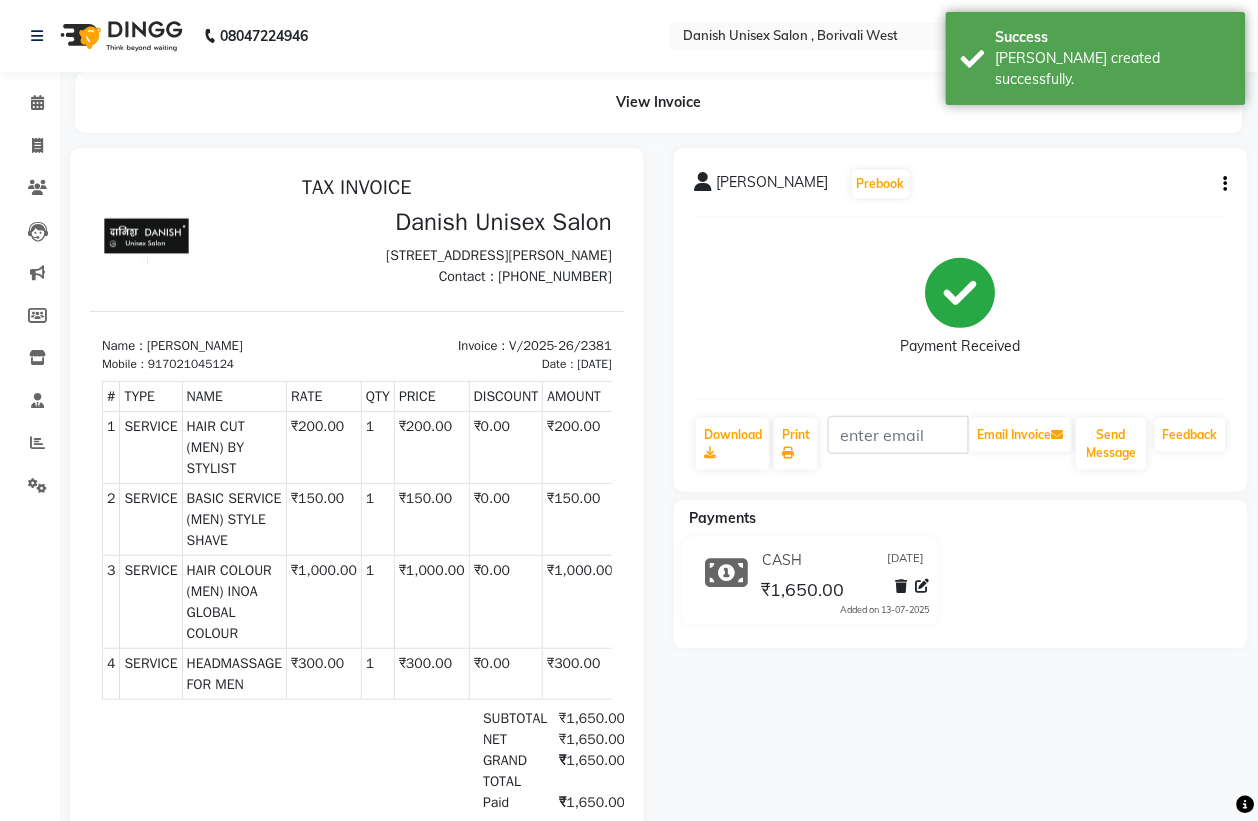 scroll, scrollTop: 0, scrollLeft: 0, axis: both 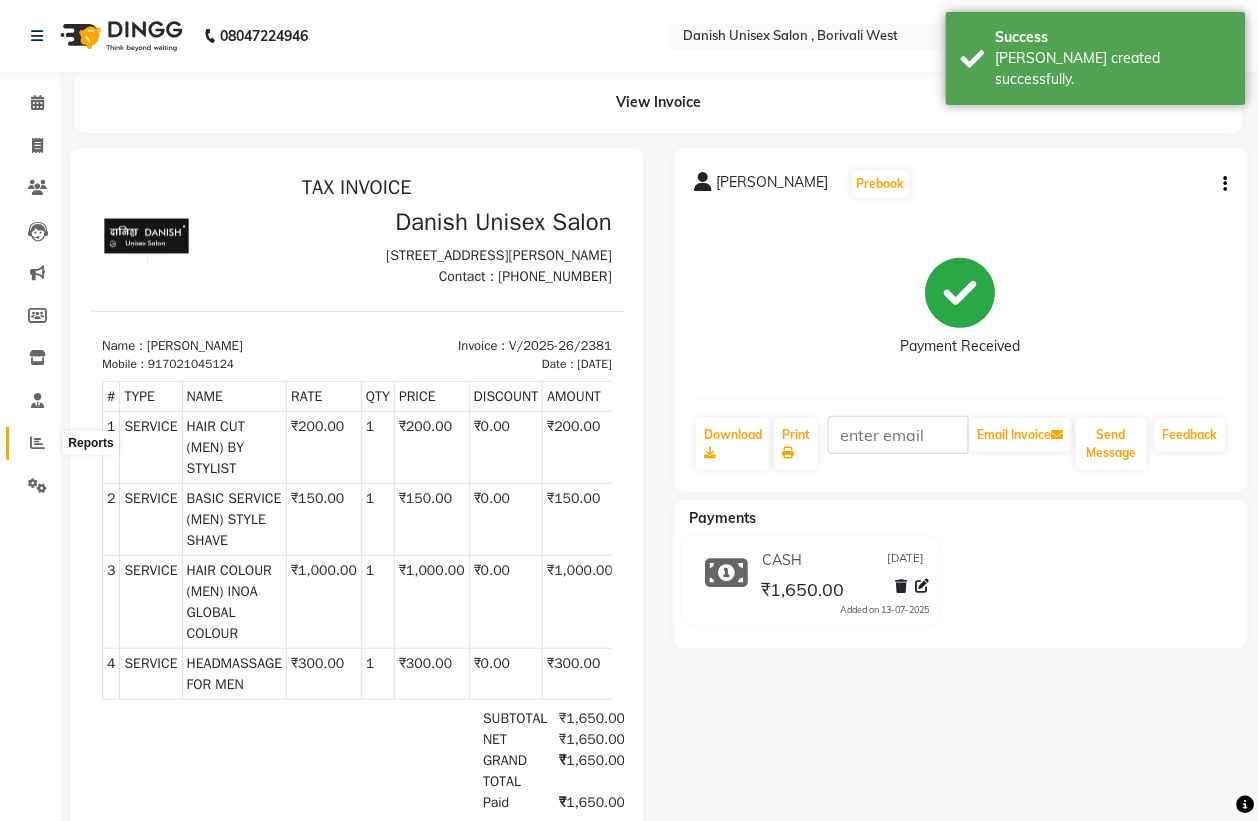 click 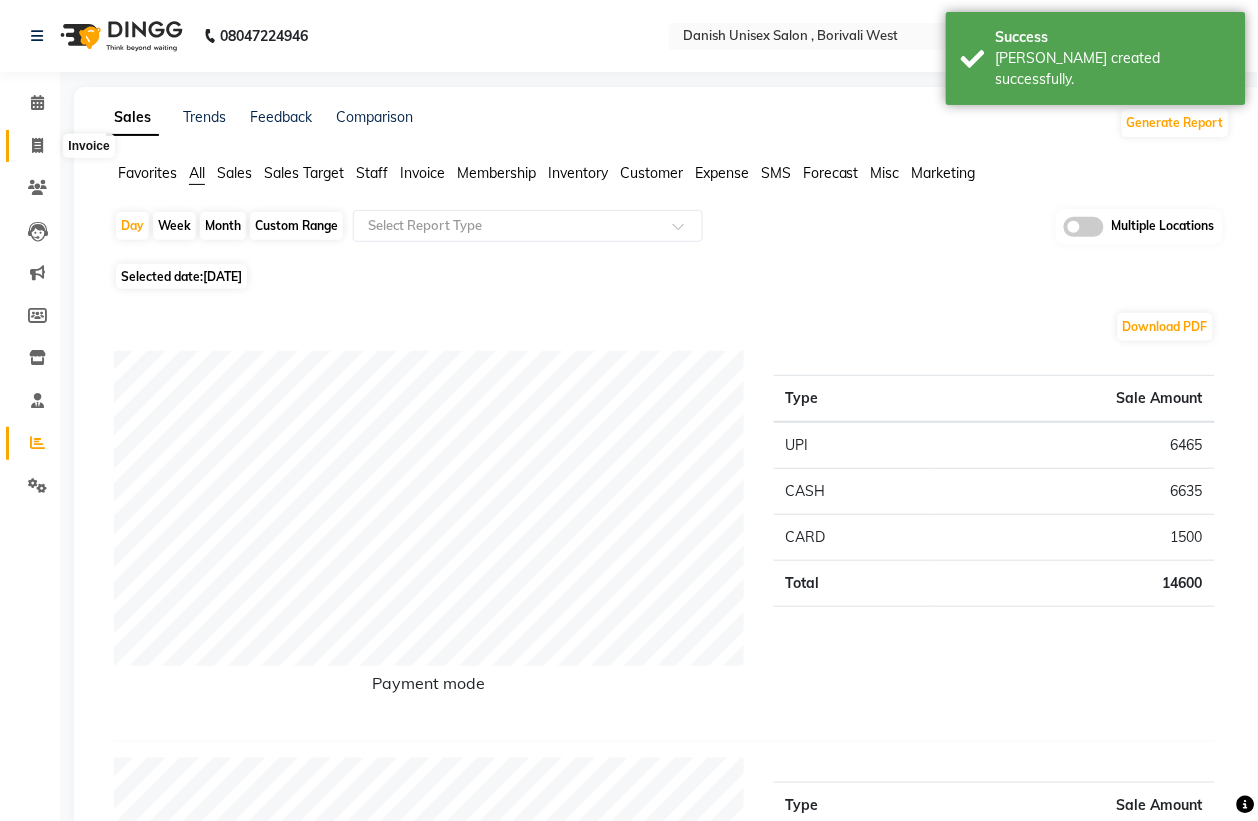 click 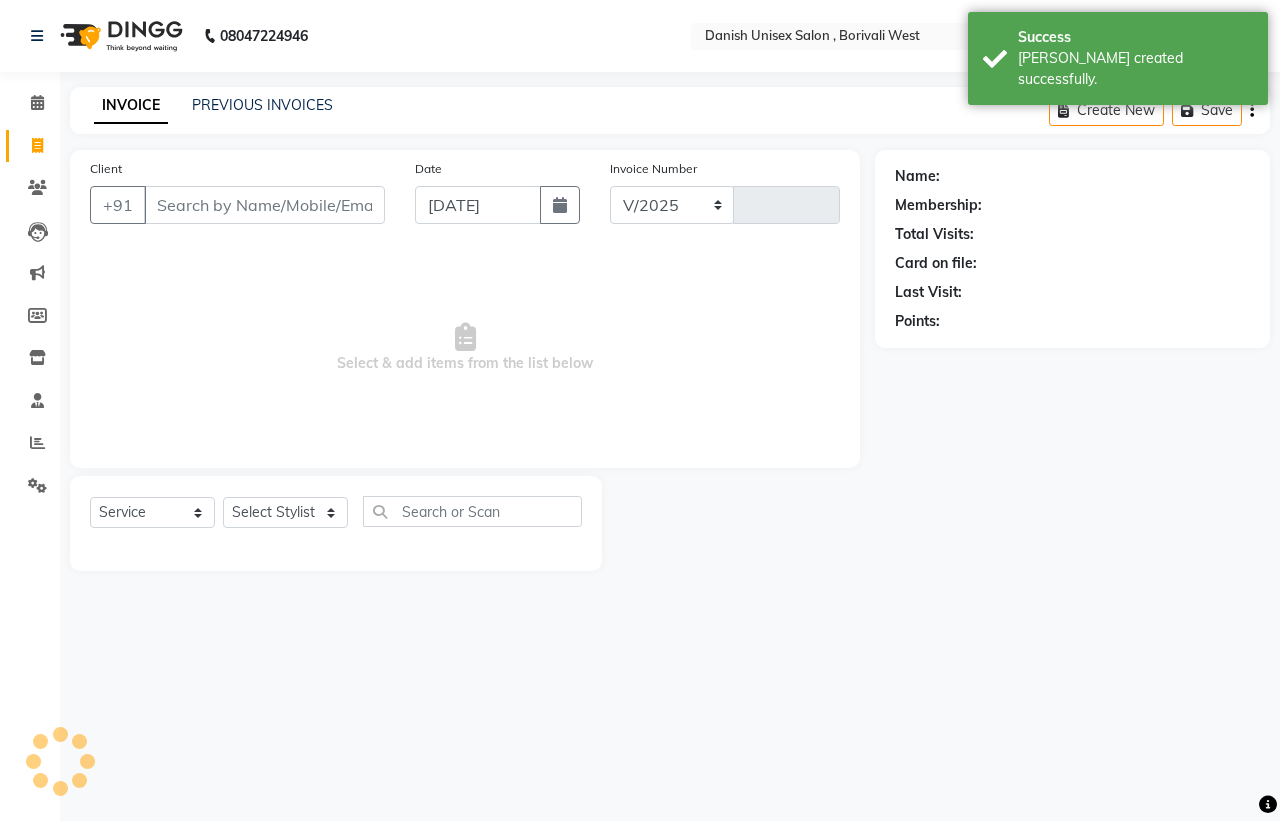 select on "6929" 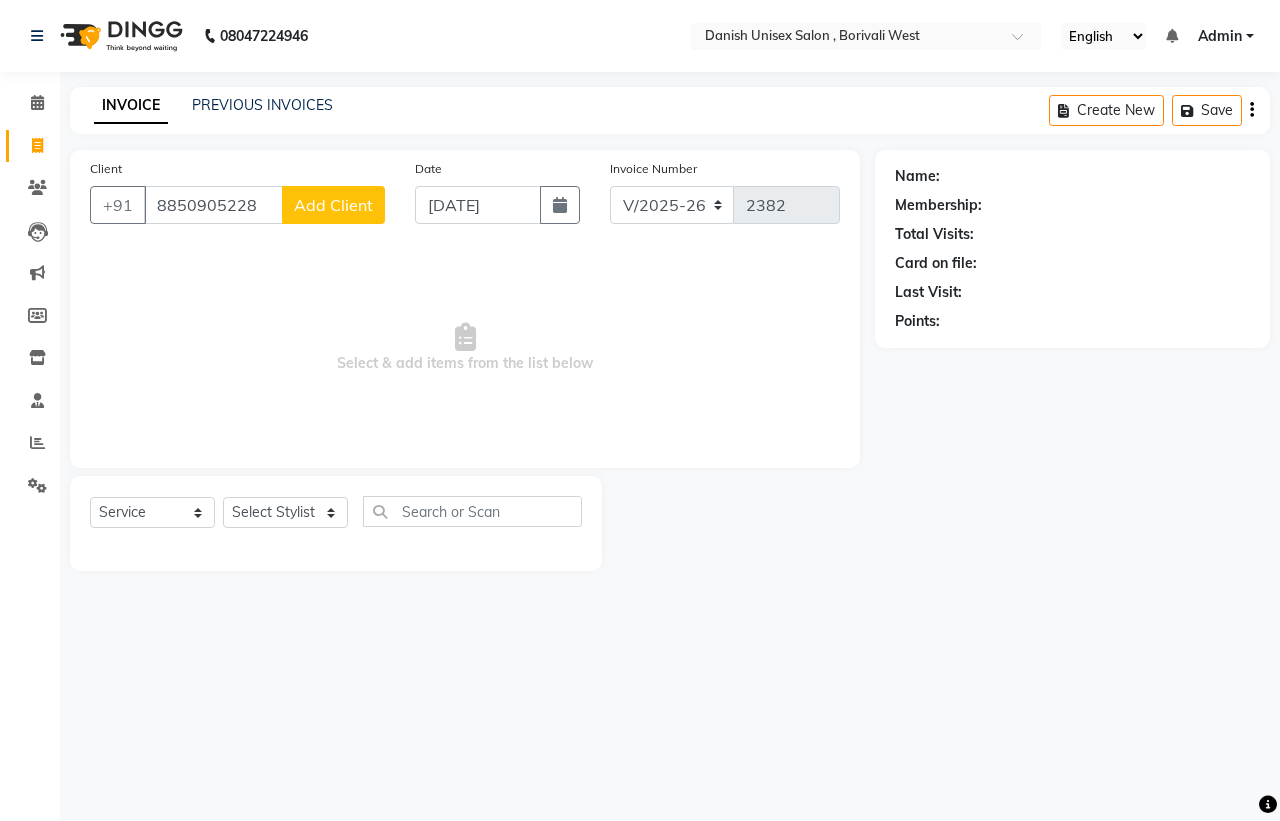 type on "8850905228" 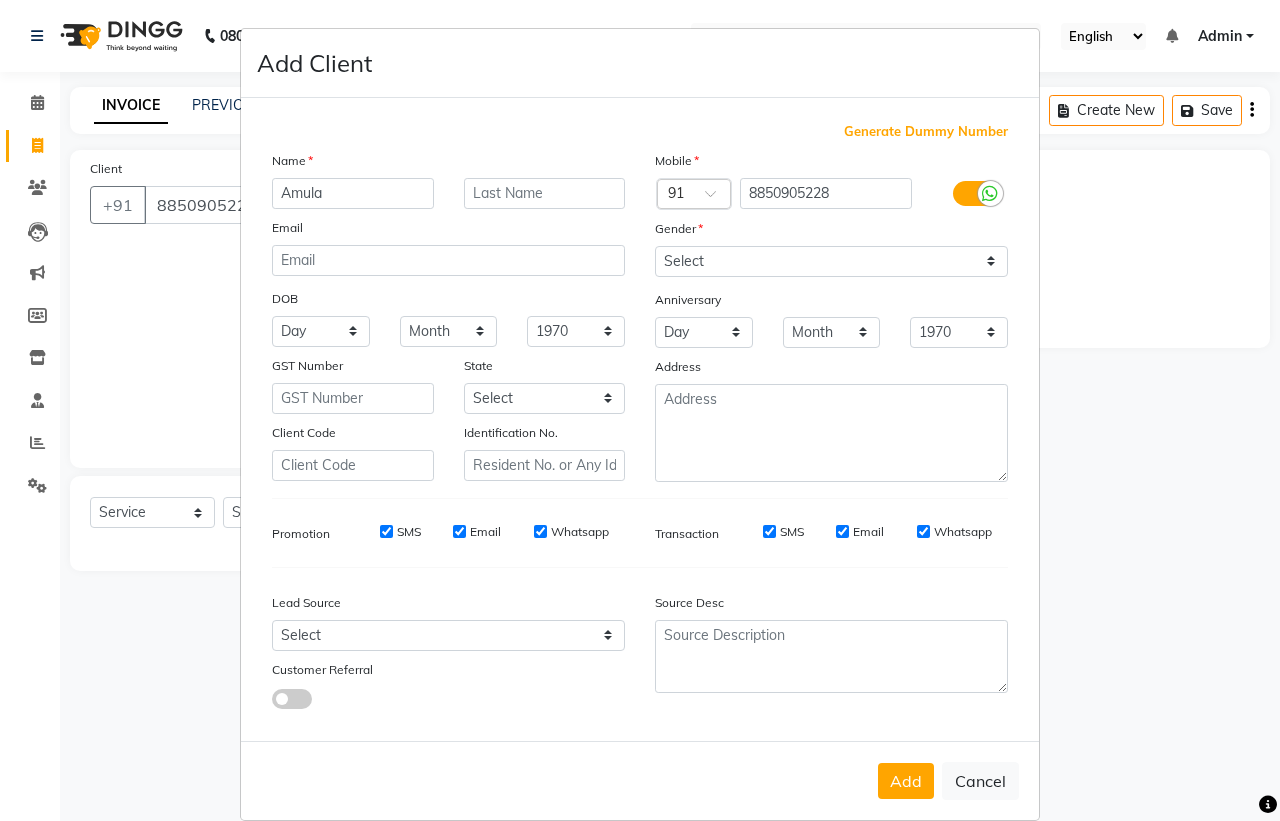 type on "Amula" 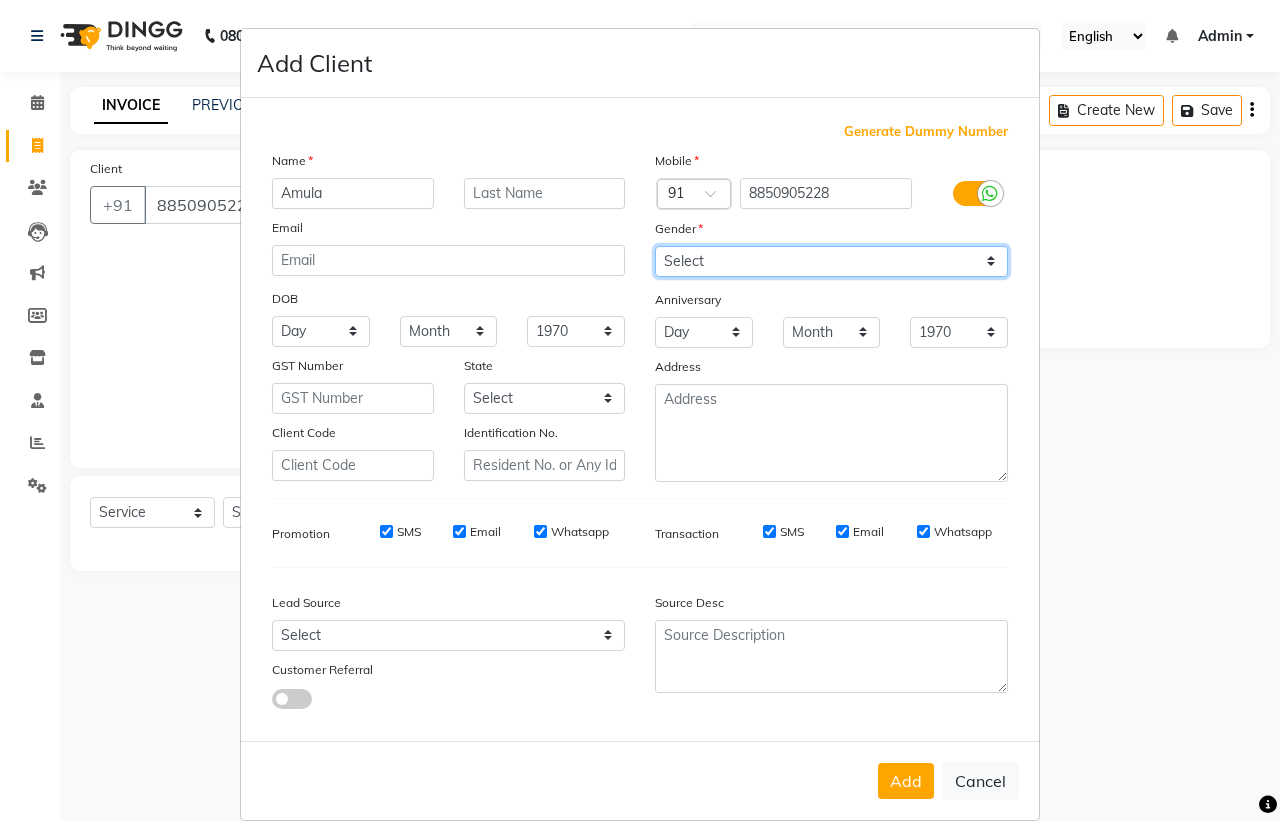 click on "Select [DEMOGRAPHIC_DATA] [DEMOGRAPHIC_DATA] Other Prefer Not To Say" at bounding box center [831, 261] 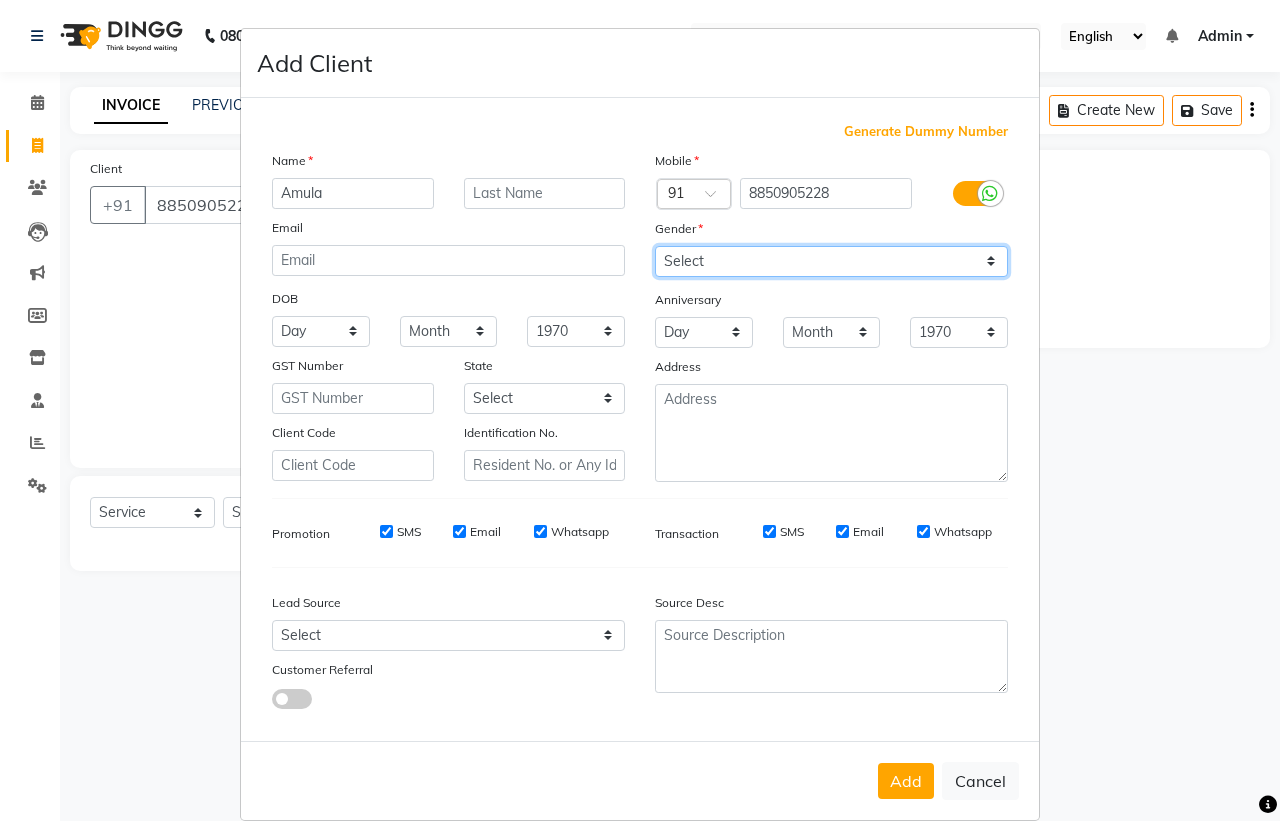 select on "[DEMOGRAPHIC_DATA]" 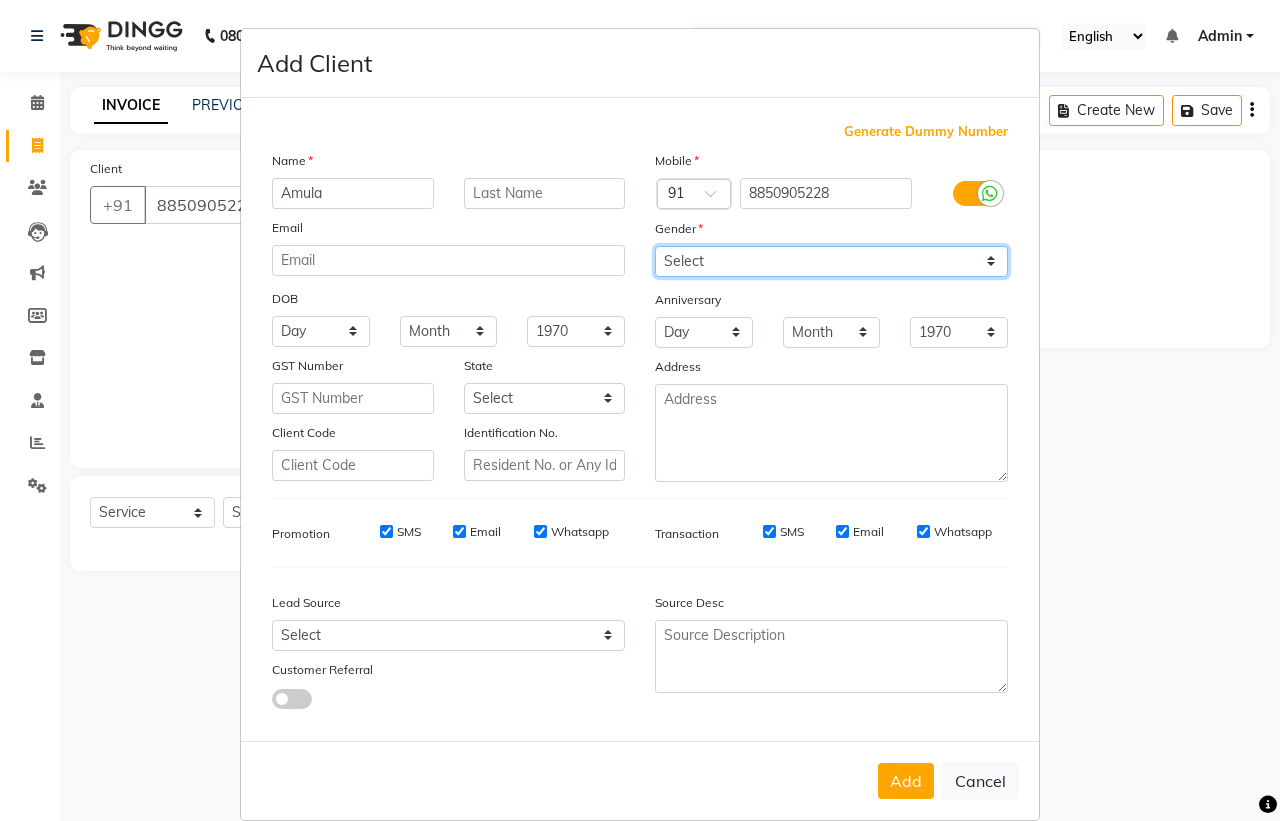click on "Select [DEMOGRAPHIC_DATA] [DEMOGRAPHIC_DATA] Other Prefer Not To Say" at bounding box center (831, 261) 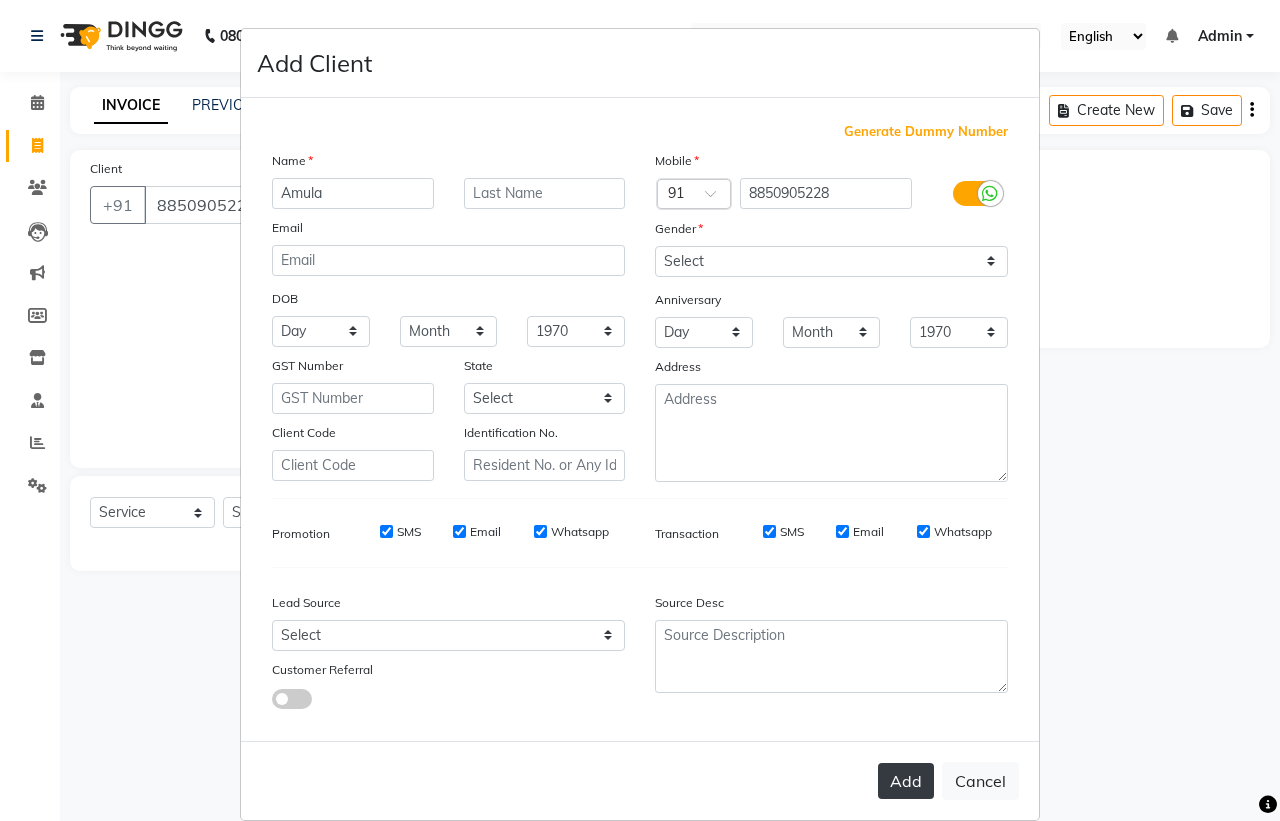 click on "Add" at bounding box center [906, 781] 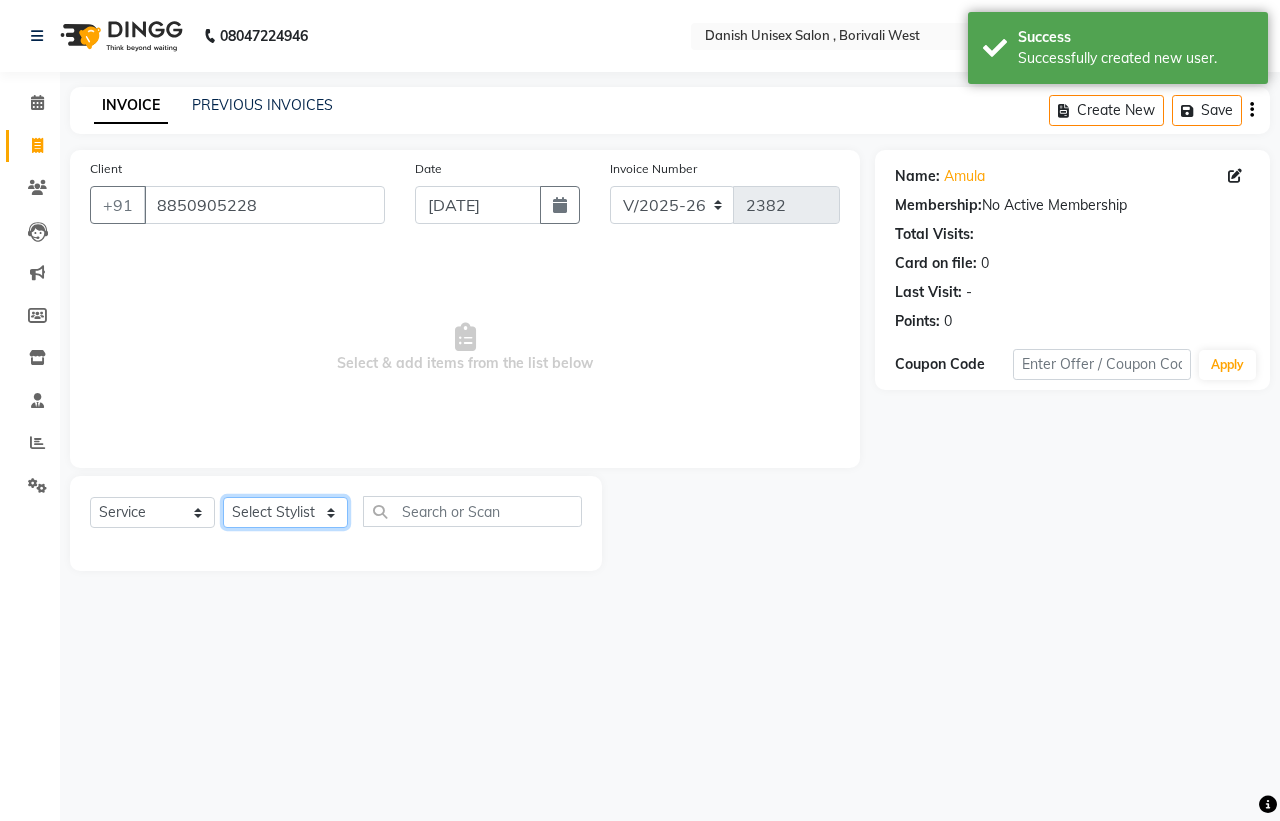 click on "Select Stylist [PERSON_NAME] [PERSON_NAME] [PERSON_NAME] kajal [PERSON_NAME] [PERSON_NAME] [PERSON_NAME] [PERSON_NAME] [PERSON_NAME] [PERSON_NAME] [PERSON_NAME]" 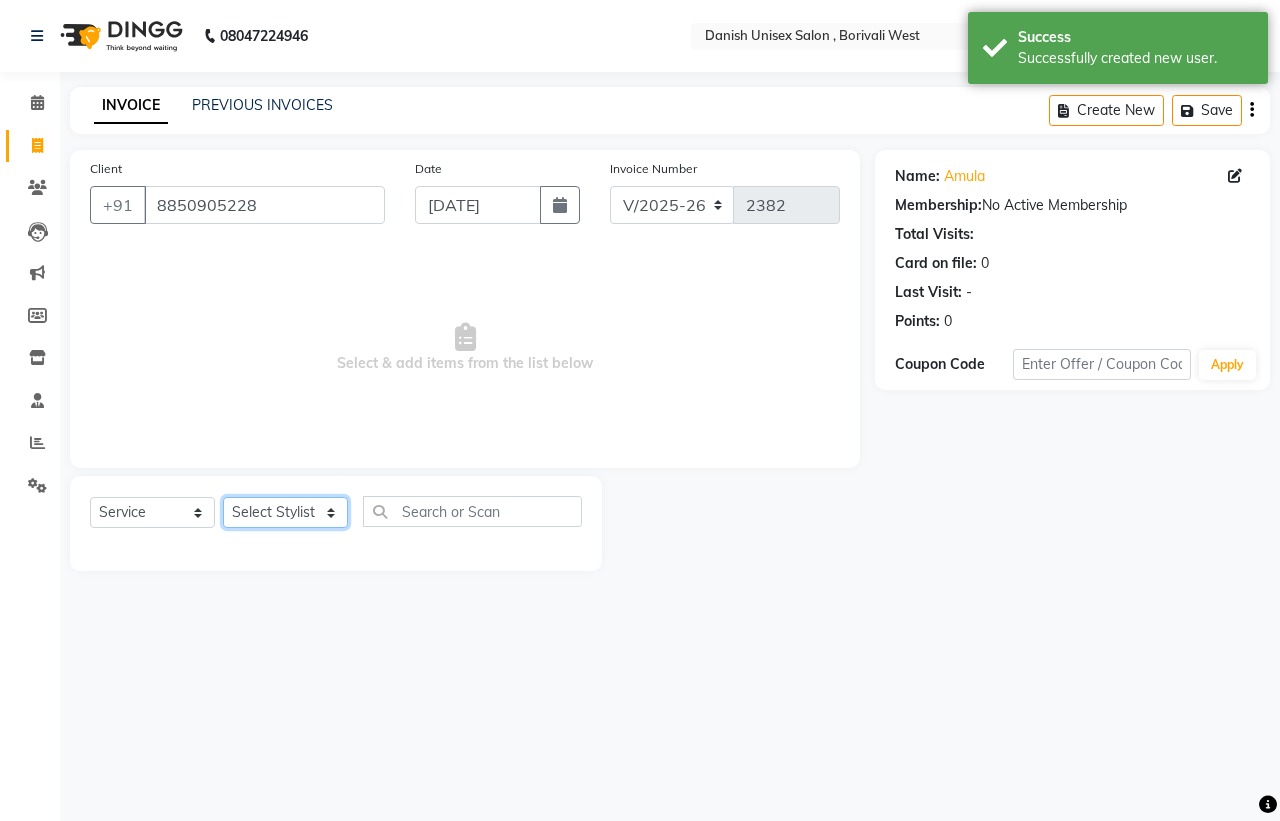 select on "54584" 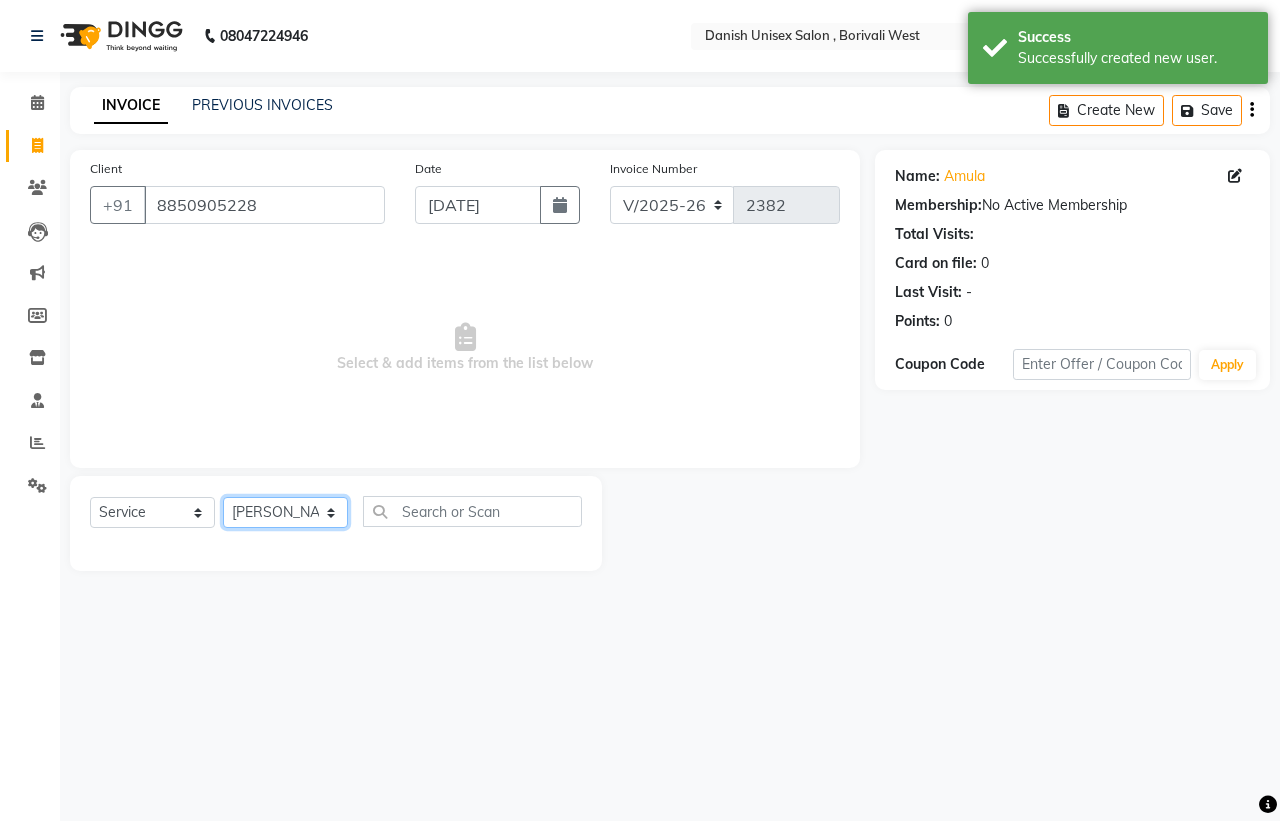 click on "Select Stylist [PERSON_NAME] [PERSON_NAME] [PERSON_NAME] kajal [PERSON_NAME] [PERSON_NAME] [PERSON_NAME] [PERSON_NAME] [PERSON_NAME] [PERSON_NAME] [PERSON_NAME]" 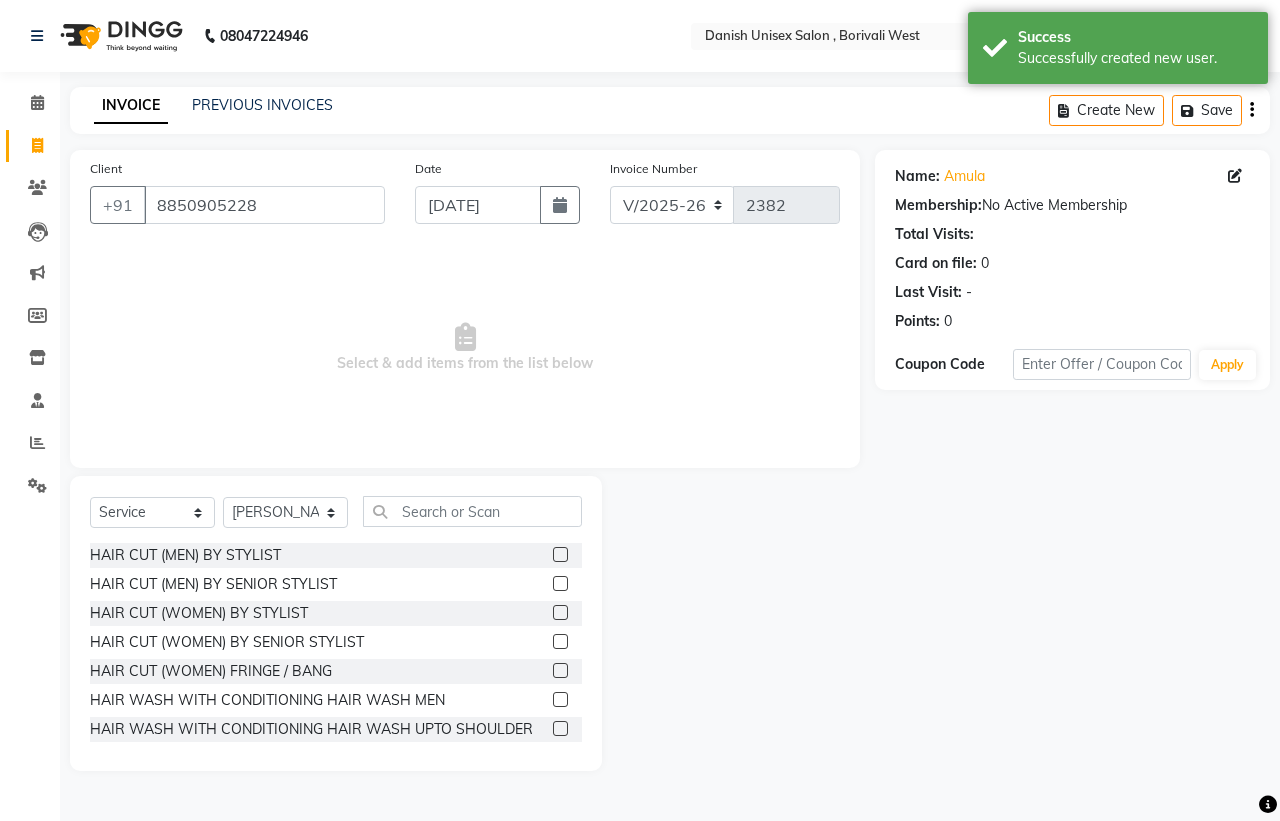 click 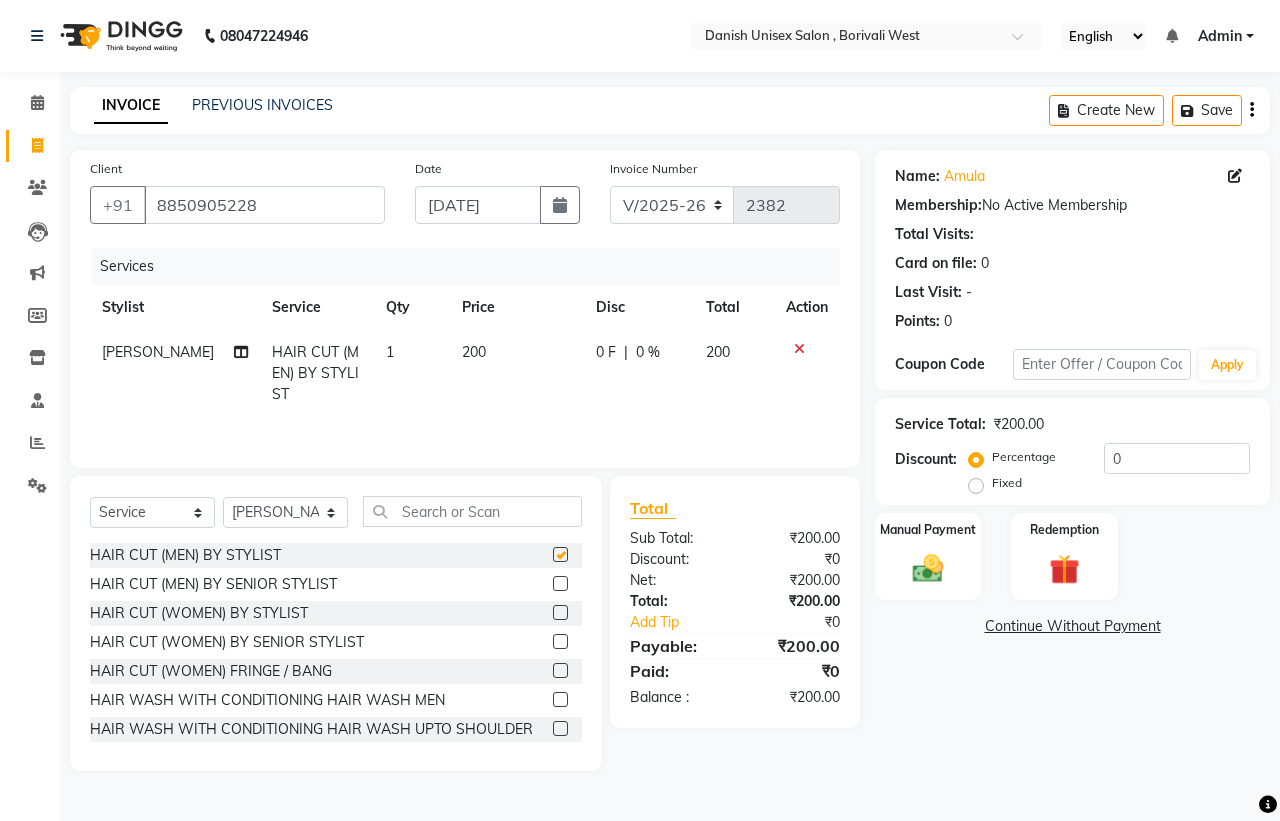 checkbox on "false" 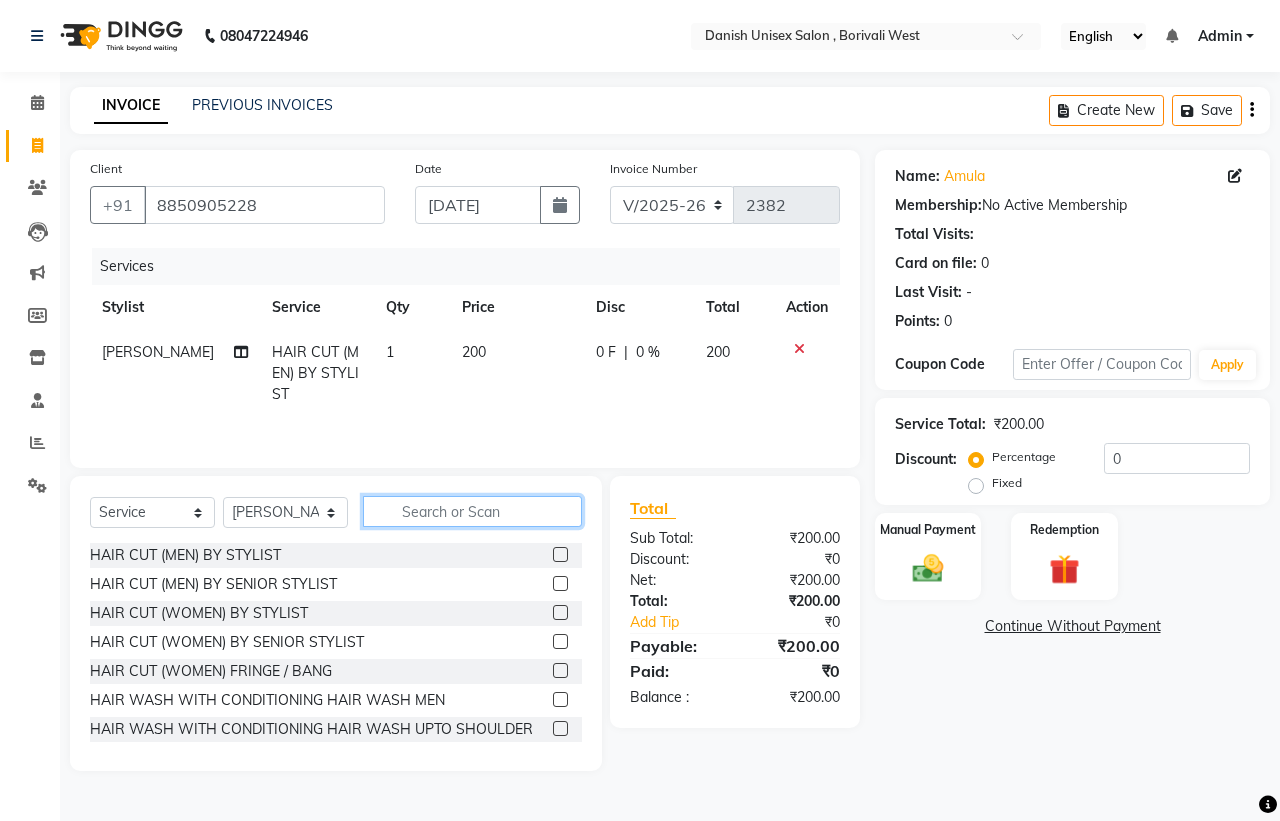click 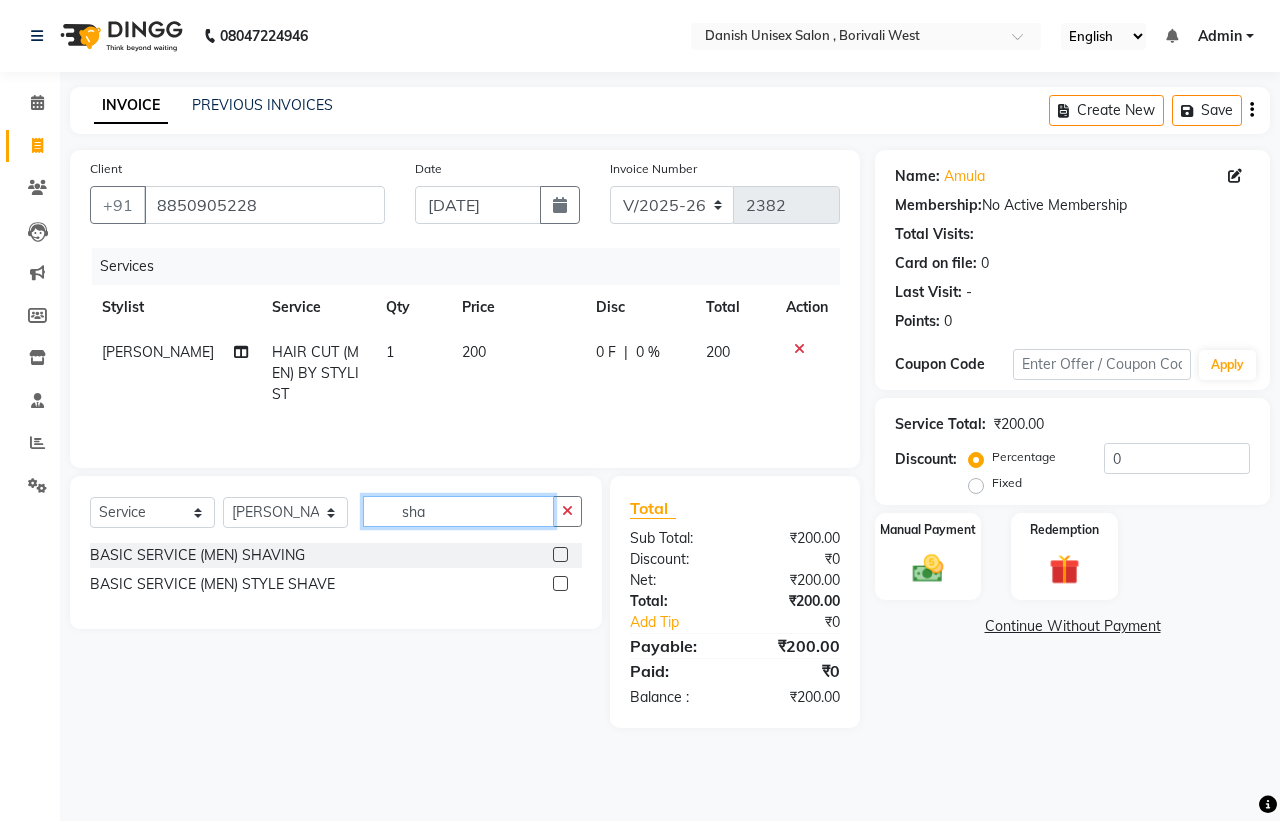type on "sha" 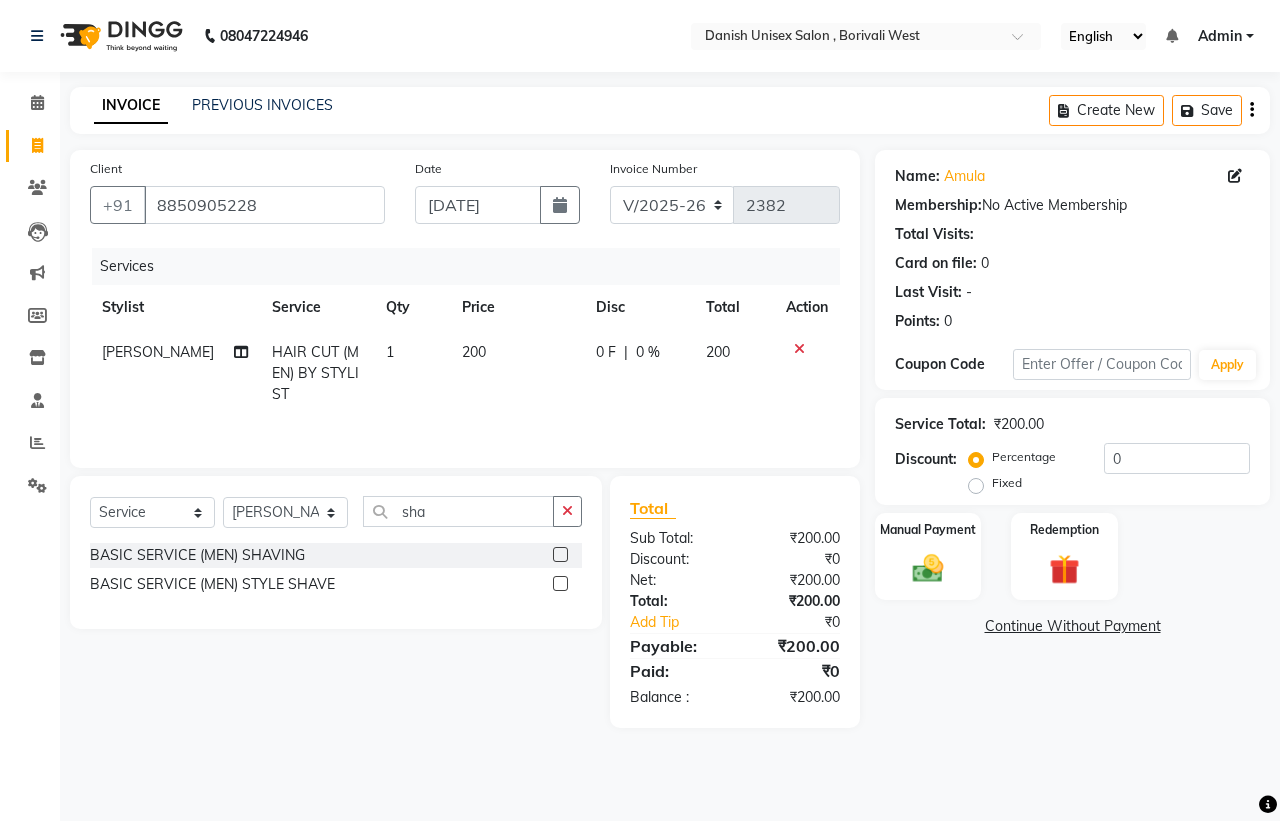 click 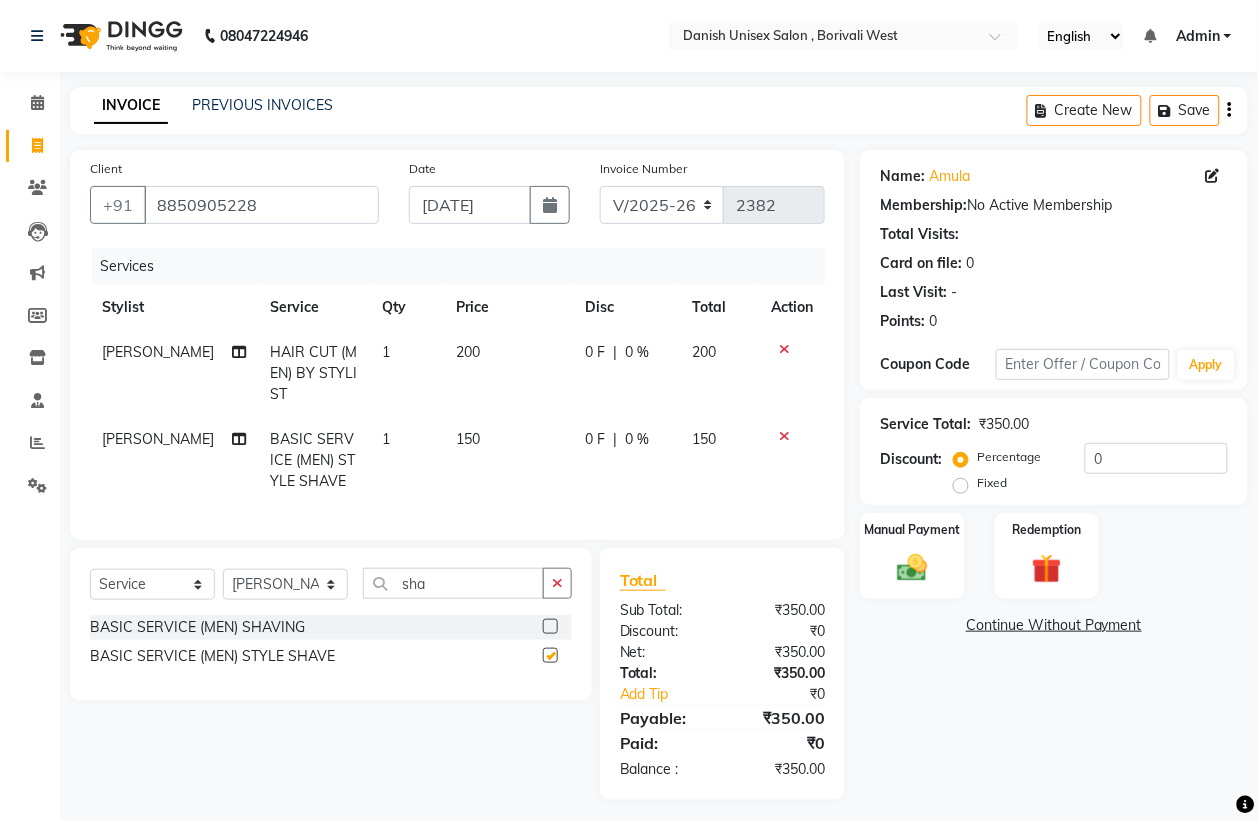 checkbox on "false" 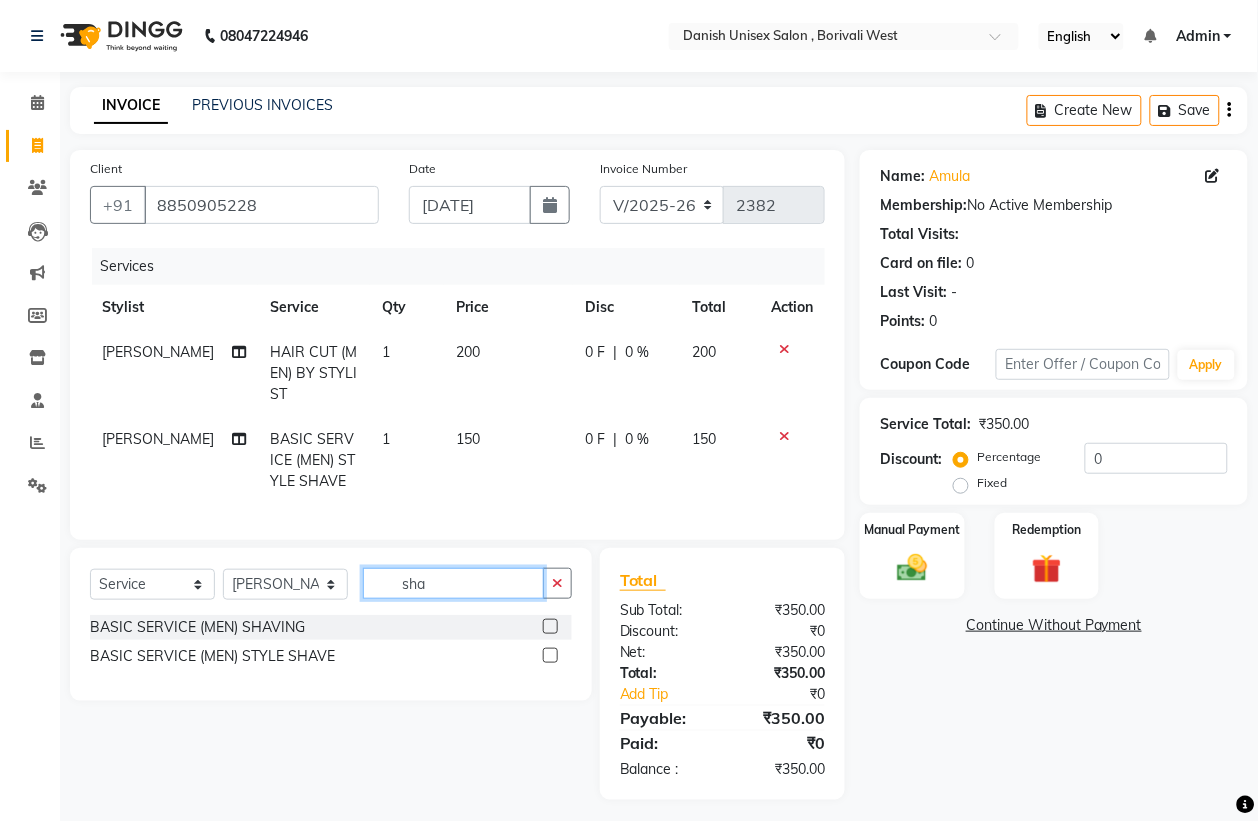 click on "sha" 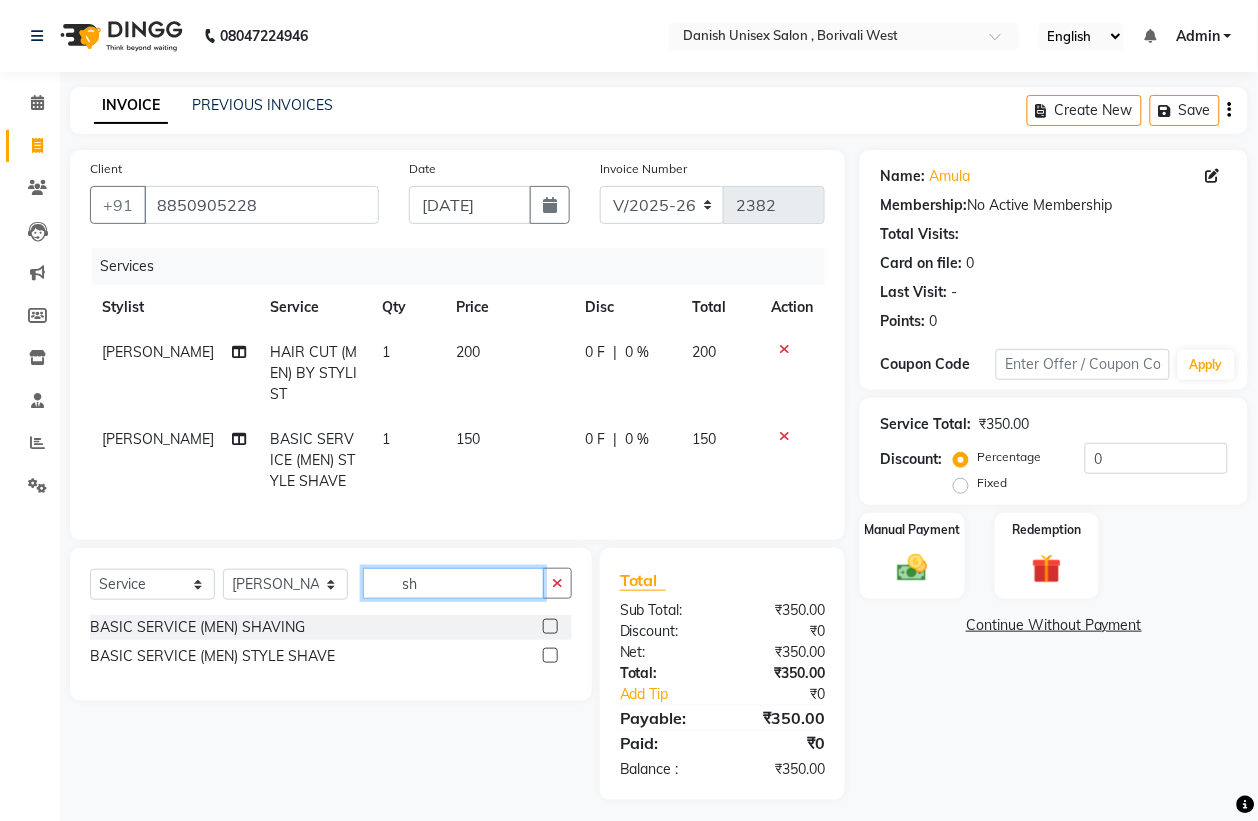 type on "s" 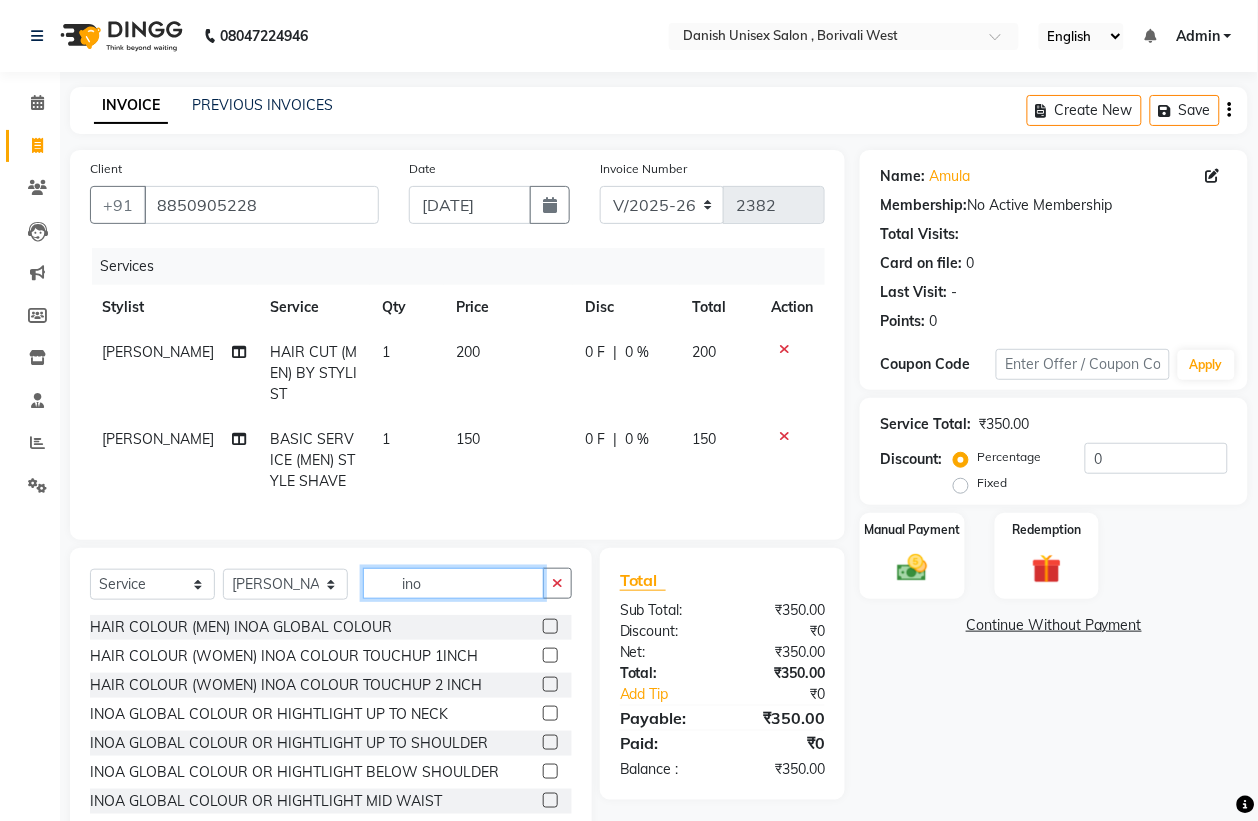 type on "ino" 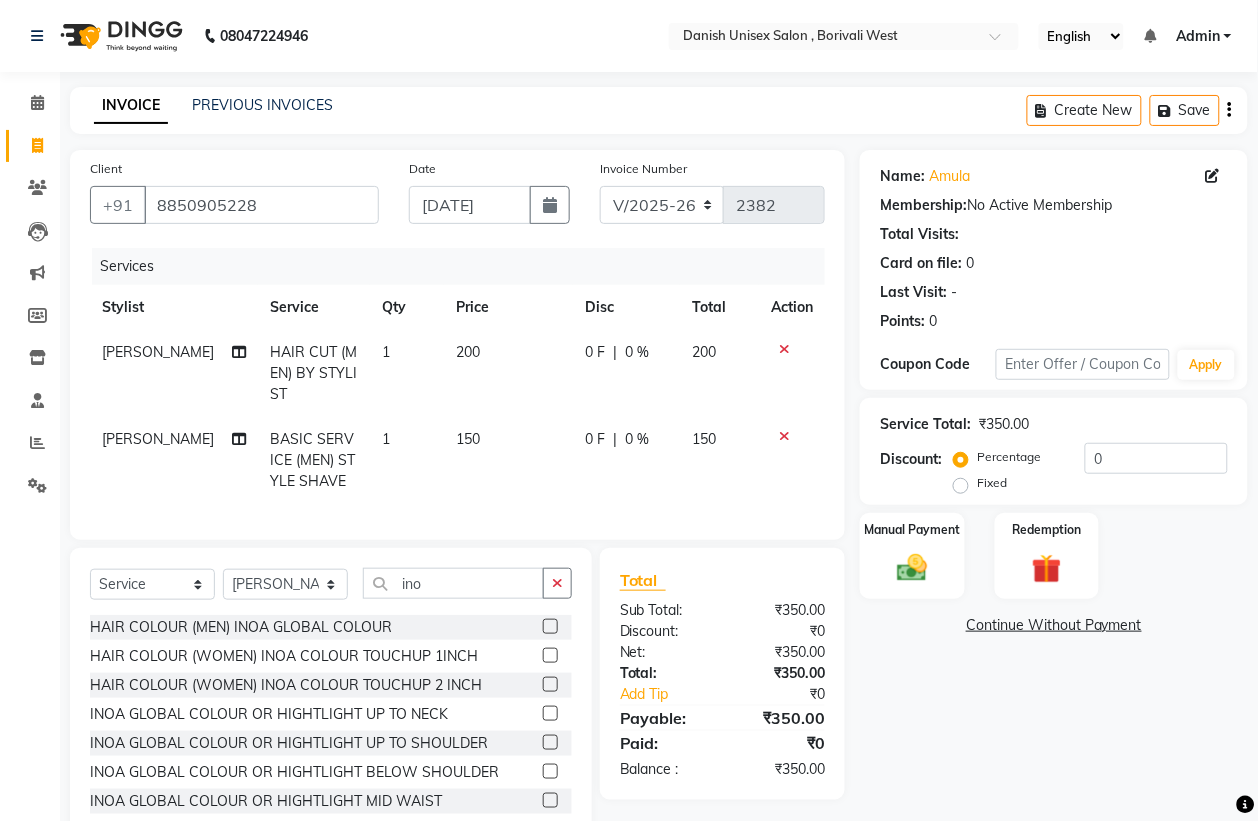 click 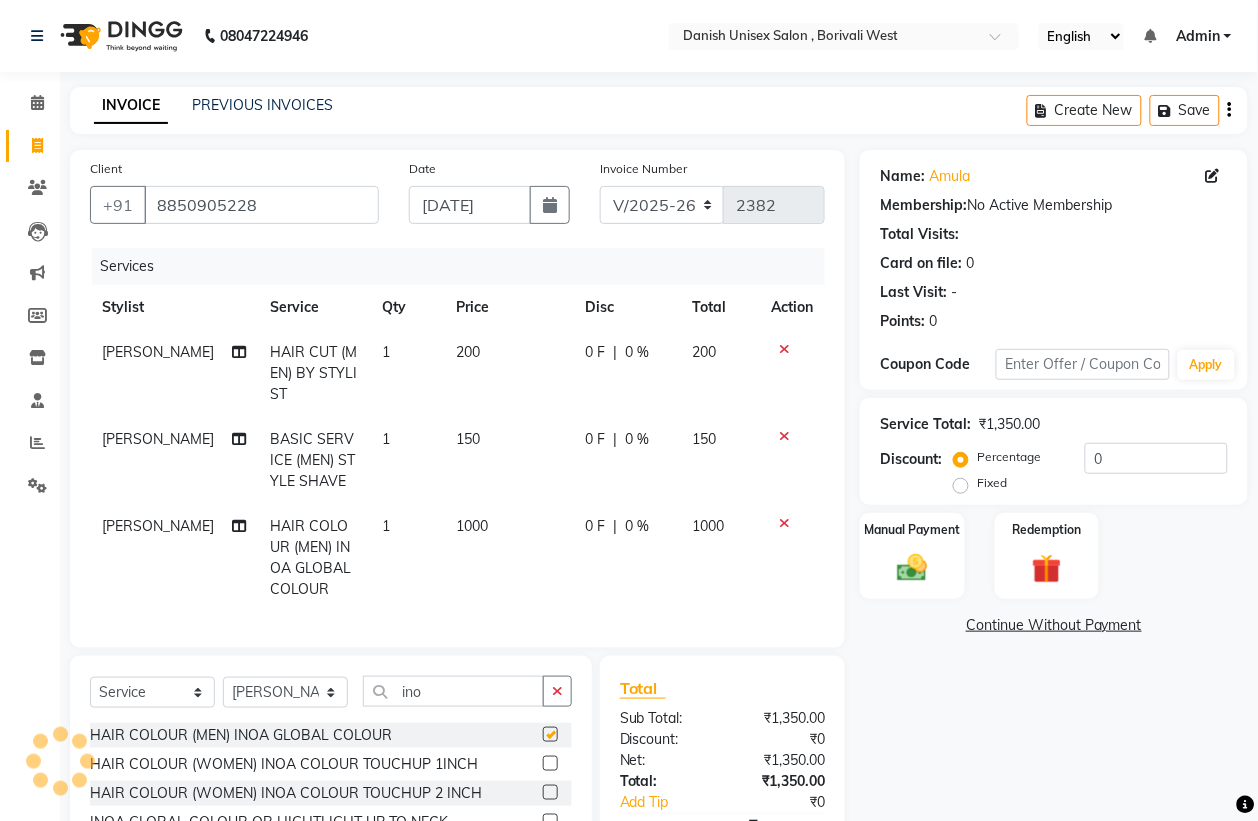 checkbox on "false" 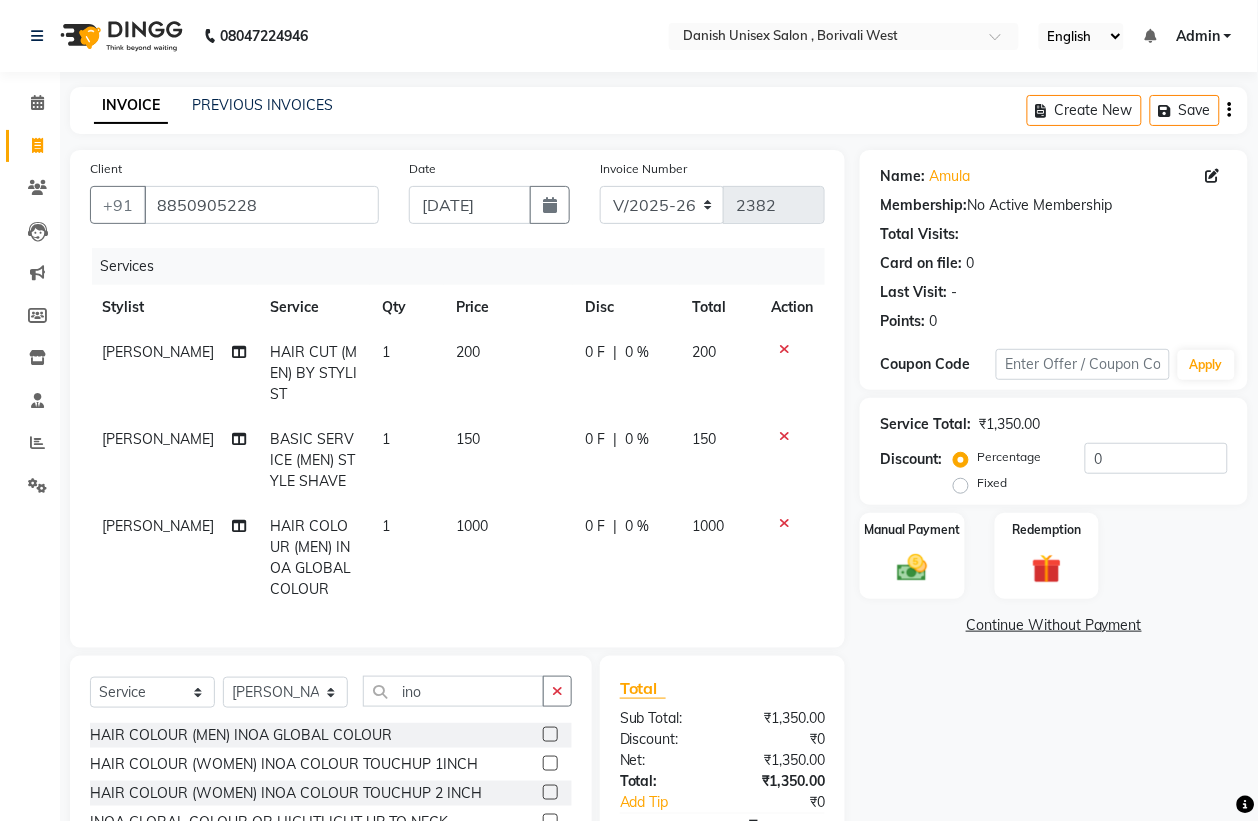 scroll, scrollTop: 181, scrollLeft: 0, axis: vertical 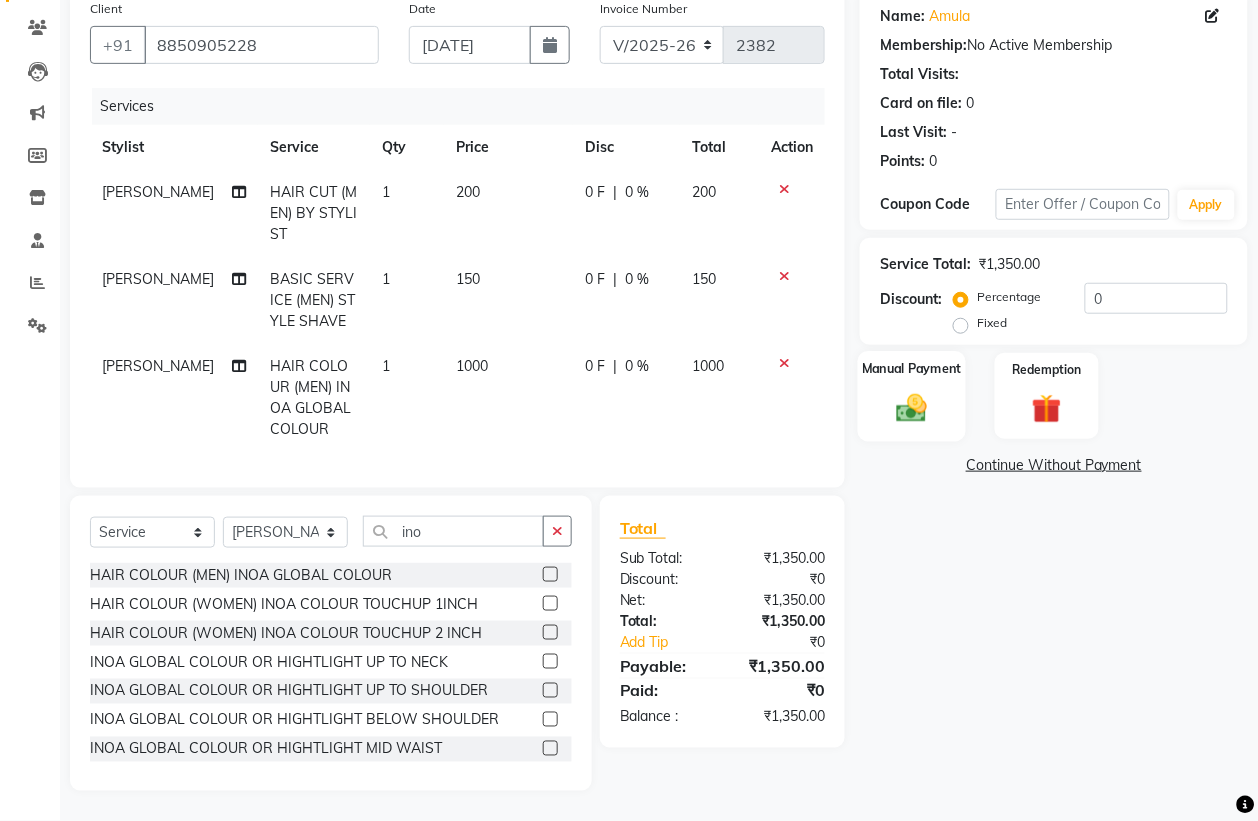 click on "Manual Payment" 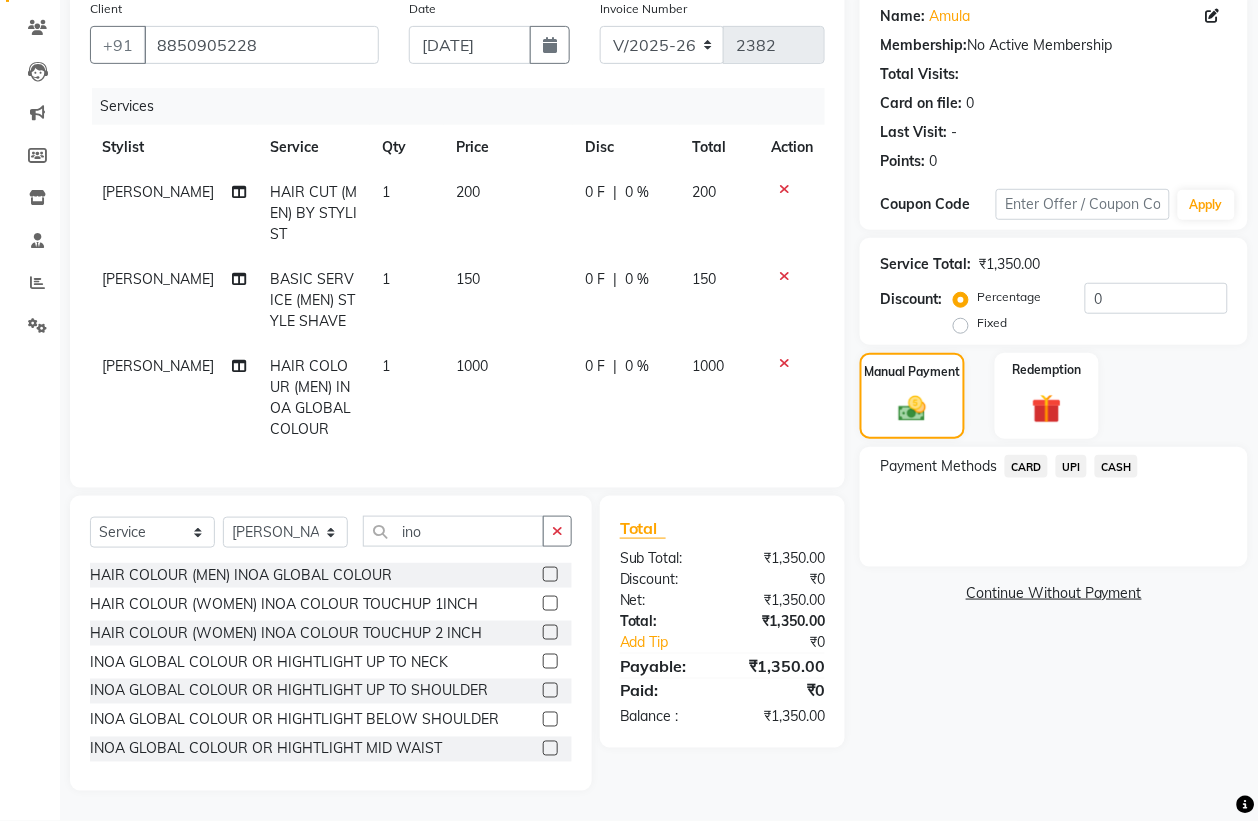 click on "UPI" 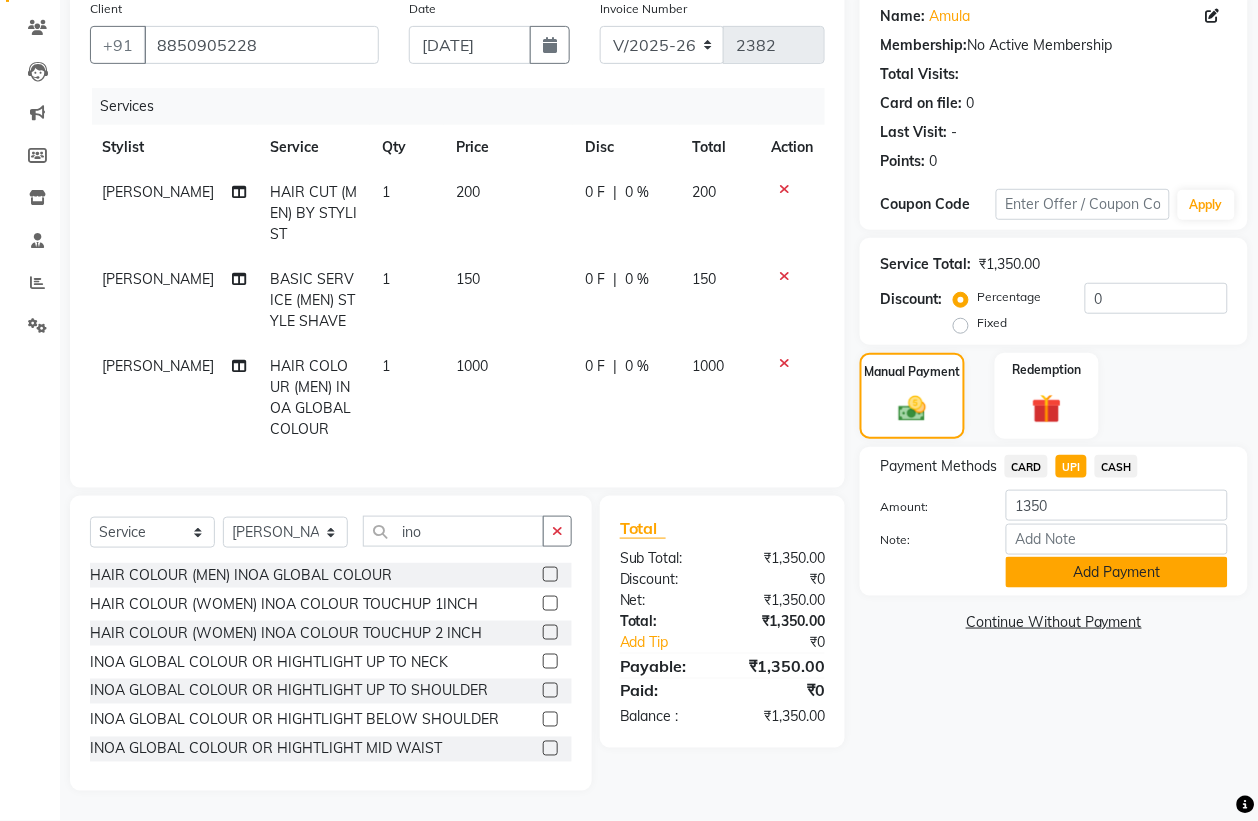click on "Add Payment" 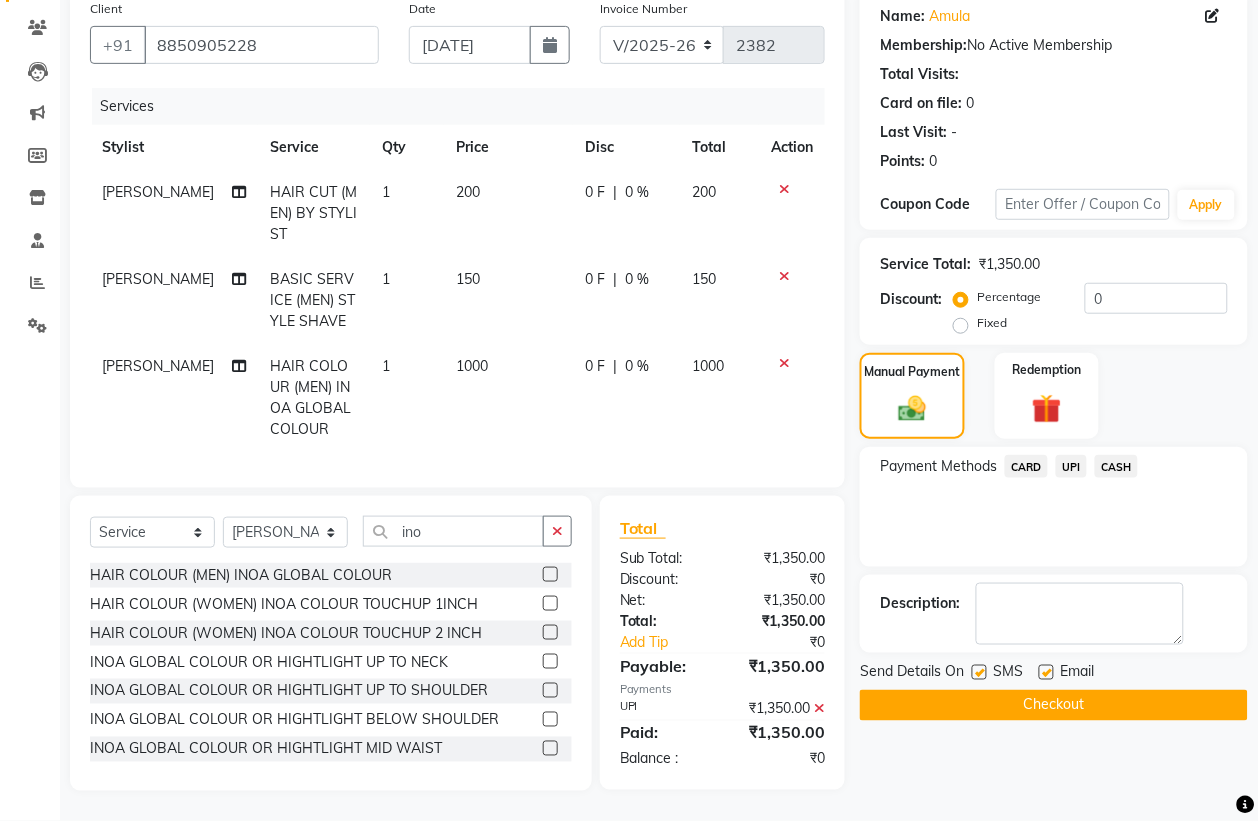 click on "Checkout" 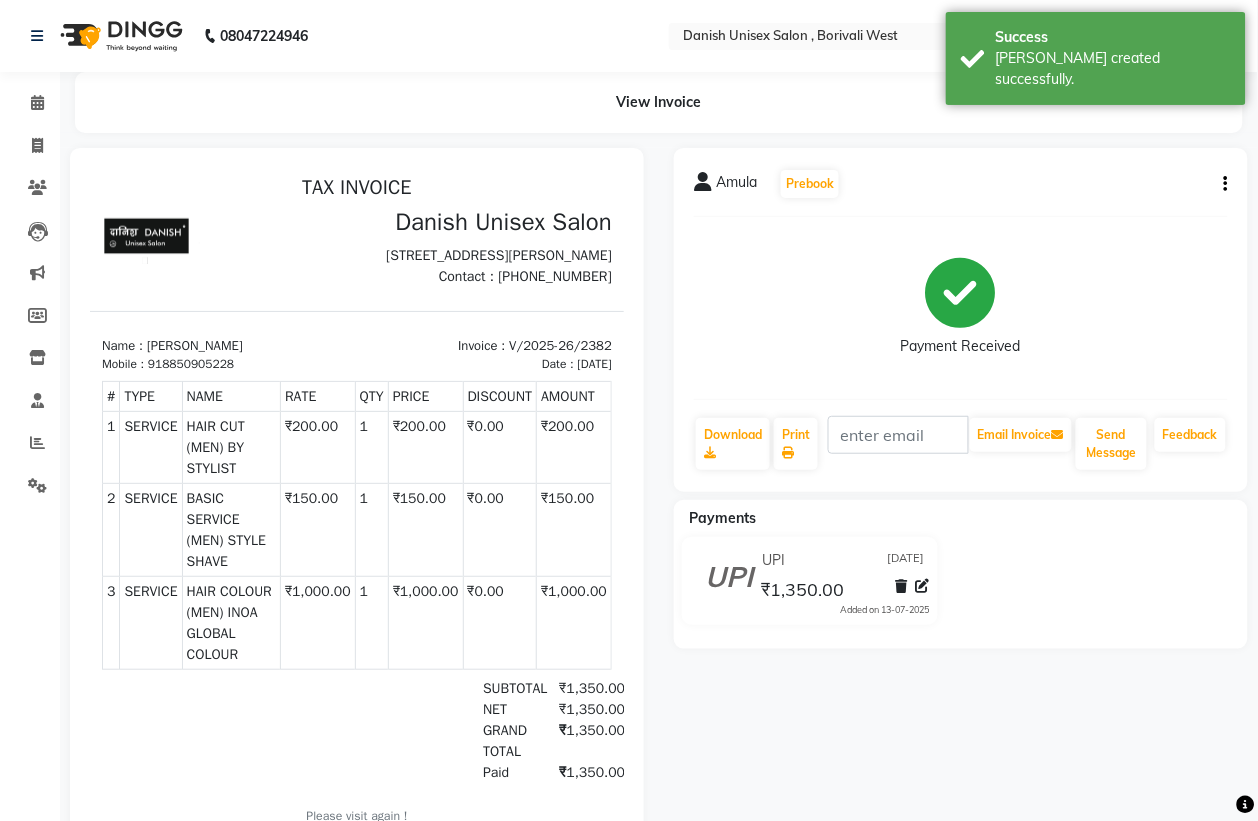 scroll, scrollTop: 0, scrollLeft: 0, axis: both 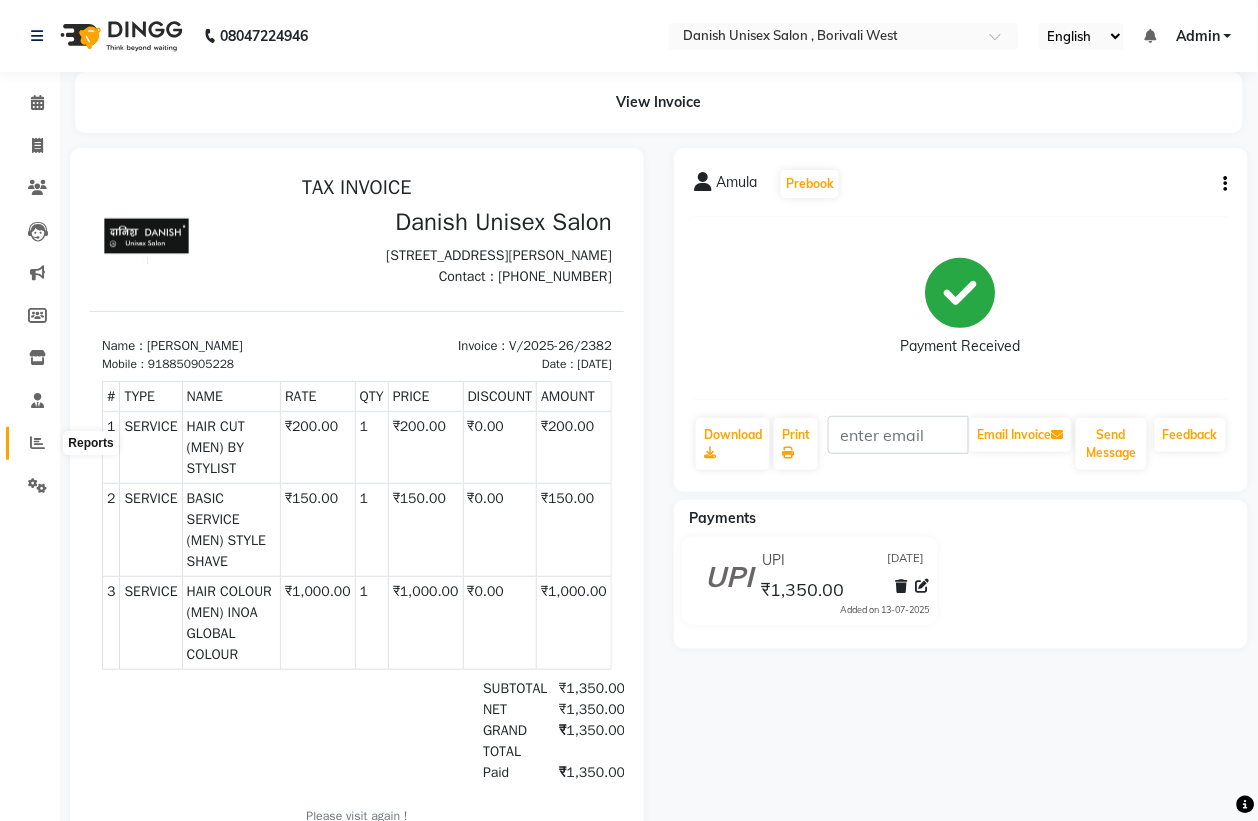 click 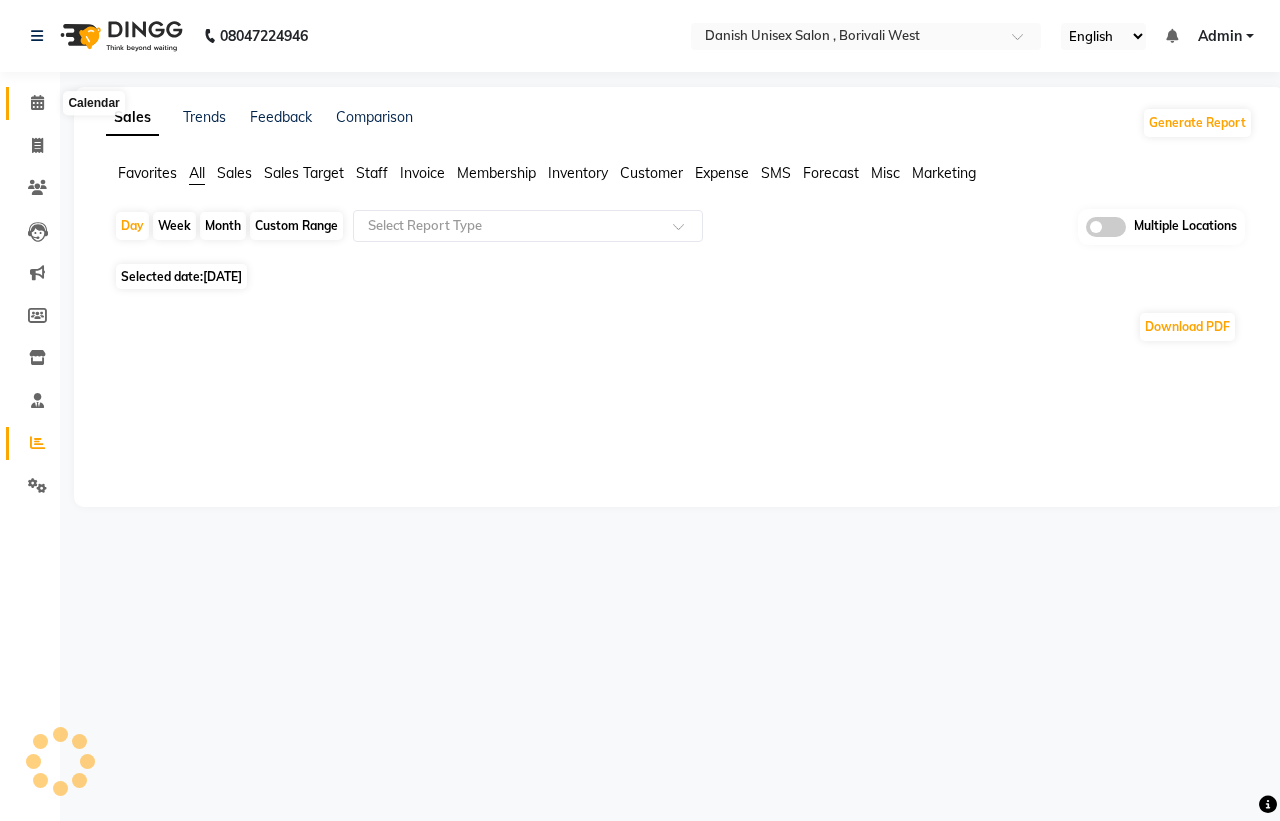 click 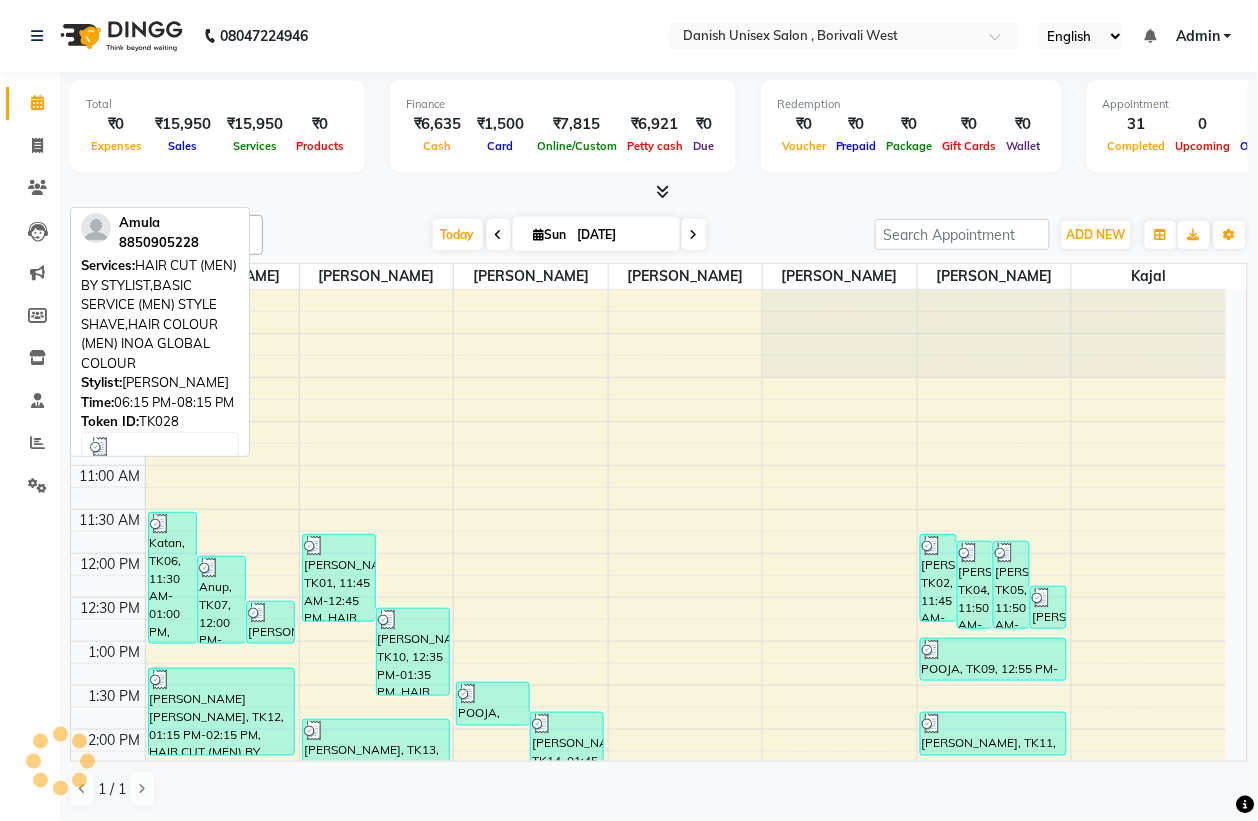 scroll, scrollTop: 686, scrollLeft: 0, axis: vertical 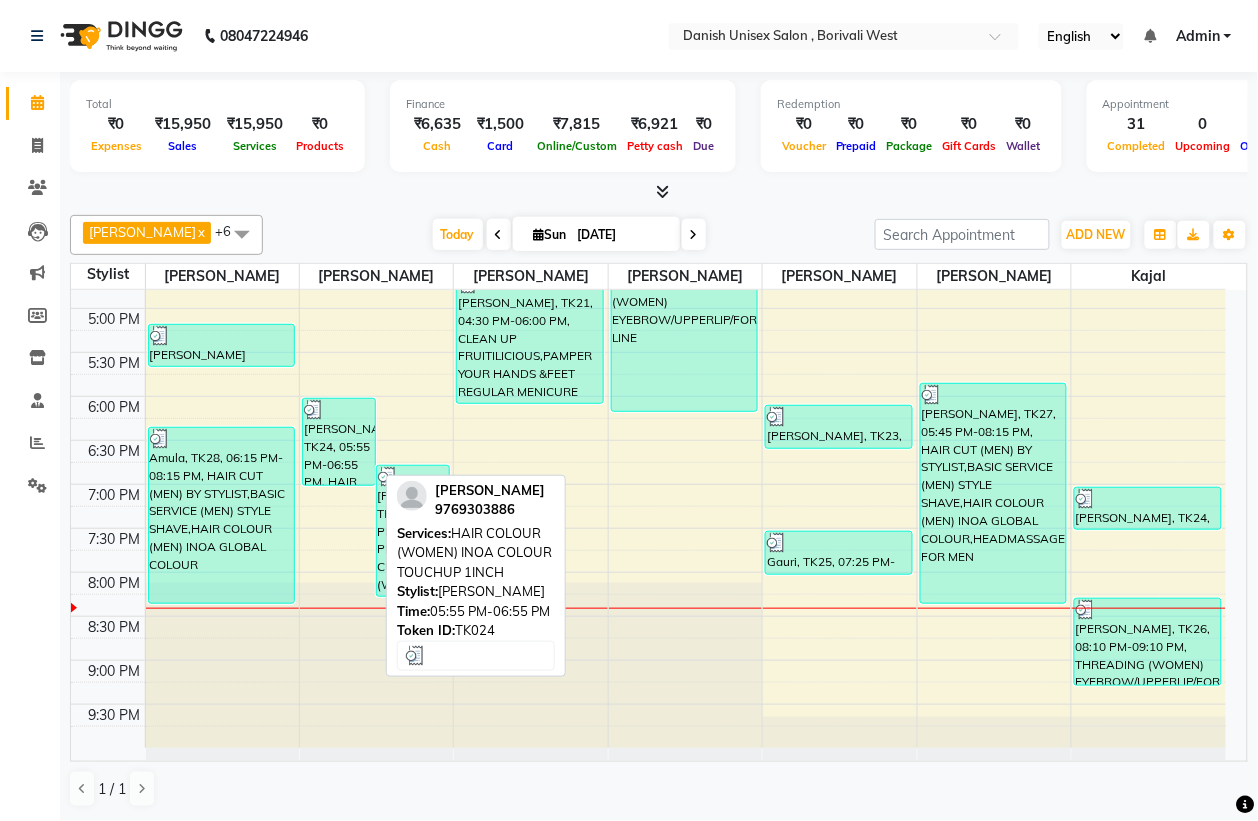 click on "[PERSON_NAME], TK24, 05:55 PM-06:55 PM, HAIR COLOUR (WOMEN) INOA COLOUR TOUCHUP 1INCH" at bounding box center (339, 442) 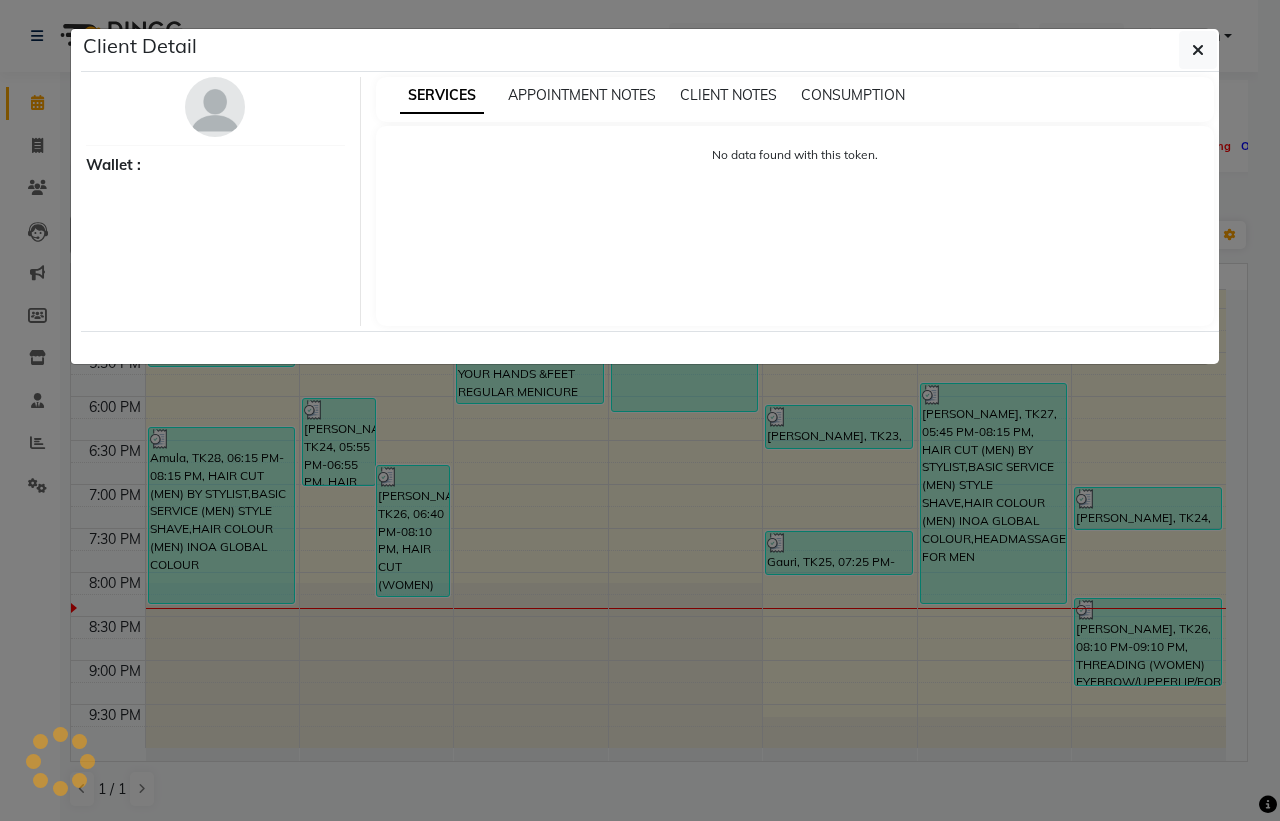 select on "3" 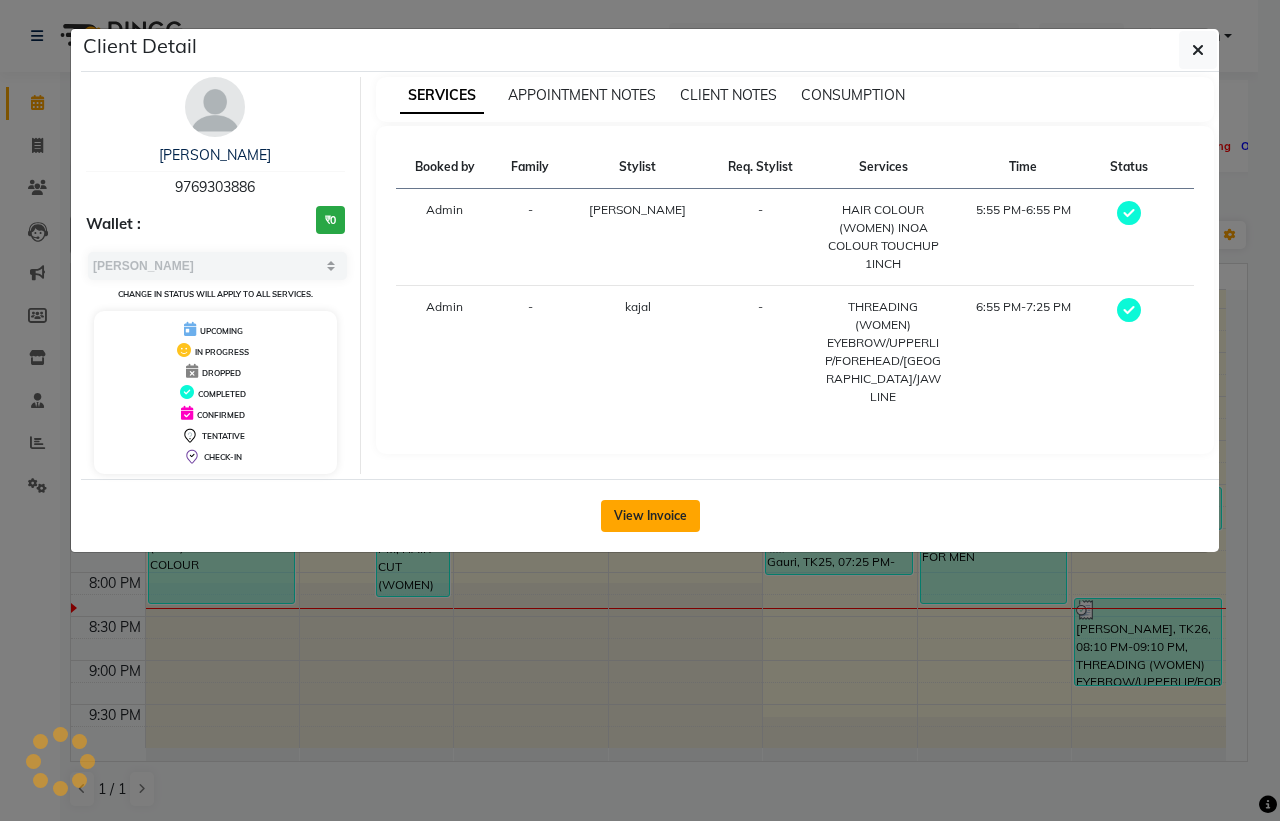 click on "View Invoice" 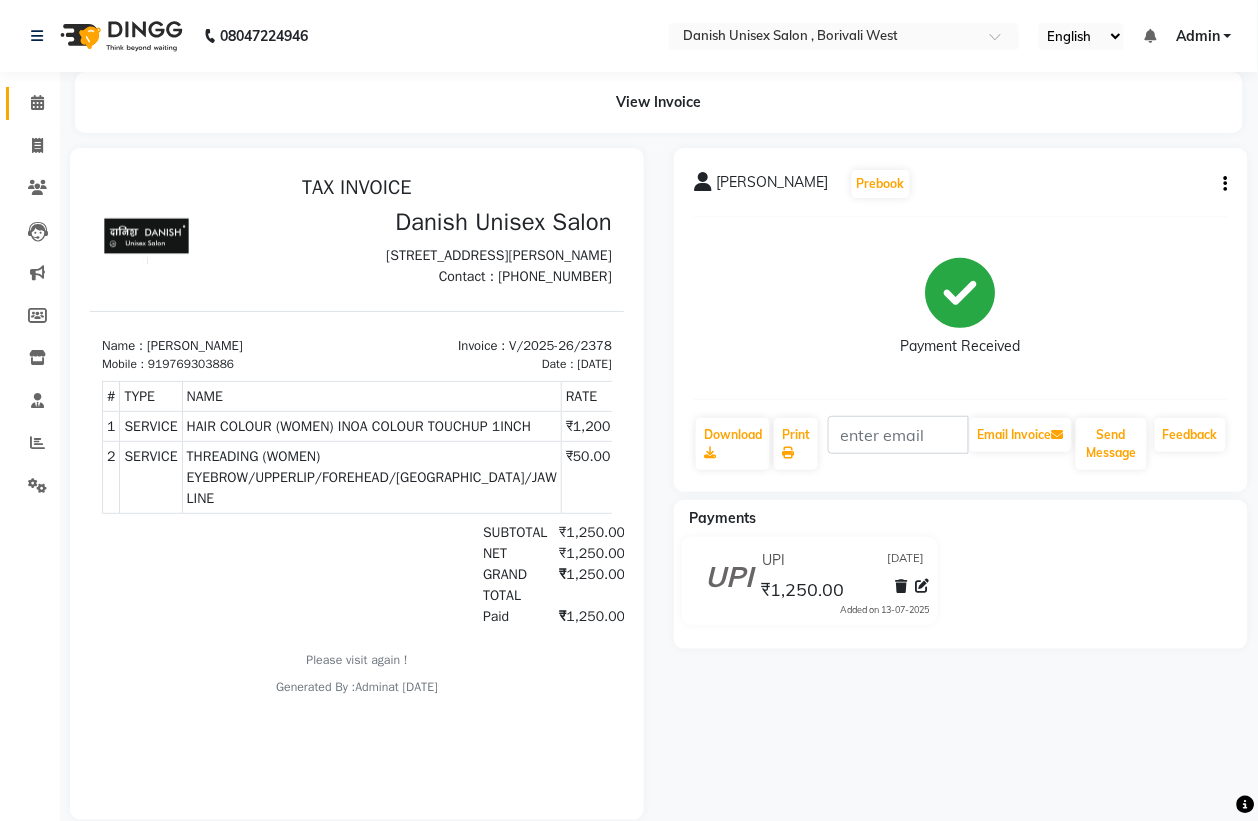 scroll, scrollTop: 0, scrollLeft: 0, axis: both 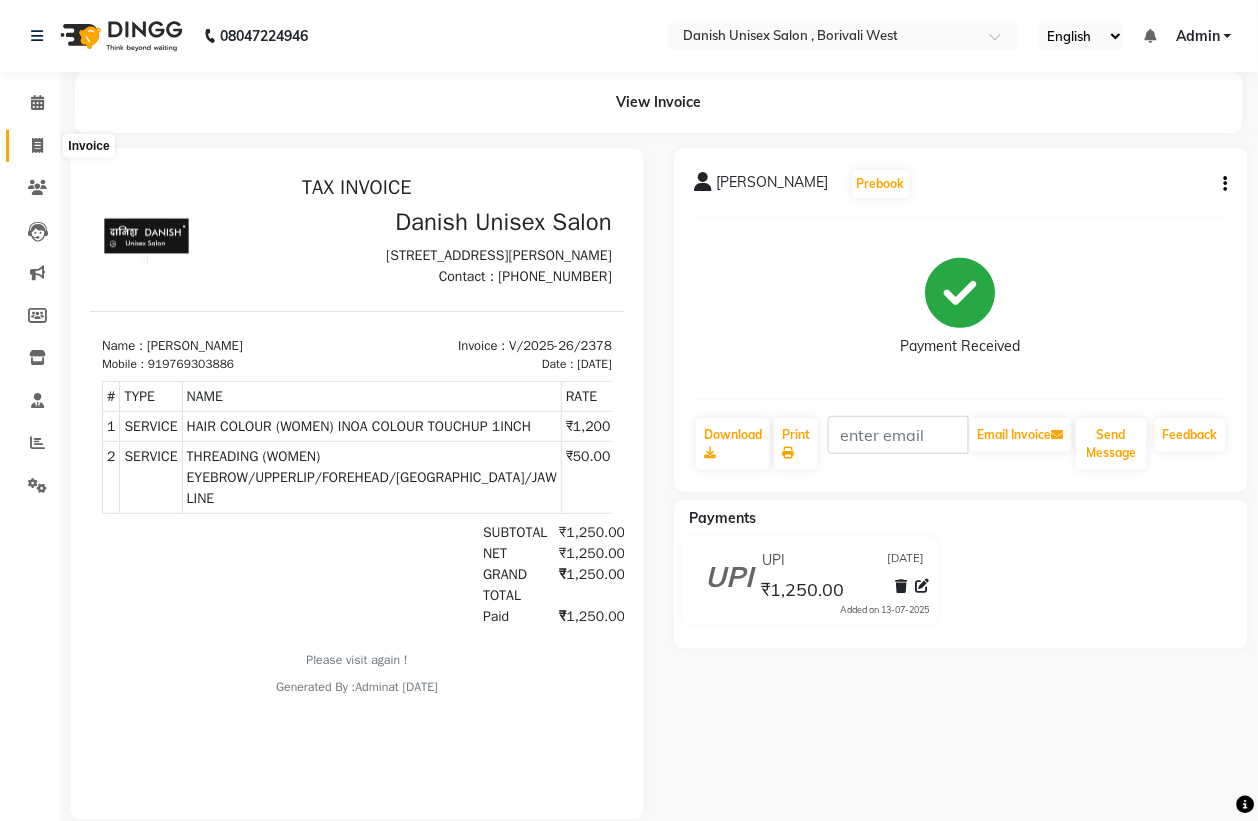 click 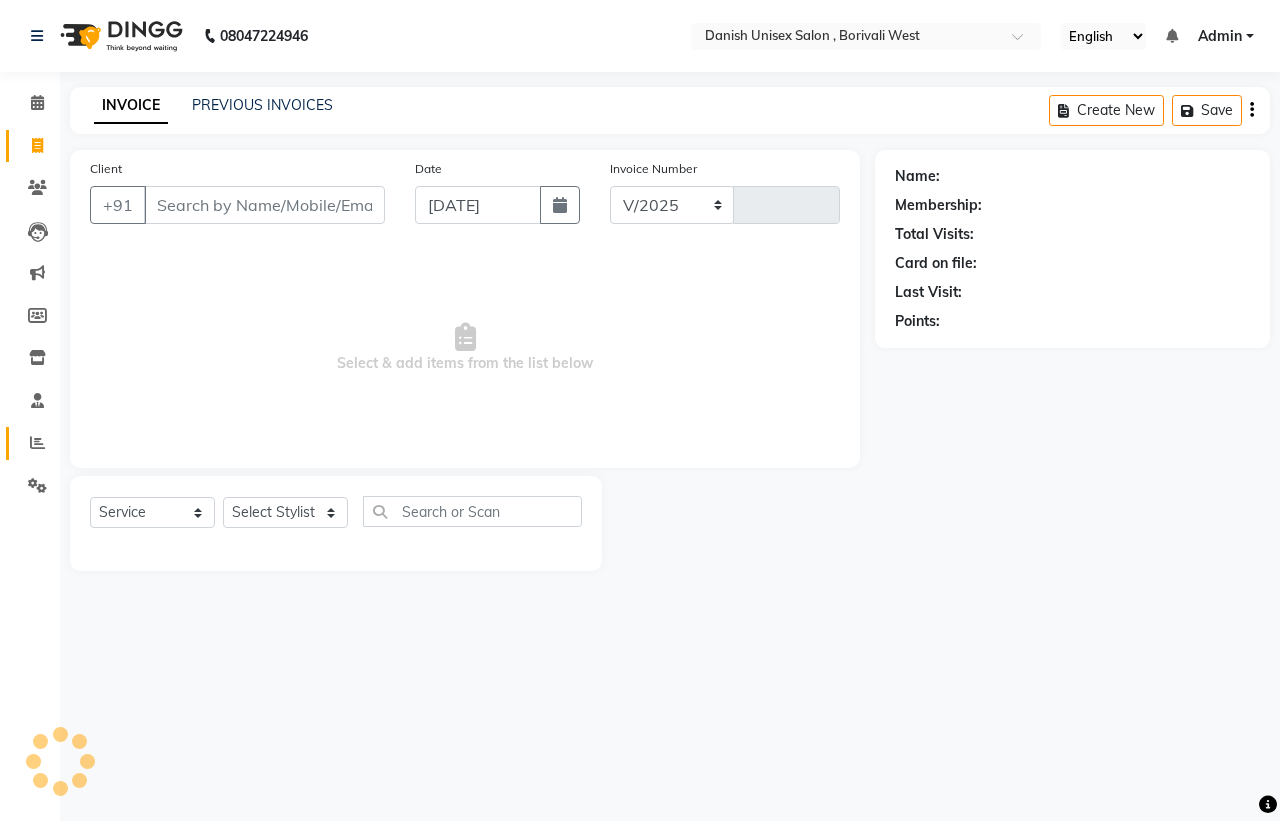 select on "6929" 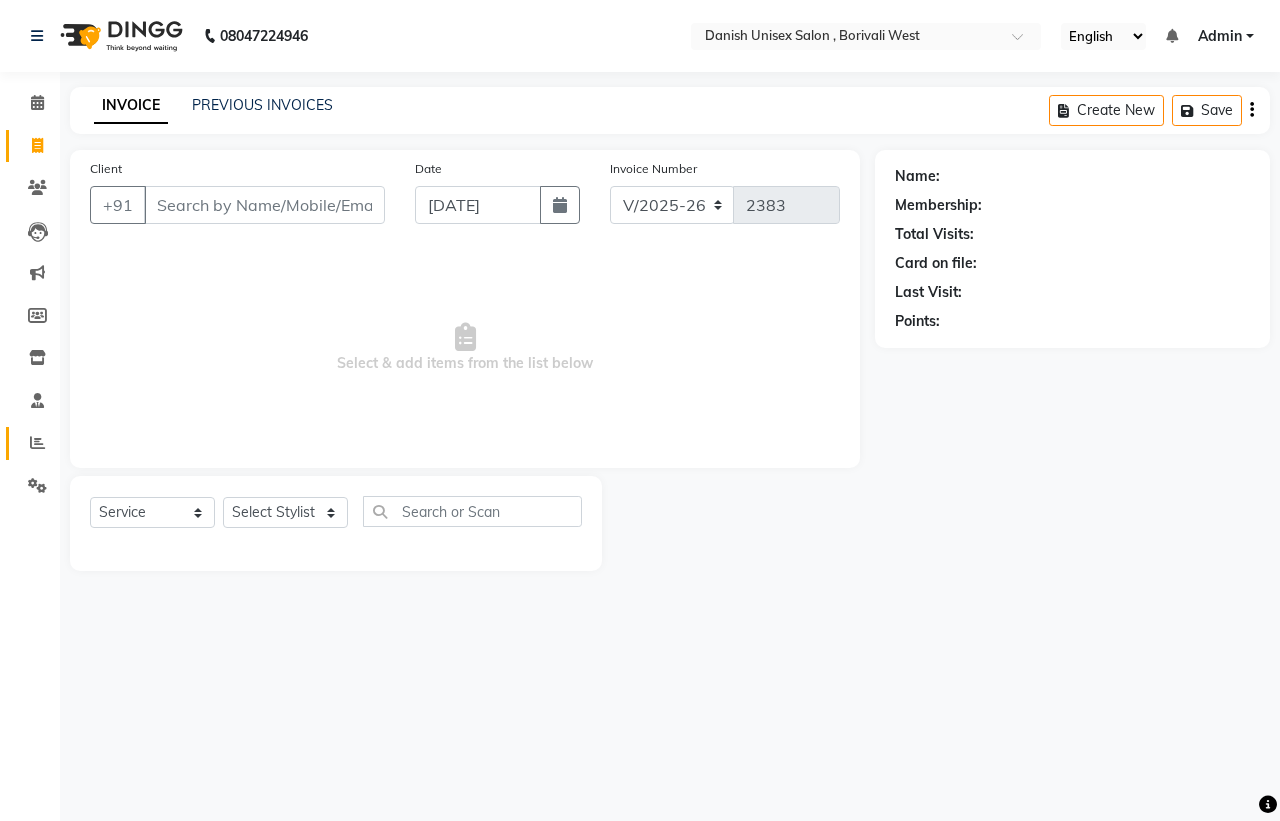 click 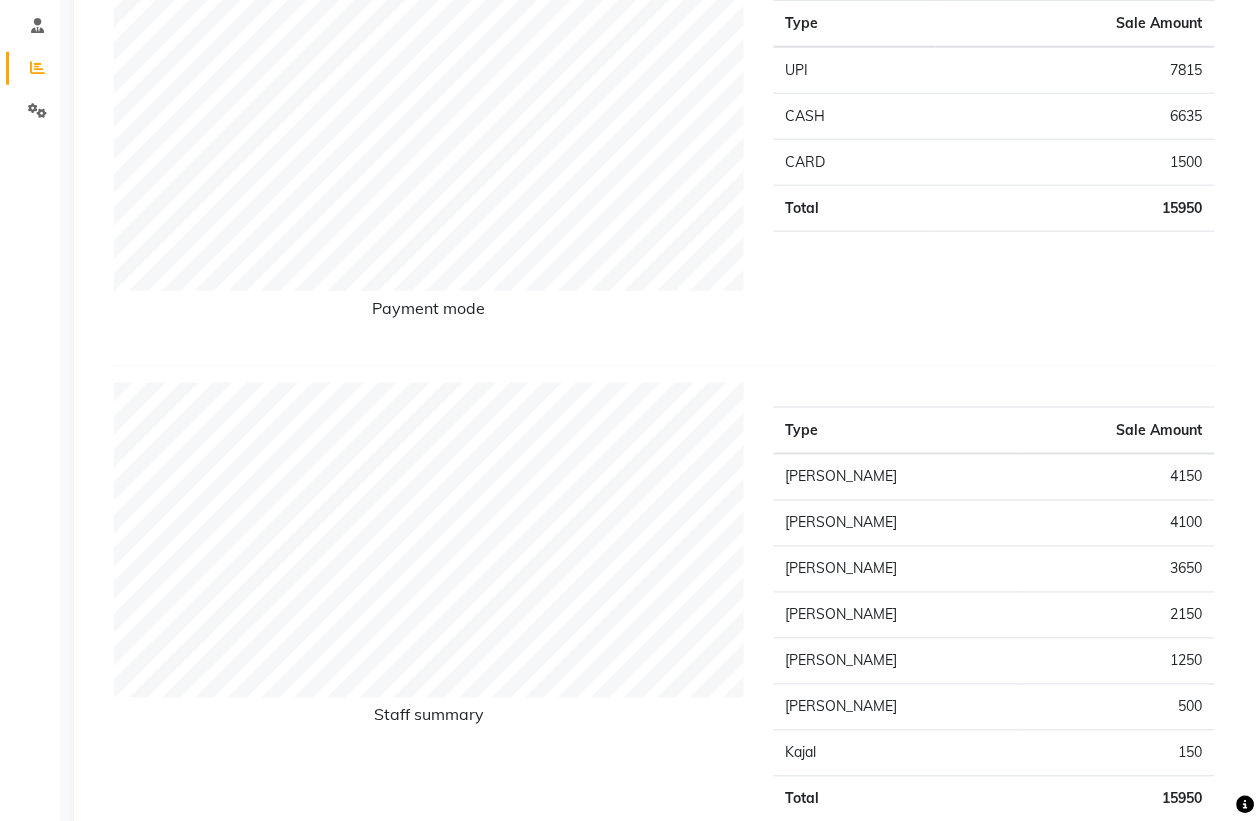 scroll, scrollTop: 0, scrollLeft: 0, axis: both 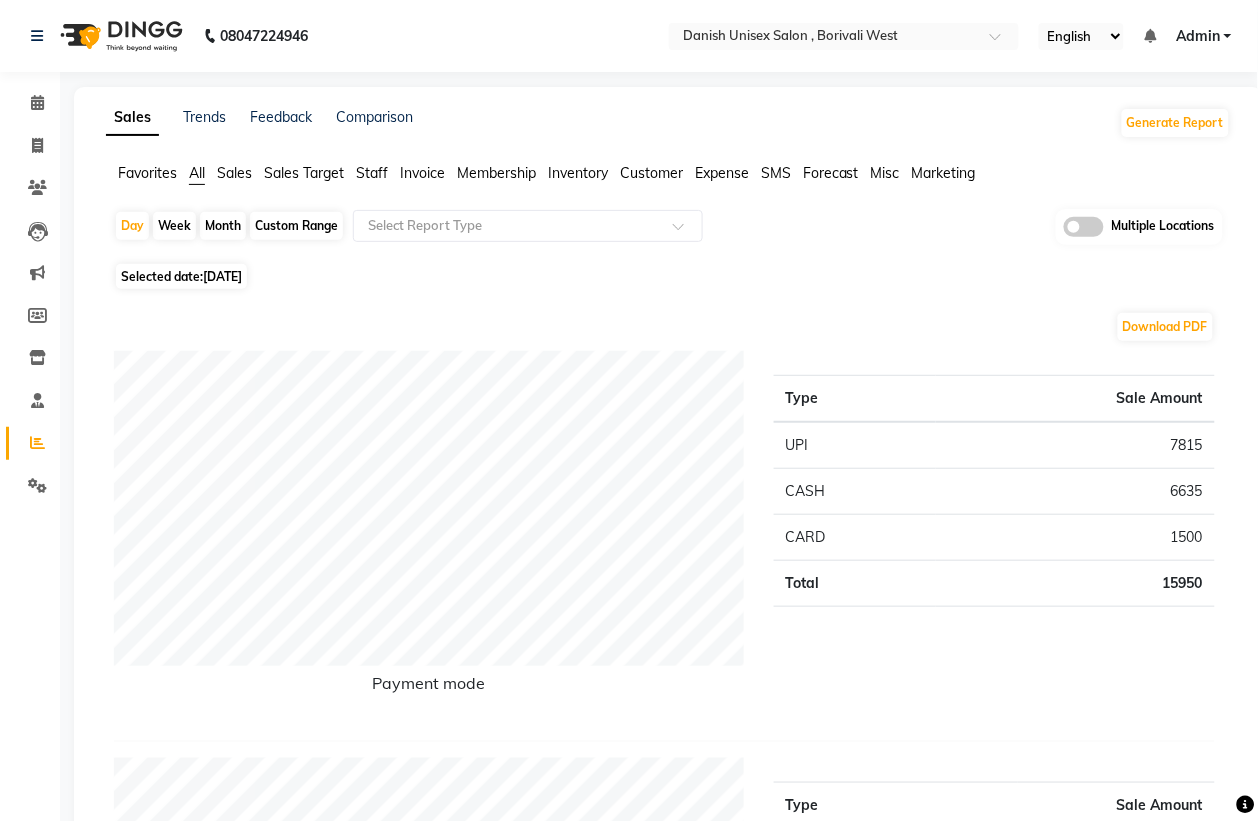 click on "Month" 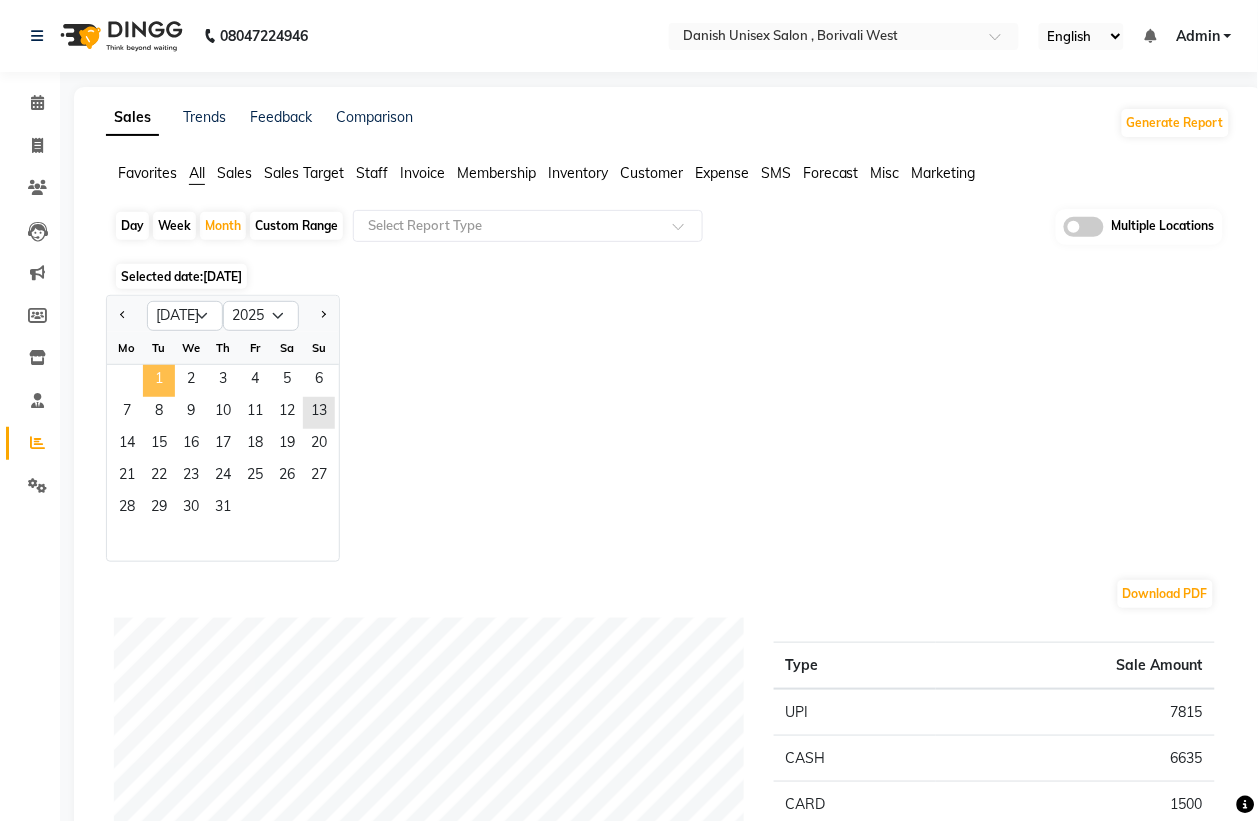 click on "1" 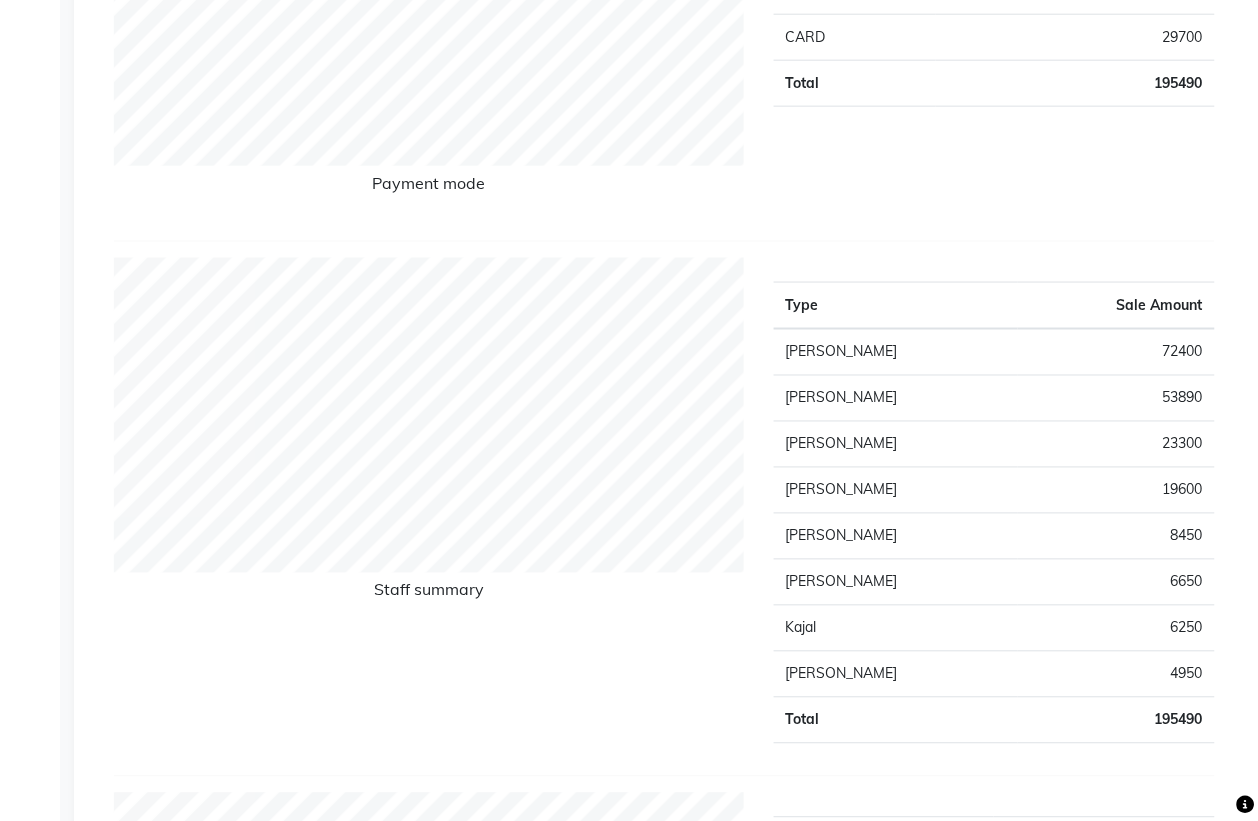 scroll, scrollTop: 0, scrollLeft: 0, axis: both 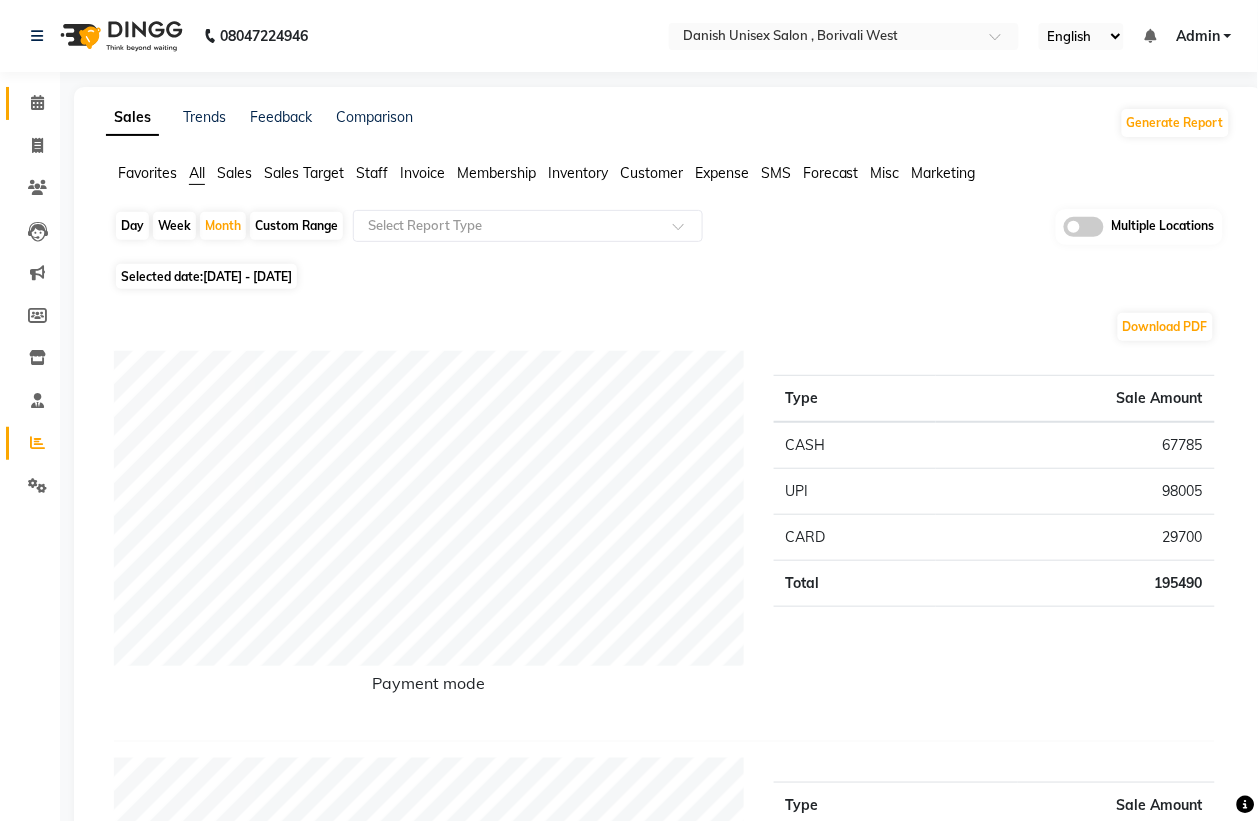 click 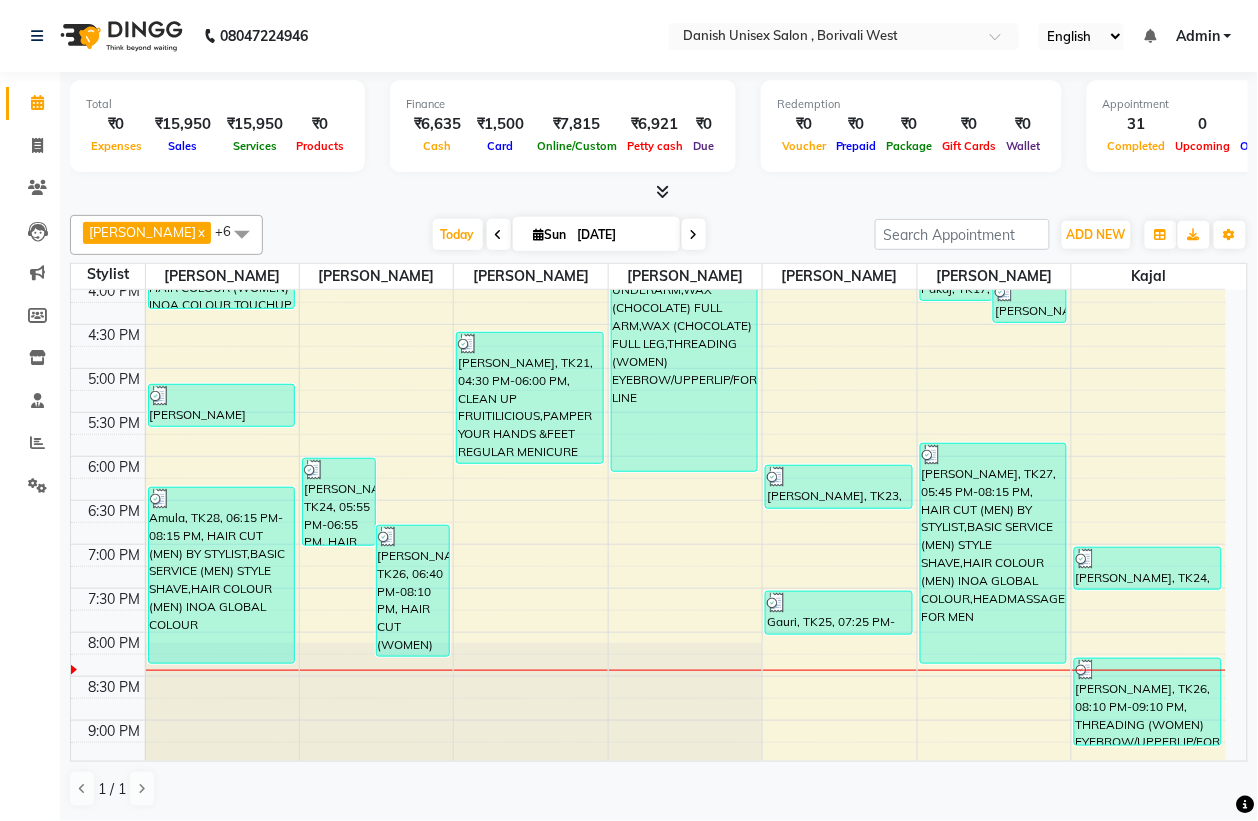 scroll, scrollTop: 686, scrollLeft: 0, axis: vertical 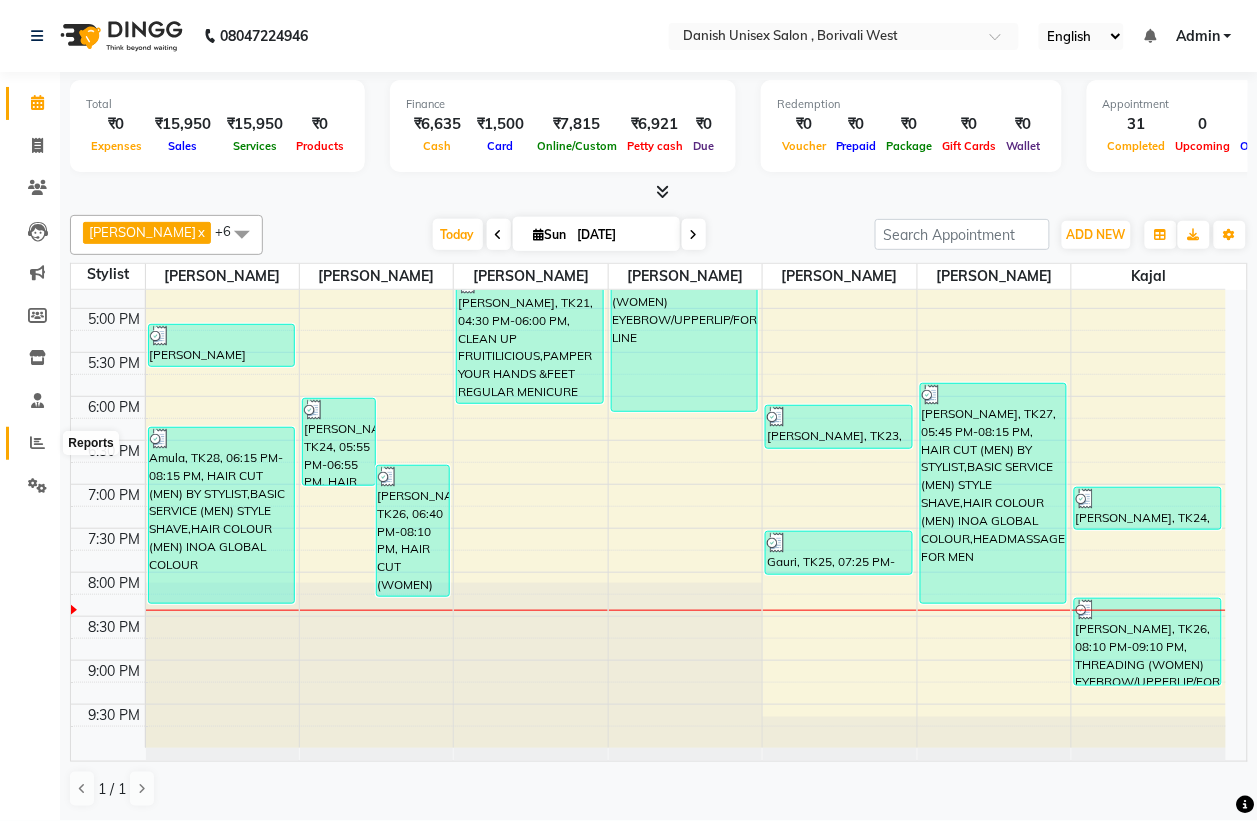 click 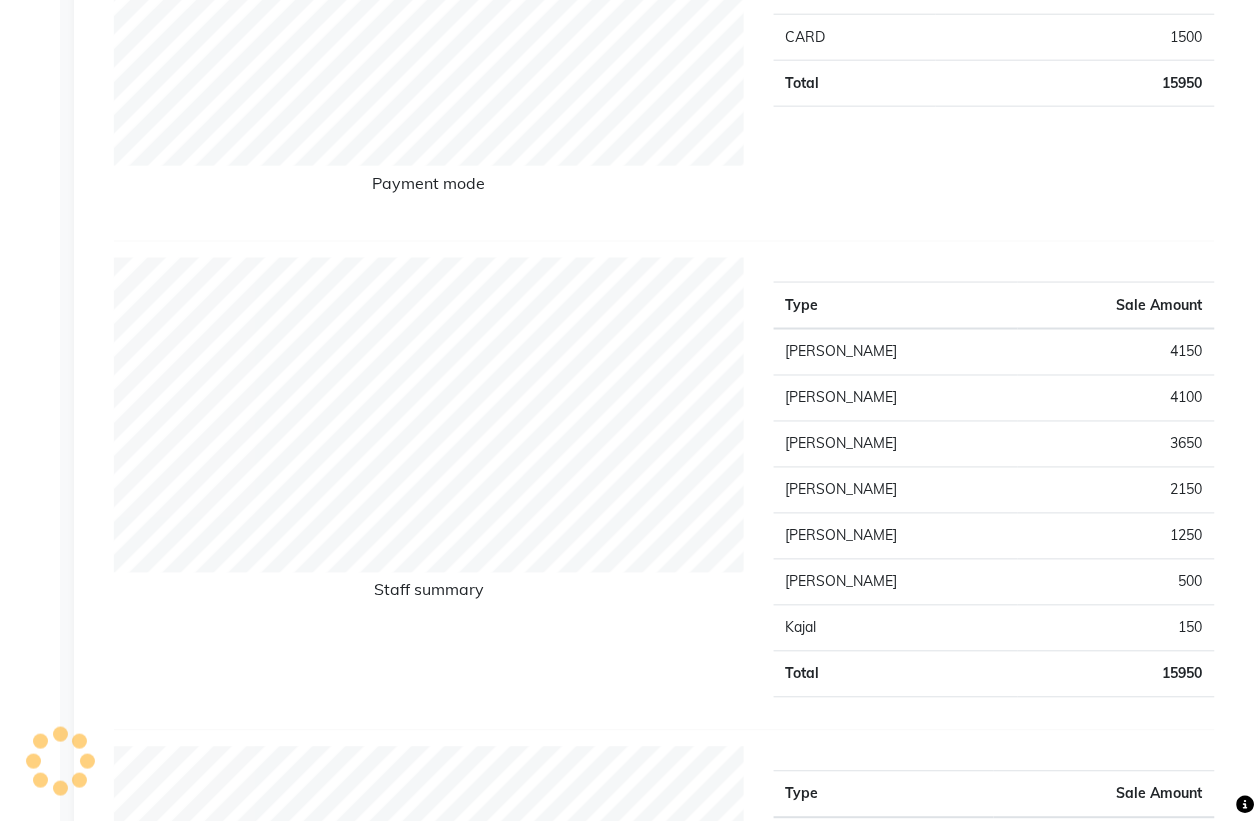 scroll, scrollTop: 0, scrollLeft: 0, axis: both 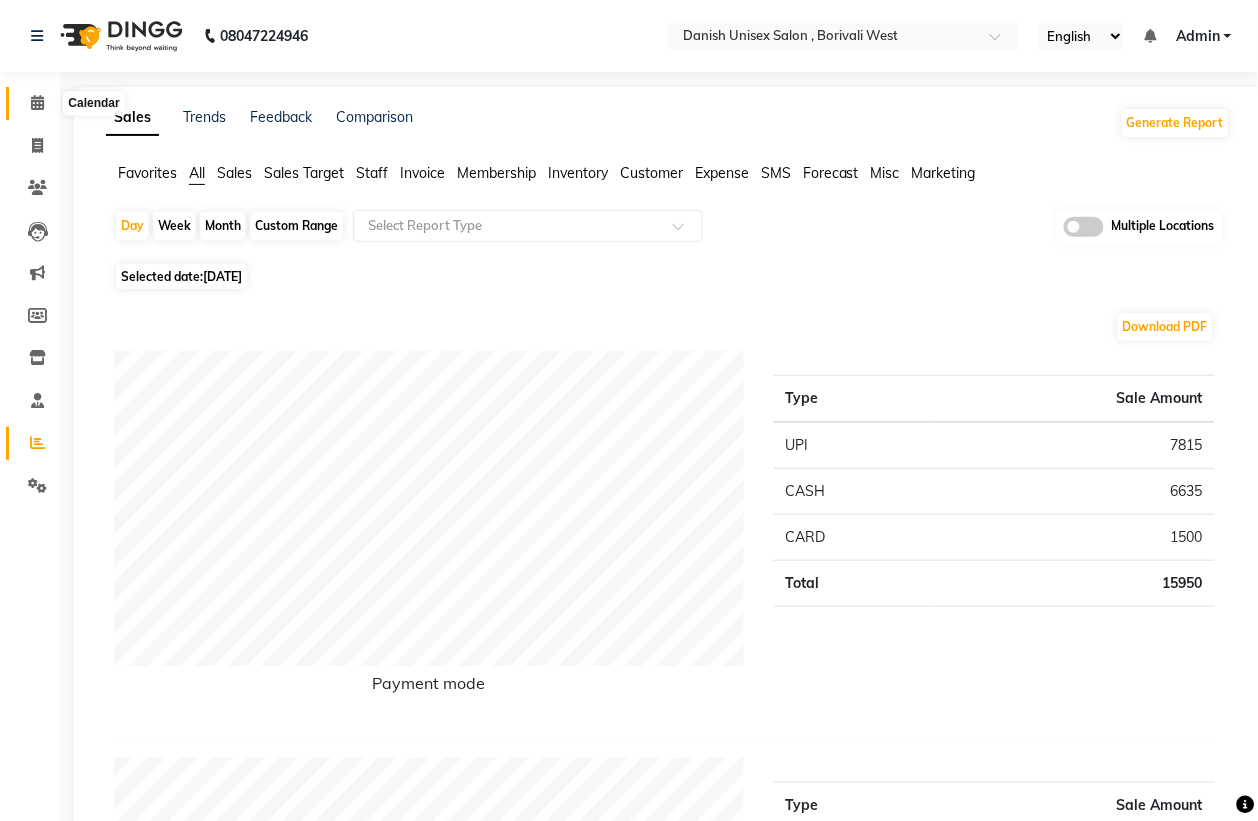 click 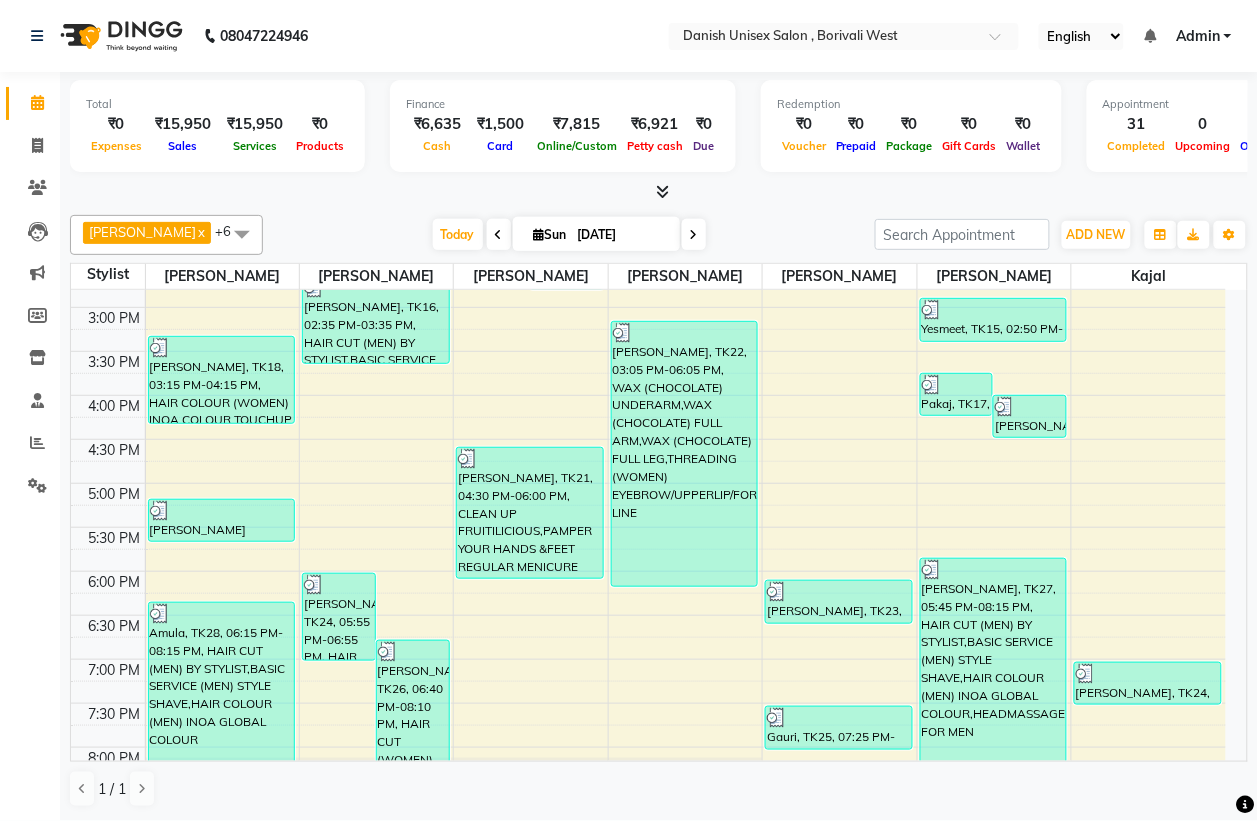 scroll, scrollTop: 686, scrollLeft: 0, axis: vertical 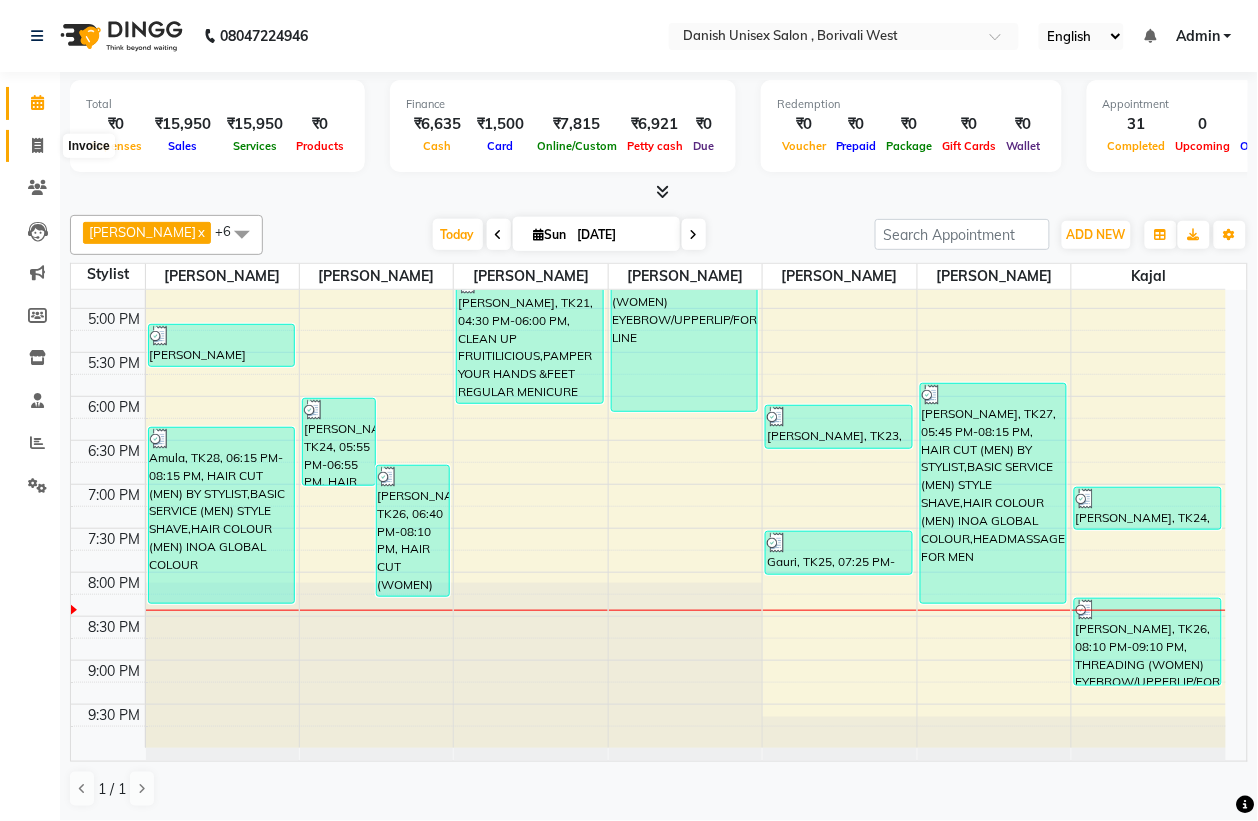 click 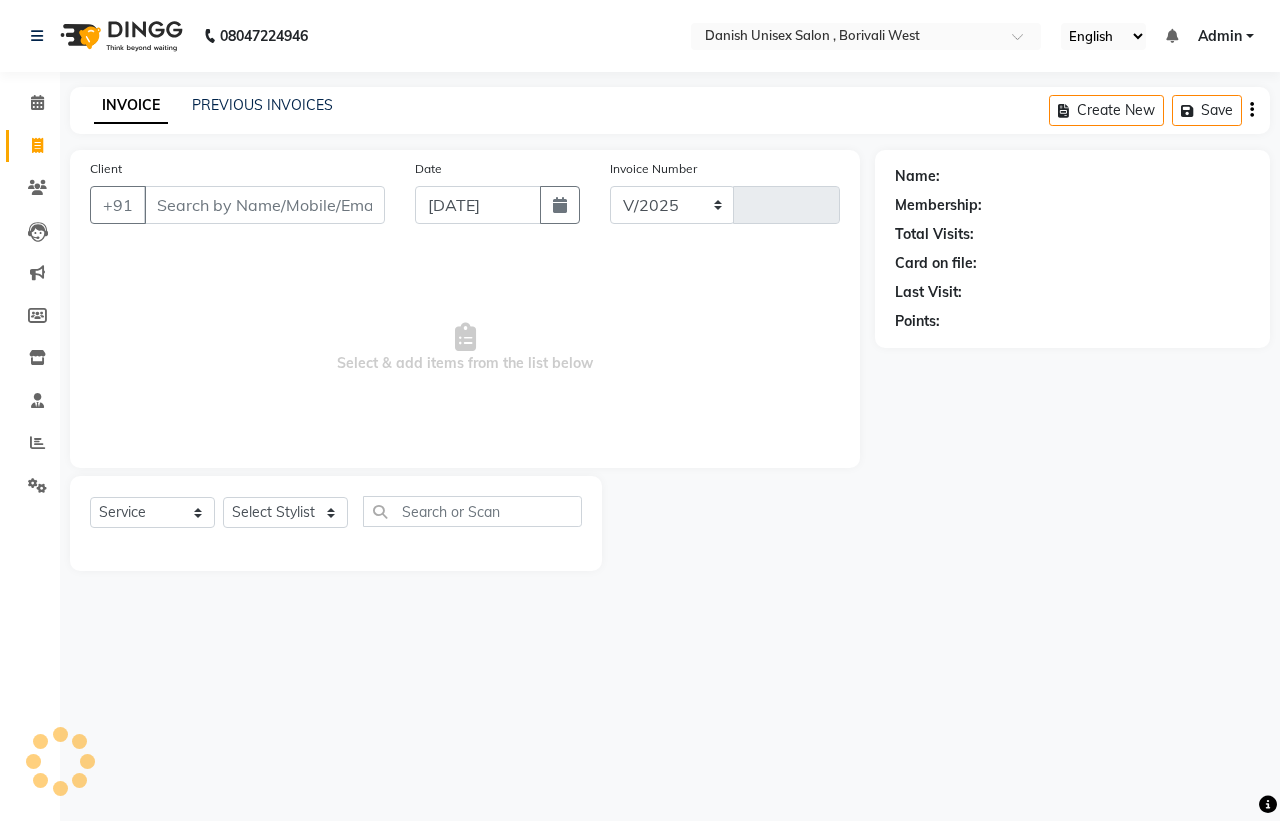 select on "6929" 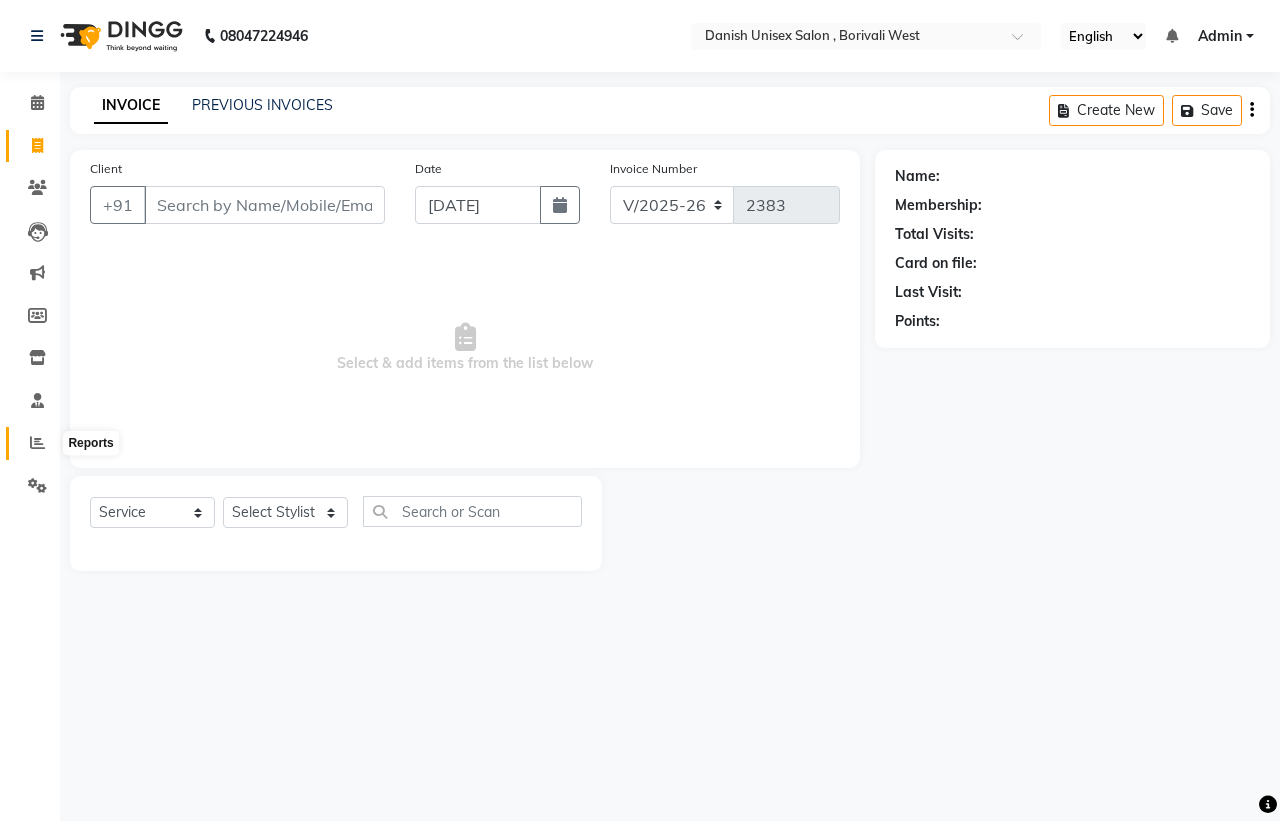 click 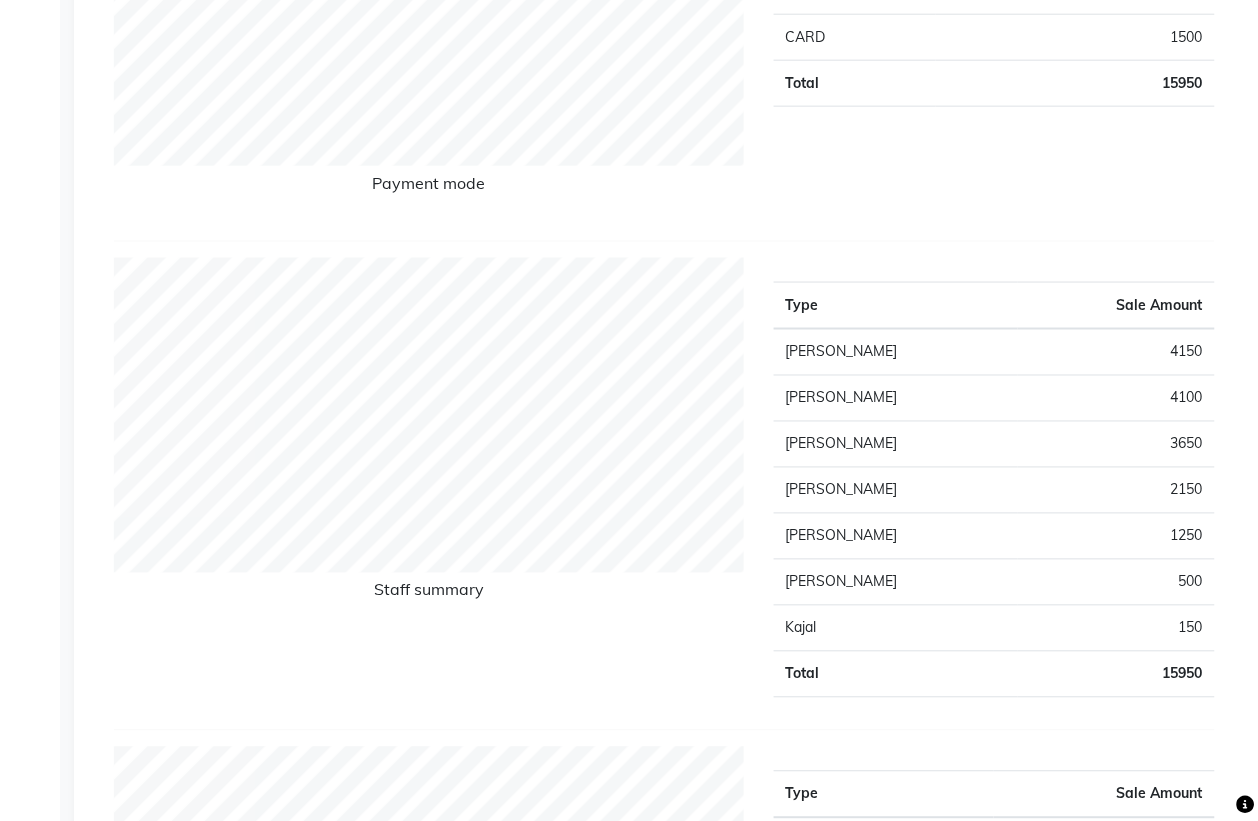 scroll, scrollTop: 0, scrollLeft: 0, axis: both 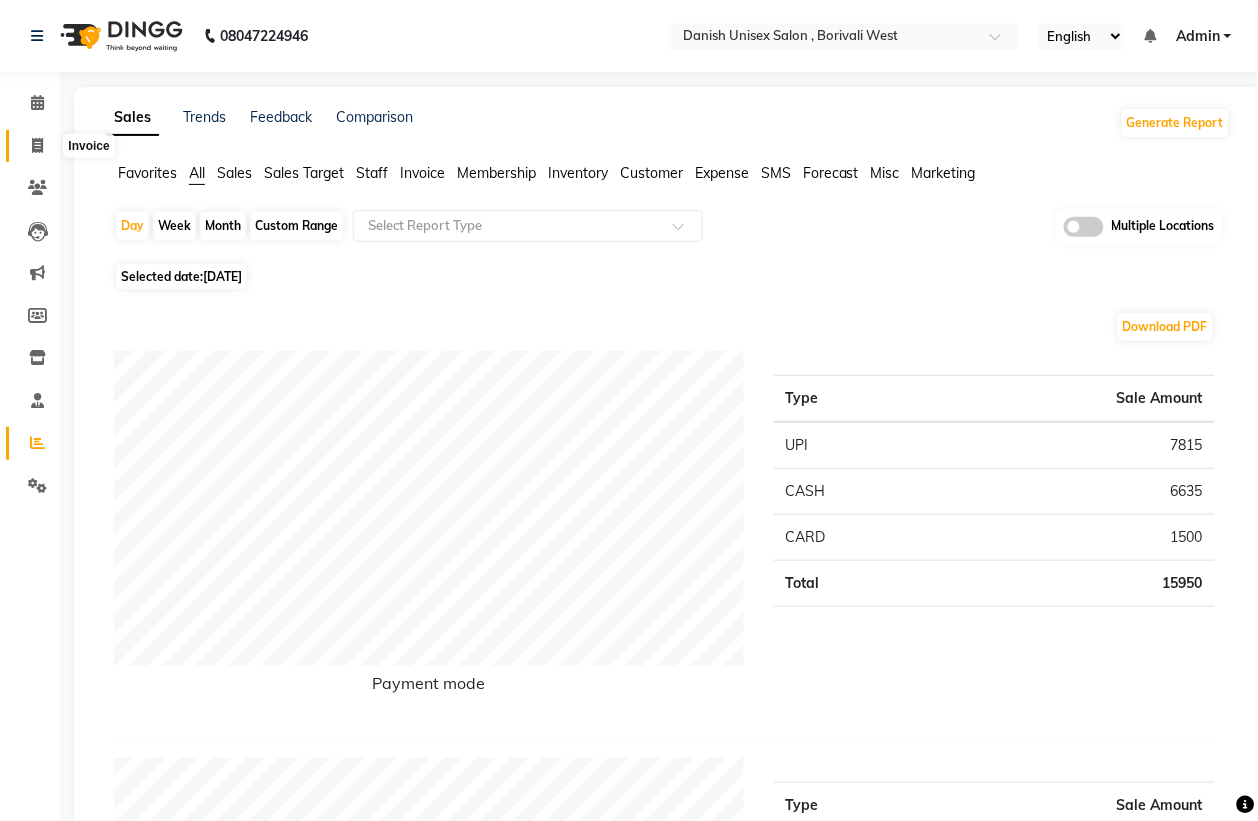 click 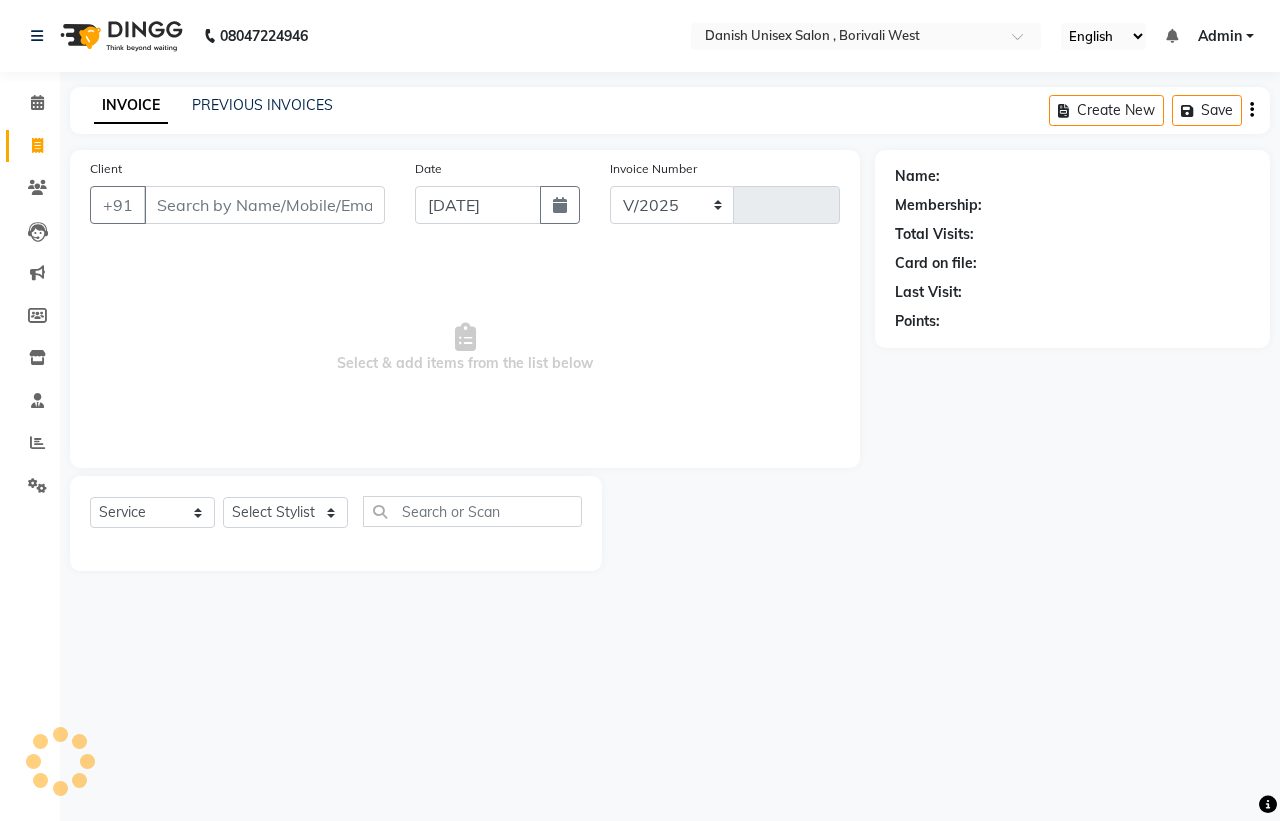 select on "6929" 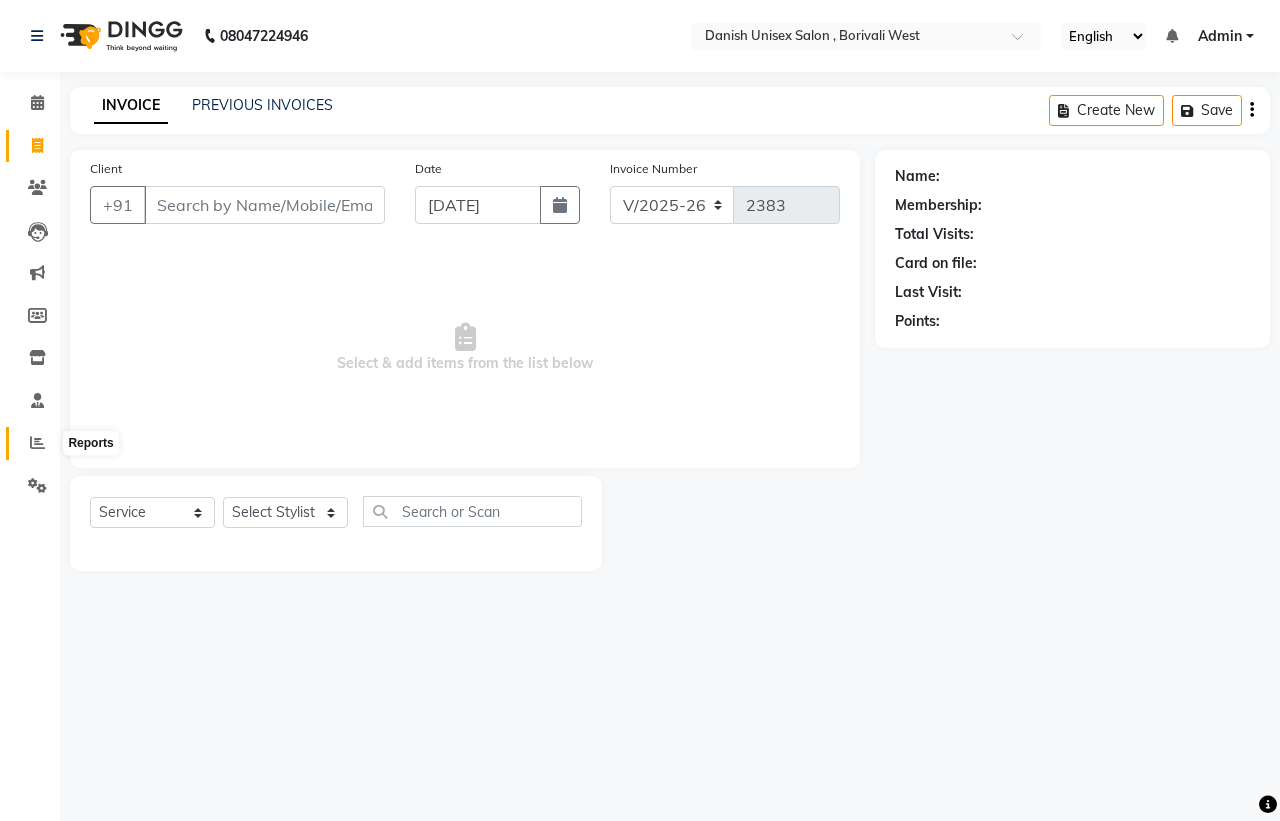 click 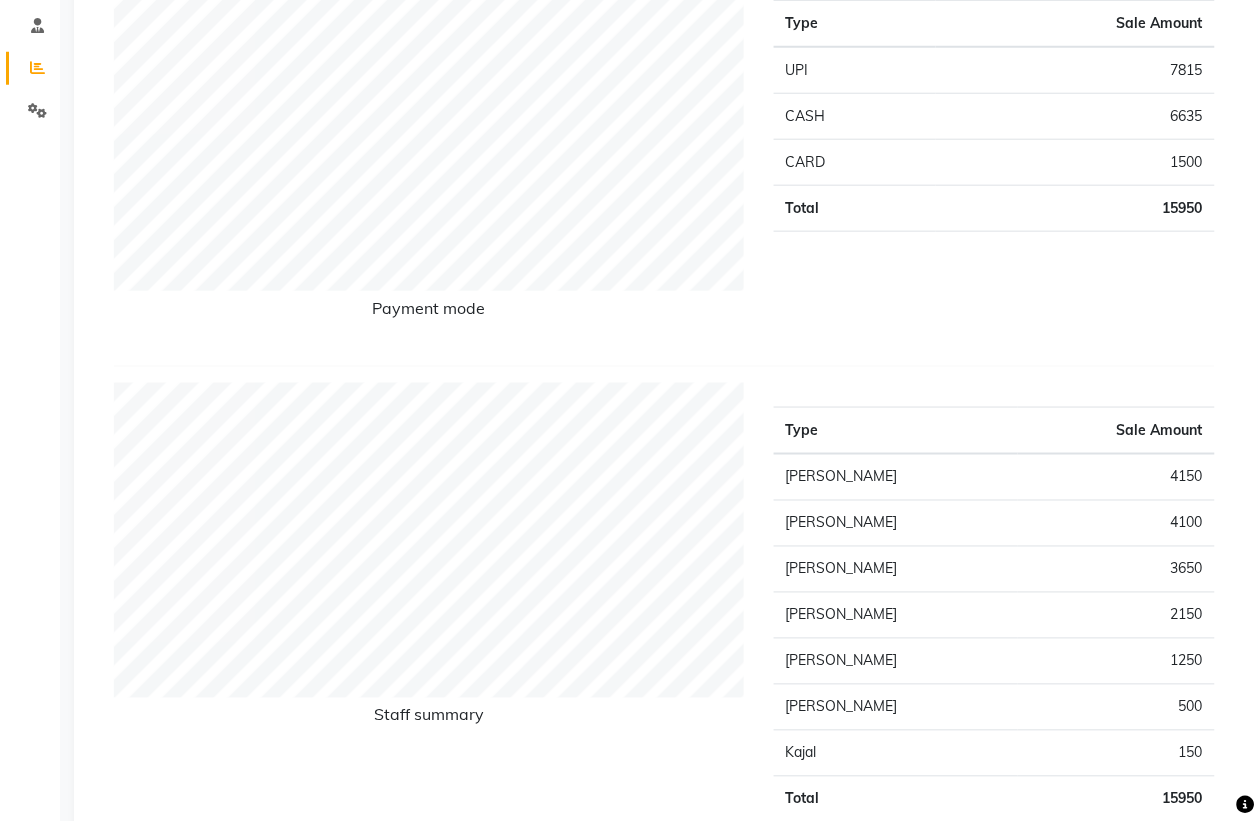 scroll, scrollTop: 0, scrollLeft: 0, axis: both 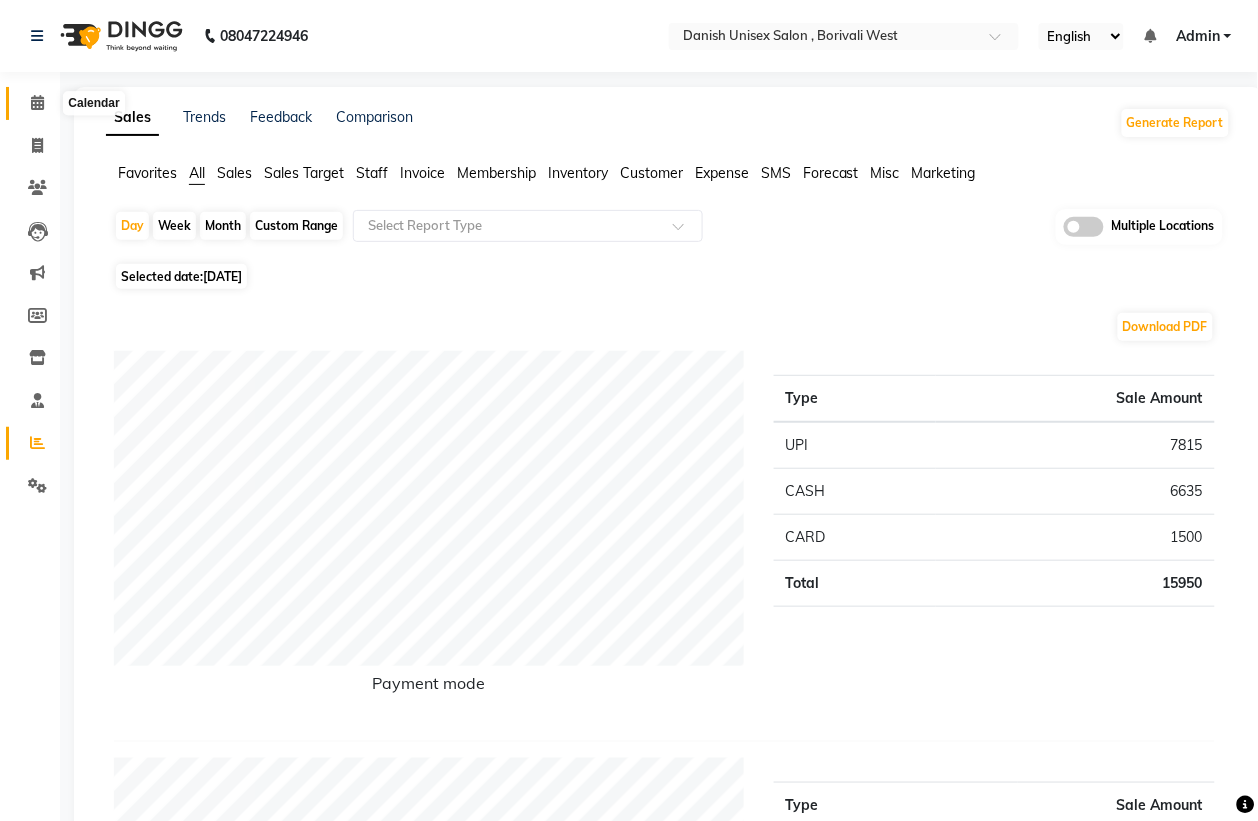 click 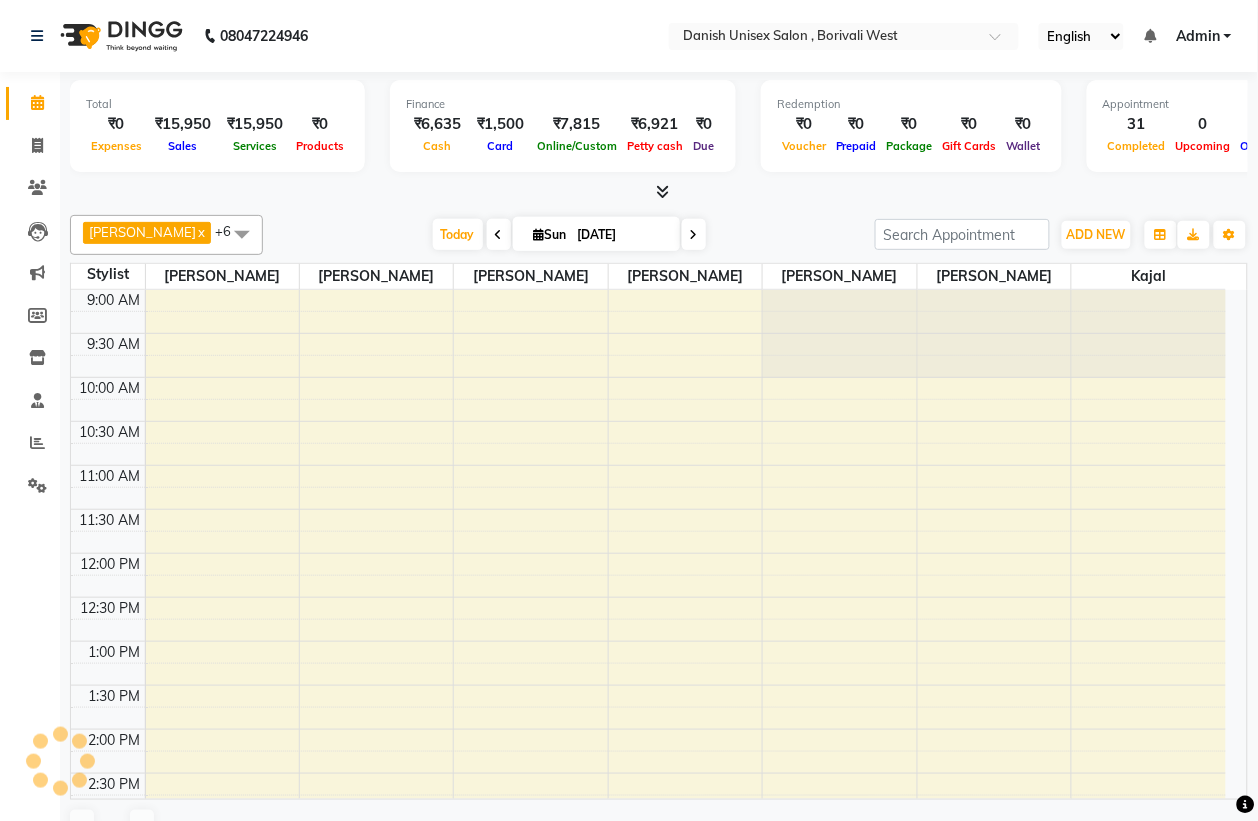 scroll, scrollTop: 0, scrollLeft: 0, axis: both 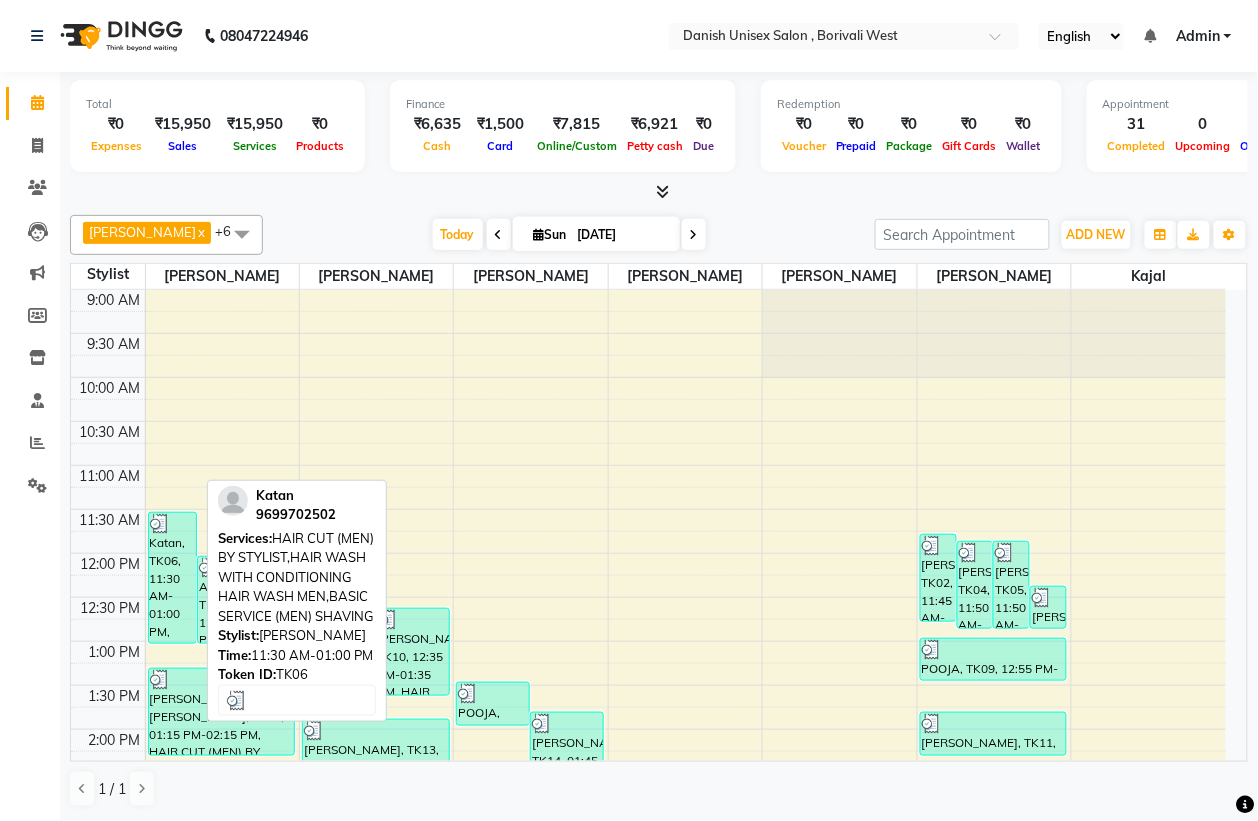 click on "Katan, TK06, 11:30 AM-01:00 PM, HAIR CUT (MEN) BY STYLIST,HAIR WASH WITH CONDITIONING HAIR WASH MEN,BASIC SERVICE (MEN) SHAVING" at bounding box center [172, 578] 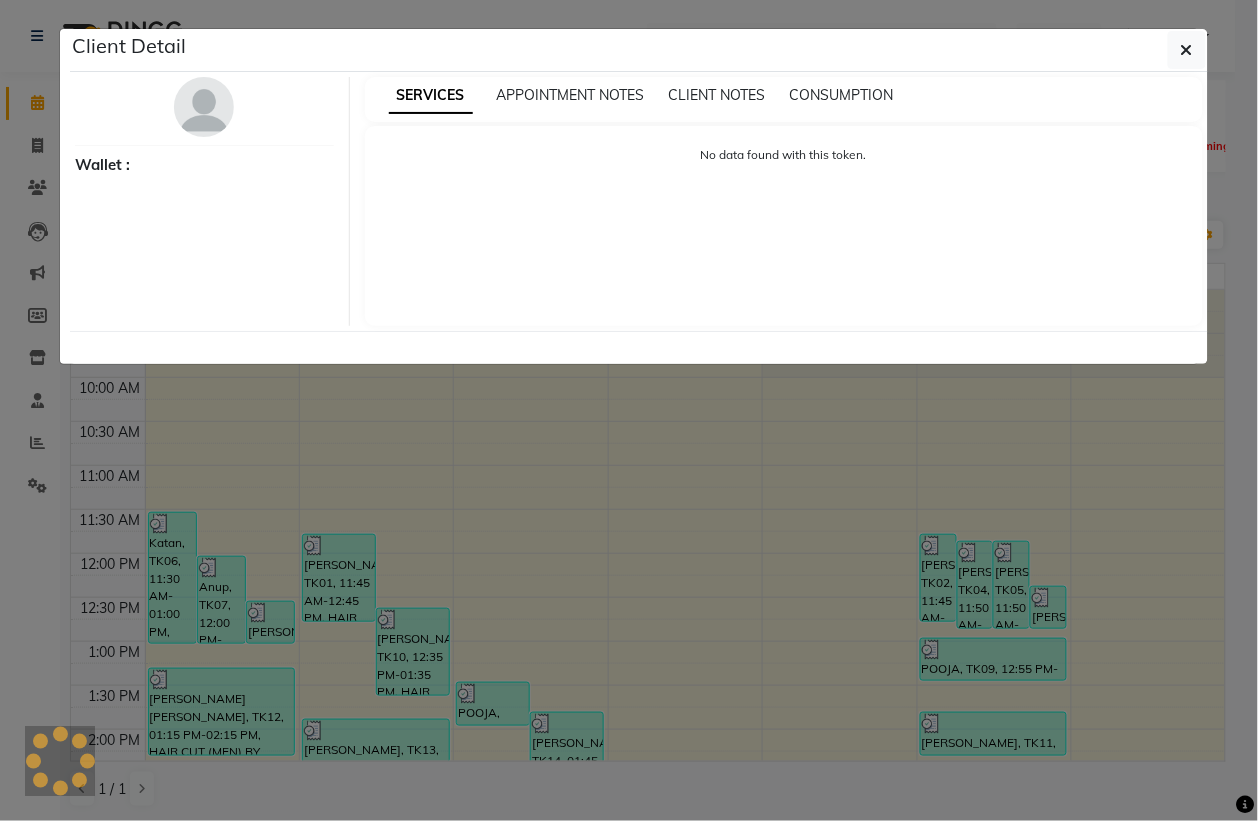 select on "3" 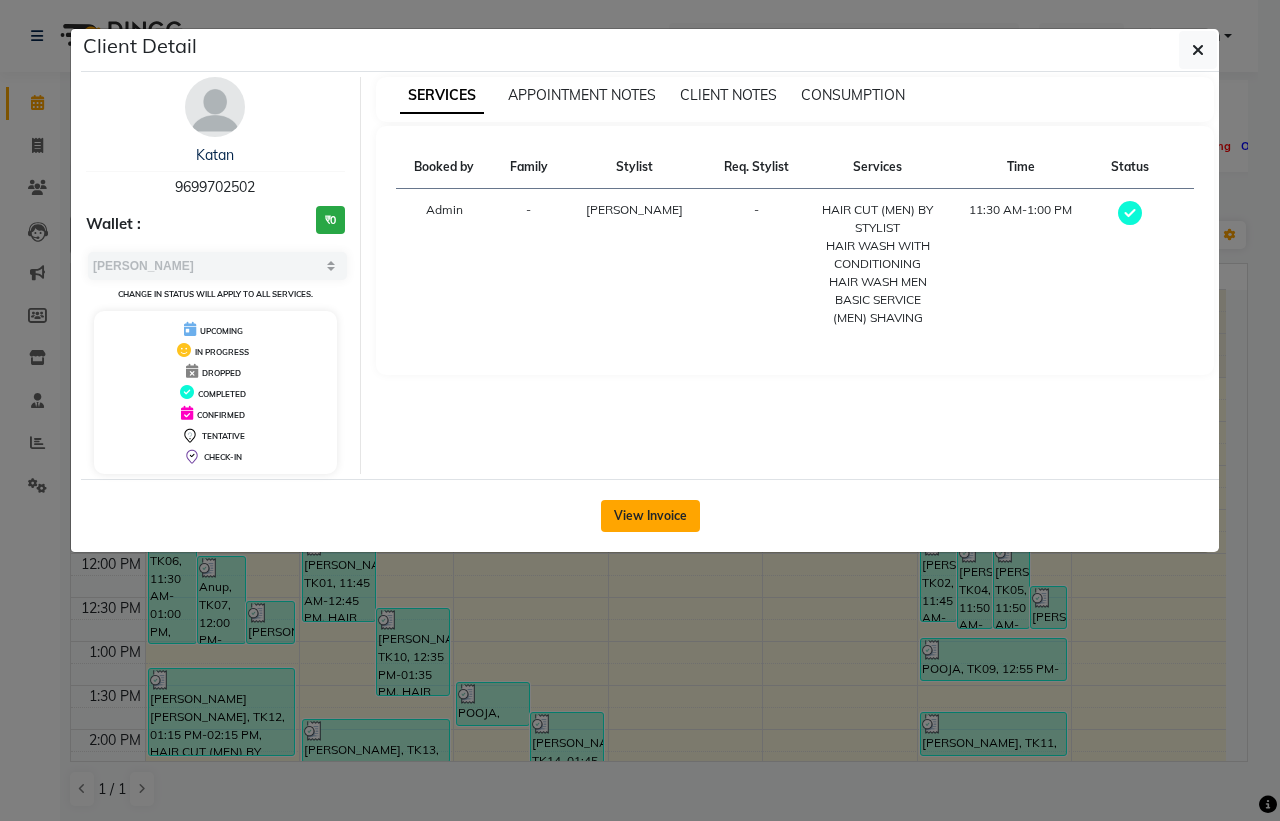 click on "View Invoice" 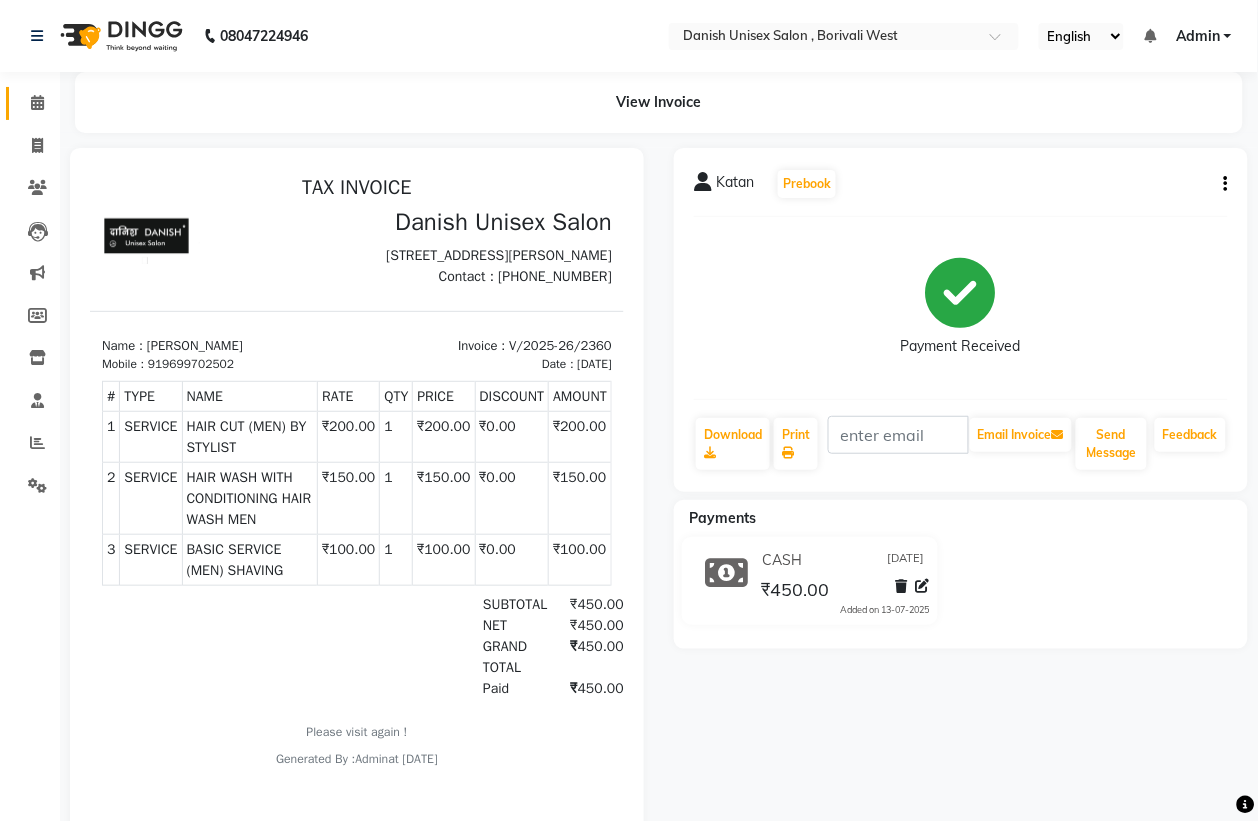 scroll, scrollTop: 0, scrollLeft: 0, axis: both 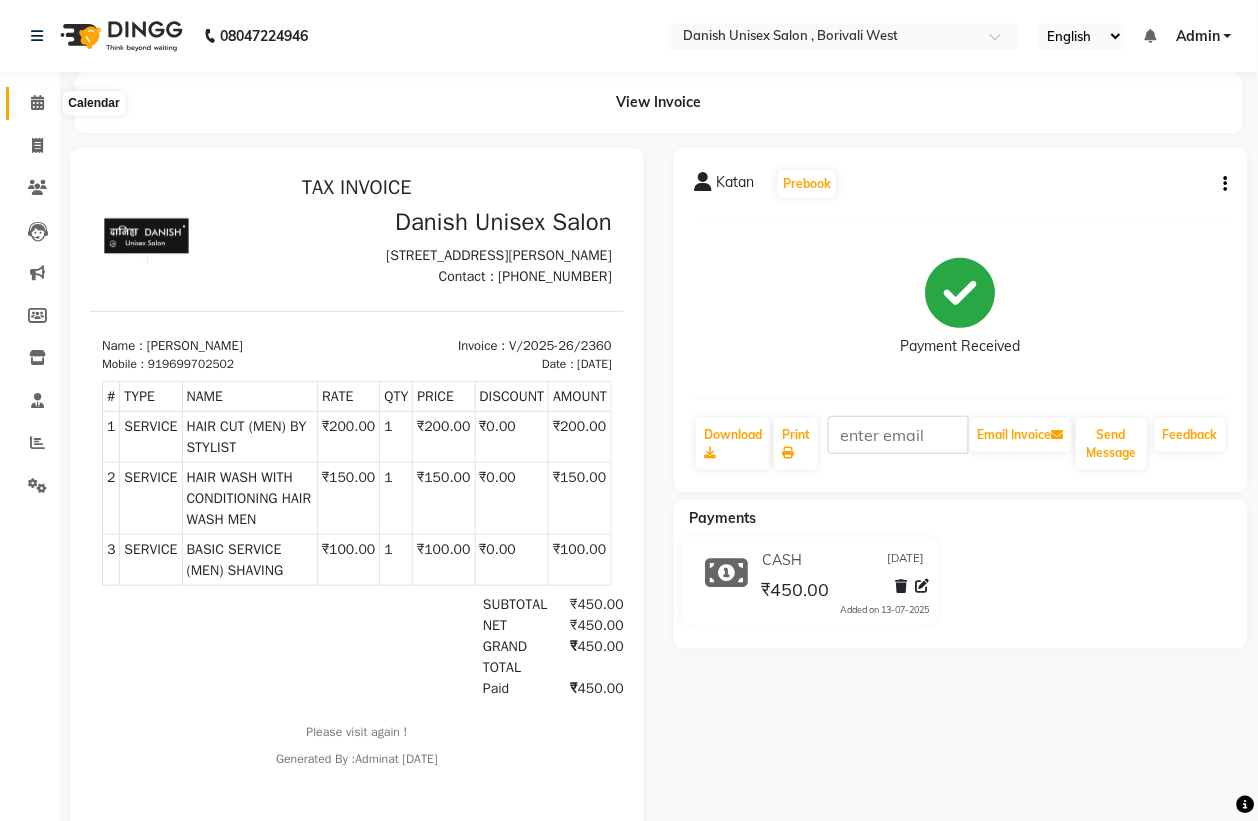 click 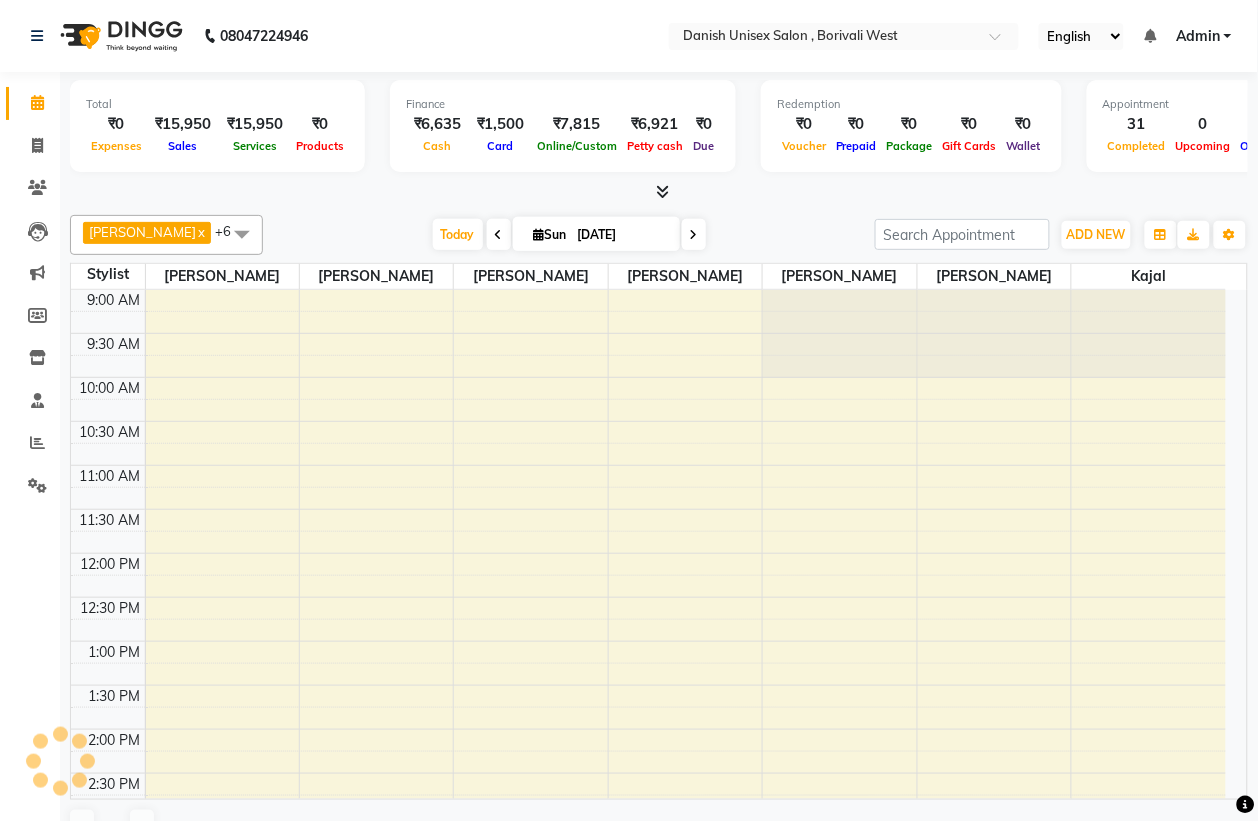 scroll, scrollTop: 0, scrollLeft: 0, axis: both 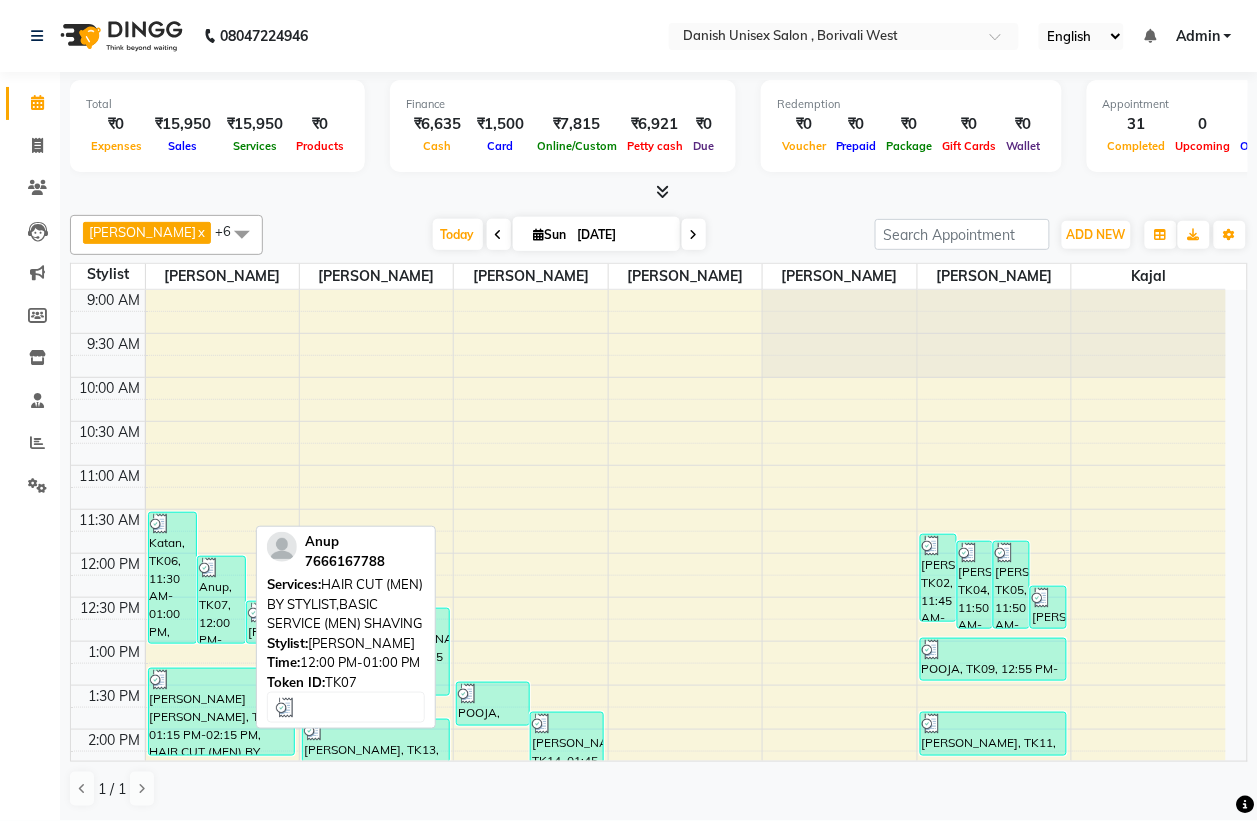 click on "Anup, TK07, 12:00 PM-01:00 PM, HAIR CUT (MEN) BY STYLIST,BASIC SERVICE (MEN) SHAVING" at bounding box center (221, 600) 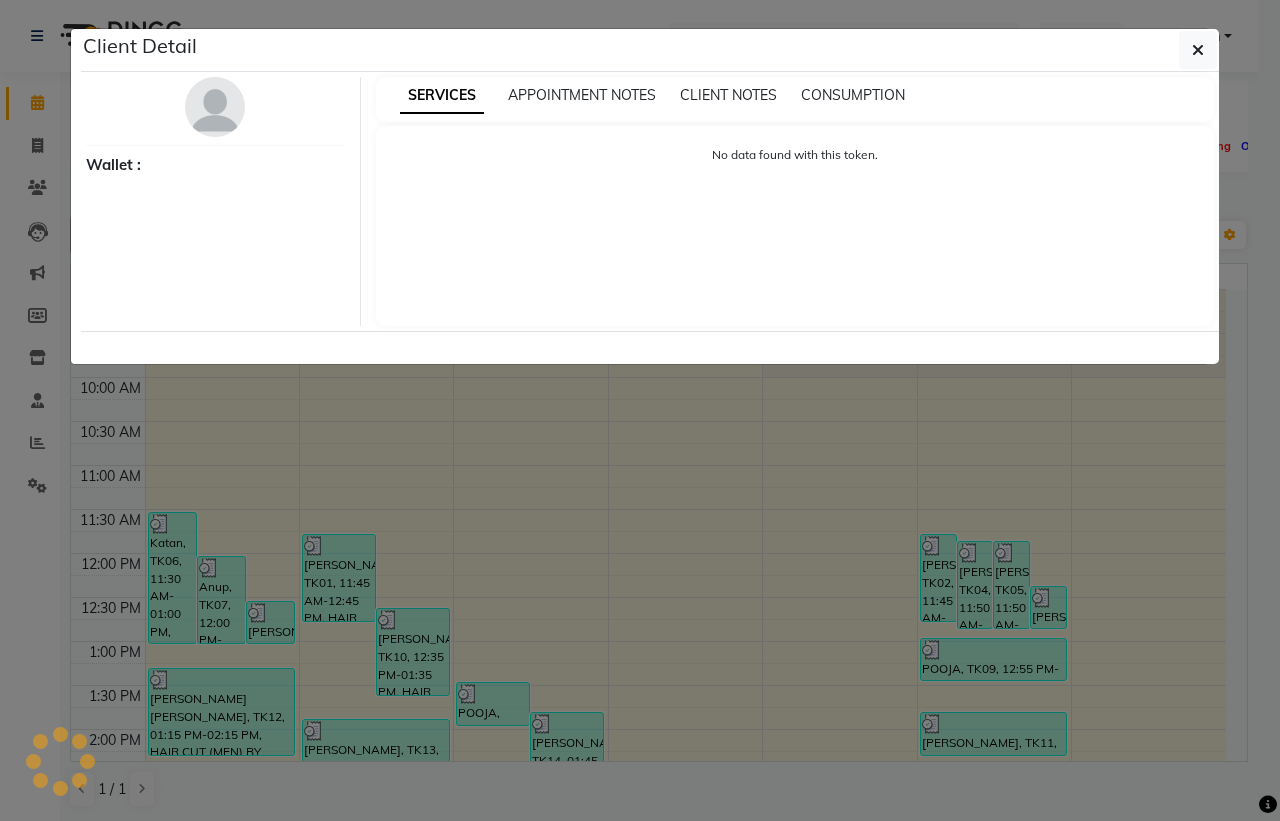 select on "3" 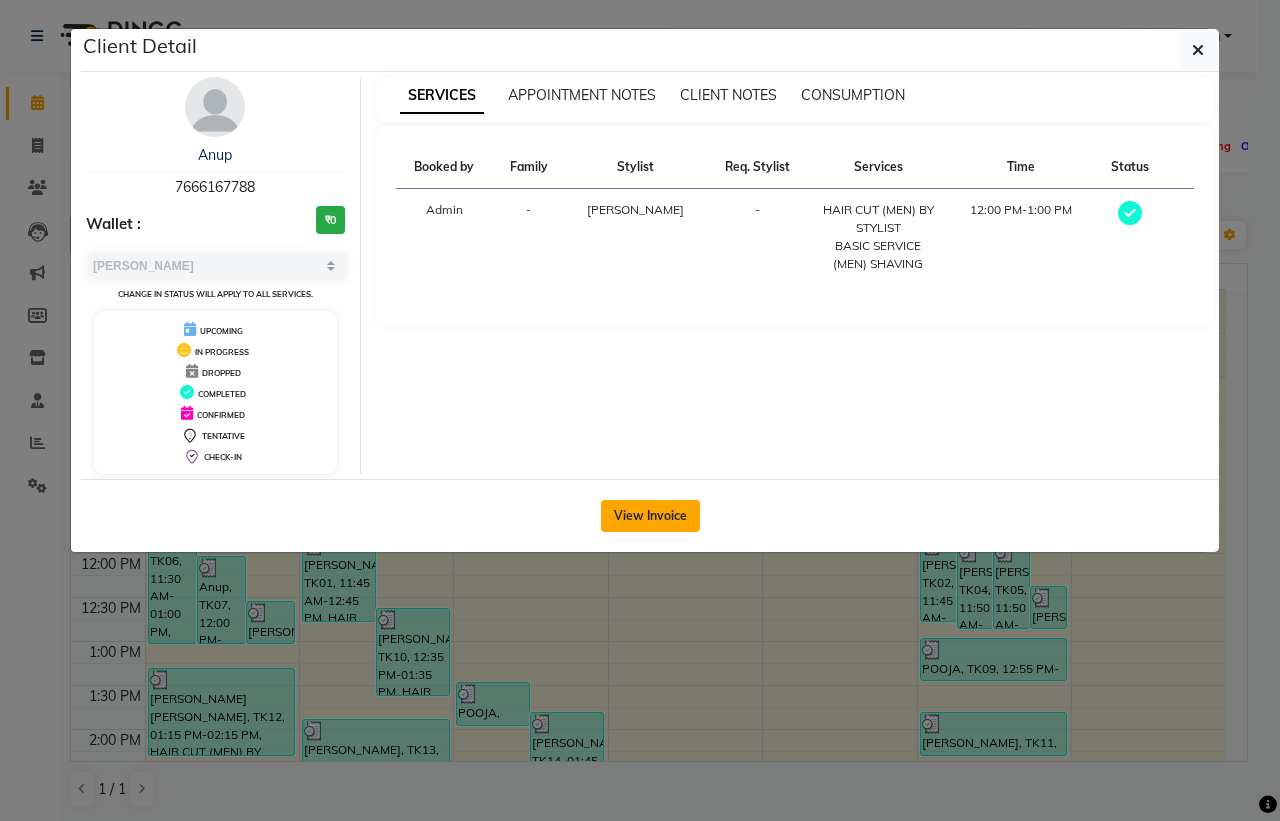 click on "View Invoice" 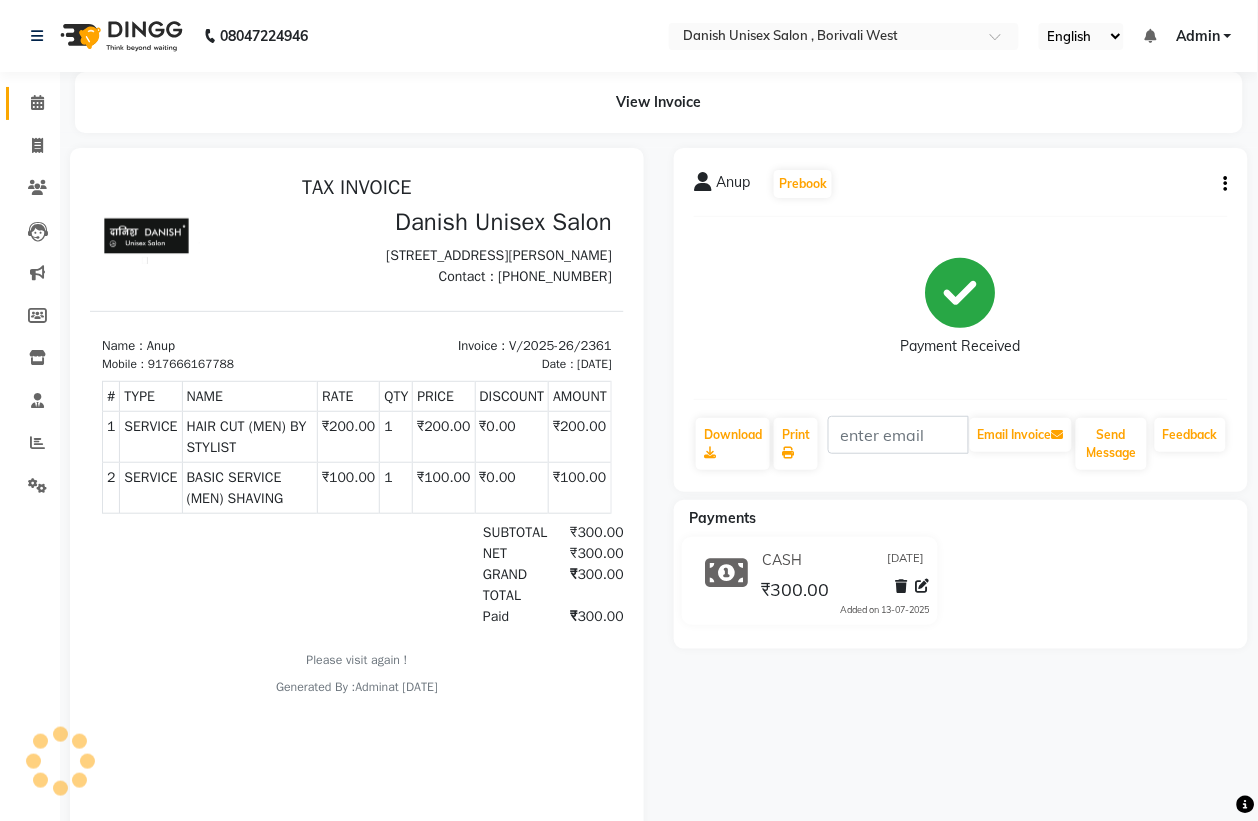 scroll, scrollTop: 0, scrollLeft: 0, axis: both 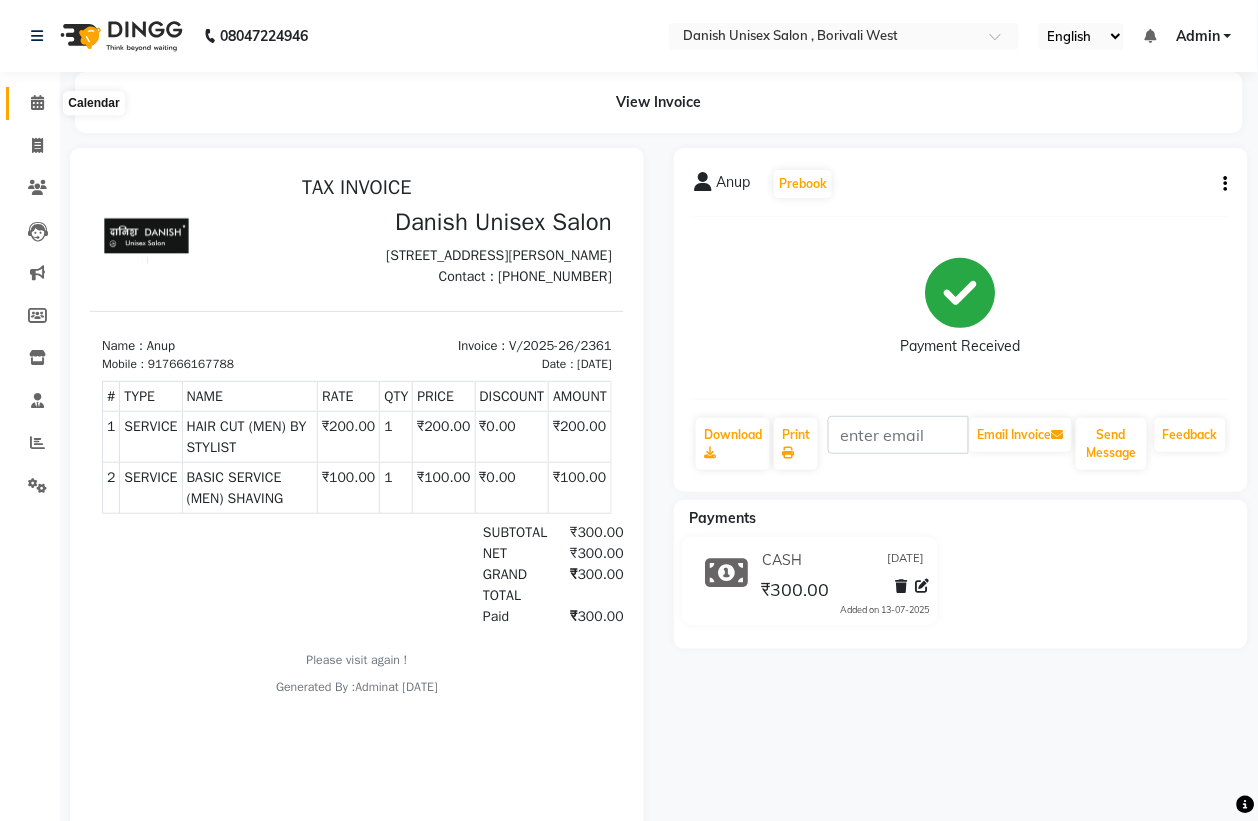 click 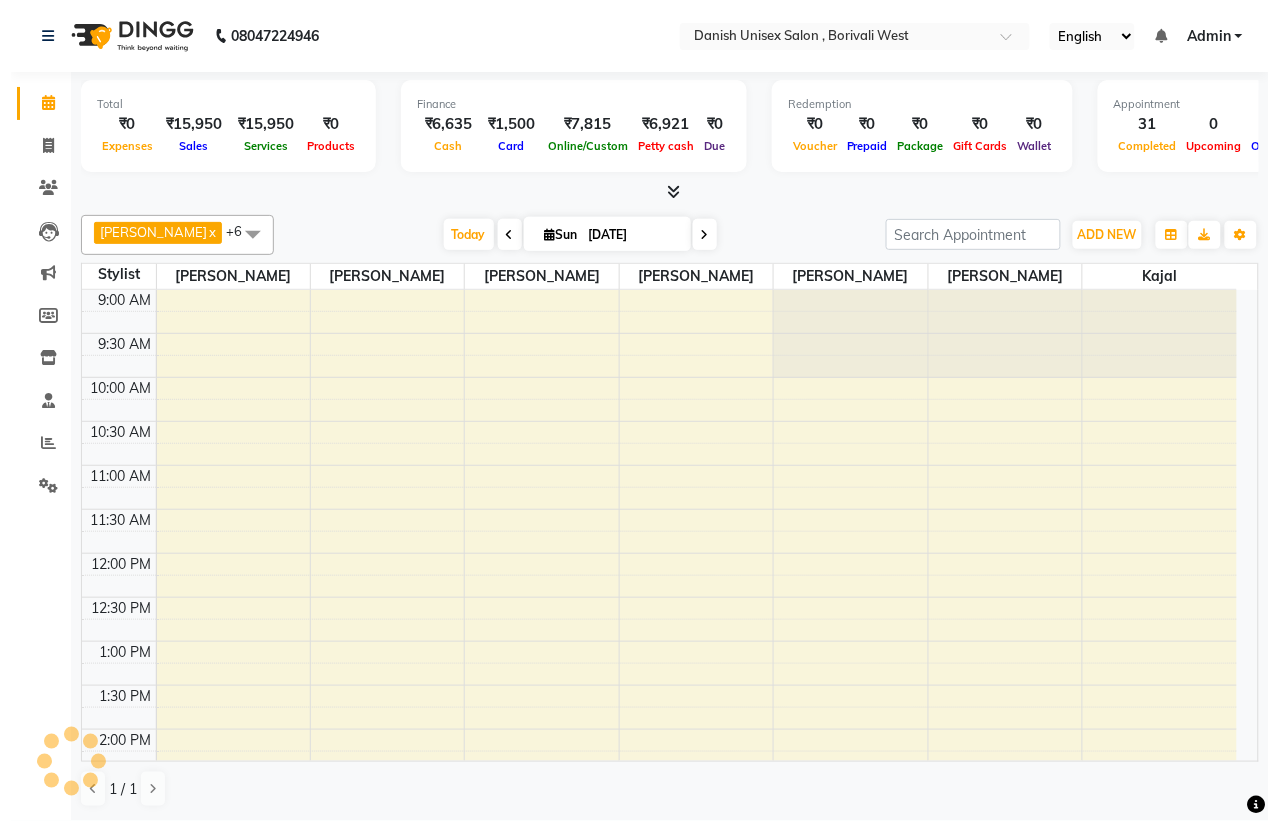 scroll, scrollTop: 0, scrollLeft: 0, axis: both 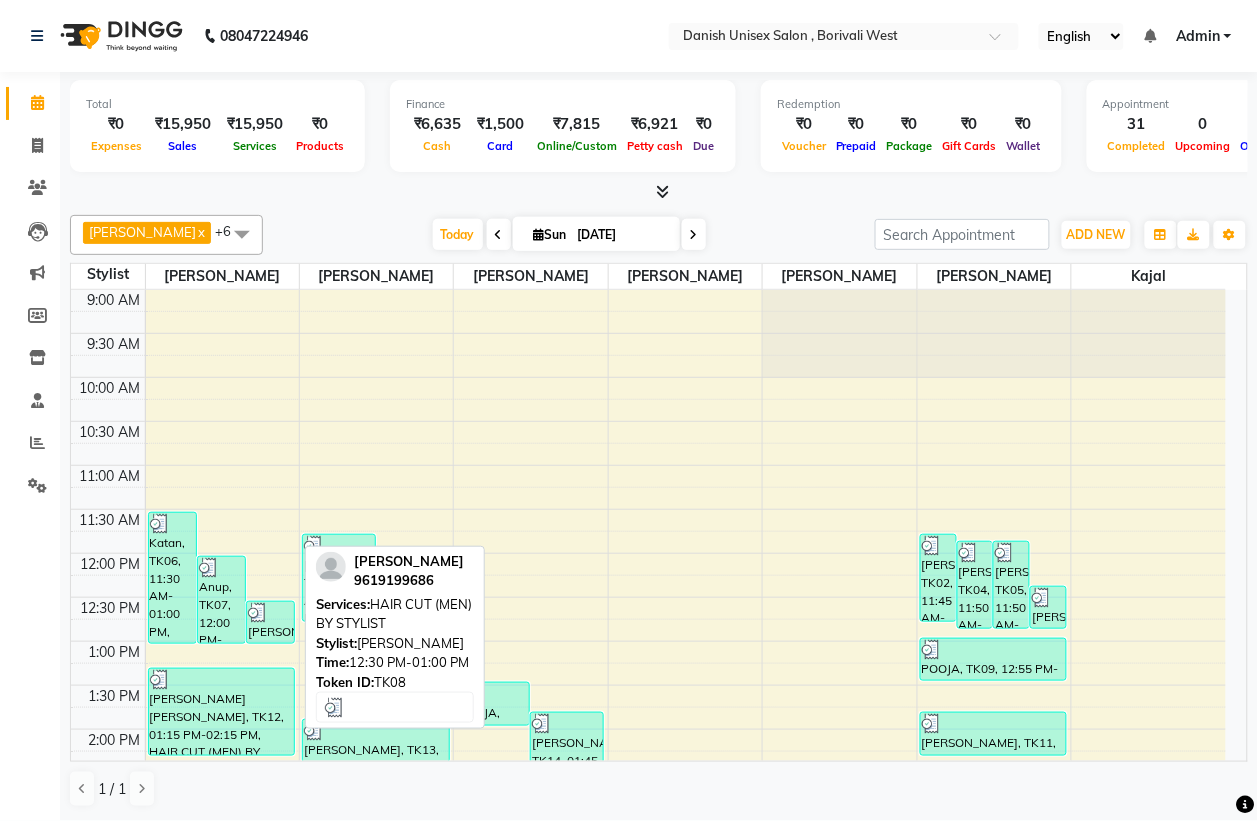 click on "[PERSON_NAME], TK08, 12:30 PM-01:00 PM, HAIR CUT (MEN) BY STYLIST" at bounding box center [270, 622] 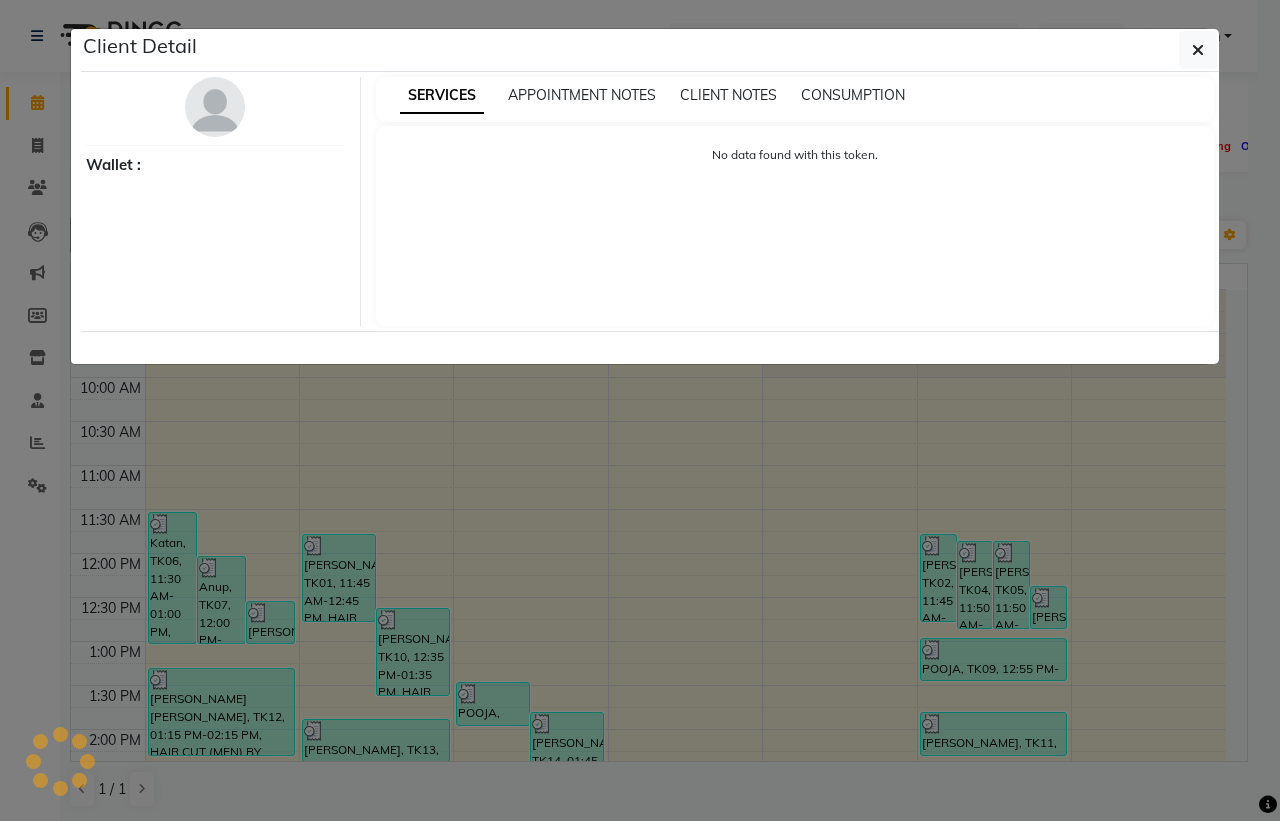 select on "3" 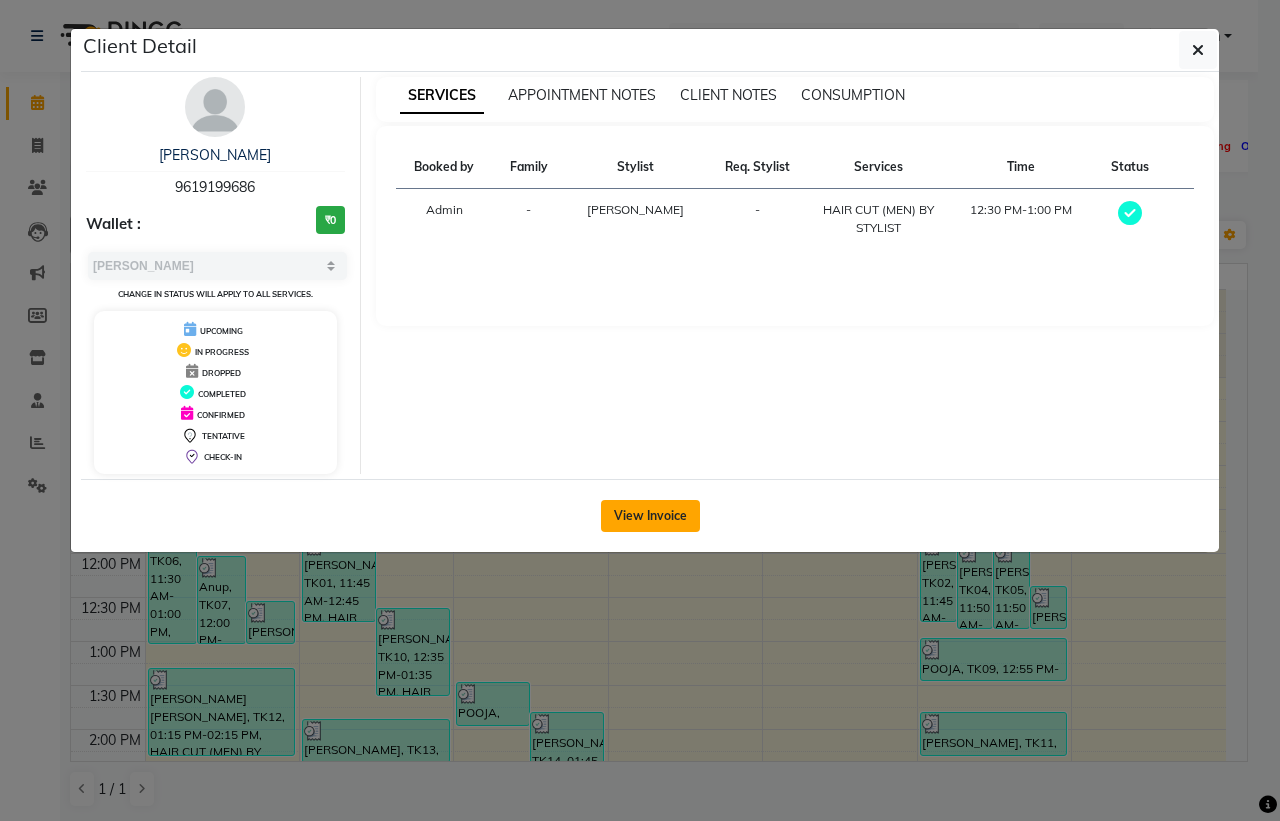 click on "View Invoice" 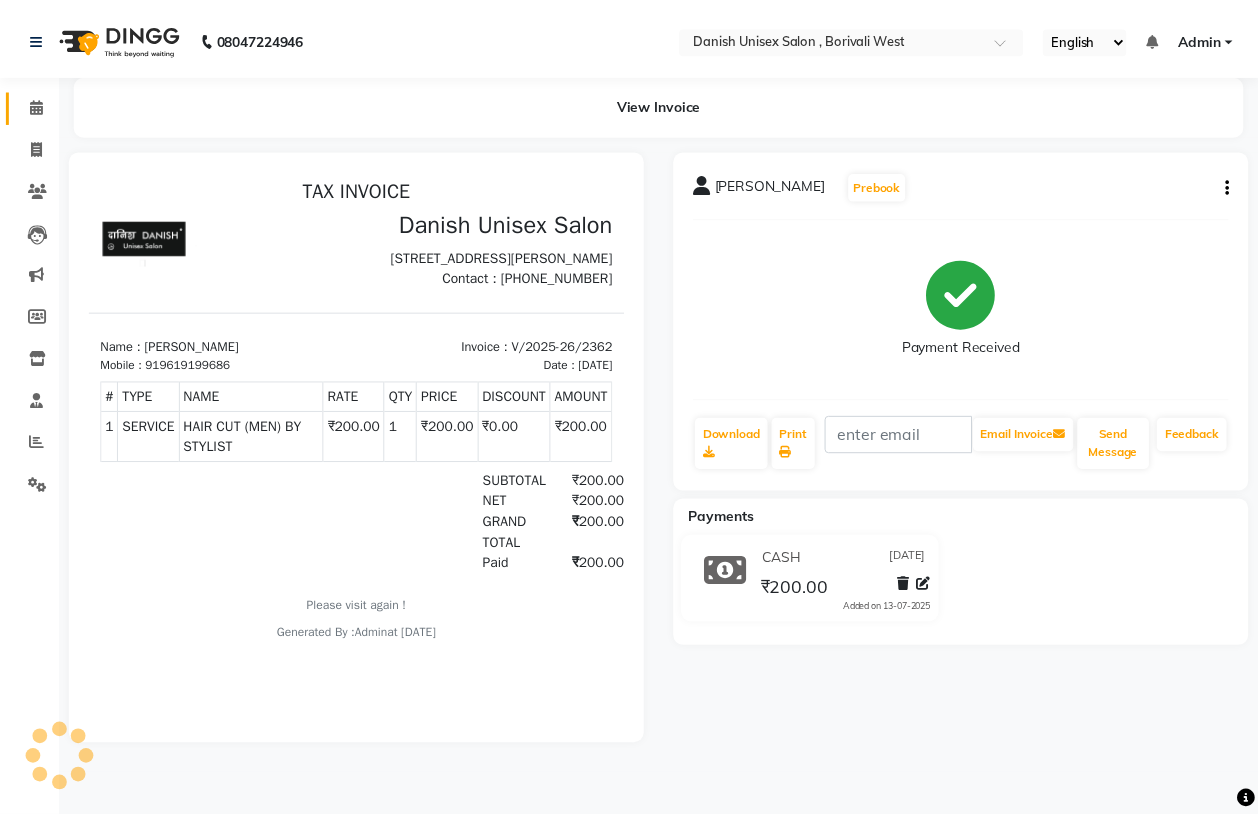 scroll, scrollTop: 0, scrollLeft: 0, axis: both 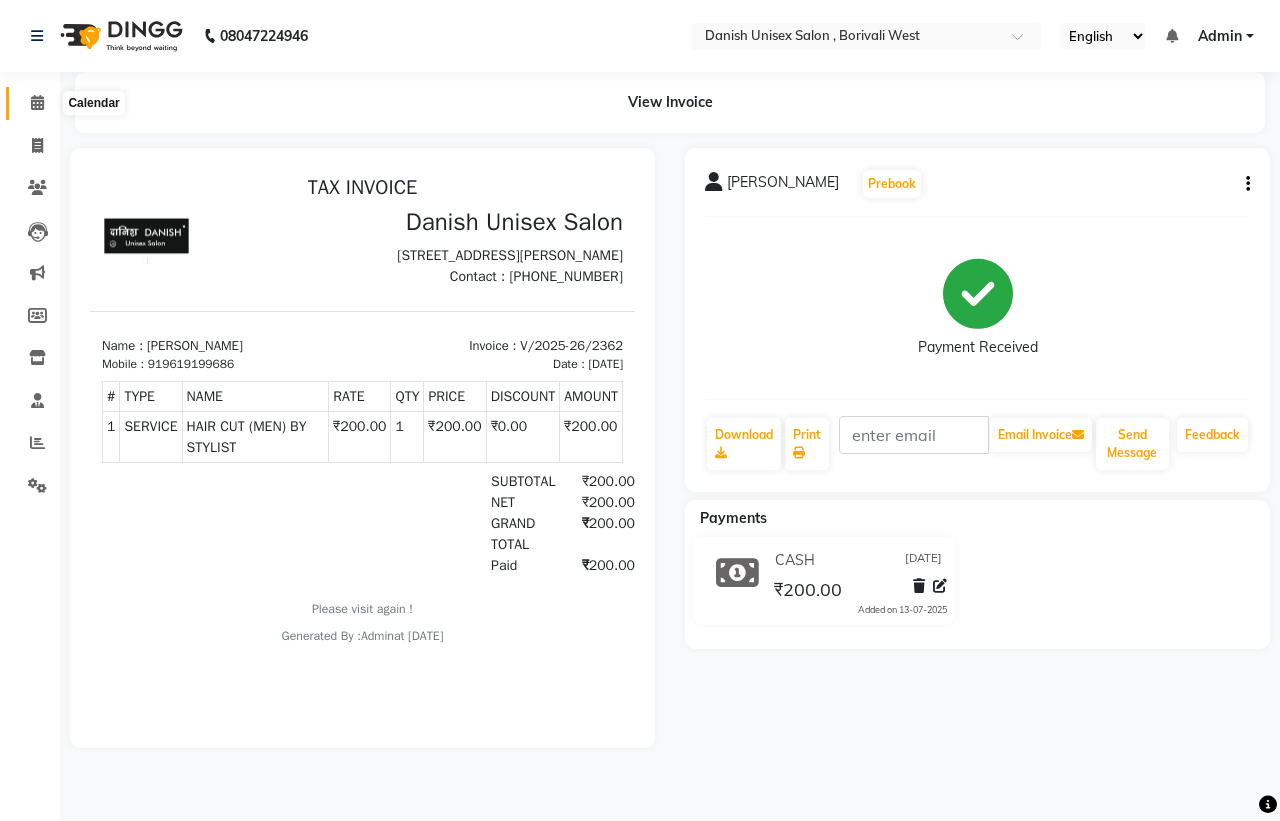 click 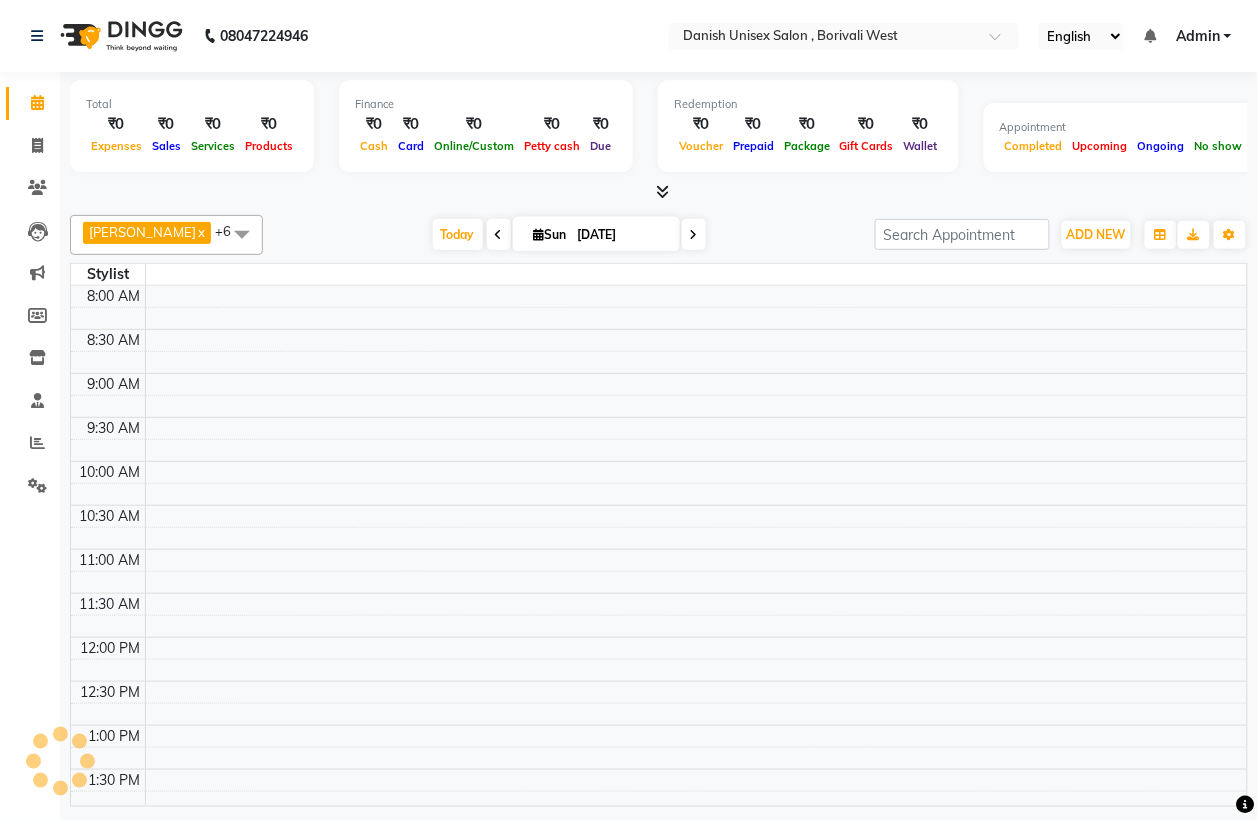 scroll, scrollTop: 0, scrollLeft: 0, axis: both 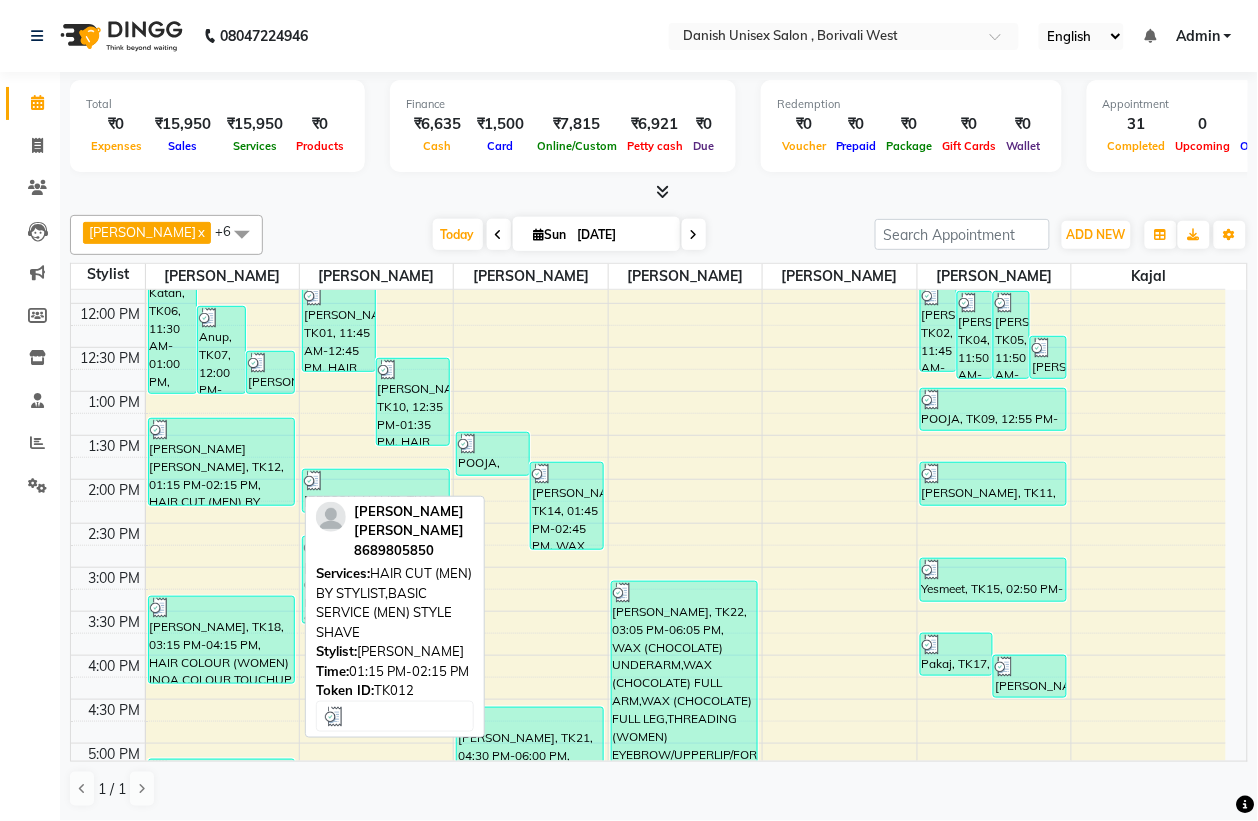 click on "[PERSON_NAME] [PERSON_NAME], TK12, 01:15 PM-02:15 PM, HAIR CUT (MEN) BY STYLIST,BASIC SERVICE (MEN) STYLE SHAVE" at bounding box center [222, 462] 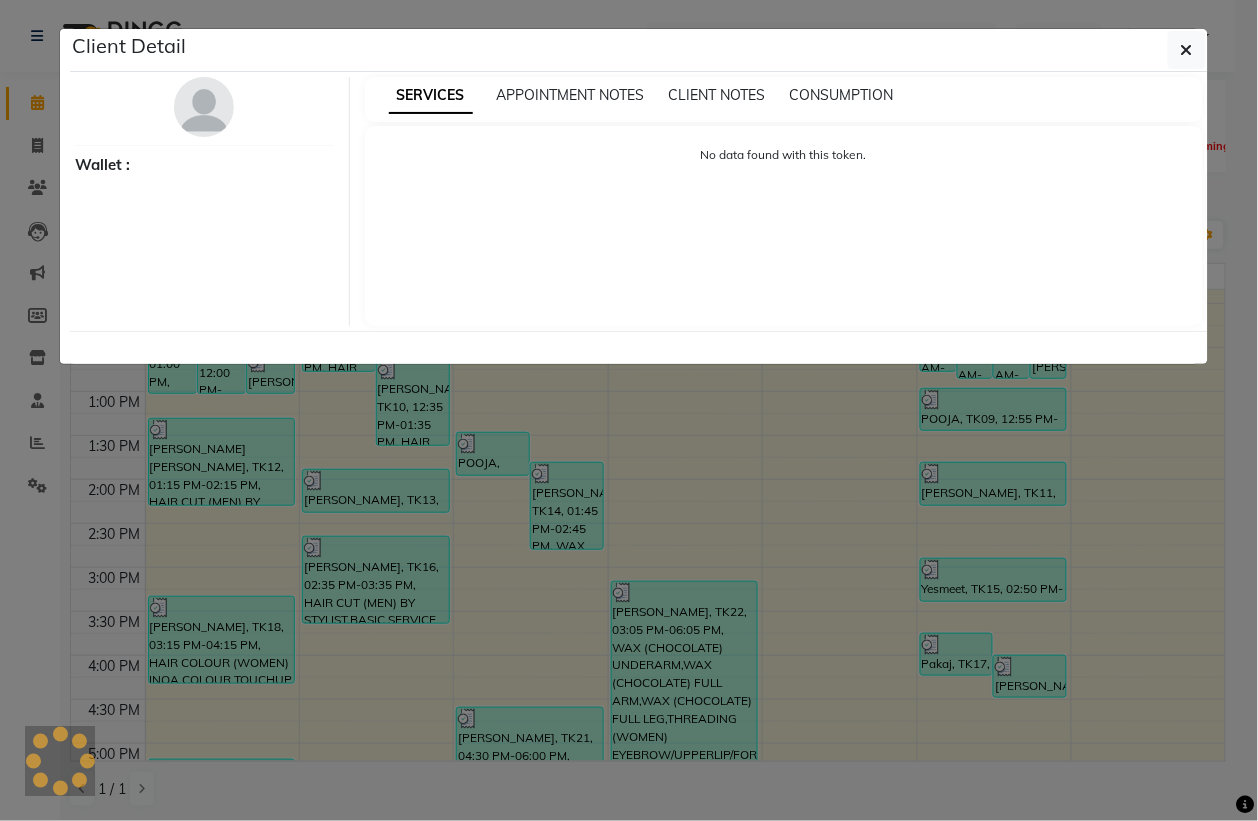 select on "3" 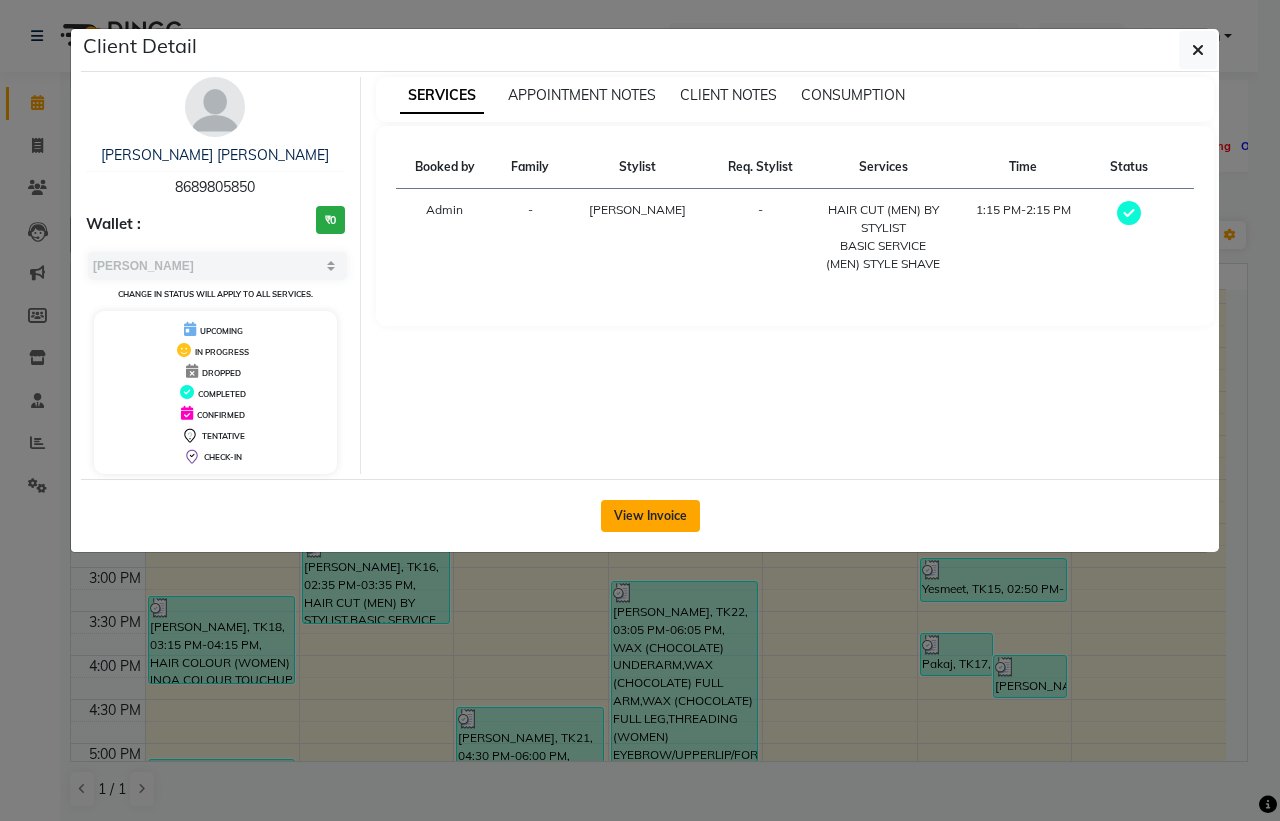 click on "View Invoice" 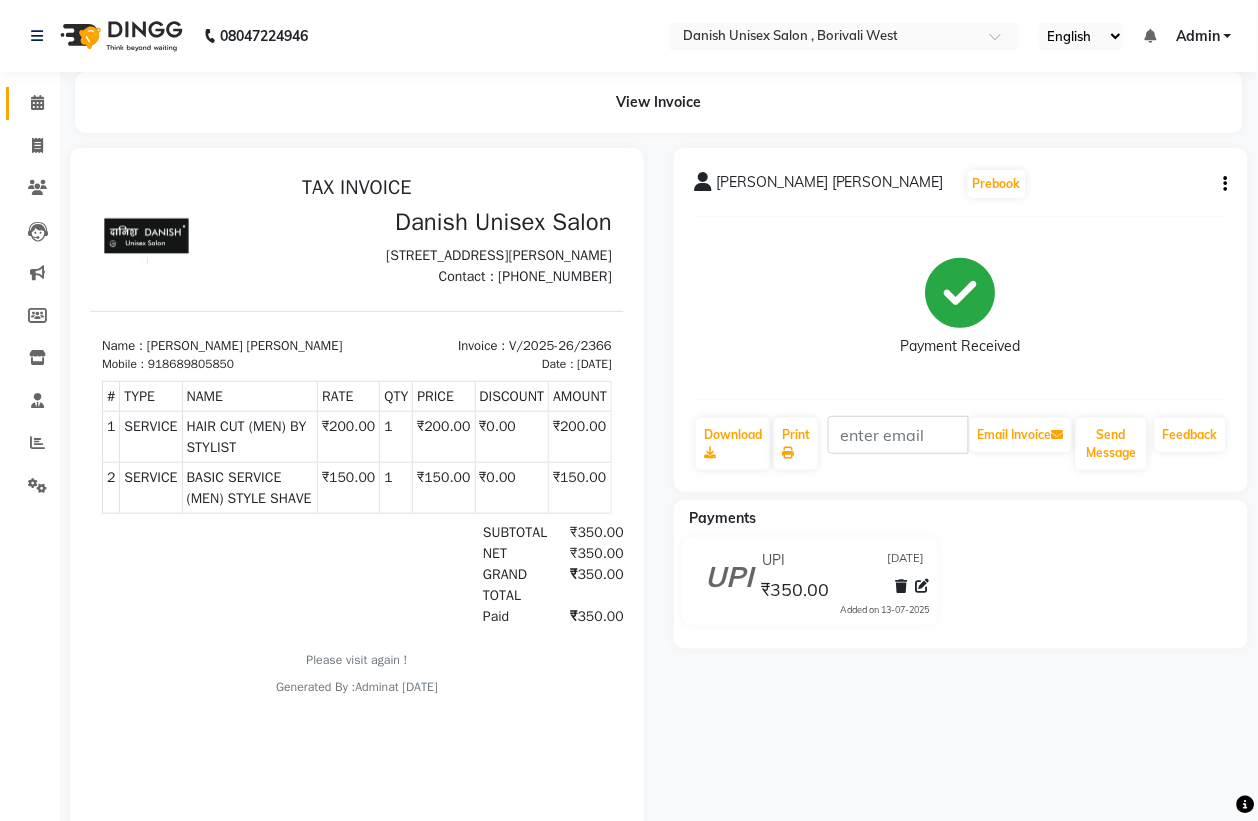 scroll, scrollTop: 0, scrollLeft: 0, axis: both 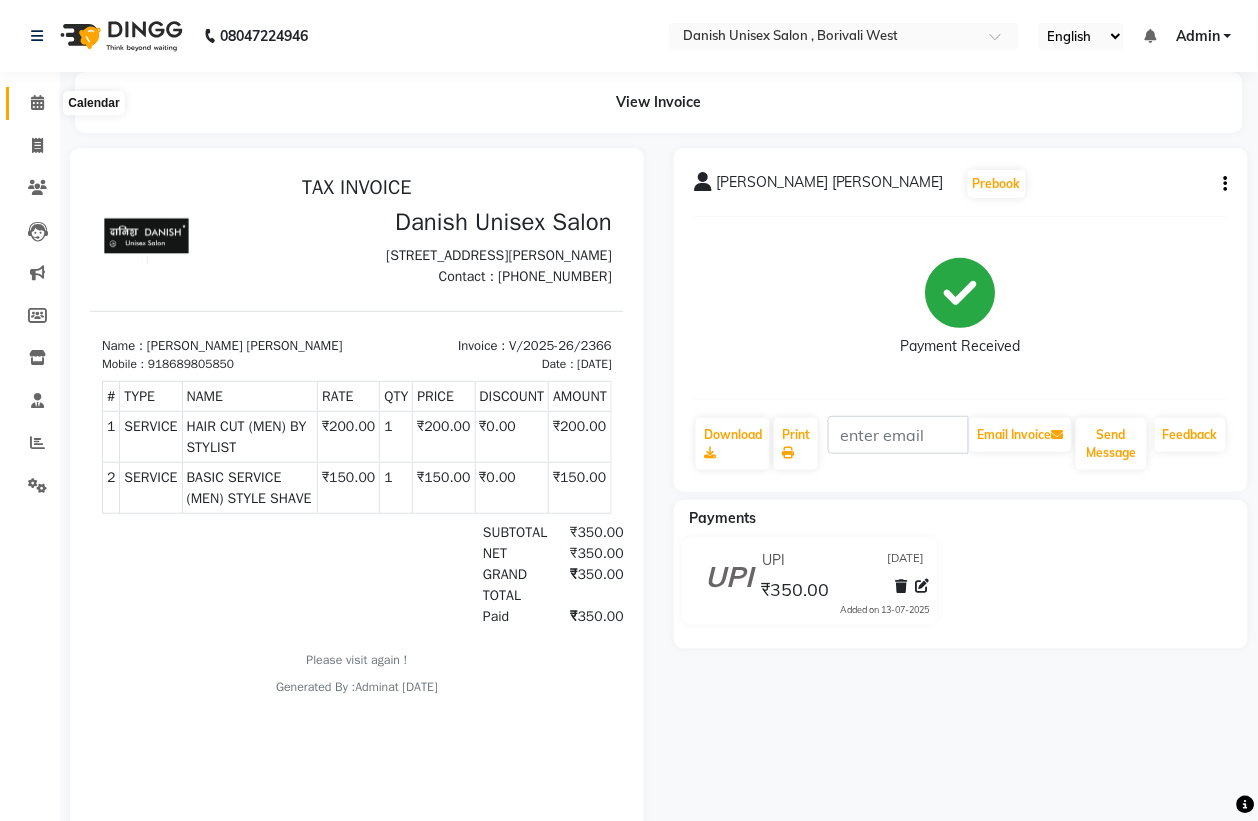 click 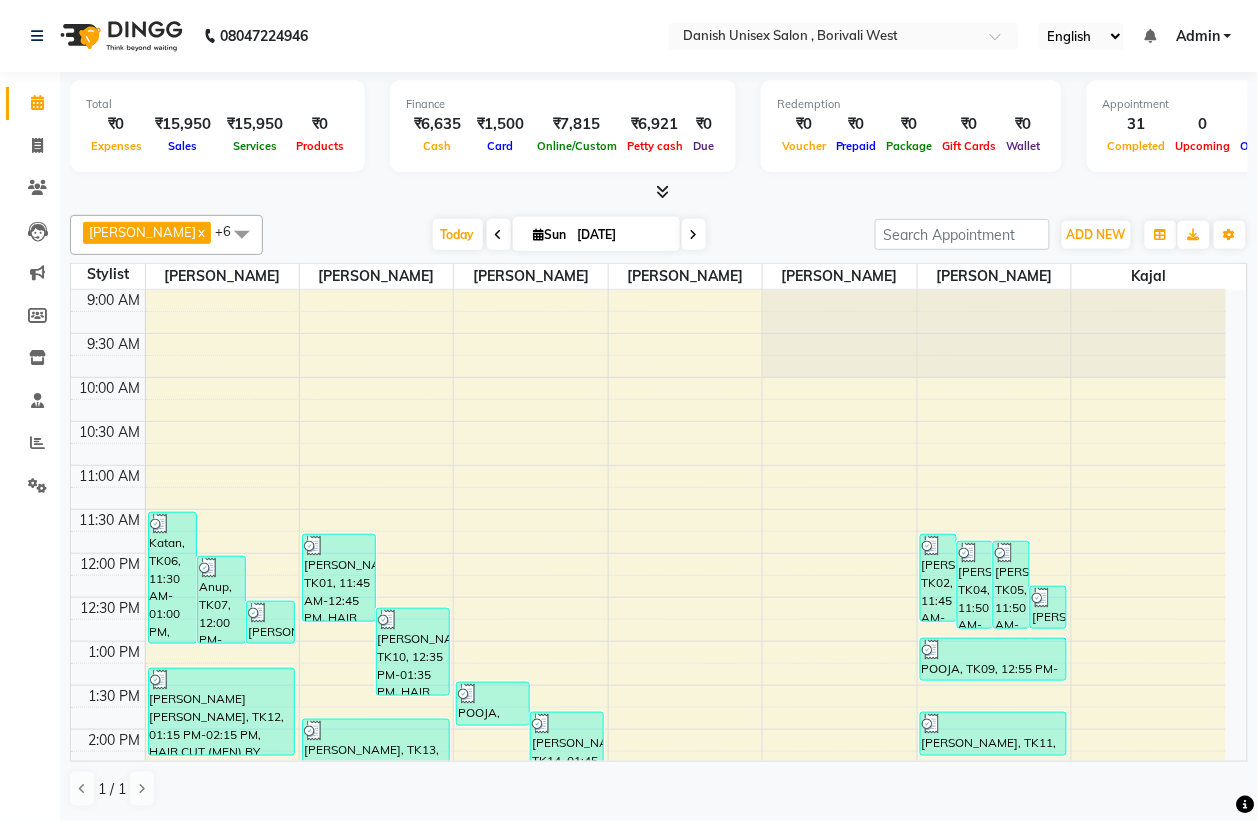 scroll, scrollTop: 250, scrollLeft: 0, axis: vertical 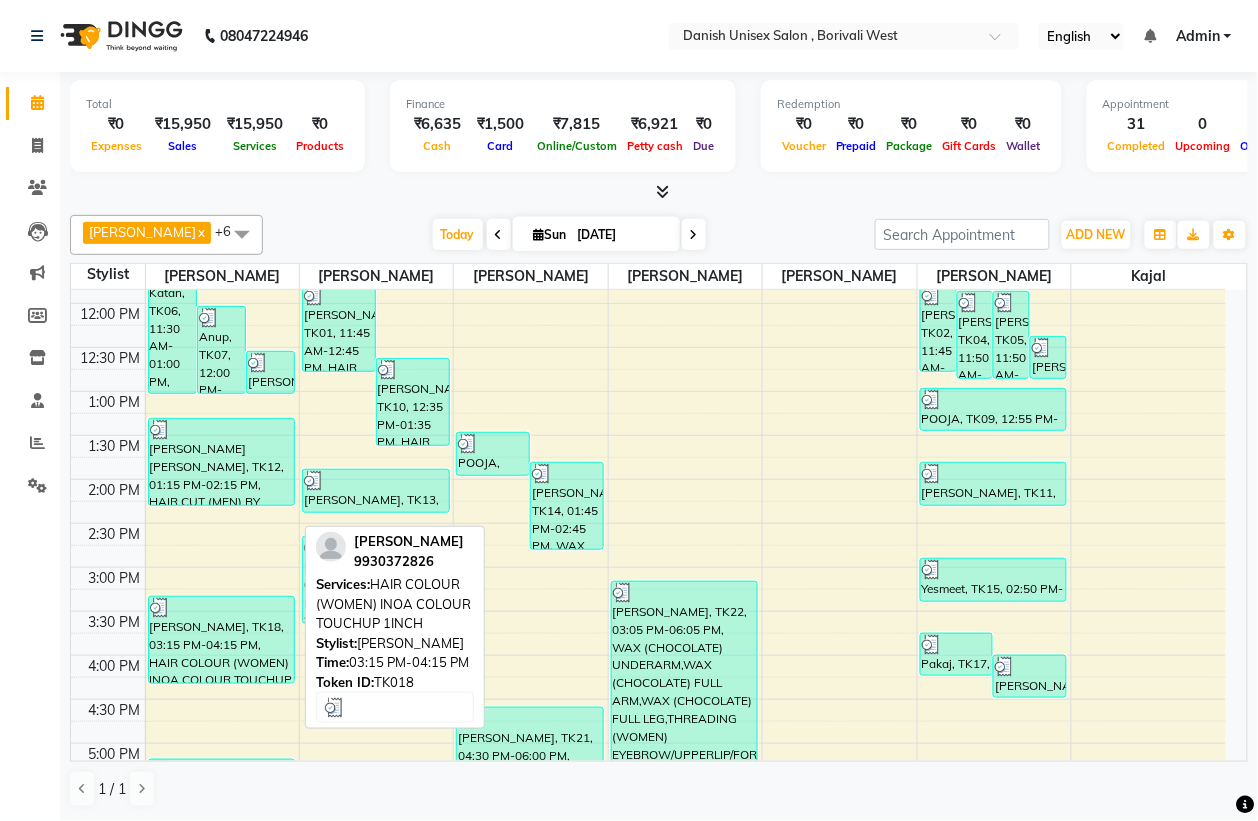click on "[PERSON_NAME], TK18, 03:15 PM-04:15 PM, HAIR COLOUR (WOMEN) INOA COLOUR TOUCHUP 1INCH" at bounding box center [222, 640] 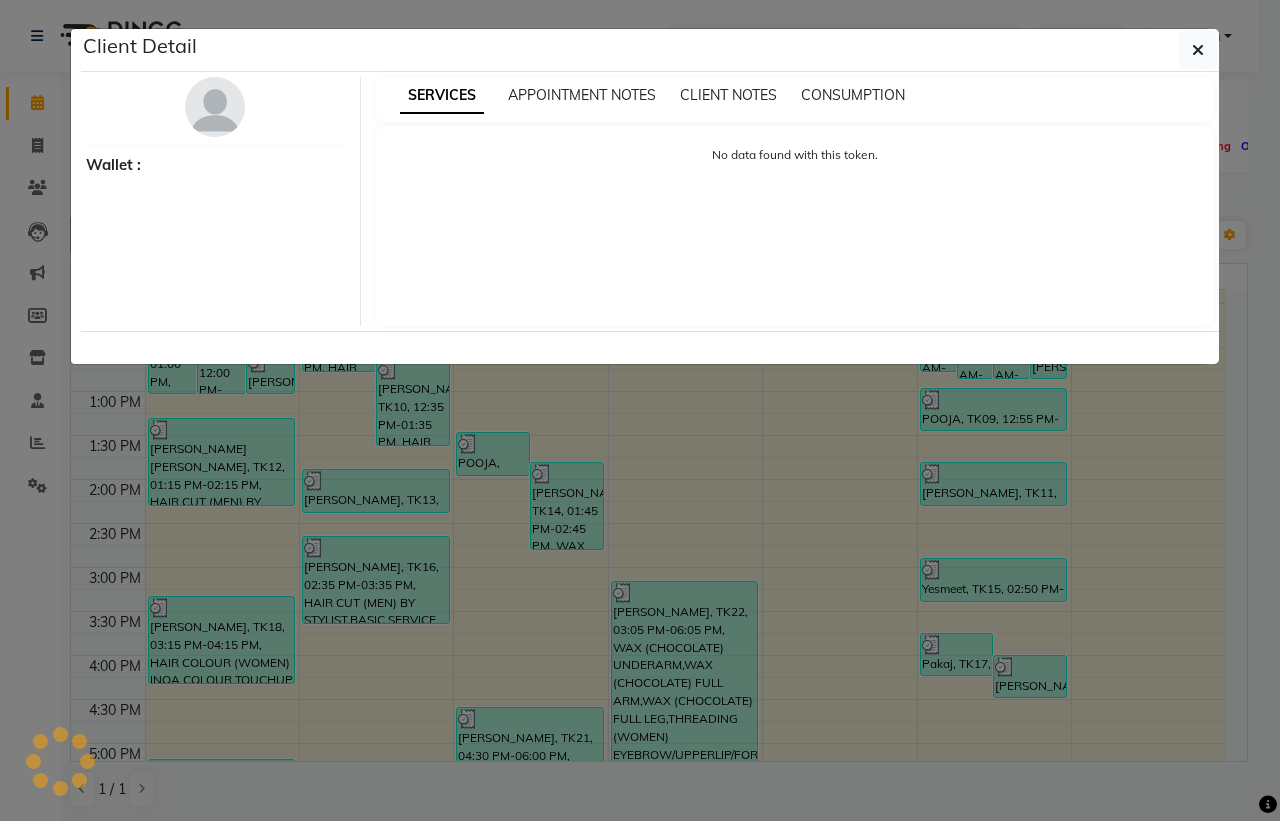 select on "3" 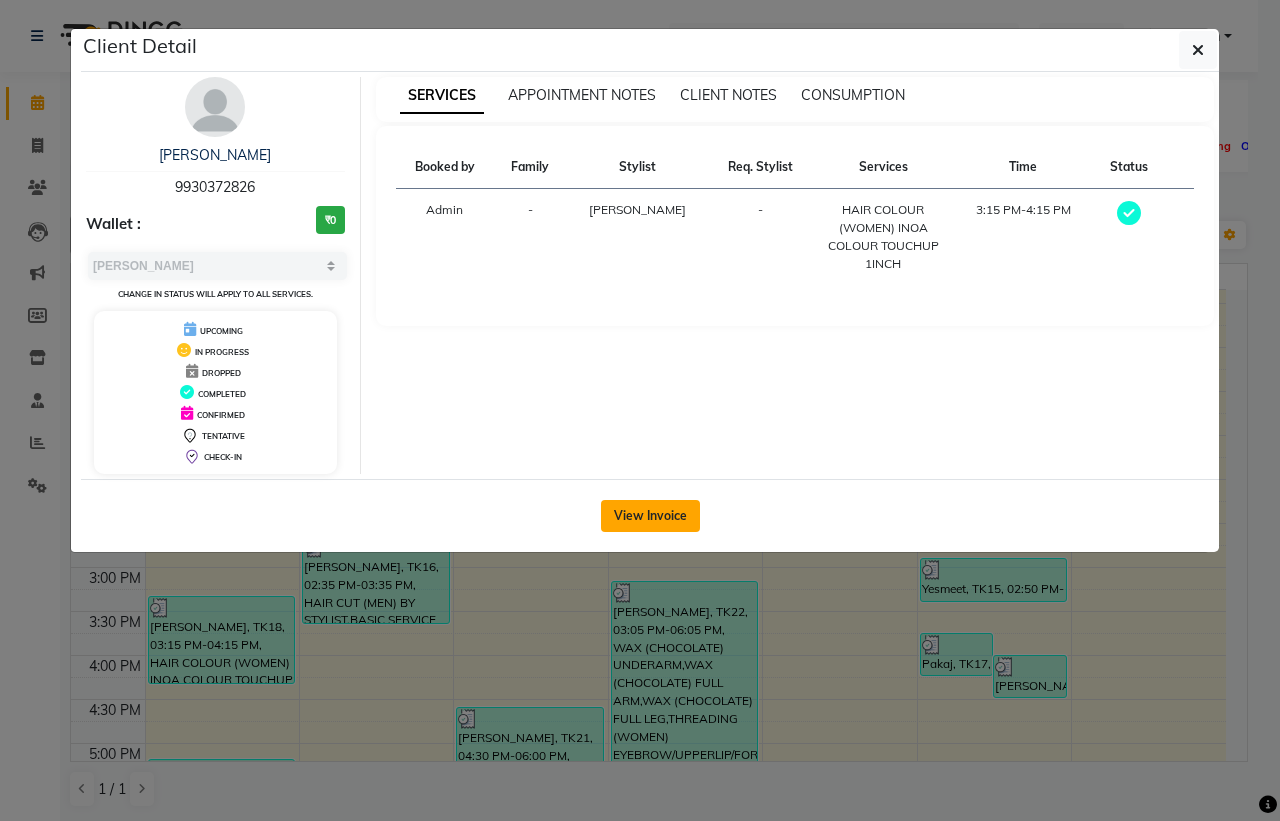 click on "View Invoice" 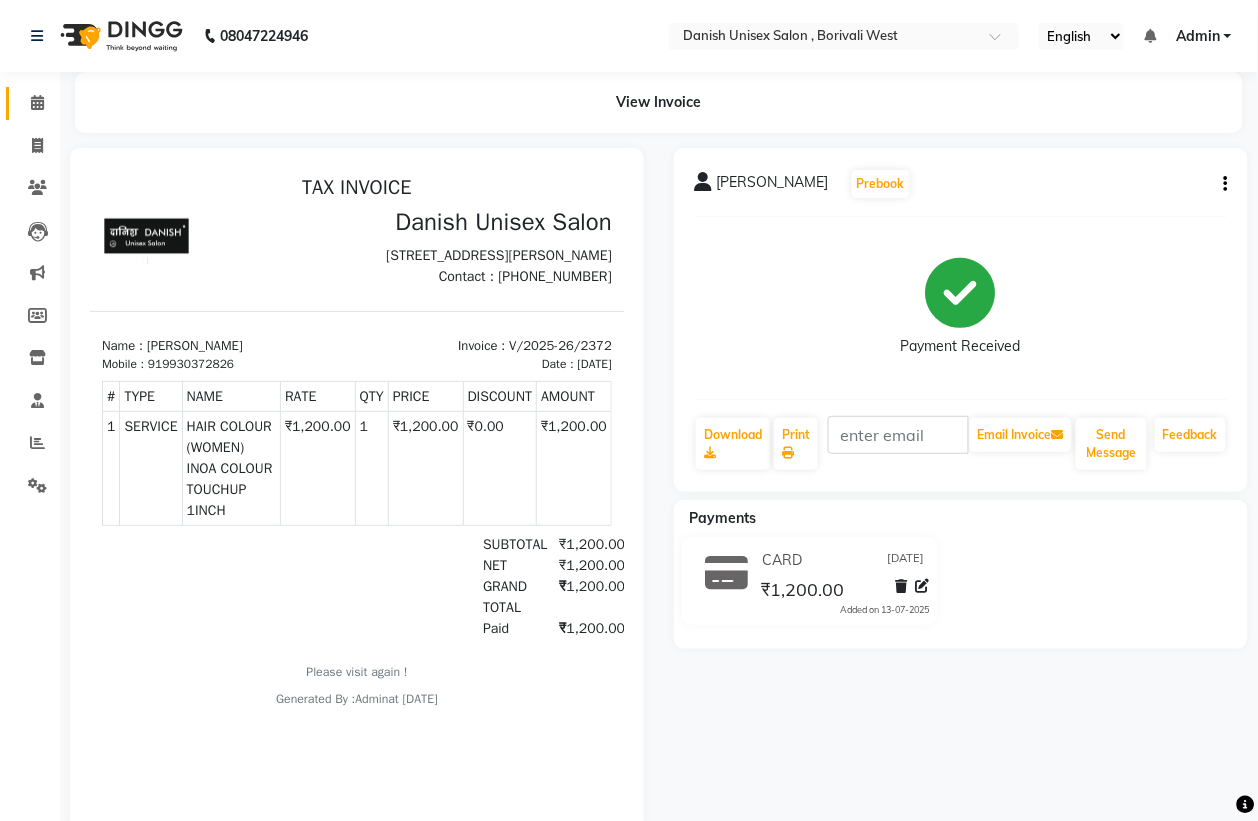 scroll, scrollTop: 0, scrollLeft: 0, axis: both 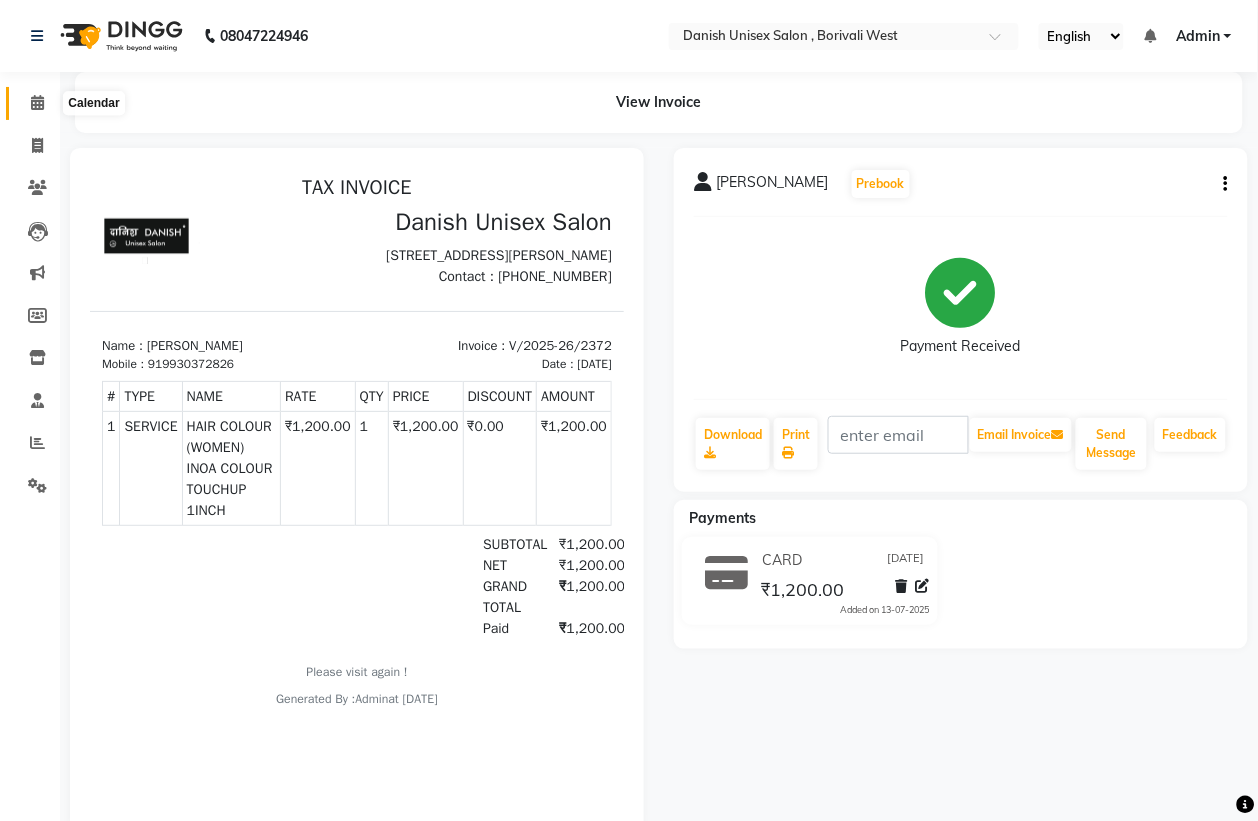 click 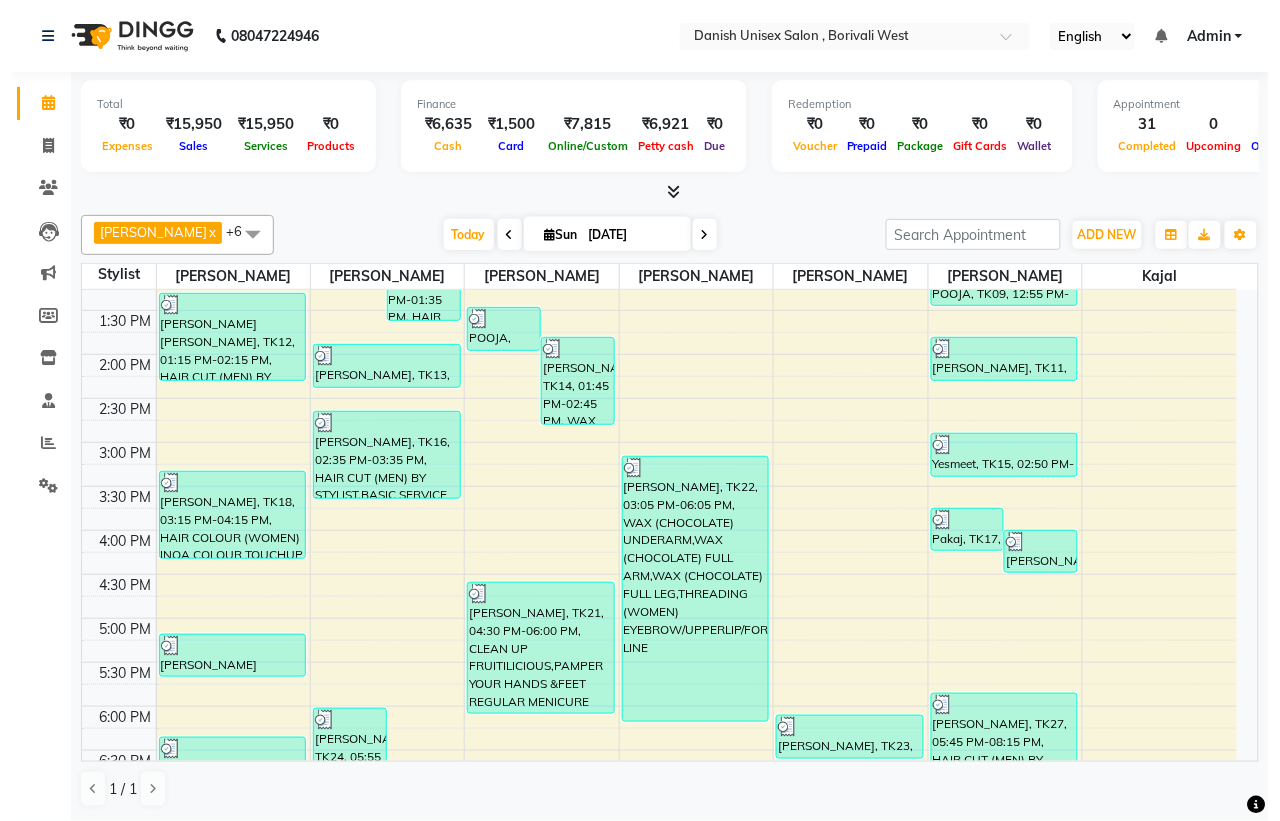 scroll, scrollTop: 500, scrollLeft: 0, axis: vertical 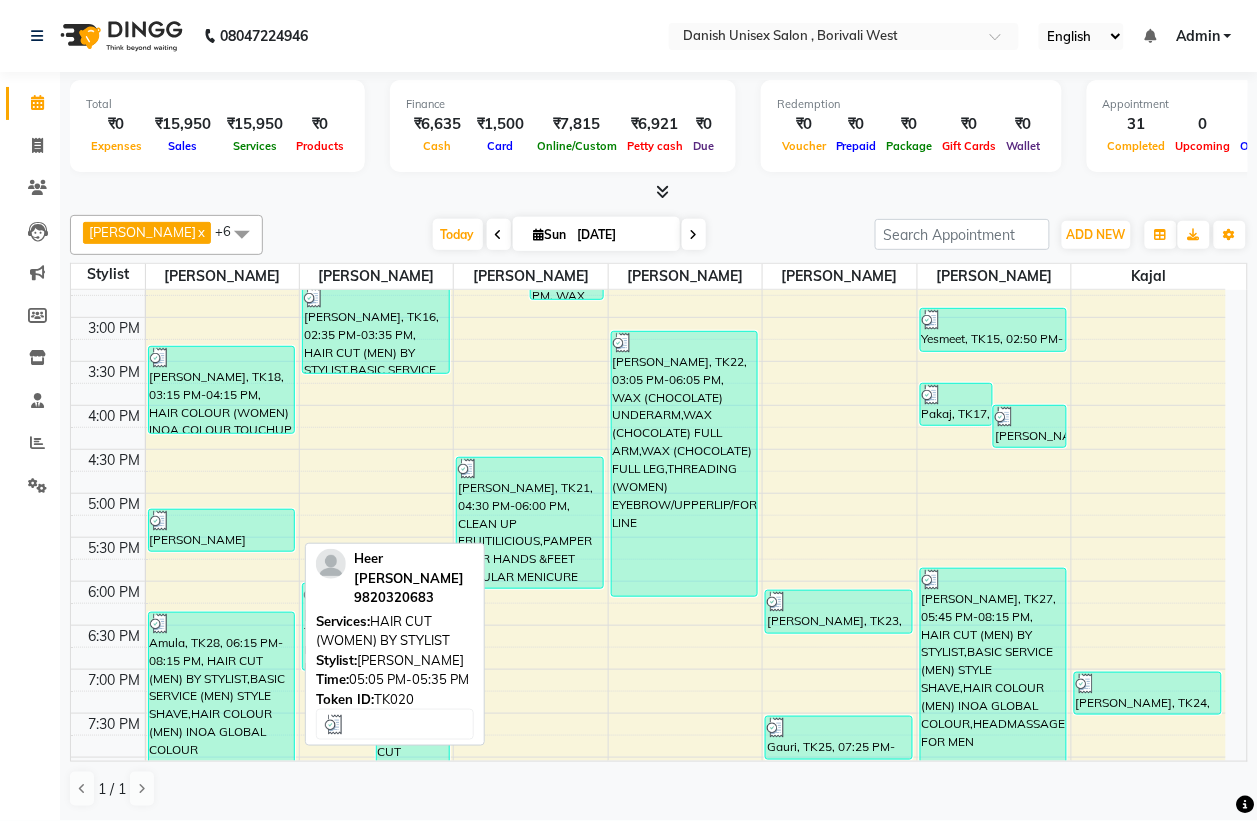 click on "[PERSON_NAME] [PERSON_NAME], TK20, 05:05 PM-05:35 PM, HAIR CUT (WOMEN) BY STYLIST" at bounding box center (222, 530) 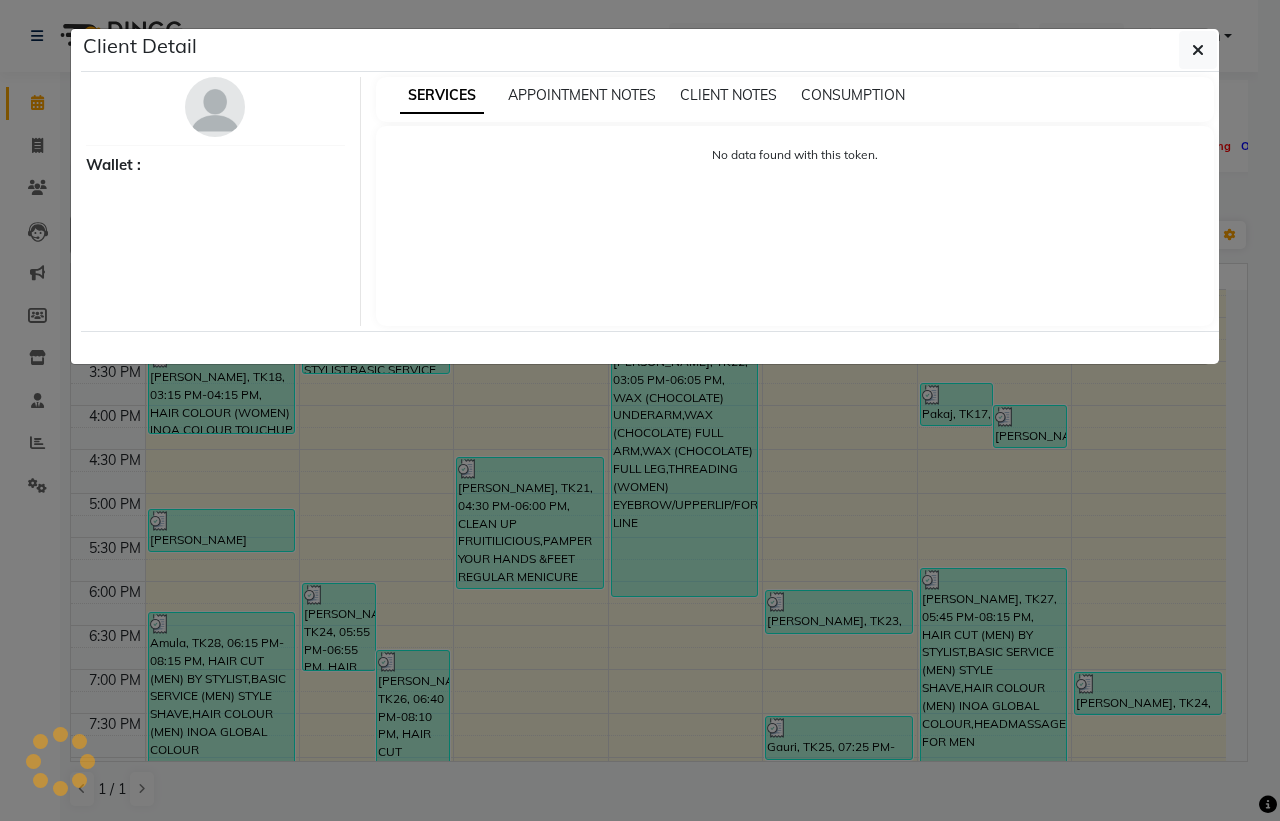select on "3" 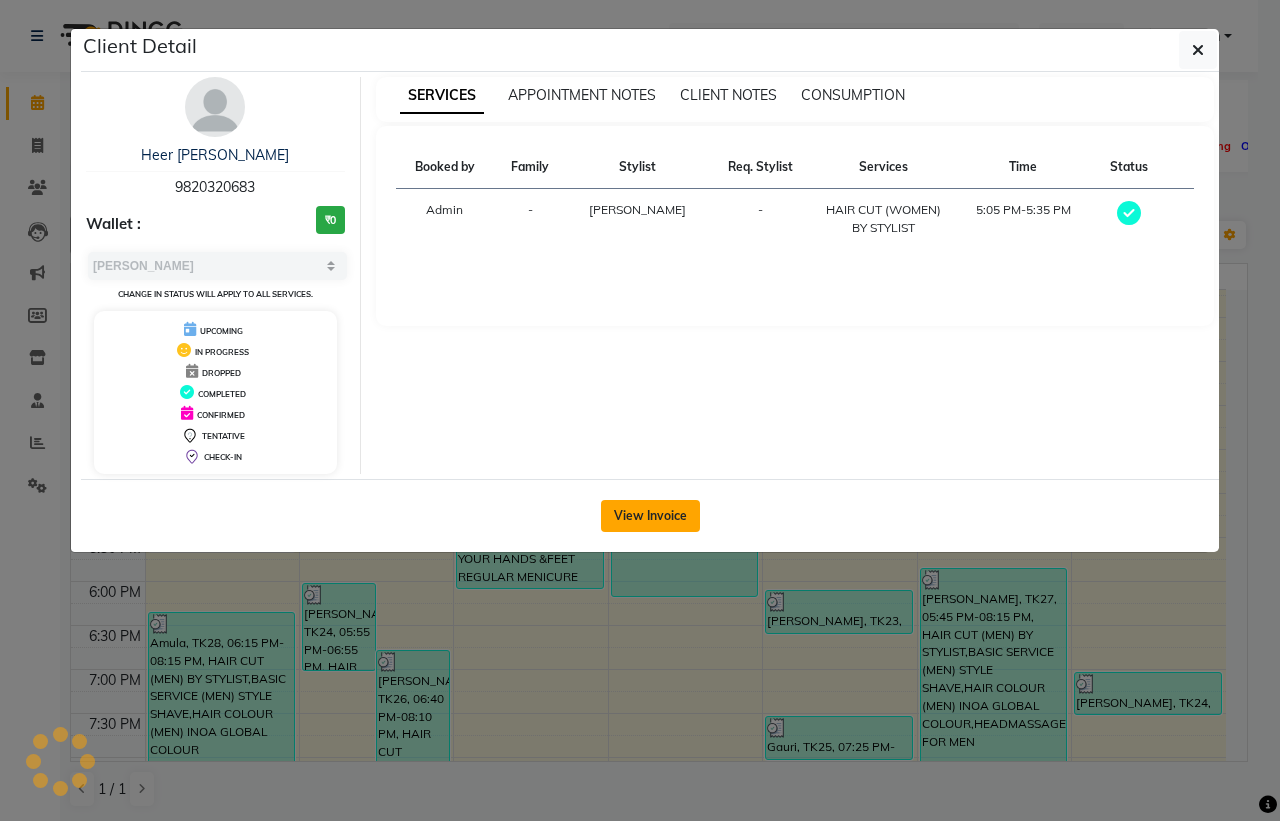 click on "View Invoice" 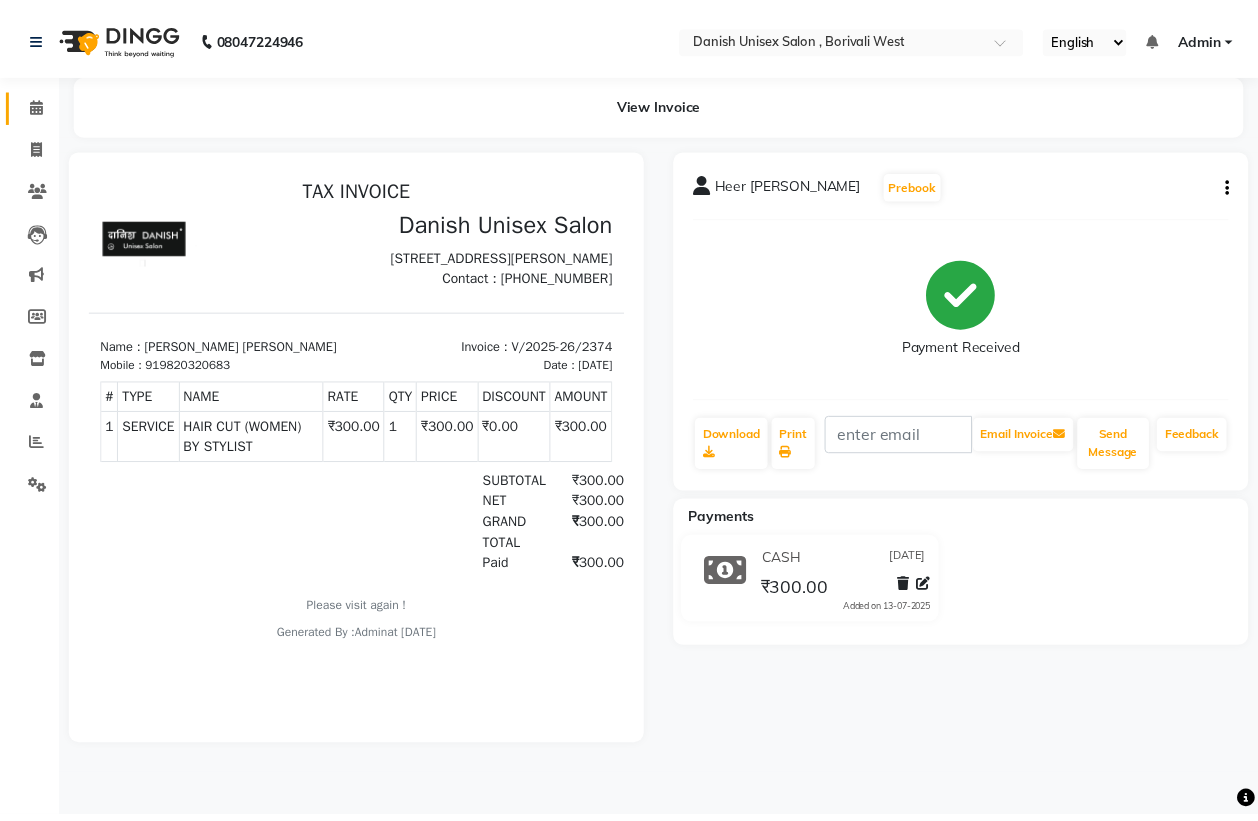 scroll, scrollTop: 0, scrollLeft: 0, axis: both 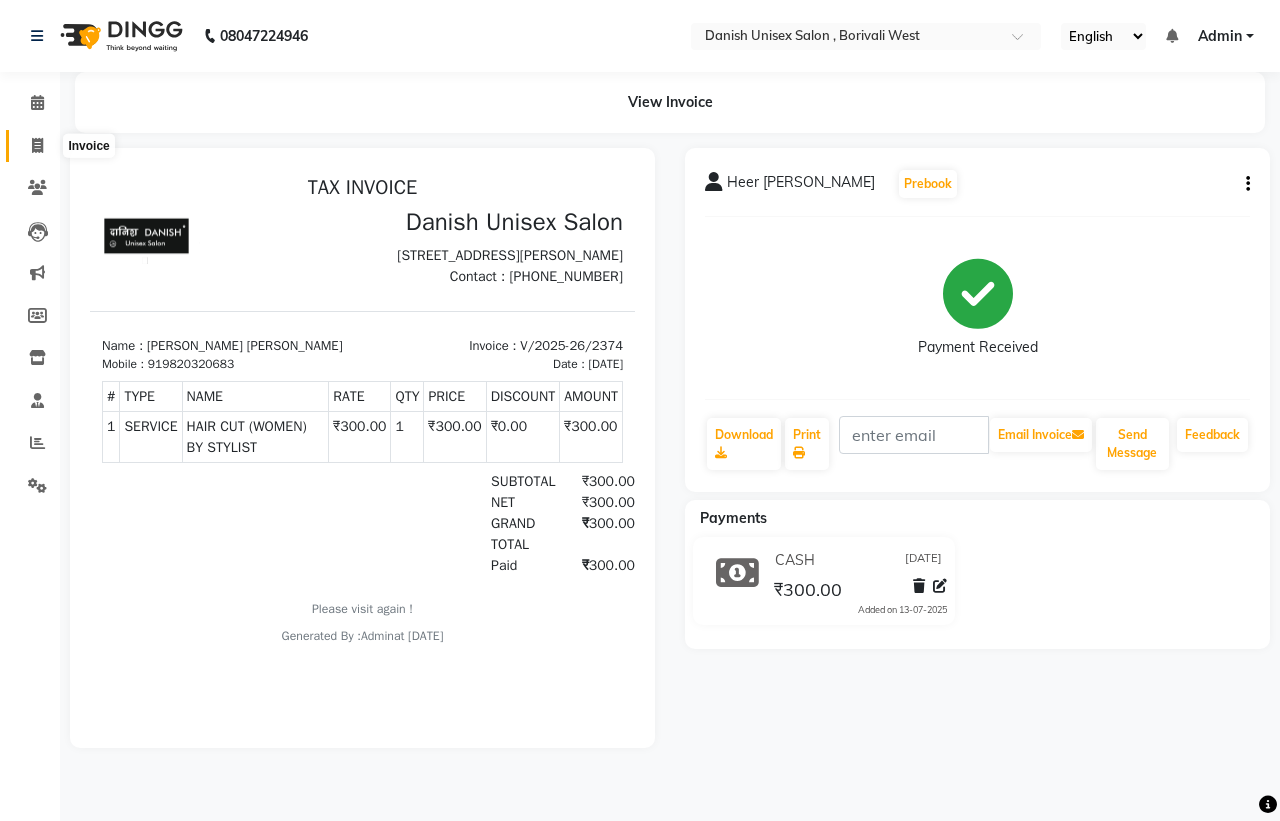 click 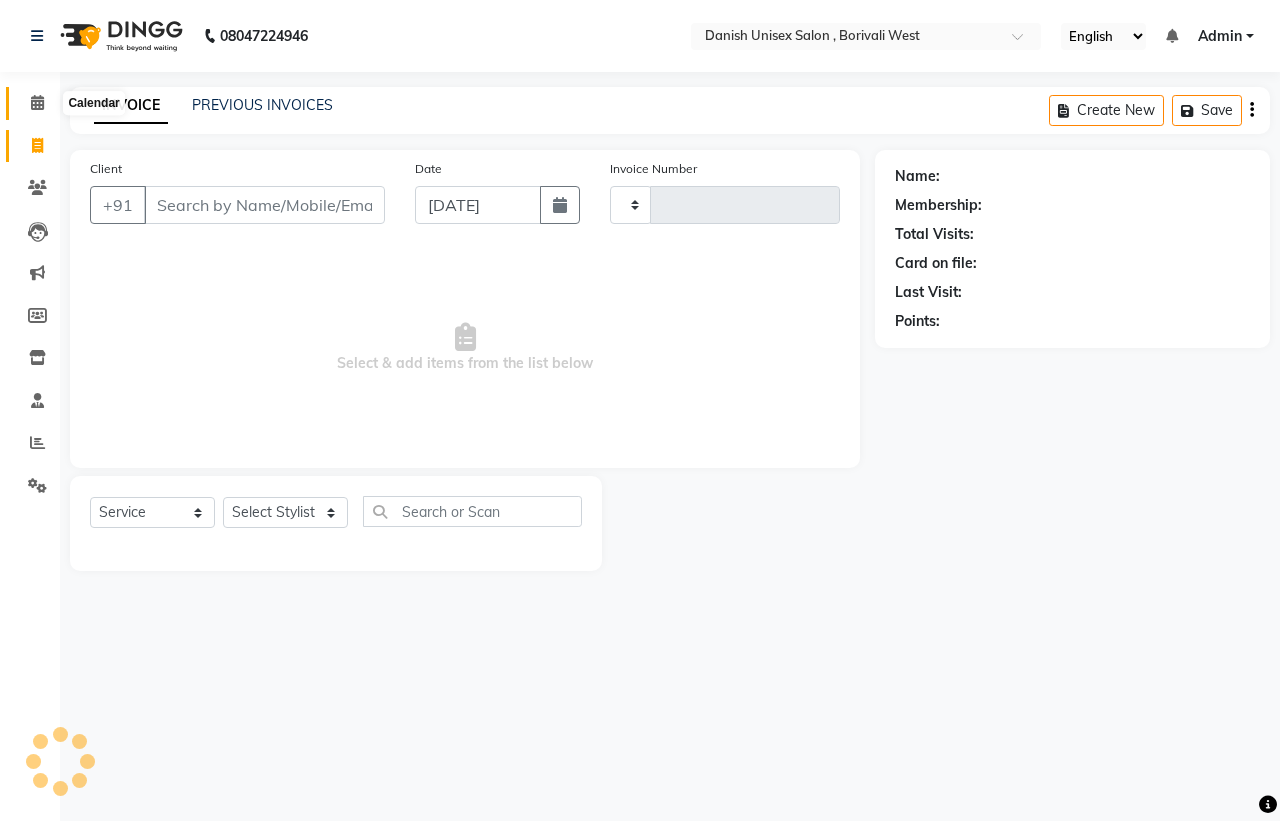 click 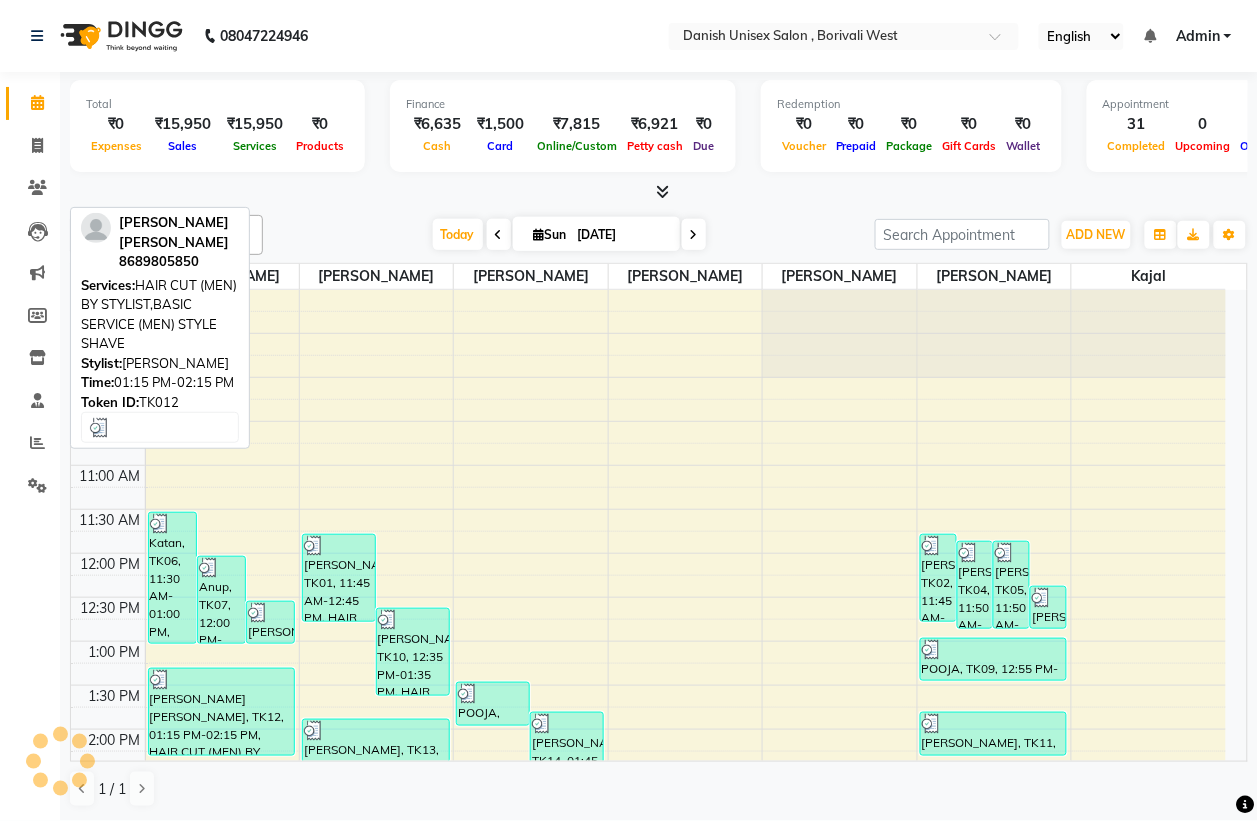 scroll, scrollTop: 625, scrollLeft: 0, axis: vertical 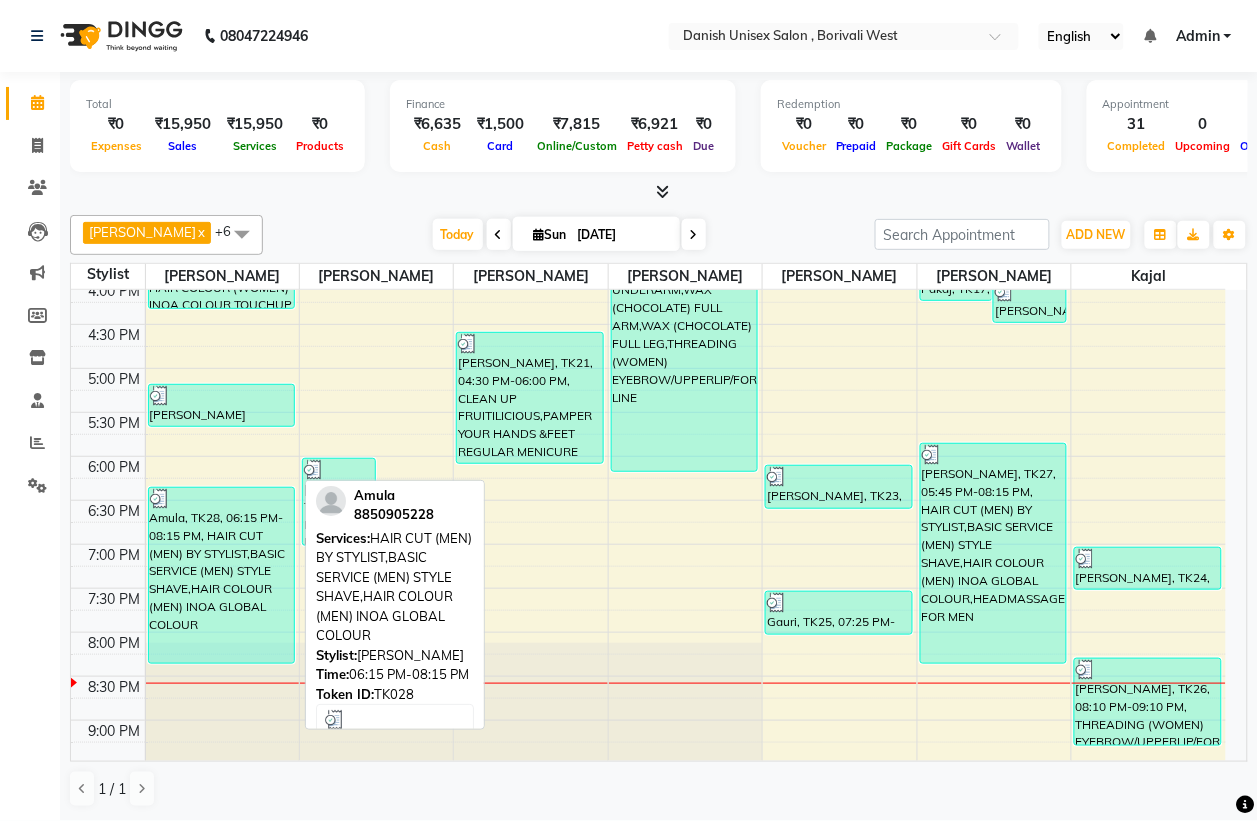 click on "Amula, TK28, 06:15 PM-08:15 PM, HAIR CUT (MEN) BY STYLIST,BASIC SERVICE (MEN) STYLE SHAVE,HAIR COLOUR (MEN) INOA GLOBAL COLOUR" at bounding box center (222, 575) 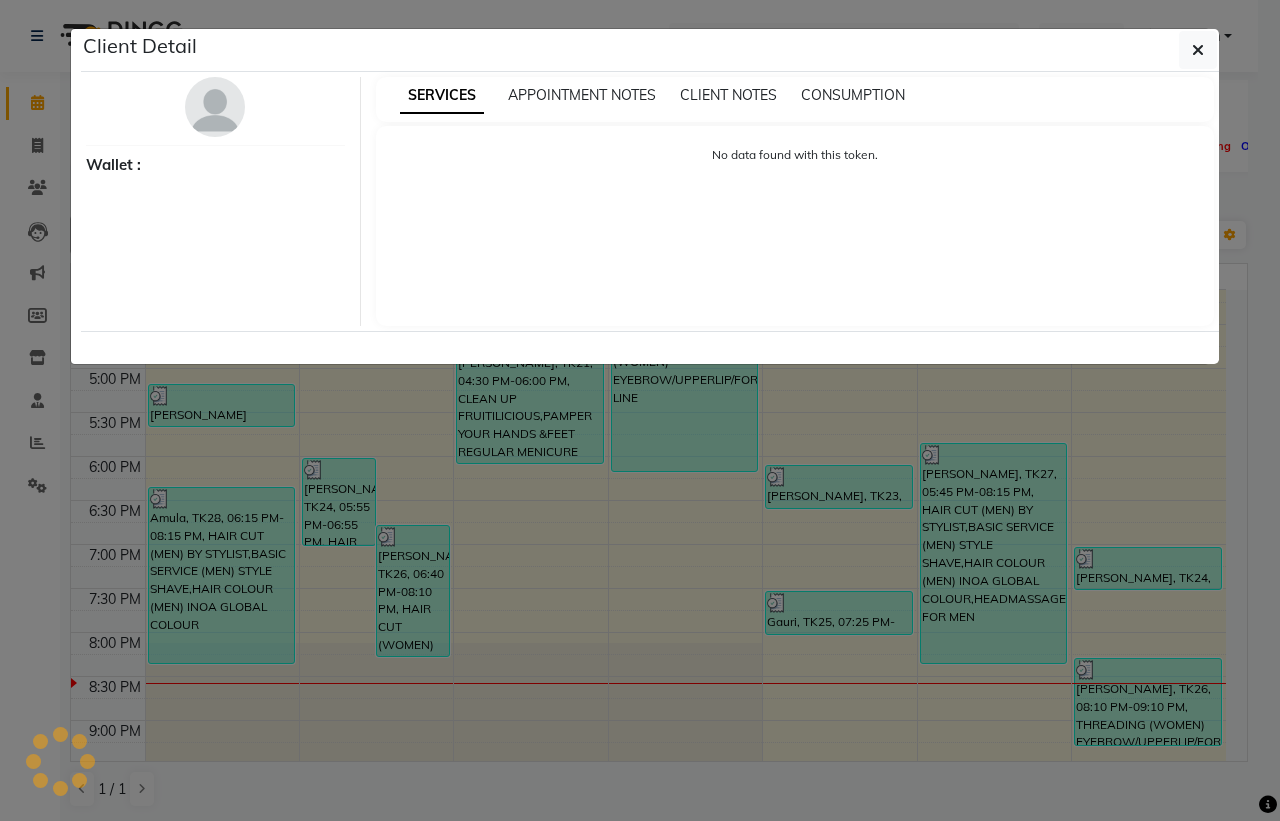 select on "3" 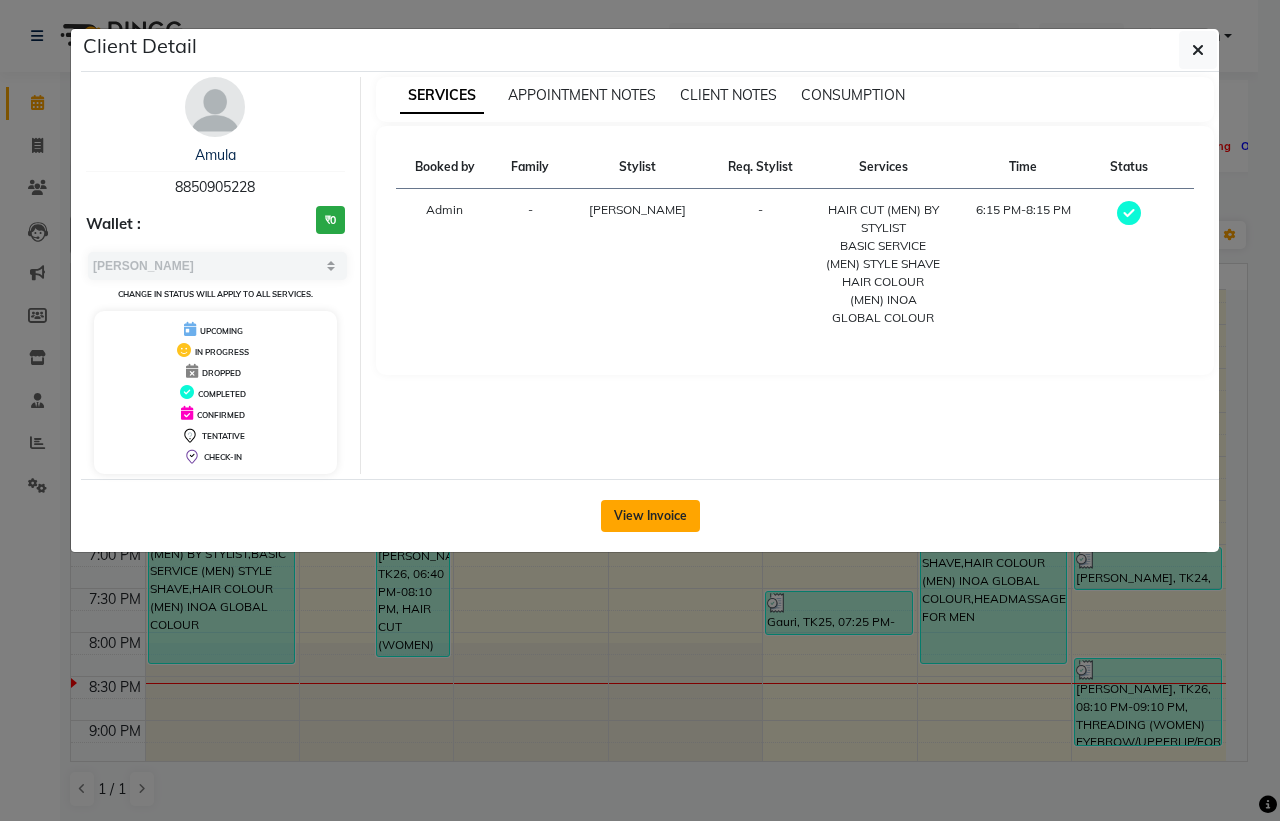 click on "View Invoice" 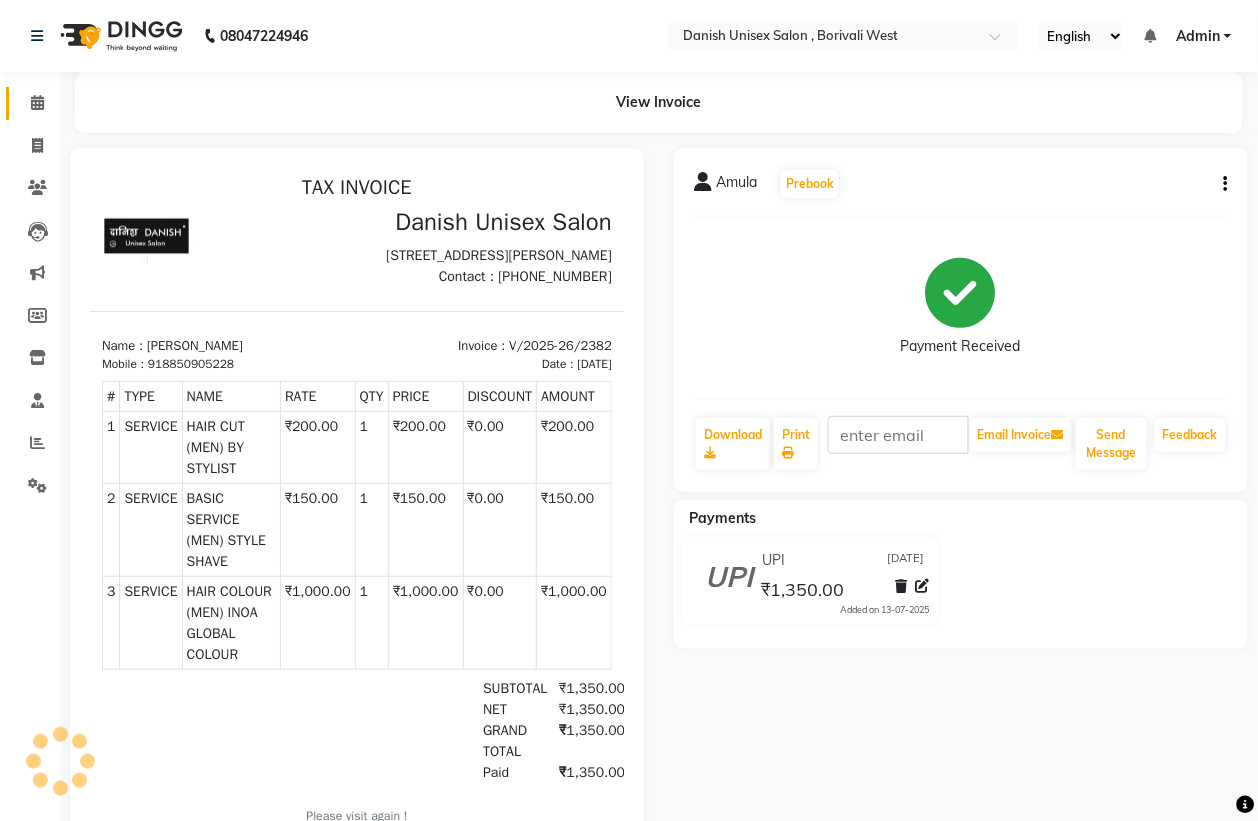 scroll, scrollTop: 0, scrollLeft: 0, axis: both 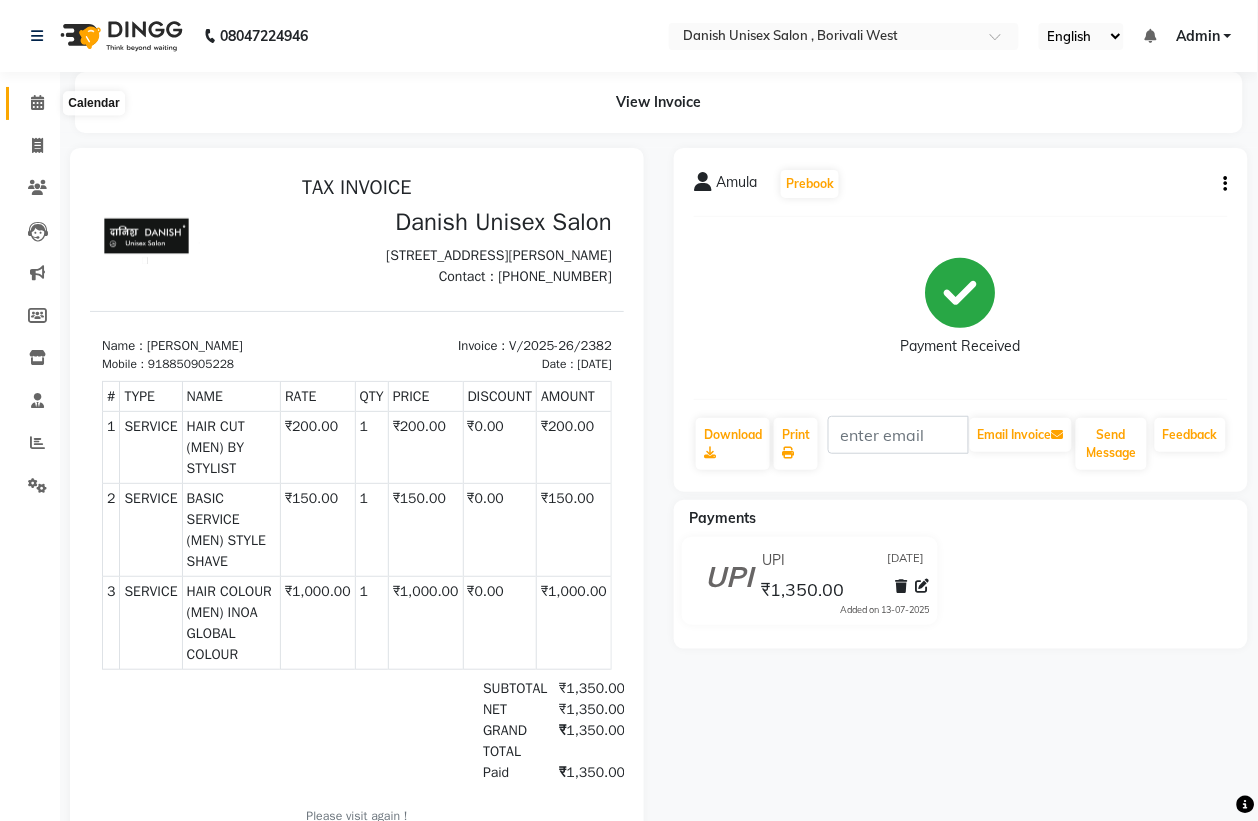 click 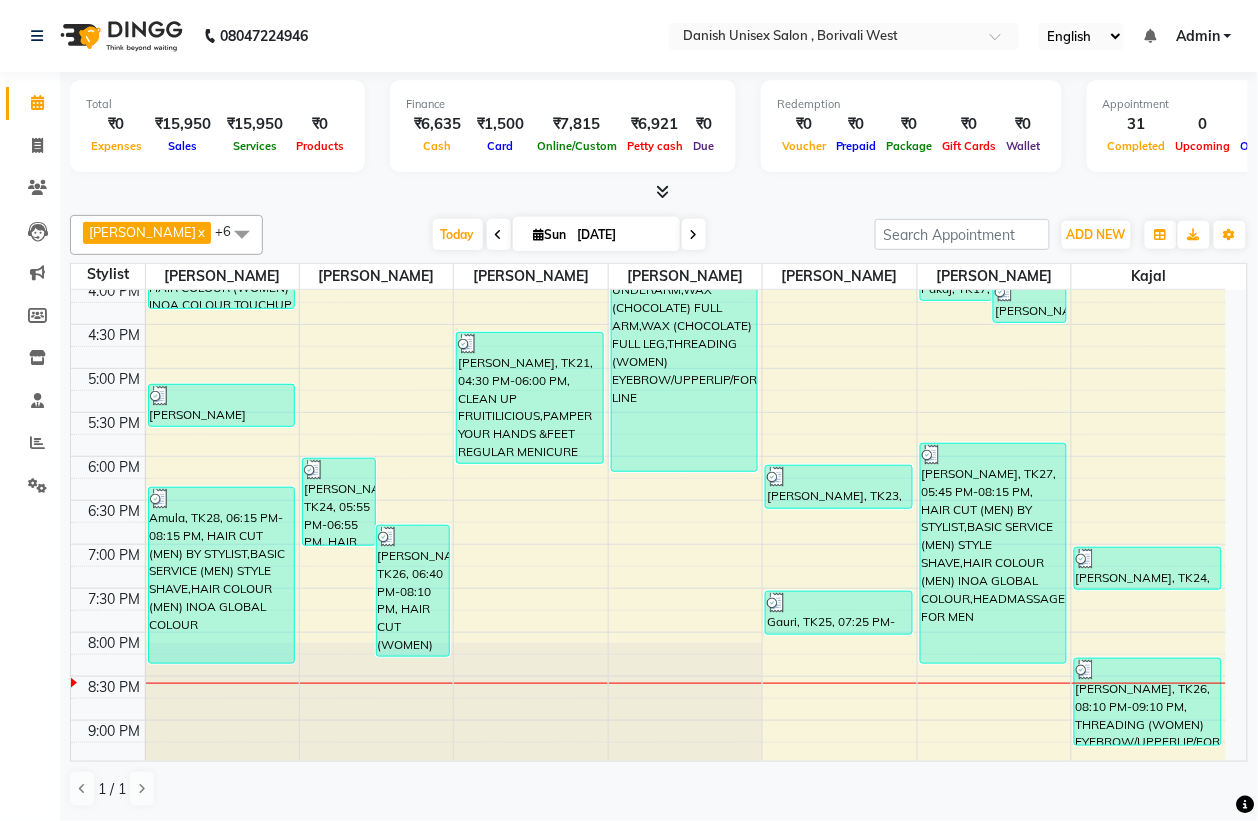 scroll, scrollTop: 686, scrollLeft: 0, axis: vertical 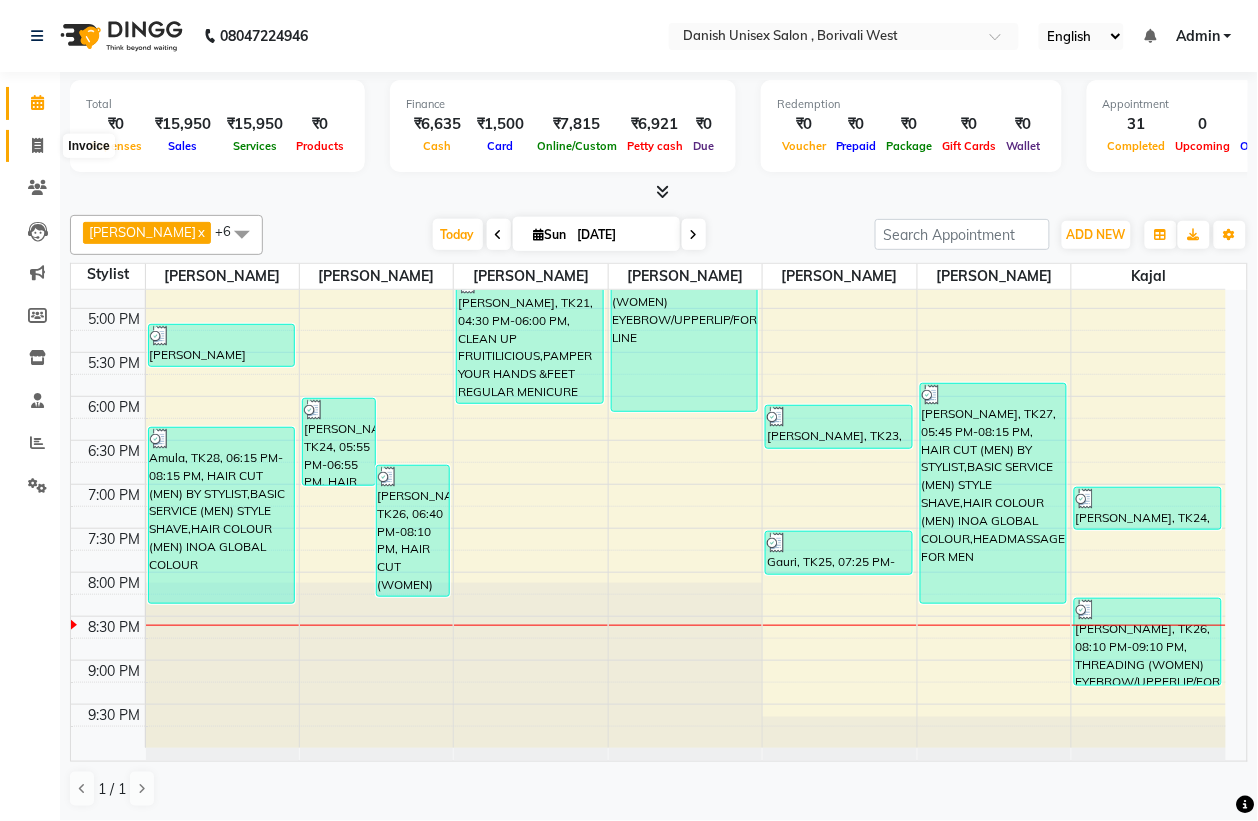 click 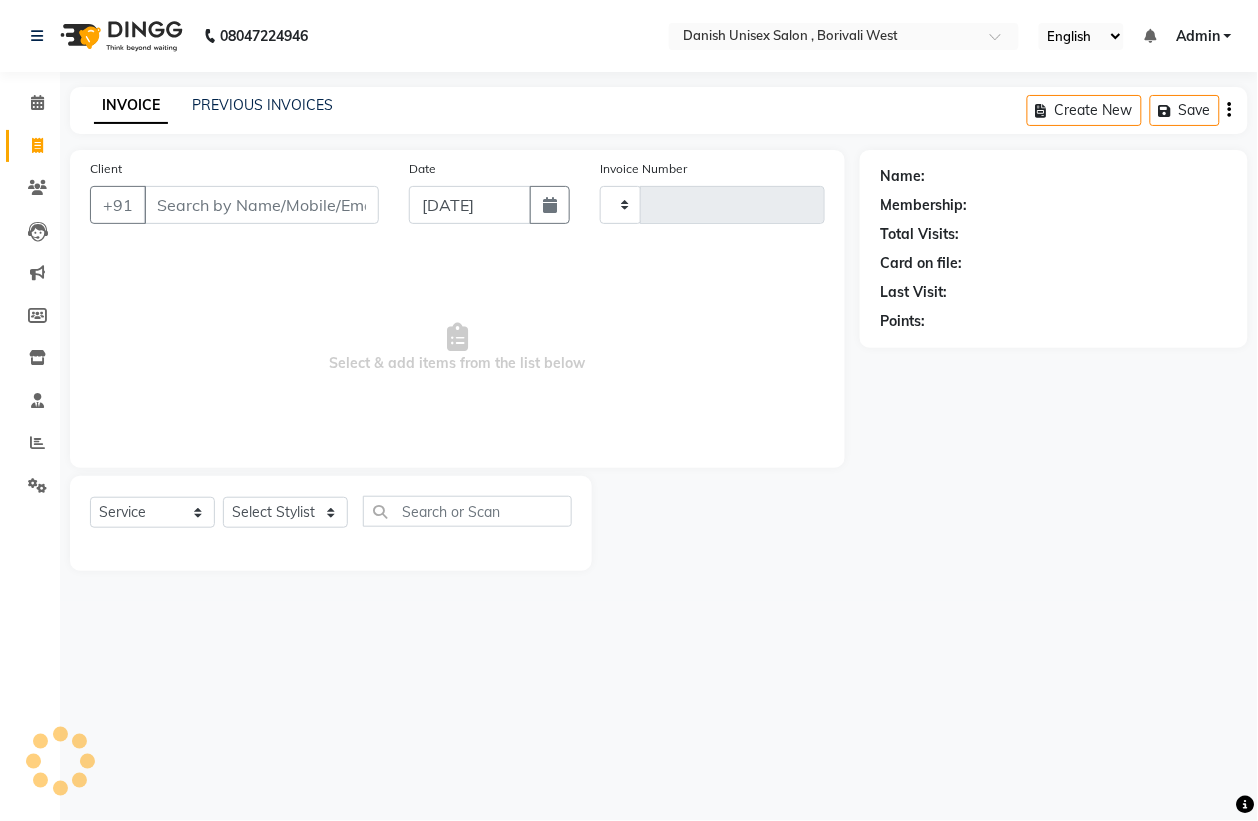 scroll, scrollTop: 0, scrollLeft: 0, axis: both 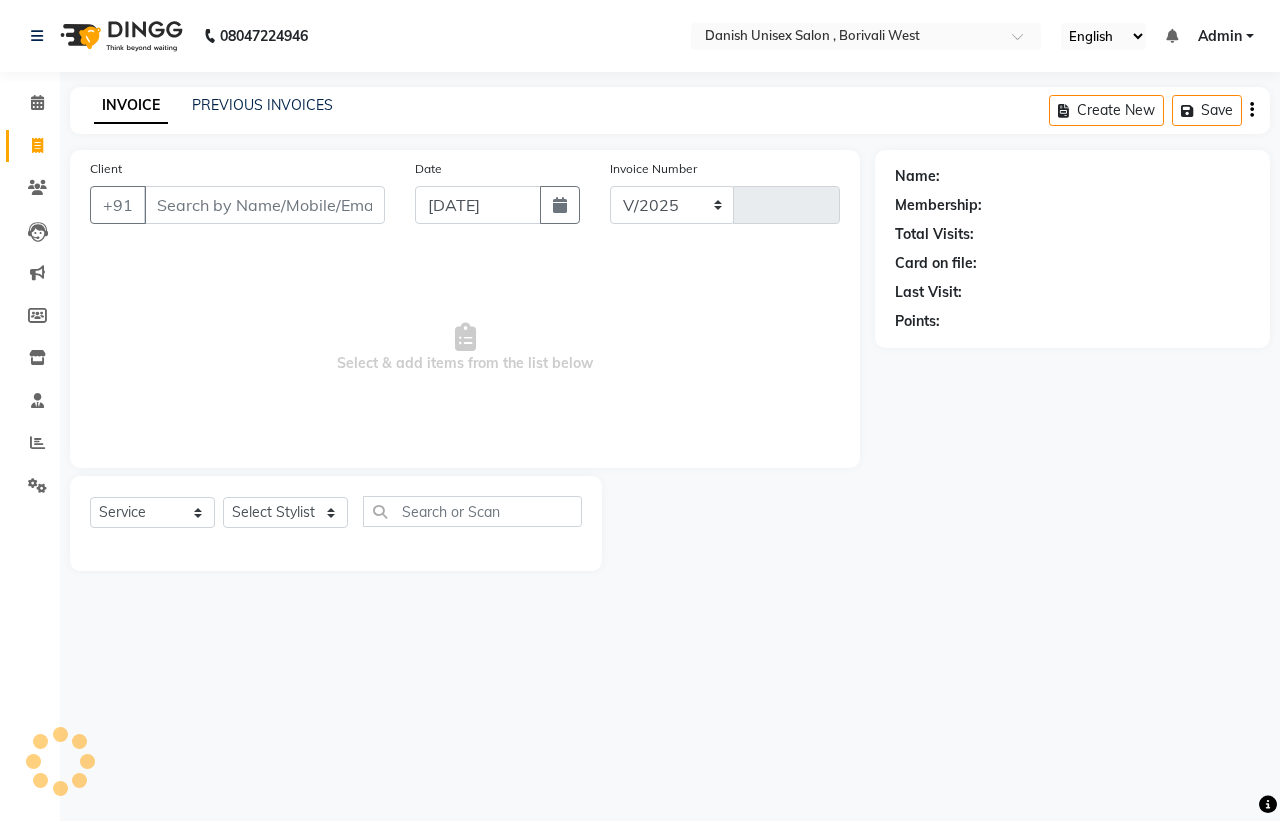 select on "6929" 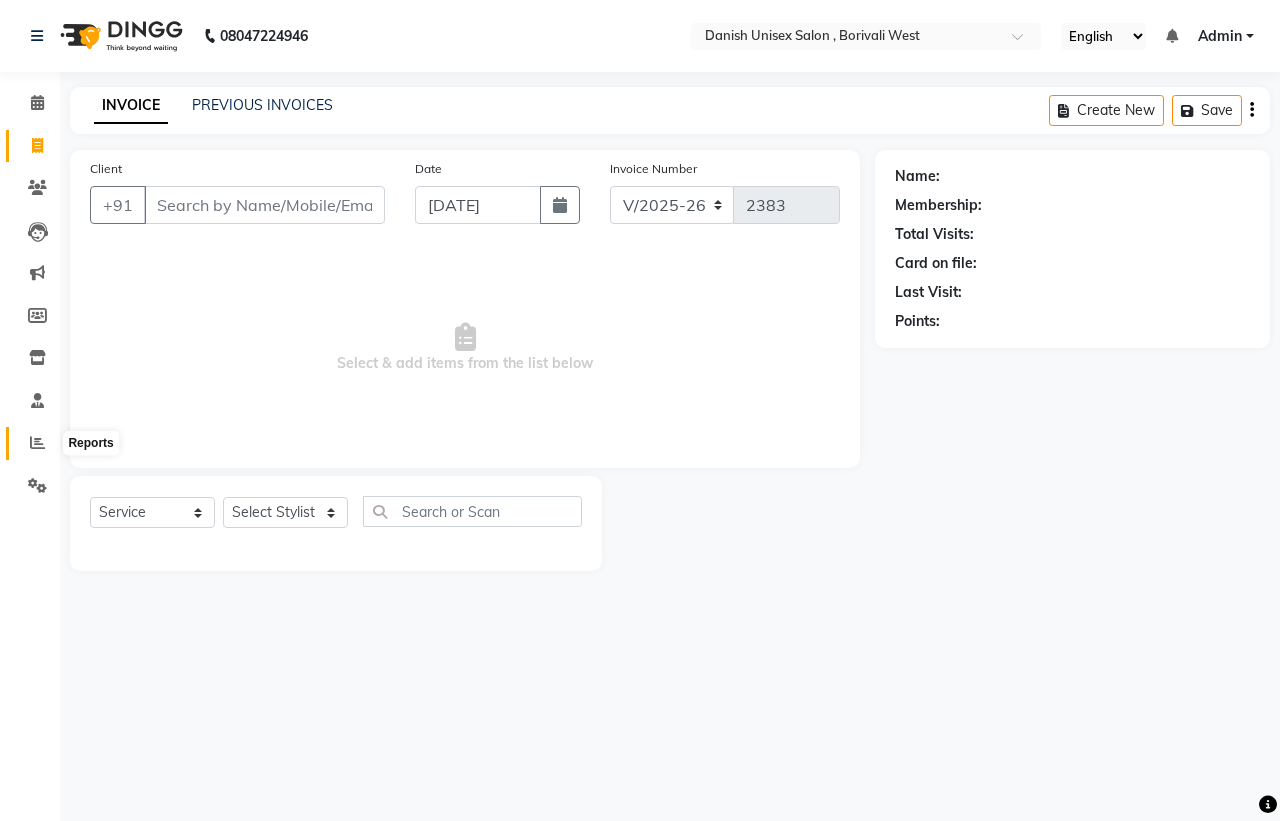 click 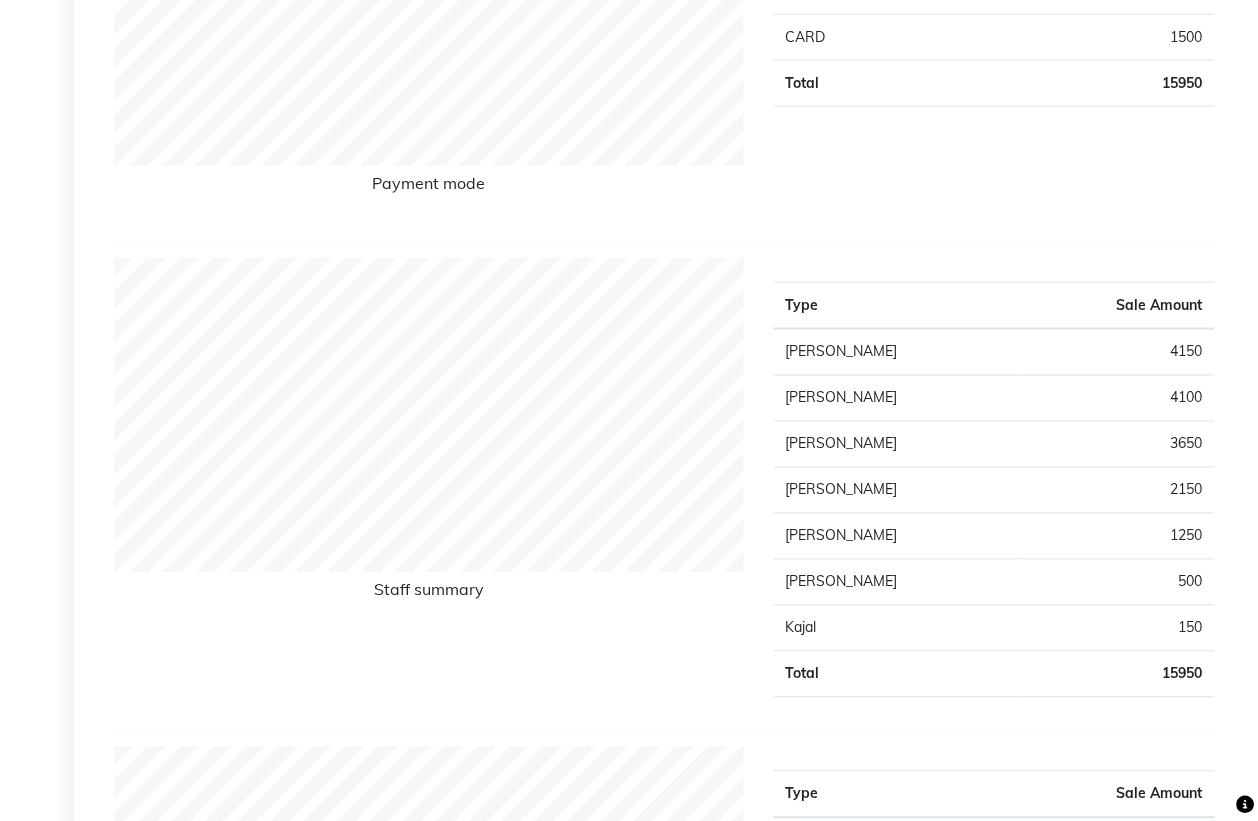 scroll, scrollTop: 0, scrollLeft: 0, axis: both 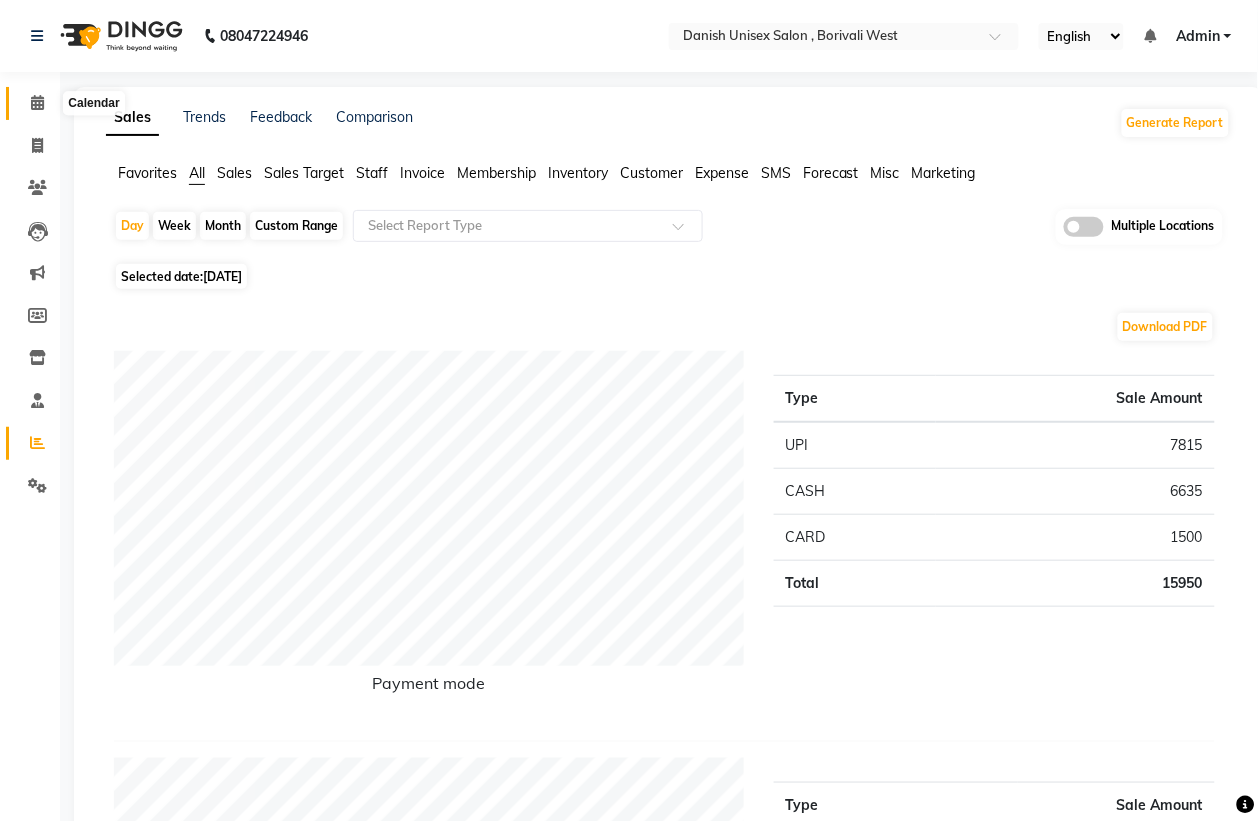 click 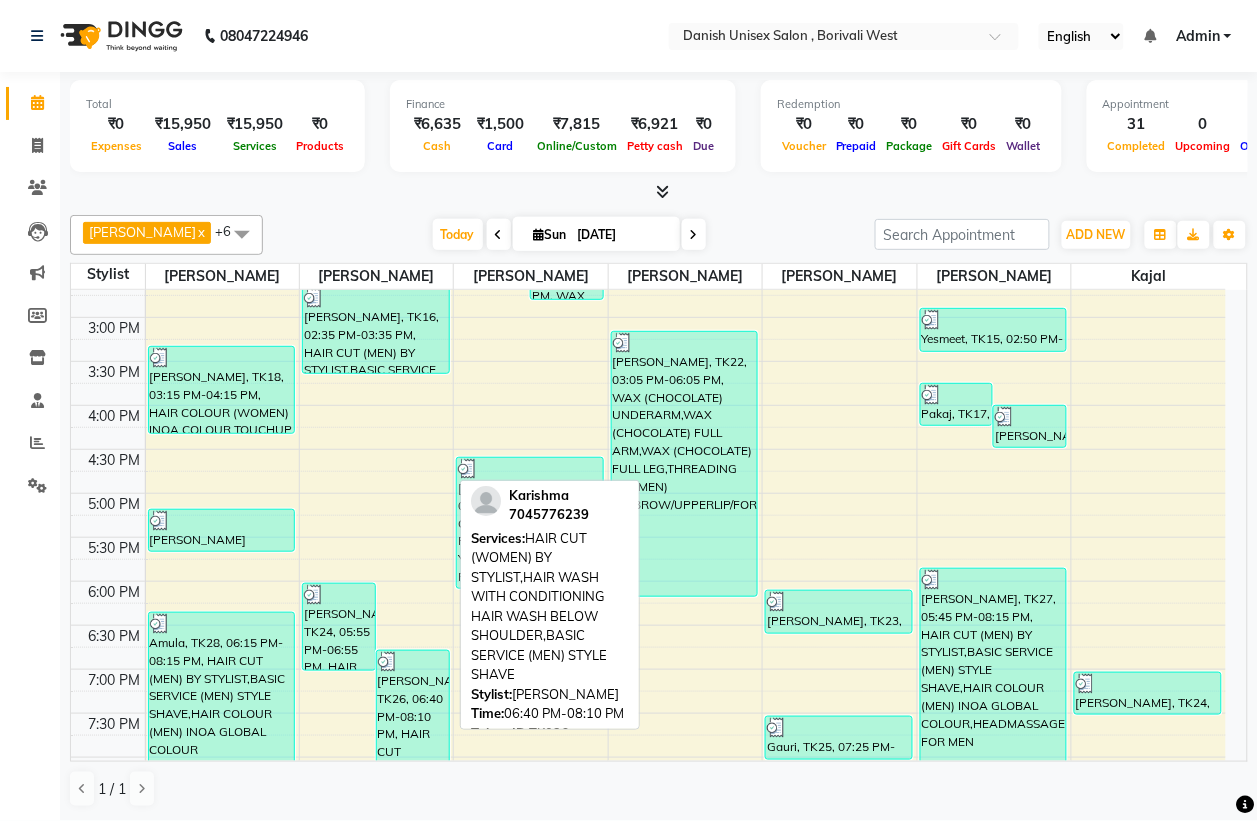 scroll, scrollTop: 686, scrollLeft: 0, axis: vertical 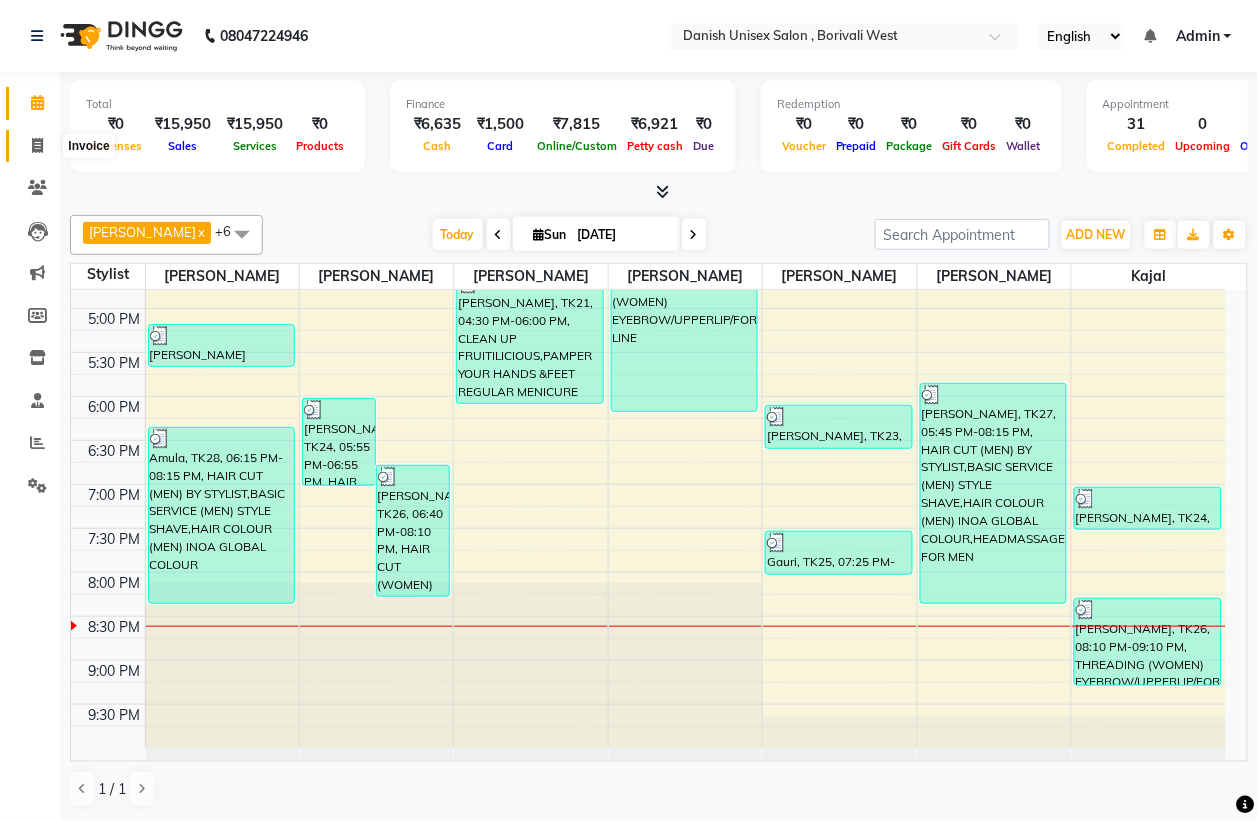 click 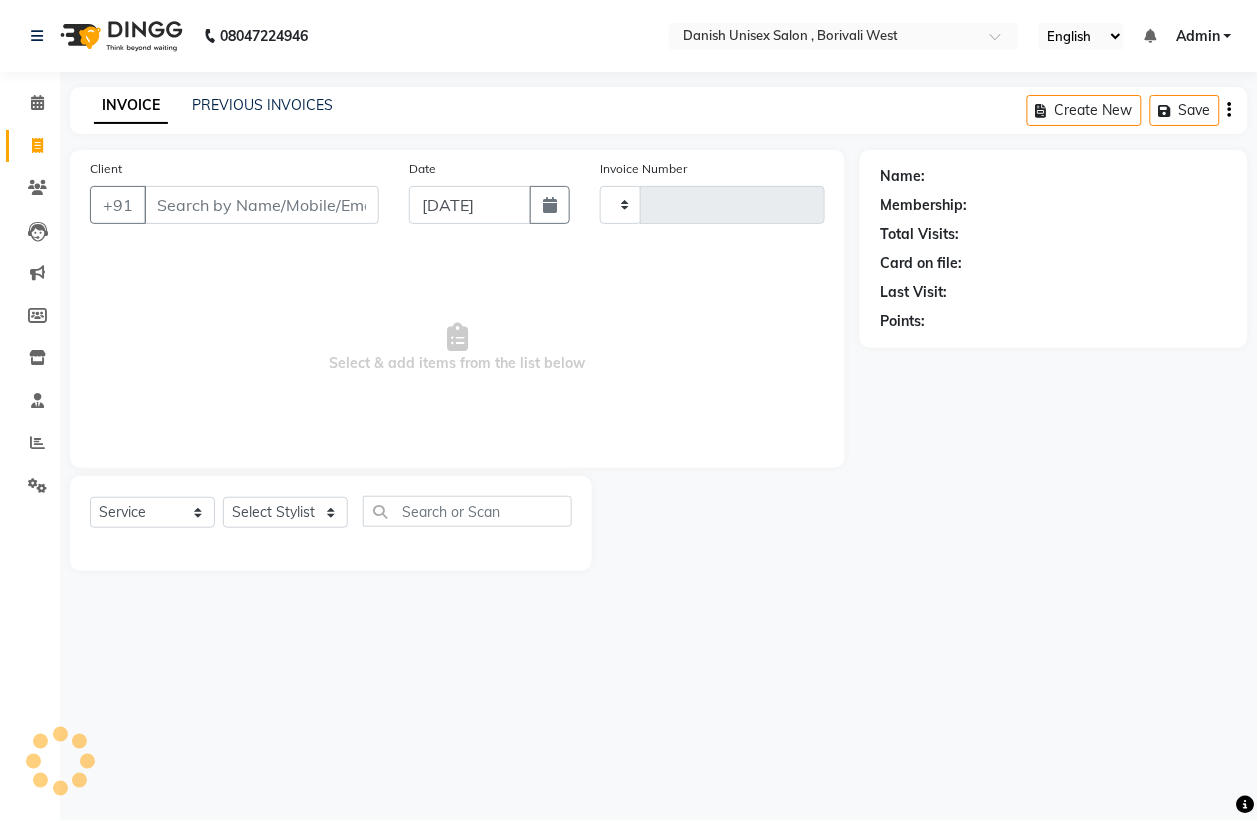 scroll, scrollTop: 0, scrollLeft: 0, axis: both 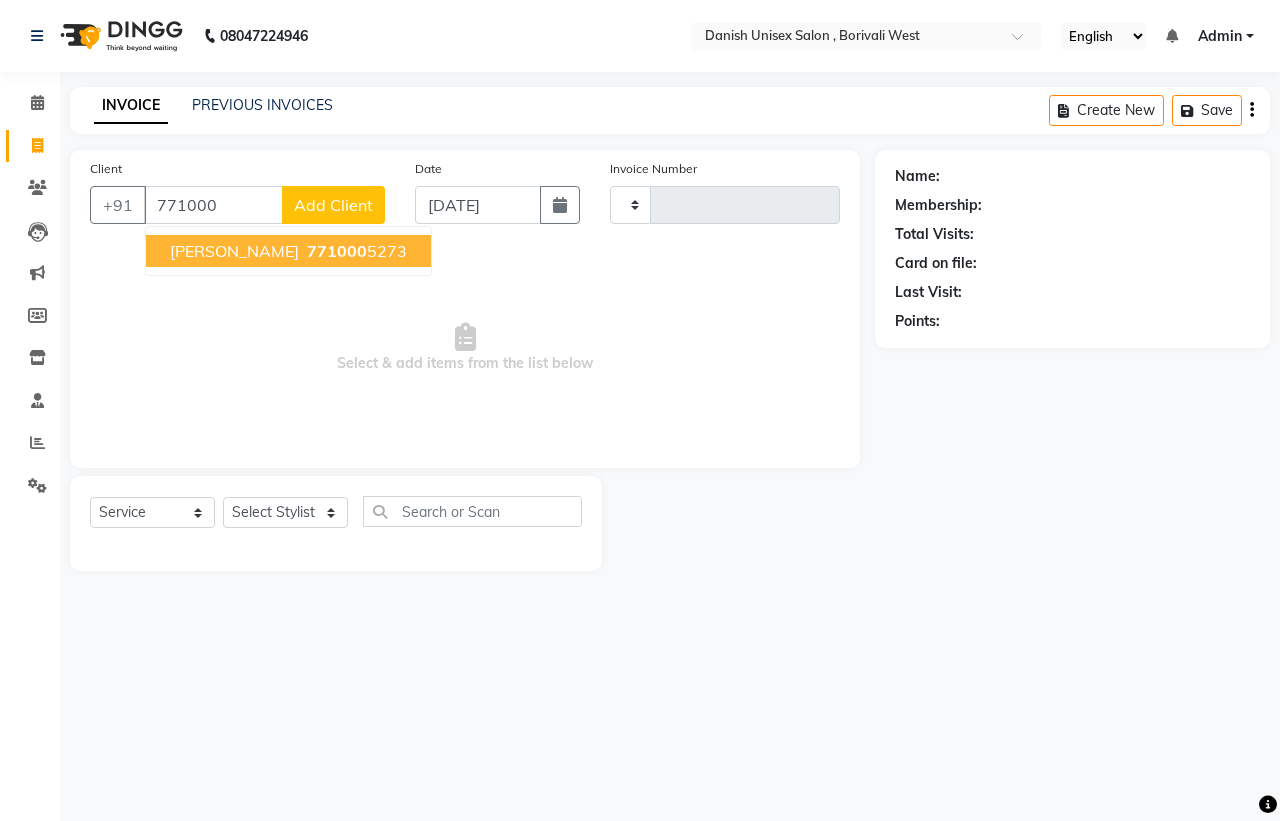 click on "771000" at bounding box center [337, 251] 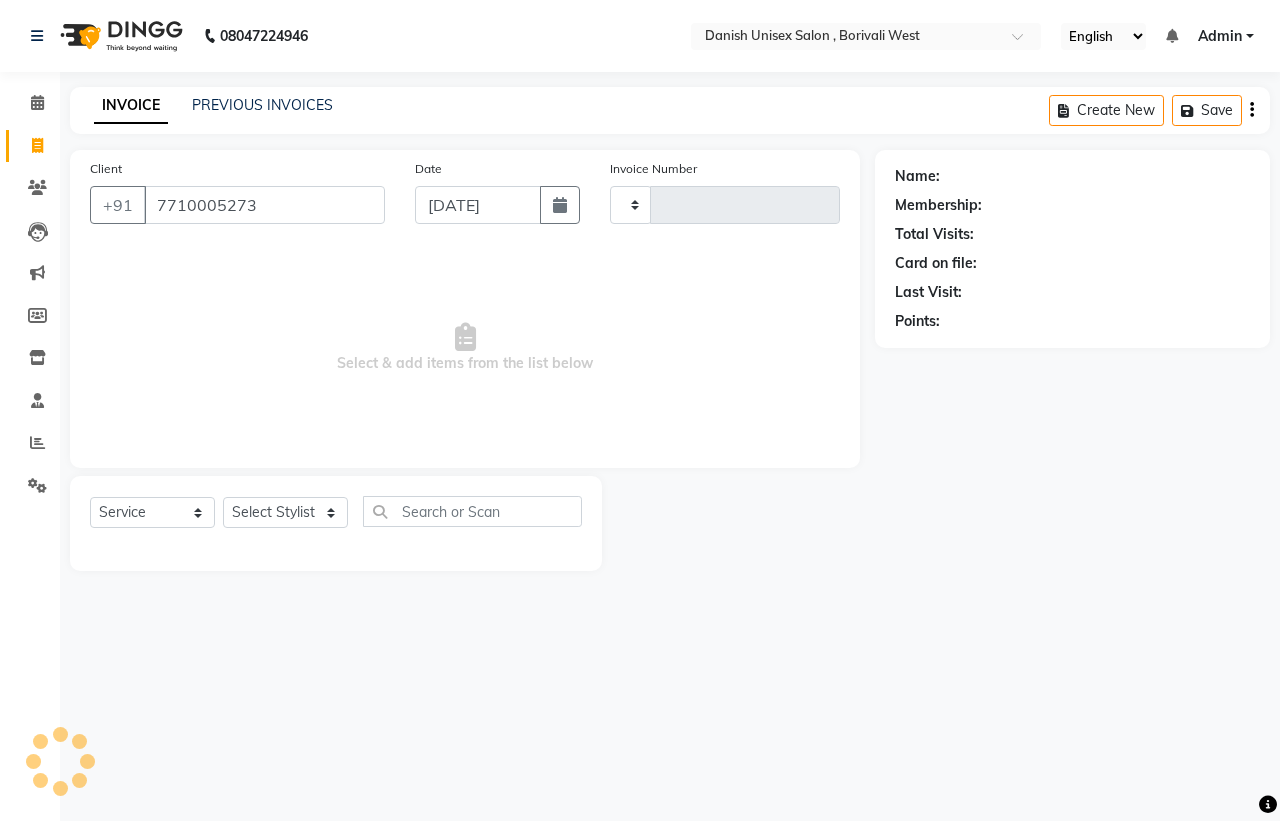 type on "7710005273" 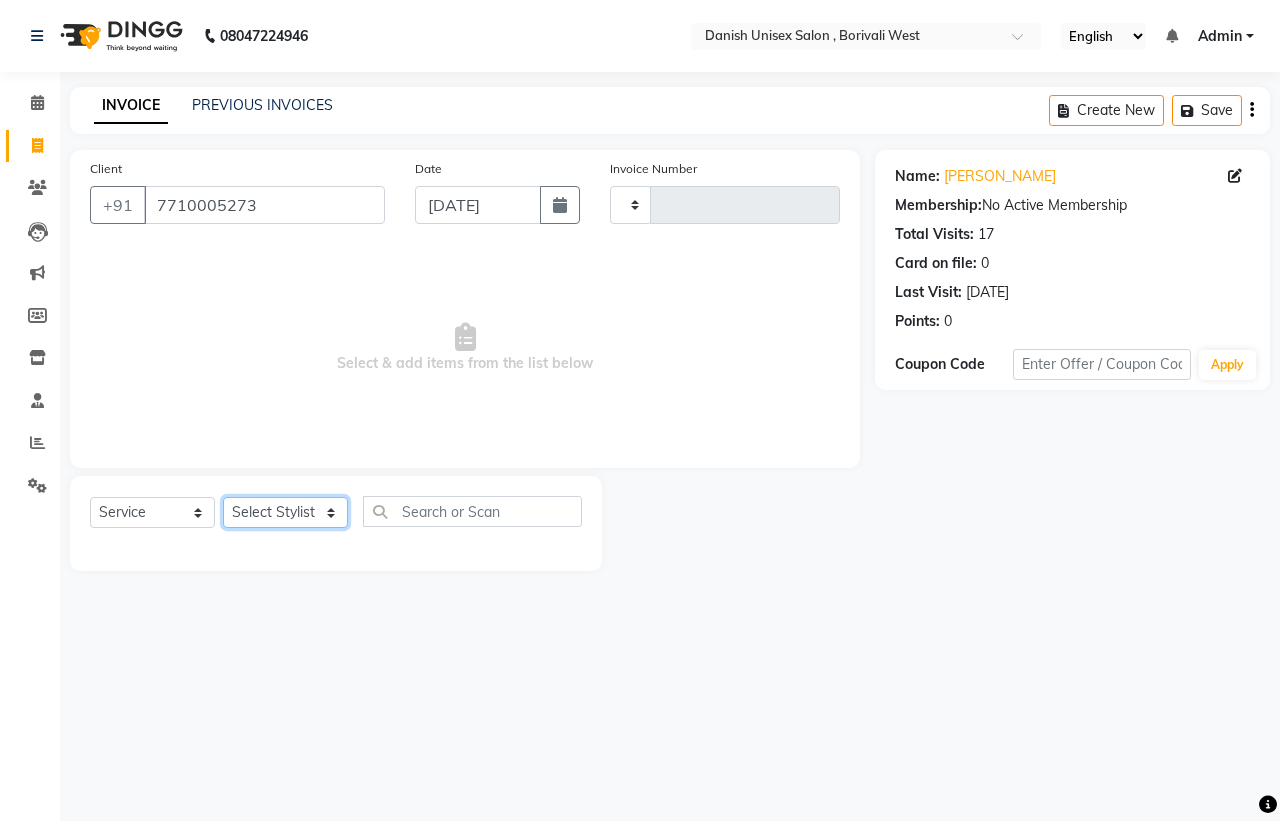 click on "Select Stylist [PERSON_NAME] [PERSON_NAME] [PERSON_NAME] kajal [PERSON_NAME] [PERSON_NAME] [PERSON_NAME] [PERSON_NAME] [PERSON_NAME] [PERSON_NAME] [PERSON_NAME]" 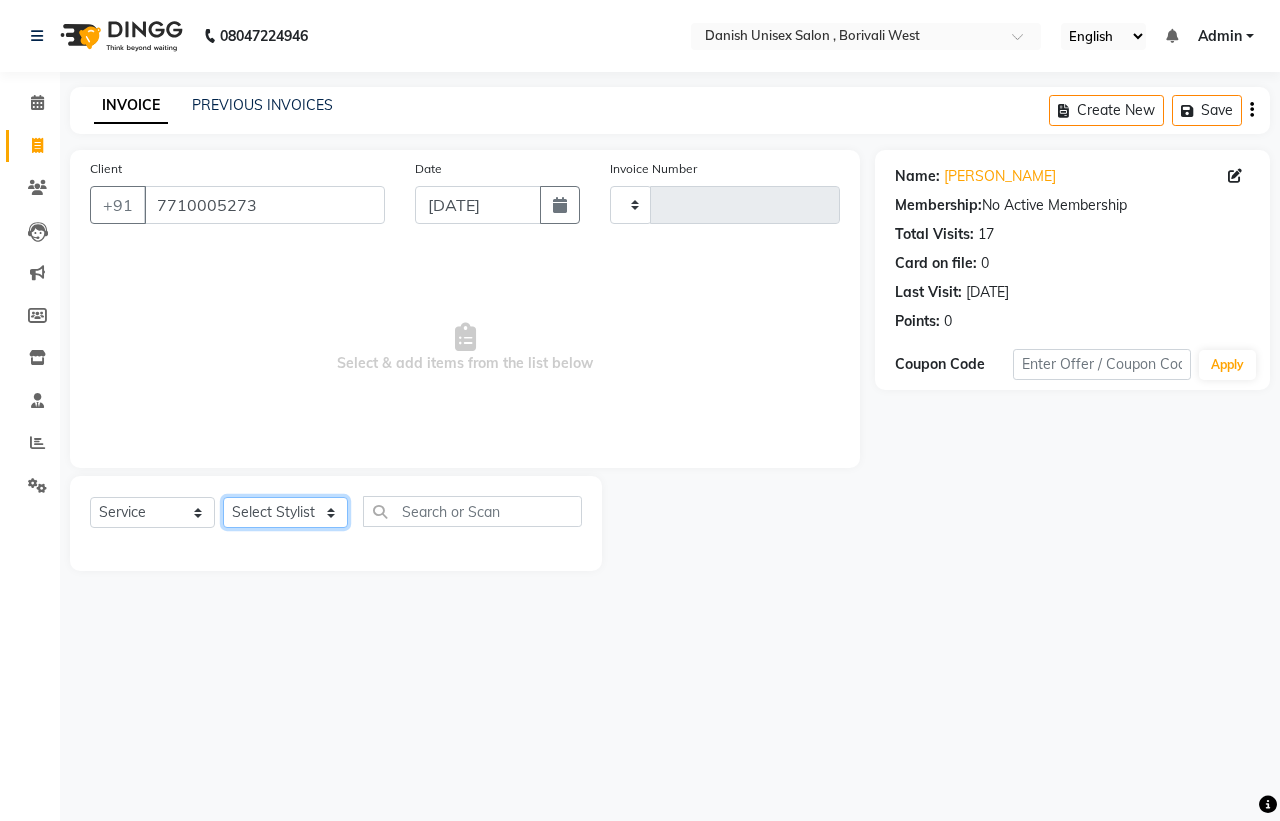 select on "54585" 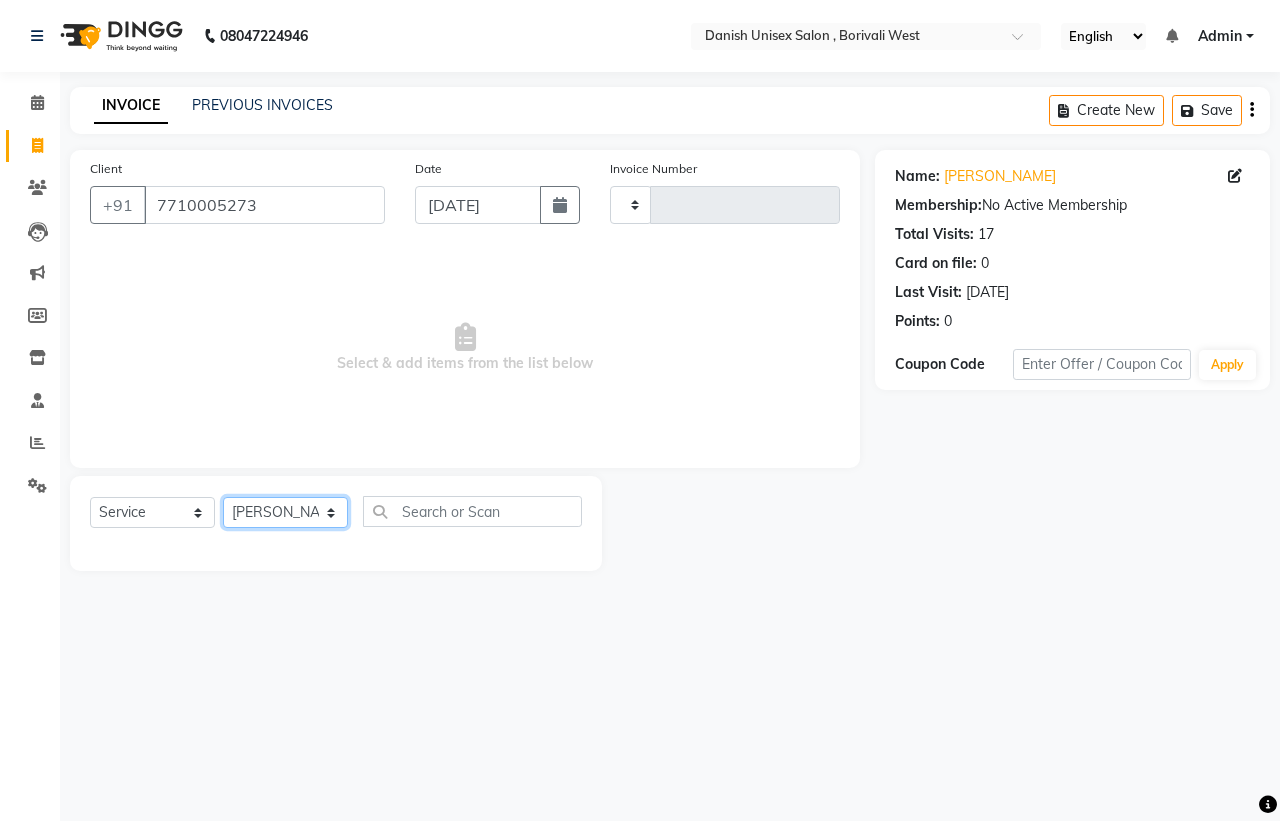 click on "Select Stylist [PERSON_NAME] [PERSON_NAME] [PERSON_NAME] kajal [PERSON_NAME] [PERSON_NAME] [PERSON_NAME] [PERSON_NAME] [PERSON_NAME] [PERSON_NAME] [PERSON_NAME]" 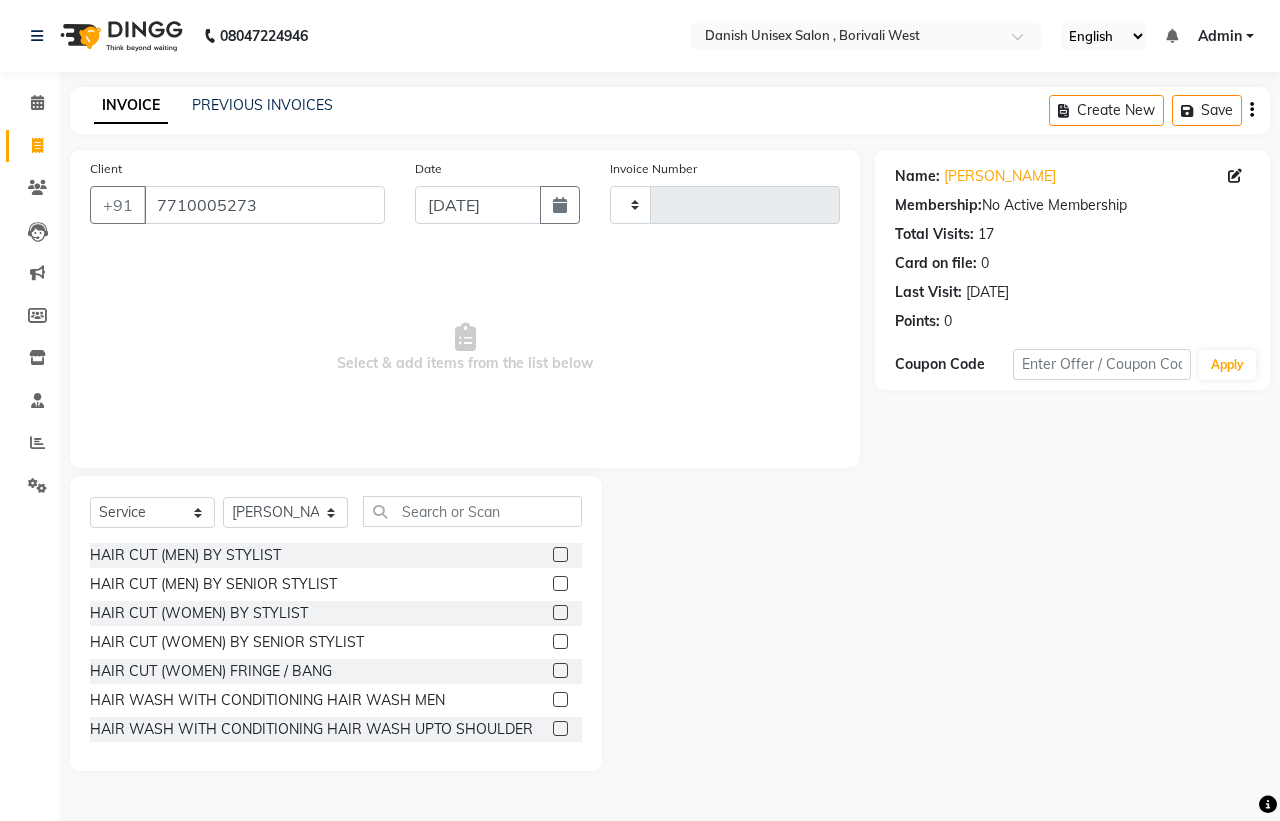 click 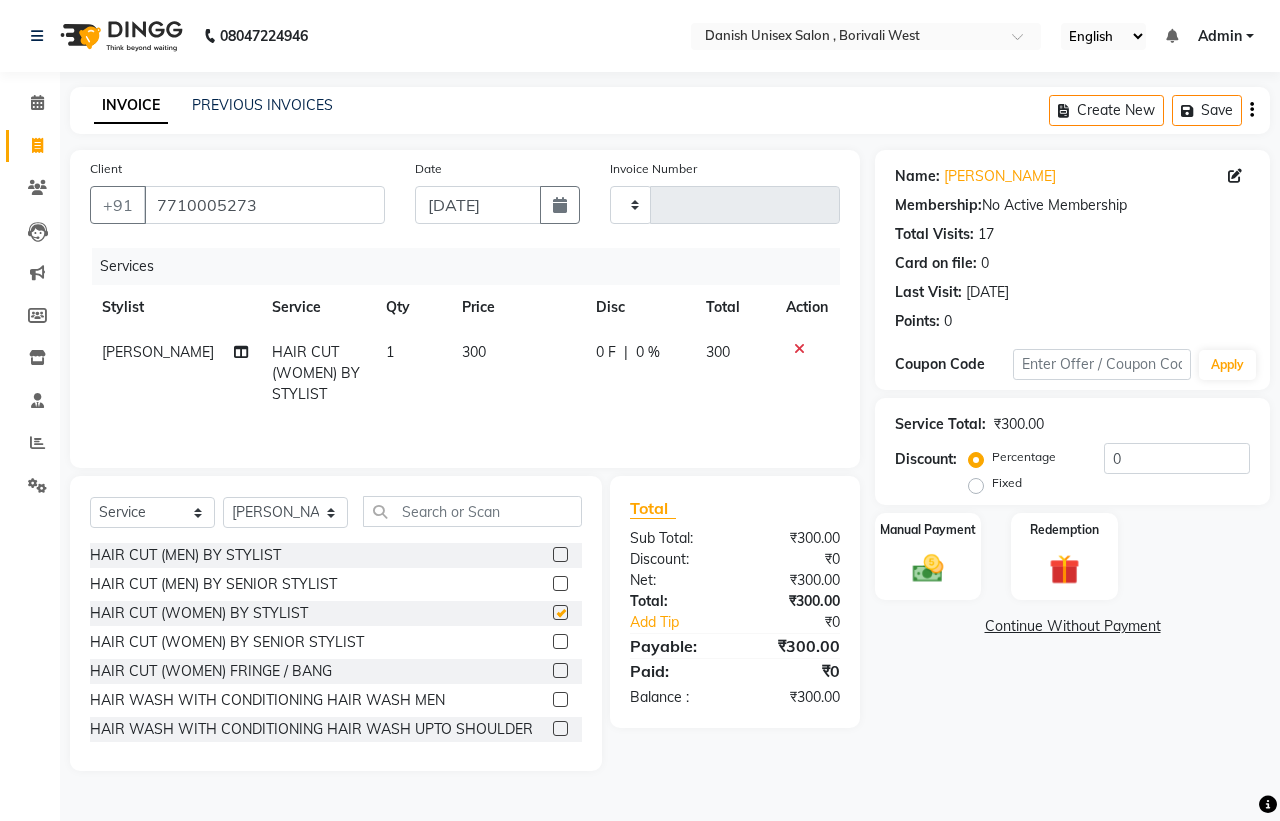 checkbox on "false" 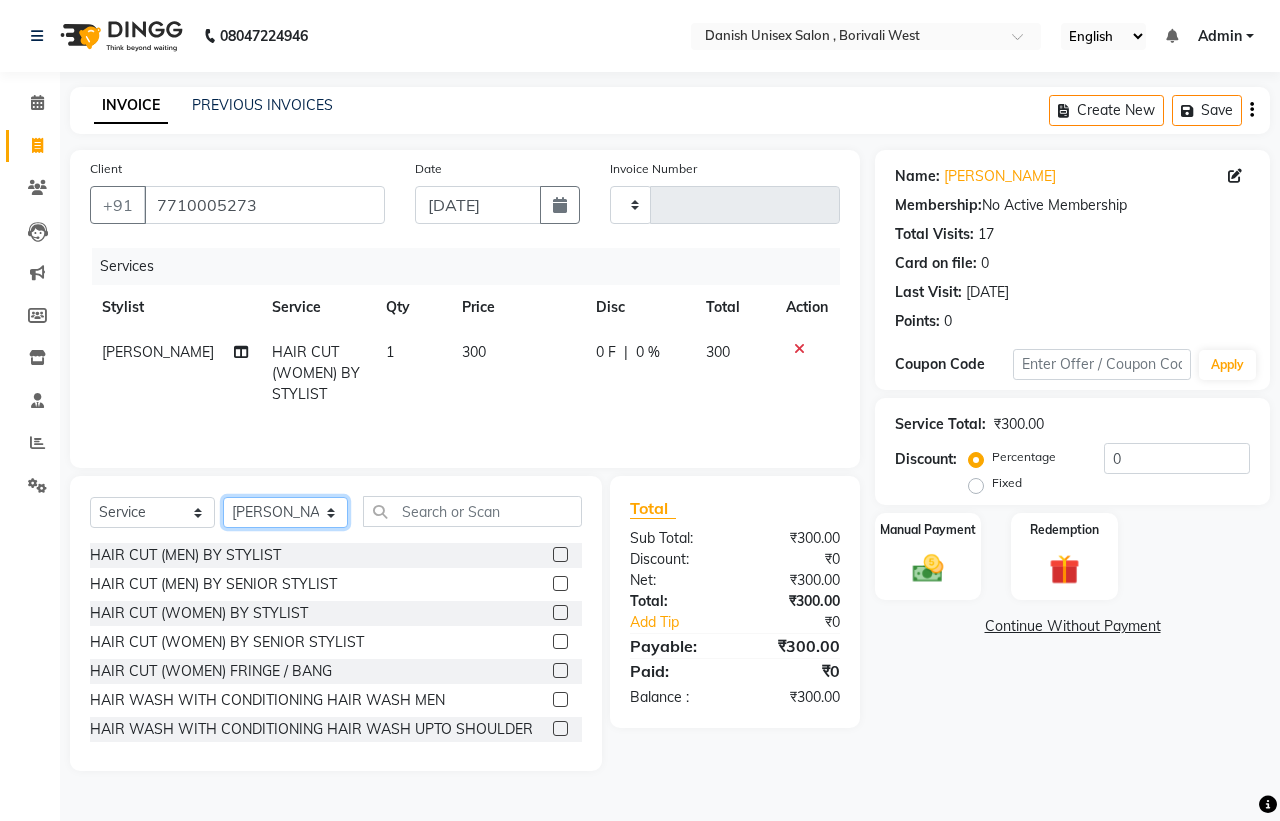 click on "Select Stylist [PERSON_NAME] [PERSON_NAME] [PERSON_NAME] kajal [PERSON_NAME] [PERSON_NAME] [PERSON_NAME] [PERSON_NAME] [PERSON_NAME] [PERSON_NAME] [PERSON_NAME]" 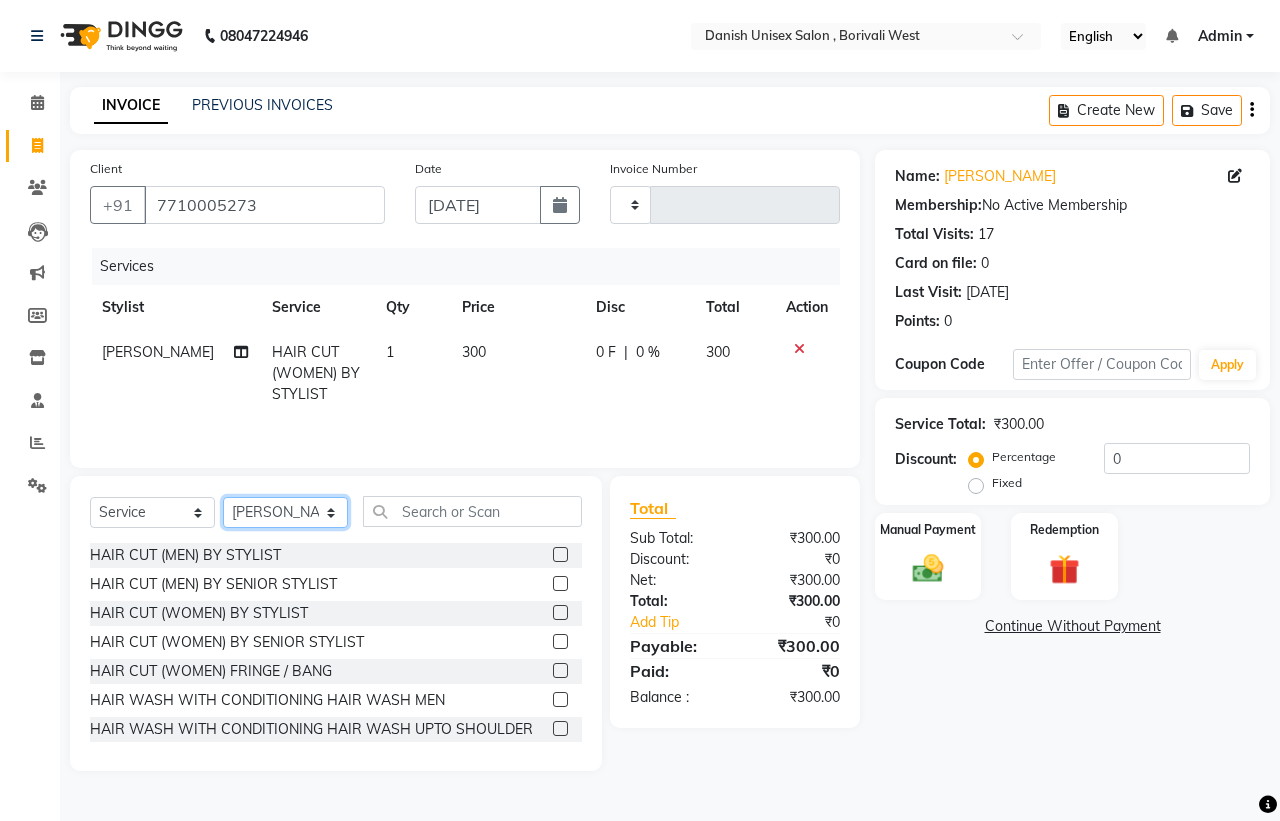 select on "83127" 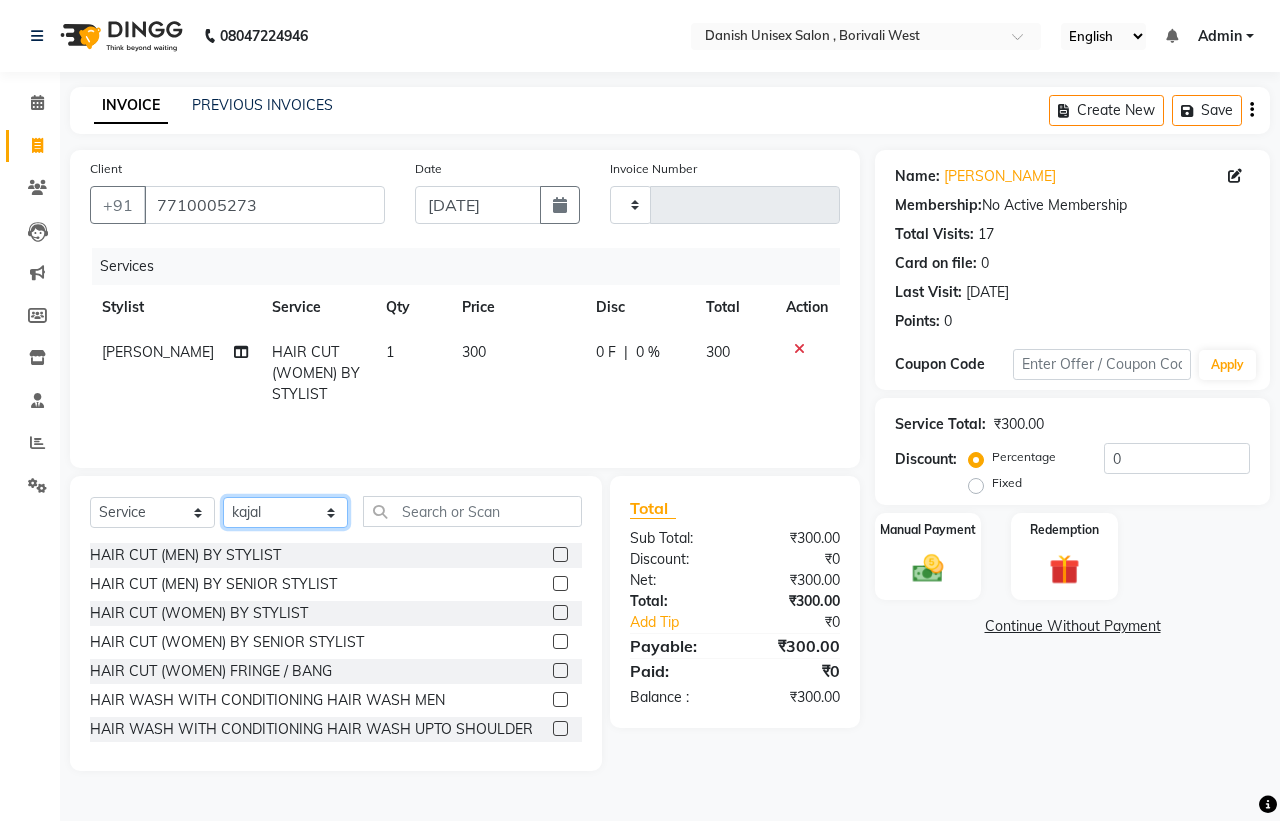click on "Select Stylist [PERSON_NAME] [PERSON_NAME] [PERSON_NAME] kajal [PERSON_NAME] [PERSON_NAME] [PERSON_NAME] [PERSON_NAME] [PERSON_NAME] [PERSON_NAME] [PERSON_NAME]" 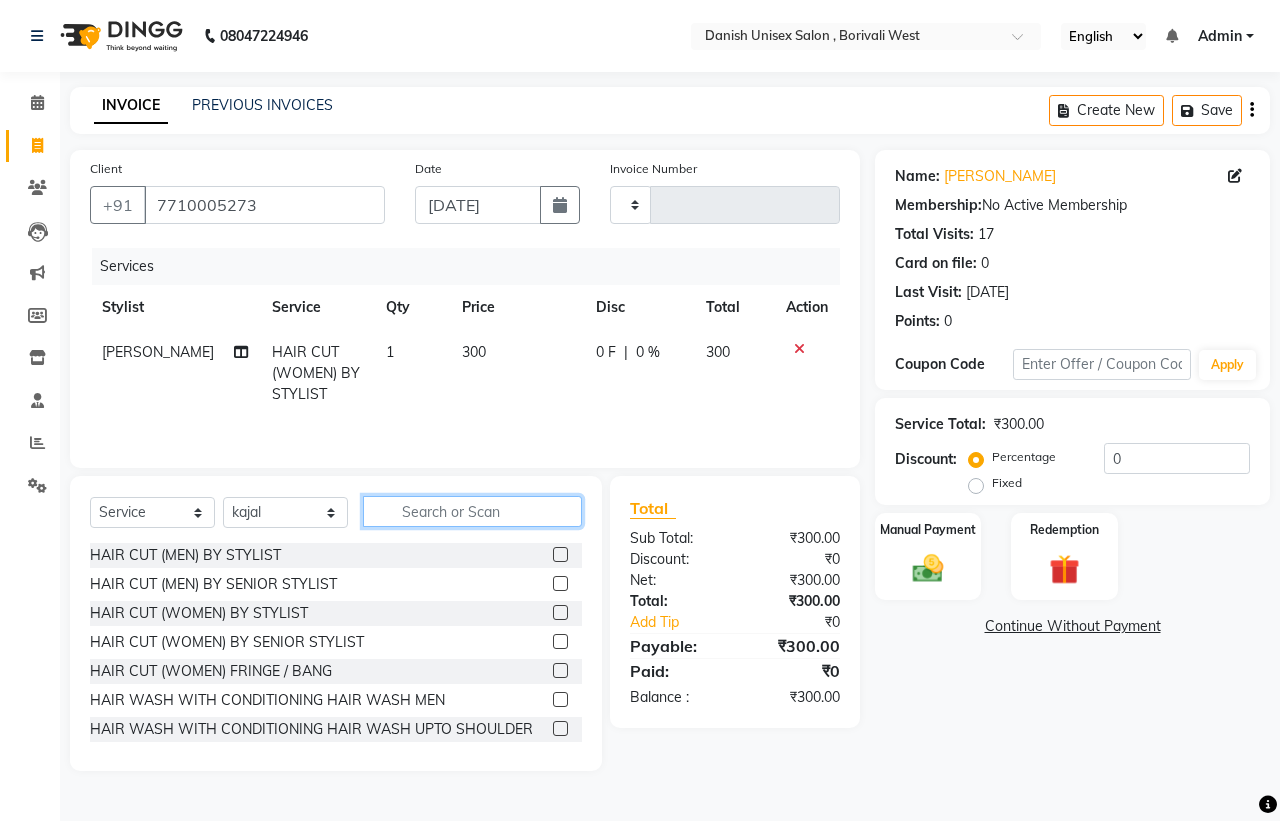 click 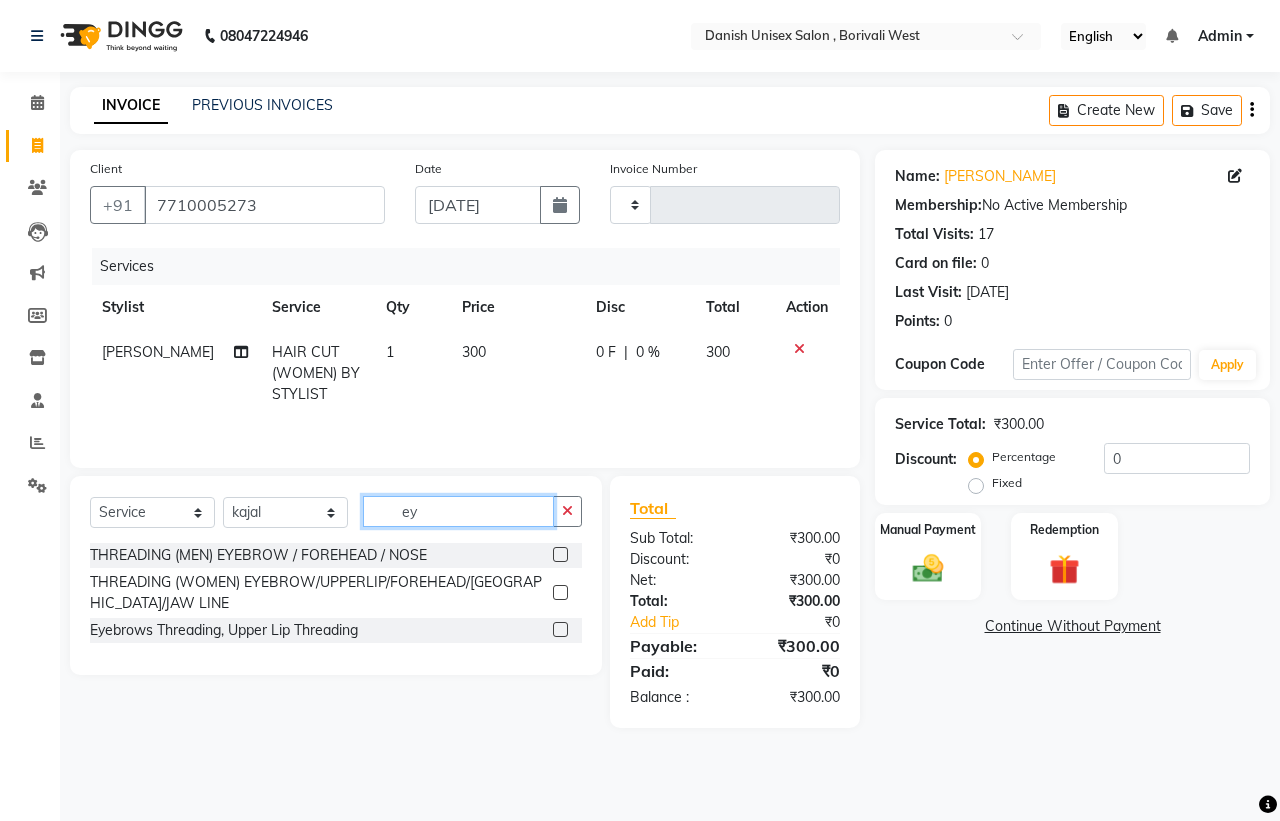type on "ey" 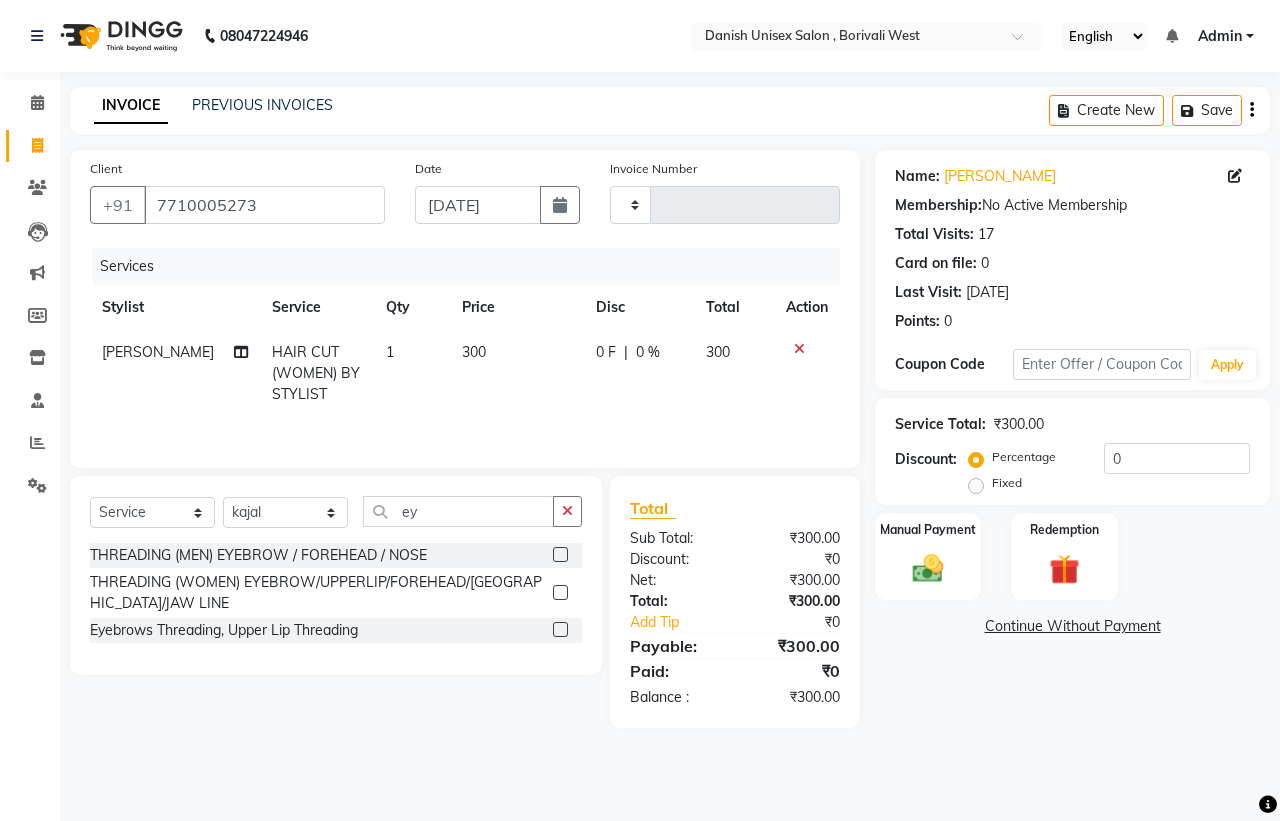 click 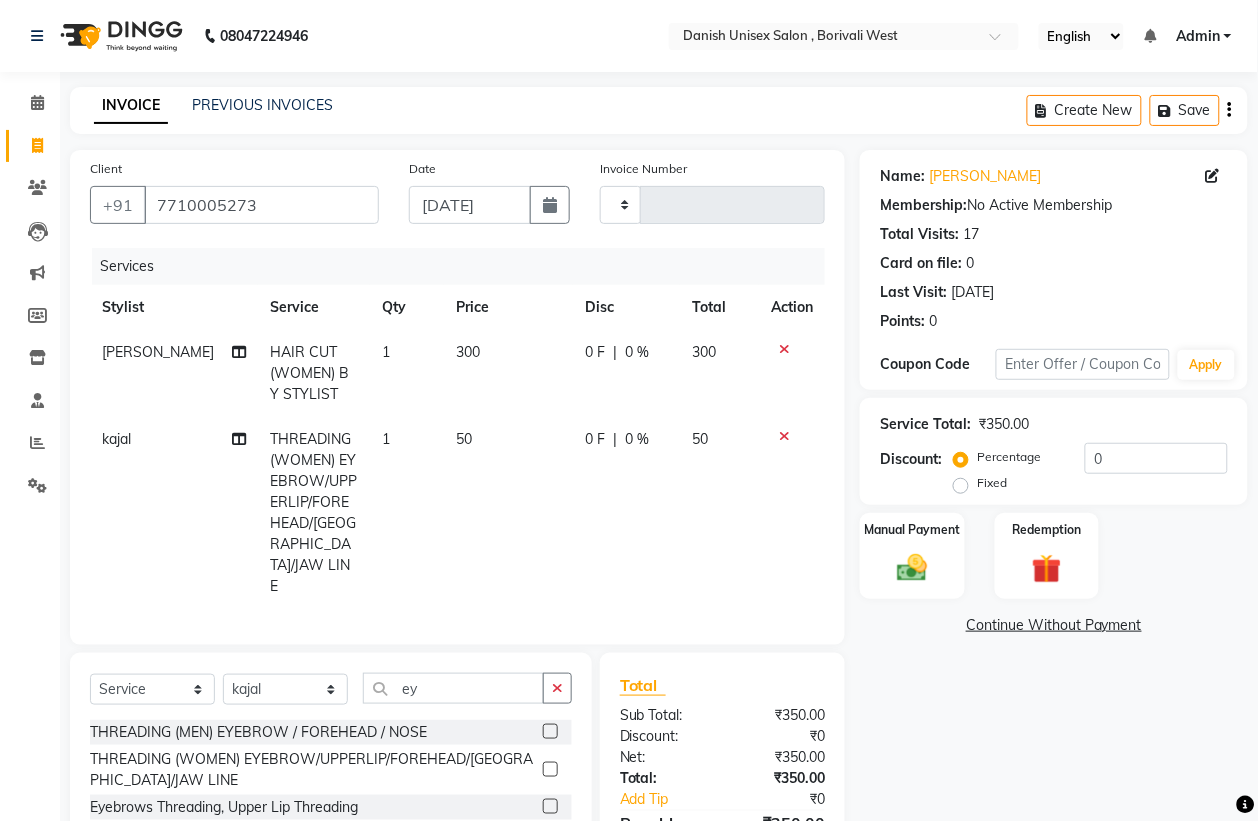 click 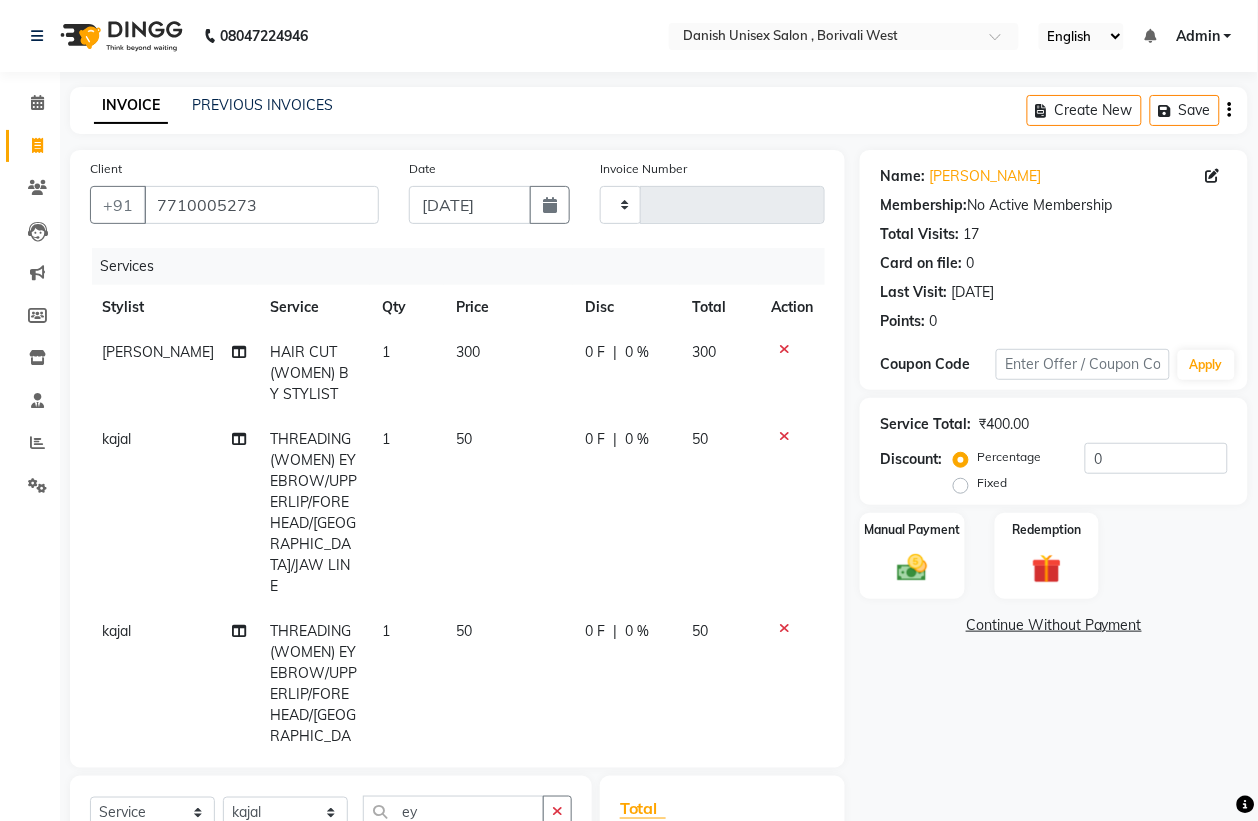 scroll, scrollTop: 236, scrollLeft: 0, axis: vertical 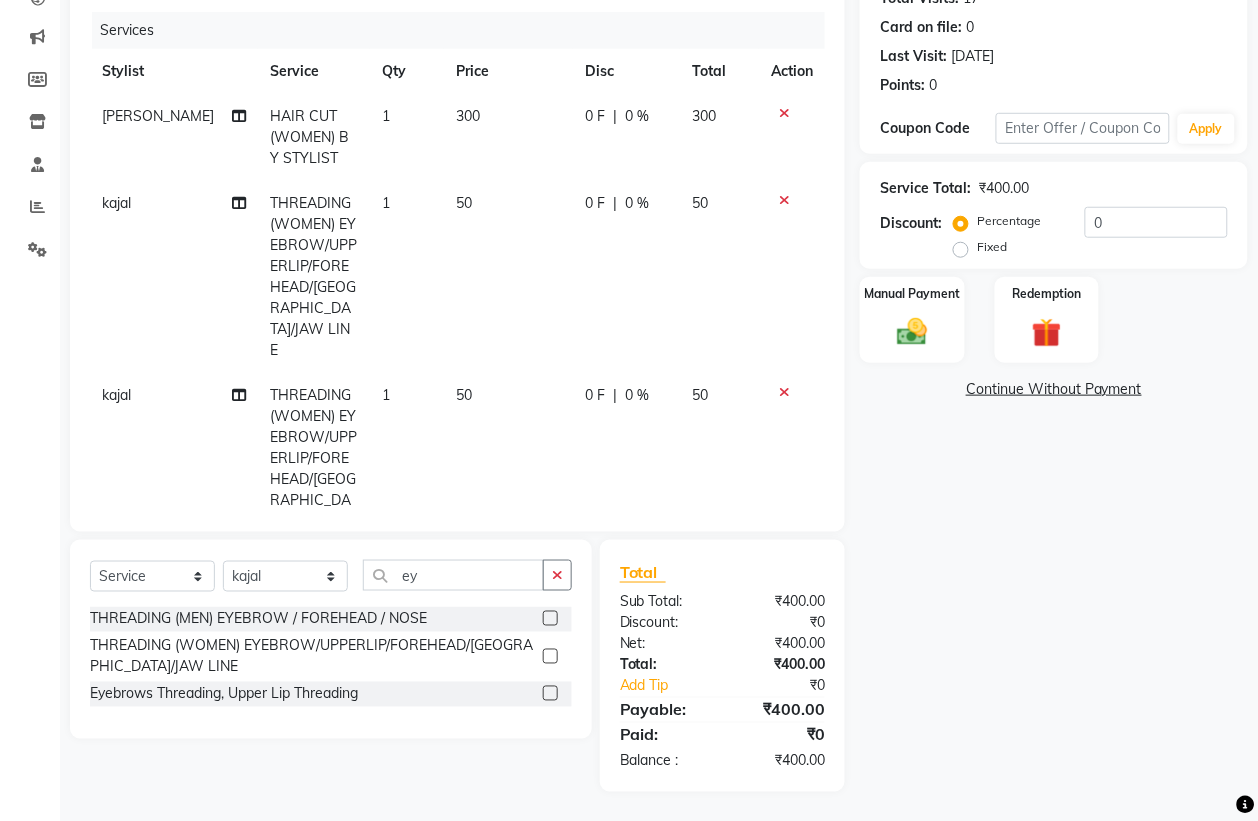 click 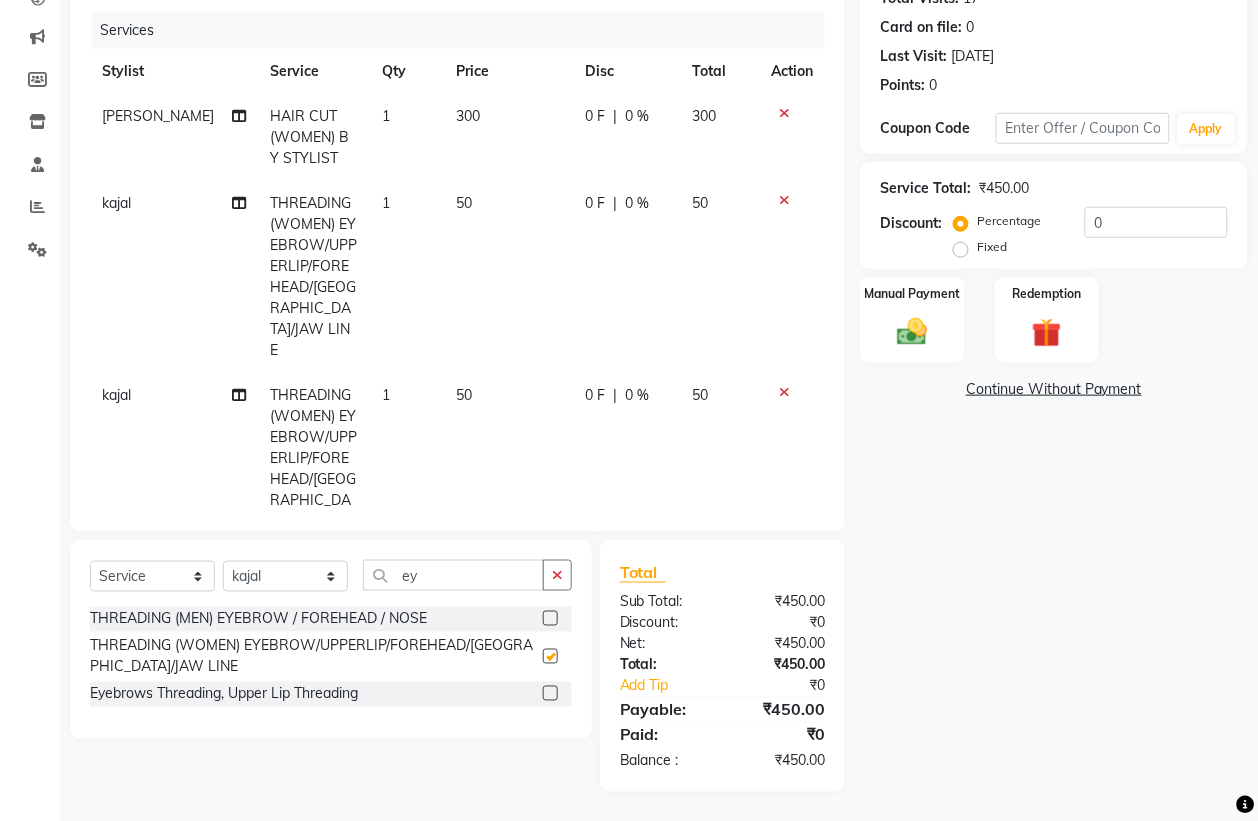 checkbox on "false" 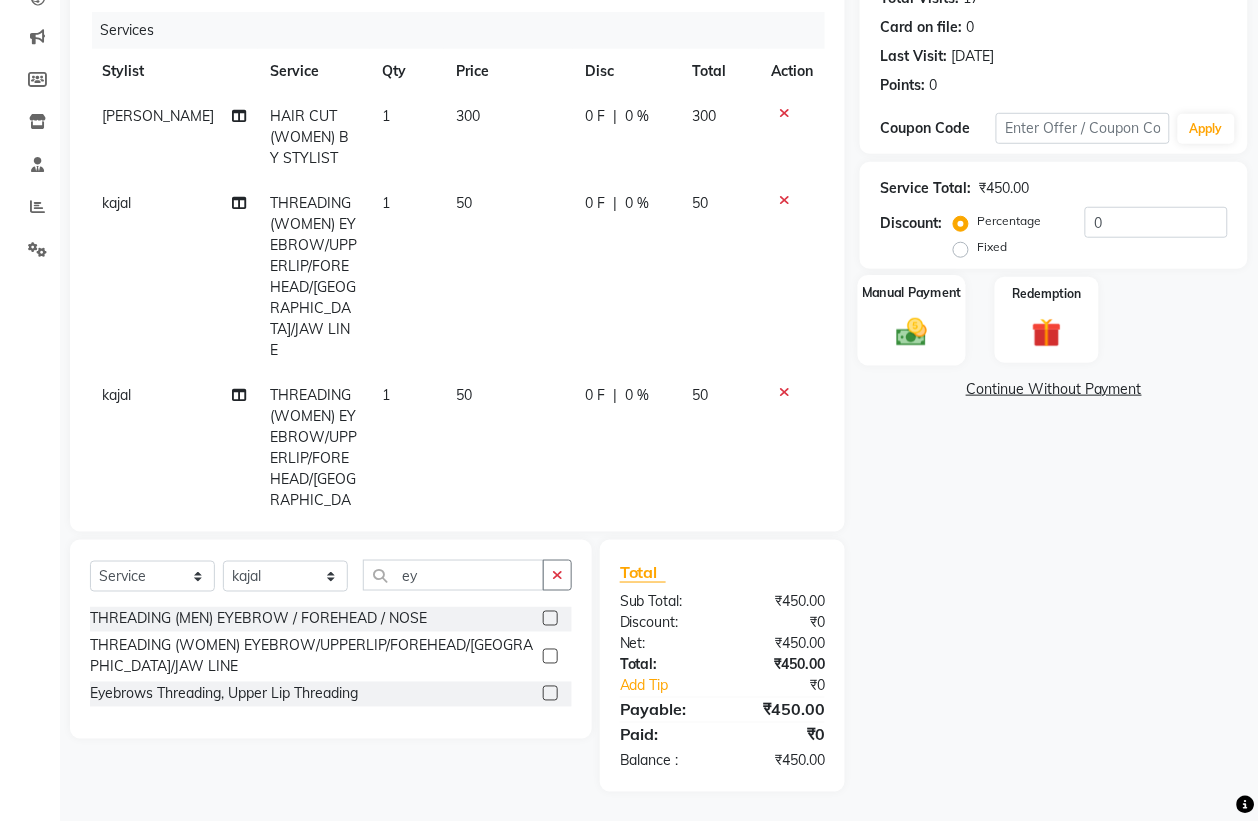 click on "Manual Payment" 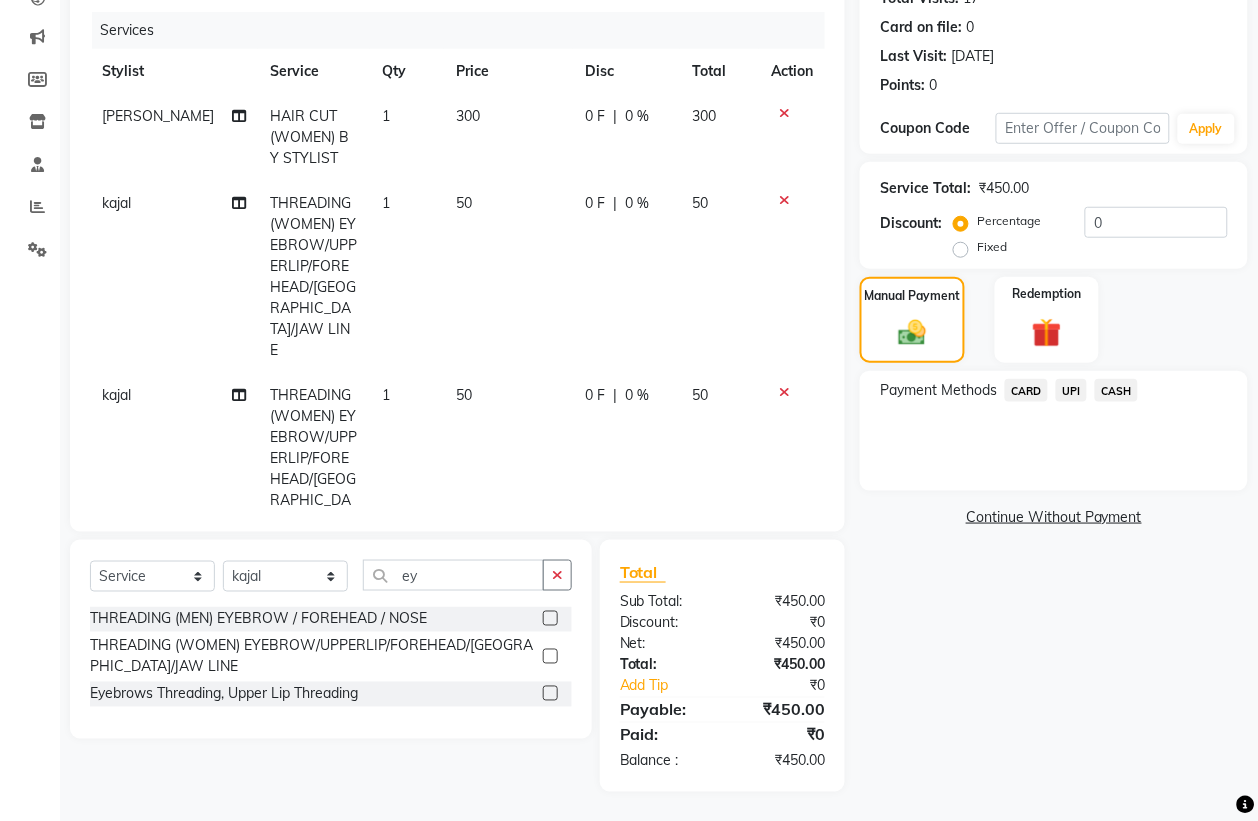 click on "UPI" 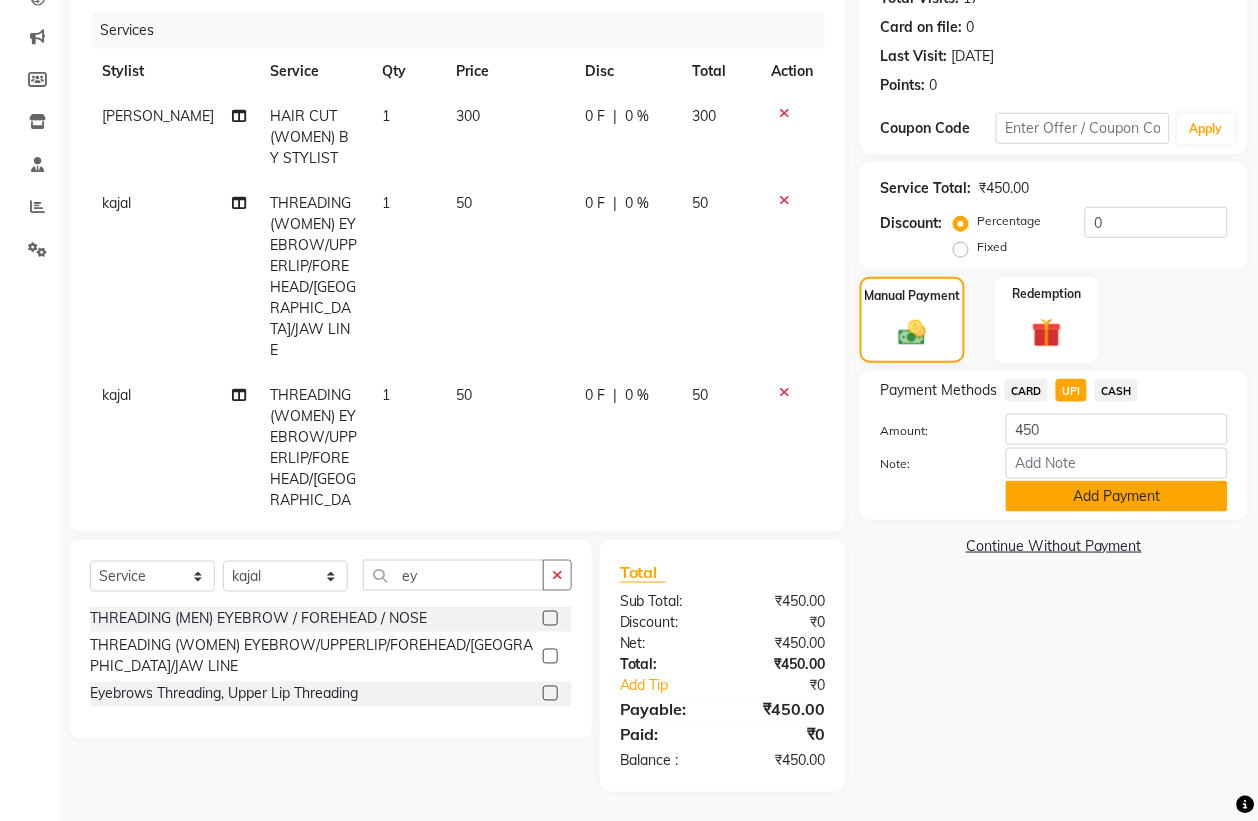 click on "Add Payment" 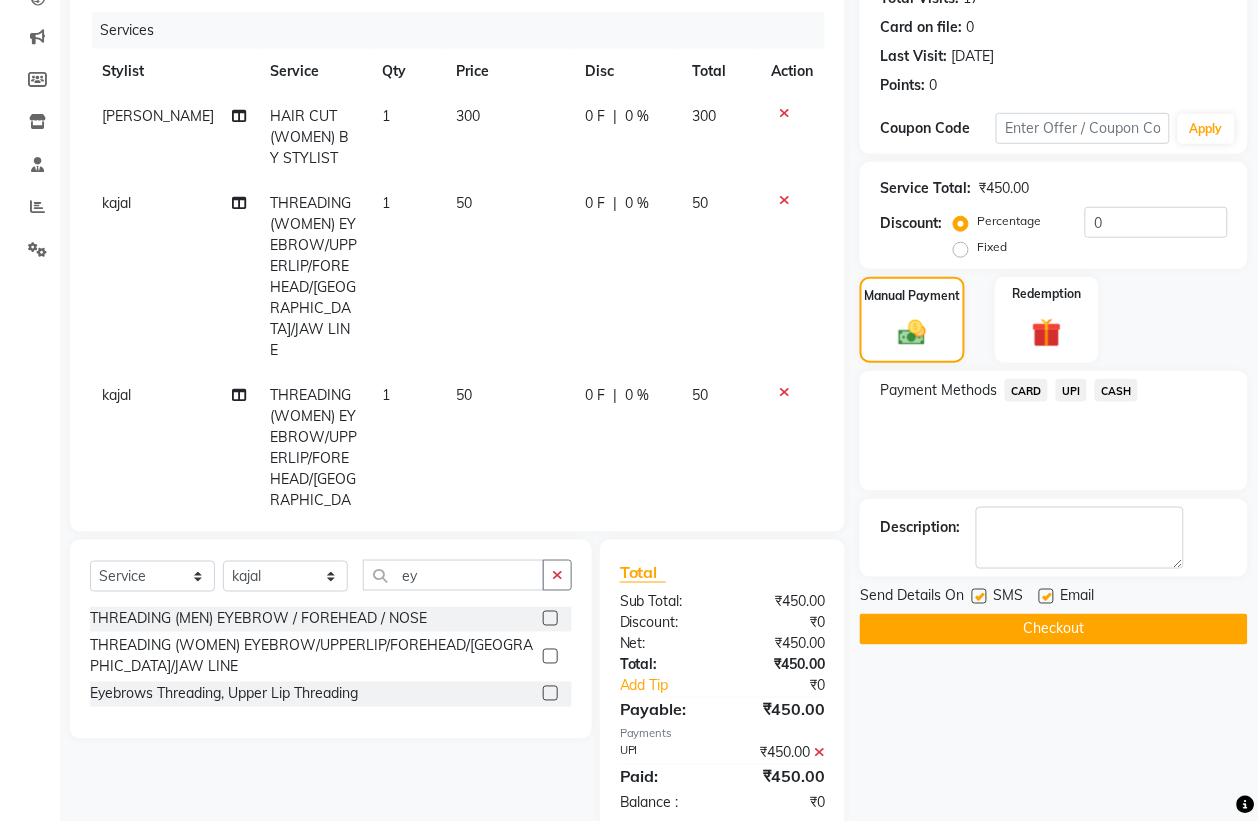 click on "Checkout" 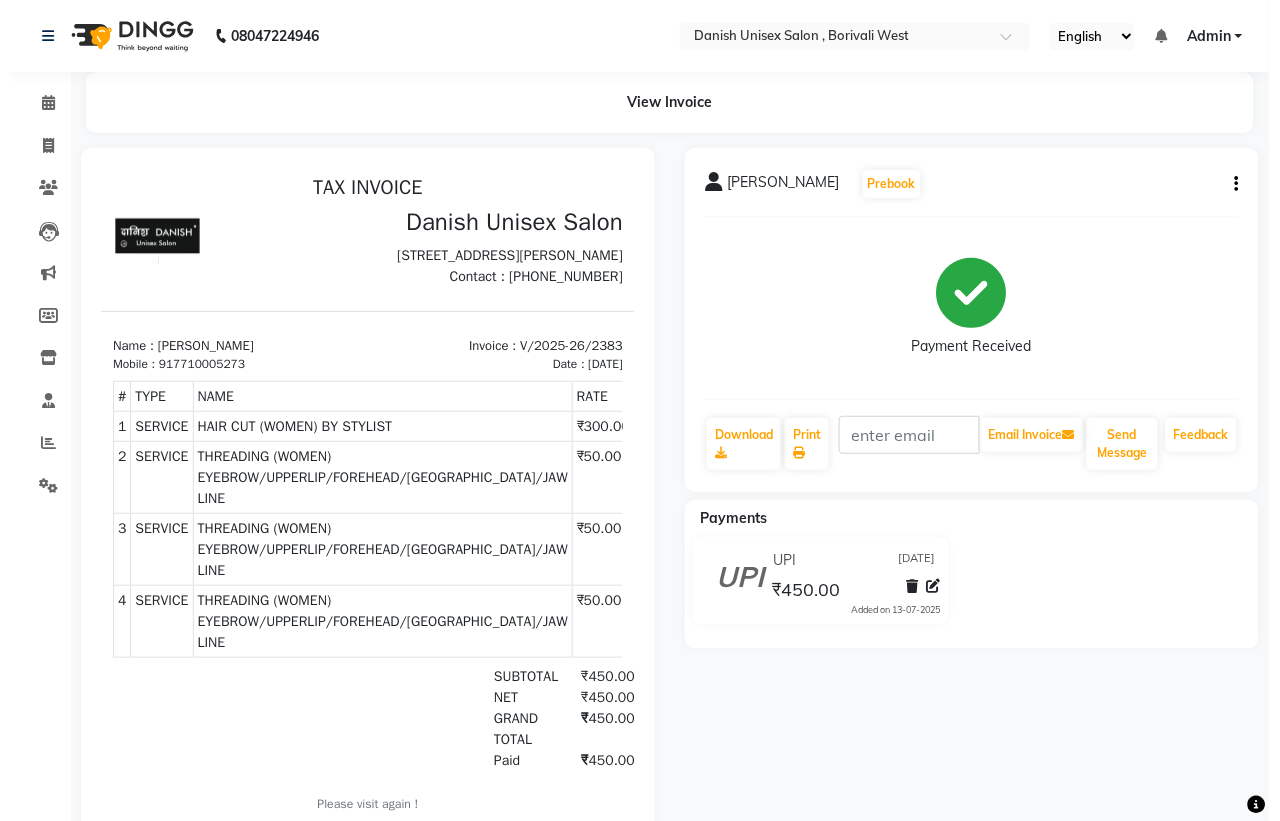 scroll, scrollTop: 0, scrollLeft: 0, axis: both 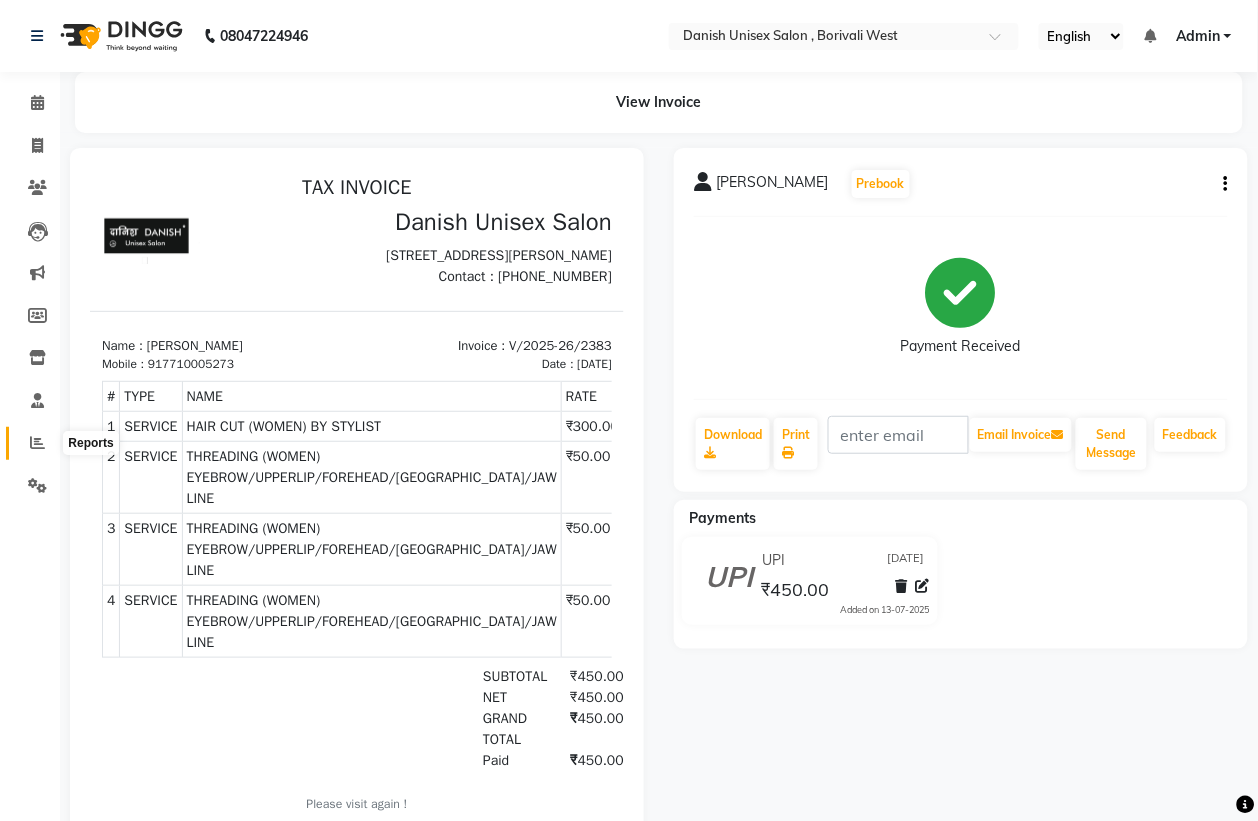 click 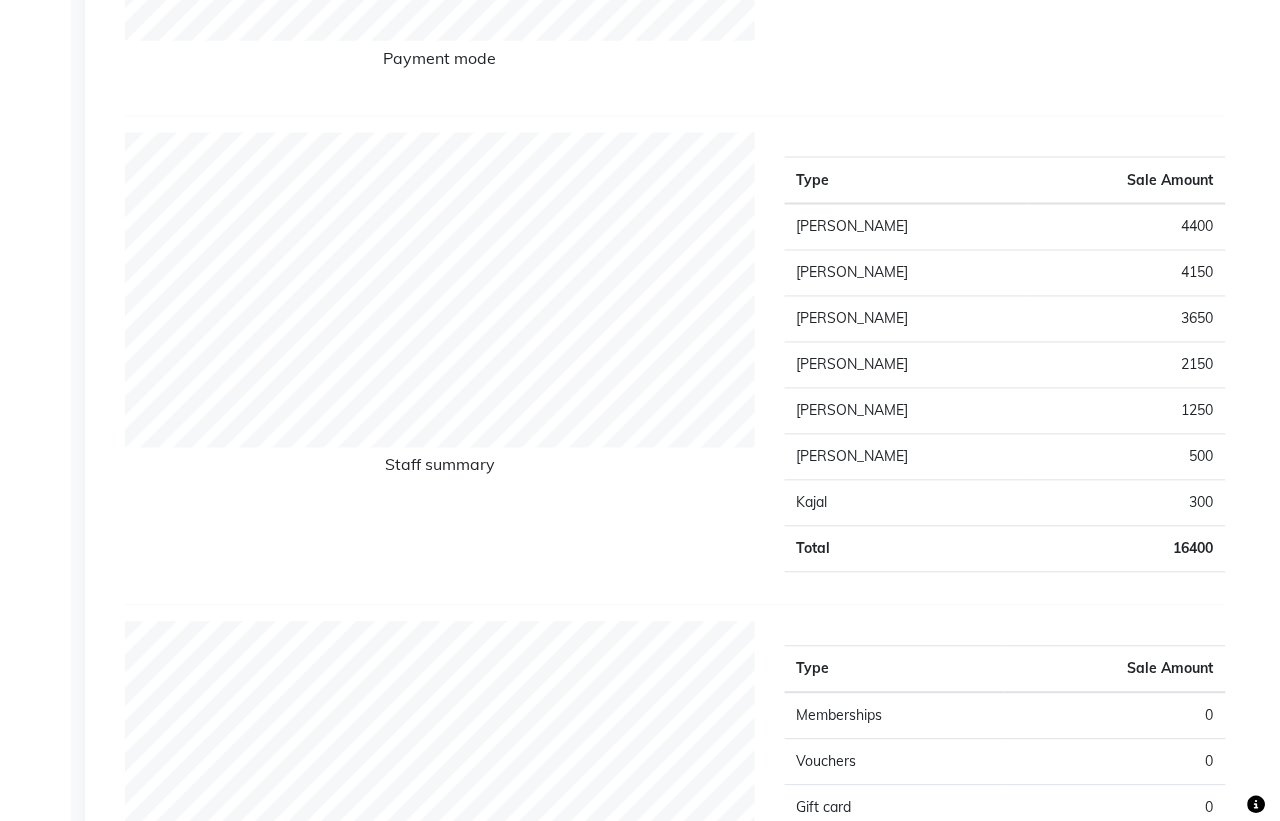 scroll, scrollTop: 0, scrollLeft: 0, axis: both 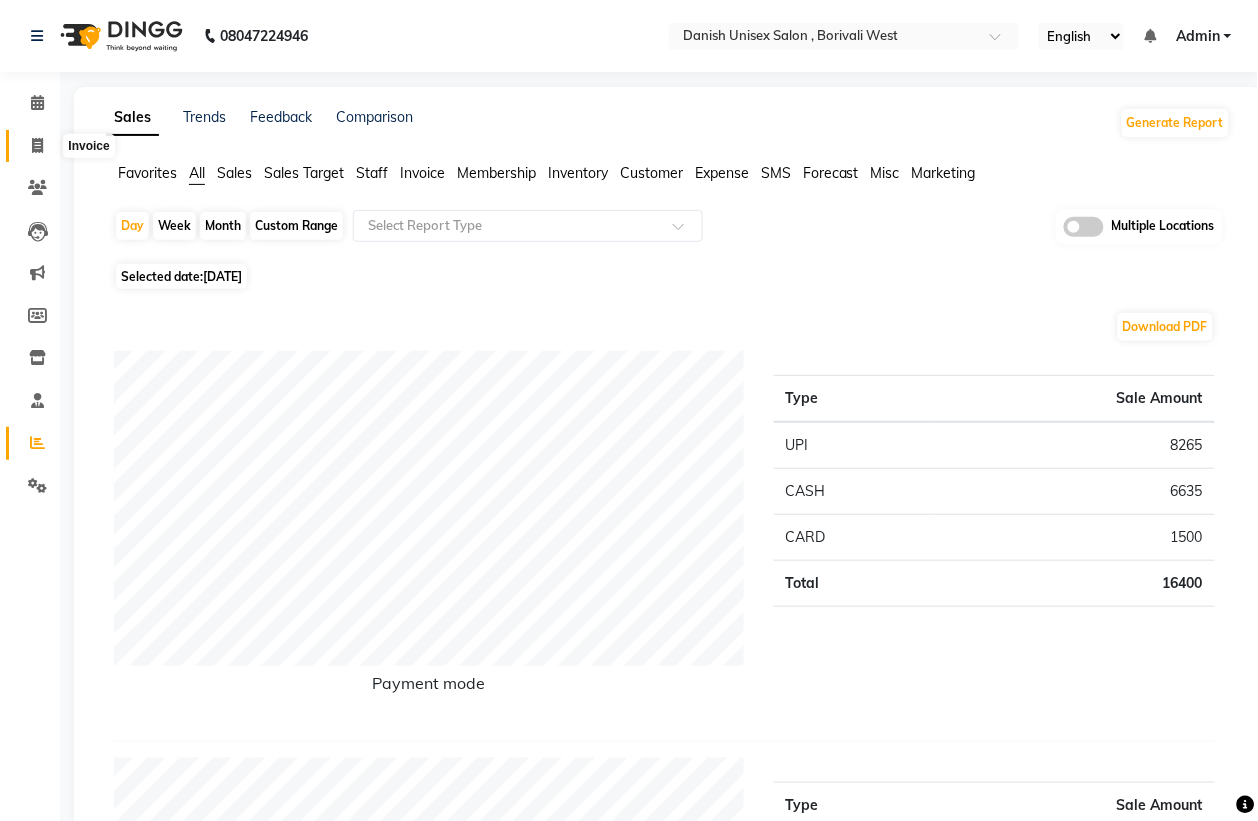 click 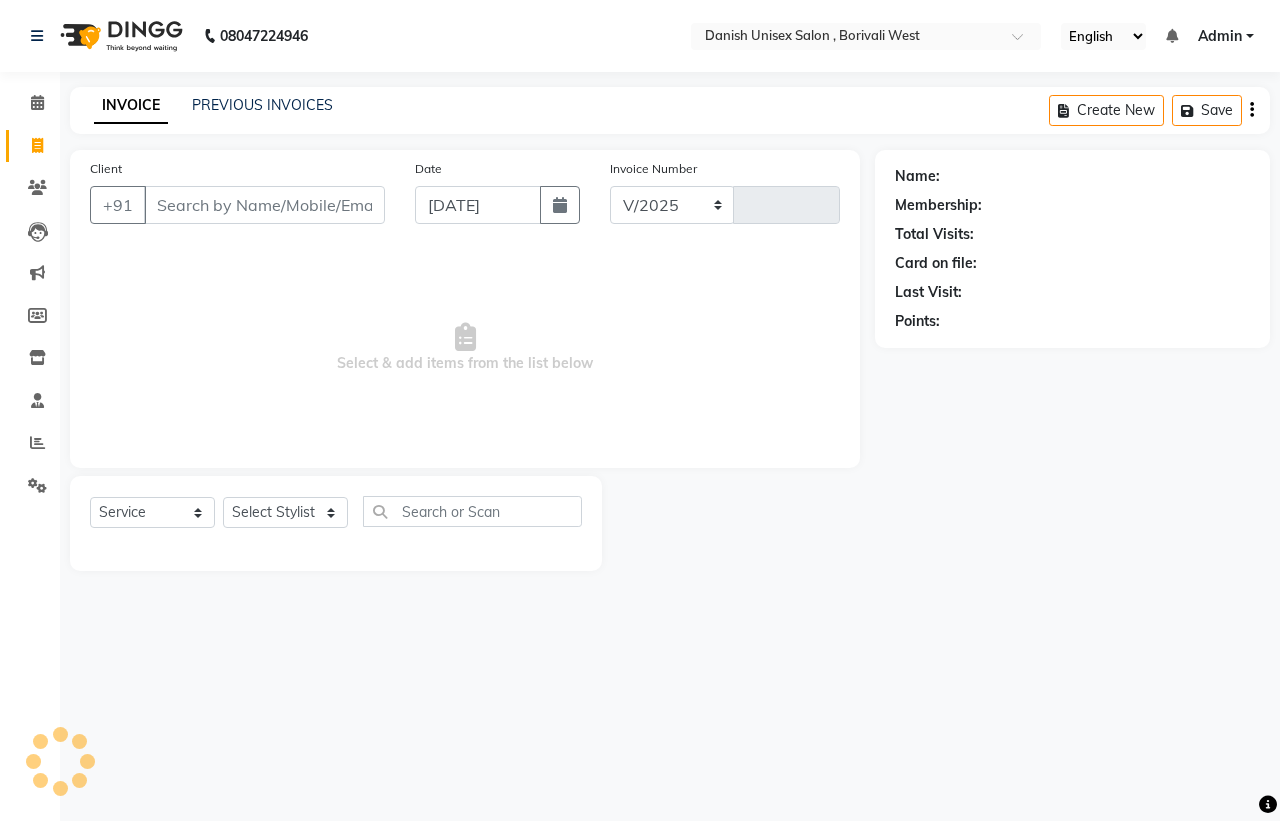 select on "6929" 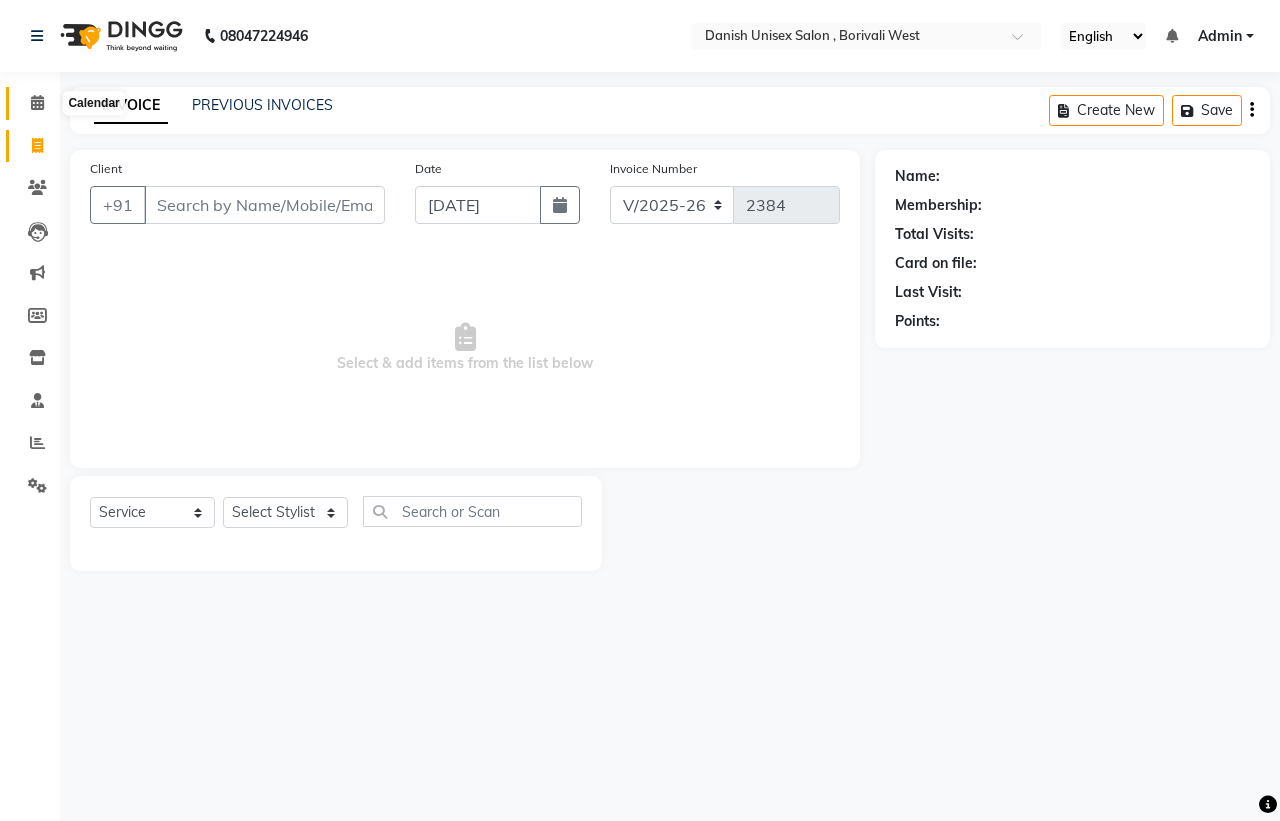 click 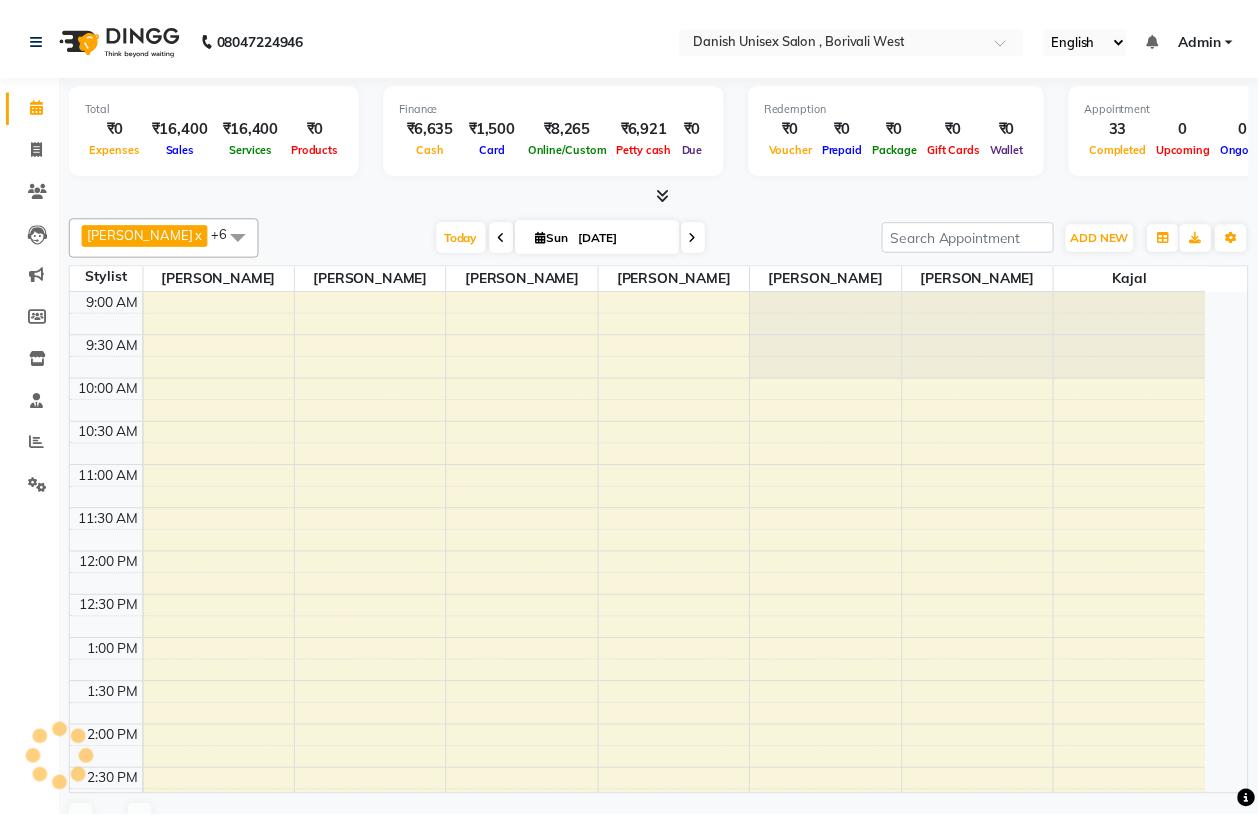 scroll, scrollTop: 1, scrollLeft: 0, axis: vertical 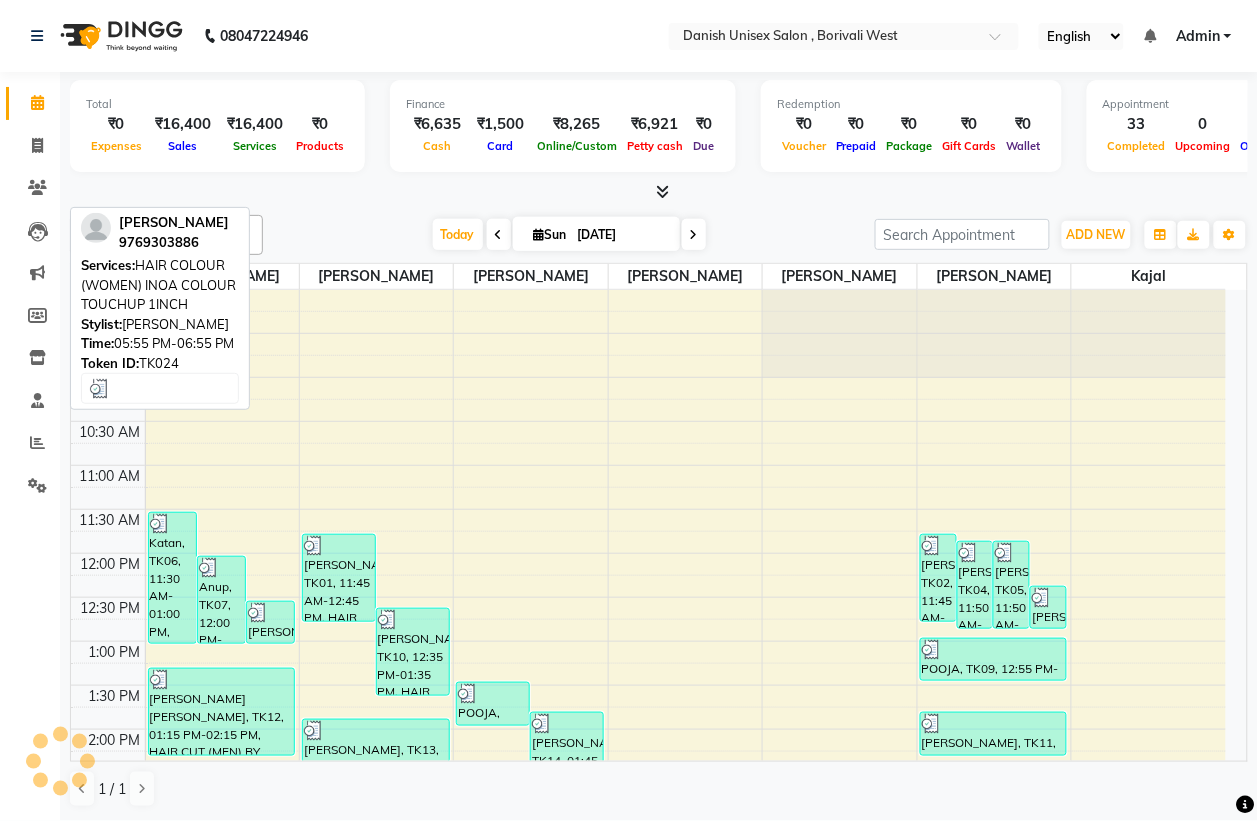 click on "[PERSON_NAME], TK26, 06:40 PM-08:10 PM, HAIR CUT (WOMEN) BY STYLIST,HAIR WASH WITH CONDITIONING HAIR WASH BELOW SHOULDER,BASIC SERVICE (MEN) STYLE SHAVE" at bounding box center [413, 1216] 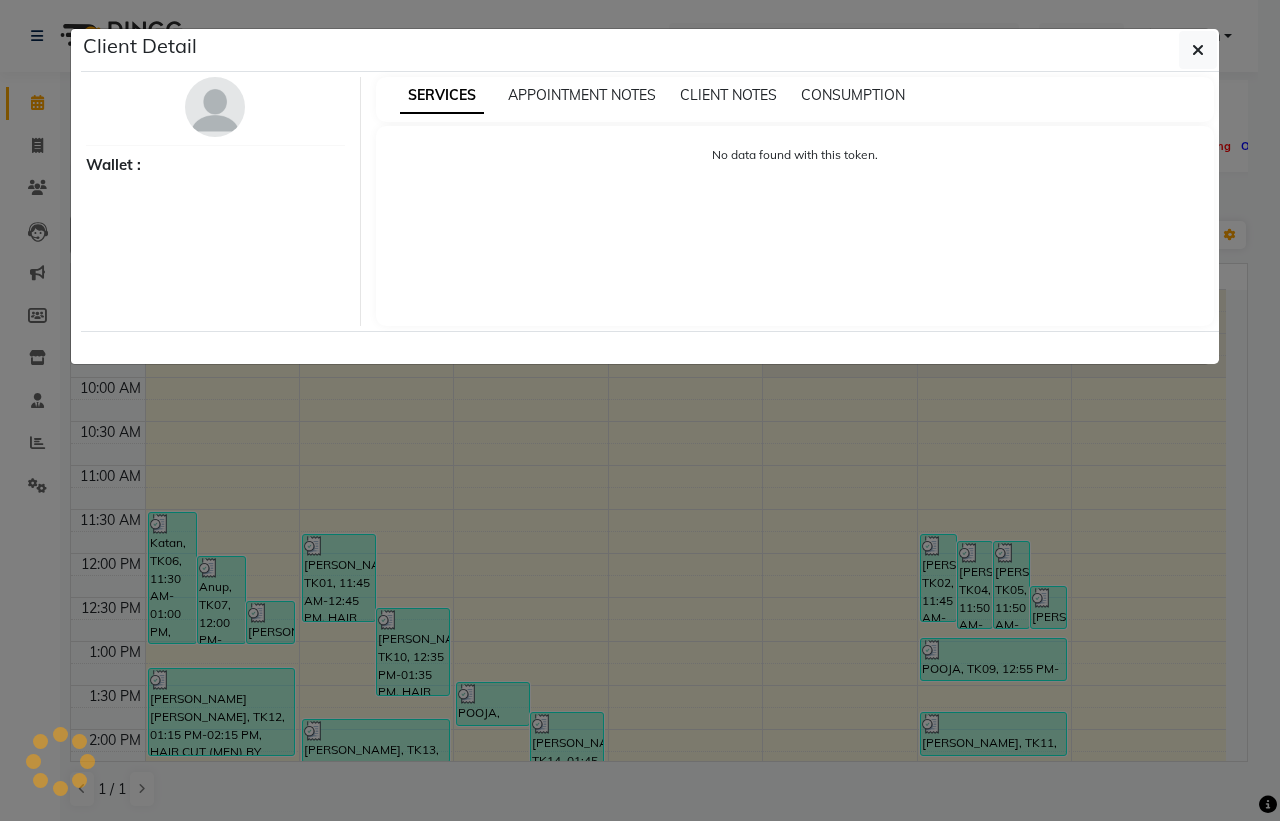 scroll, scrollTop: 686, scrollLeft: 0, axis: vertical 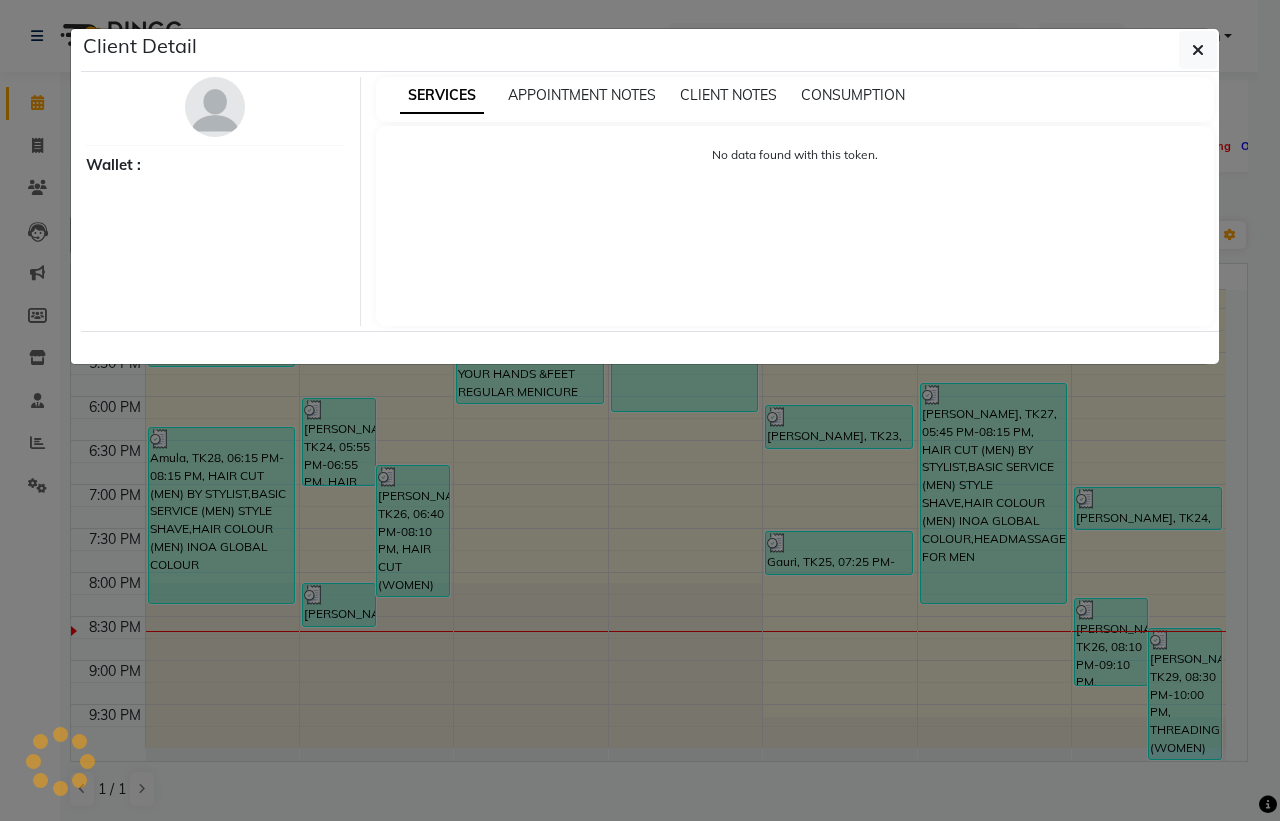 select on "3" 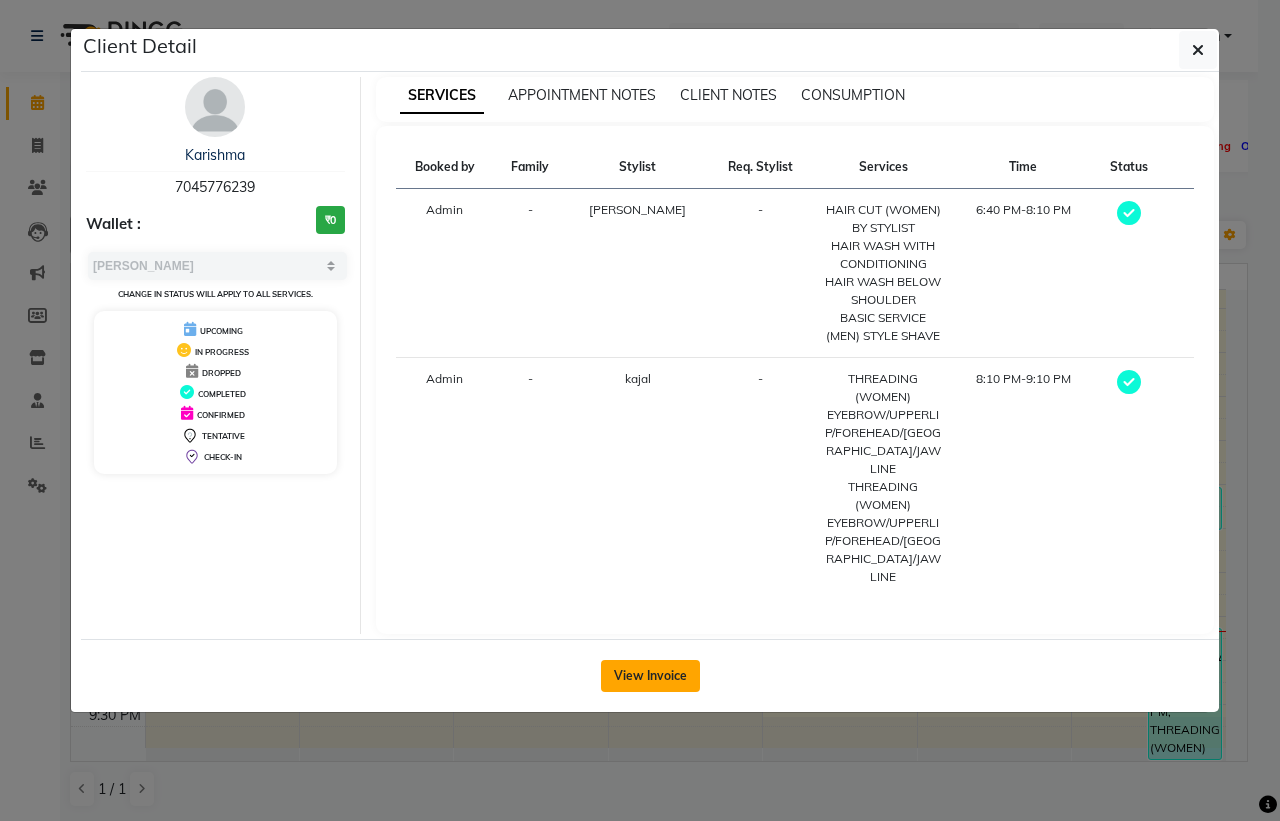 click on "View Invoice" 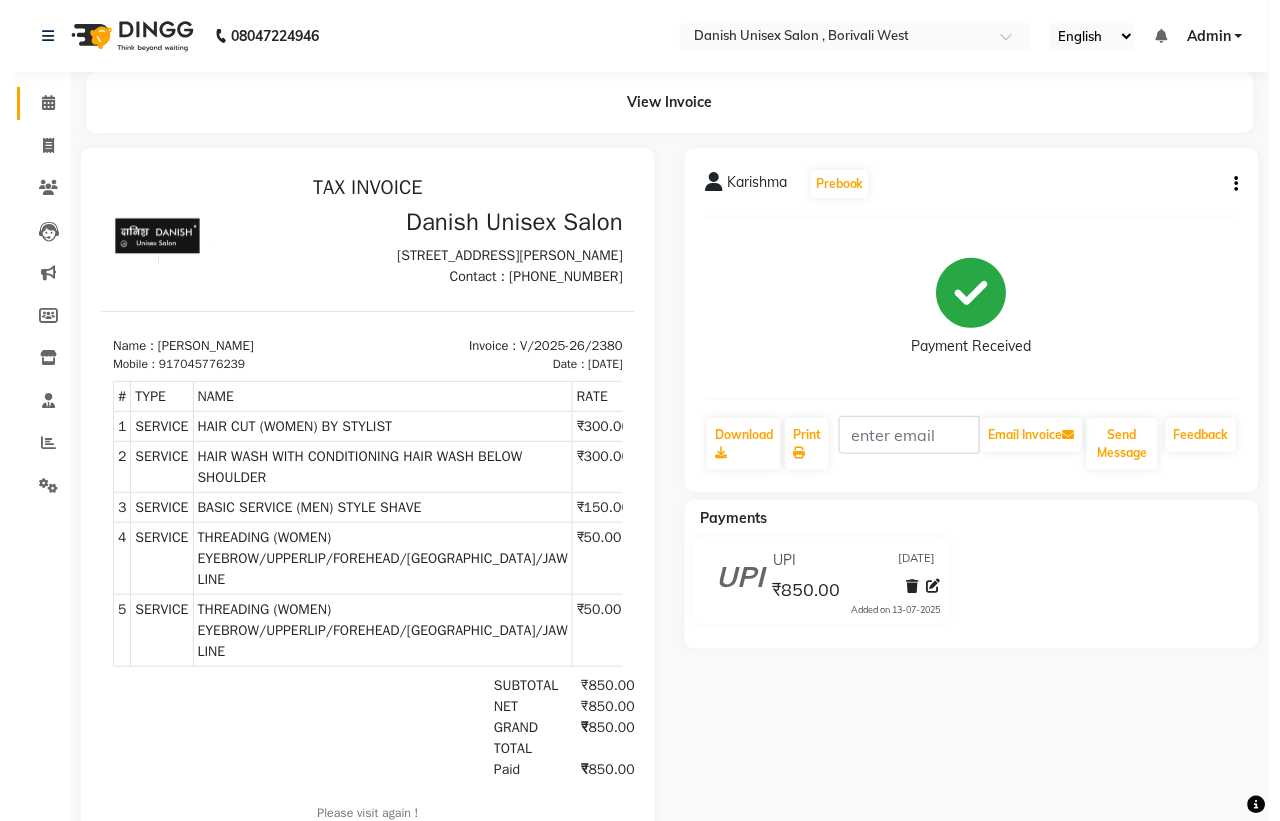 scroll, scrollTop: 0, scrollLeft: 0, axis: both 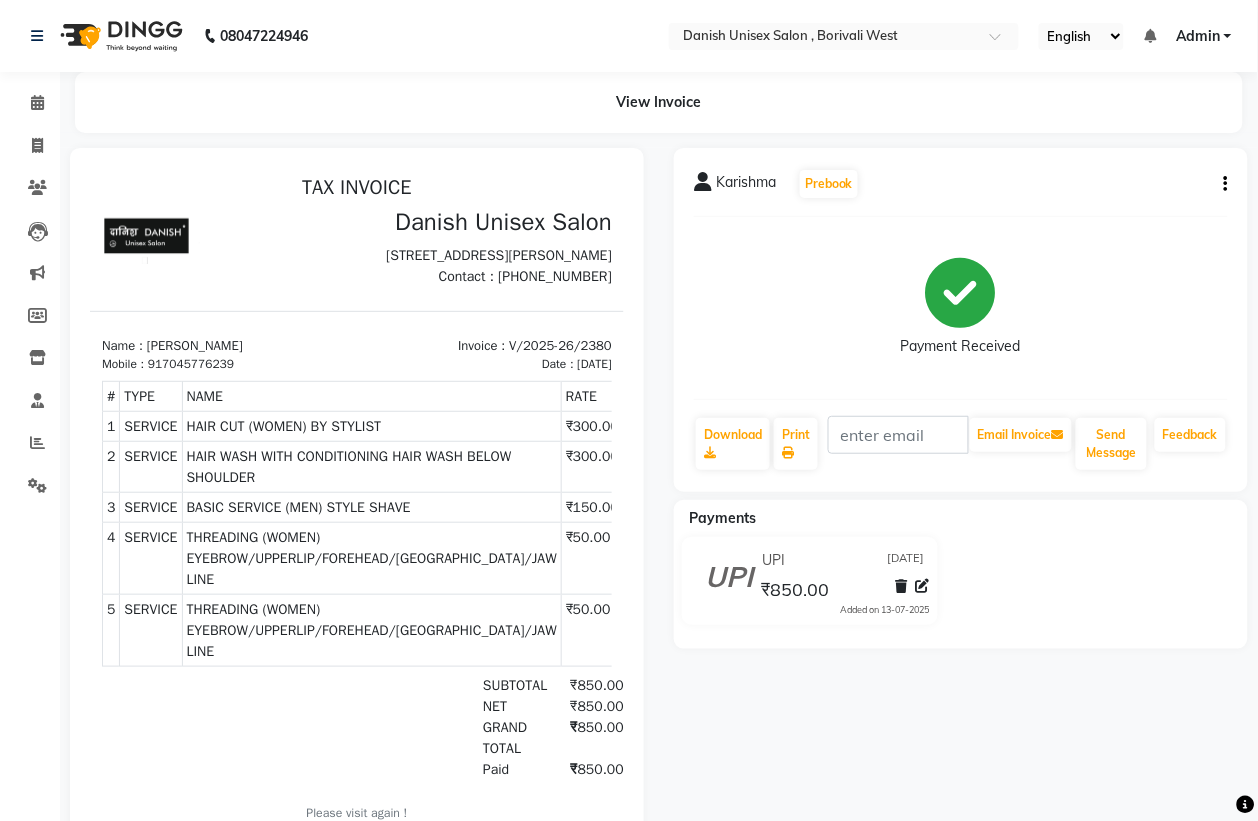 click on "[PERSON_NAME]   Prebook   Payment Received  Download  Print   Email Invoice   Send Message Feedback" 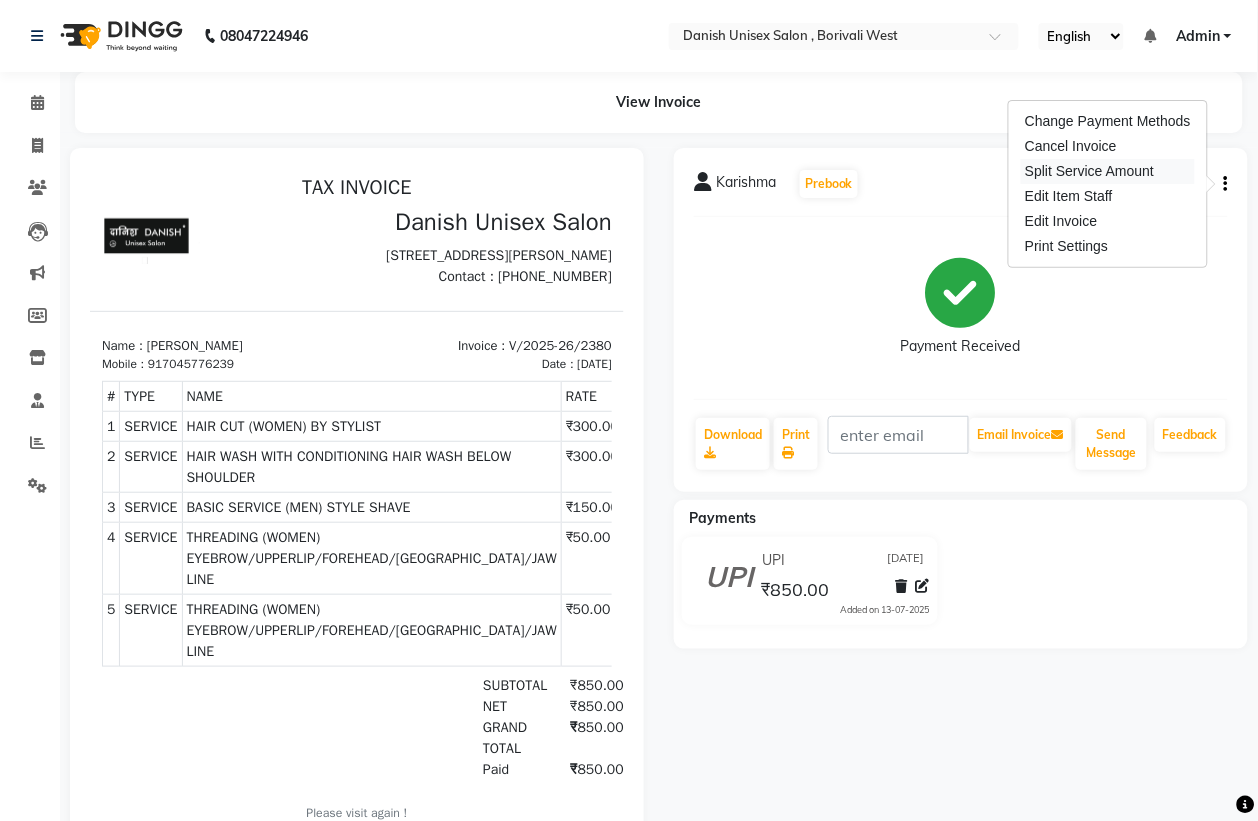 click on "Split Service Amount" at bounding box center (1108, 171) 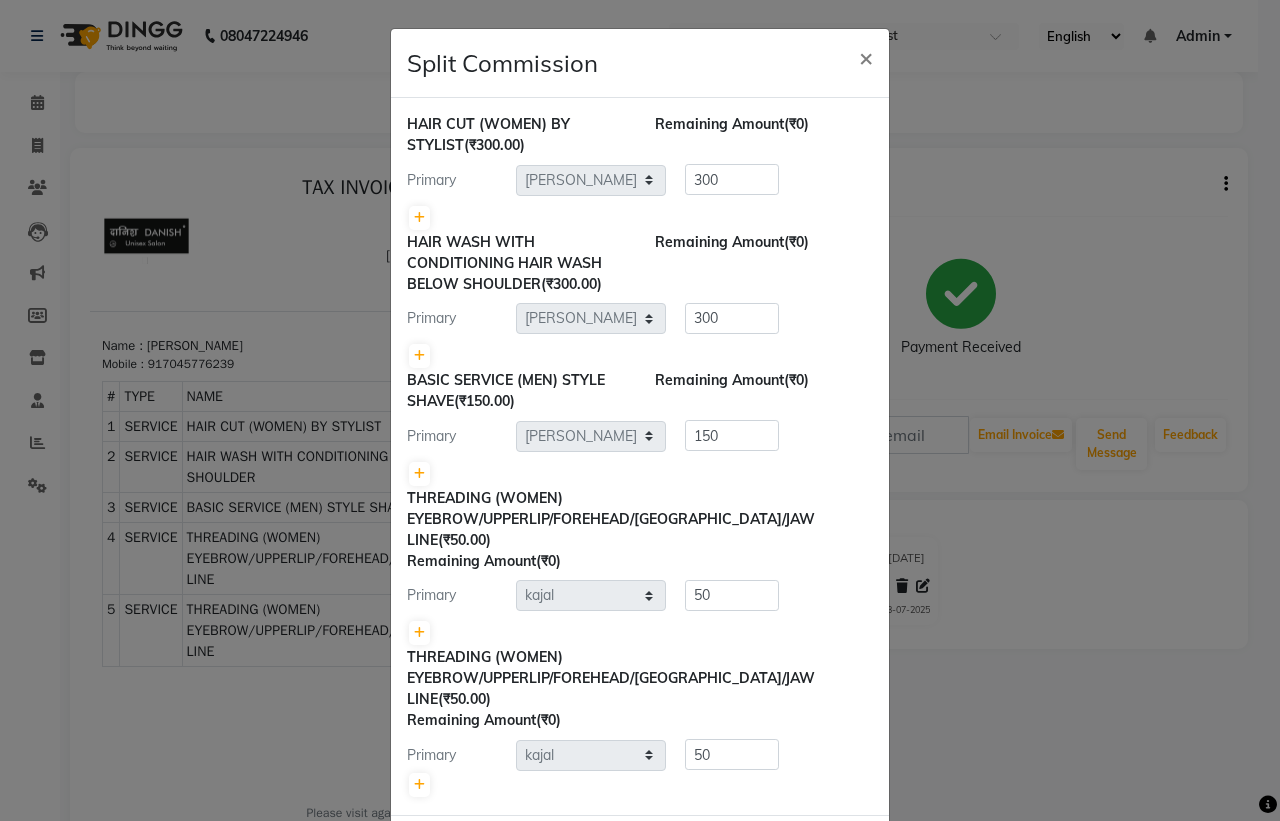 click on "Split Commission × HAIR CUT (WOMEN) BY STYLIST  (₹300.00) Remaining Amount  (₹0) Primary Select  [PERSON_NAME]   [PERSON_NAME]   [PERSON_NAME]   kajal   [PERSON_NAME]   [PERSON_NAME]   [PERSON_NAME]   [PERSON_NAME]   [PERSON_NAME]   [PERSON_NAME] [PERSON_NAME]  300 HAIR WASH WITH CONDITIONING HAIR WASH BELOW SHOULDER  (₹300.00) Remaining Amount  (₹0) Primary Select  [PERSON_NAME]   [PERSON_NAME]   [PERSON_NAME]   kajal   [PERSON_NAME]   [PERSON_NAME]   [PERSON_NAME]   [PERSON_NAME]   [PERSON_NAME]   [PERSON_NAME] [PERSON_NAME]  300 BASIC SERVICE (MEN) STYLE SHAVE  (₹150.00) Remaining Amount  (₹0) Primary Select  [PERSON_NAME]   [PERSON_NAME]   [PERSON_NAME]   kajal   [PERSON_NAME]   [PERSON_NAME]   [PERSON_NAME]   [PERSON_NAME]   [PERSON_NAME]   [PERSON_NAME] [PERSON_NAME]  150 THREADING (WOMEN) EYEBROW/UPPERLIP/FOREHEAD/[GEOGRAPHIC_DATA]/JAW LINE  (₹50.00) Remaining Amount  (₹0) Primary Select  [PERSON_NAME]   [PERSON_NAME]   [PERSON_NAME]   kajal   [PERSON_NAME]   [PERSON_NAME]   [PERSON_NAME]   [PERSON_NAME]   [PERSON_NAME]  50" 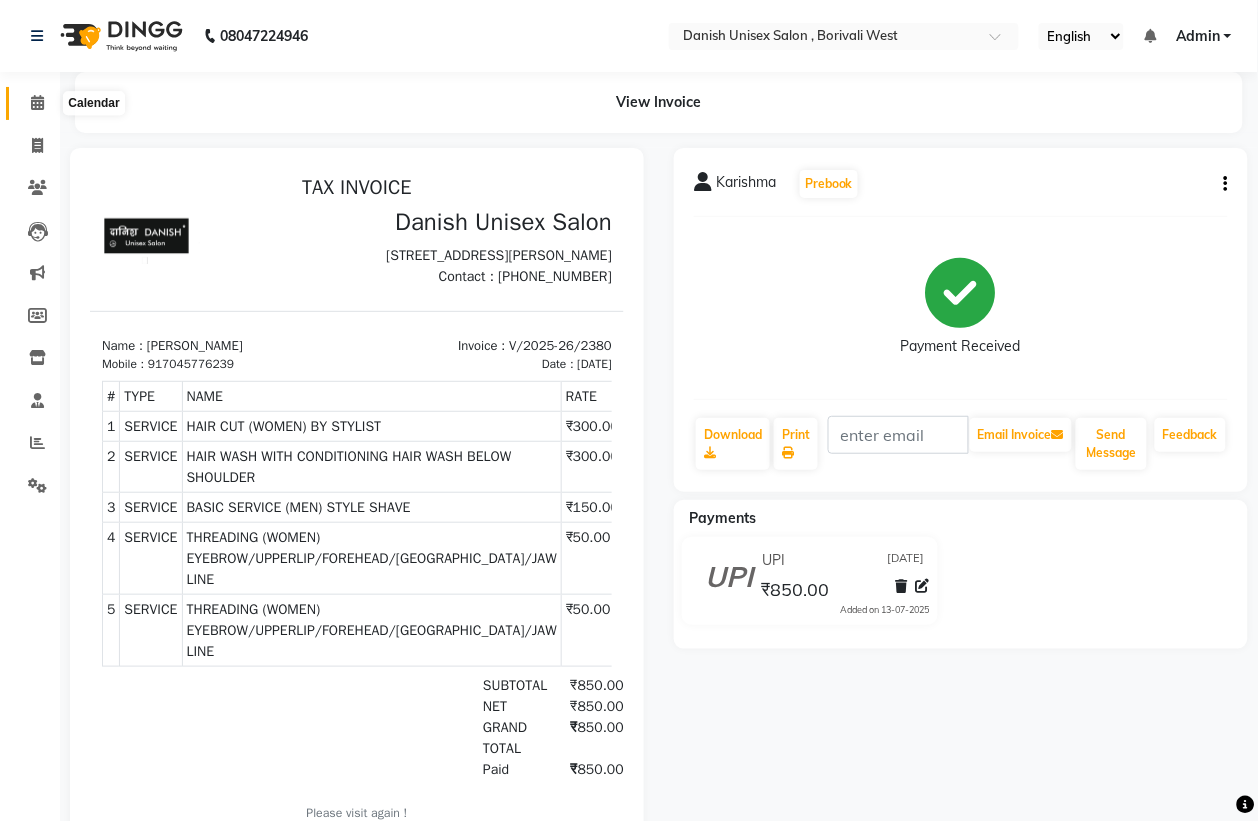 click 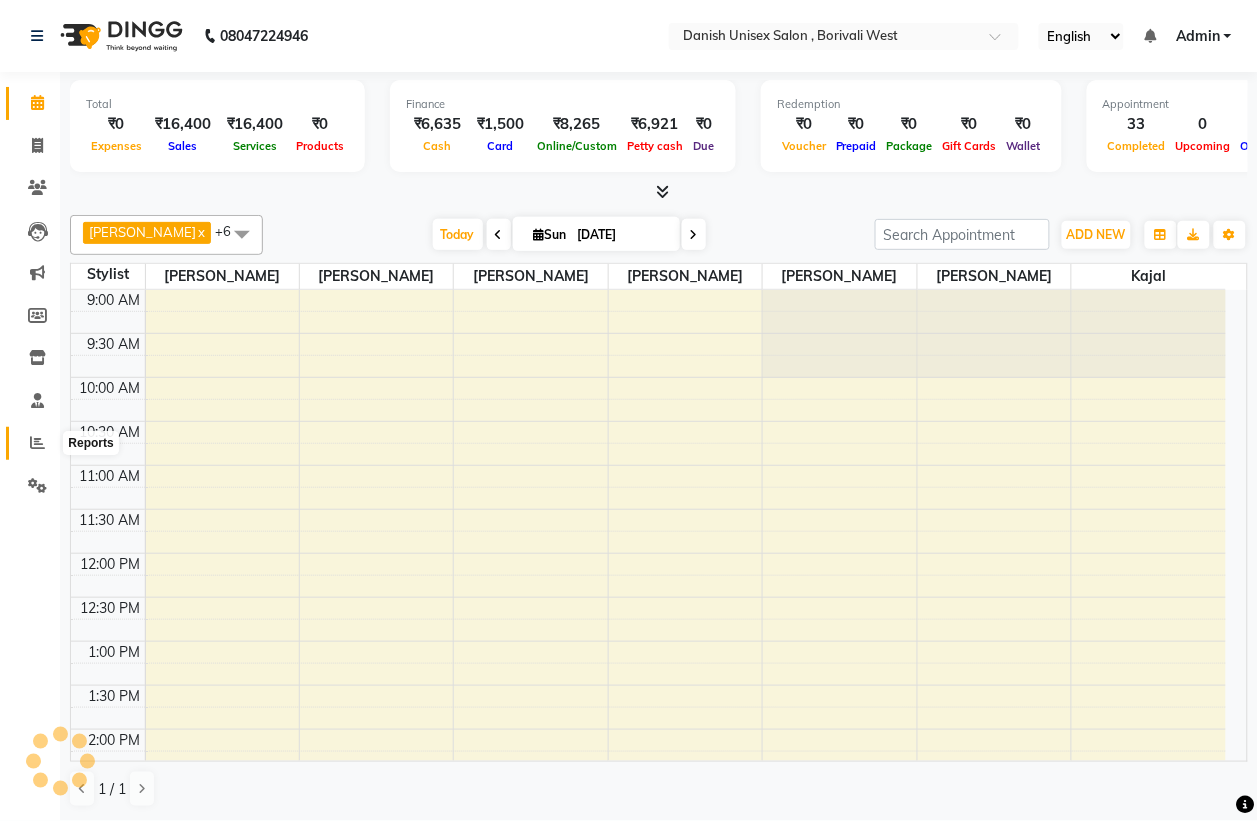 click 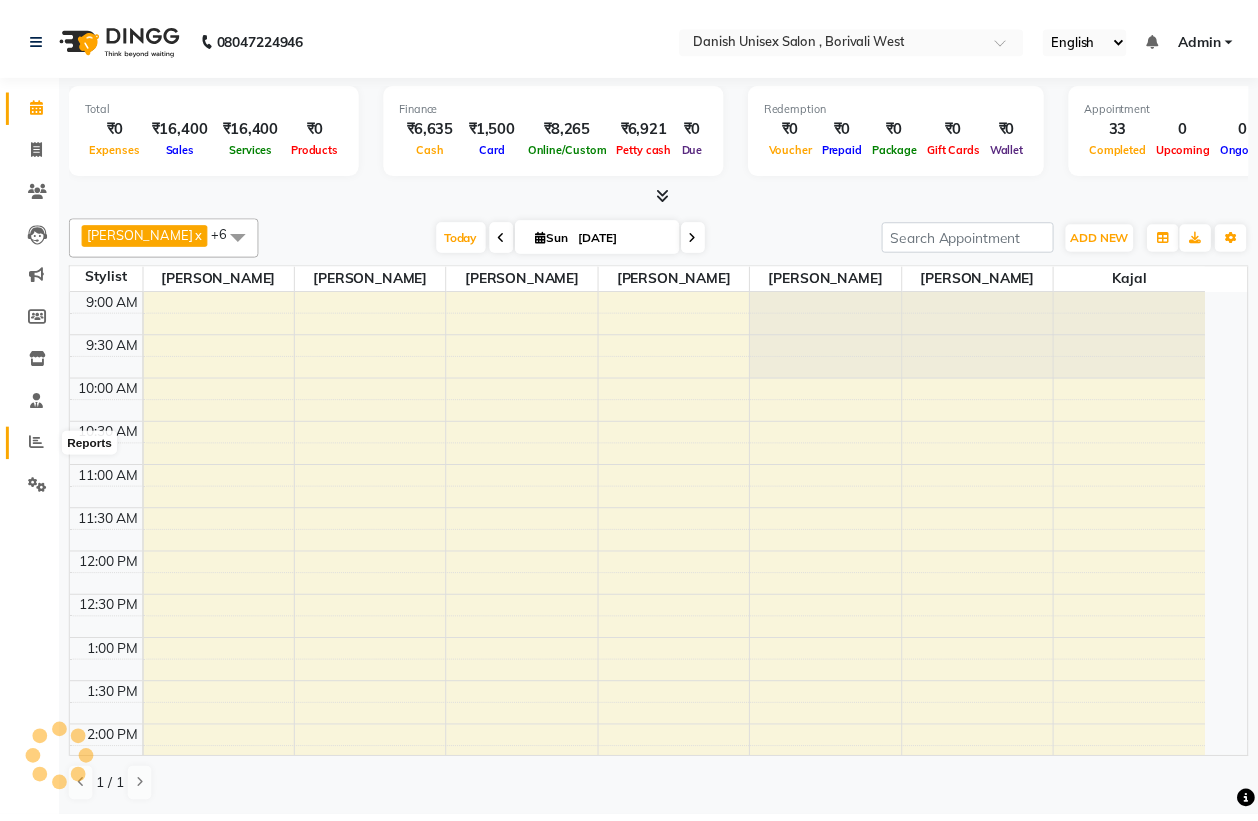 scroll, scrollTop: 0, scrollLeft: 0, axis: both 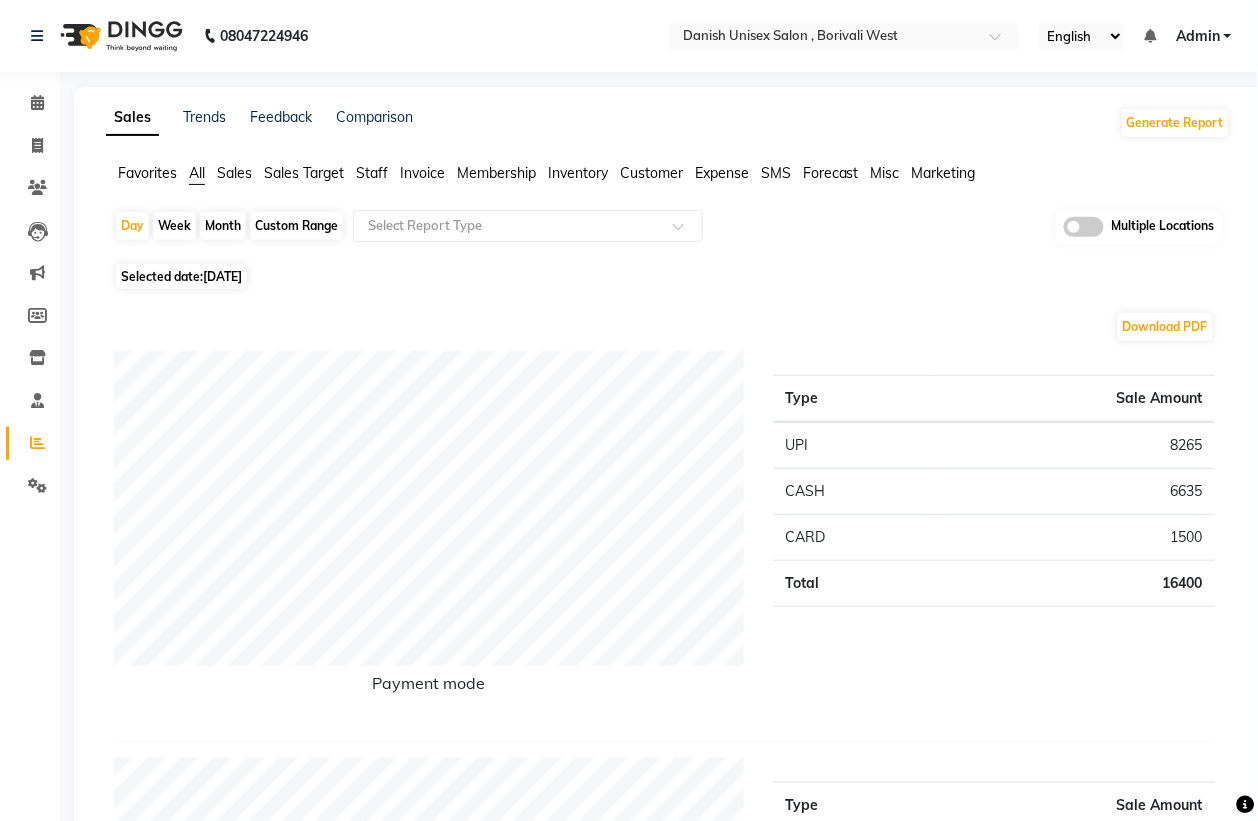 click on "Month" 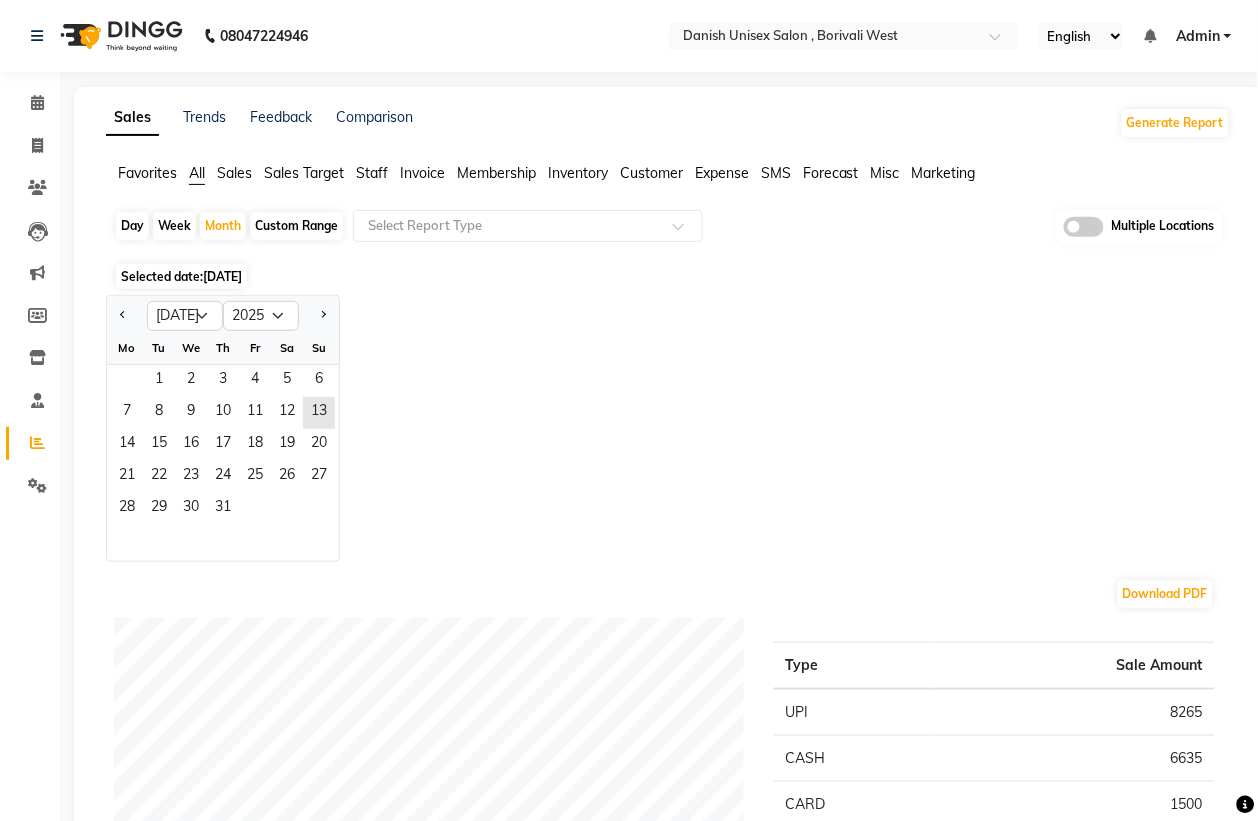click on "1   2   3   4   5   6" 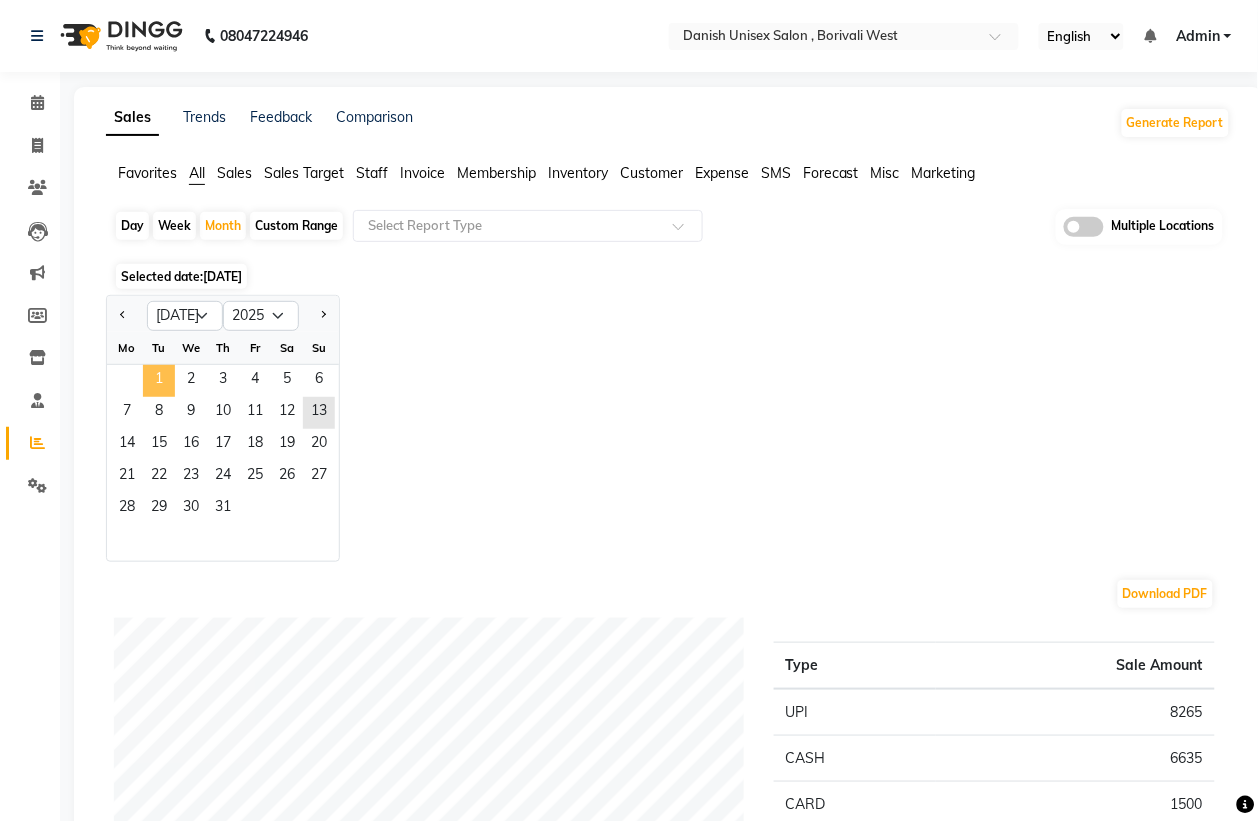 click on "1" 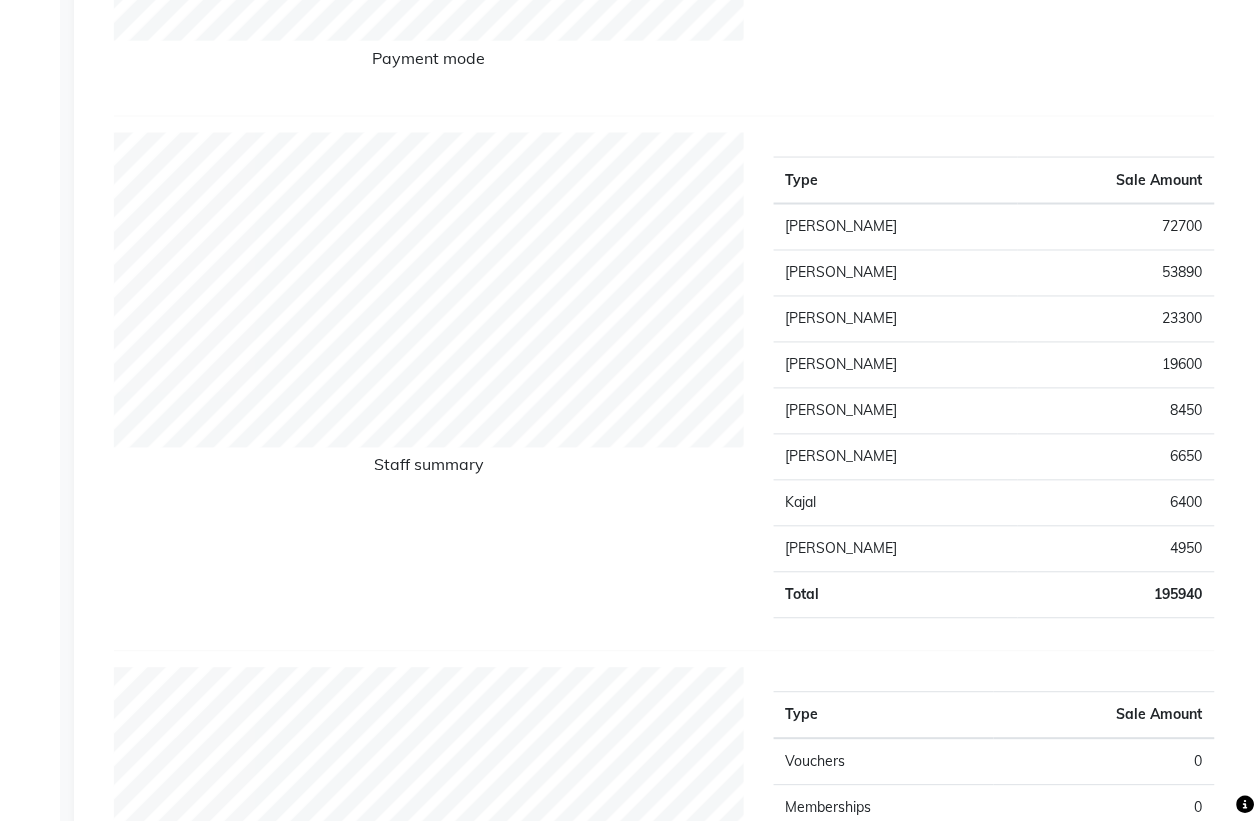 scroll, scrollTop: 0, scrollLeft: 0, axis: both 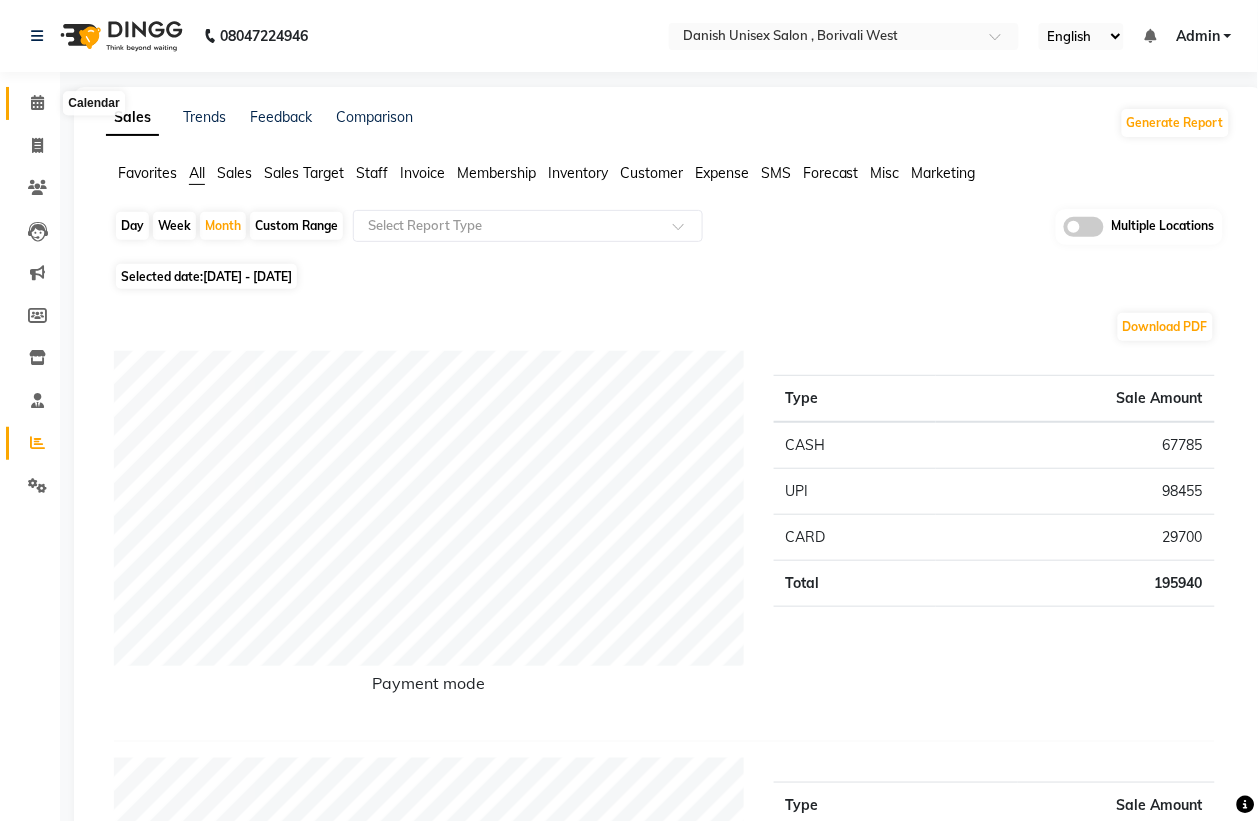 click 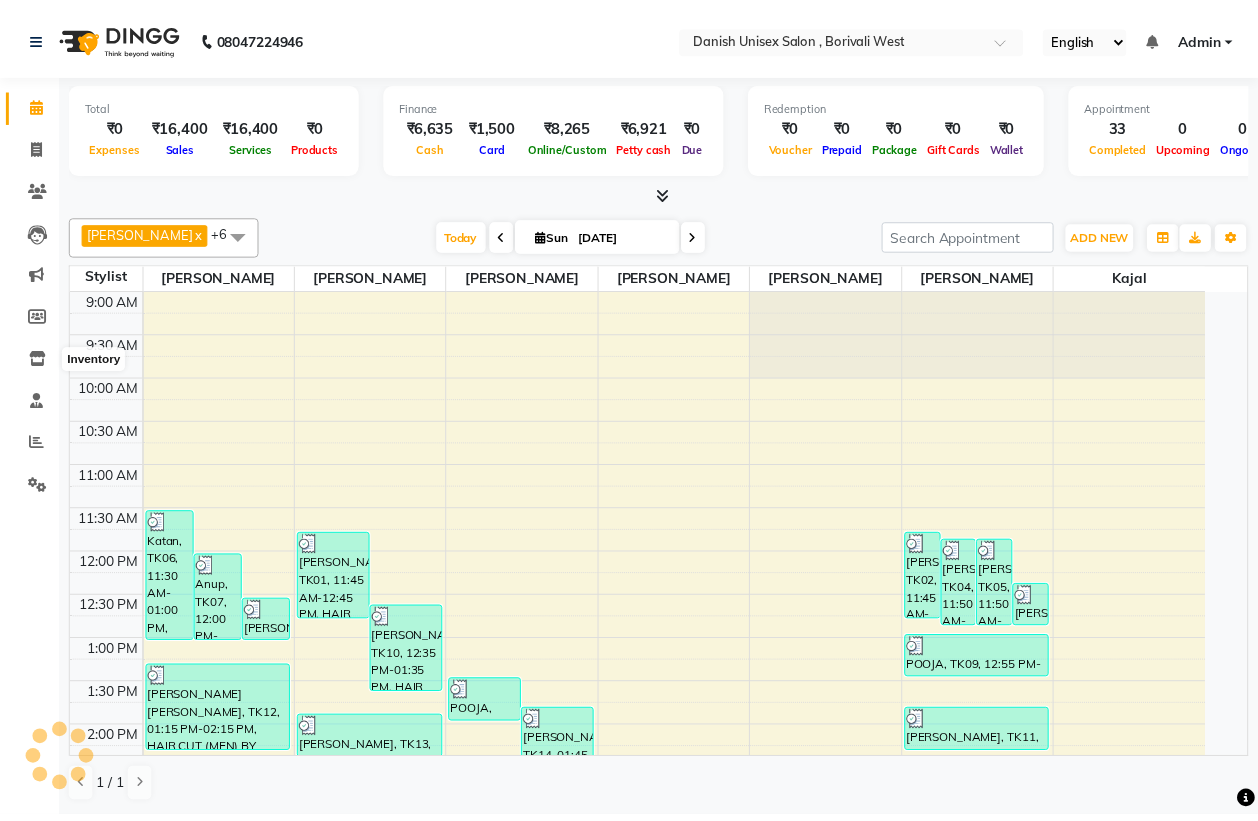 scroll, scrollTop: 0, scrollLeft: 0, axis: both 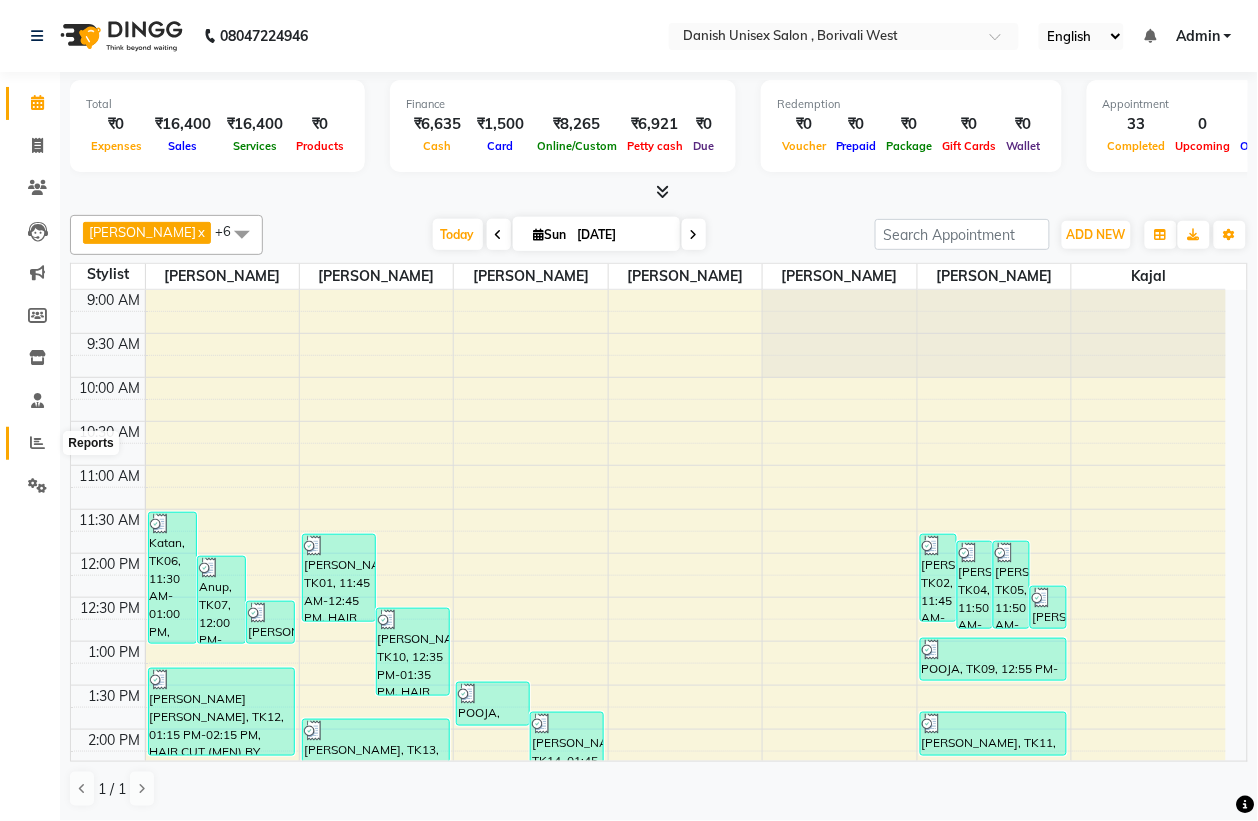 click 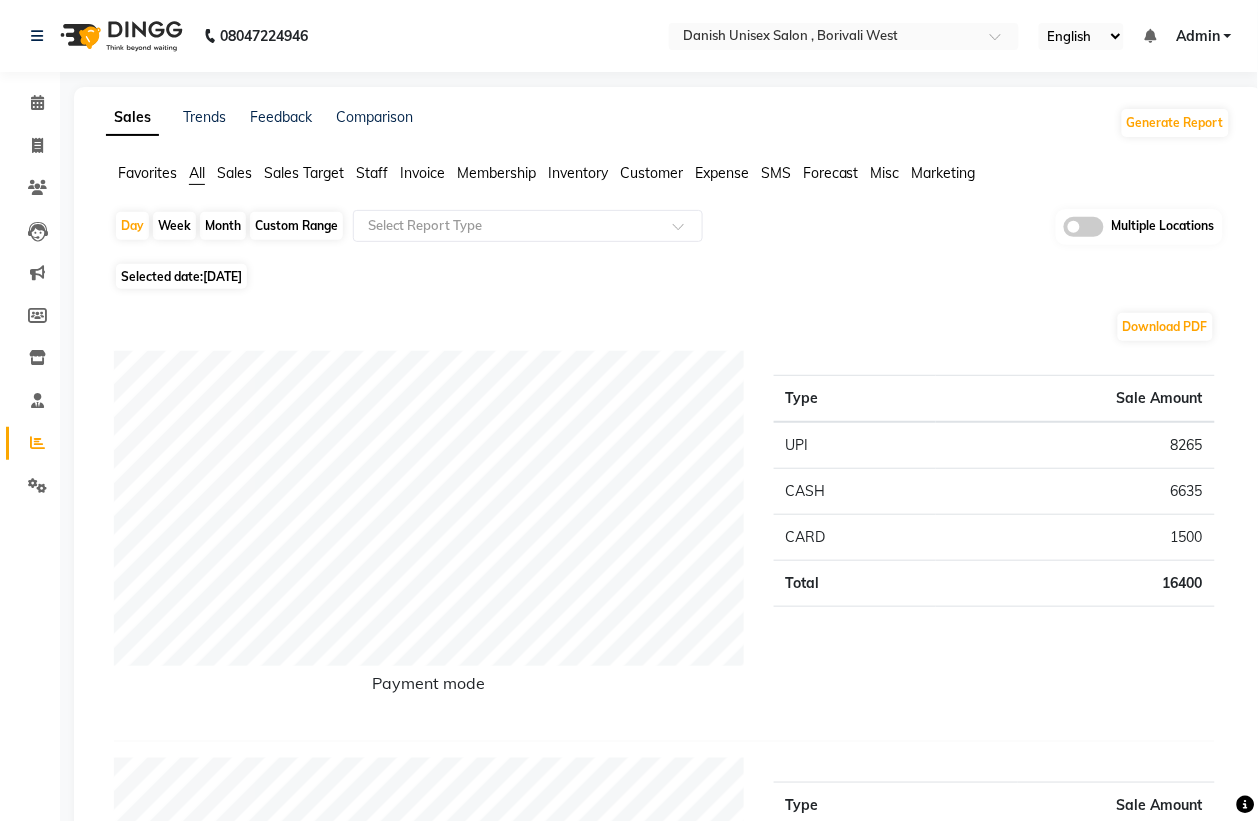 click on "Month" 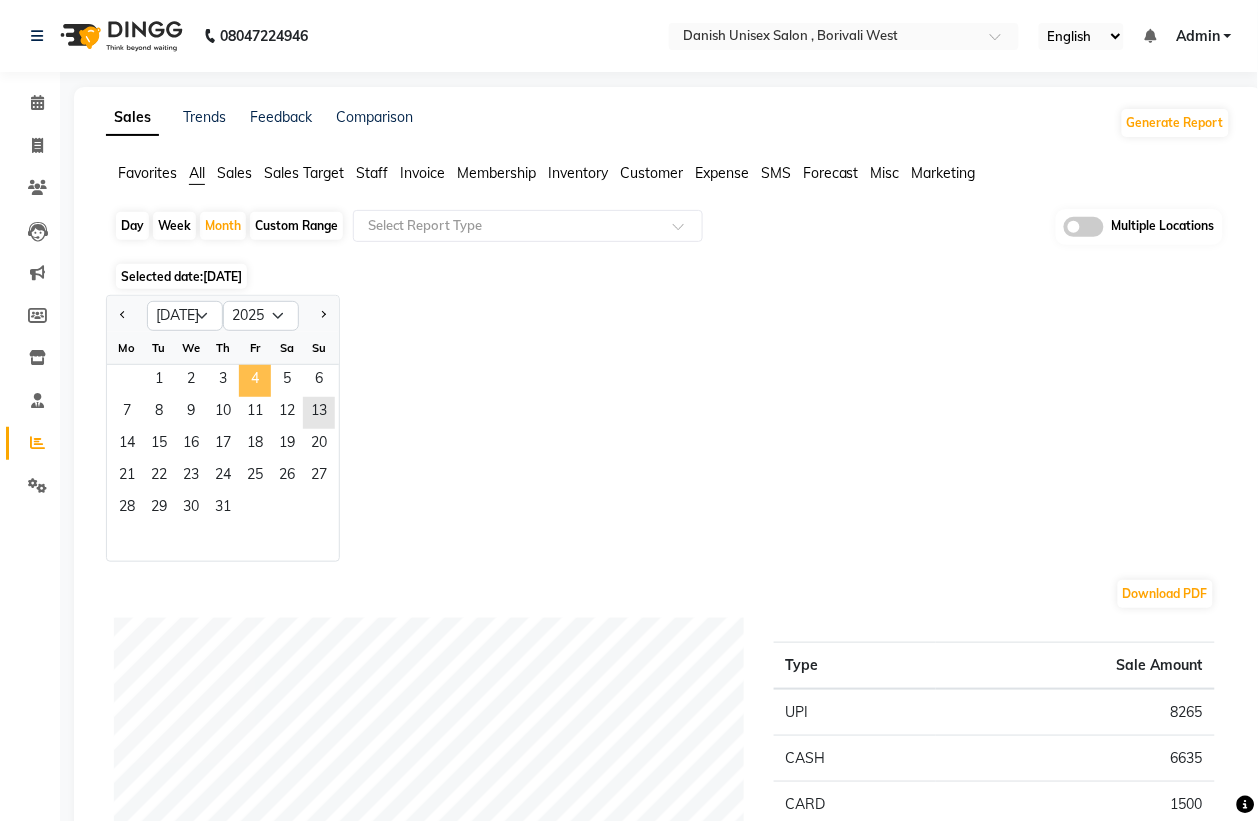 click on "4" 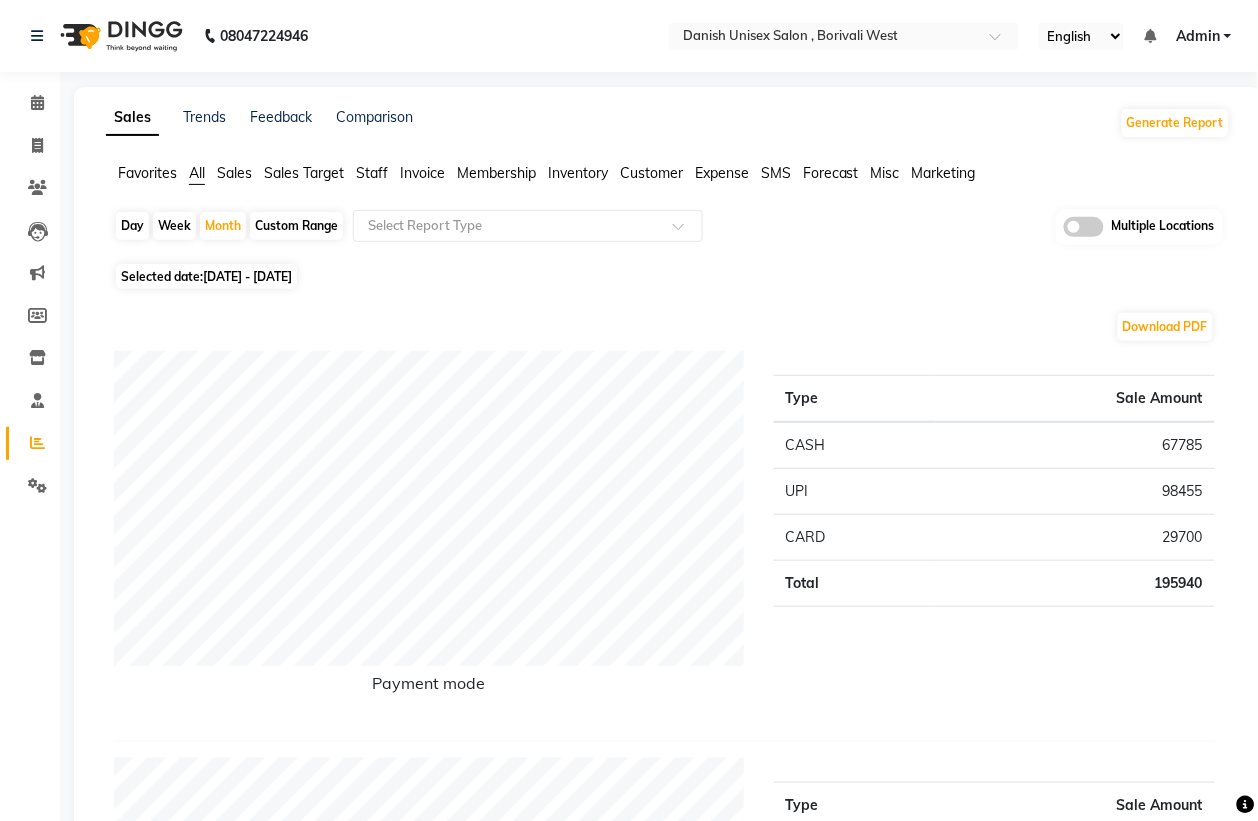 click on "Staff" 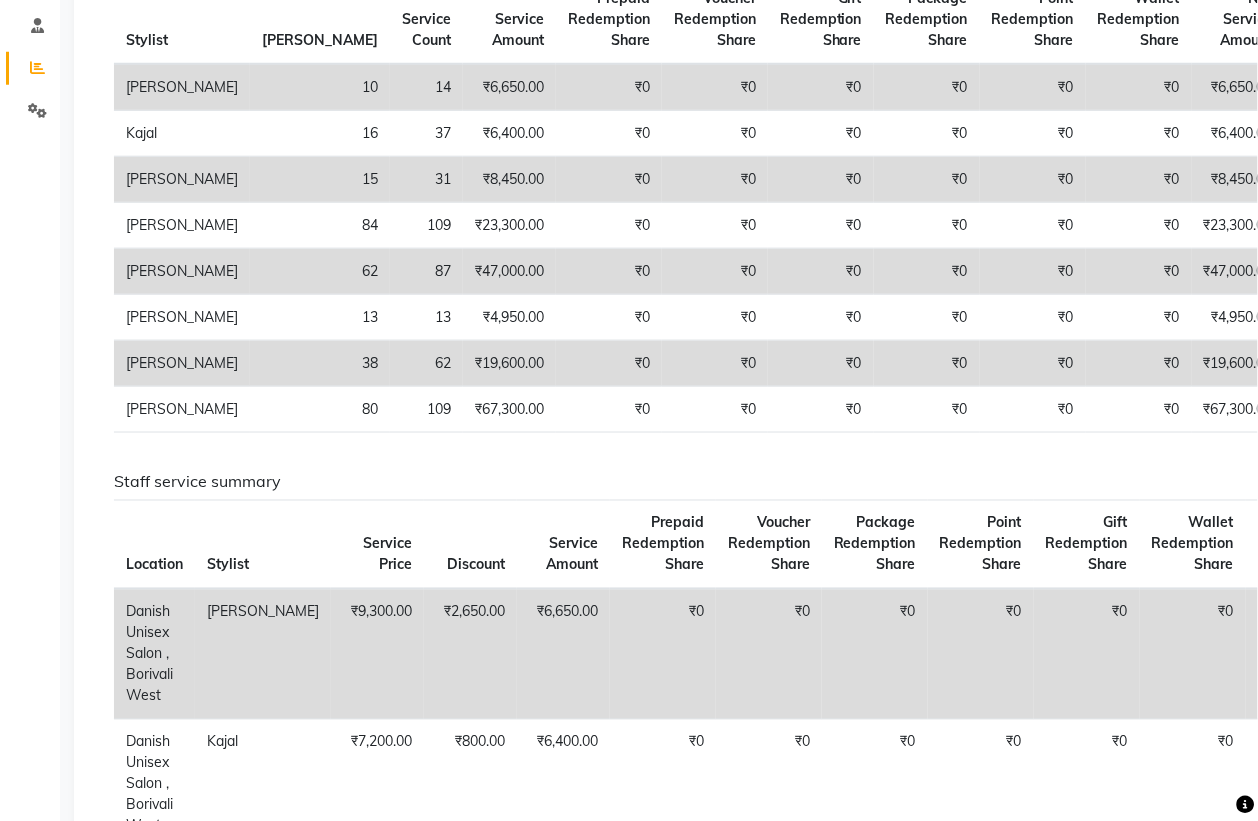 scroll, scrollTop: 0, scrollLeft: 0, axis: both 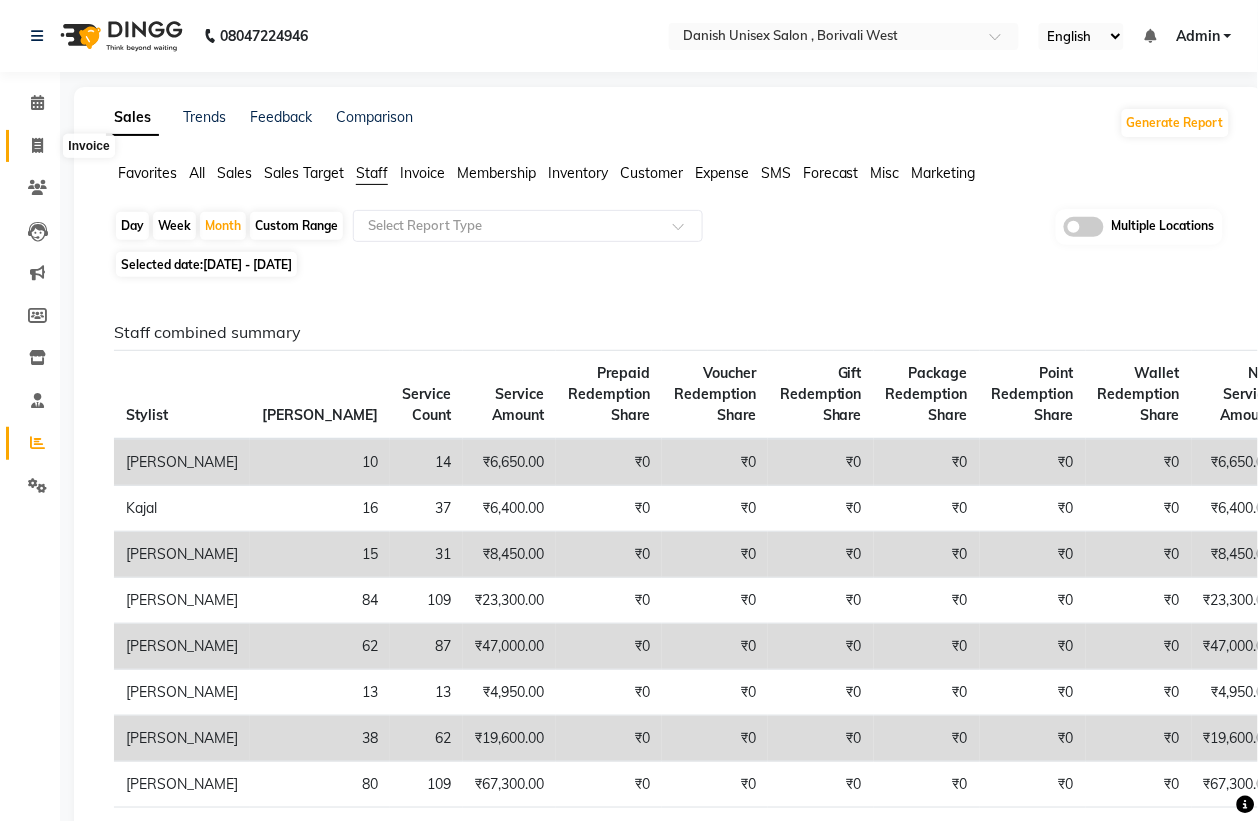 click 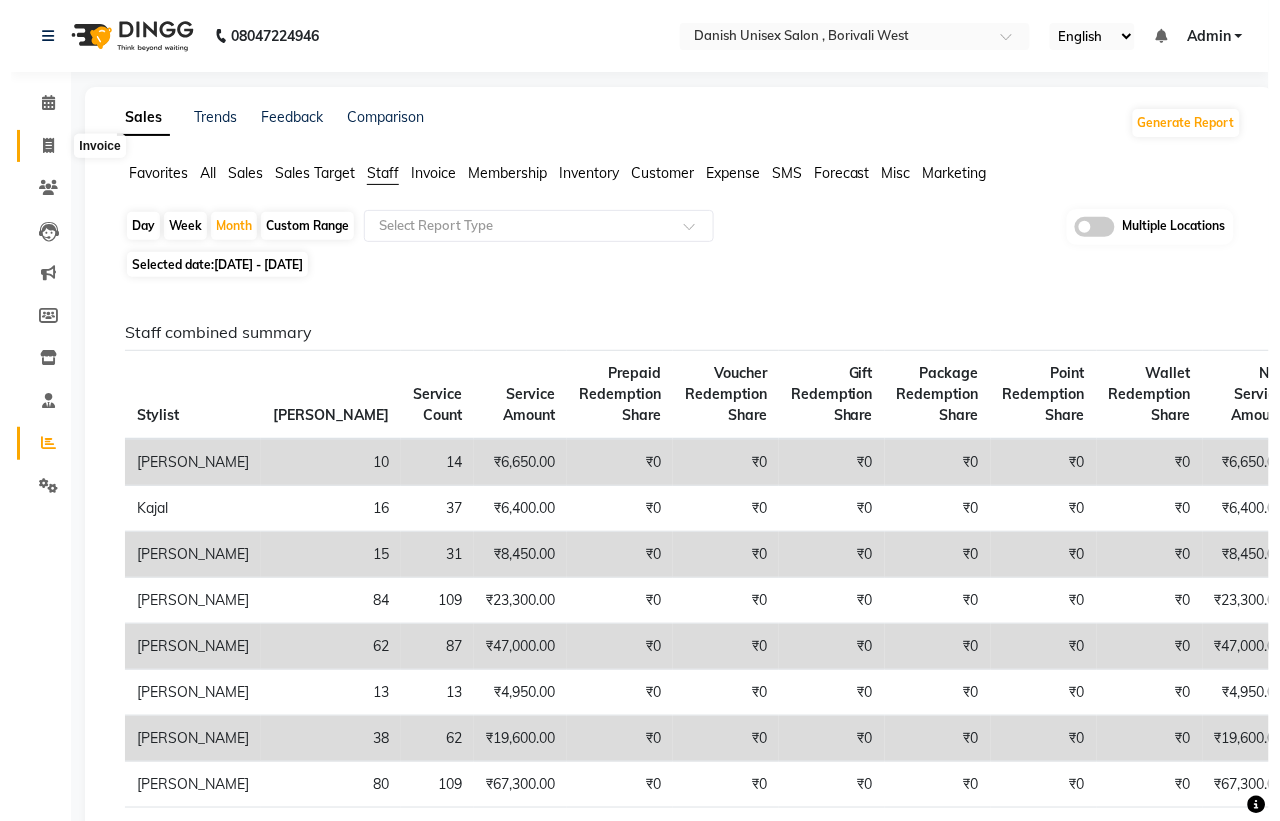 type 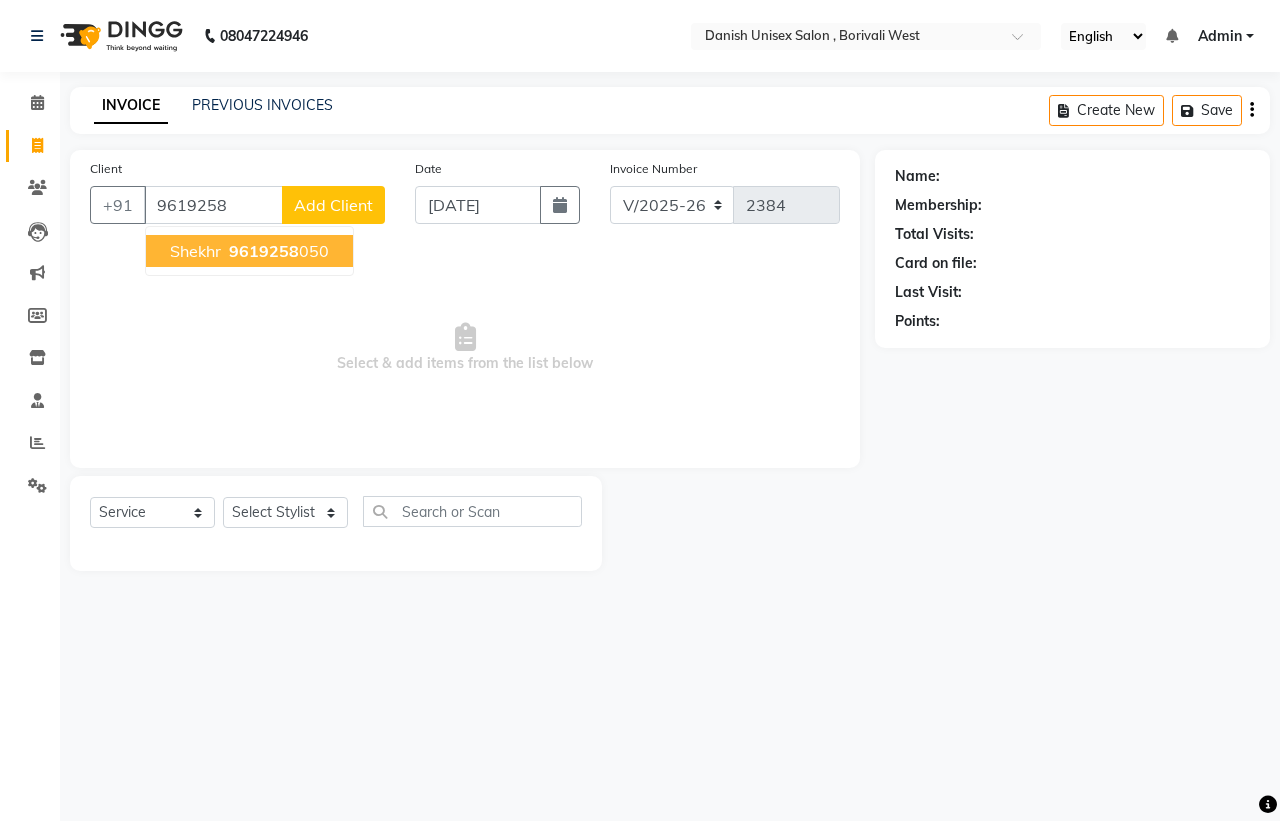 click on "9619258" at bounding box center [264, 251] 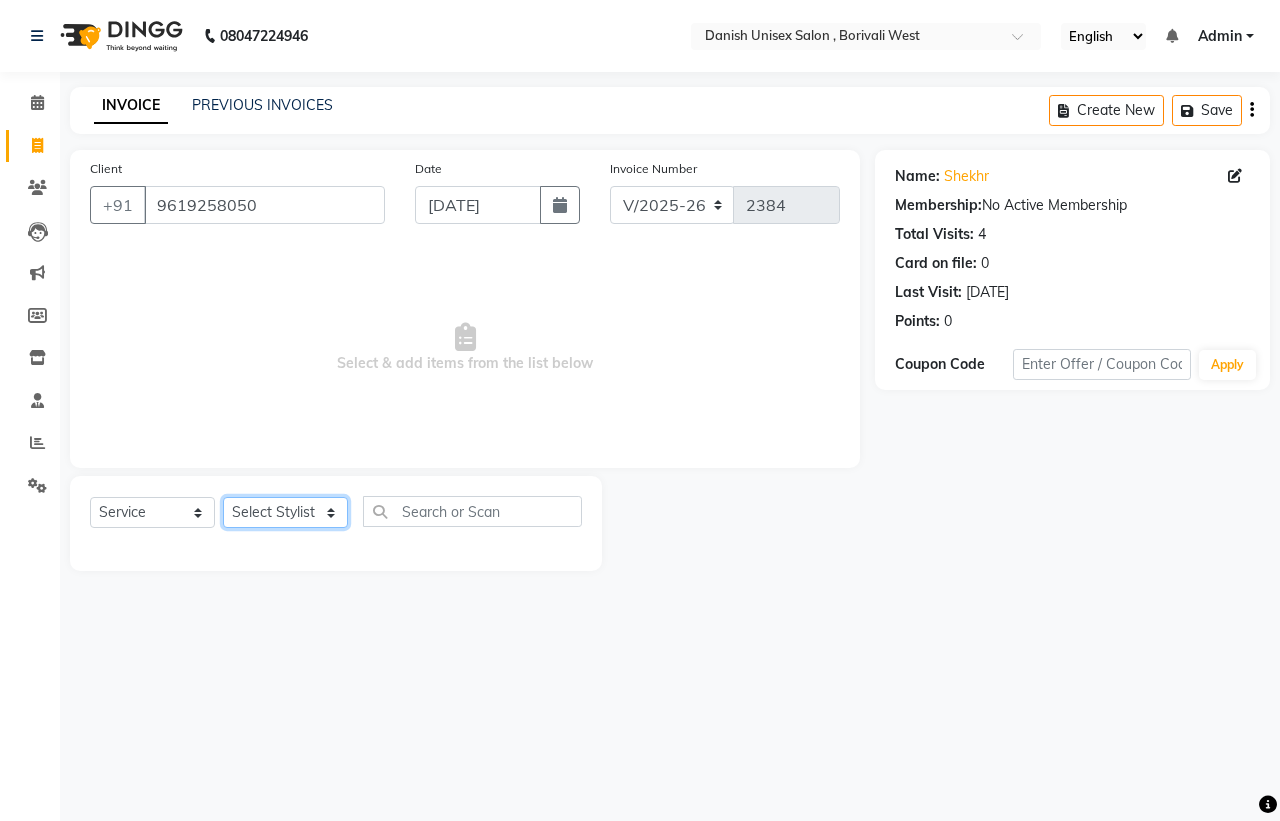 click on "Select Stylist [PERSON_NAME] [PERSON_NAME] [PERSON_NAME] kajal [PERSON_NAME] [PERSON_NAME] [PERSON_NAME] [PERSON_NAME] [PERSON_NAME] [PERSON_NAME] [PERSON_NAME]" 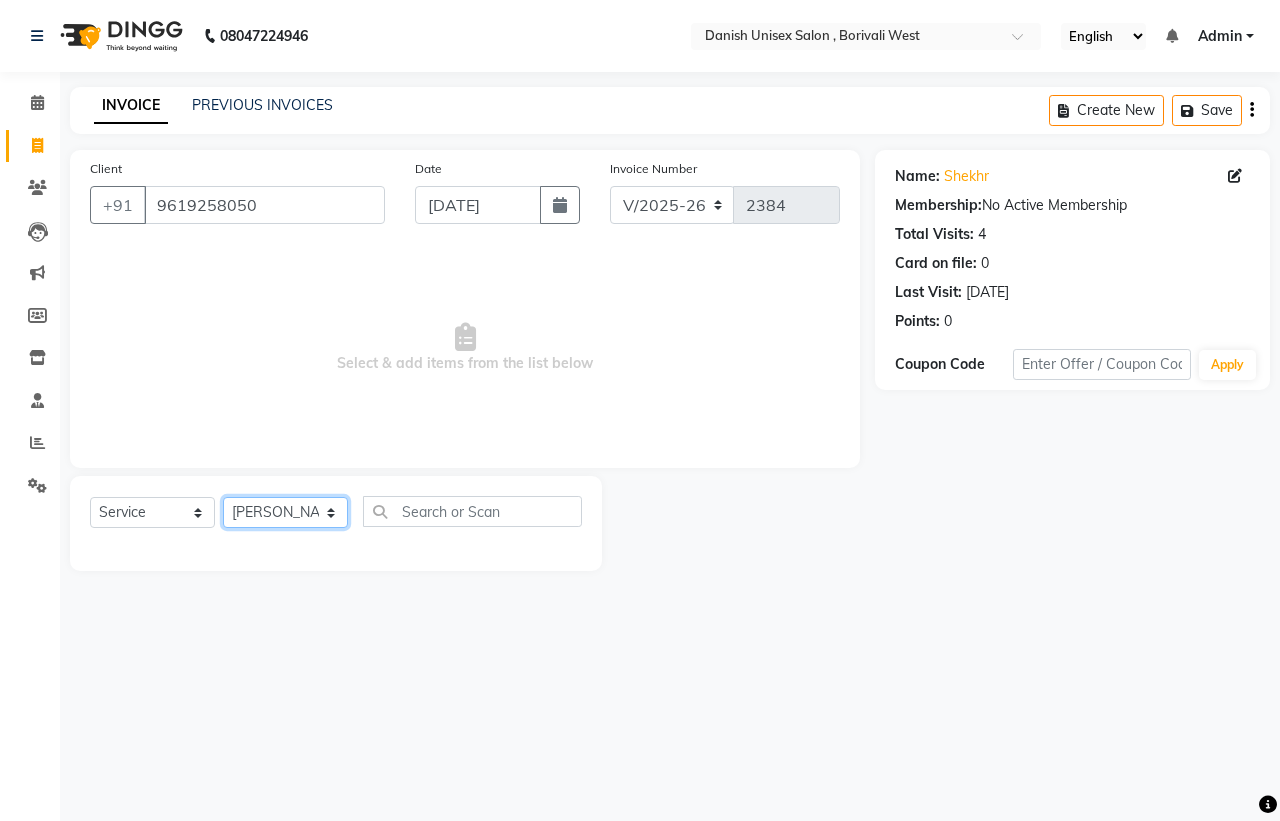 click on "Select Stylist [PERSON_NAME] [PERSON_NAME] [PERSON_NAME] kajal [PERSON_NAME] [PERSON_NAME] [PERSON_NAME] [PERSON_NAME] [PERSON_NAME] [PERSON_NAME] [PERSON_NAME]" 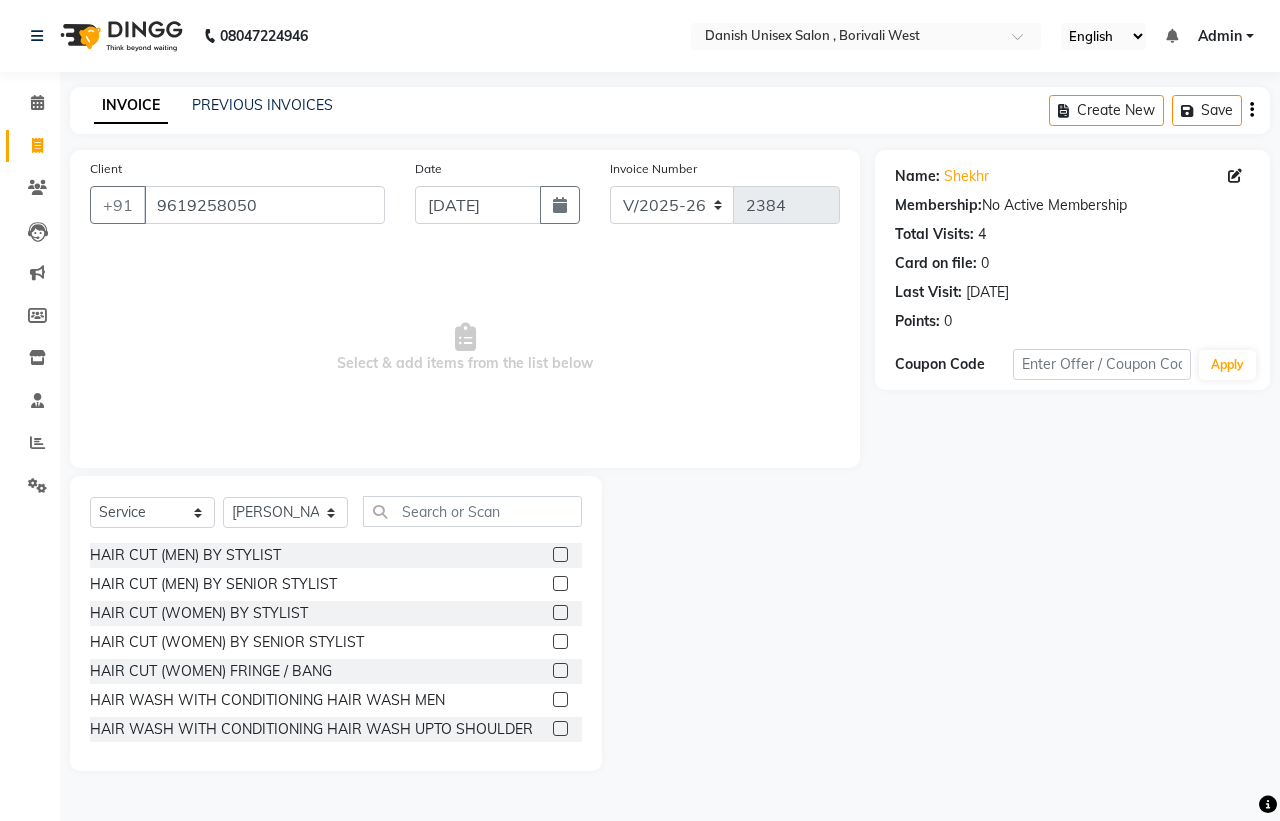 click 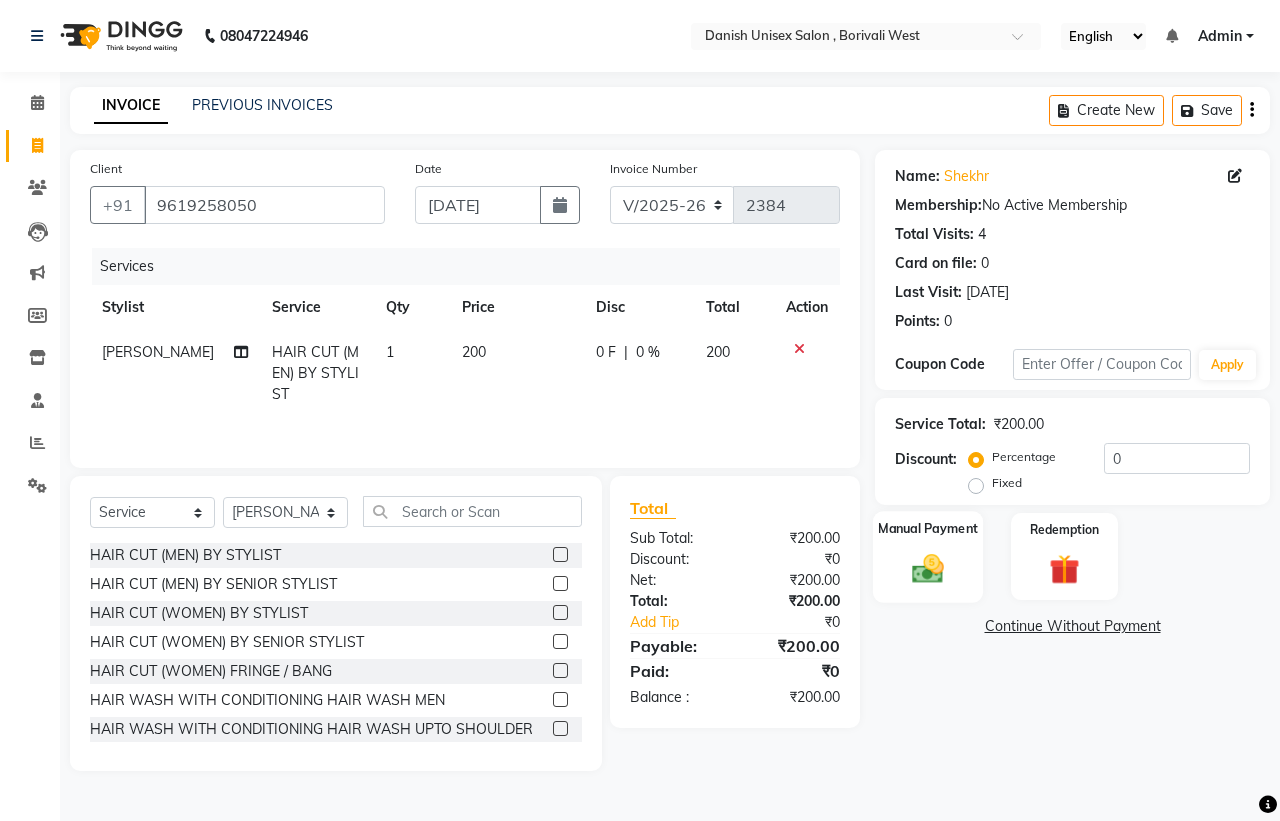 click on "Manual Payment" 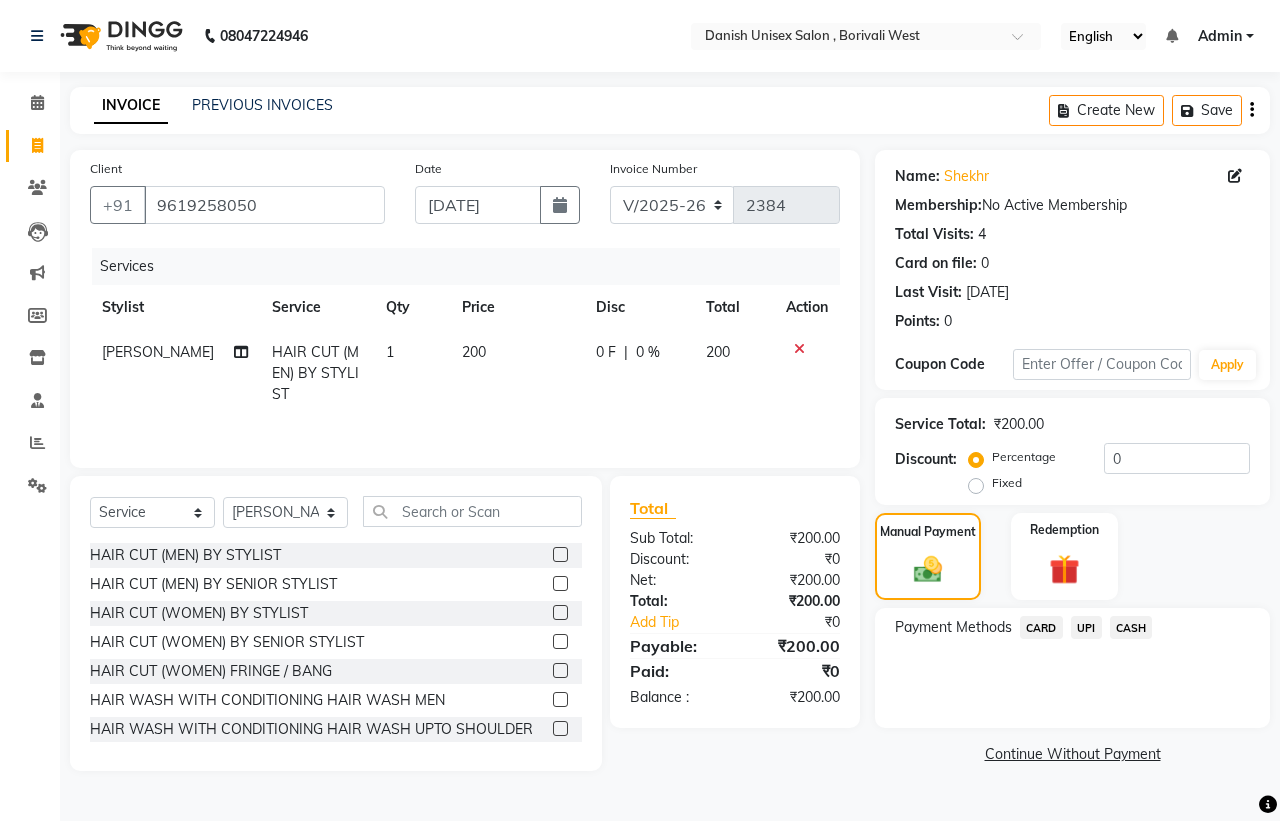 click on "UPI" 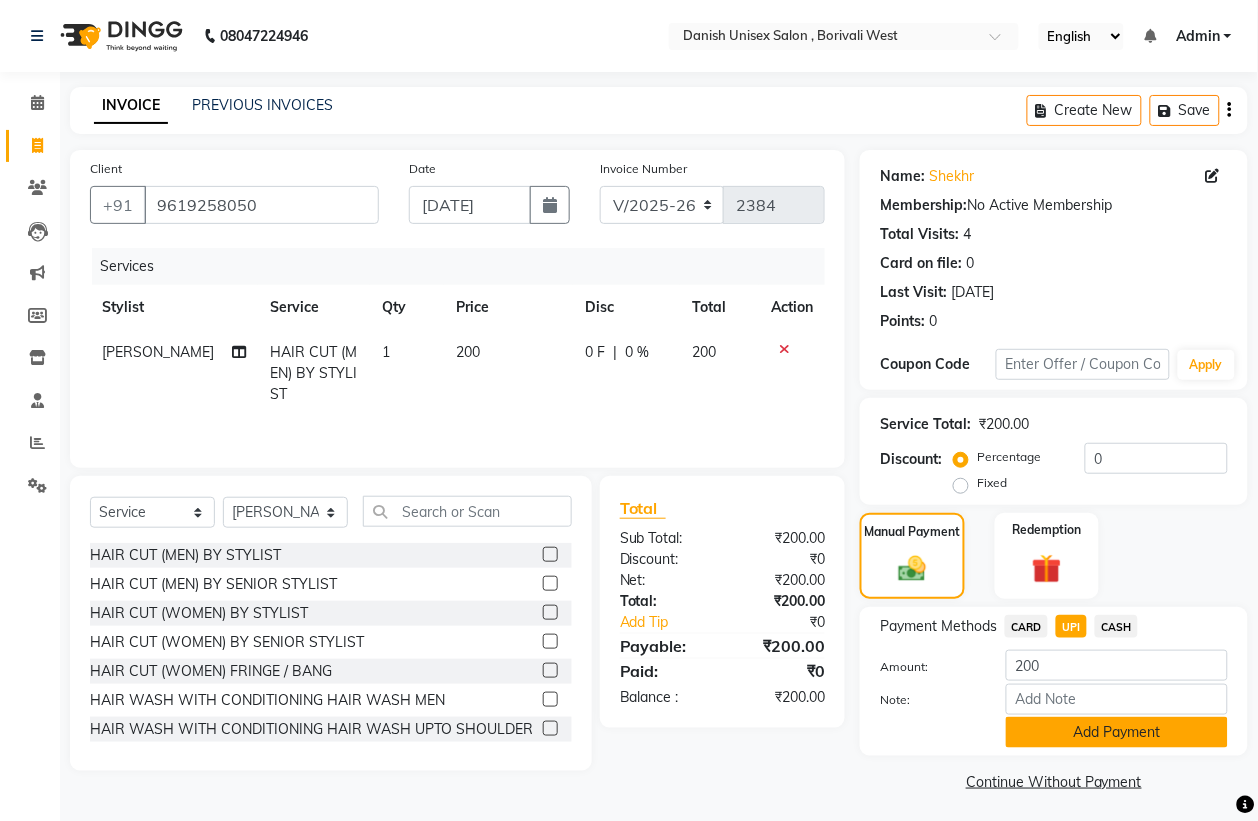 click on "Add Payment" 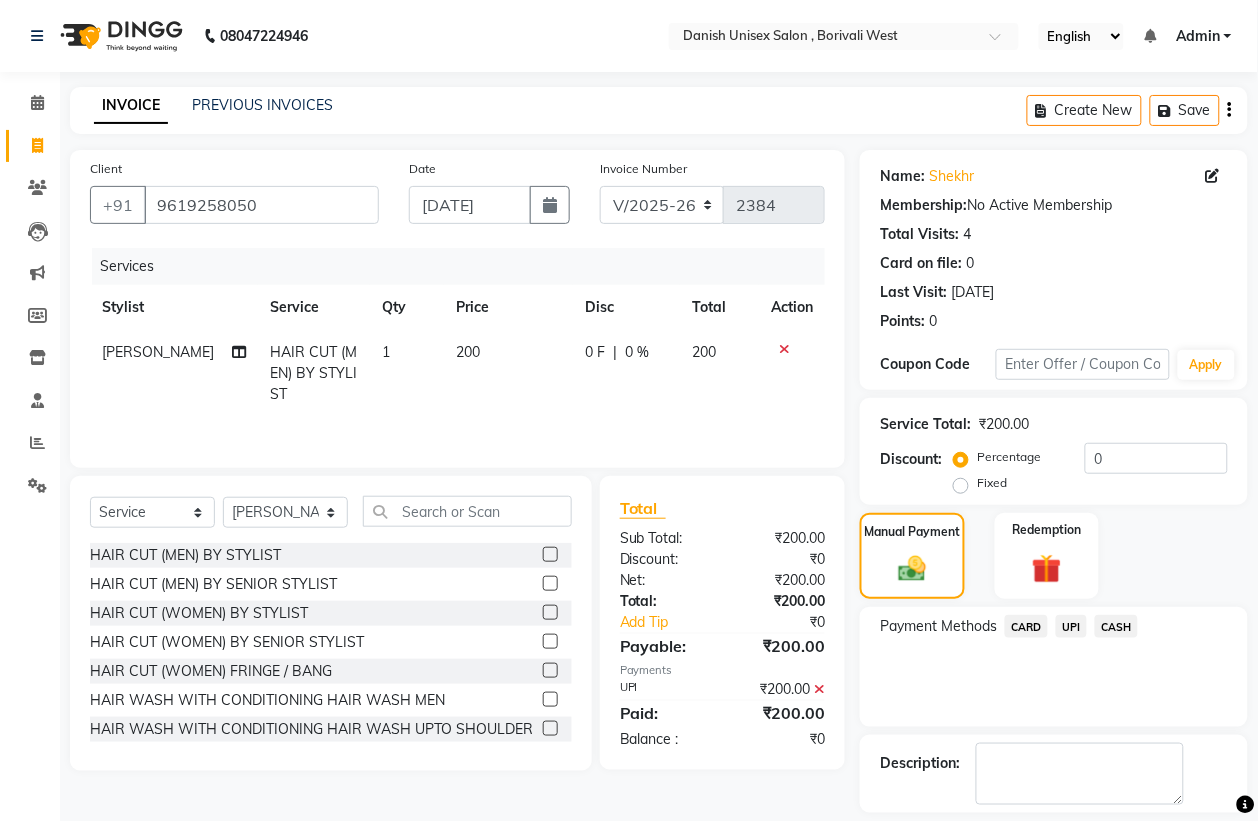 scroll, scrollTop: 91, scrollLeft: 0, axis: vertical 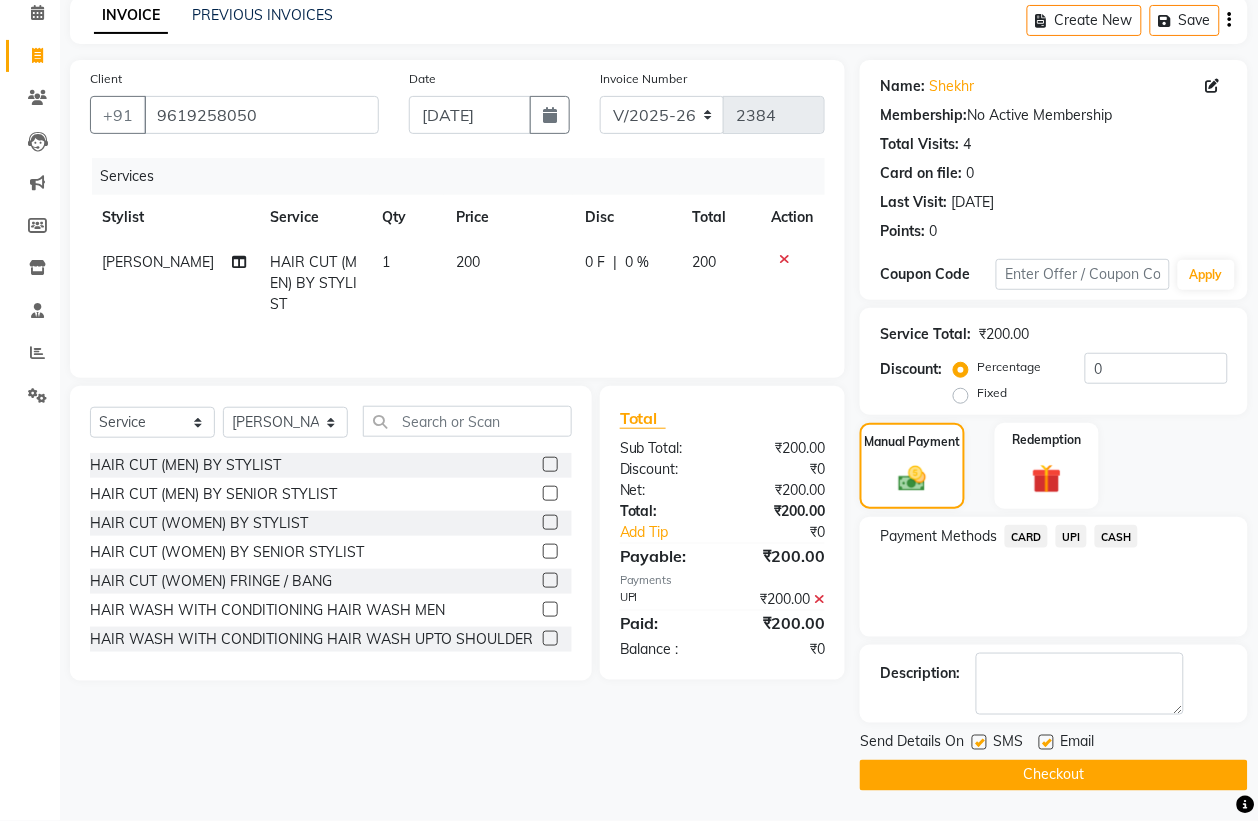 click on "Checkout" 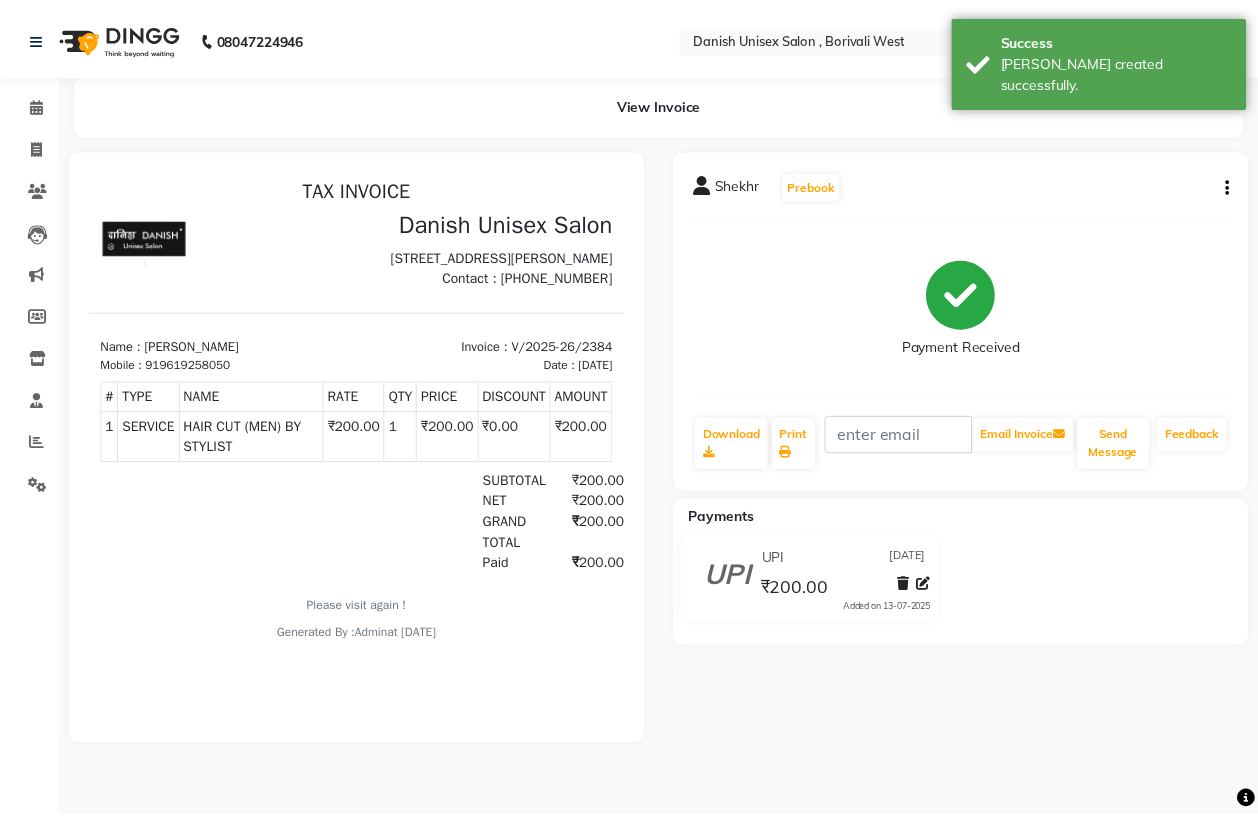 scroll, scrollTop: 0, scrollLeft: 0, axis: both 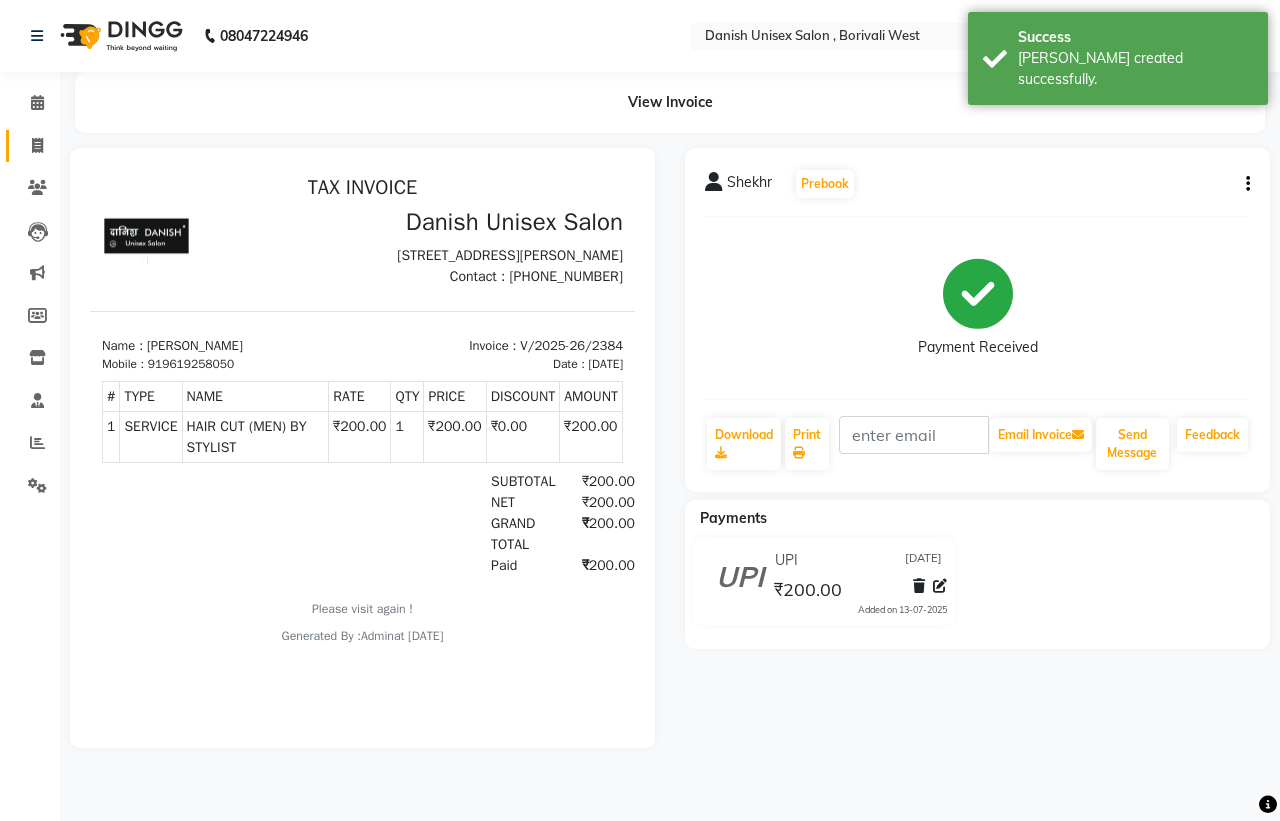 click 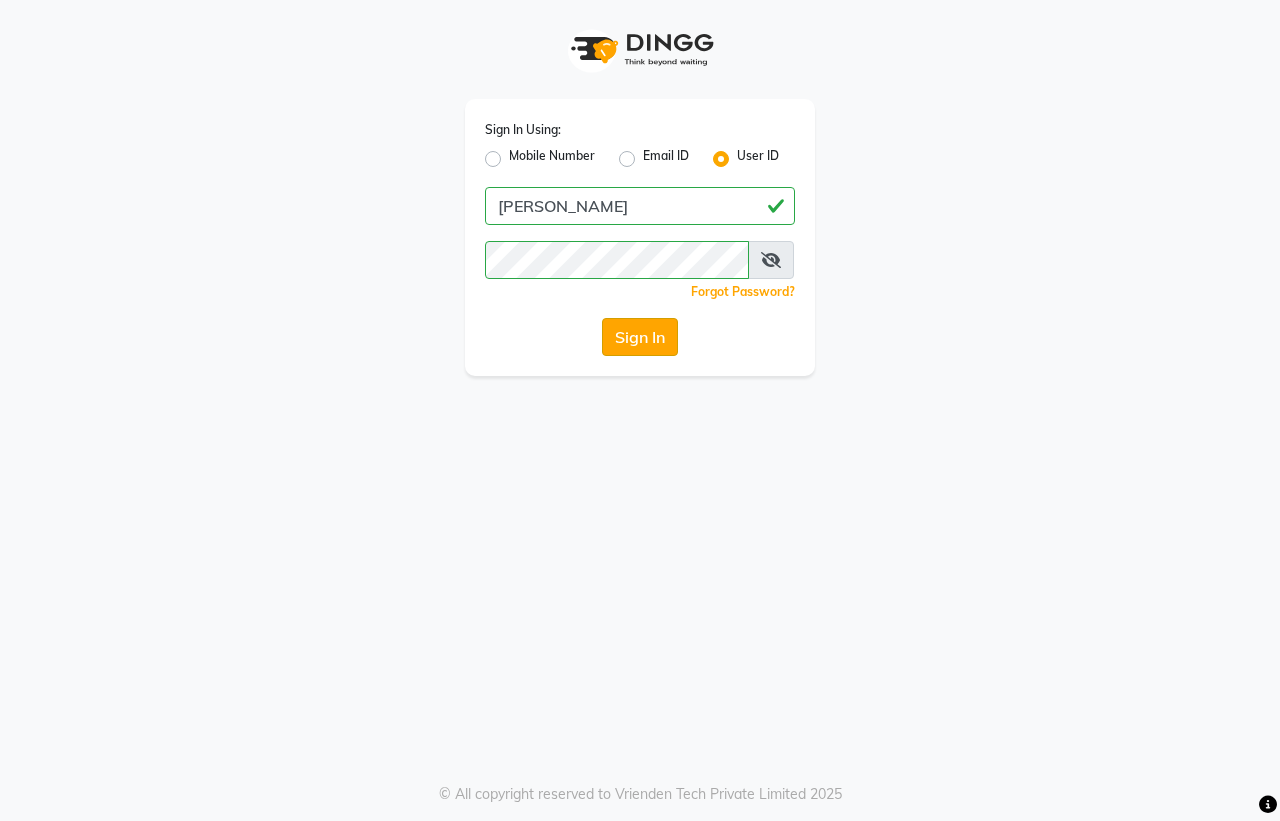 click on "Sign In" 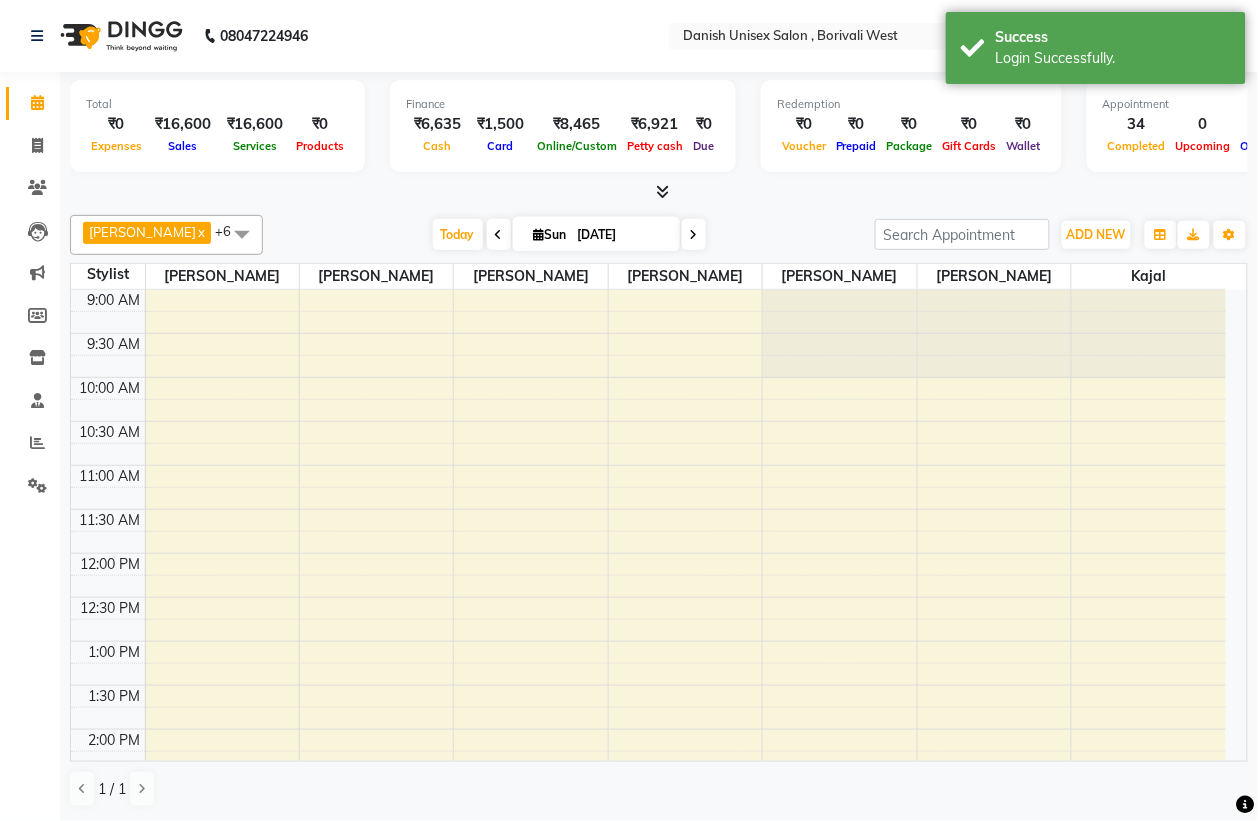 scroll, scrollTop: 0, scrollLeft: 0, axis: both 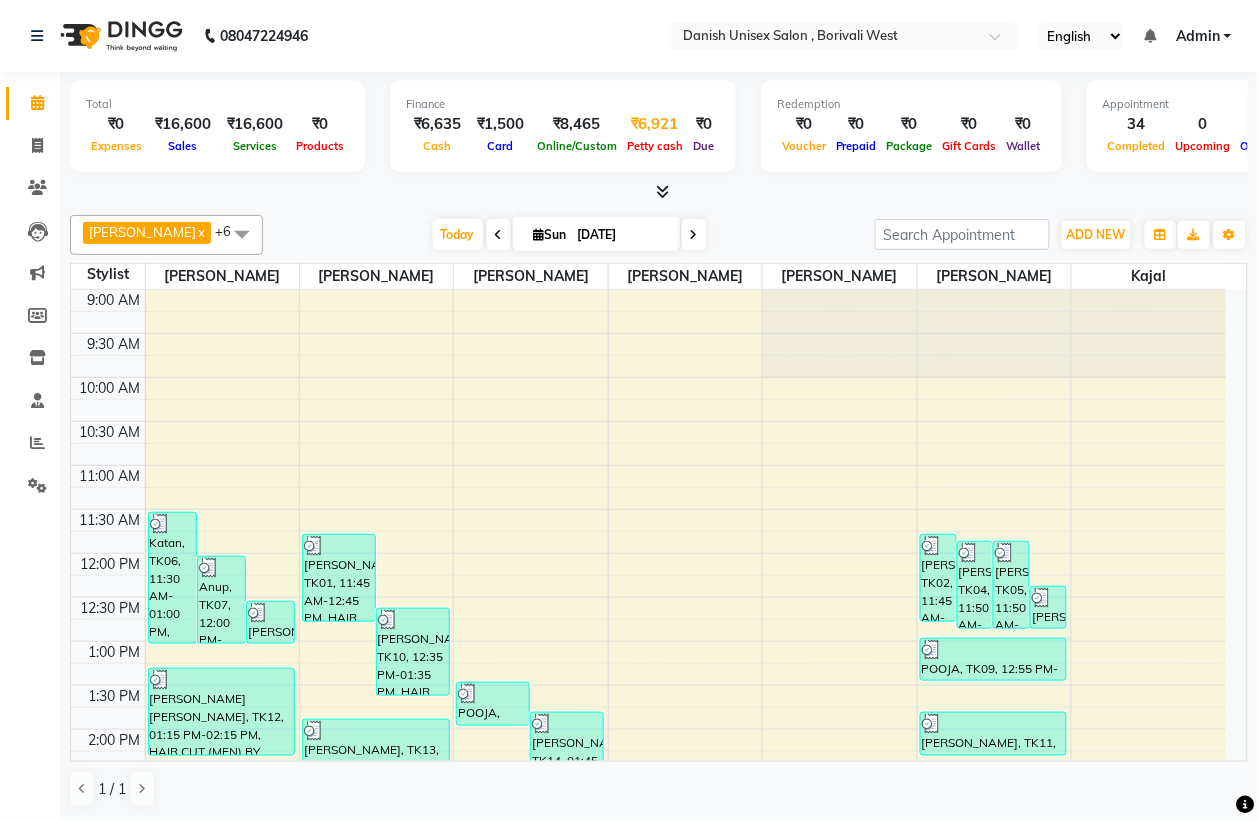drag, startPoint x: 650, startPoint y: 103, endPoint x: 643, endPoint y: 133, distance: 30.805843 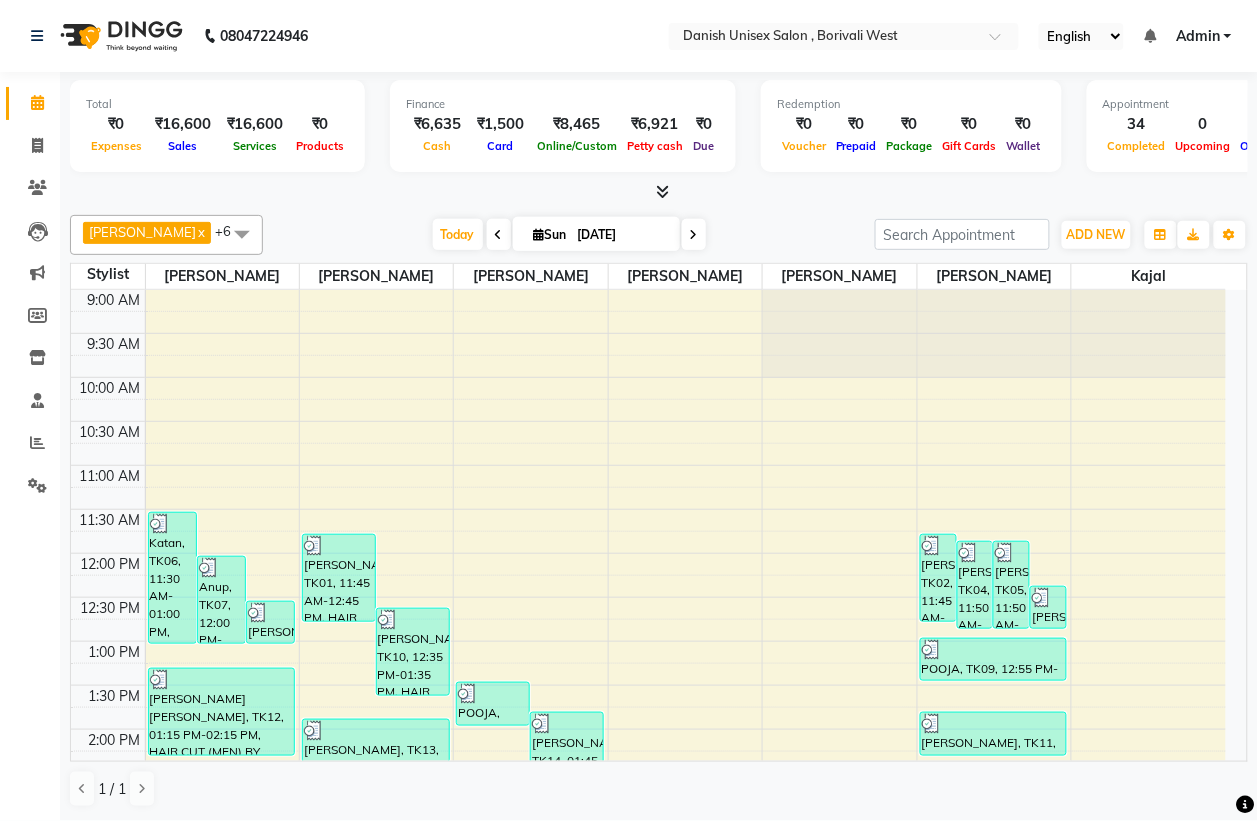 click on "9:00 AM 9:30 AM 10:00 AM 10:30 AM 11:00 AM 11:30 AM 12:00 PM 12:30 PM 1:00 PM 1:30 PM 2:00 PM 2:30 PM 3:00 PM 3:30 PM 4:00 PM 4:30 PM 5:00 PM 5:30 PM 6:00 PM 6:30 PM 7:00 PM 7:30 PM 8:00 PM 8:30 PM 9:00 PM 9:30 PM     Katan, TK06, 11:30 AM-01:00 PM, HAIR CUT (MEN) BY STYLIST,HAIR WASH WITH CONDITIONING HAIR WASH MEN,BASIC SERVICE (MEN) SHAVING     Anup, TK07, 12:00 PM-01:00 PM, HAIR CUT (MEN) BY STYLIST,BASIC SERVICE (MEN) SHAVING     [PERSON_NAME], TK08, 12:30 PM-01:00 PM, HAIR CUT (MEN) BY STYLIST     [PERSON_NAME] [PERSON_NAME], TK12, 01:15 PM-02:15 PM, HAIR CUT (MEN) BY STYLIST,BASIC SERVICE (MEN) STYLE SHAVE     [PERSON_NAME], TK18, 03:15 PM-04:15 PM, HAIR COLOUR (WOMEN) INOA COLOUR TOUCHUP 1INCH     Heer Mehta, TK20, 05:05 PM-05:35 PM, HAIR CUT (WOMEN) BY STYLIST     Amula, TK28, 06:15 PM-08:15 PM, HAIR CUT (MEN) BY STYLIST,BASIC SERVICE (MEN) STYLE SHAVE,HAIR COLOUR (MEN) INOA GLOBAL COLOUR     [PERSON_NAME], TK01, 11:45 AM-12:45 PM, HAIR CUT (MEN) BY STYLIST,BASIC SERVICE (MEN) SHAVING" at bounding box center (648, 861) 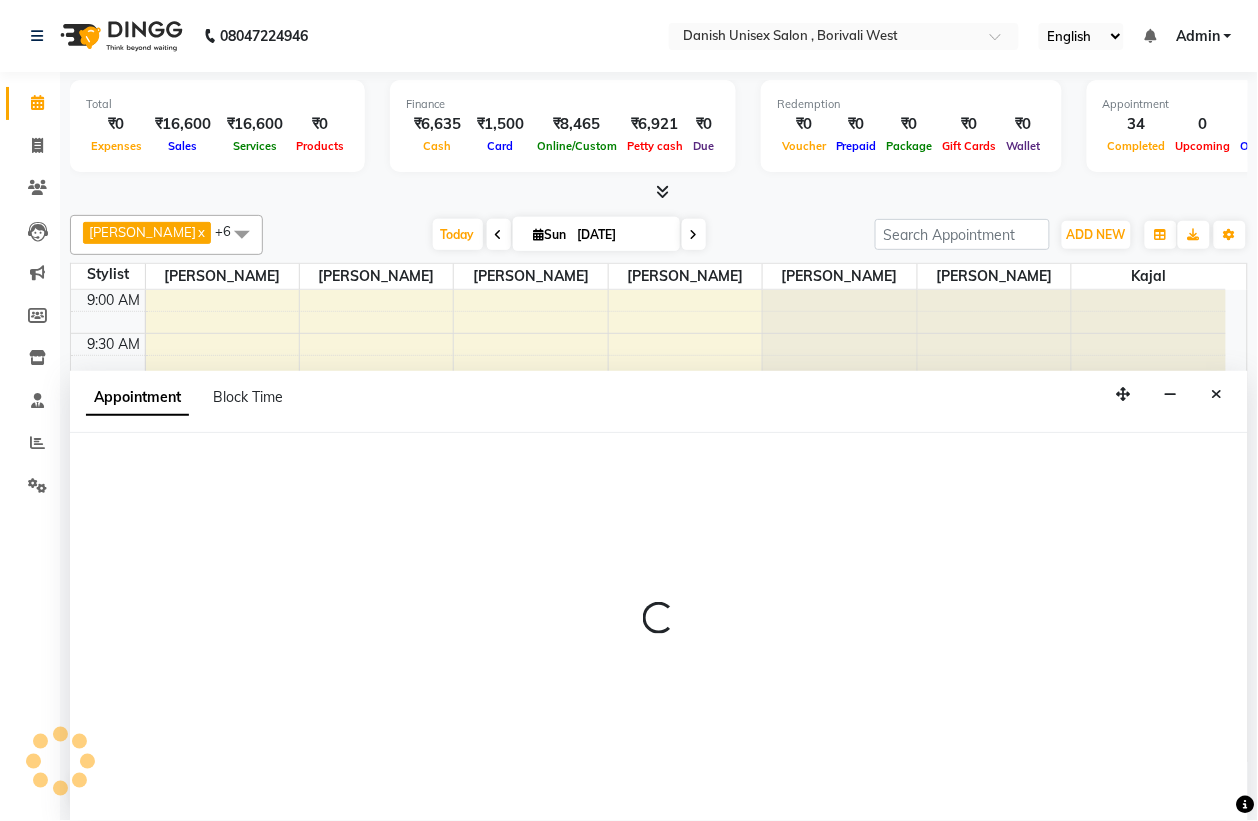 scroll, scrollTop: 1, scrollLeft: 0, axis: vertical 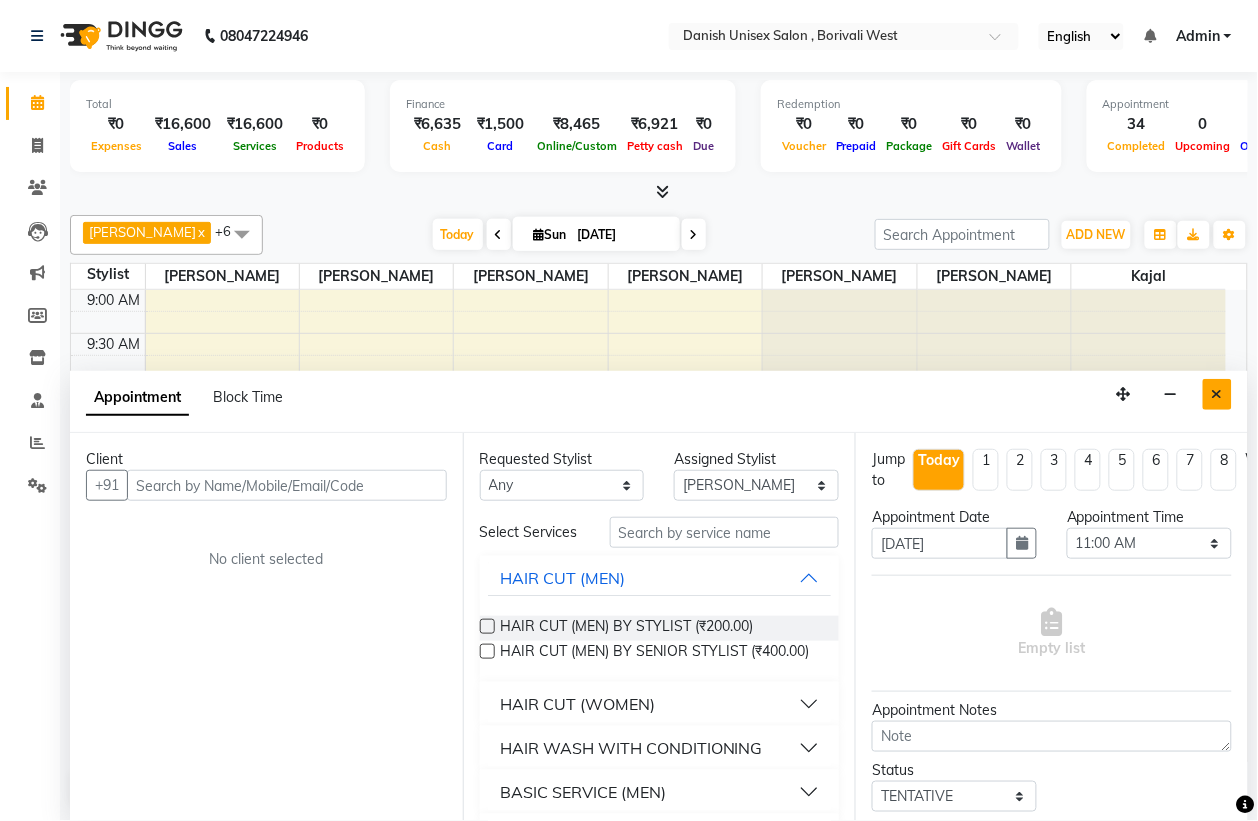 click at bounding box center (1217, 394) 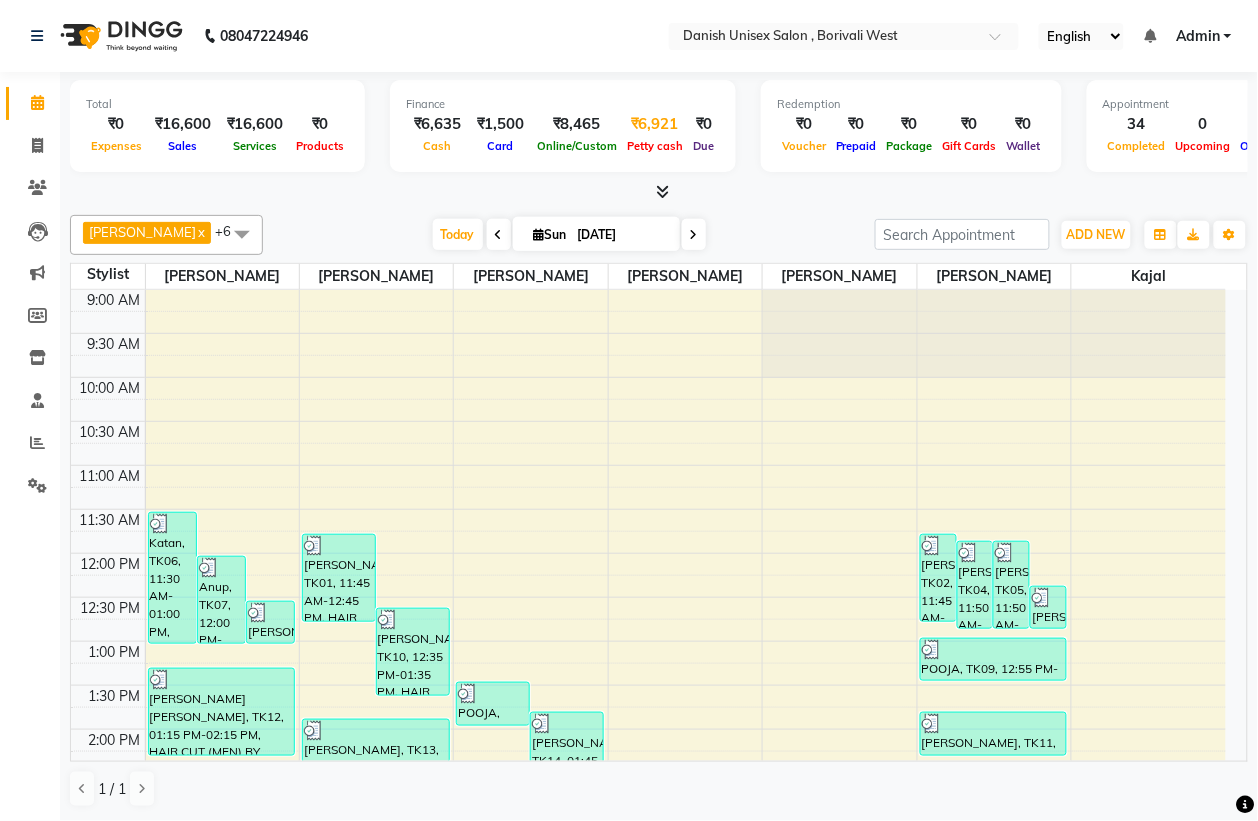 click on "₹6,921" at bounding box center [655, 124] 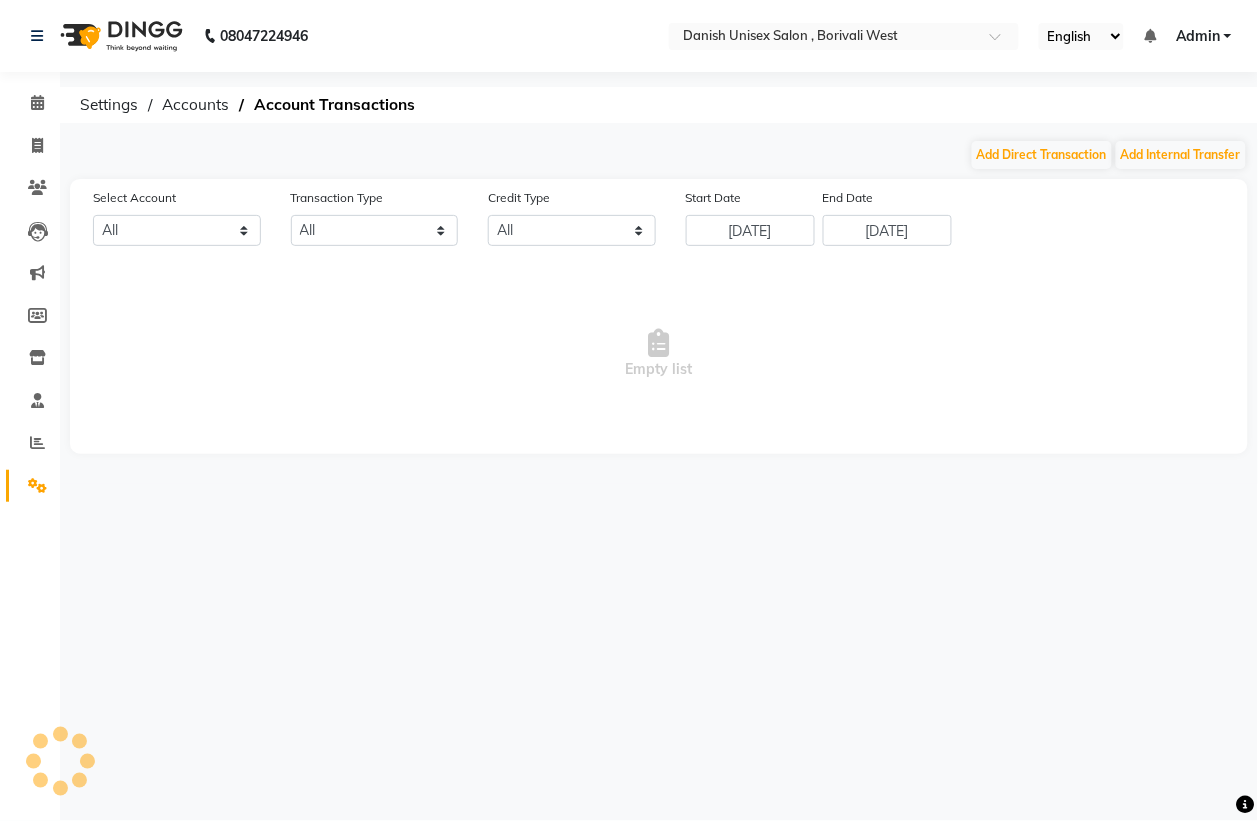 scroll, scrollTop: 0, scrollLeft: 0, axis: both 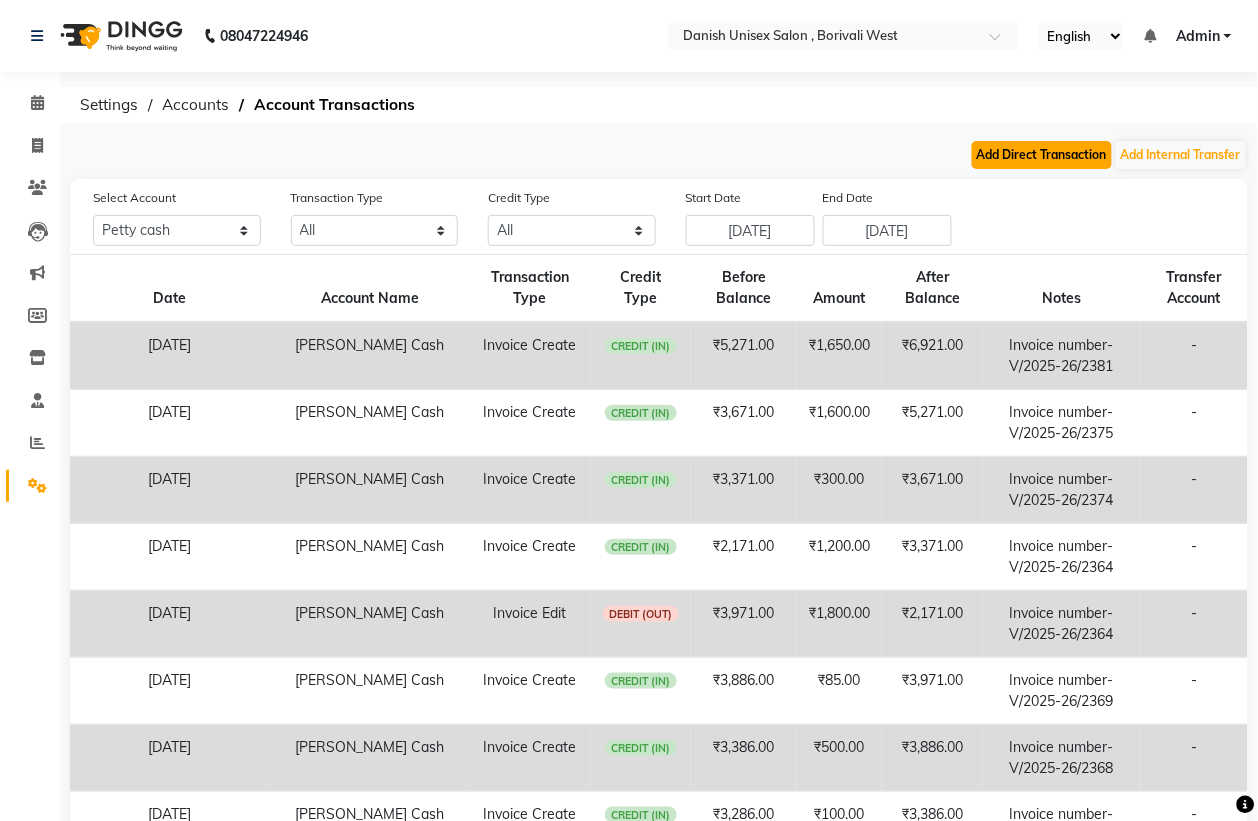 click on "Add Direct Transaction" 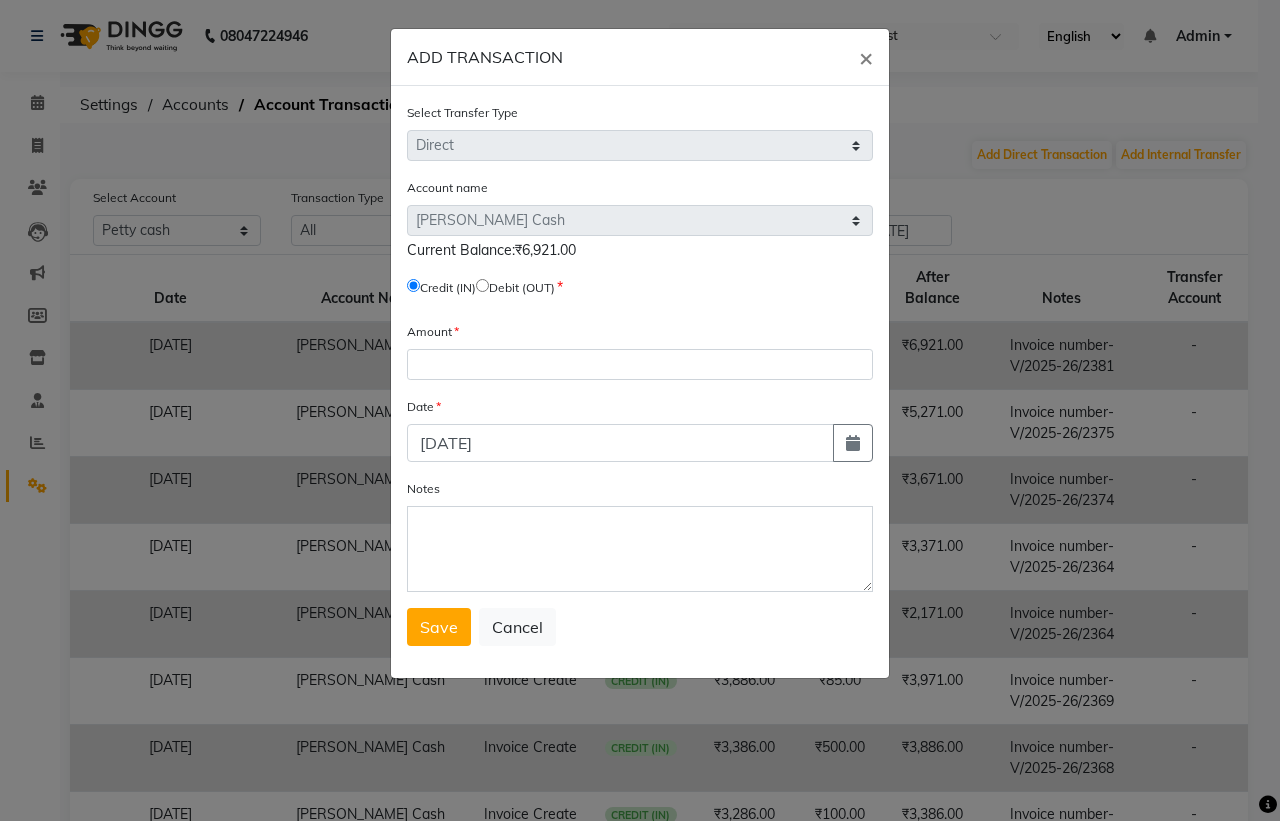 drag, startPoint x: 495, startPoint y: 283, endPoint x: 497, endPoint y: 293, distance: 10.198039 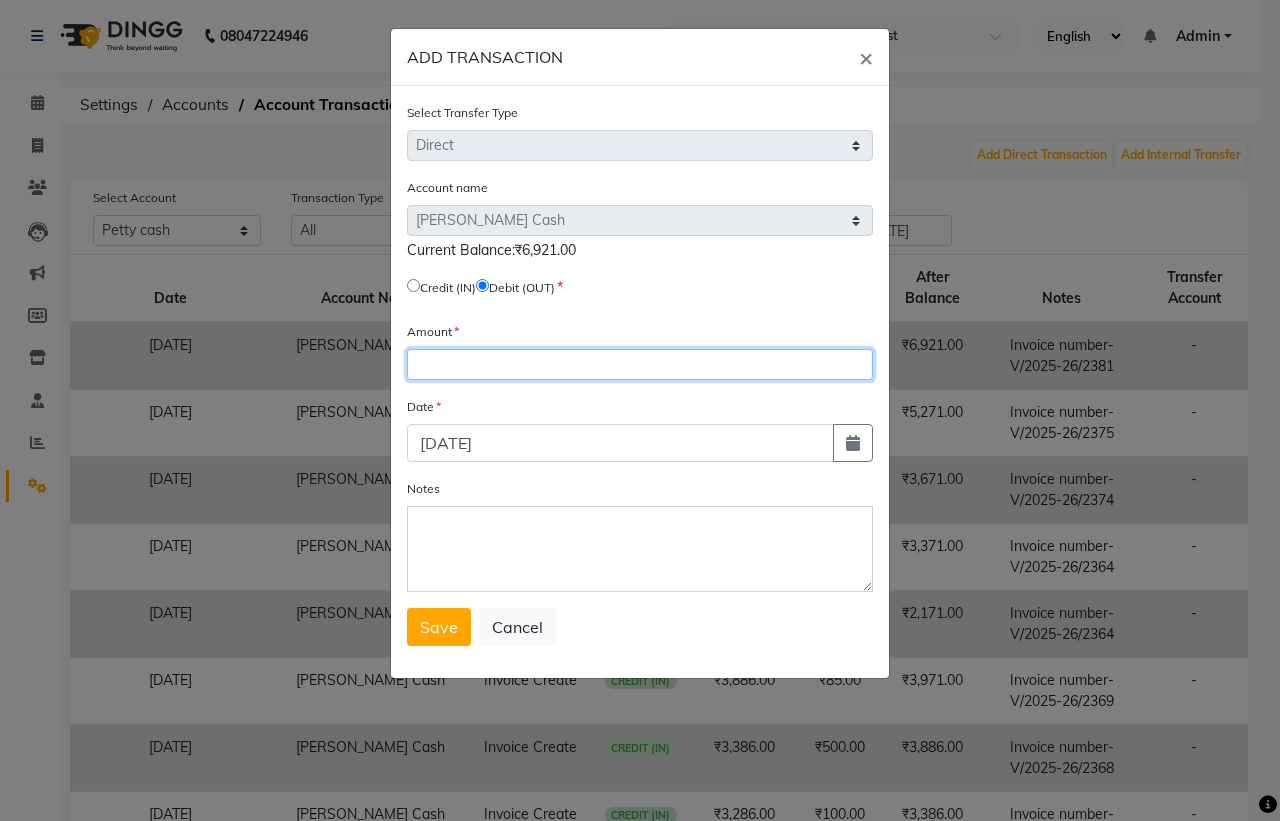 click 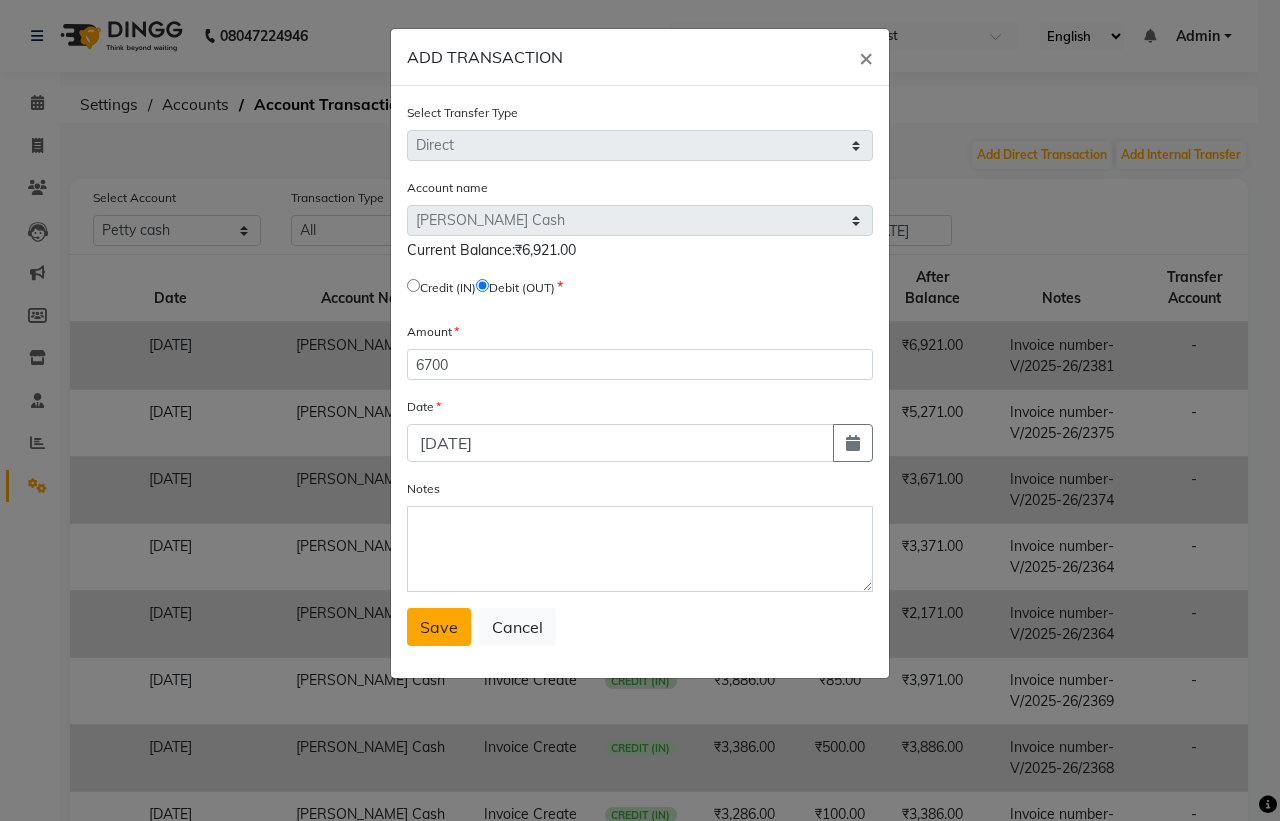 click on "Save" at bounding box center [439, 627] 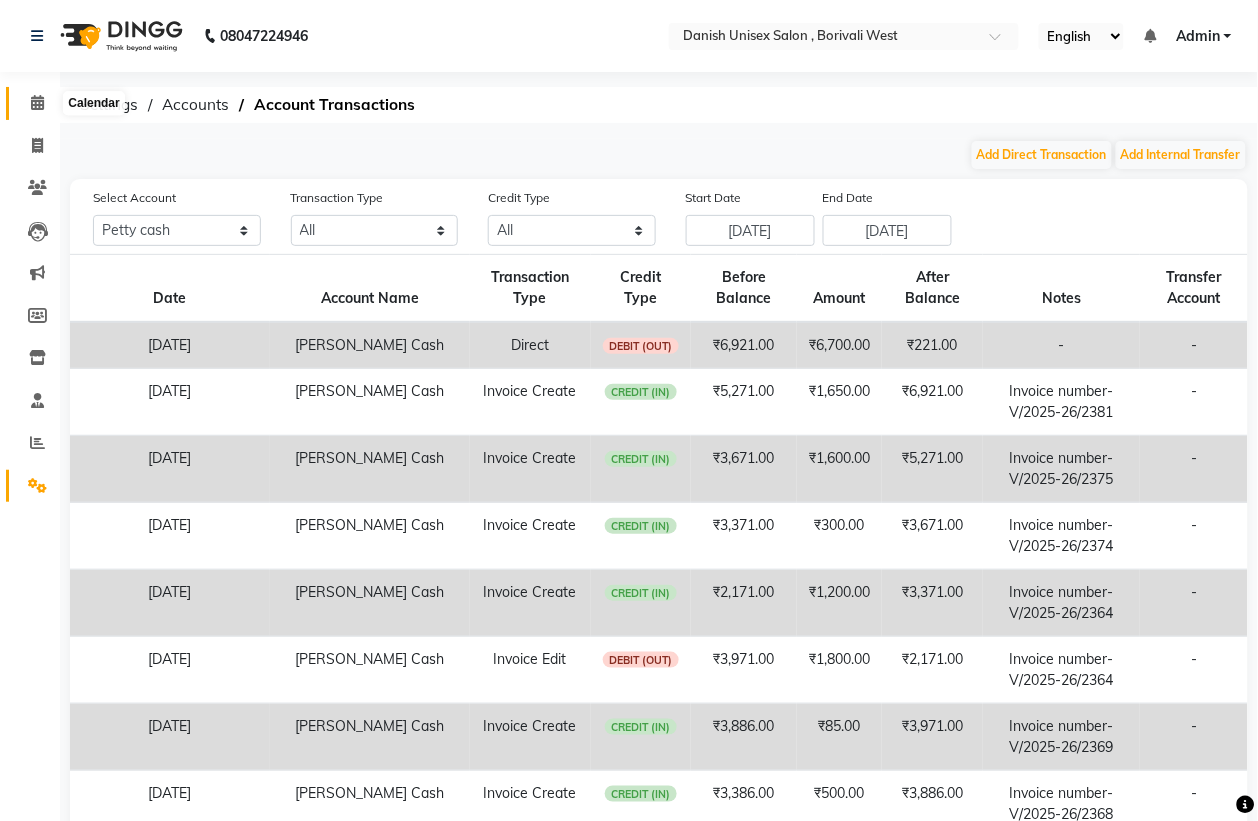 click 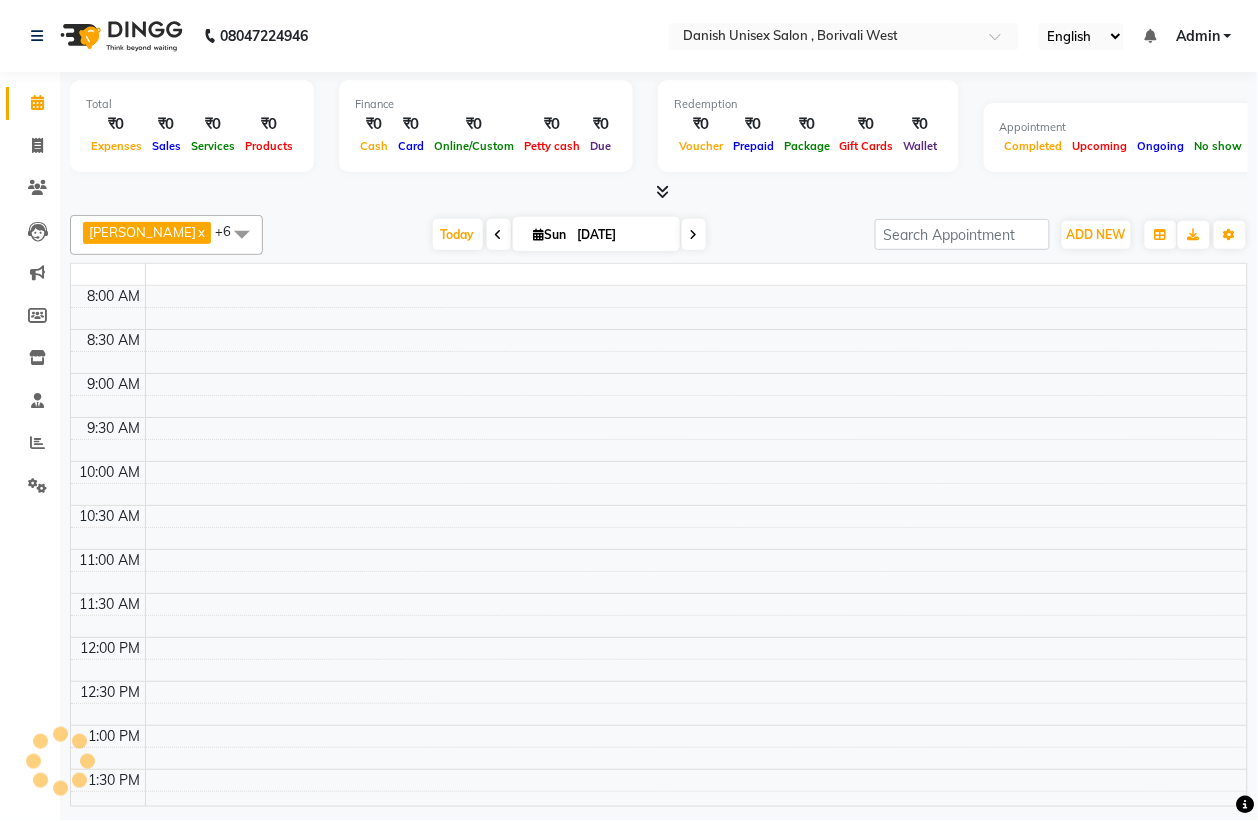 click 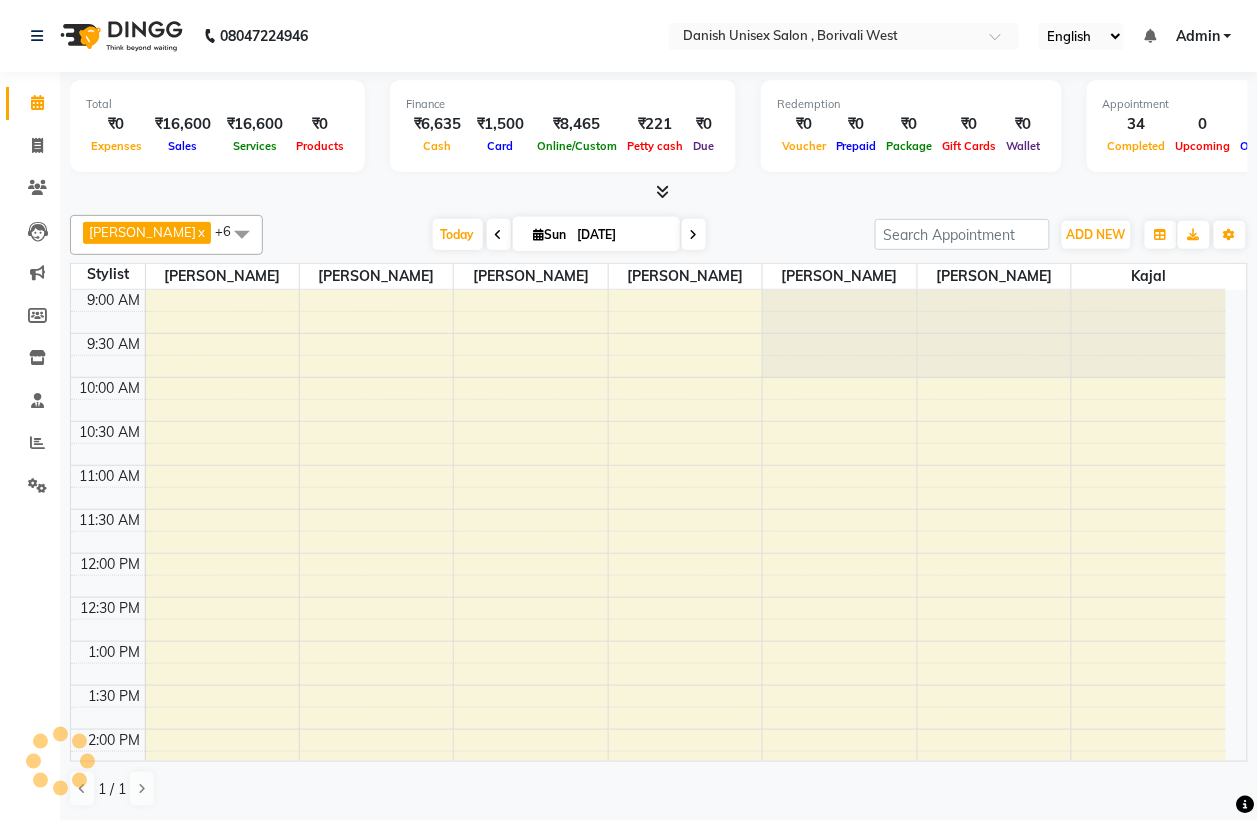 scroll, scrollTop: 0, scrollLeft: 0, axis: both 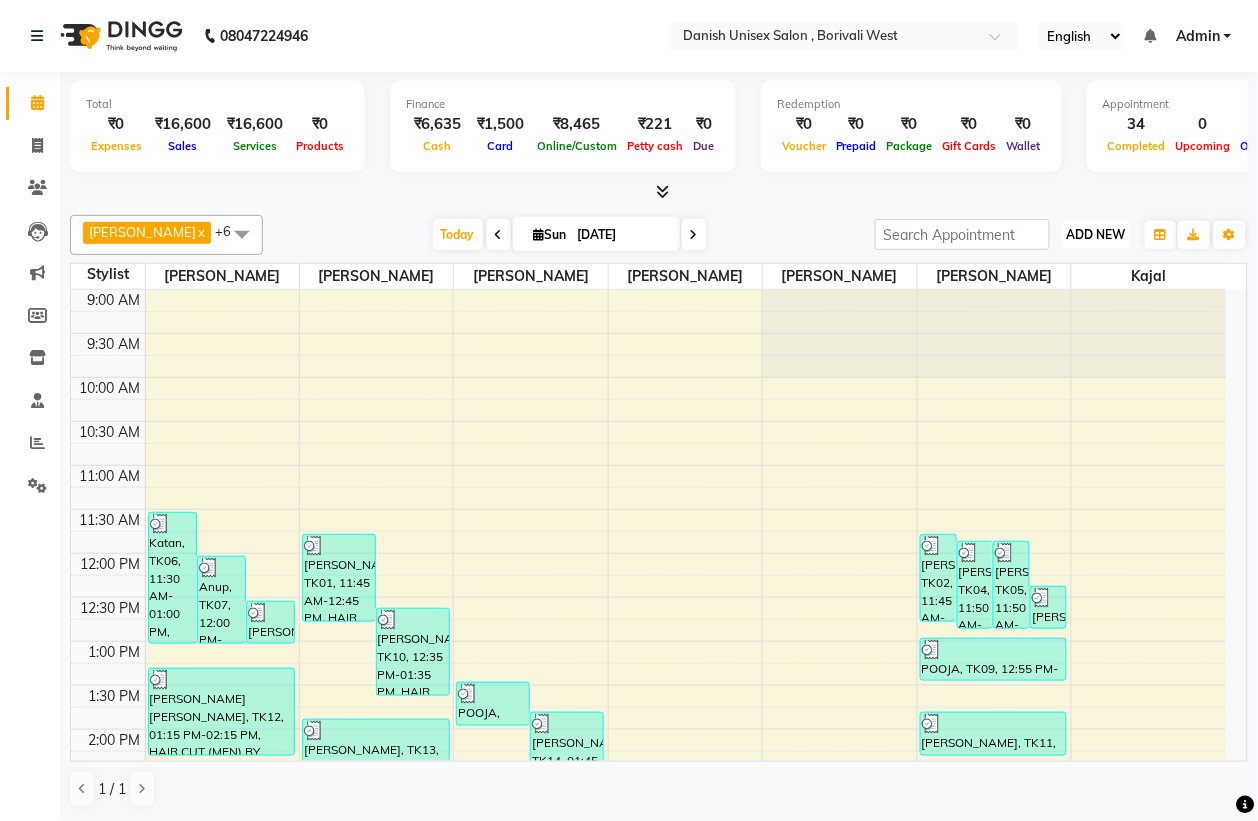 click on "ADD NEW" at bounding box center (1096, 234) 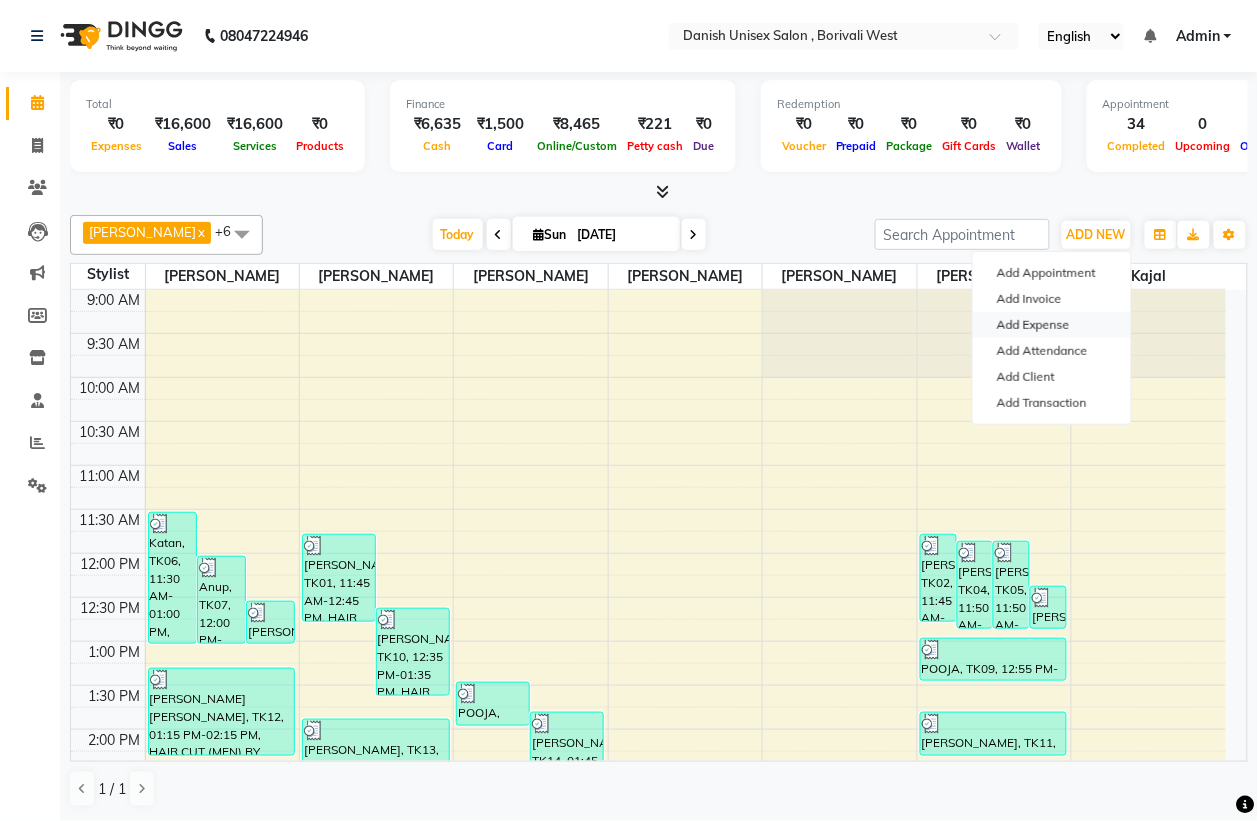click on "Add Expense" at bounding box center [1052, 325] 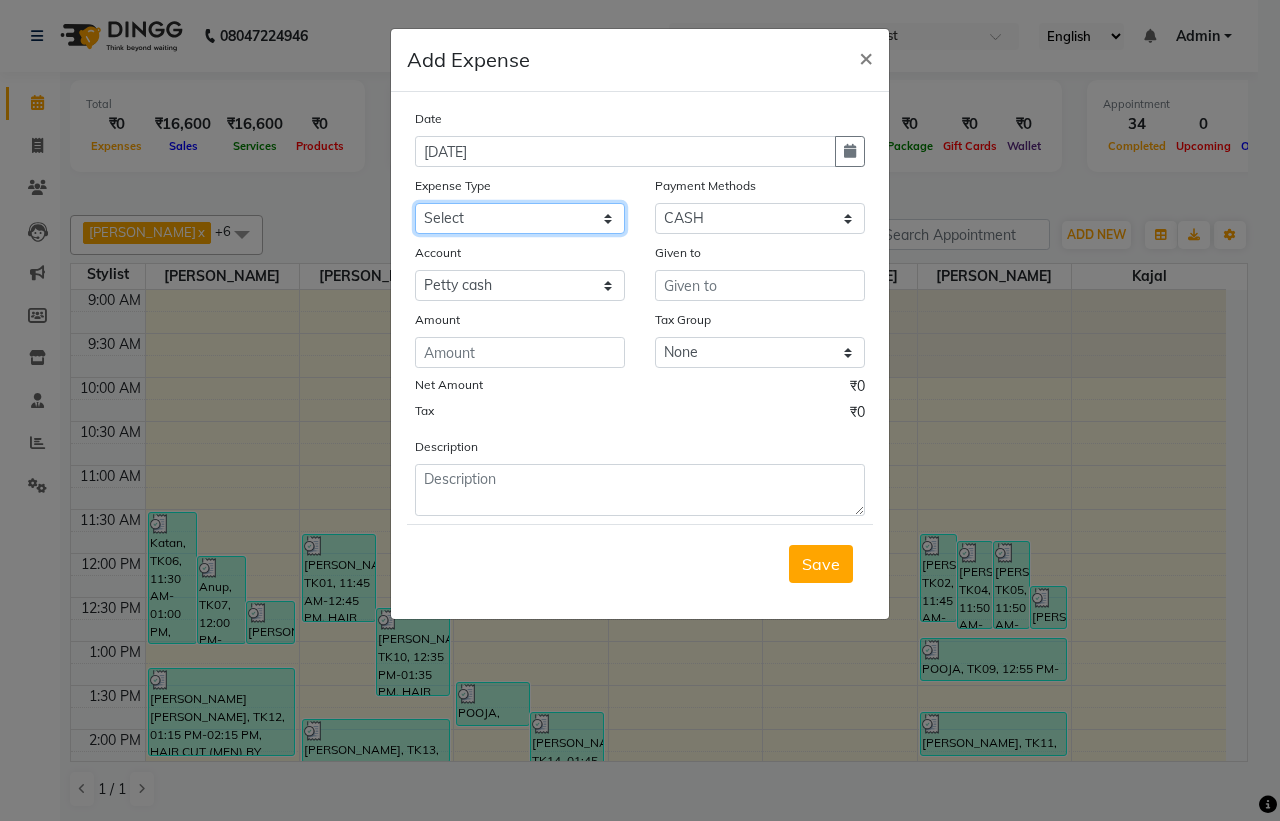 click on "Select Advance Salary Bank charges Car maintenance  Cash transfer to bank Cash transfer to hub Client Snacks Clinical charges Equipment Fuel Govt fee Incentive Insurance International purchase Loan Repayment Maintenance Marketing Miscellaneous MRA Other Pantry Product Rent Salary Staff Snacks Tax Tea & Refreshment Utilities" 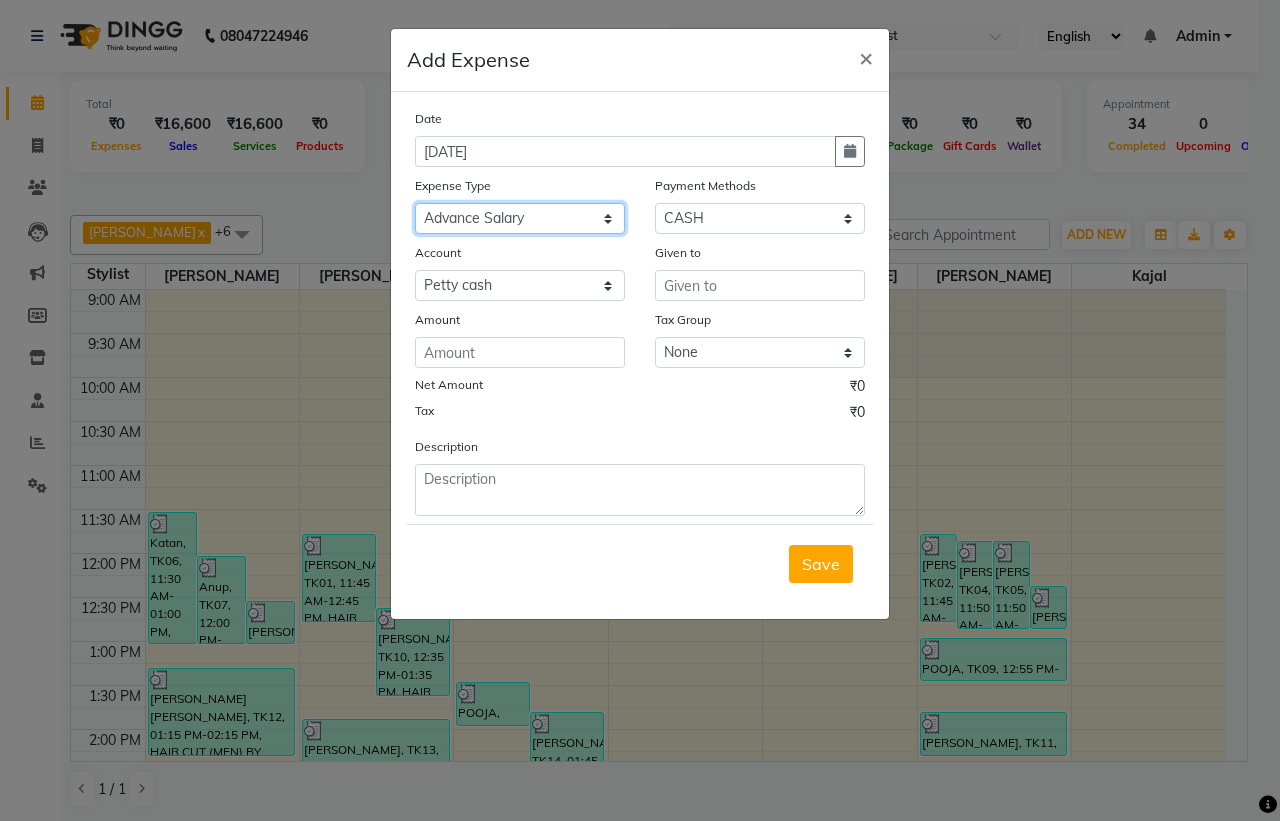 click on "Select Advance Salary Bank charges Car maintenance  Cash transfer to bank Cash transfer to hub Client Snacks Clinical charges Equipment Fuel Govt fee Incentive Insurance International purchase Loan Repayment Maintenance Marketing Miscellaneous MRA Other Pantry Product Rent Salary Staff Snacks Tax Tea & Refreshment Utilities" 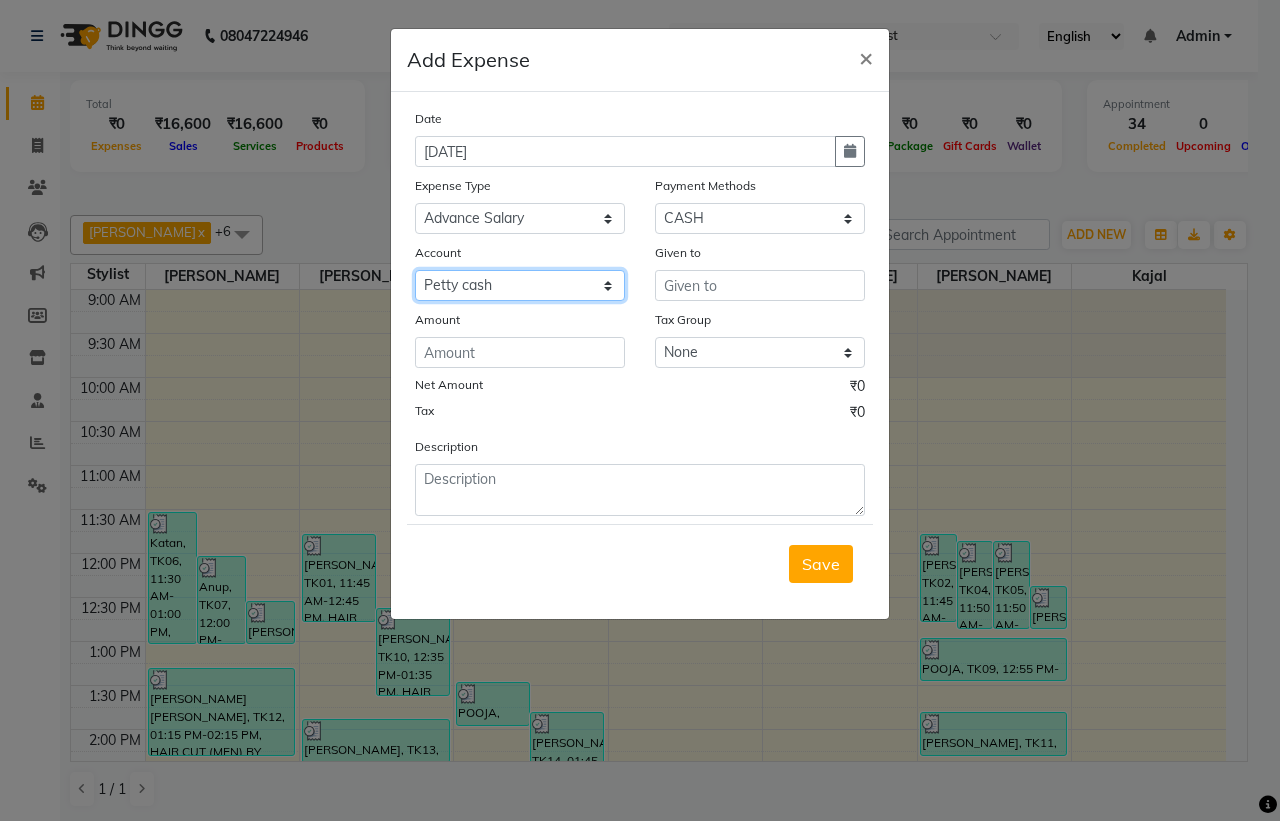 click on "Select Petty cash Default account" 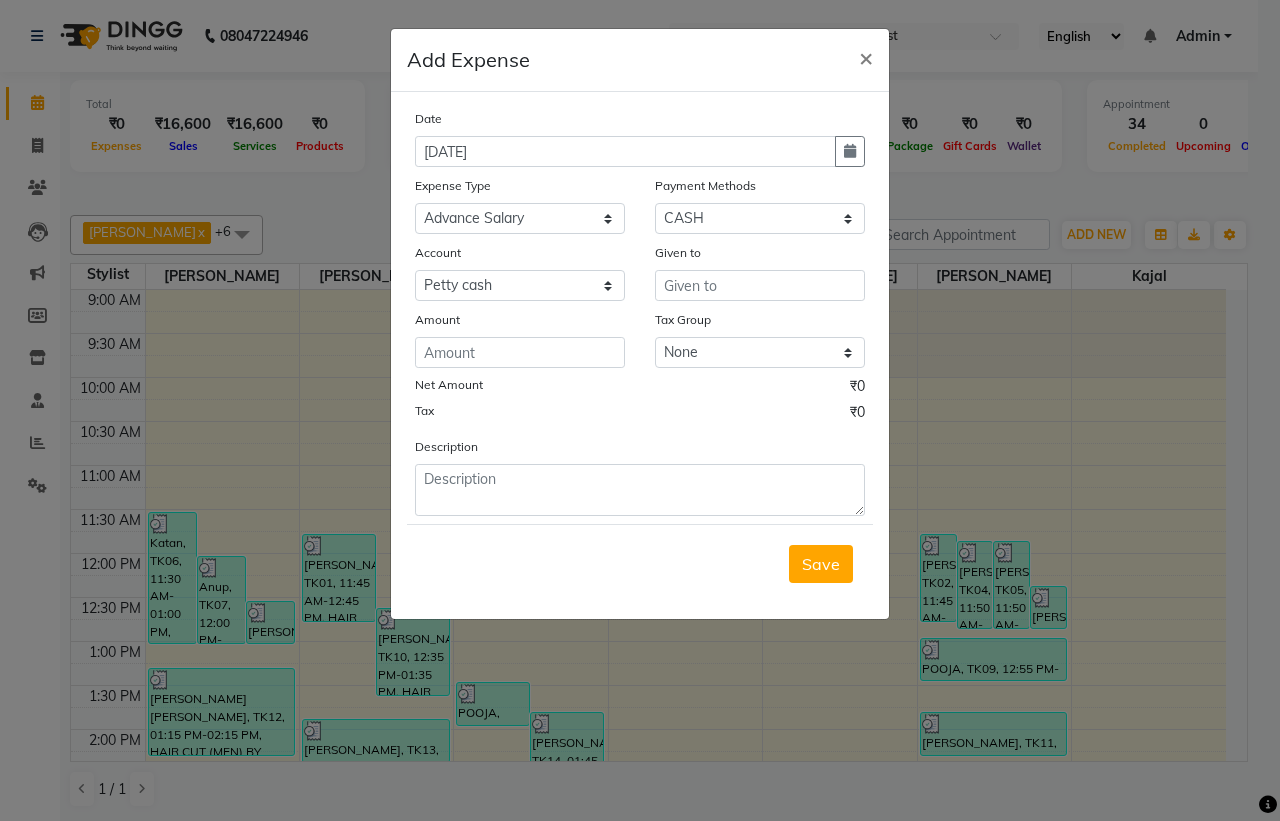 click on "Add Expense  × Date [DATE] Expense Type Select Advance Salary Bank charges Car maintenance  Cash transfer to bank Cash transfer to hub Client Snacks Clinical charges Equipment Fuel Govt fee Incentive Insurance International purchase Loan Repayment Maintenance Marketing Miscellaneous MRA Other Pantry Product Rent Salary Staff Snacks Tax Tea & Refreshment Utilities Payment Methods Select CARD UPI CASH Account Select [PERSON_NAME] cash Default account Given to Amount Tax Group None GST Net Amount ₹0 Tax ₹0 Description  Save" 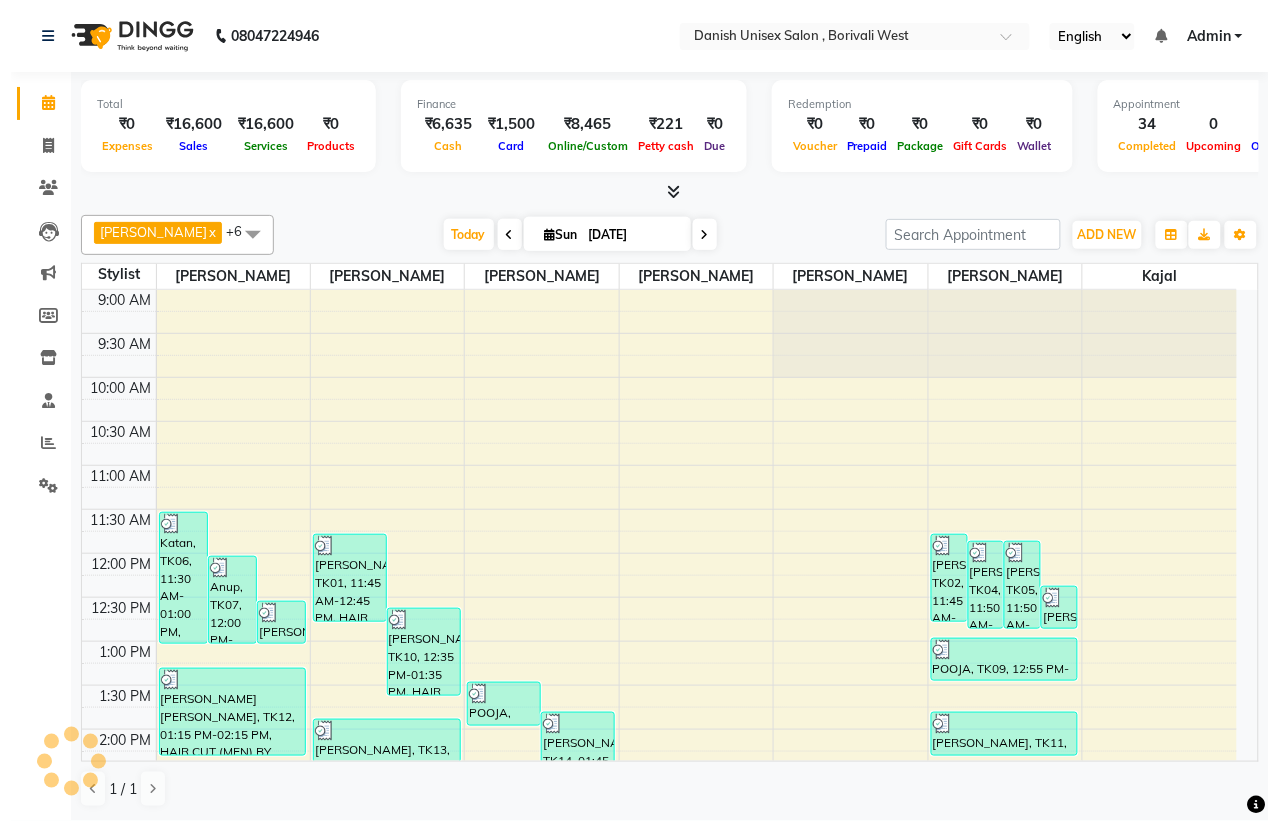scroll, scrollTop: 0, scrollLeft: 0, axis: both 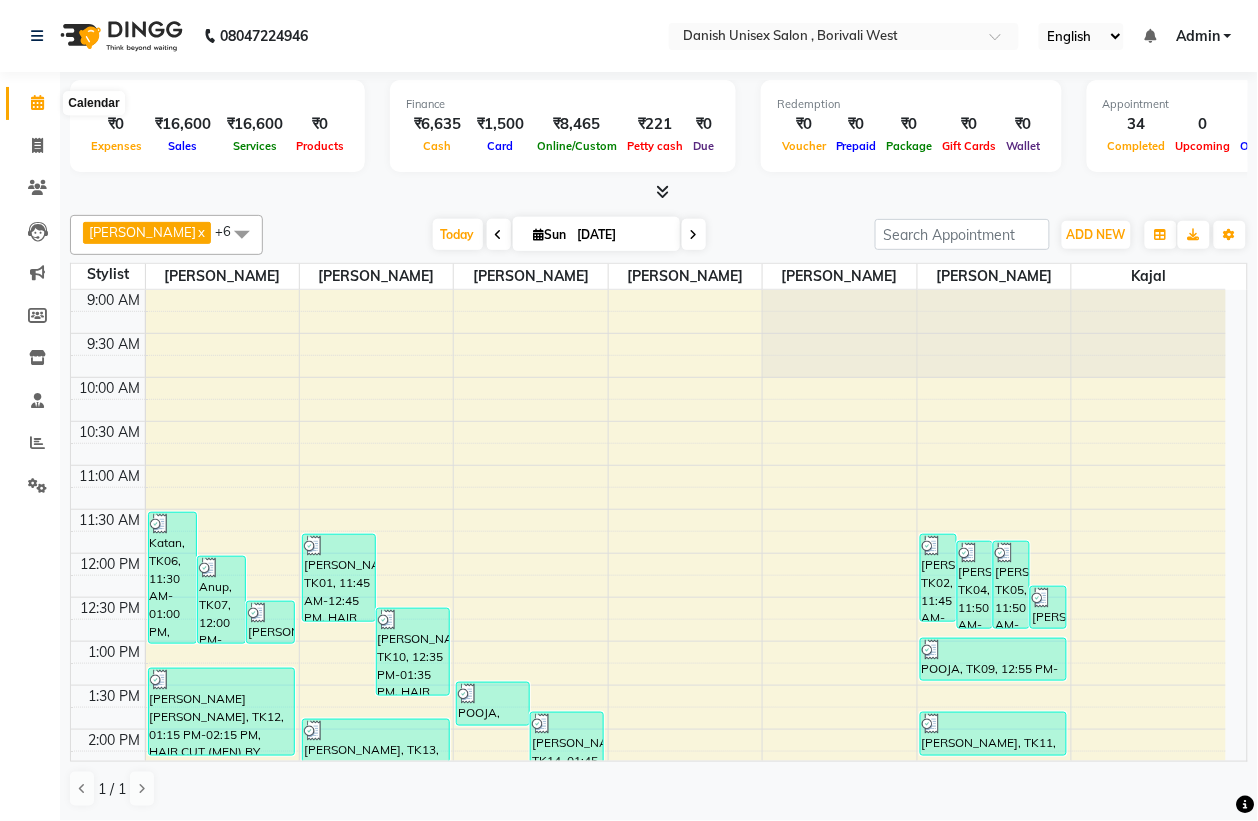 click 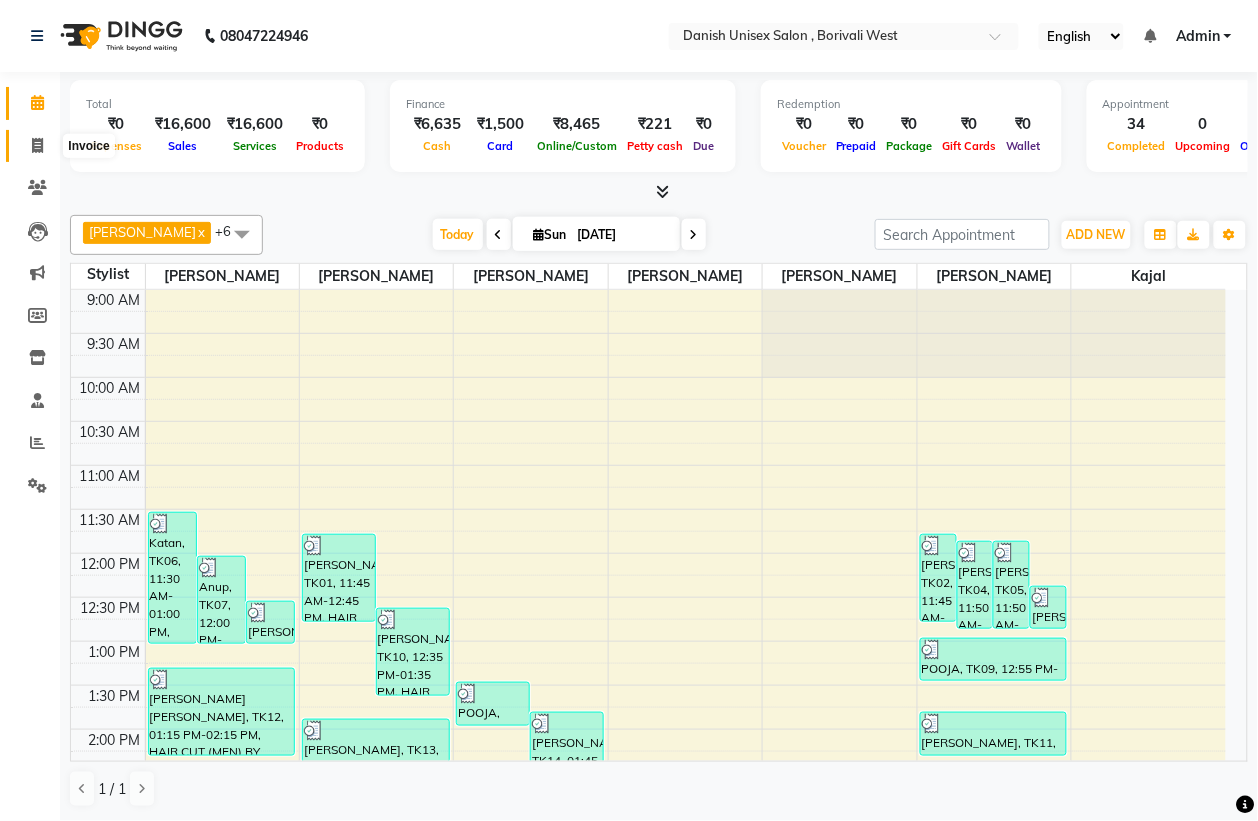 click 